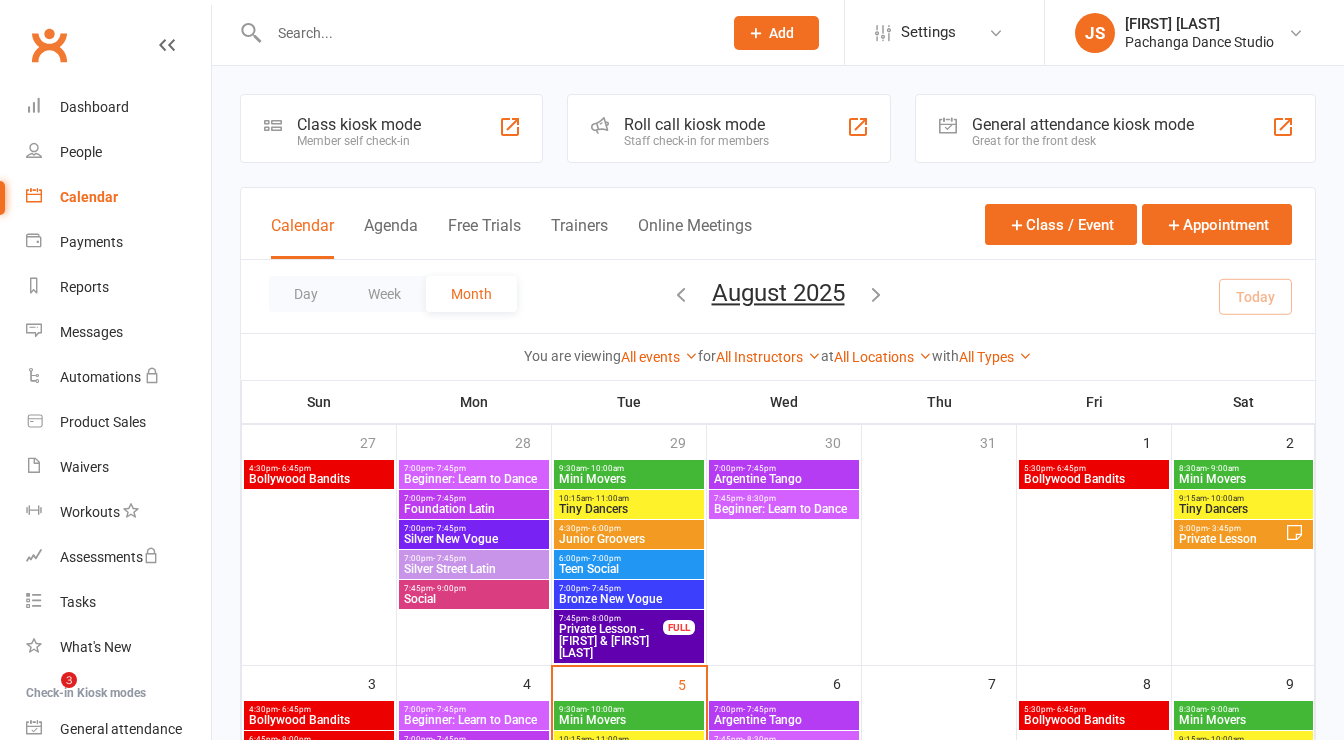 scroll, scrollTop: 205, scrollLeft: 0, axis: vertical 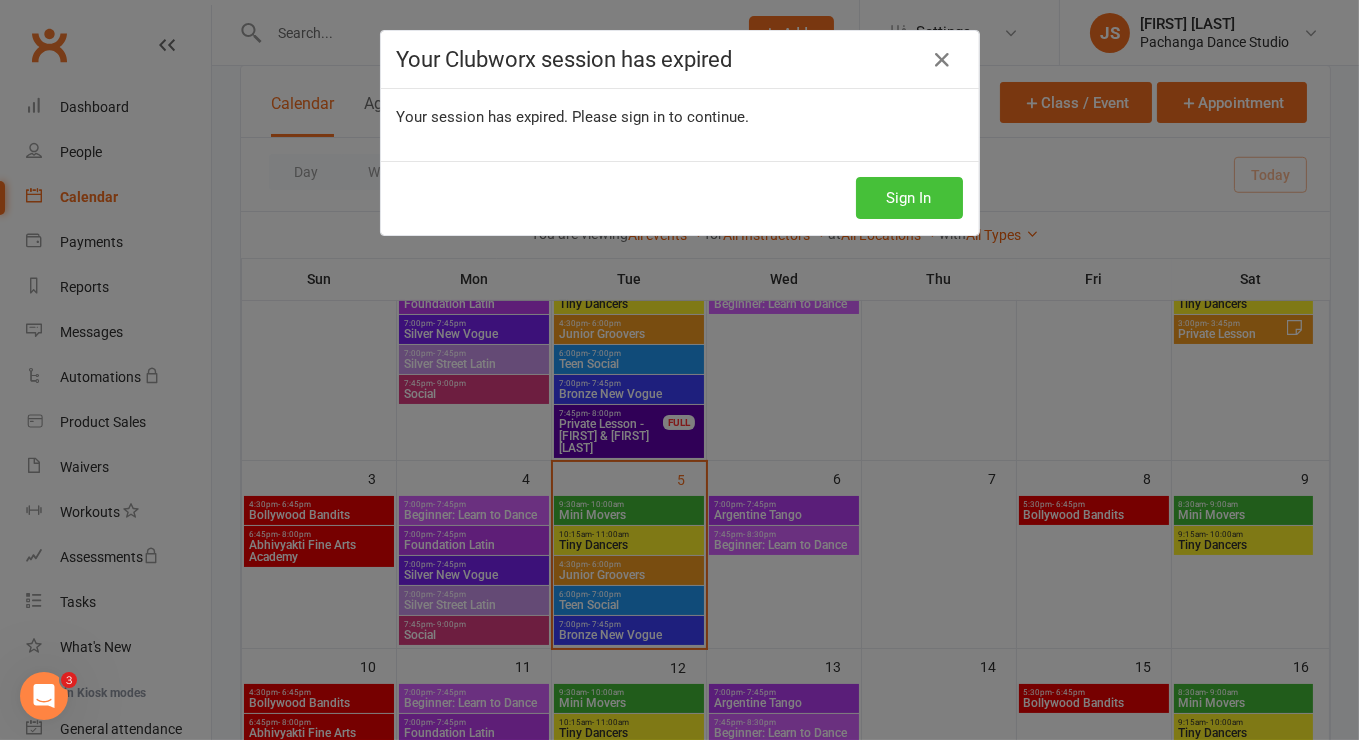 click on "Sign In" at bounding box center (909, 198) 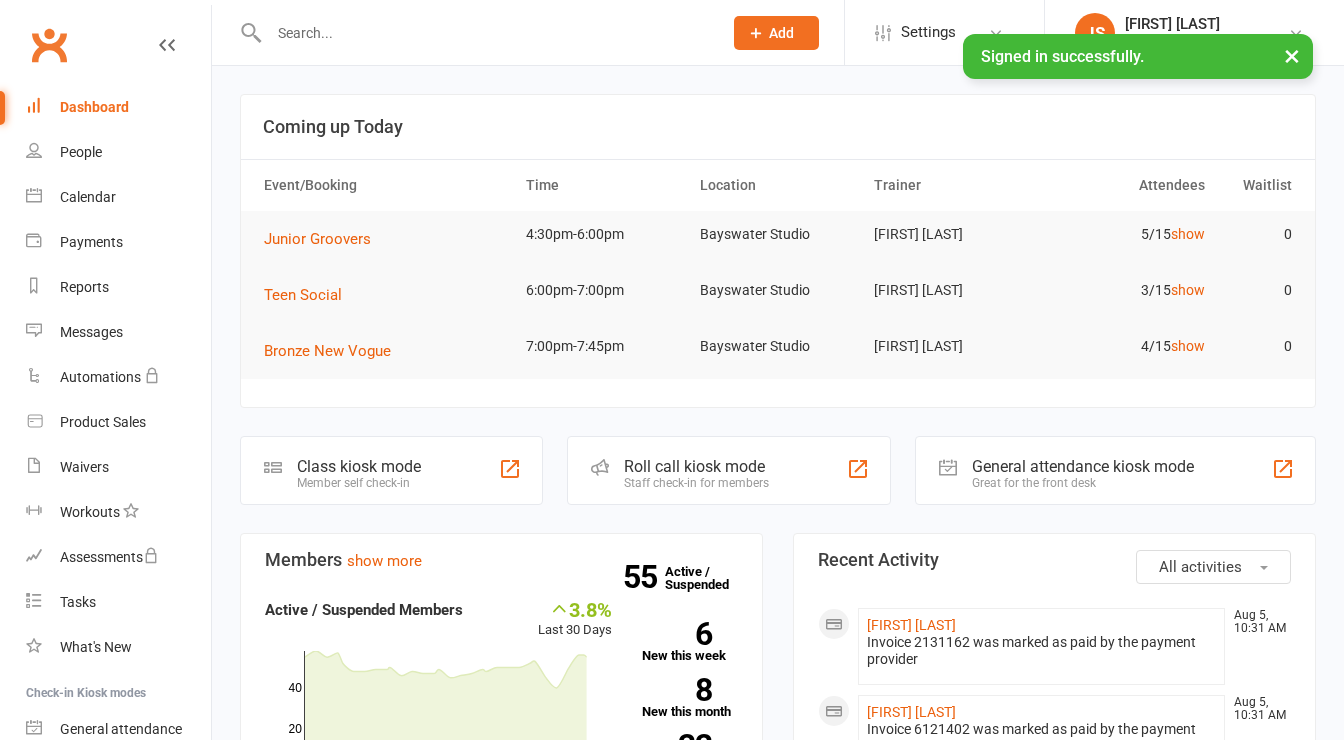 scroll, scrollTop: 0, scrollLeft: 0, axis: both 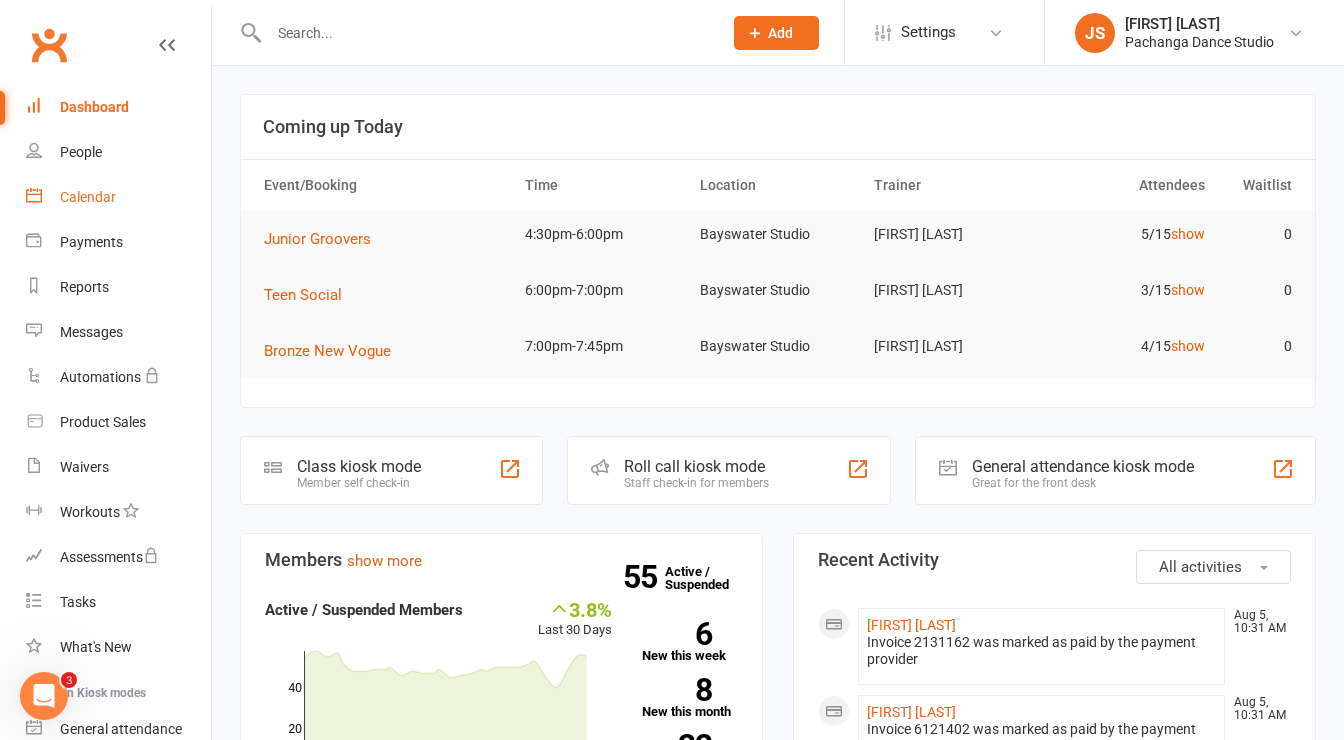 click on "Calendar" at bounding box center (118, 197) 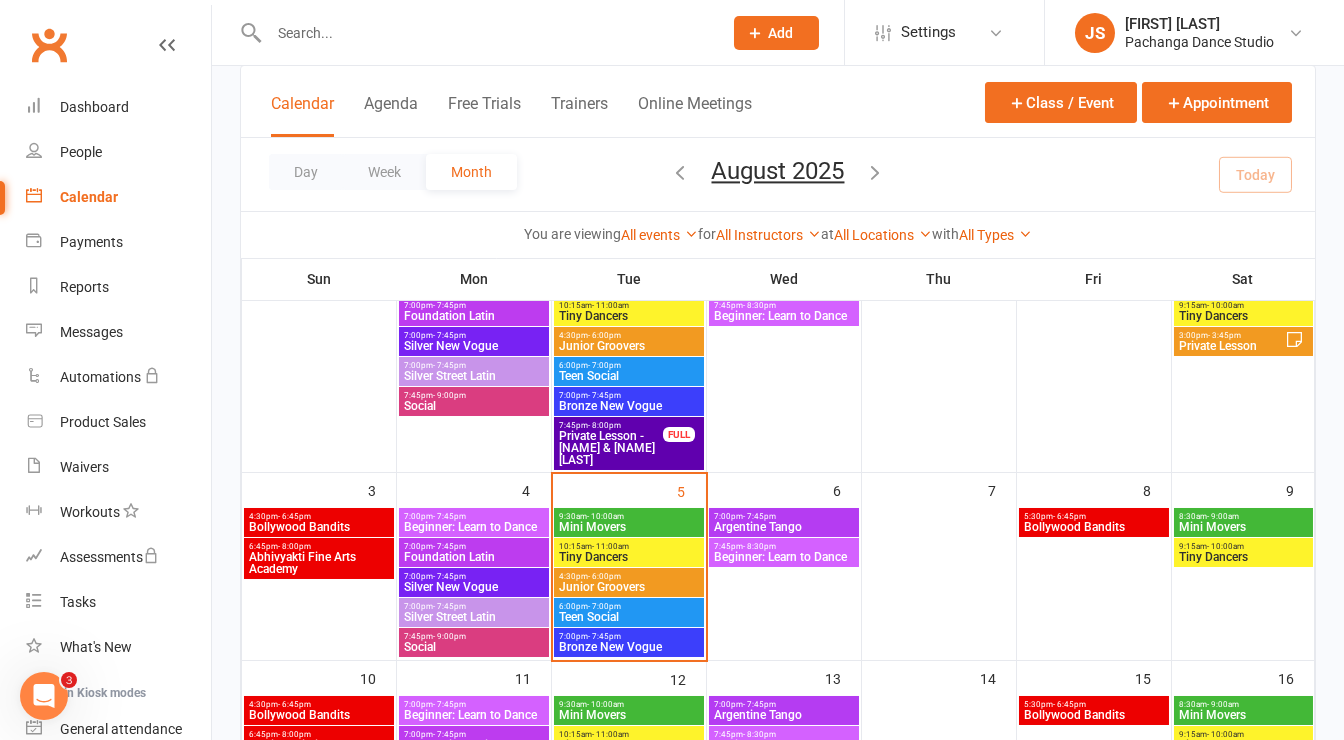 scroll, scrollTop: 196, scrollLeft: 0, axis: vertical 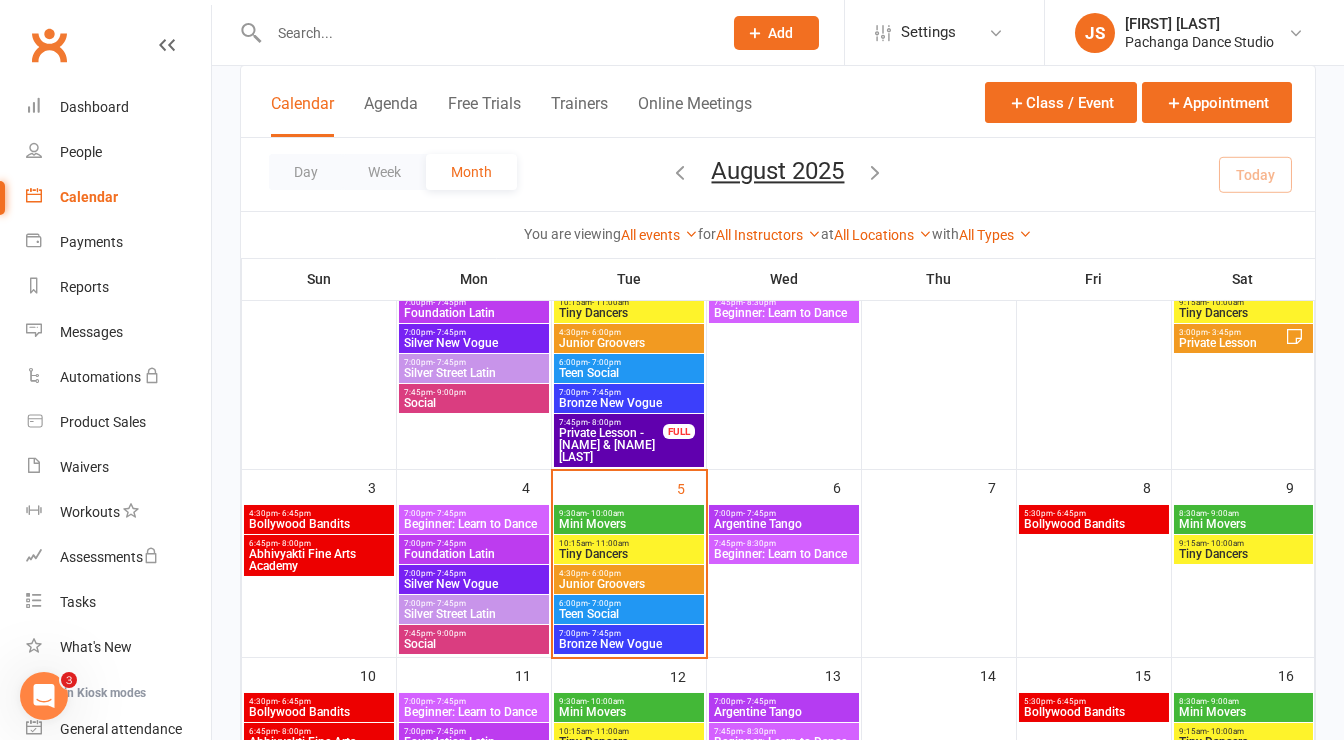 click at bounding box center (485, 33) 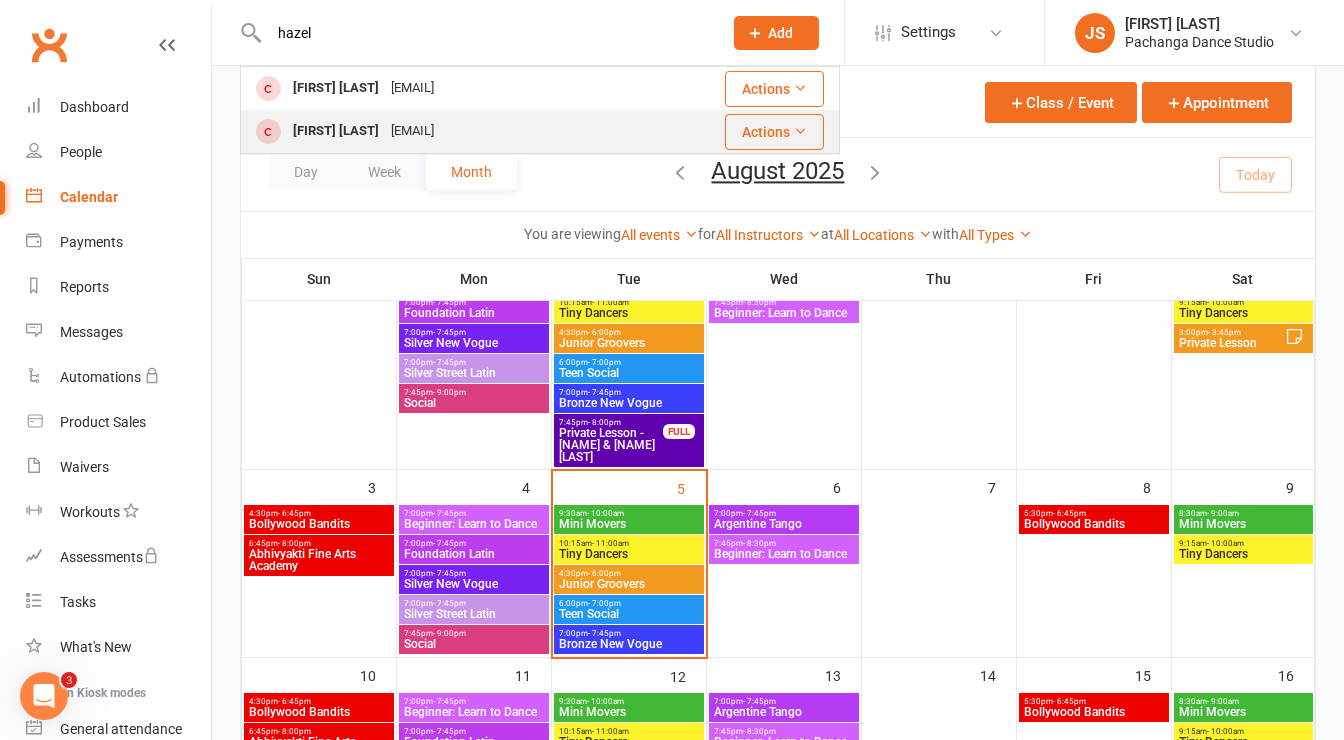 type on "hazel" 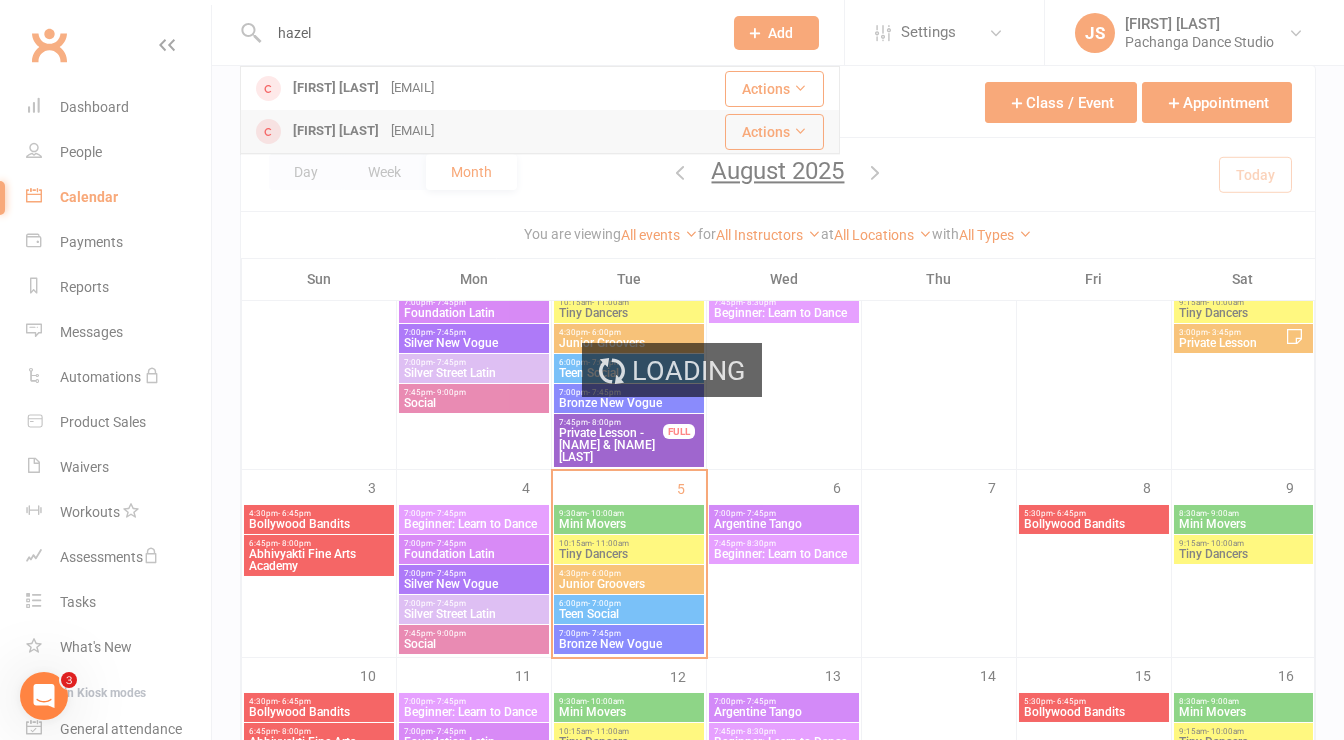 type 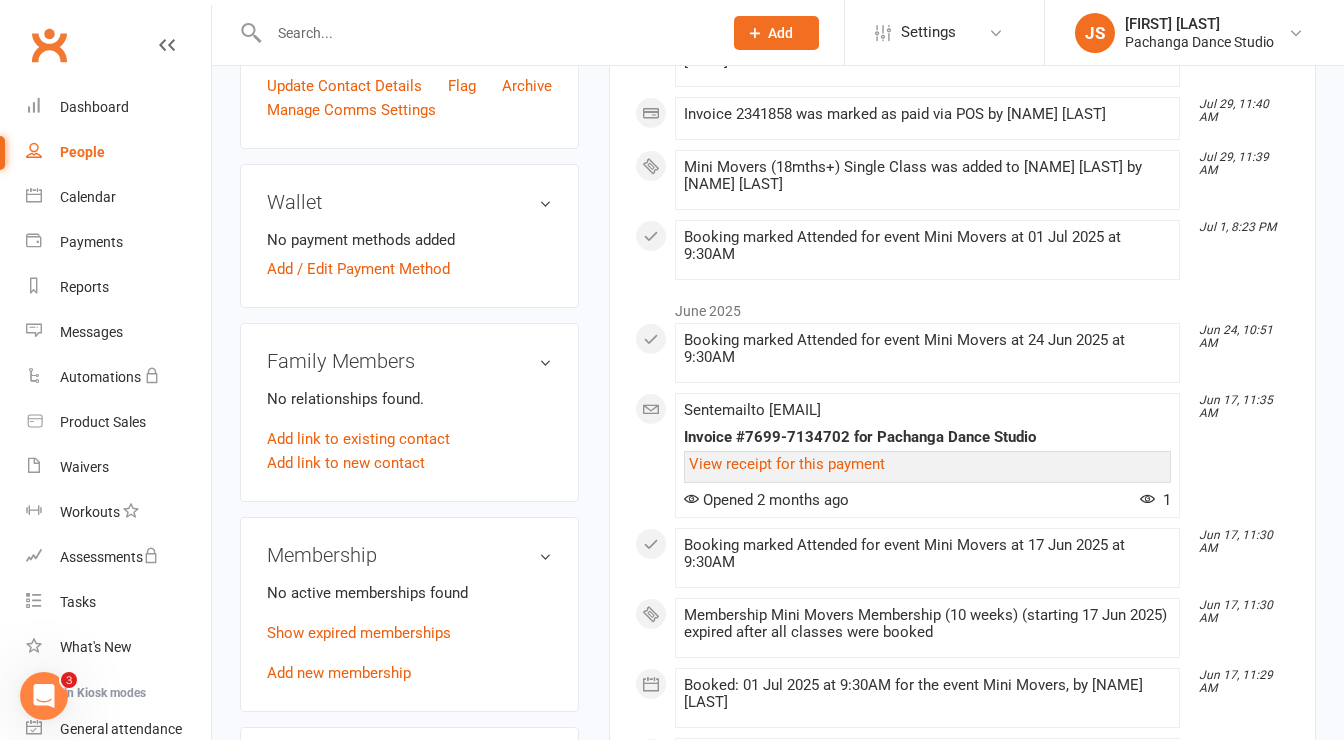 scroll, scrollTop: 762, scrollLeft: 0, axis: vertical 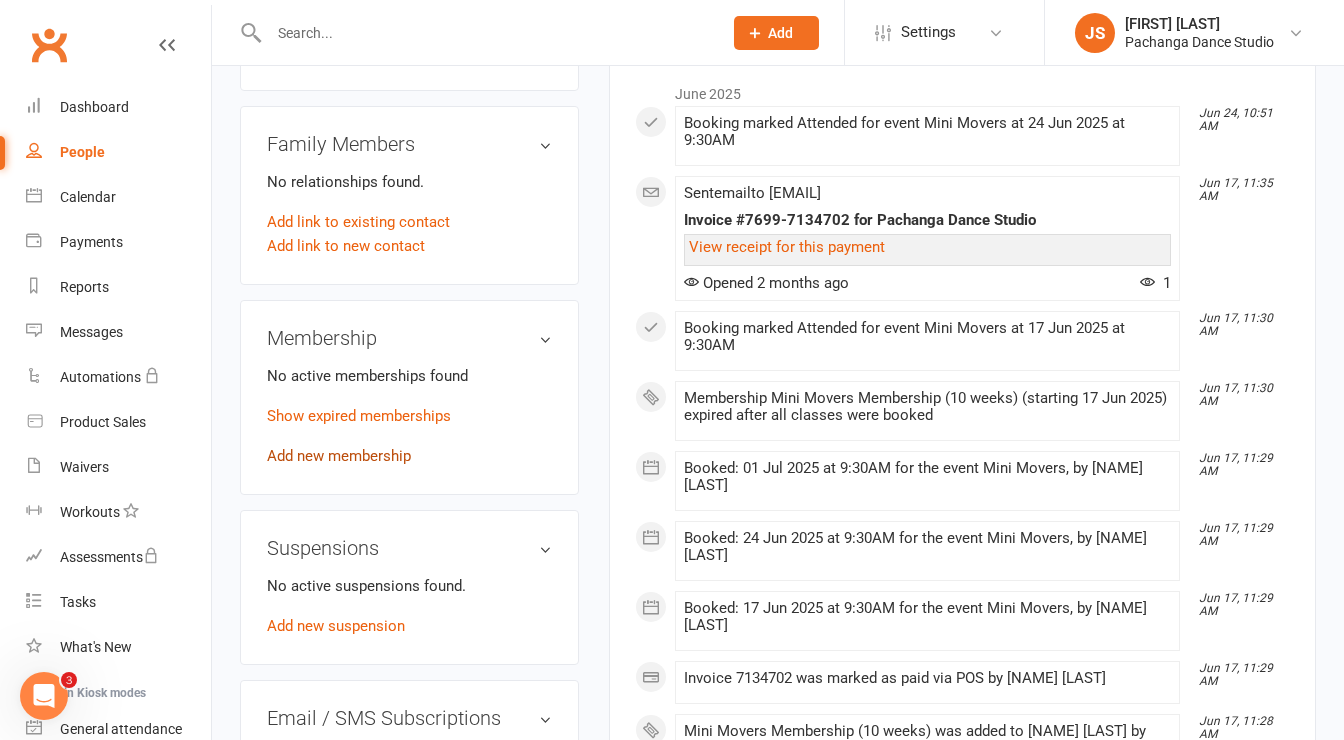 click on "Add new membership" at bounding box center (339, 456) 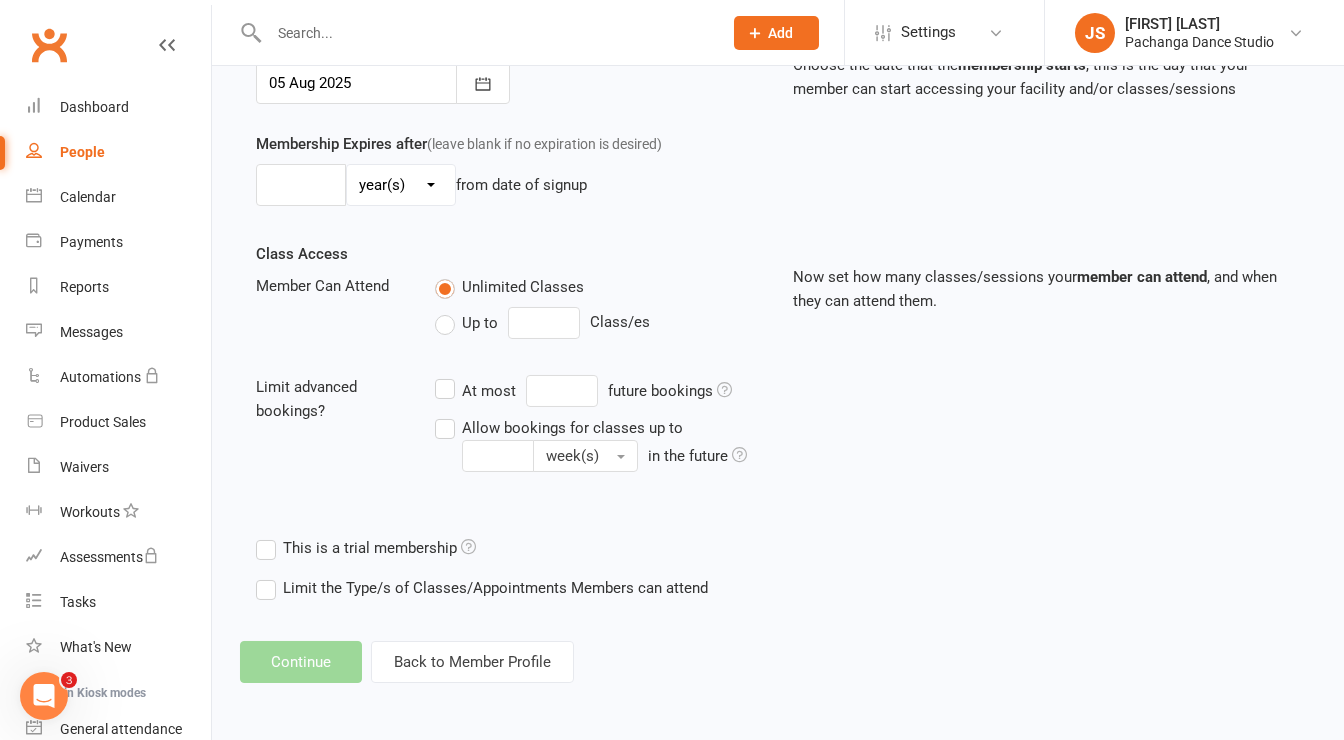 scroll, scrollTop: 0, scrollLeft: 0, axis: both 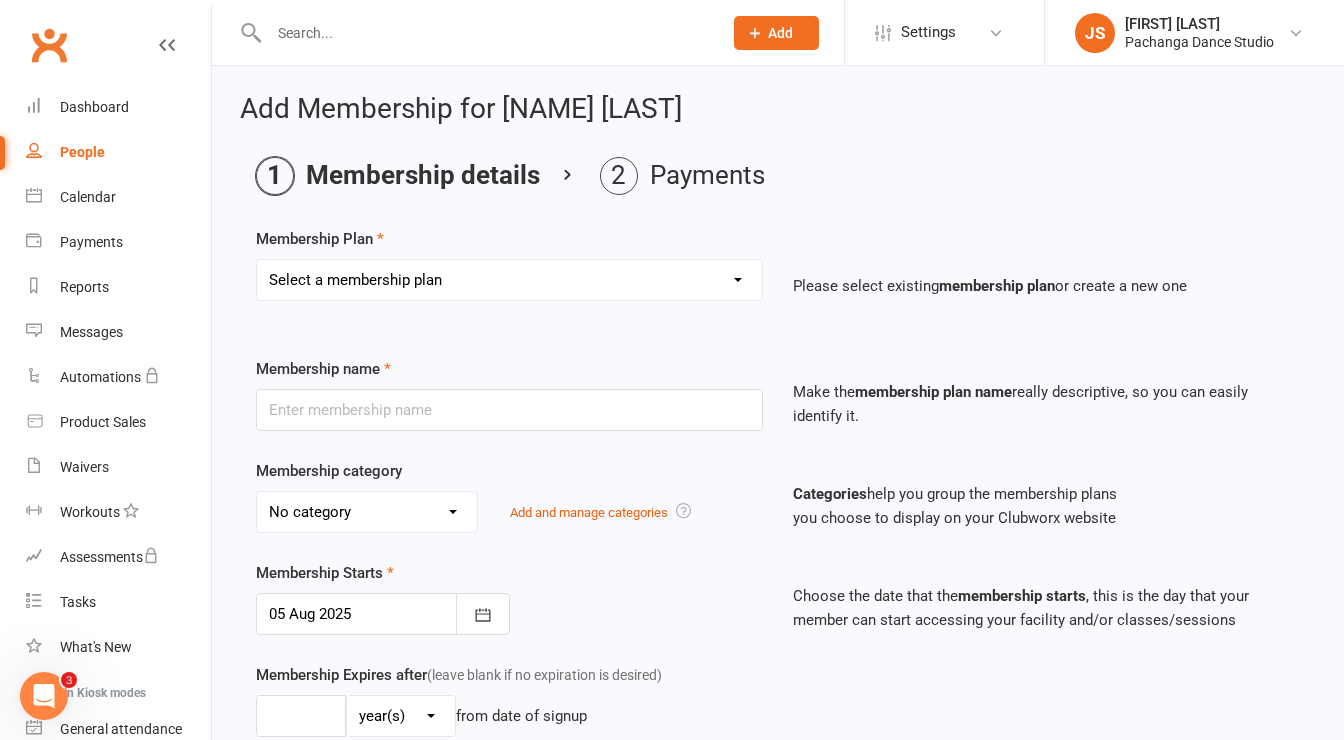 click on "Select a membership plan Create new Membership Plan Single Class Pass 5 Class Pack 10 Class Pack Single Class Pass - Phillip Island 5 Class Pass - Phillip Island 10 Class Pass - Phillip Island Pink Membership Black Membership White Membership (Teen only) Teen Comp Class (9 weeks) Mini Movers (18mths+) Single Class Mini Movers 4 Class Pass Mini Movers Direct Debit Tiny Dancers (3yrs+) Single Class Tiny Dancers 4 Class Pass Tiny Dancers Direct Debit Junior (6yrs+) Single Class Pass Junior 4 Class Pass Junior Groovers Direct Debit Regular Package Premium Package VIP Package Showcase Private Lesson Pack Floorspace Intro 2 Week Starter Pack - New Clients Only ACTIVE P/L CLIENT OLD SYSTEM - PAID IN FULL WHITE Junior Groovers Membership Tiny Dancers Term 3 Membership Junior Groovers Holiday Program 2 Class Pack Junior Groovers Term 4 Membership Tiny Dancers Term 4 Membership 20 Class Pack Tiny Dancers Membership (9 Weeks) Mini Movers Membership (9 weeks) Junior Groovers Membership (Term 2) Class & Social Combo" at bounding box center (509, 280) 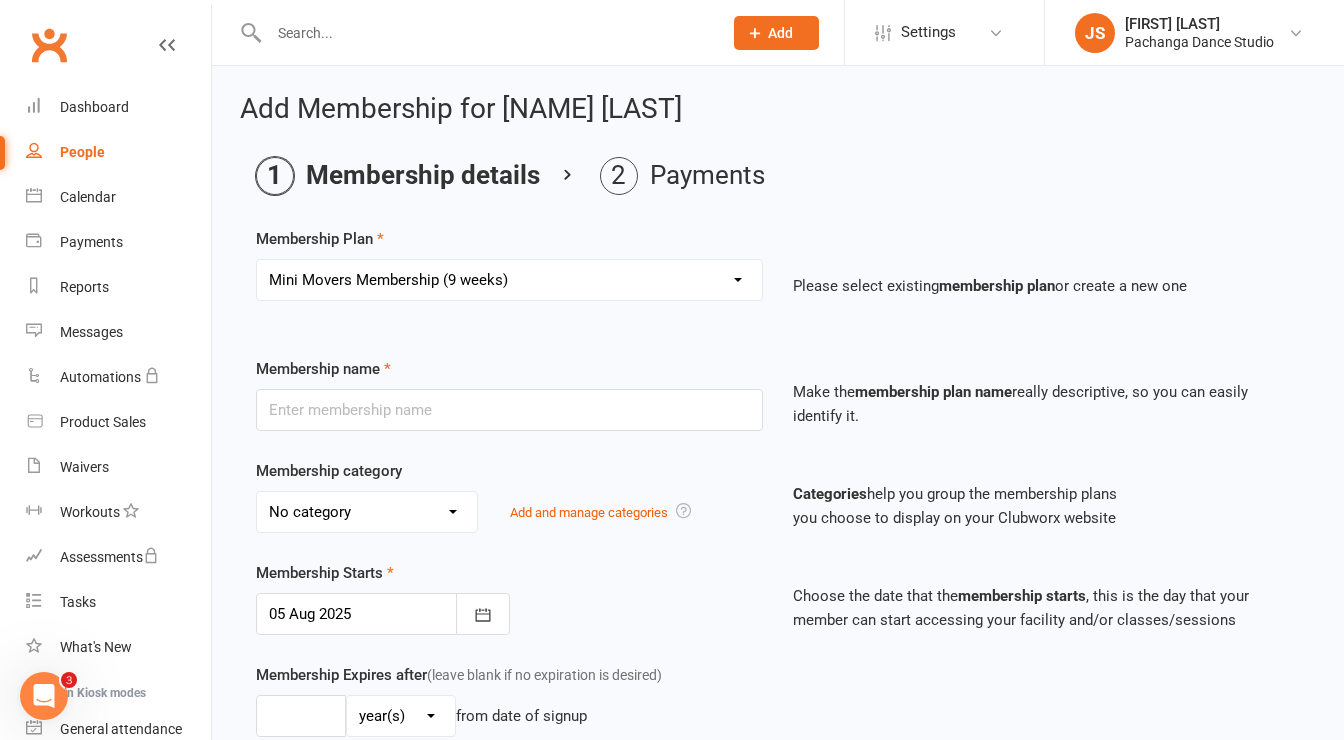 click on "Select a membership plan Create new Membership Plan Single Class Pass 5 Class Pack 10 Class Pack Single Class Pass - Phillip Island 5 Class Pass - Phillip Island 10 Class Pass - Phillip Island Pink Membership Black Membership White Membership (Teen only) Teen Comp Class (9 weeks) Mini Movers (18mths+) Single Class Mini Movers 4 Class Pass Mini Movers Direct Debit Tiny Dancers (3yrs+) Single Class Tiny Dancers 4 Class Pass Tiny Dancers Direct Debit Junior (6yrs+) Single Class Pass Junior 4 Class Pass Junior Groovers Direct Debit Regular Package Premium Package VIP Package Showcase Private Lesson Pack Floorspace Intro 2 Week Starter Pack - New Clients Only ACTIVE P/L CLIENT OLD SYSTEM - PAID IN FULL WHITE Junior Groovers Membership Tiny Dancers Term 3 Membership Junior Groovers Holiday Program 2 Class Pack Junior Groovers Term 4 Membership Tiny Dancers Term 4 Membership 20 Class Pack Tiny Dancers Membership (9 Weeks) Mini Movers Membership (9 weeks) Junior Groovers Membership (Term 2) Class & Social Combo" at bounding box center (509, 280) 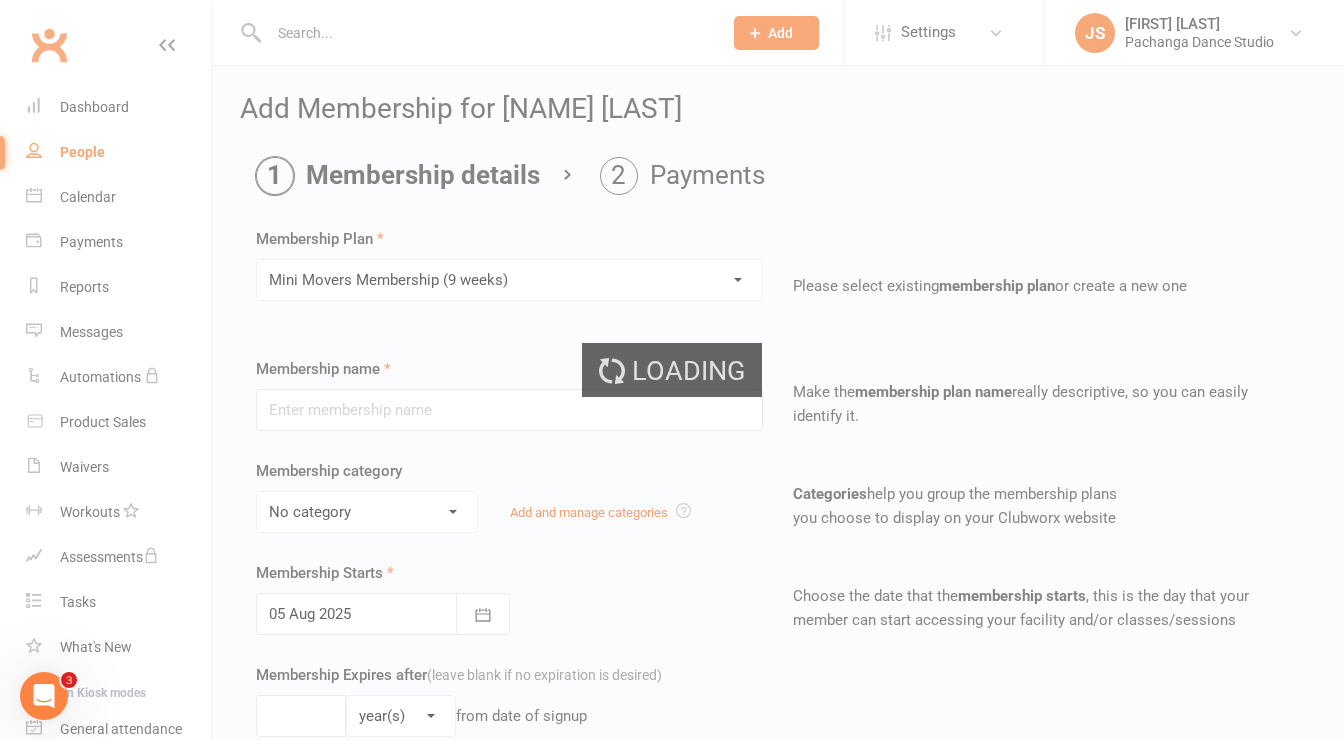 type on "Mini Movers Membership (9 weeks)" 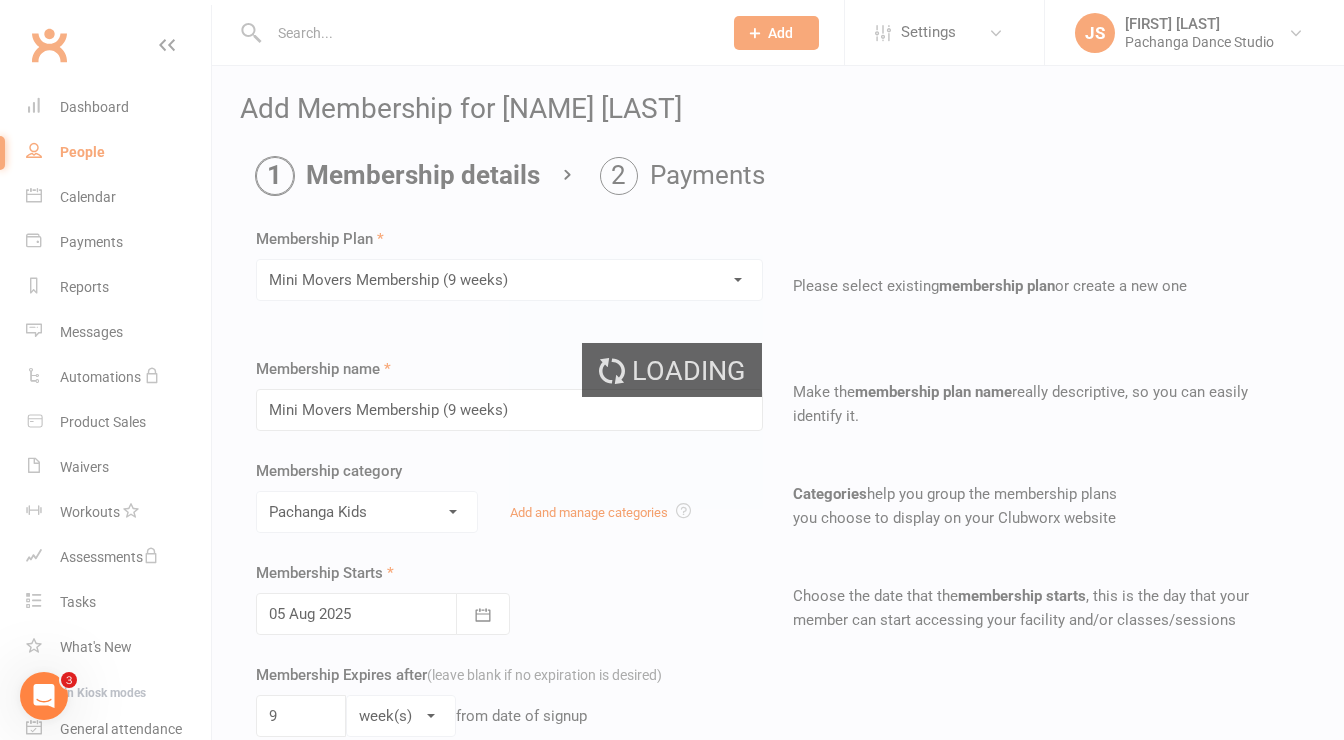 type on "9" 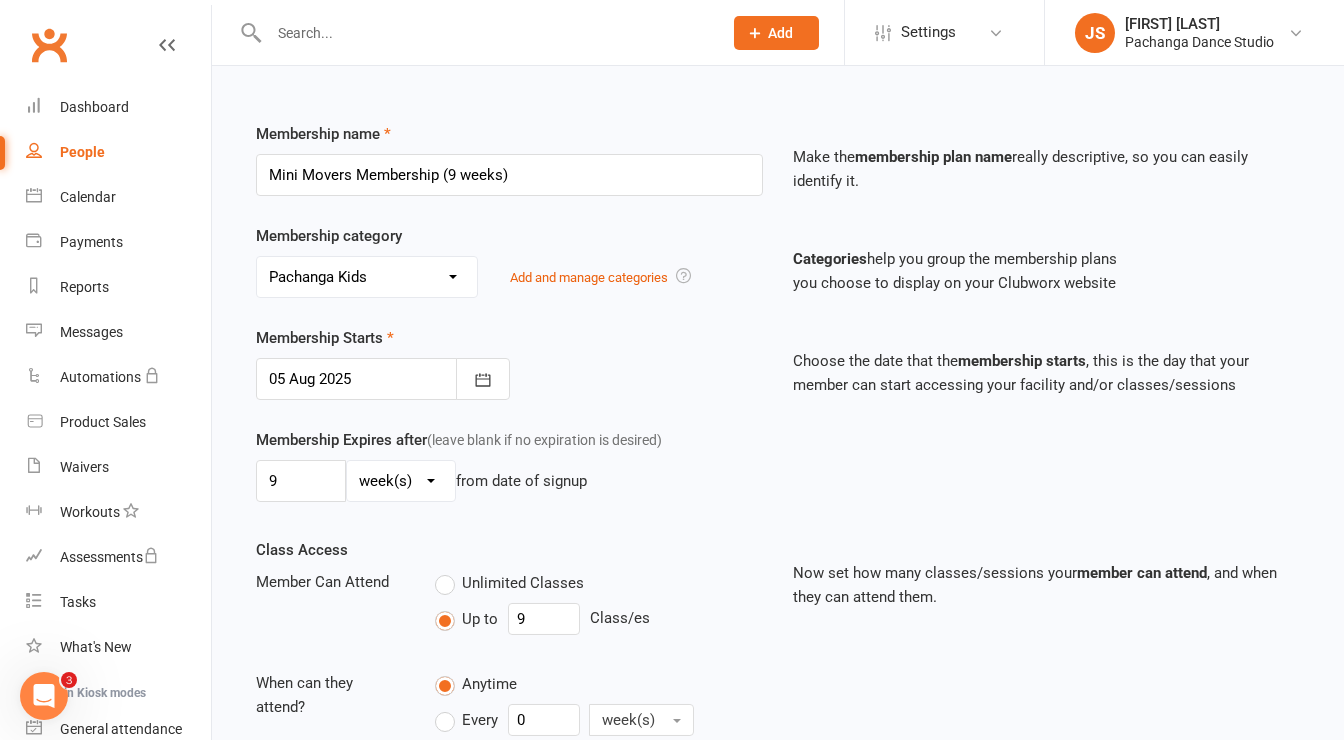 scroll, scrollTop: 235, scrollLeft: 0, axis: vertical 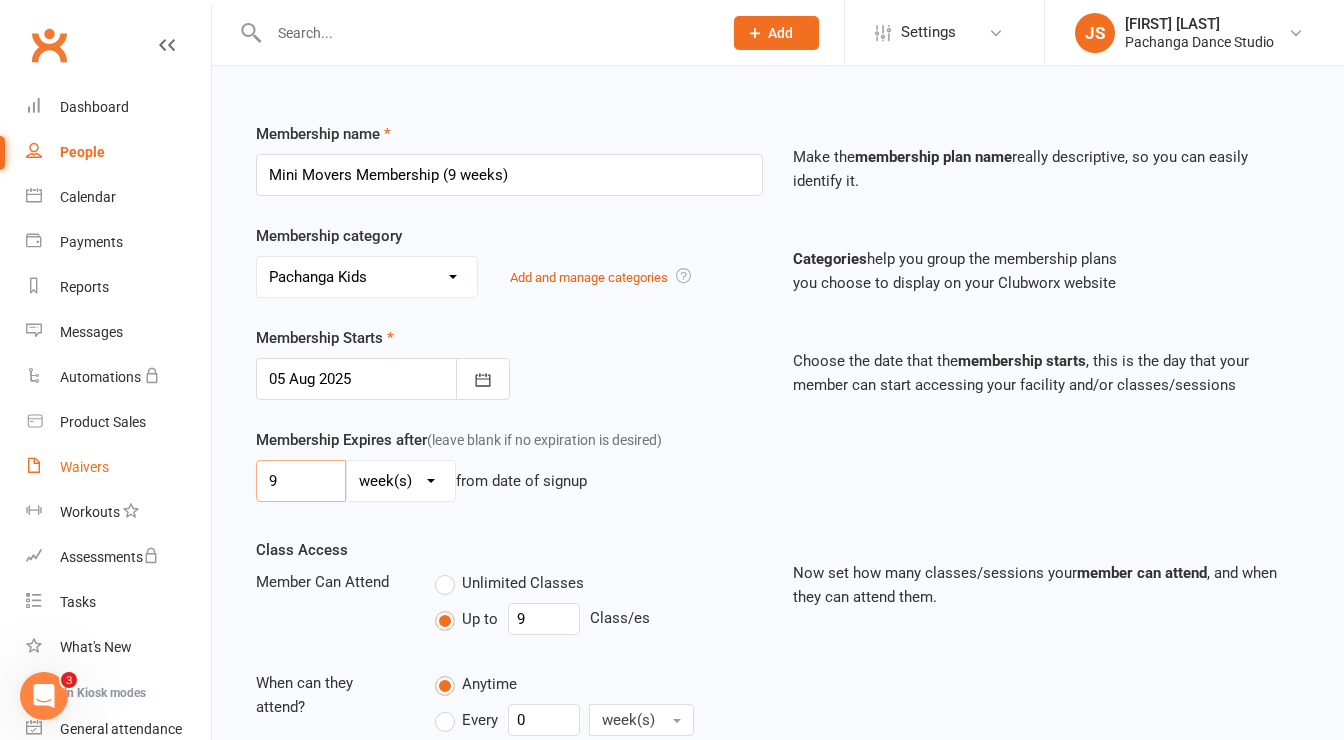 drag, startPoint x: 292, startPoint y: 473, endPoint x: 148, endPoint y: 489, distance: 144.88617 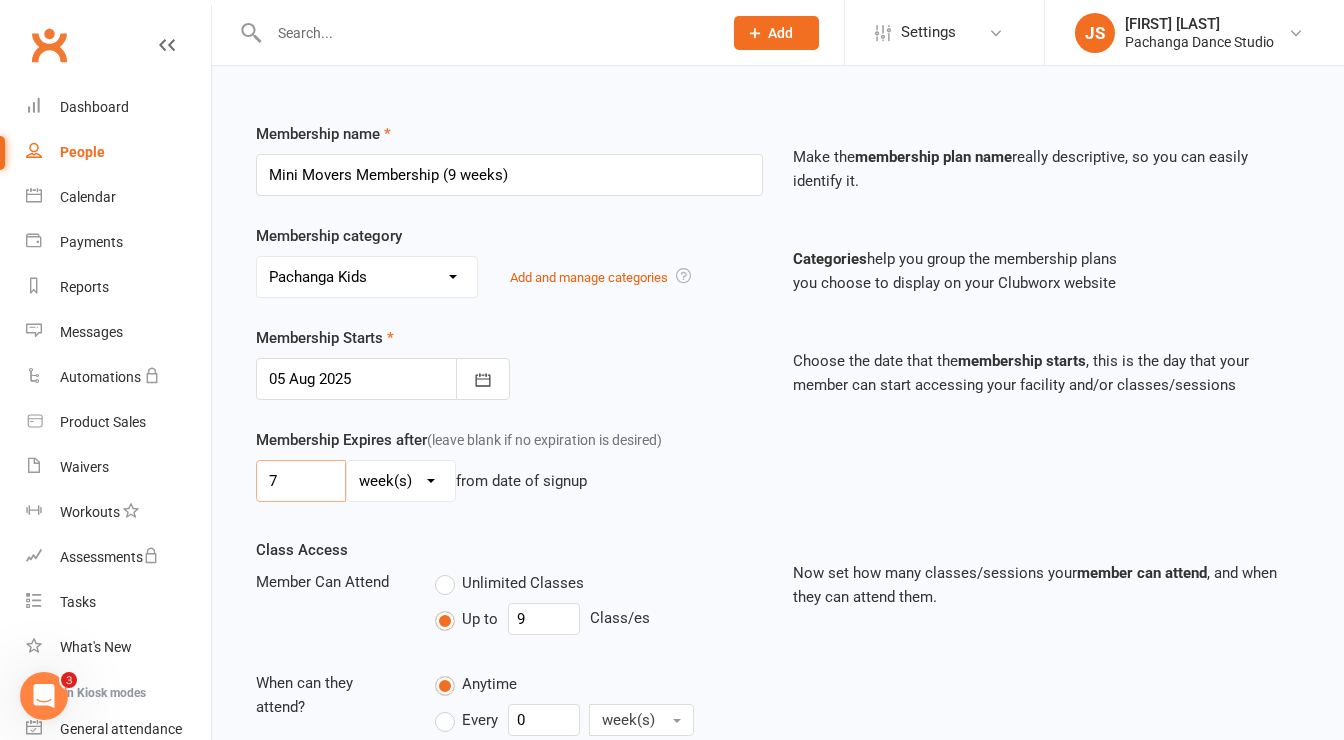 type on "7" 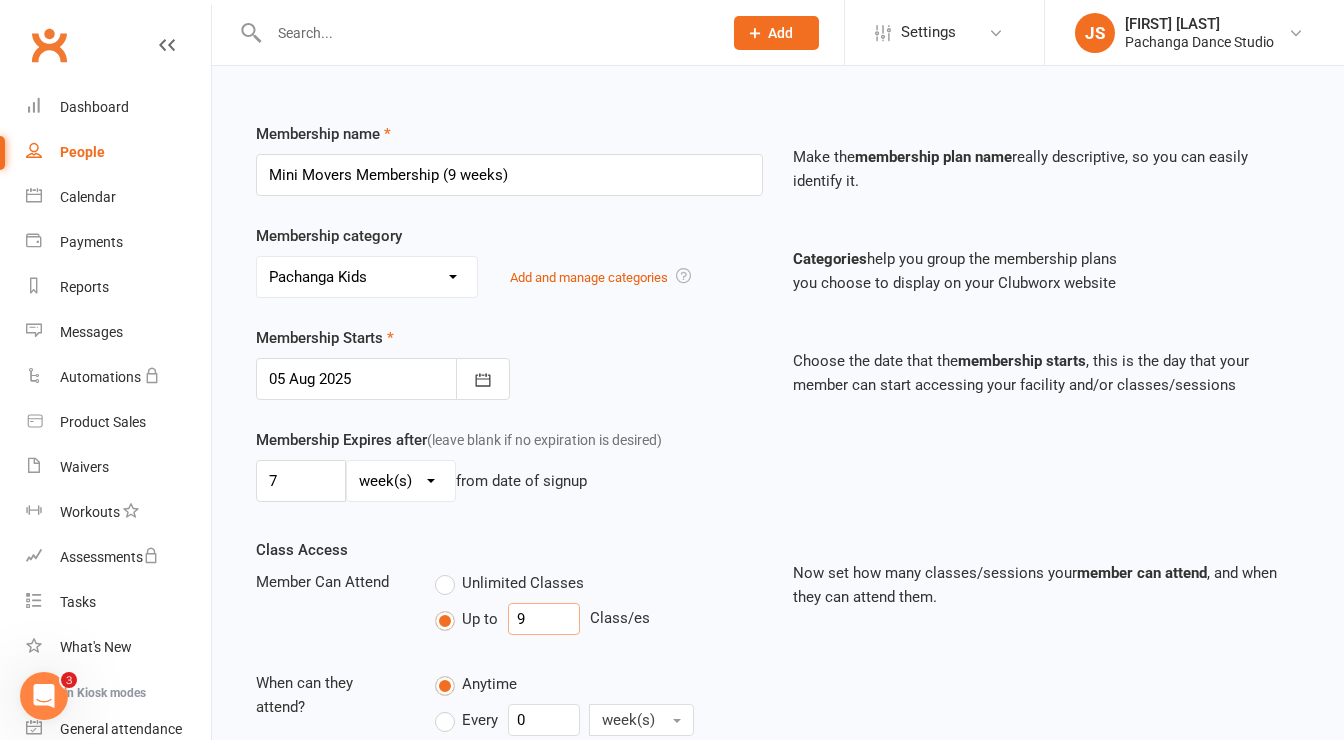 drag, startPoint x: 571, startPoint y: 613, endPoint x: 488, endPoint y: 611, distance: 83.02409 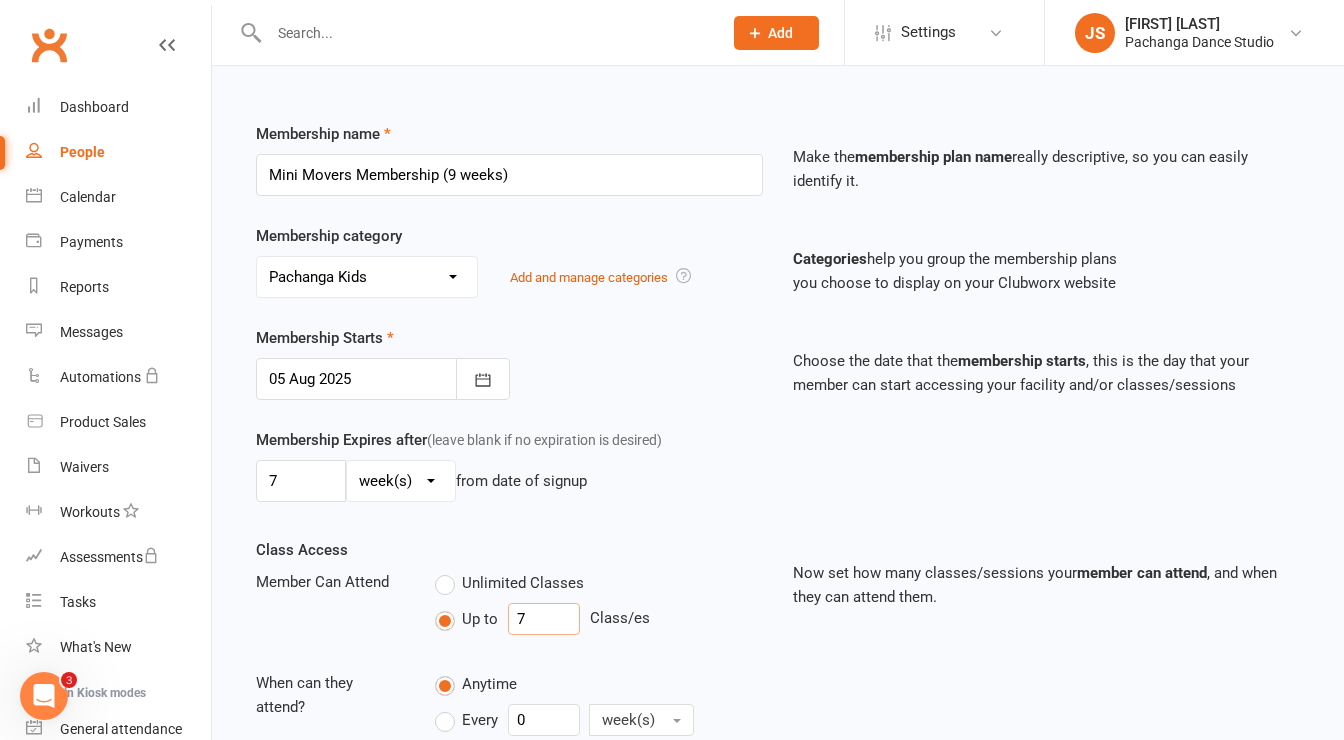 type on "7" 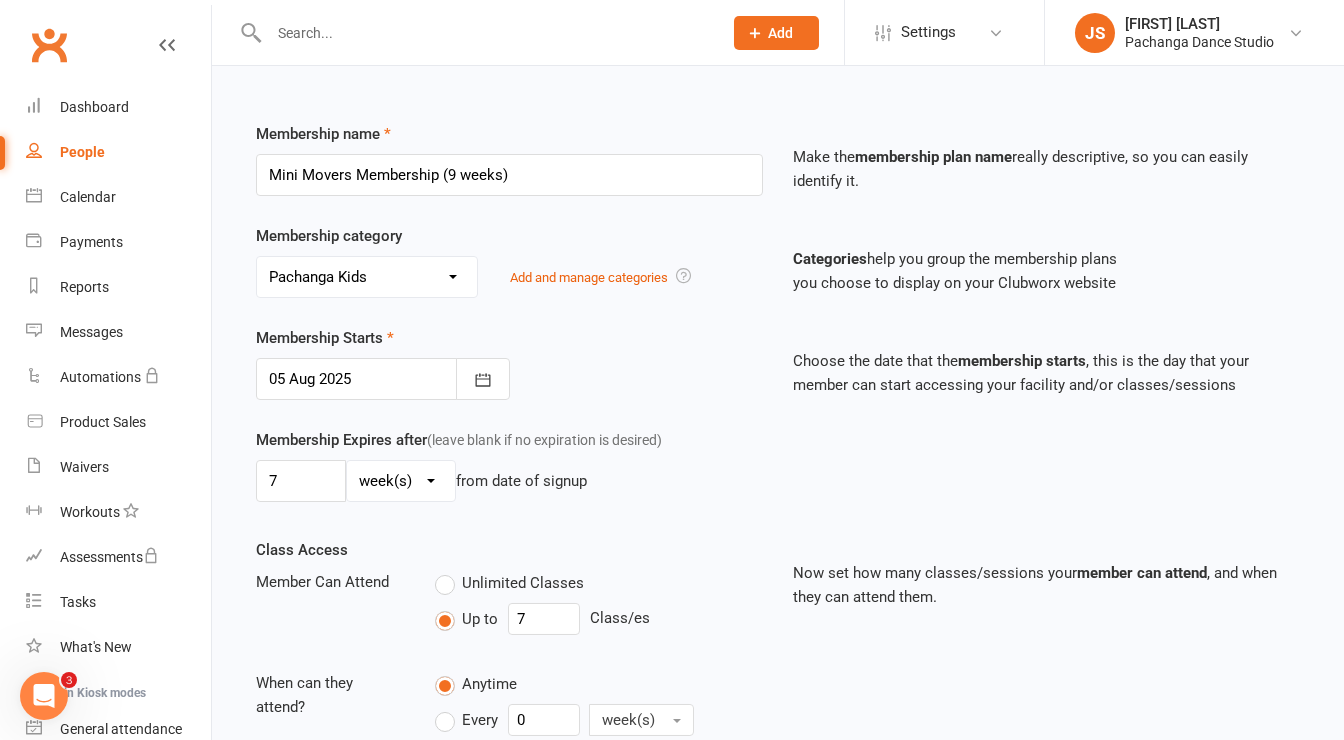 click on "Class Access Member Can Attend Unlimited Classes Up to 7 Class/es When can they attend? Anytime Every 0
week(s)" at bounding box center (509, 655) 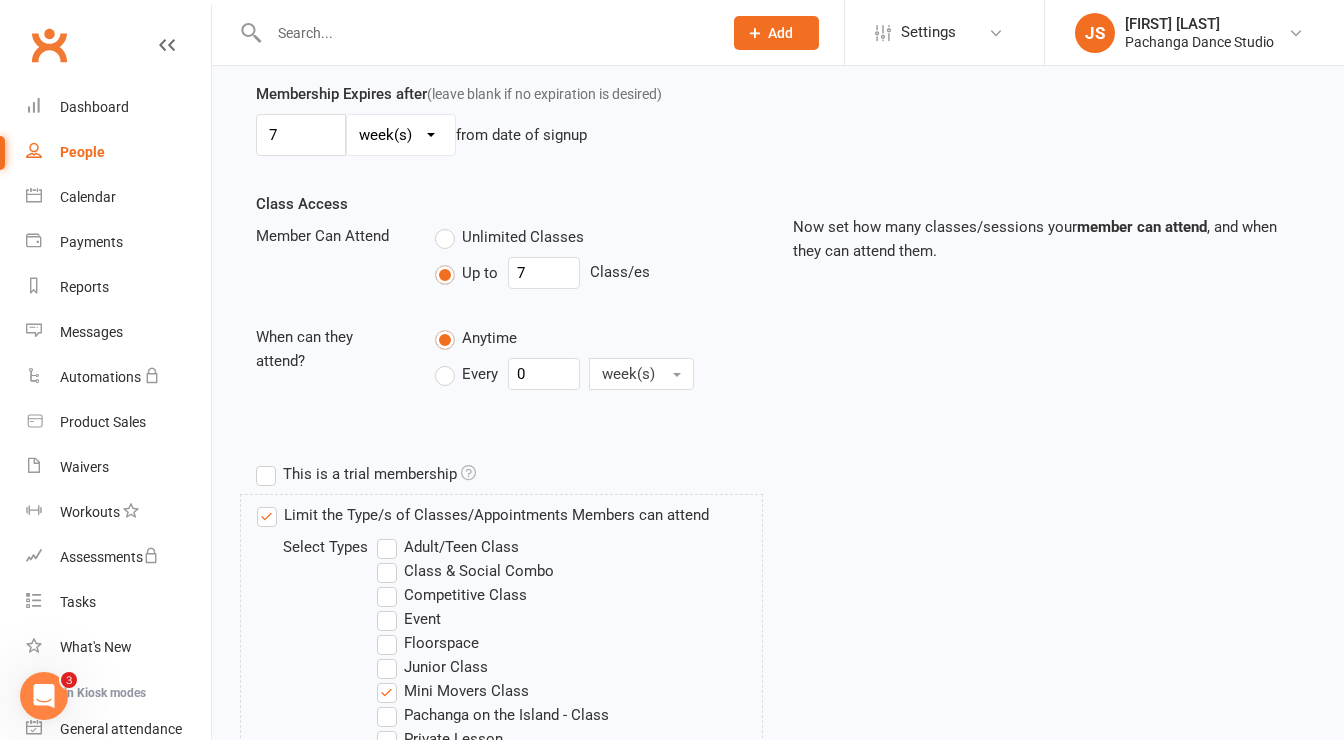 scroll, scrollTop: 886, scrollLeft: 0, axis: vertical 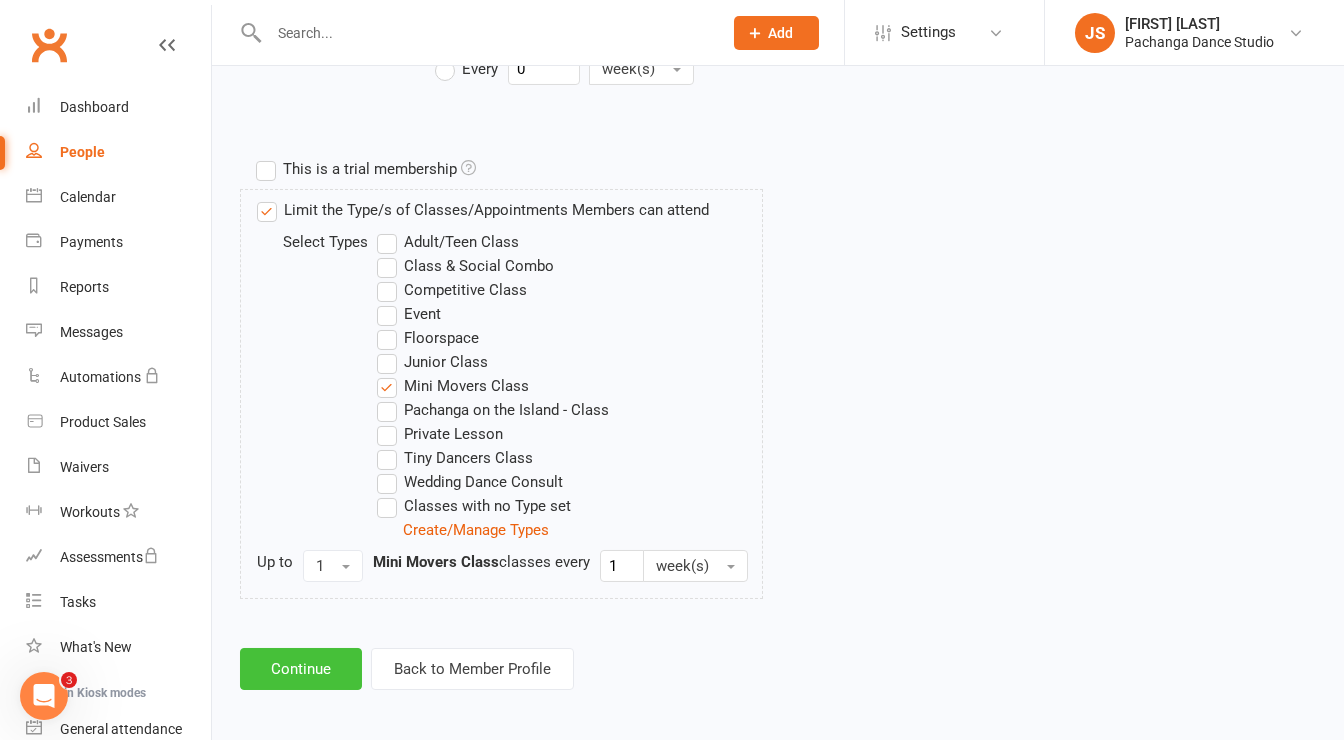 click on "Continue" at bounding box center (301, 669) 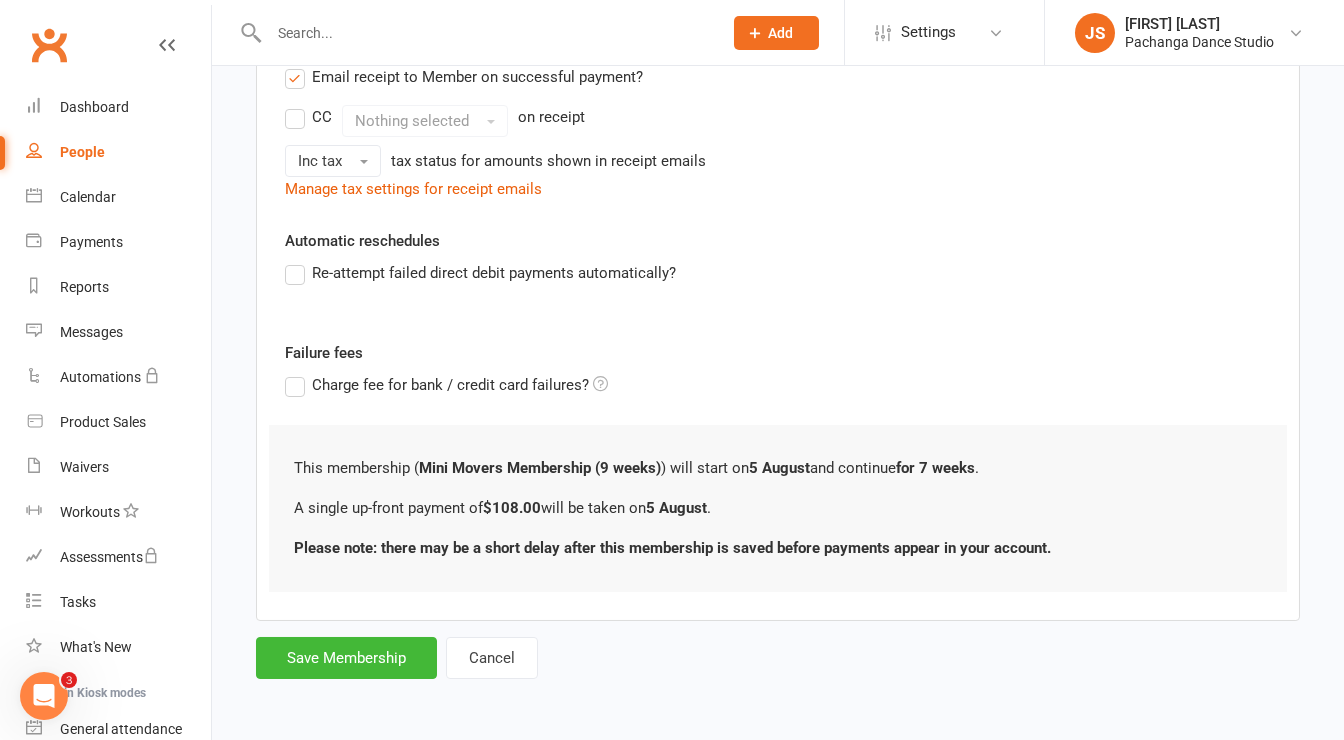 scroll, scrollTop: 0, scrollLeft: 0, axis: both 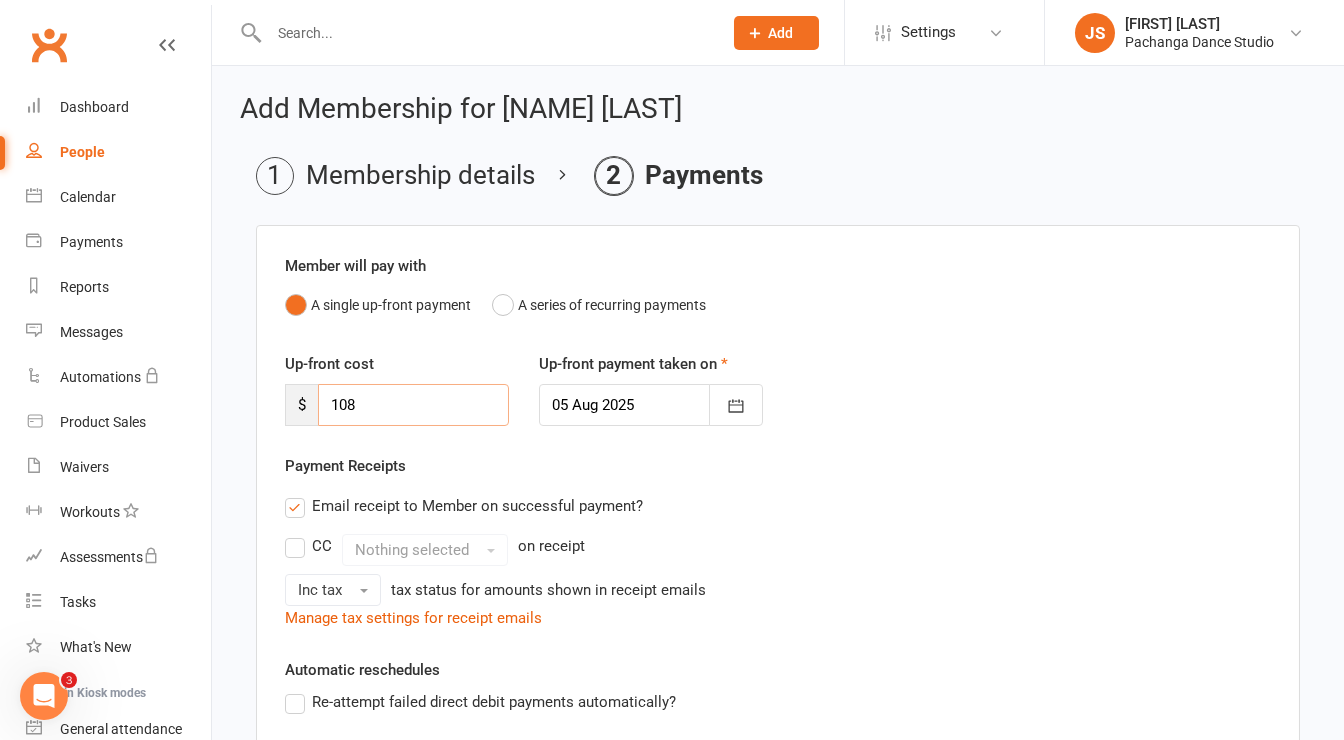 drag, startPoint x: 381, startPoint y: 409, endPoint x: 260, endPoint y: 404, distance: 121.103264 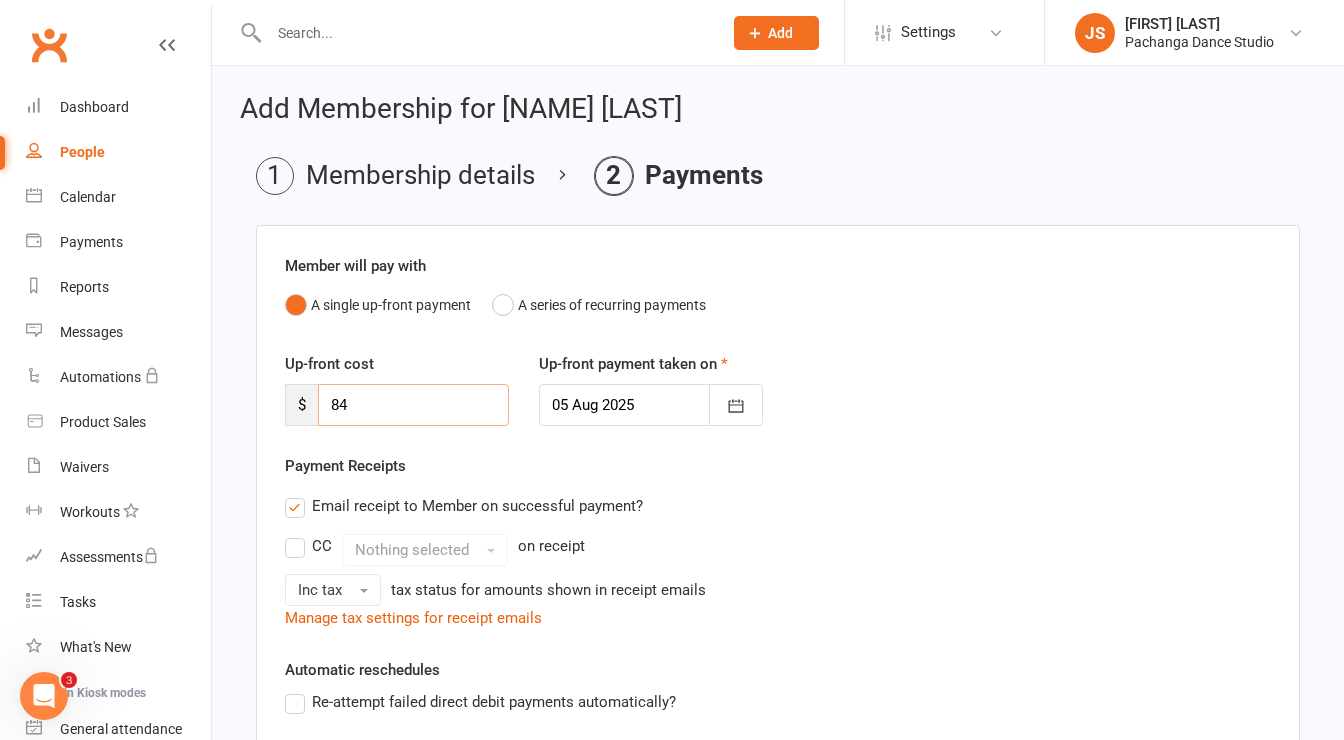 type on "84" 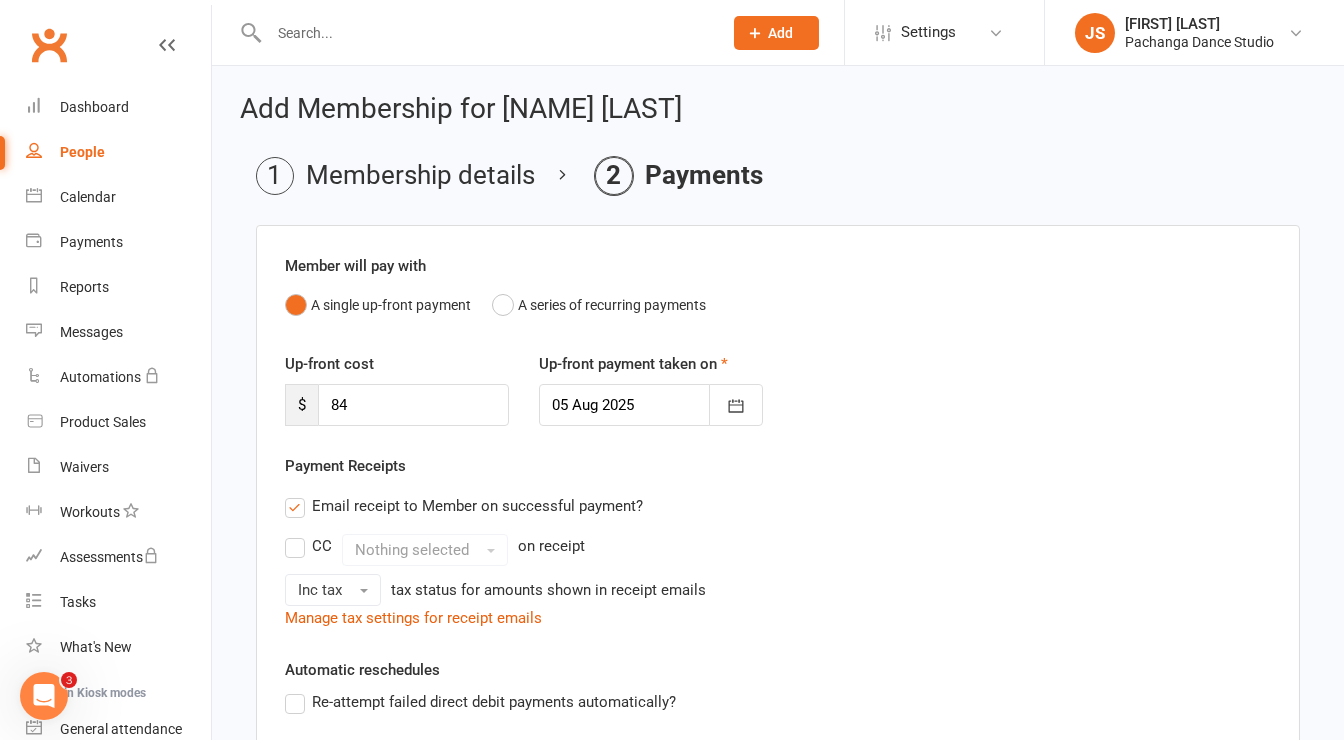 click on "Payment Receipts Email receipt to Member on successful payment? CC
Nothing selected
on receipt
Inc tax
tax status for amounts shown in receipt emails Manage tax settings for receipt emails" at bounding box center [778, 542] 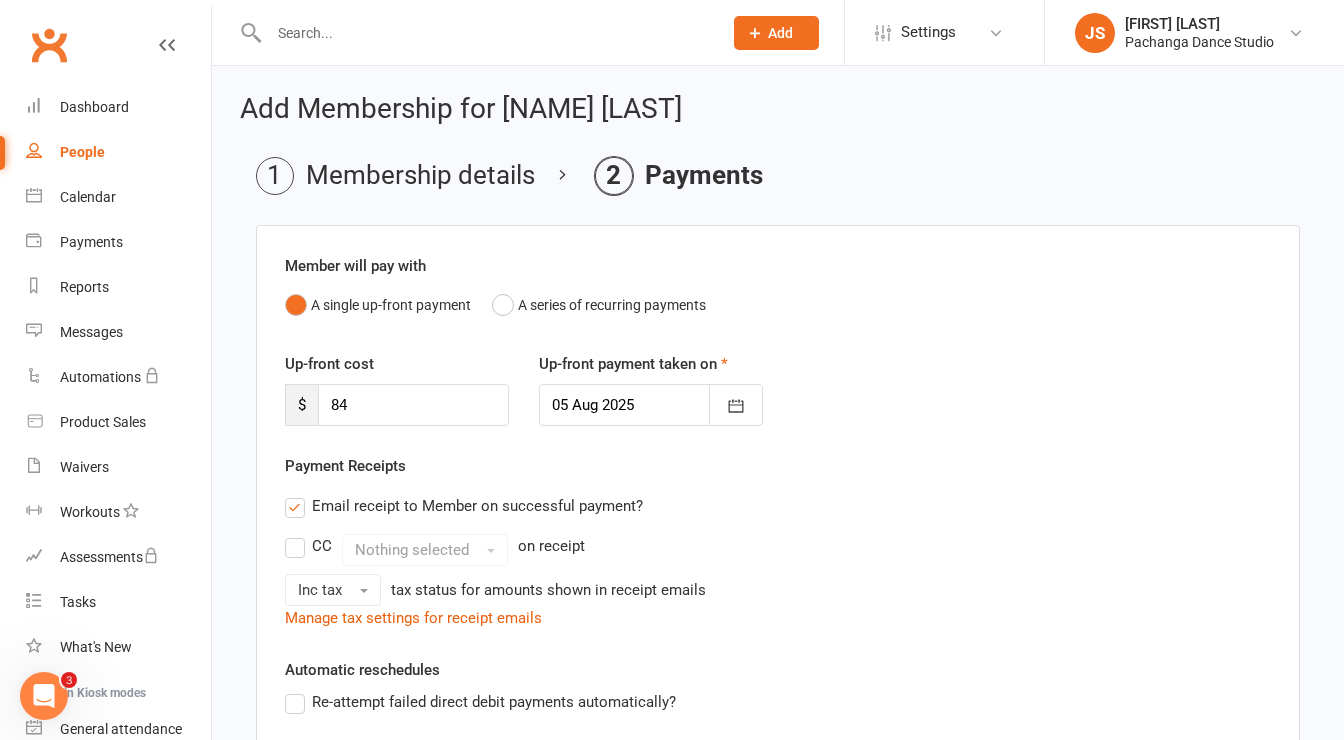scroll, scrollTop: 423, scrollLeft: 0, axis: vertical 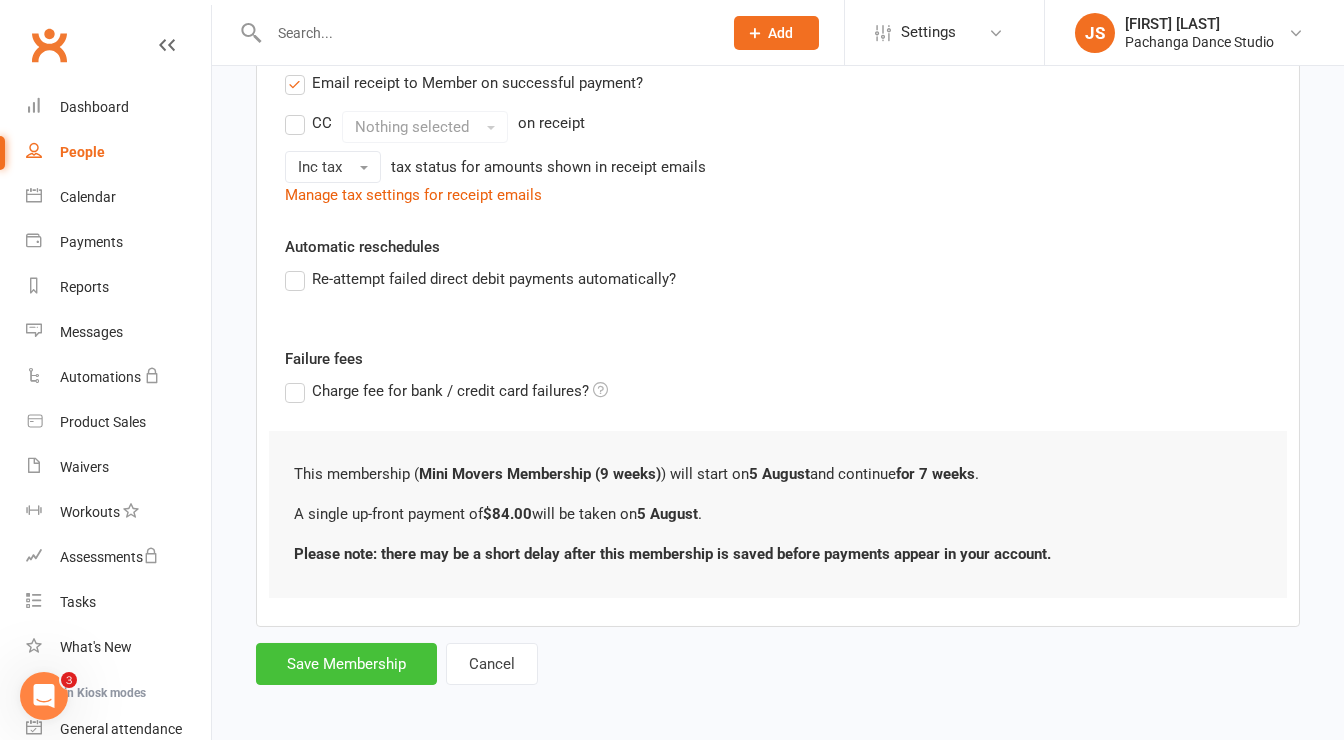 click on "Save Membership" at bounding box center [346, 664] 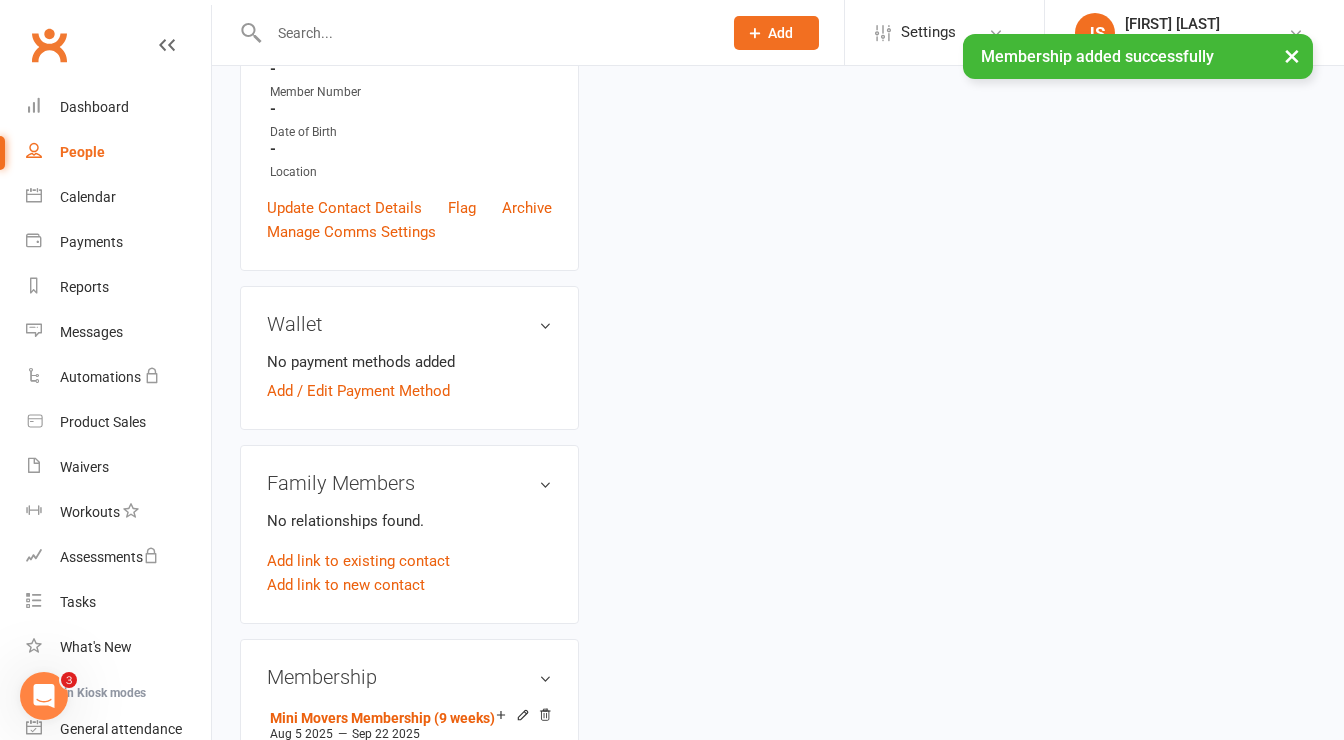 scroll, scrollTop: 0, scrollLeft: 0, axis: both 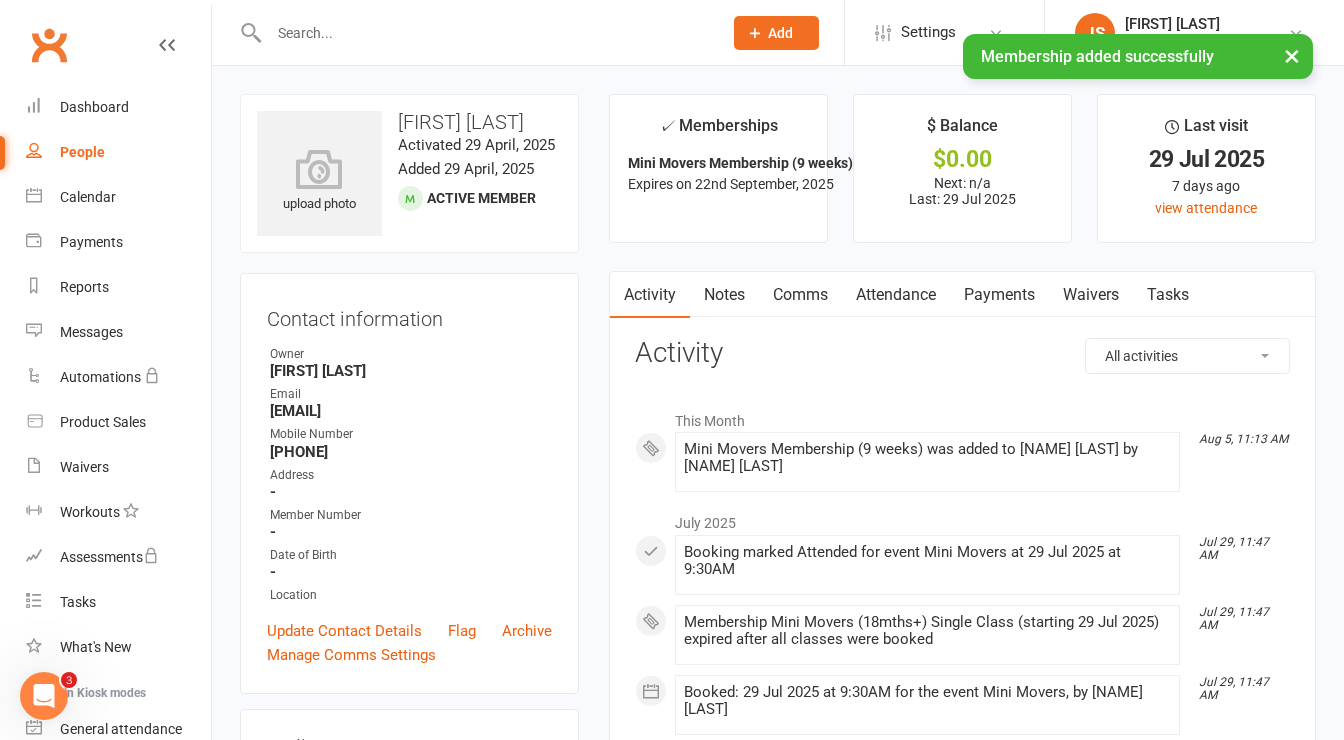 click on "Payments" at bounding box center [999, 295] 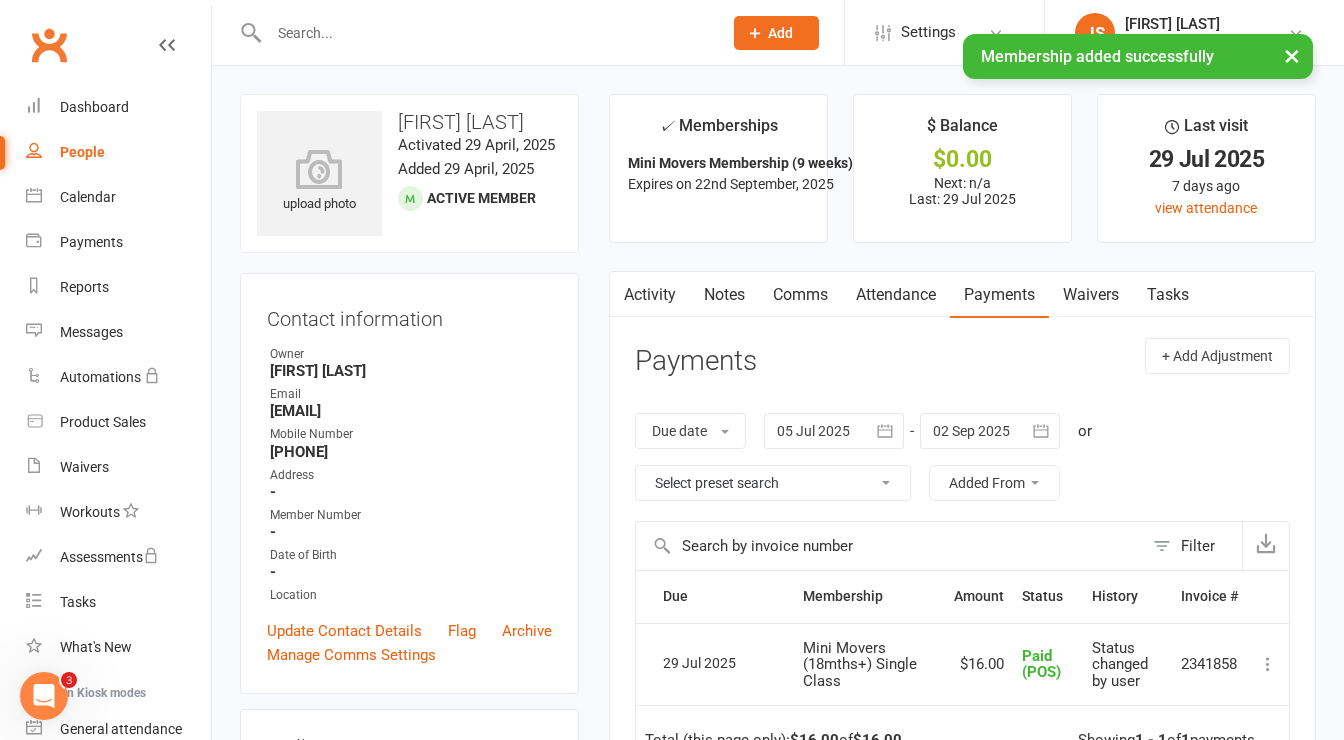 click on "Attendance" at bounding box center [896, 295] 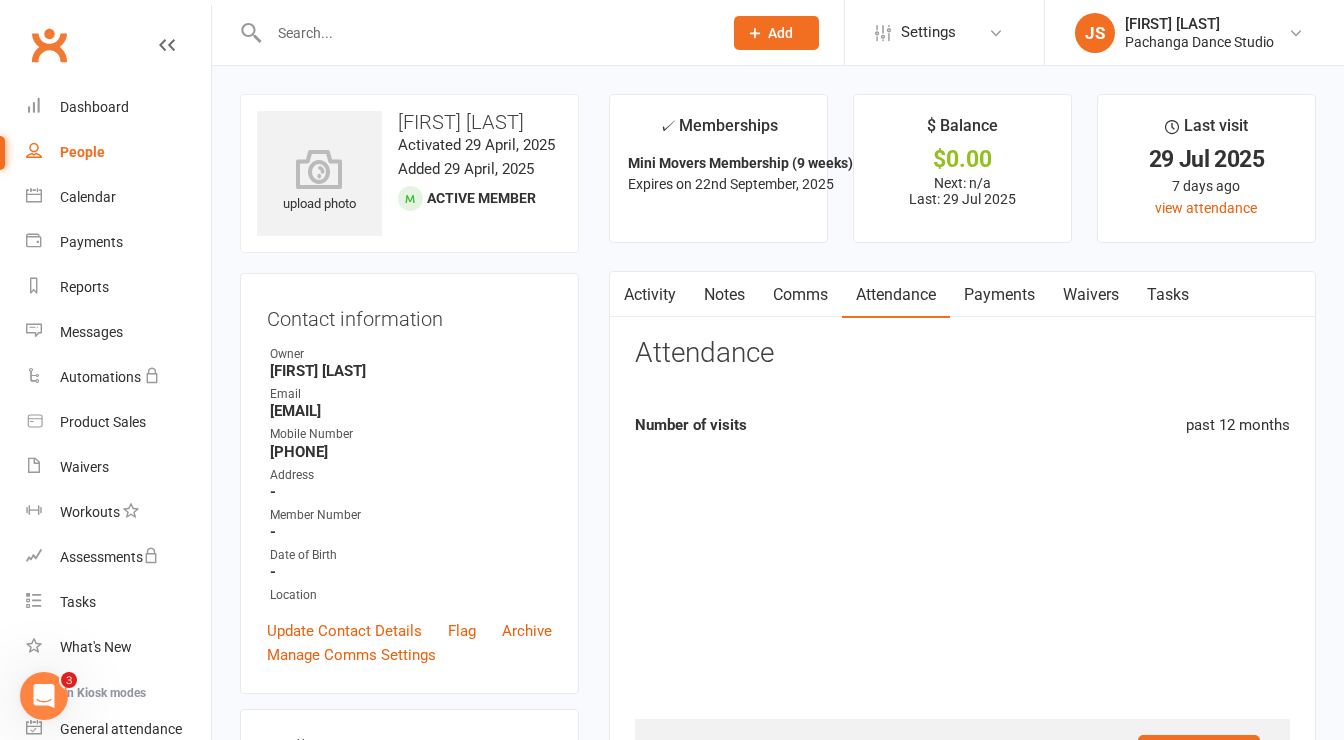 click on "Payments" at bounding box center [999, 295] 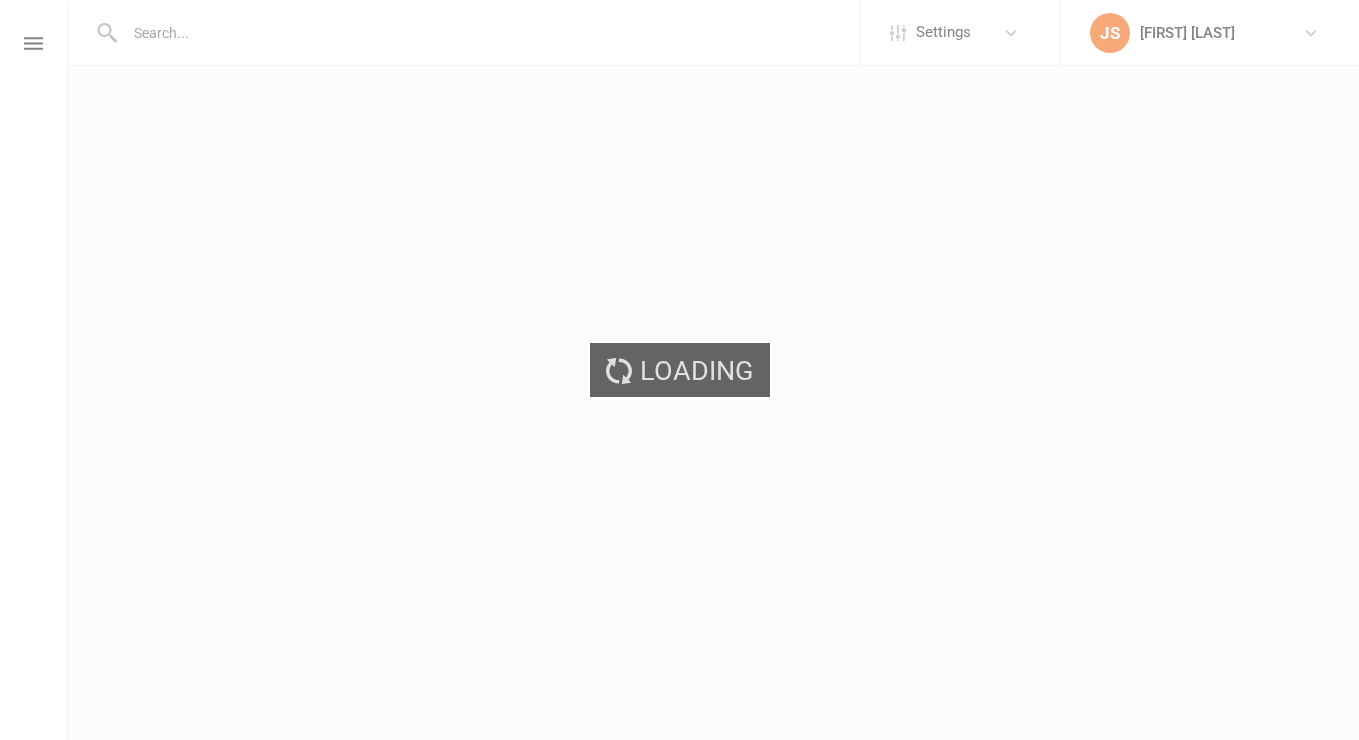 scroll, scrollTop: 0, scrollLeft: 0, axis: both 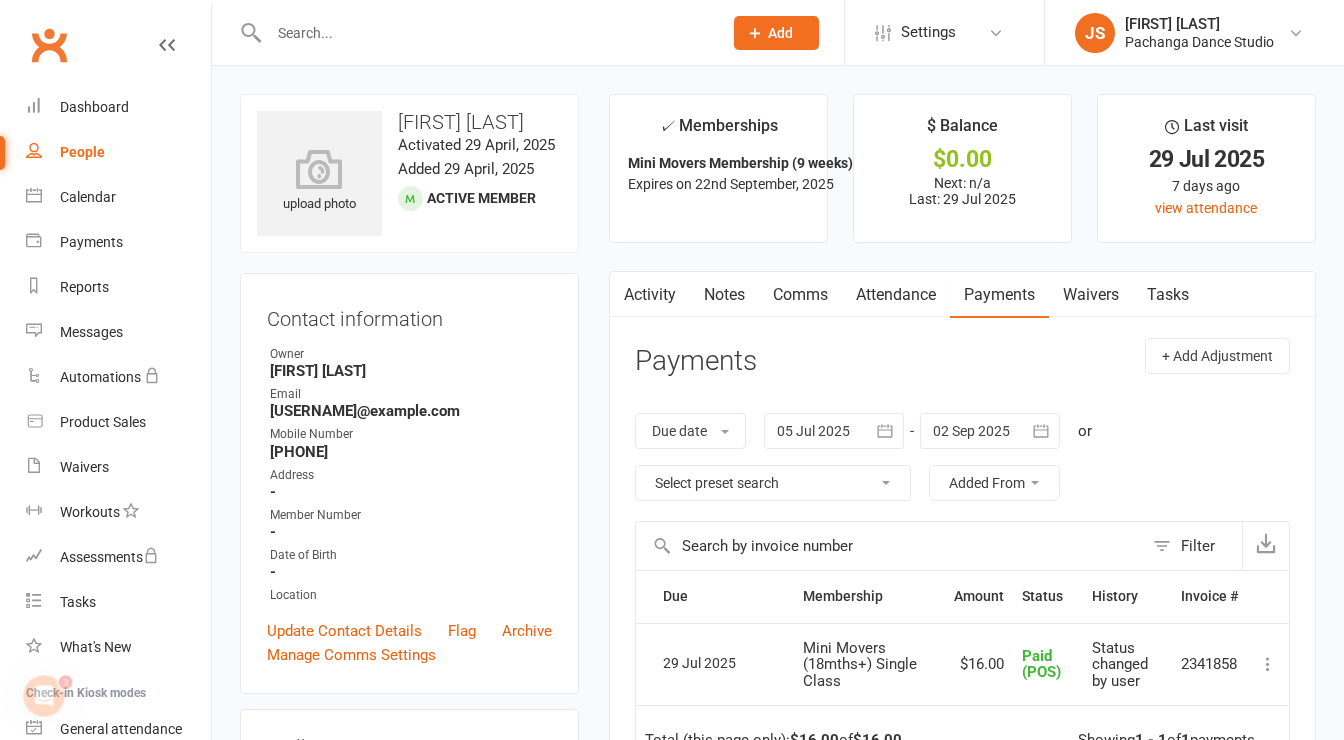click on "Attendance" at bounding box center [896, 295] 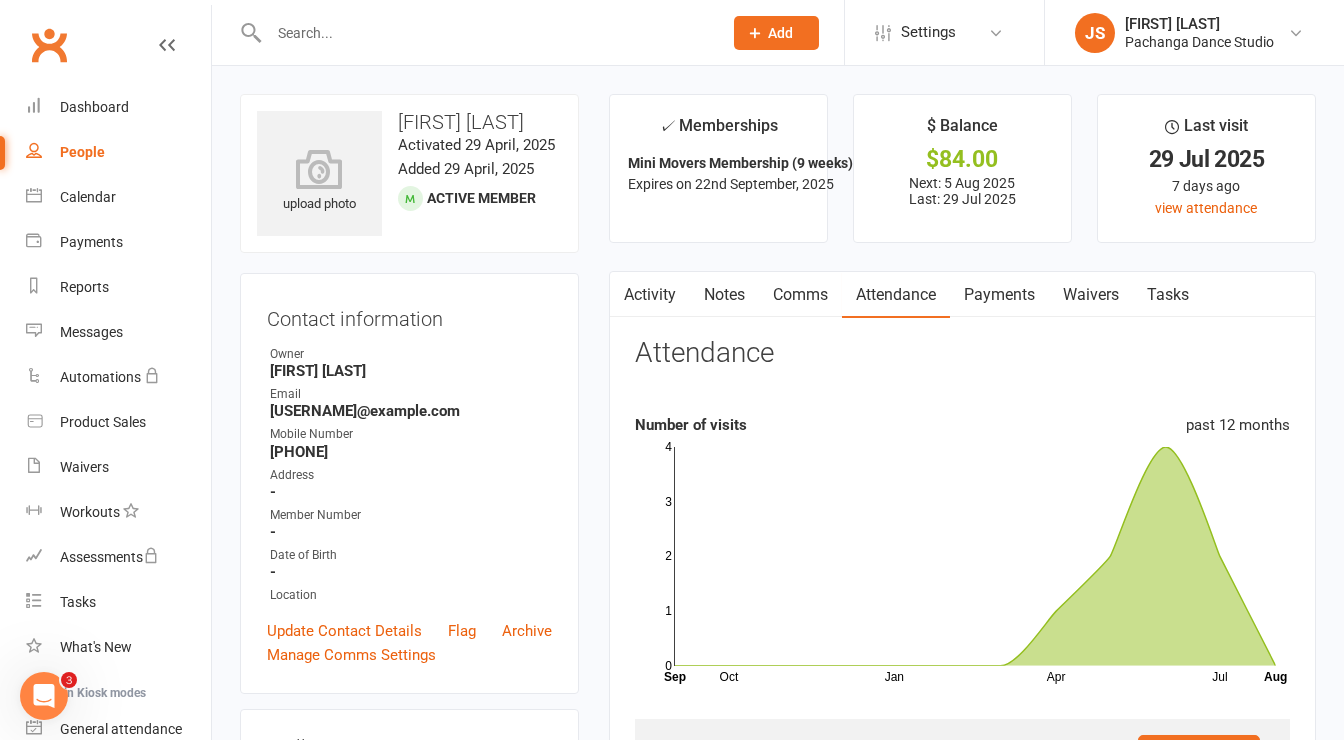 click on "Payments" at bounding box center (999, 295) 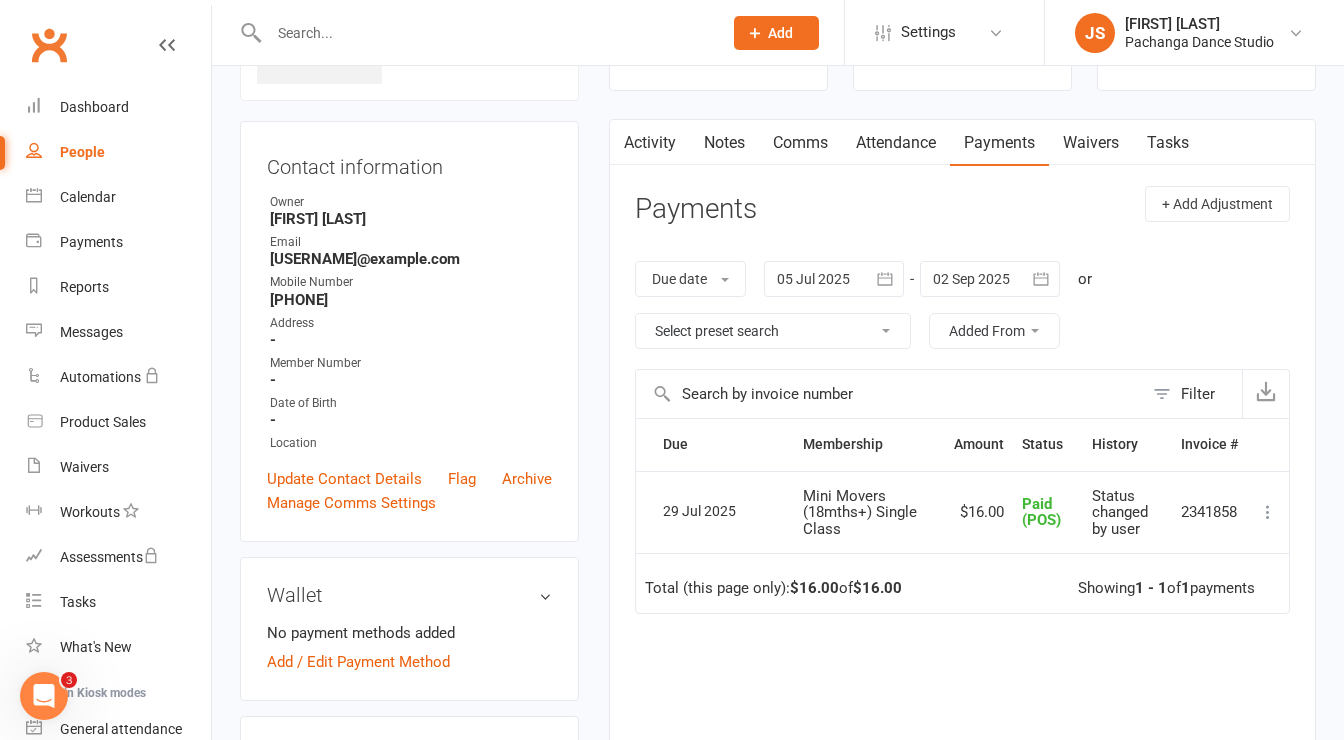scroll, scrollTop: 154, scrollLeft: 0, axis: vertical 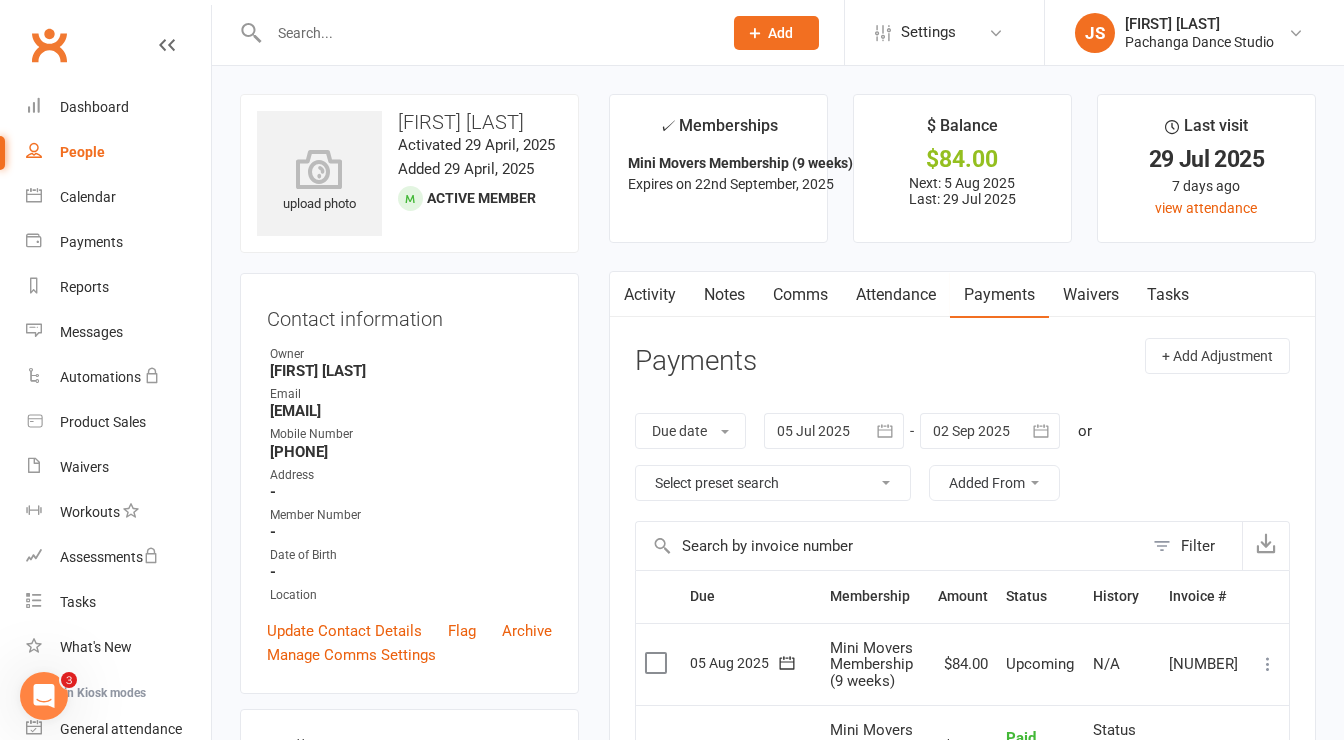 click at bounding box center (1268, 664) 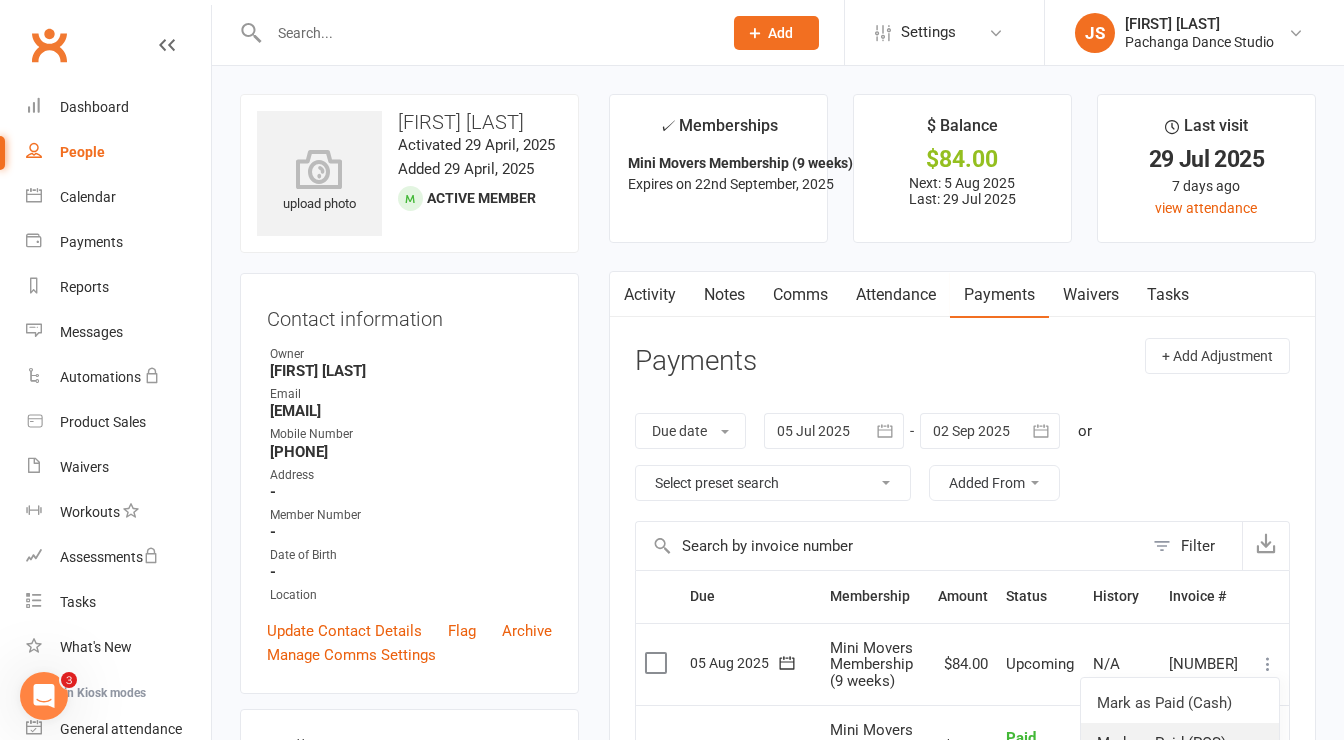 click on "Mark as Paid (POS)" at bounding box center [1180, 743] 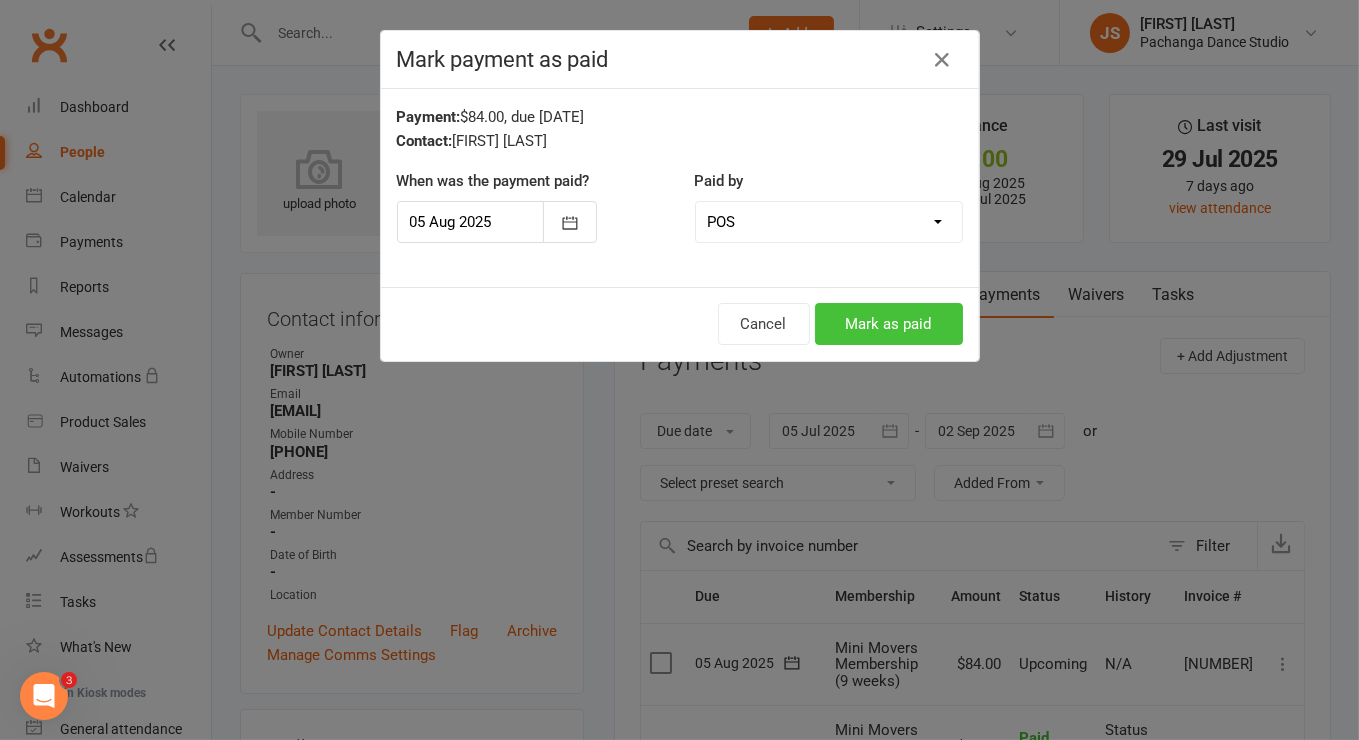 click on "Mark as paid" at bounding box center (889, 324) 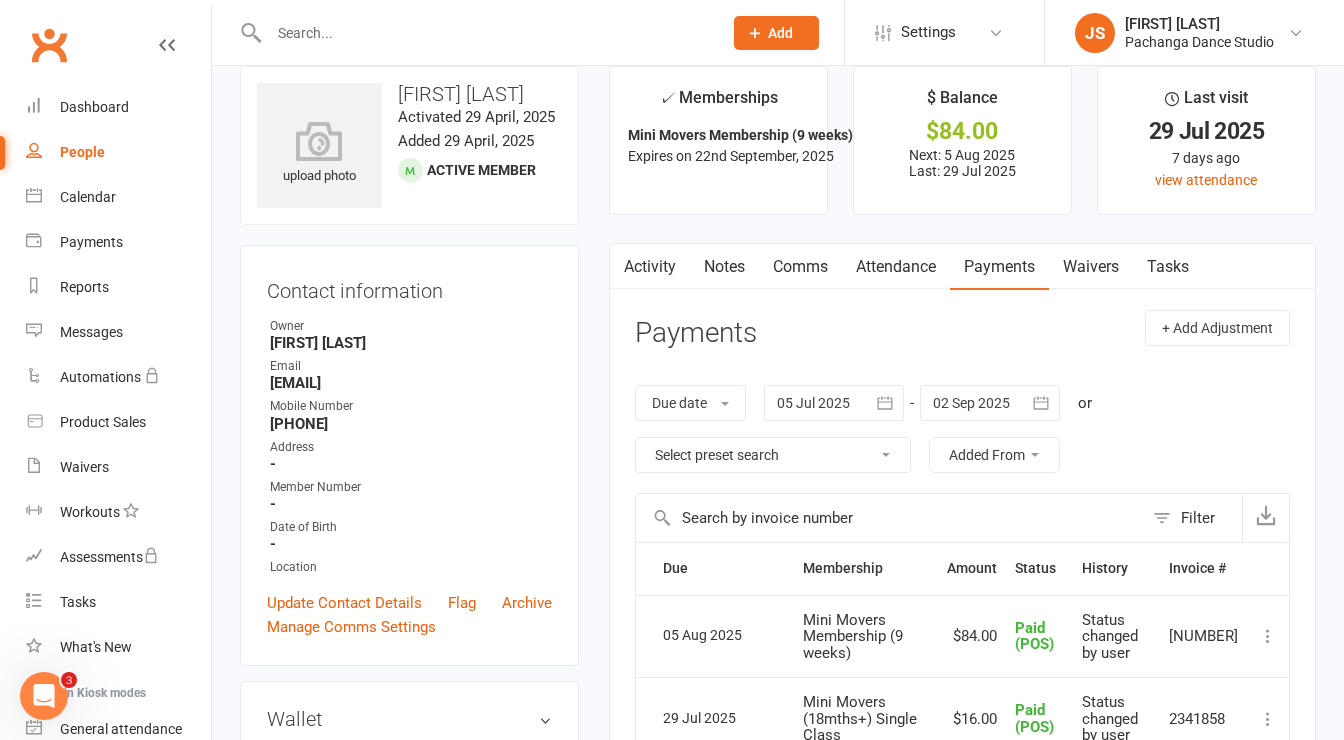 scroll, scrollTop: 0, scrollLeft: 0, axis: both 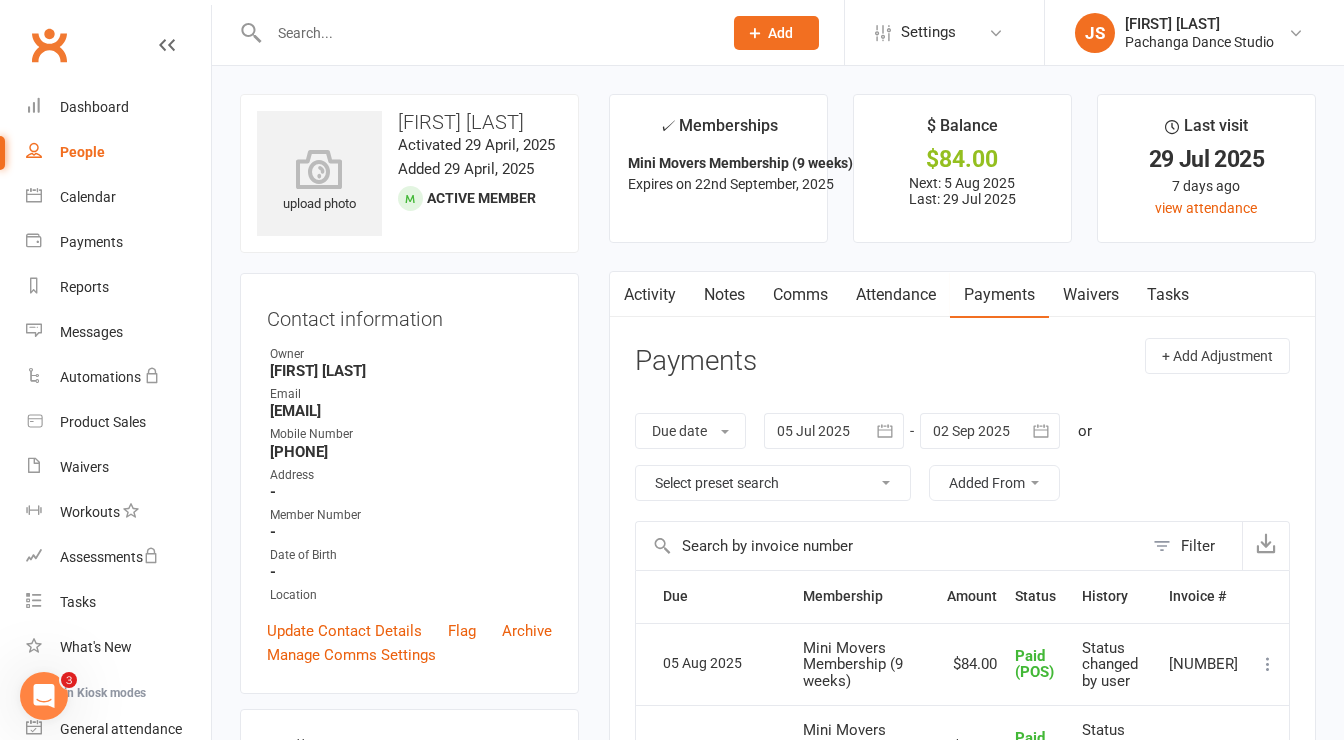 click at bounding box center [485, 33] 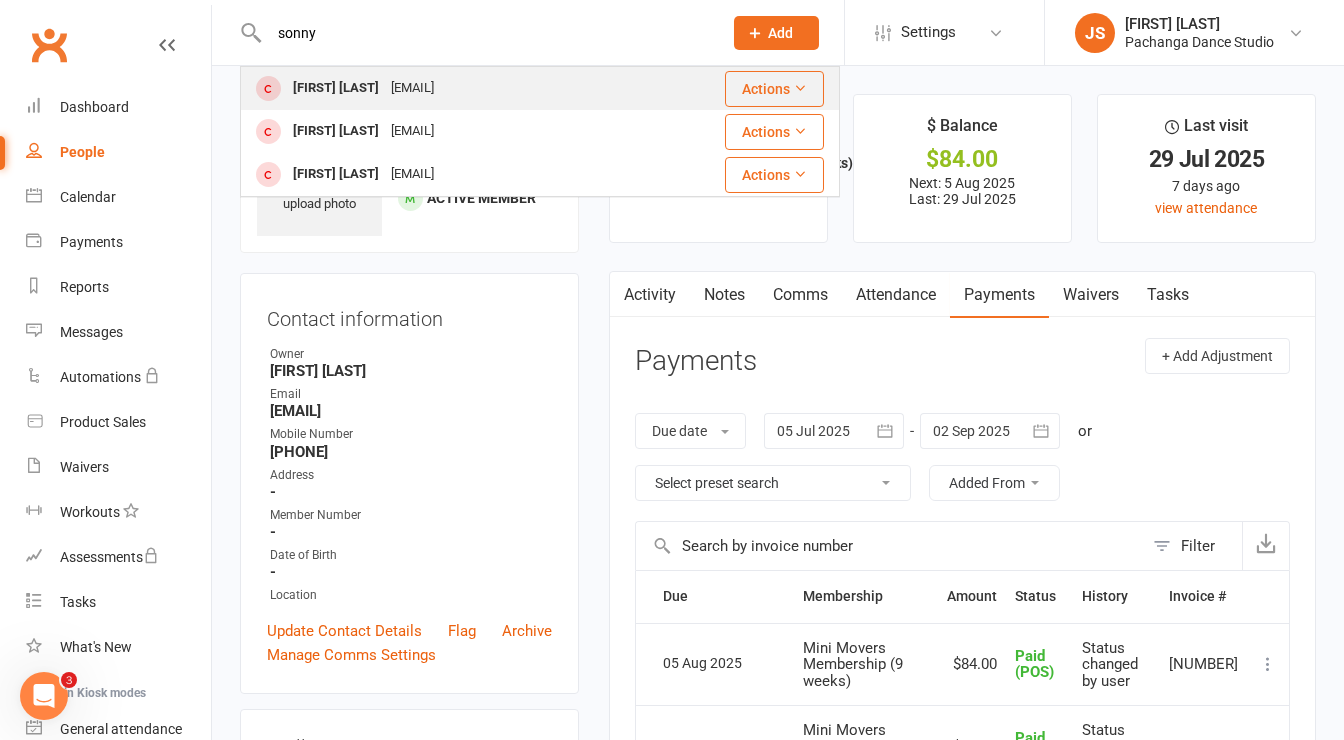 type on "sonny" 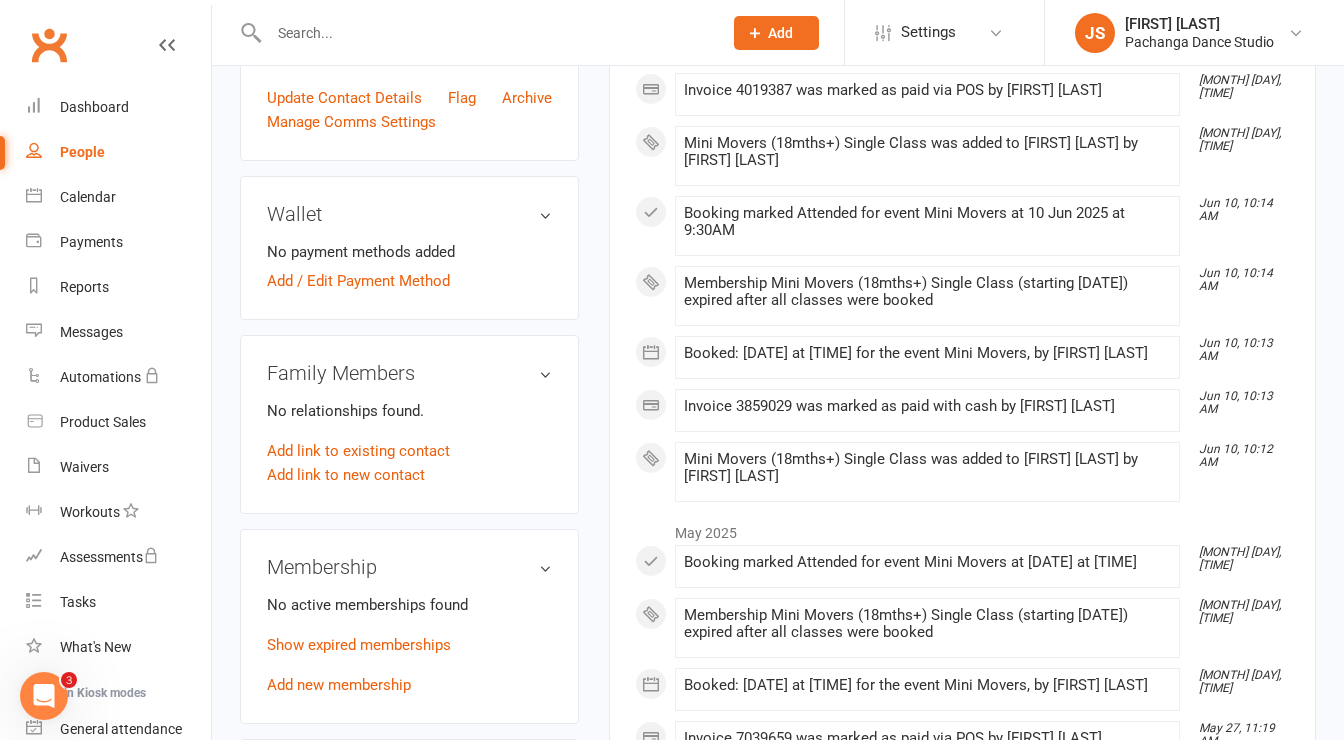 scroll, scrollTop: 564, scrollLeft: 0, axis: vertical 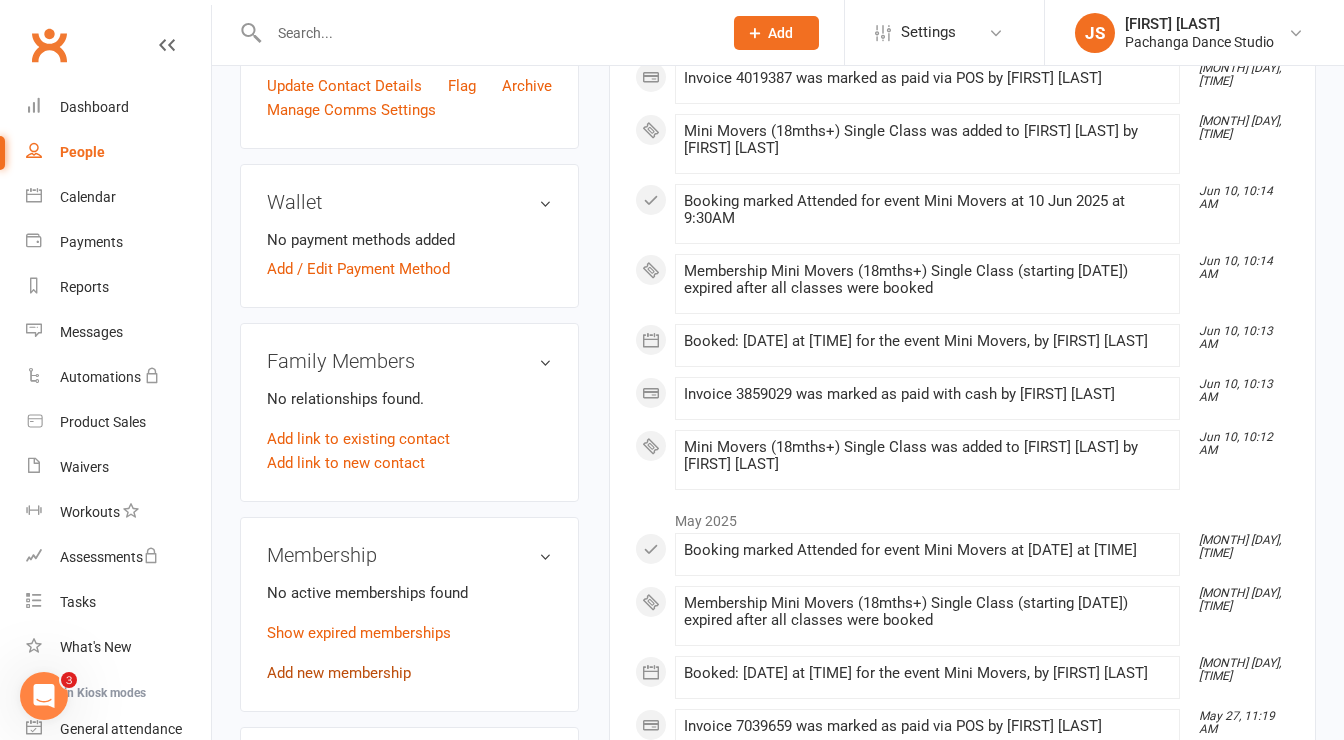 click on "Add new membership" at bounding box center [339, 673] 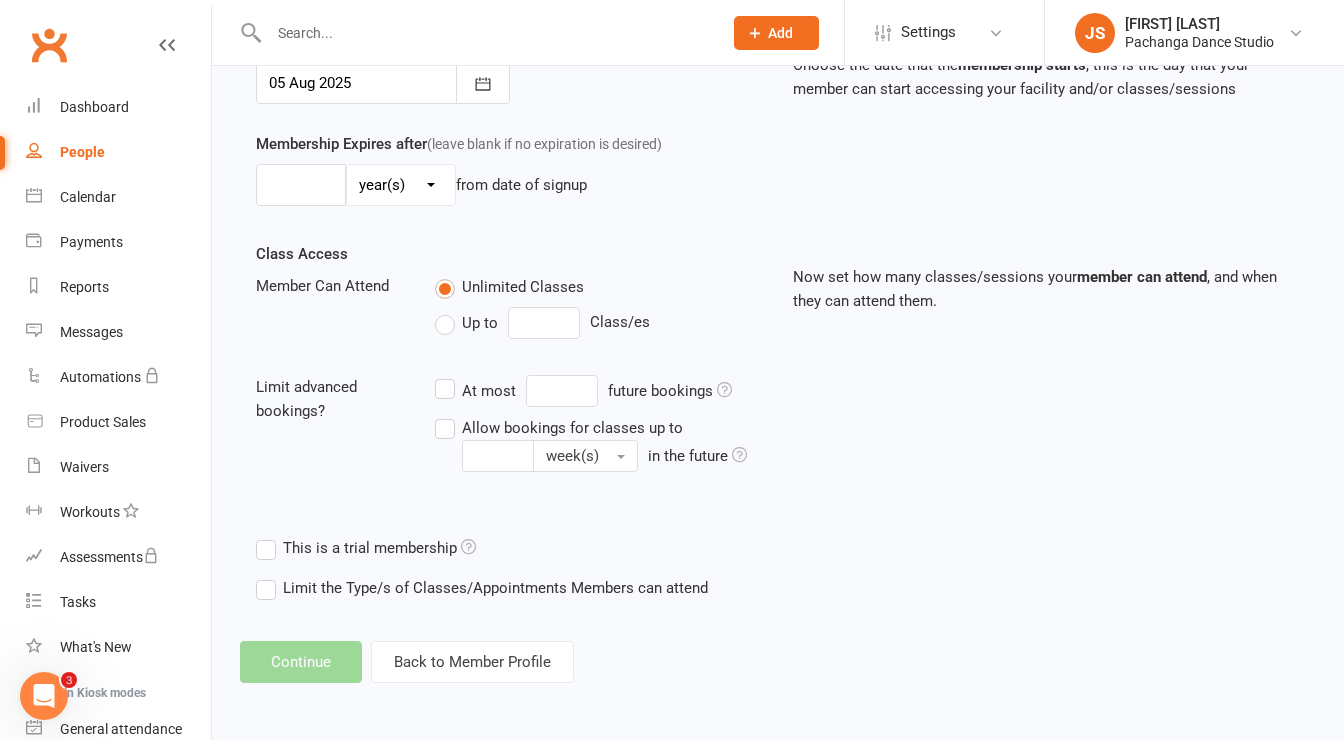 scroll, scrollTop: 0, scrollLeft: 0, axis: both 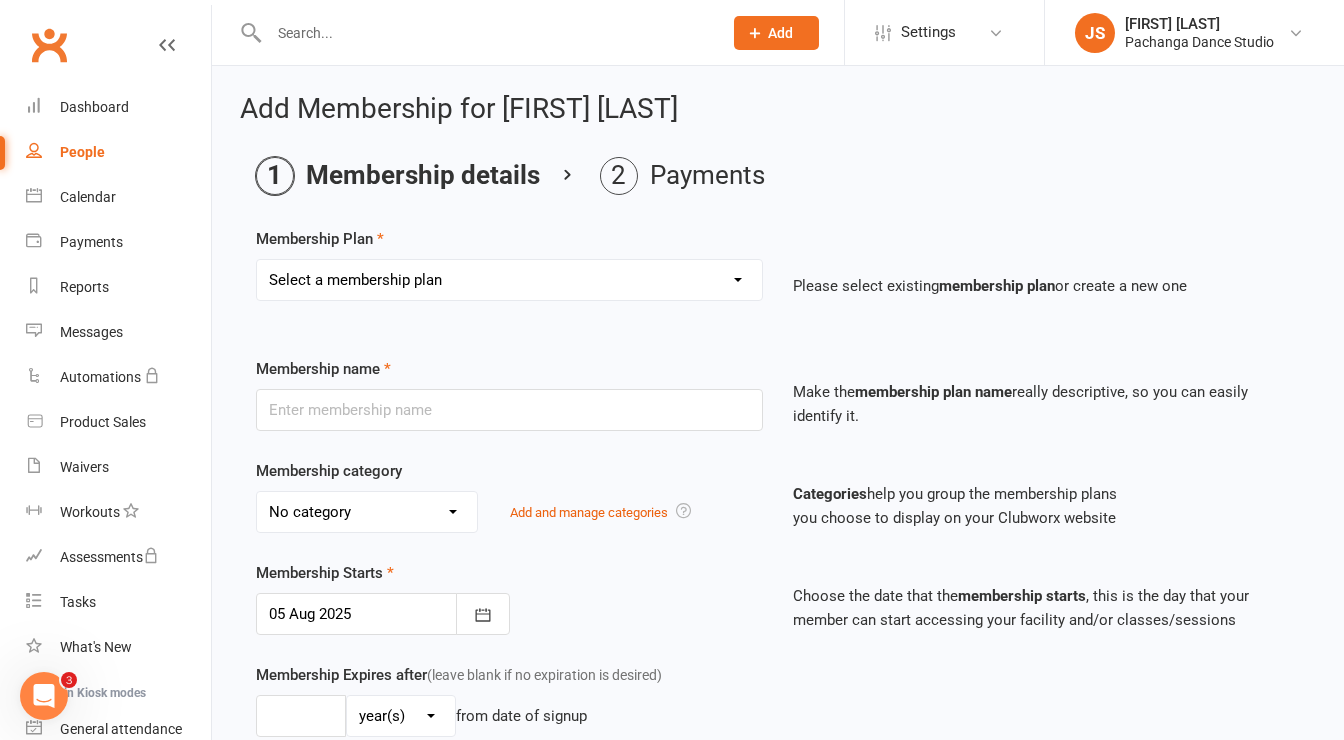 click on "Select a membership plan Create new Membership Plan Single Class Pass 5 Class Pack 10 Class Pack Single Class Pass - Phillip Island 5 Class Pass - Phillip Island 10 Class Pass - Phillip Island Pink Membership Black Membership White Membership (Teen only) Teen Comp Class (9 weeks) Mini Movers (18mths+) Single Class Mini Movers 4 Class Pass Mini Movers Direct Debit Tiny Dancers (3yrs+) Single Class Tiny Dancers 4 Class Pass Tiny Dancers Direct Debit Junior (6yrs+) Single Class Pass Junior 4 Class Pass Junior Groovers Direct Debit Regular Package Premium Package VIP Package Showcase Private Lesson Pack Floorspace Intro 2 Week Starter Pack - New Clients Only ACTIVE P/L CLIENT OLD SYSTEM - PAID IN FULL WHITE Junior Groovers Membership Tiny Dancers Term 3 Membership Junior Groovers Holiday Program 2 Class Pack Junior Groovers Term 4 Membership Tiny Dancers Term 4 Membership 20 Class Pack Tiny Dancers Membership (9 Weeks) Mini Movers Membership (9 weeks) Junior Groovers Membership (Term 2) Class & Social Combo" at bounding box center [509, 280] 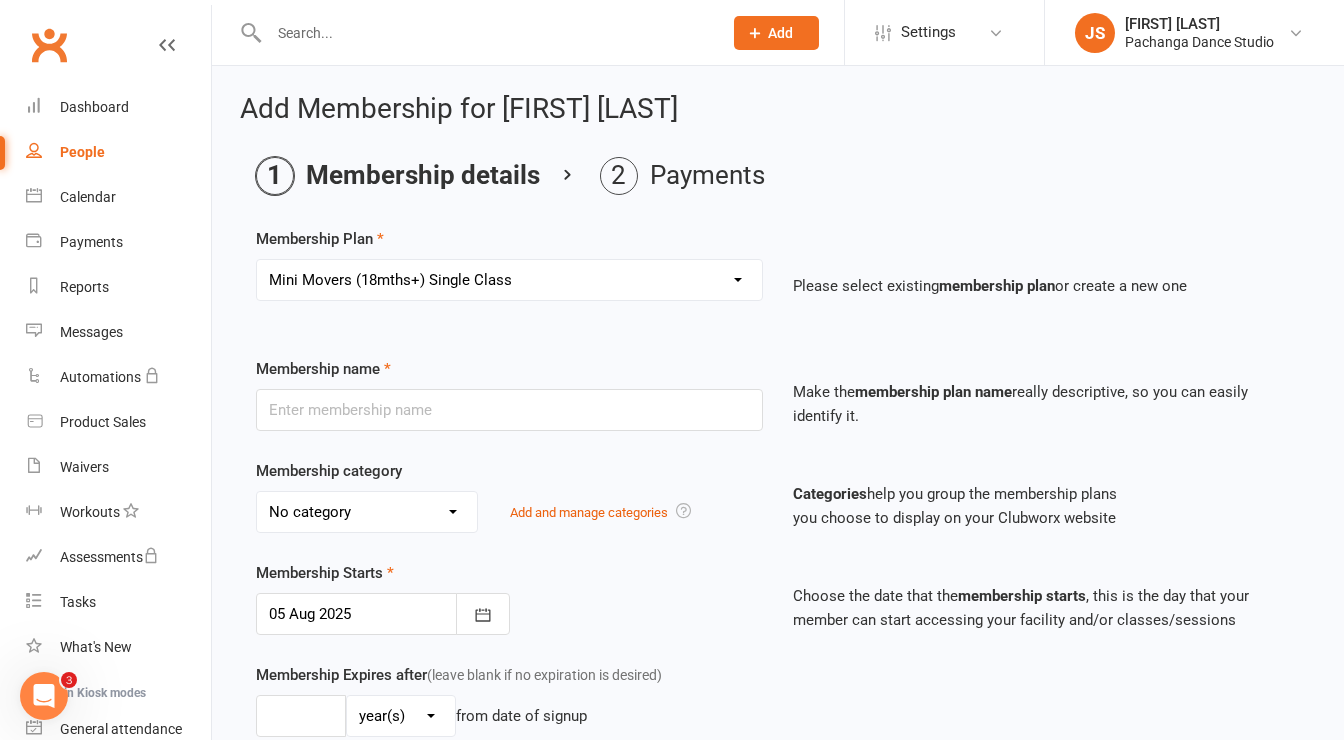 click on "Select a membership plan Create new Membership Plan Single Class Pass 5 Class Pack 10 Class Pack Single Class Pass - Phillip Island 5 Class Pass - Phillip Island 10 Class Pass - Phillip Island Pink Membership Black Membership White Membership (Teen only) Teen Comp Class (9 weeks) Mini Movers (18mths+) Single Class Mini Movers 4 Class Pass Mini Movers Direct Debit Tiny Dancers (3yrs+) Single Class Tiny Dancers 4 Class Pass Tiny Dancers Direct Debit Junior (6yrs+) Single Class Pass Junior 4 Class Pass Junior Groovers Direct Debit Regular Package Premium Package VIP Package Showcase Private Lesson Pack Floorspace Intro 2 Week Starter Pack - New Clients Only ACTIVE P/L CLIENT OLD SYSTEM - PAID IN FULL WHITE Junior Groovers Membership Tiny Dancers Term 3 Membership Junior Groovers Holiday Program 2 Class Pack Junior Groovers Term 4 Membership Tiny Dancers Term 4 Membership 20 Class Pack Tiny Dancers Membership (9 Weeks) Mini Movers Membership (9 weeks) Junior Groovers Membership (Term 2) Class & Social Combo" at bounding box center [509, 280] 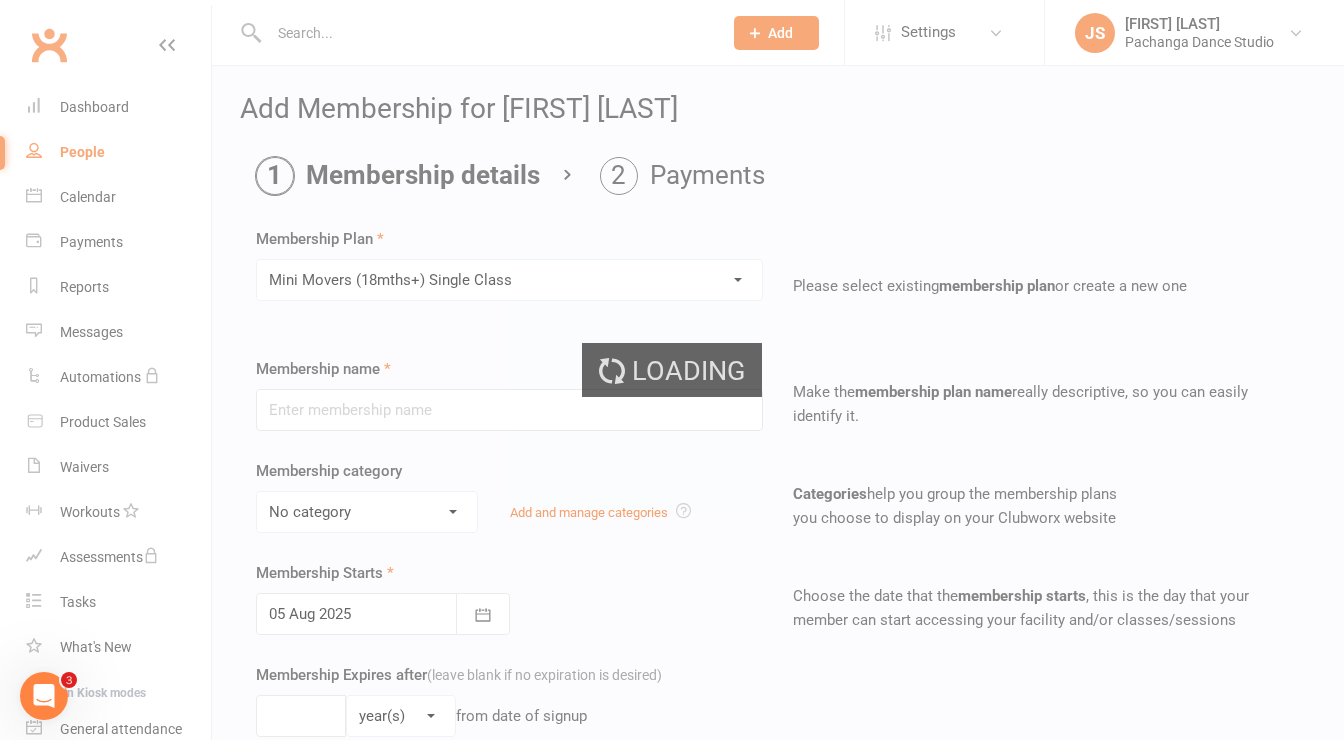 type on "Mini Movers (18mths+) Single Class" 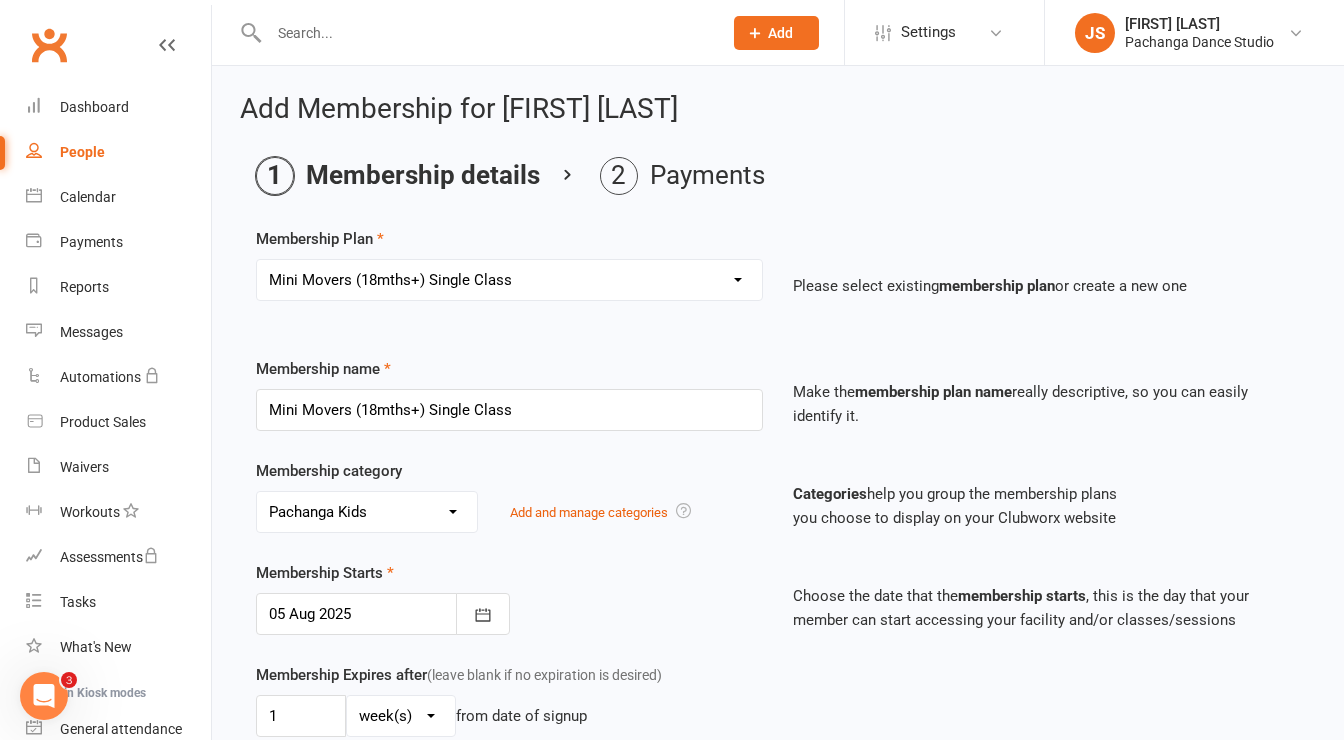 scroll, scrollTop: 917, scrollLeft: 0, axis: vertical 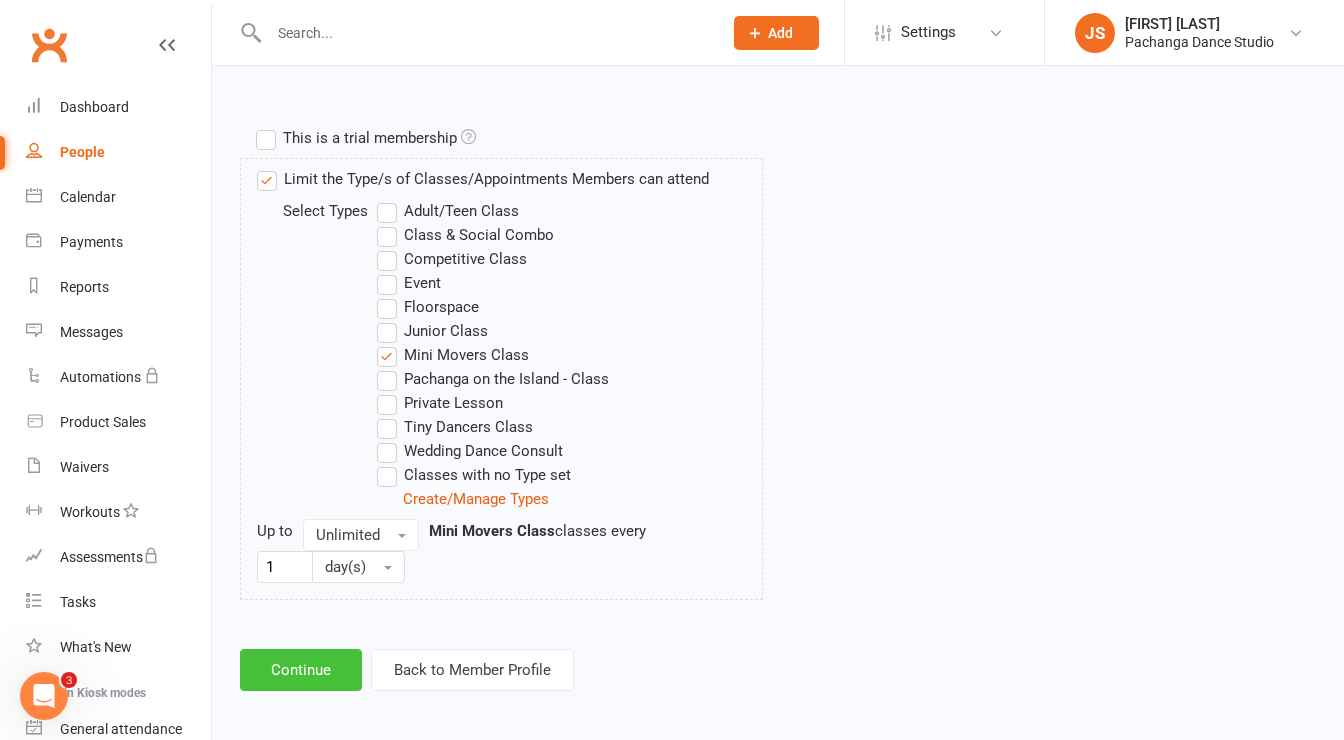 click on "Continue" at bounding box center [301, 670] 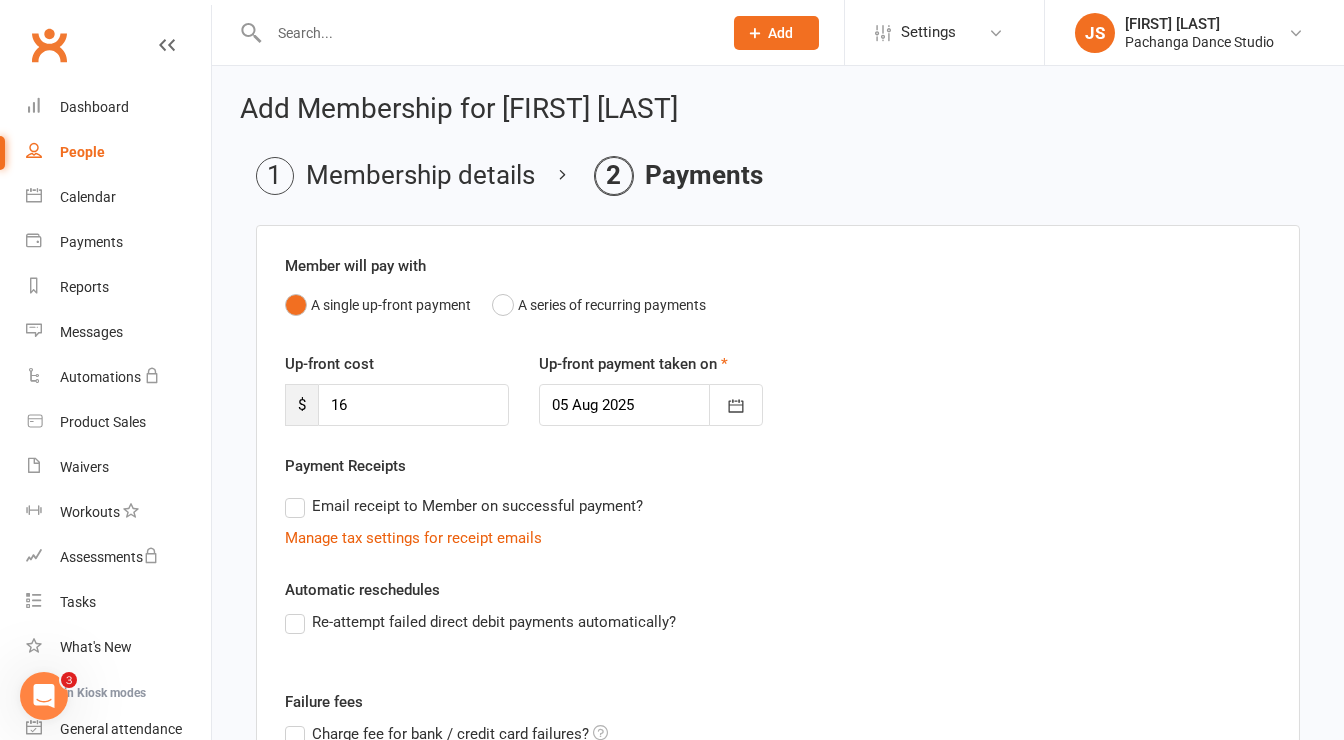 scroll, scrollTop: 345, scrollLeft: 0, axis: vertical 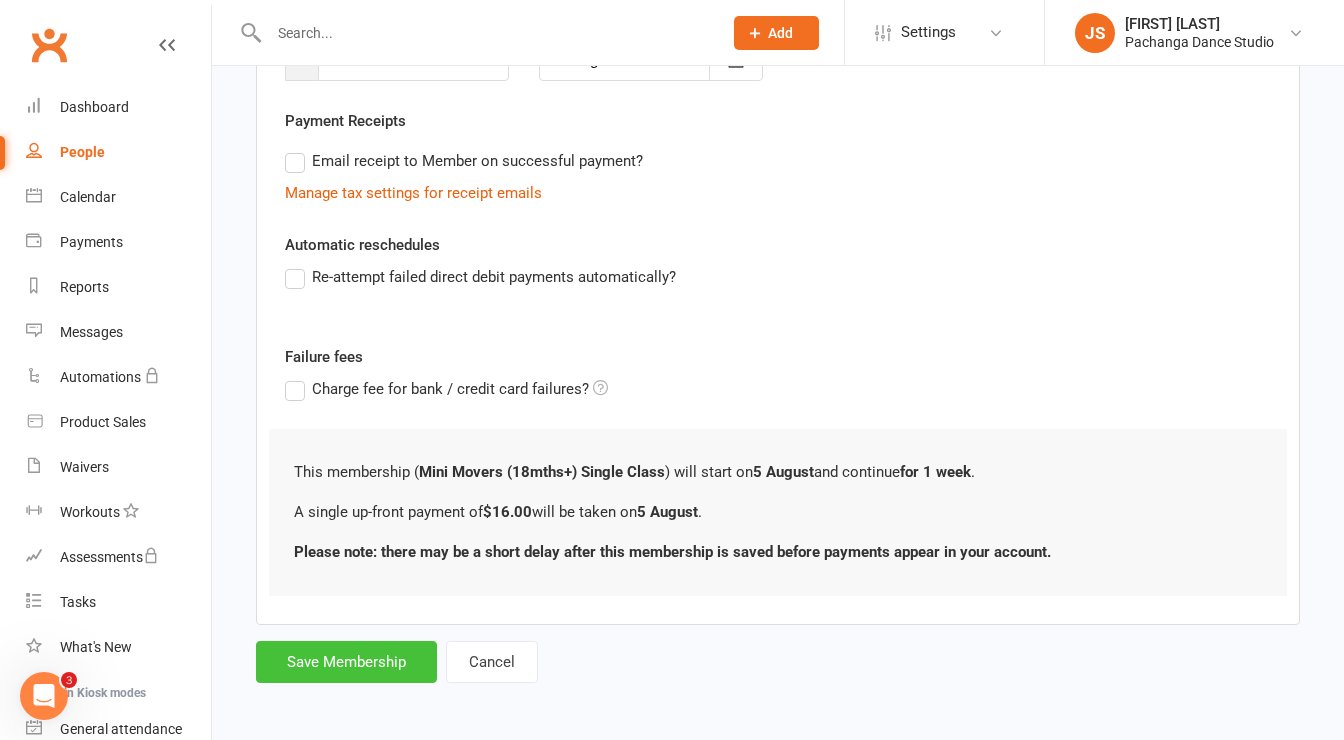 click on "Save Membership" at bounding box center (346, 662) 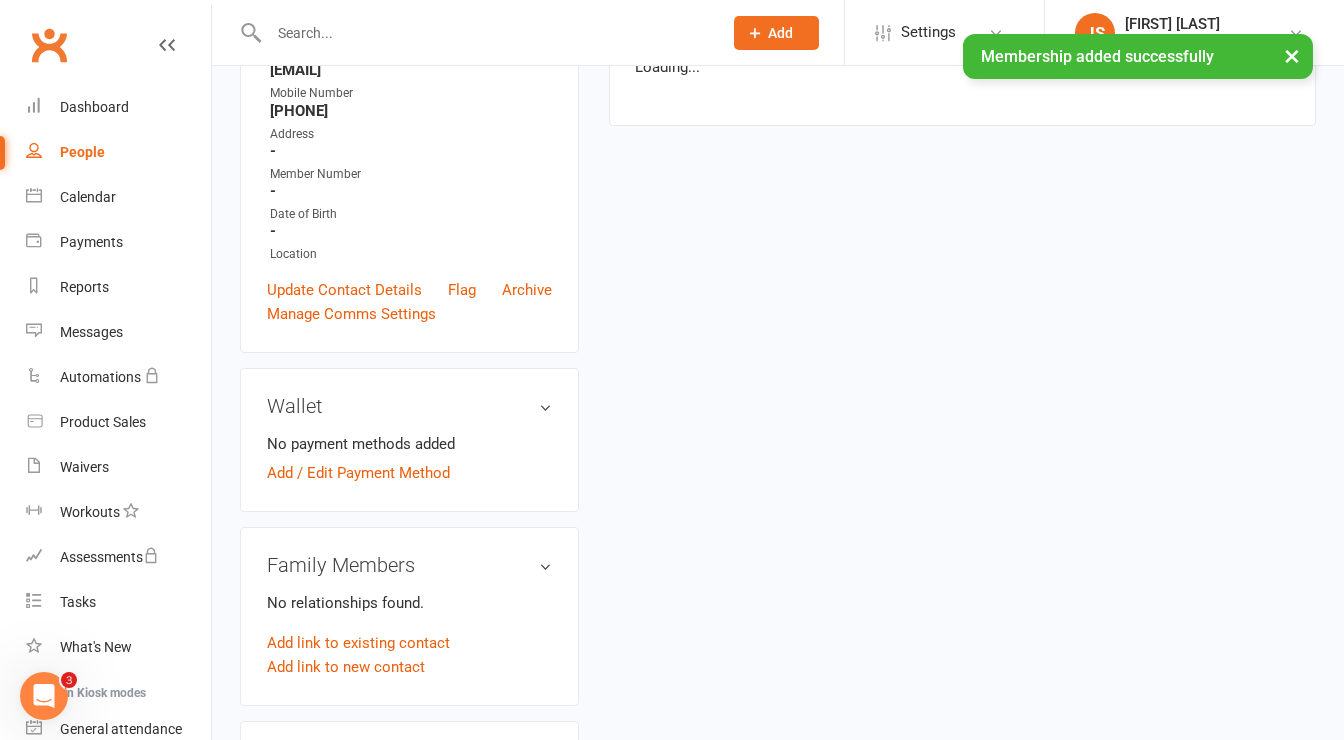 scroll, scrollTop: 0, scrollLeft: 0, axis: both 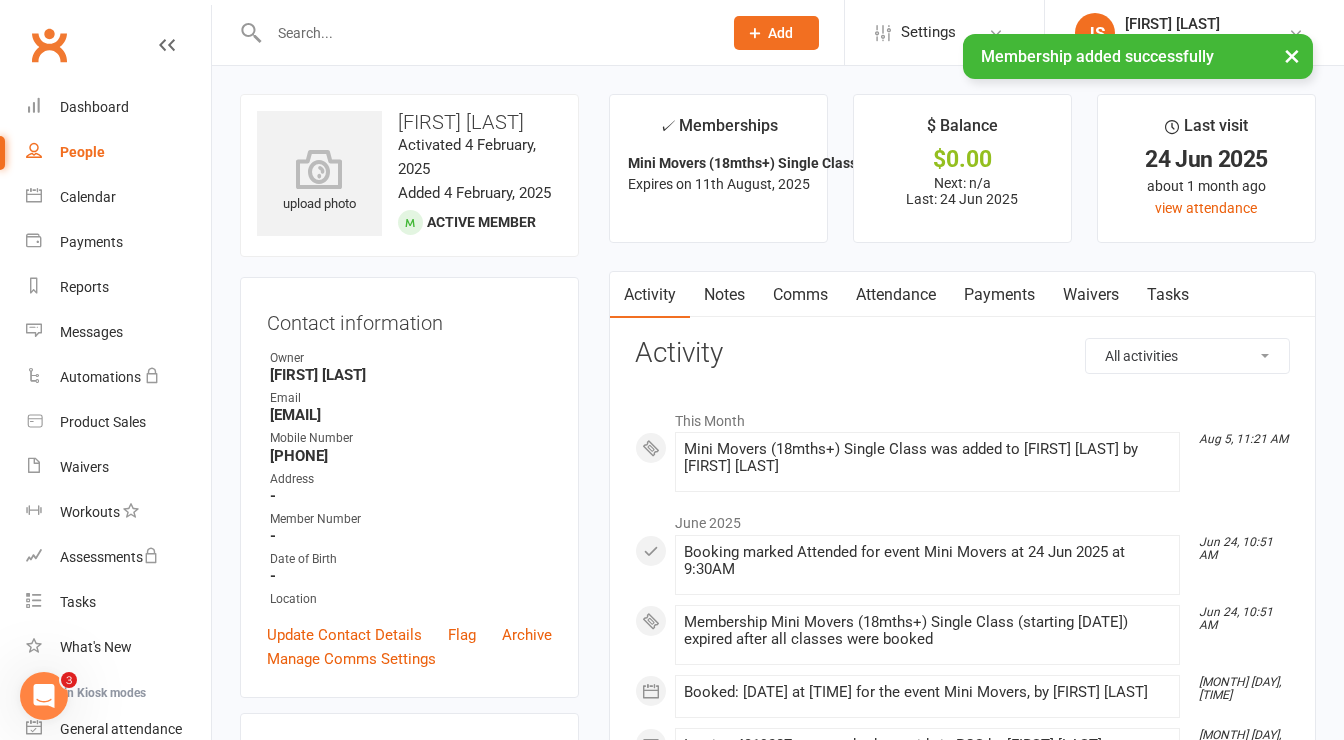 click on "Payments" at bounding box center [999, 295] 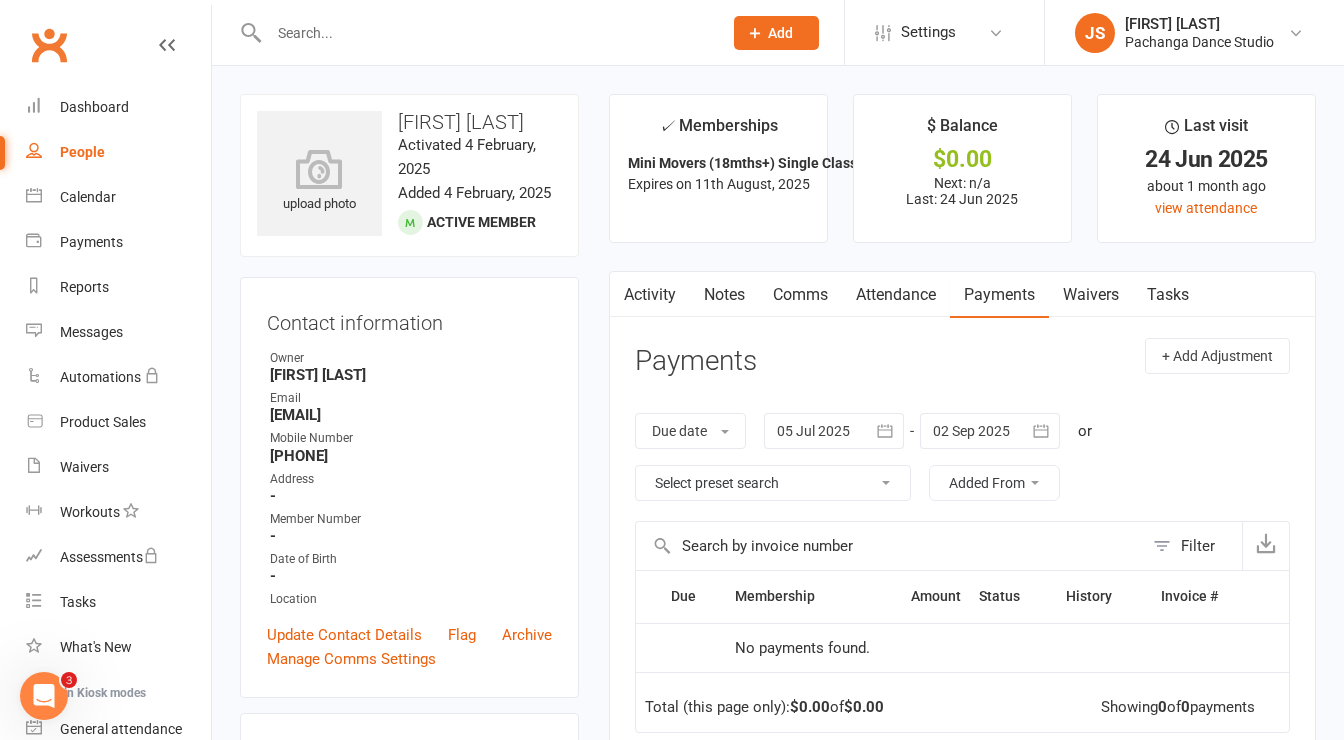 click on "Attendance" at bounding box center (896, 295) 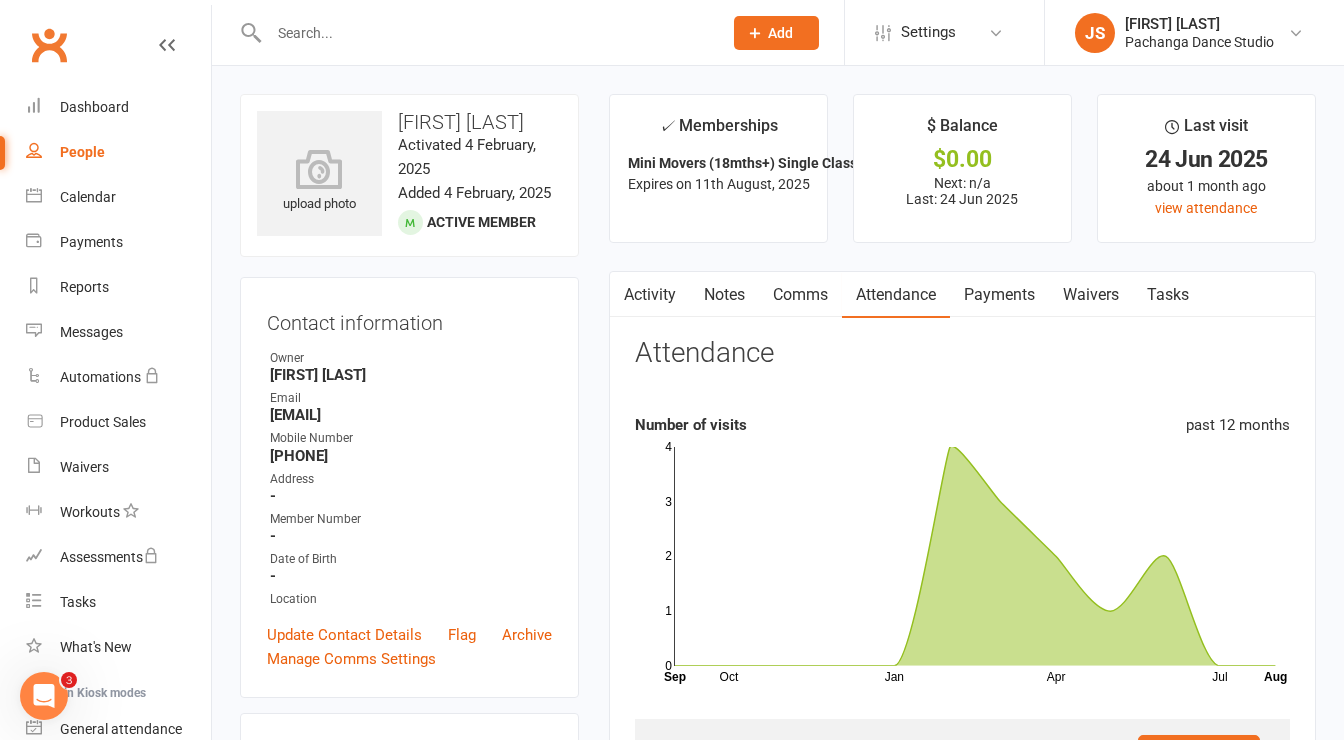 click on "Payments" at bounding box center [999, 295] 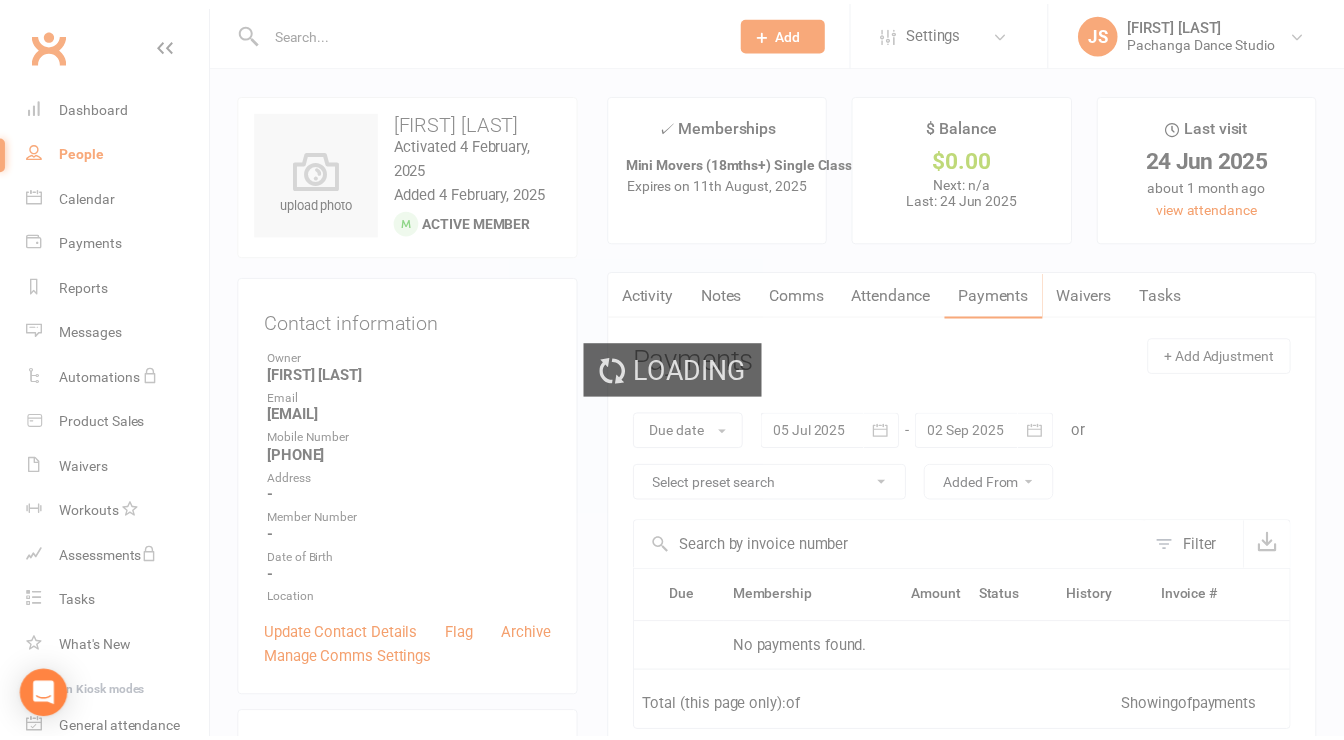 scroll, scrollTop: 0, scrollLeft: 0, axis: both 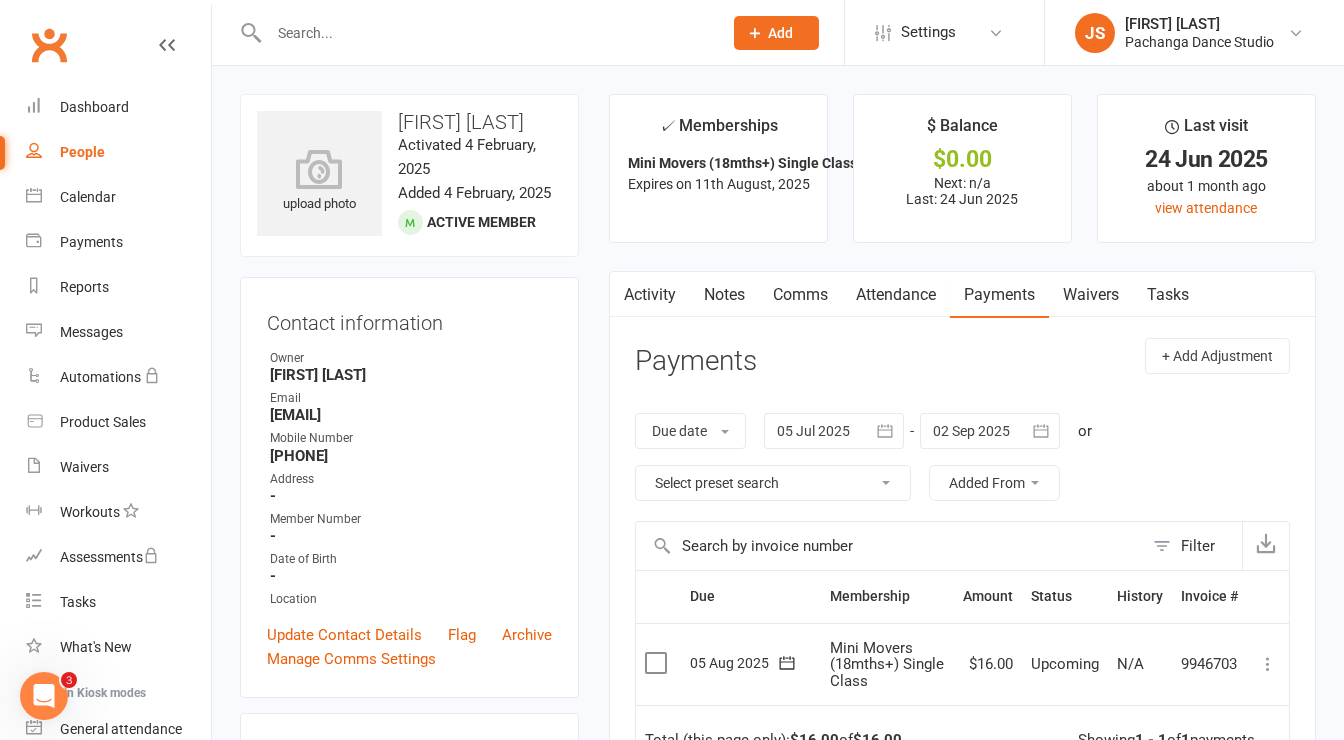 click on "Attendance" at bounding box center (896, 295) 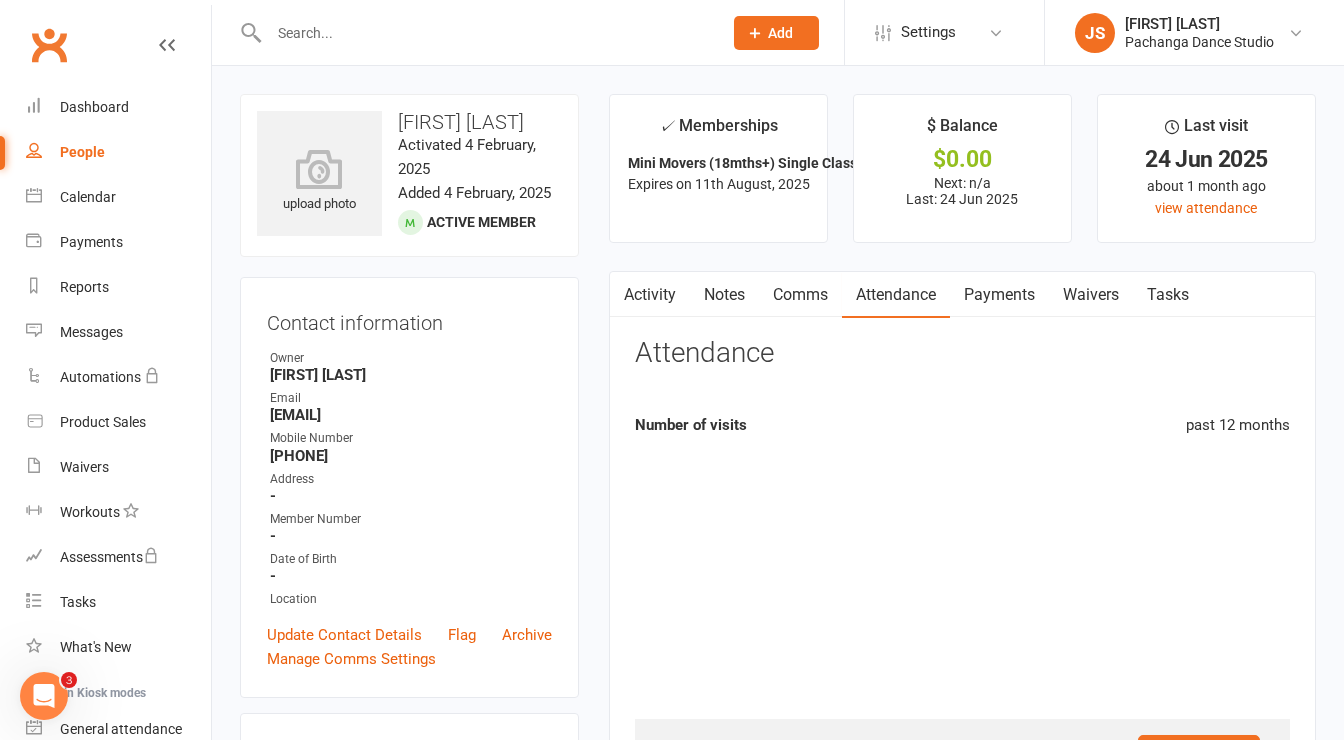 click on "Payments" at bounding box center [999, 295] 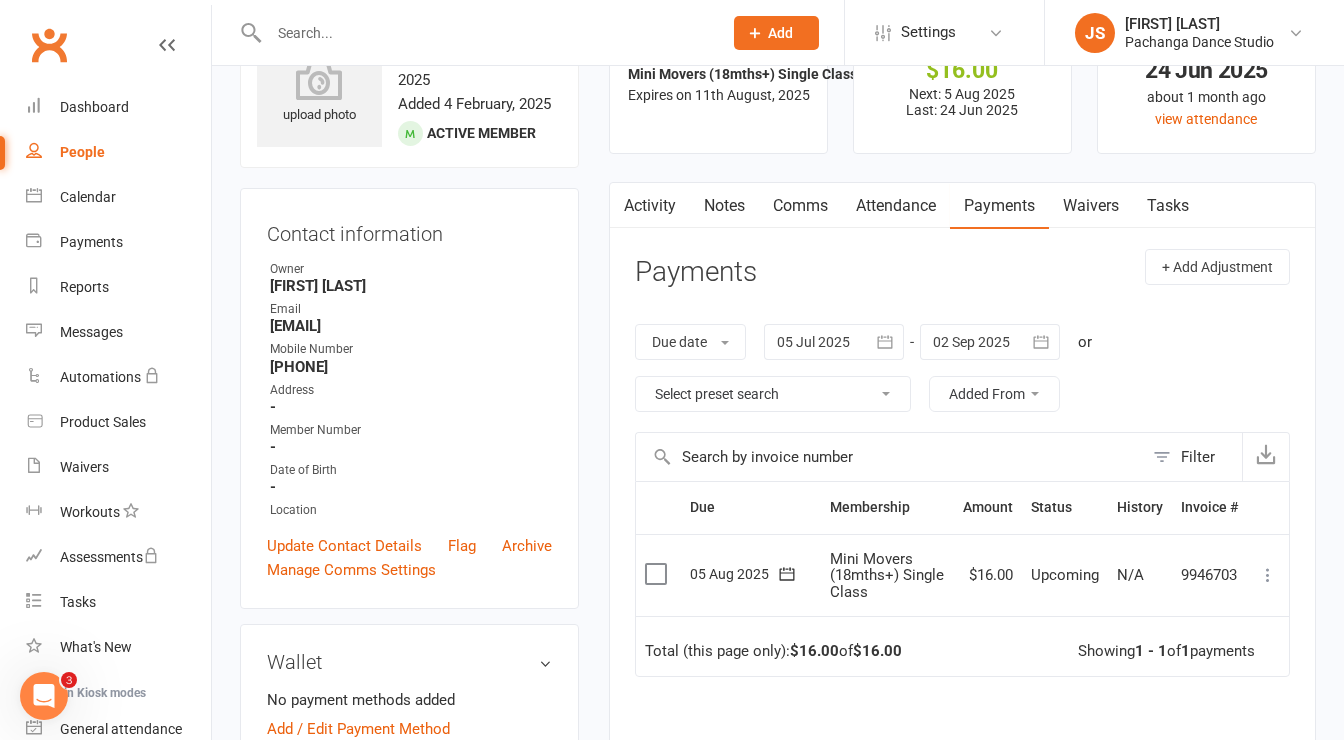 scroll, scrollTop: 93, scrollLeft: 0, axis: vertical 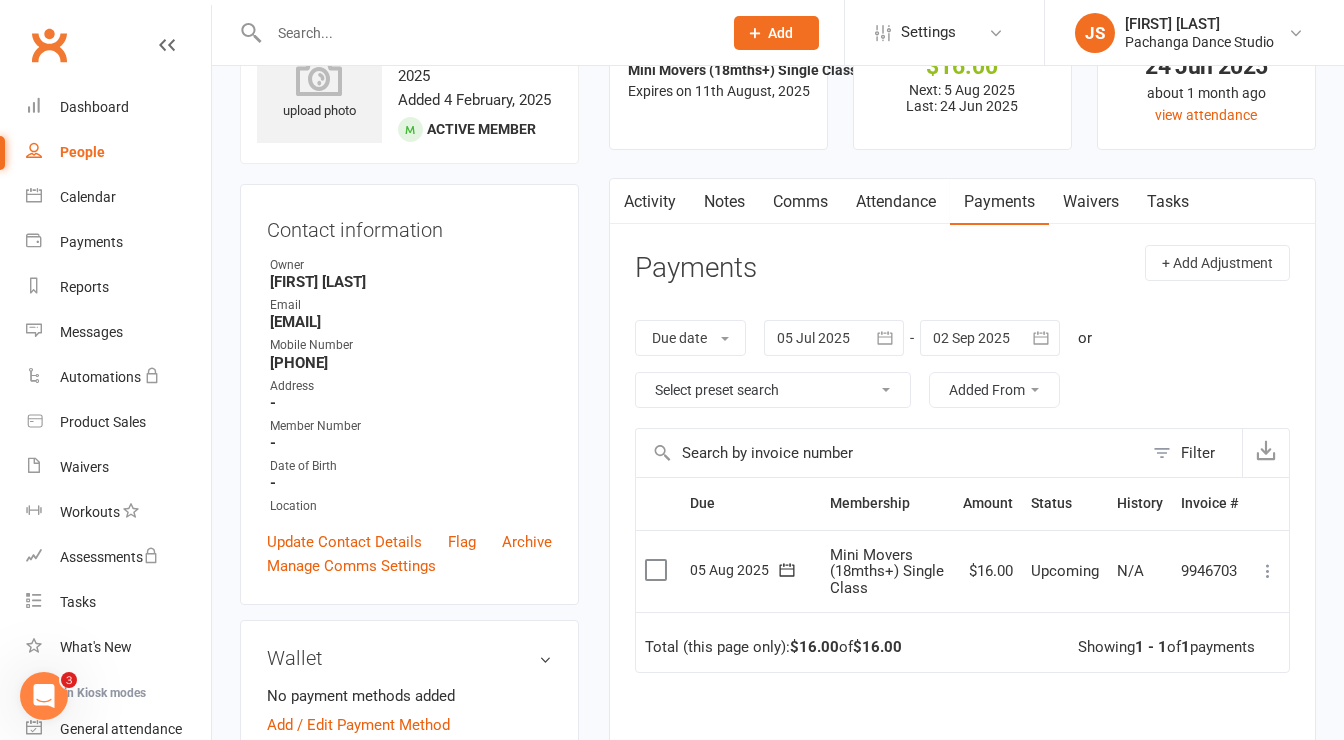 click at bounding box center (1268, 571) 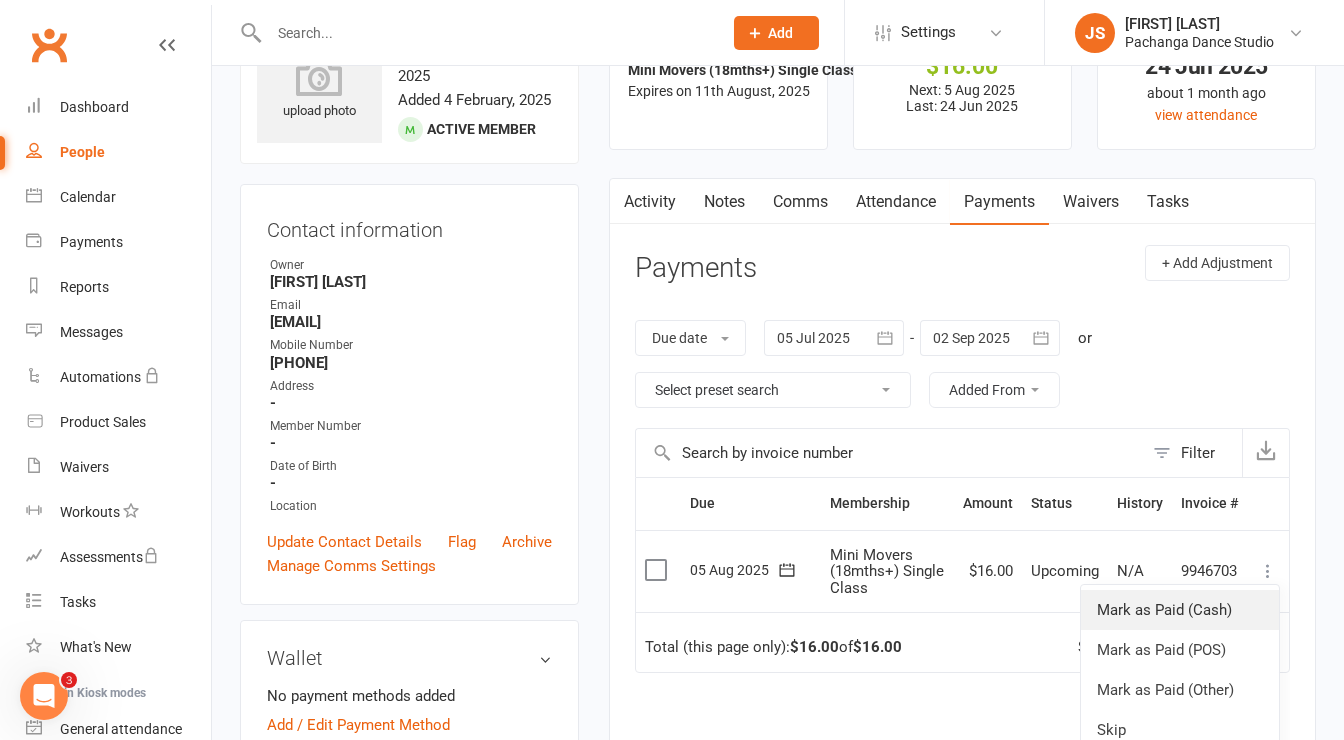click on "Mark as Paid (Cash)" at bounding box center [1180, 610] 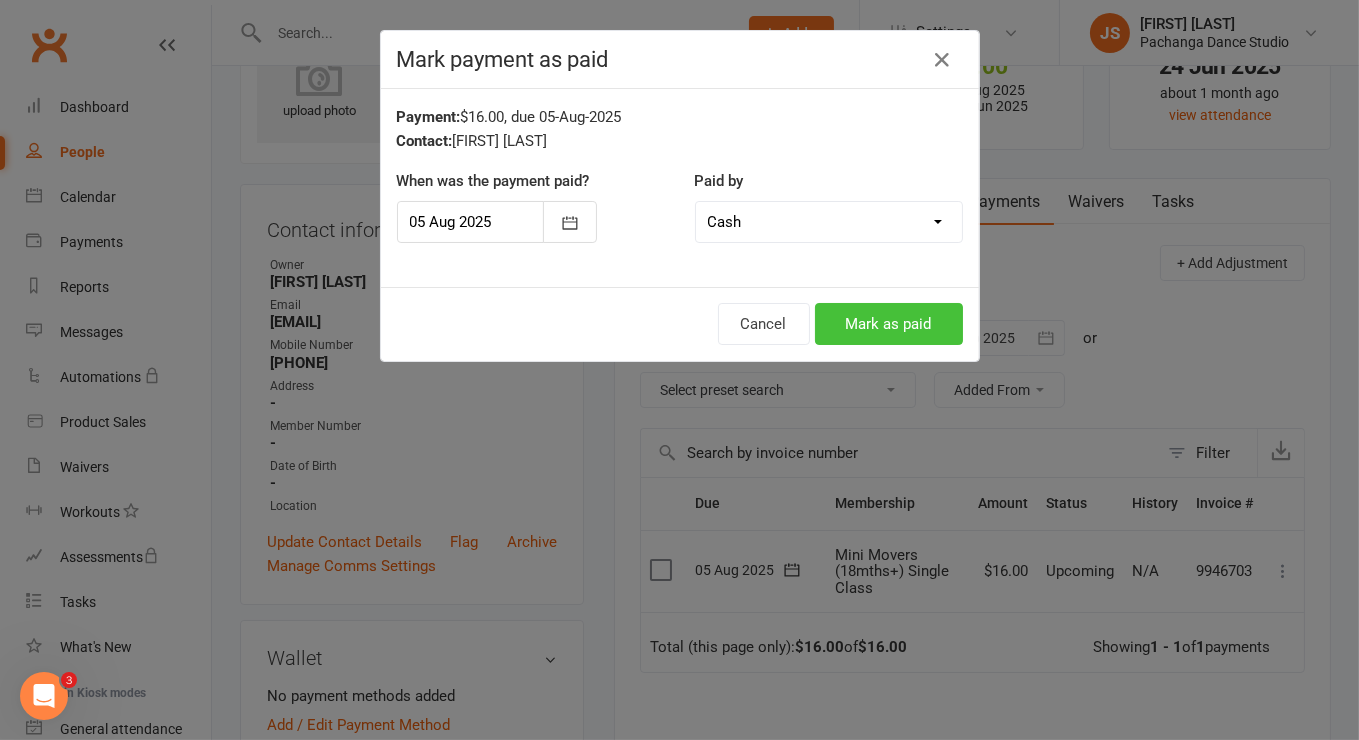 click on "Mark as paid" at bounding box center (889, 324) 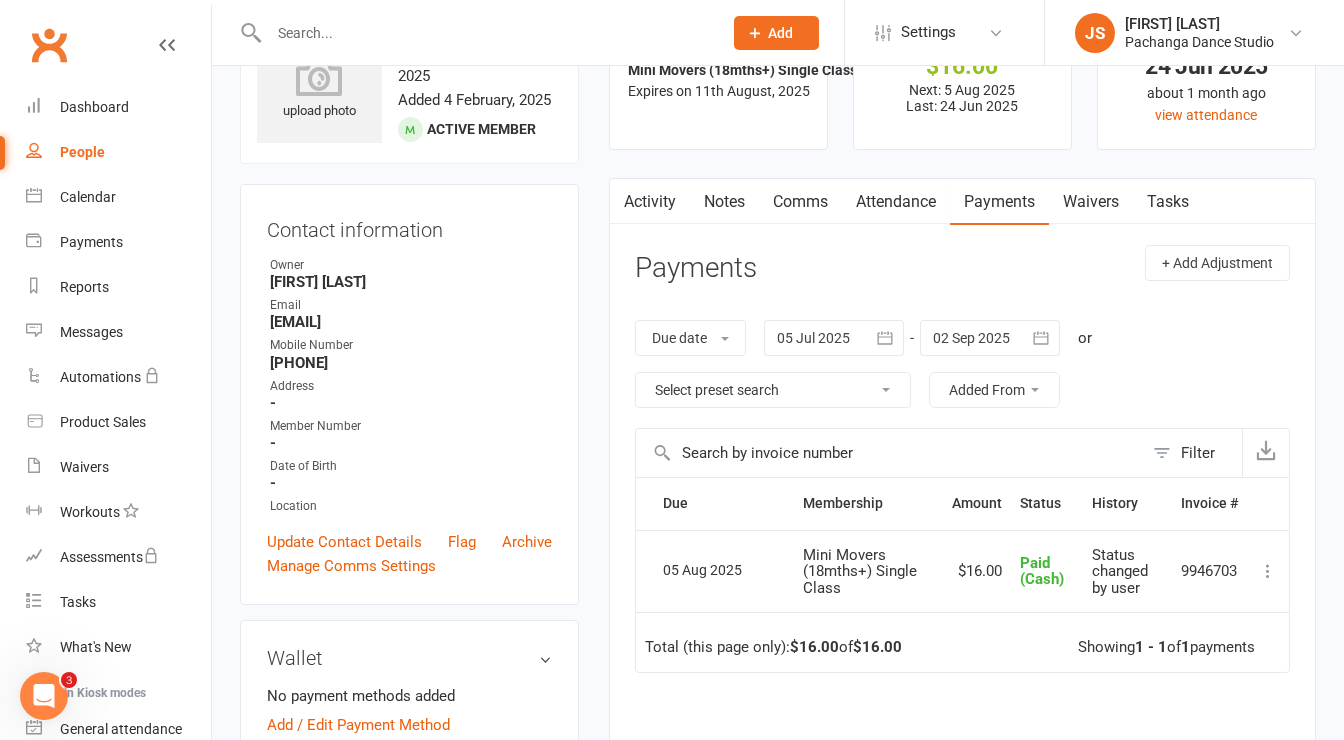 click on "Attendance" at bounding box center [896, 202] 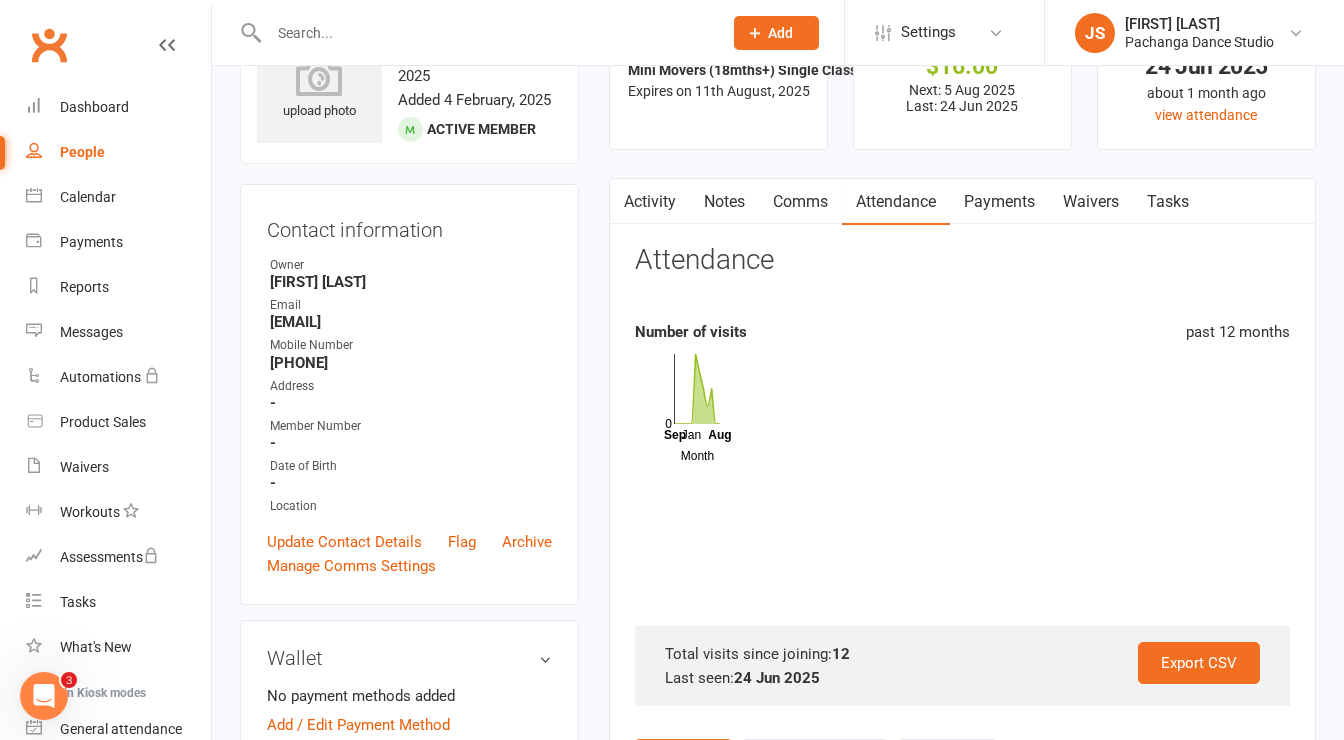 click on "Payments" at bounding box center (999, 202) 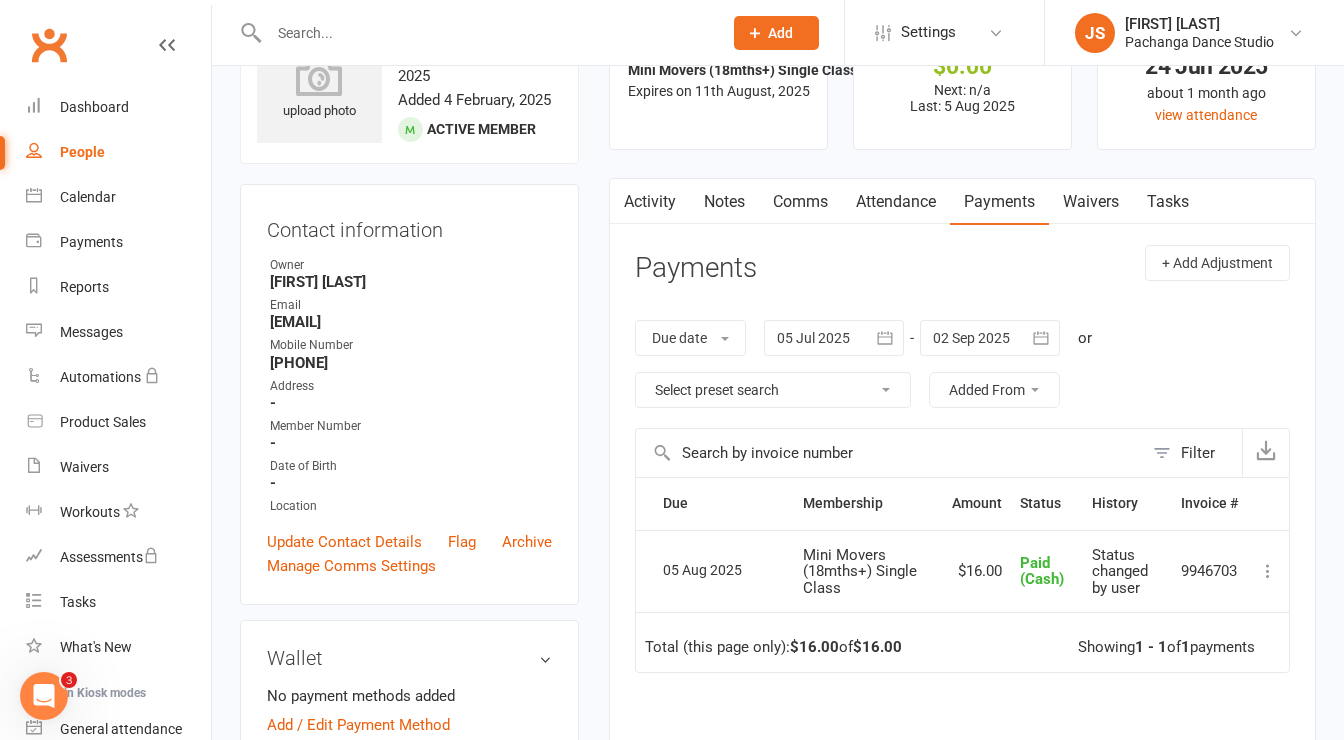 scroll, scrollTop: 0, scrollLeft: 0, axis: both 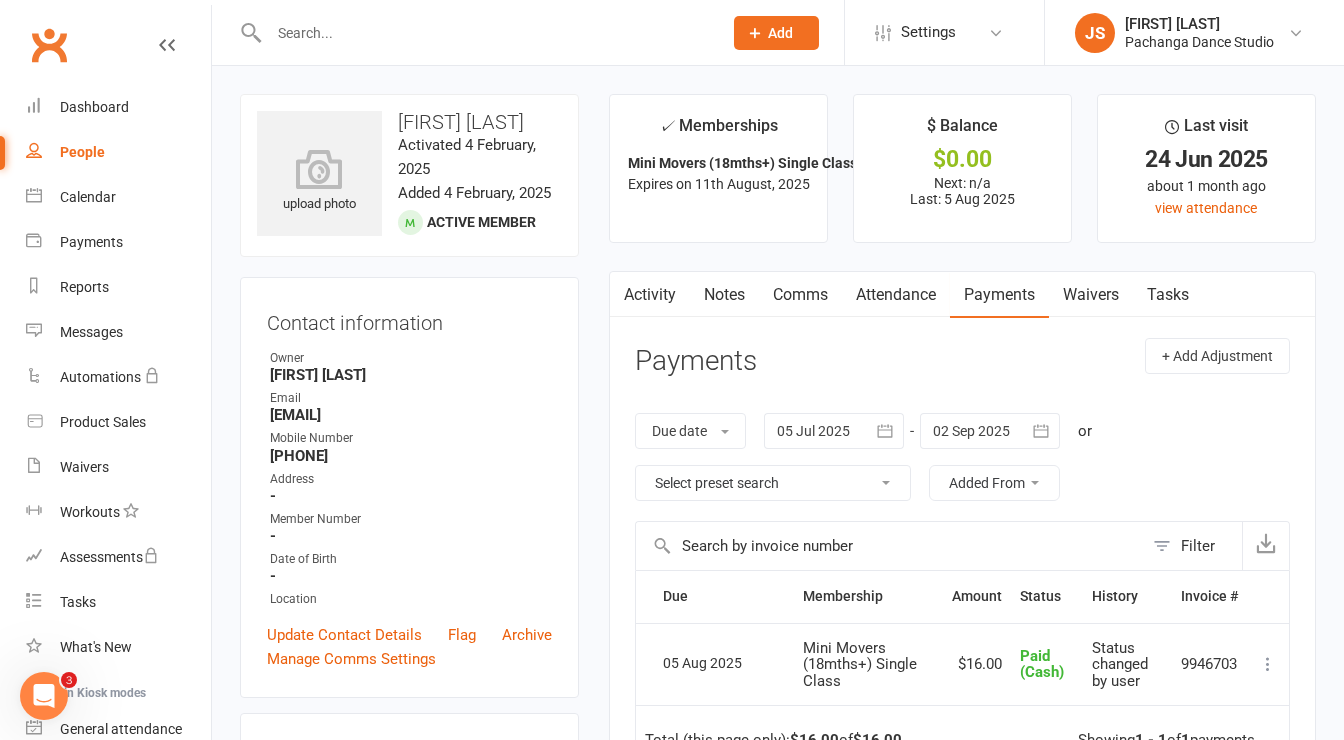 click at bounding box center [485, 33] 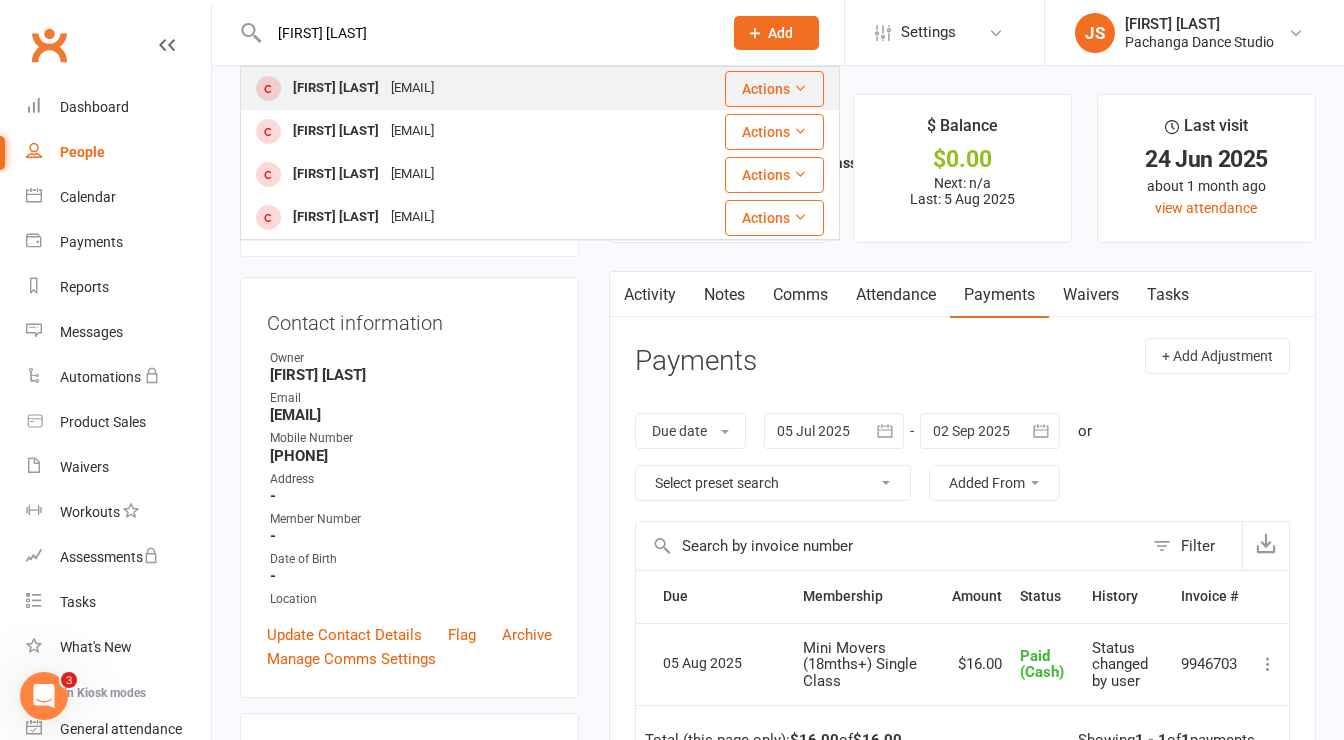 type on "jed woo" 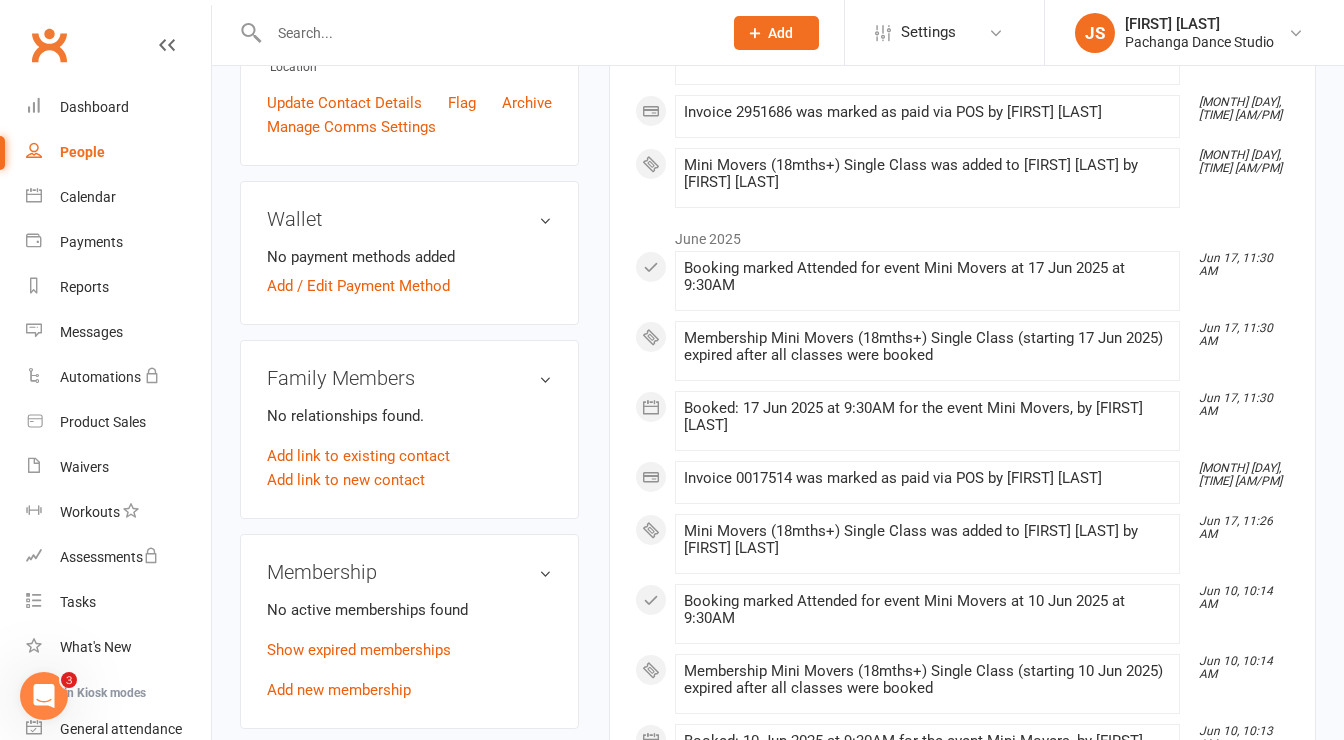 scroll, scrollTop: 708, scrollLeft: 0, axis: vertical 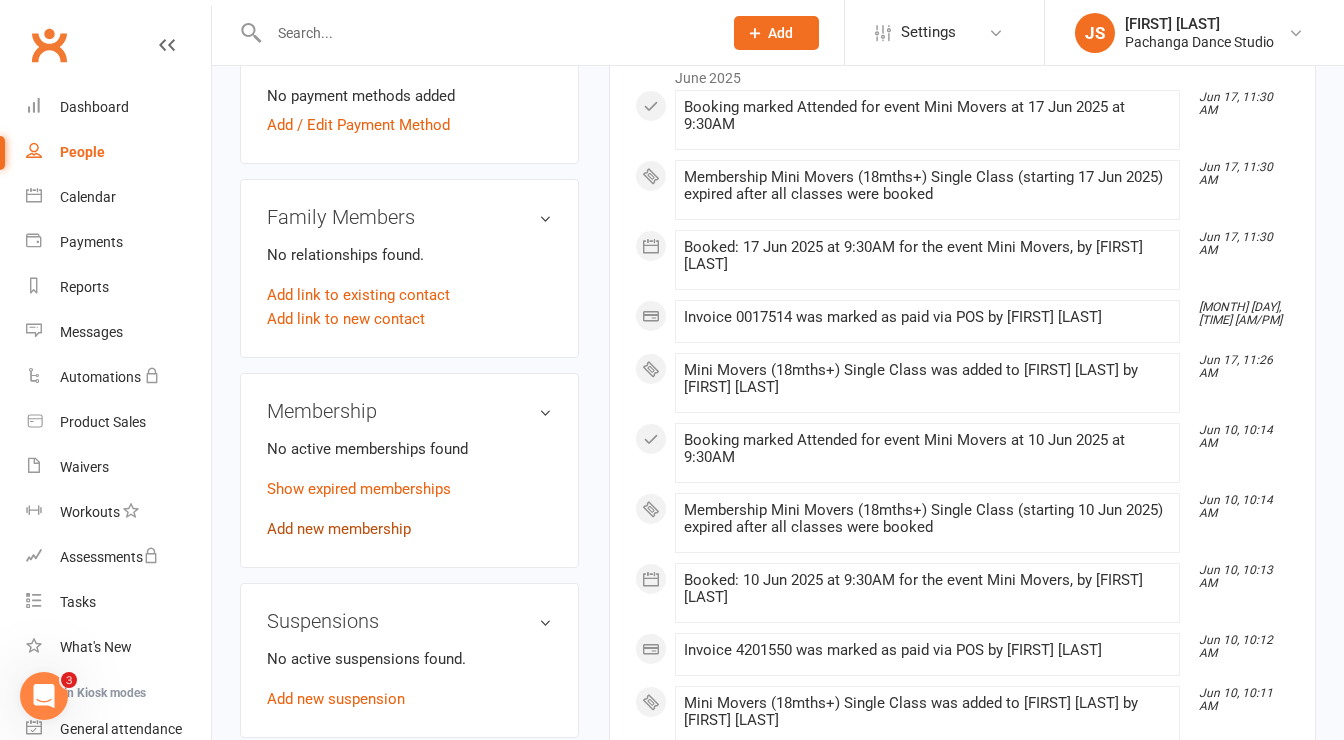click on "Add new membership" at bounding box center (339, 529) 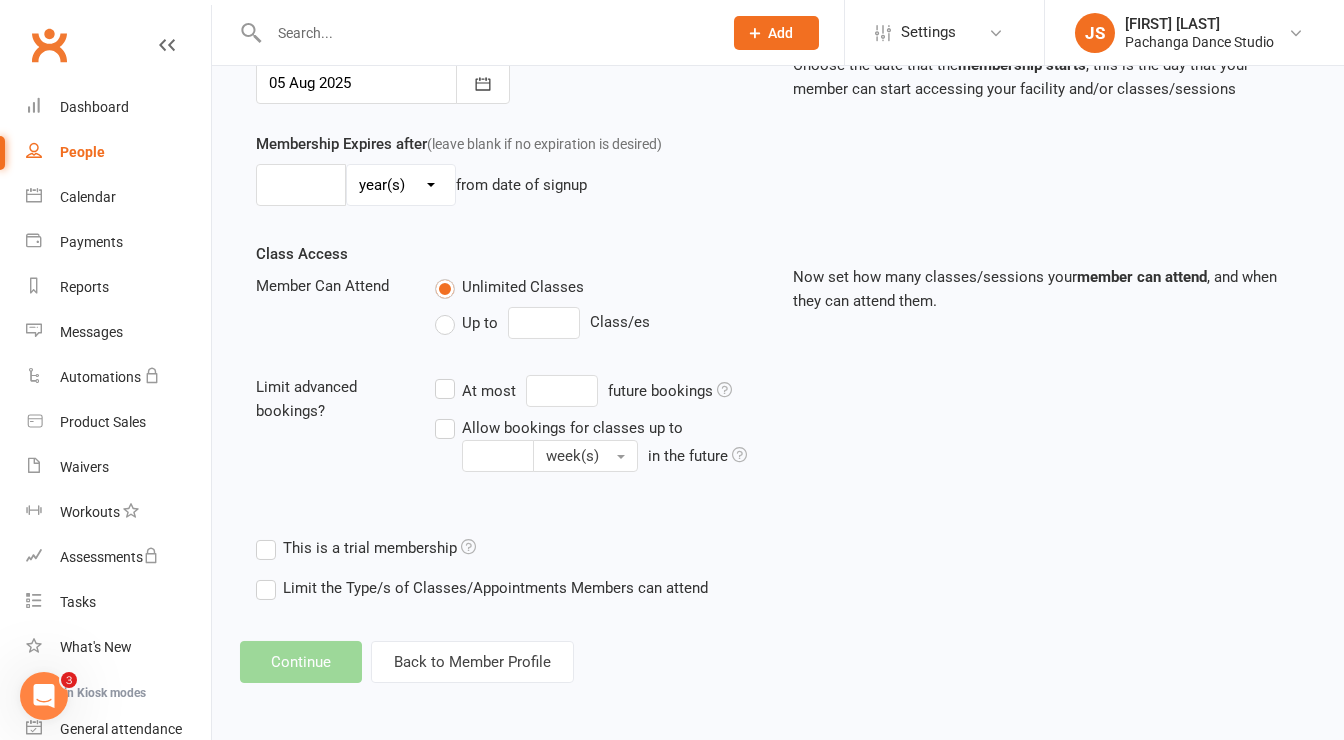 scroll, scrollTop: 0, scrollLeft: 0, axis: both 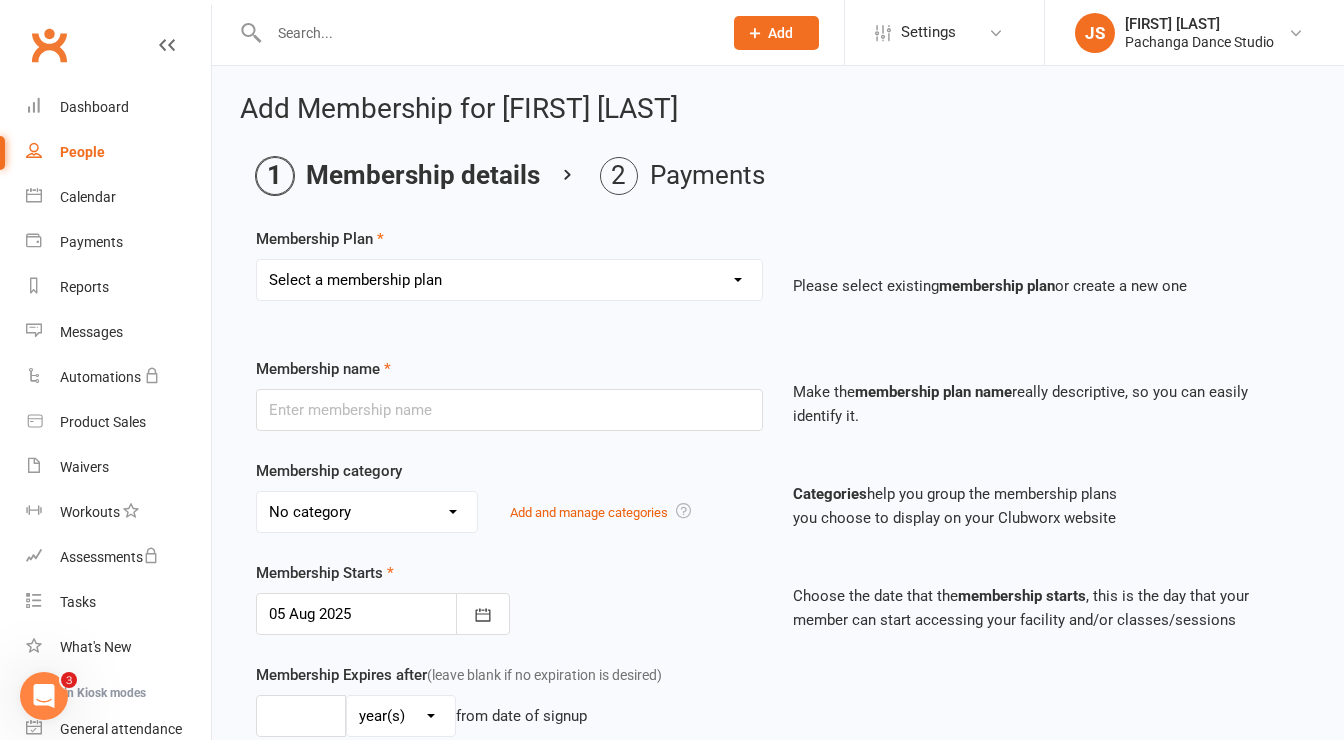 click on "Select a membership plan Create new Membership Plan Single Class Pass 5 Class Pack 10 Class Pack Single Class Pass - Phillip Island 5 Class Pass - Phillip Island 10 Class Pass - Phillip Island Pink Membership Black Membership White Membership (Teen only) Teen Comp Class (9 weeks) Mini Movers (18mths+) Single Class Mini Movers 4 Class Pass Mini Movers Direct Debit Tiny Dancers (3yrs+) Single Class Tiny Dancers 4 Class Pass Tiny Dancers Direct Debit Junior (6yrs+) Single Class Pass Junior 4 Class Pass Junior Groovers Direct Debit Regular Package Premium Package VIP Package Showcase Private Lesson Pack Floorspace Intro 2 Week Starter Pack - New Clients Only ACTIVE P/L CLIENT OLD SYSTEM - PAID IN FULL WHITE Junior Groovers Membership Tiny Dancers Term 3 Membership Junior Groovers Holiday Program 2 Class Pack Junior Groovers Term 4 Membership Tiny Dancers Term 4 Membership 20 Class Pack Tiny Dancers Membership (9 Weeks) Mini Movers Membership (9 weeks) Junior Groovers Membership (Term 2) Class & Social Combo" at bounding box center (509, 280) 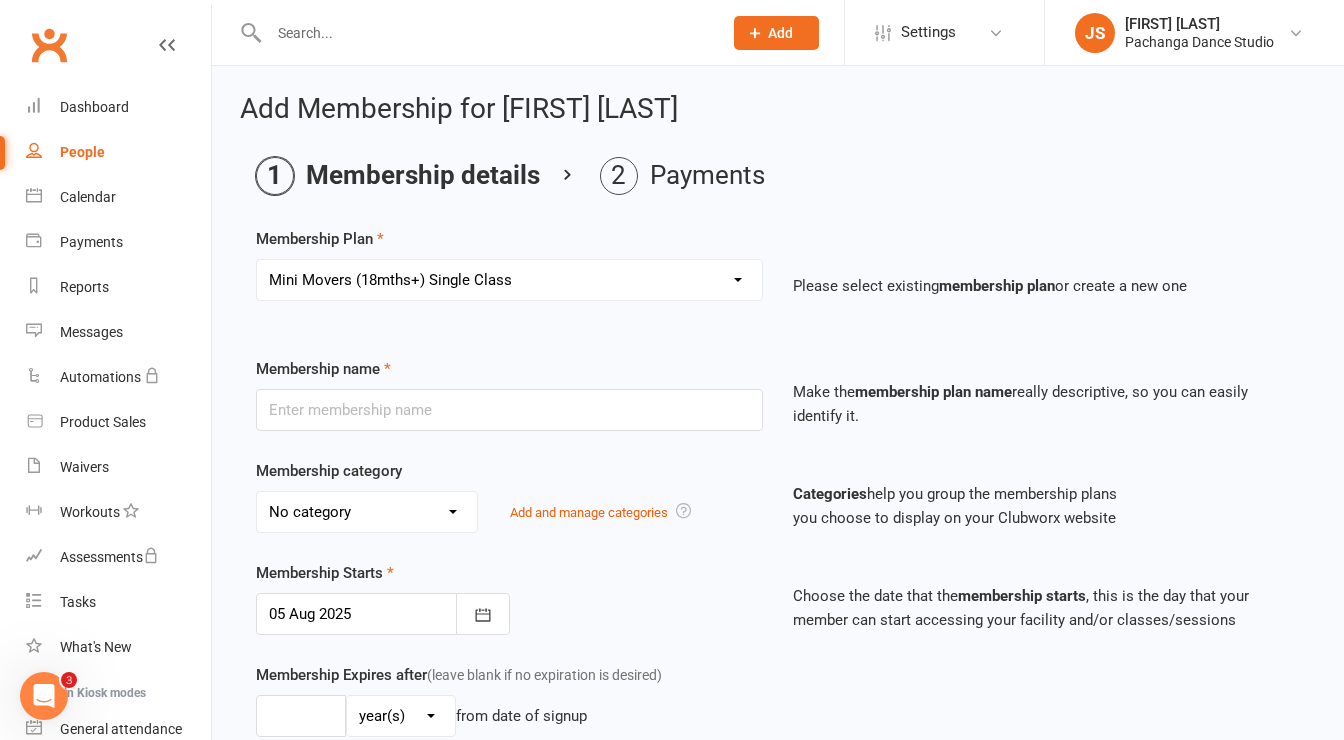 click on "Select a membership plan Create new Membership Plan Single Class Pass 5 Class Pack 10 Class Pack Single Class Pass - Phillip Island 5 Class Pass - Phillip Island 10 Class Pass - Phillip Island Pink Membership Black Membership White Membership (Teen only) Teen Comp Class (9 weeks) Mini Movers (18mths+) Single Class Mini Movers 4 Class Pass Mini Movers Direct Debit Tiny Dancers (3yrs+) Single Class Tiny Dancers 4 Class Pass Tiny Dancers Direct Debit Junior (6yrs+) Single Class Pass Junior 4 Class Pass Junior Groovers Direct Debit Regular Package Premium Package VIP Package Showcase Private Lesson Pack Floorspace Intro 2 Week Starter Pack - New Clients Only ACTIVE P/L CLIENT OLD SYSTEM - PAID IN FULL WHITE Junior Groovers Membership Tiny Dancers Term 3 Membership Junior Groovers Holiday Program 2 Class Pack Junior Groovers Term 4 Membership Tiny Dancers Term 4 Membership 20 Class Pack Tiny Dancers Membership (9 Weeks) Mini Movers Membership (9 weeks) Junior Groovers Membership (Term 2) Class & Social Combo" at bounding box center [509, 280] 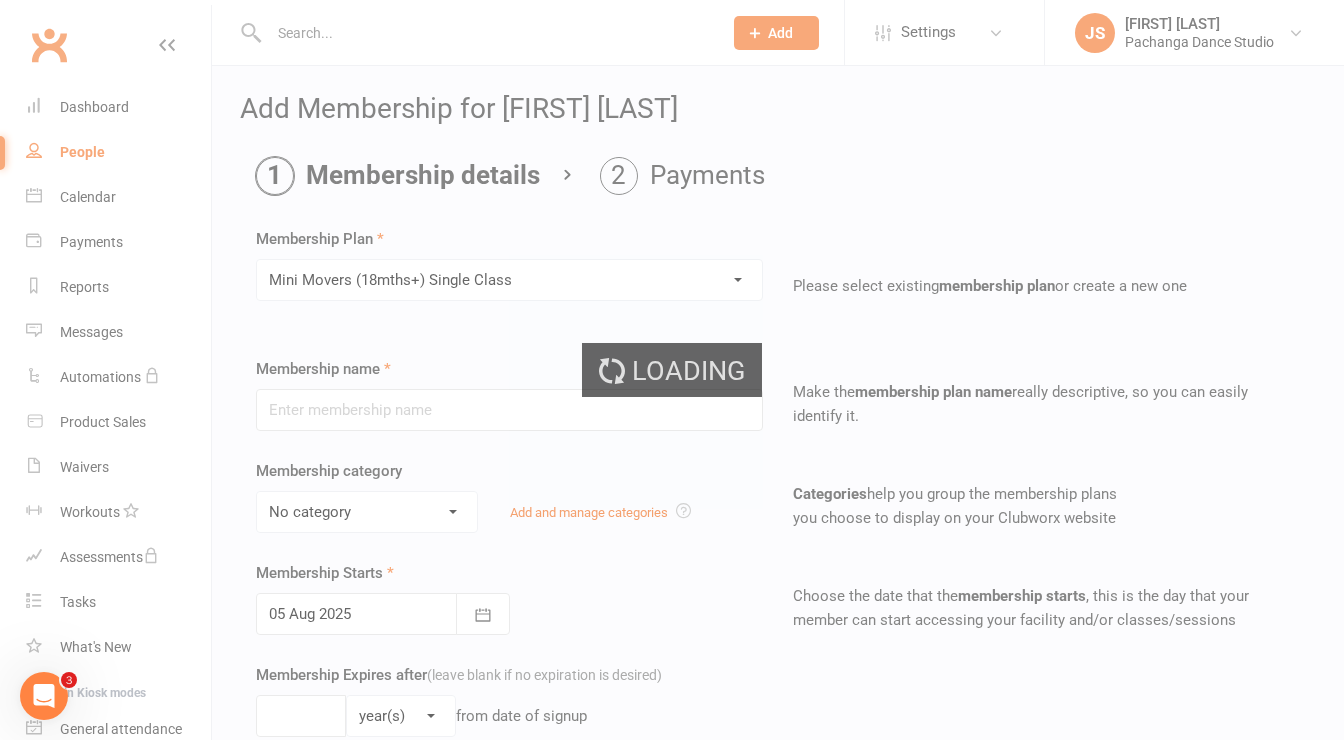type on "Mini Movers (18mths+) Single Class" 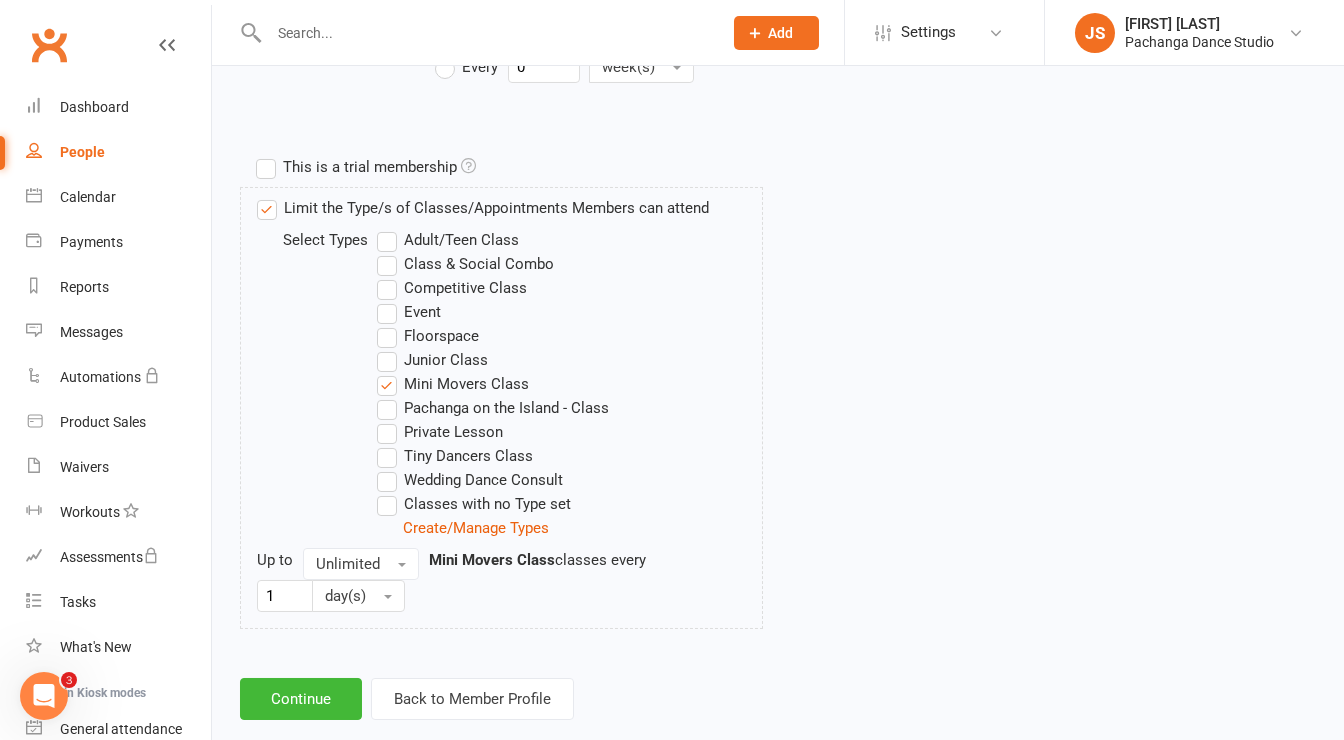scroll, scrollTop: 917, scrollLeft: 0, axis: vertical 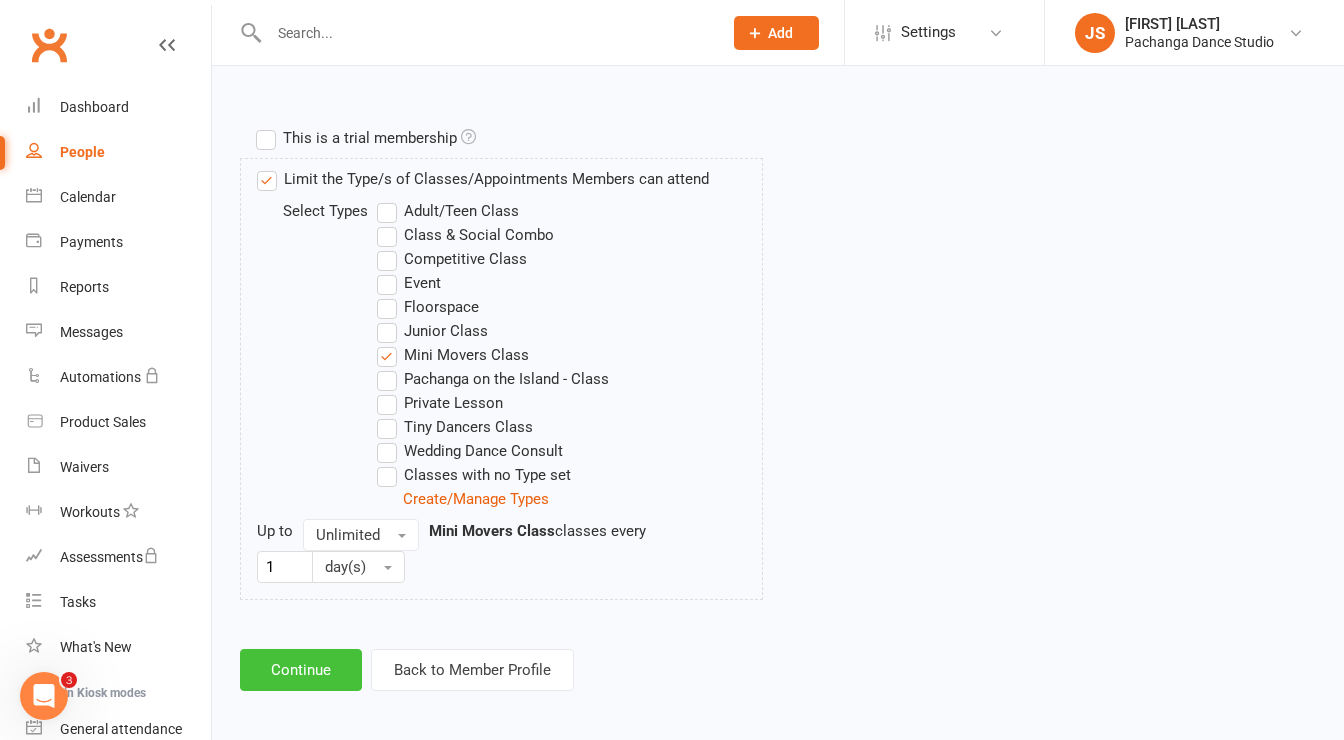 click on "Continue" at bounding box center [301, 670] 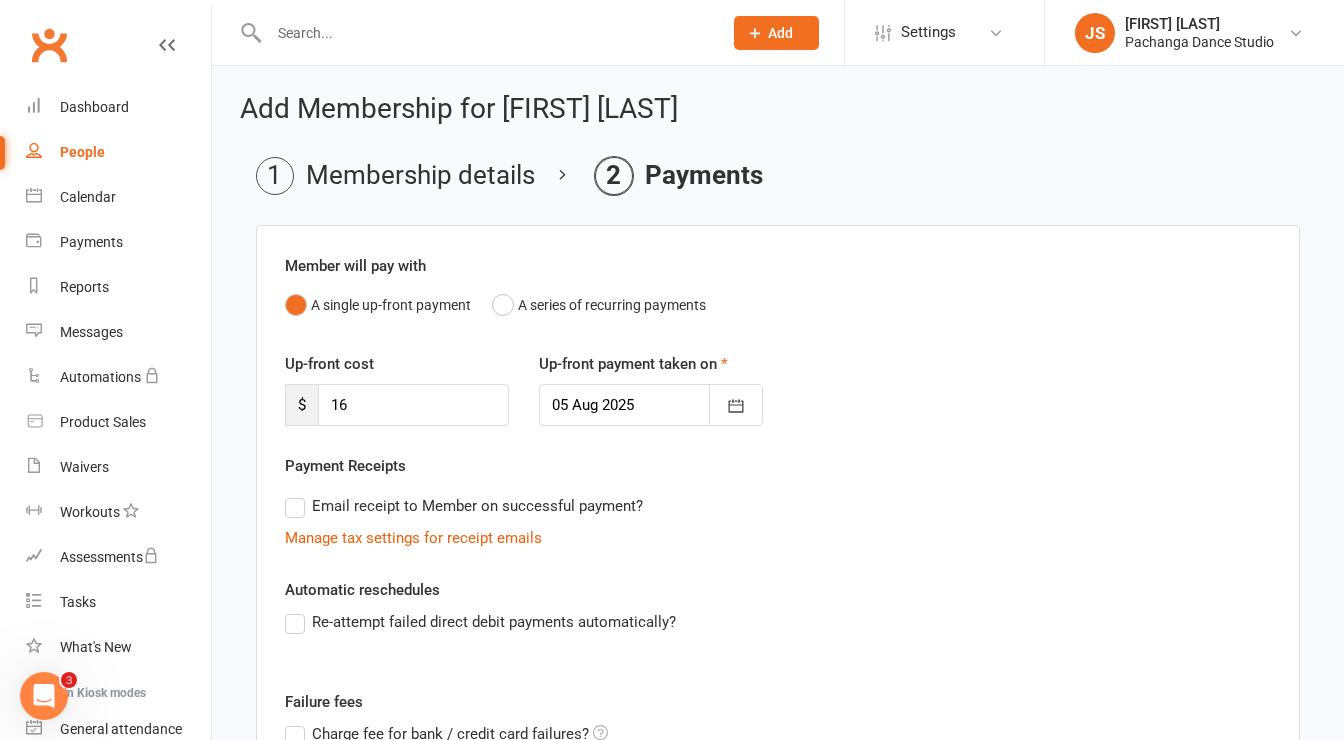 scroll, scrollTop: 345, scrollLeft: 0, axis: vertical 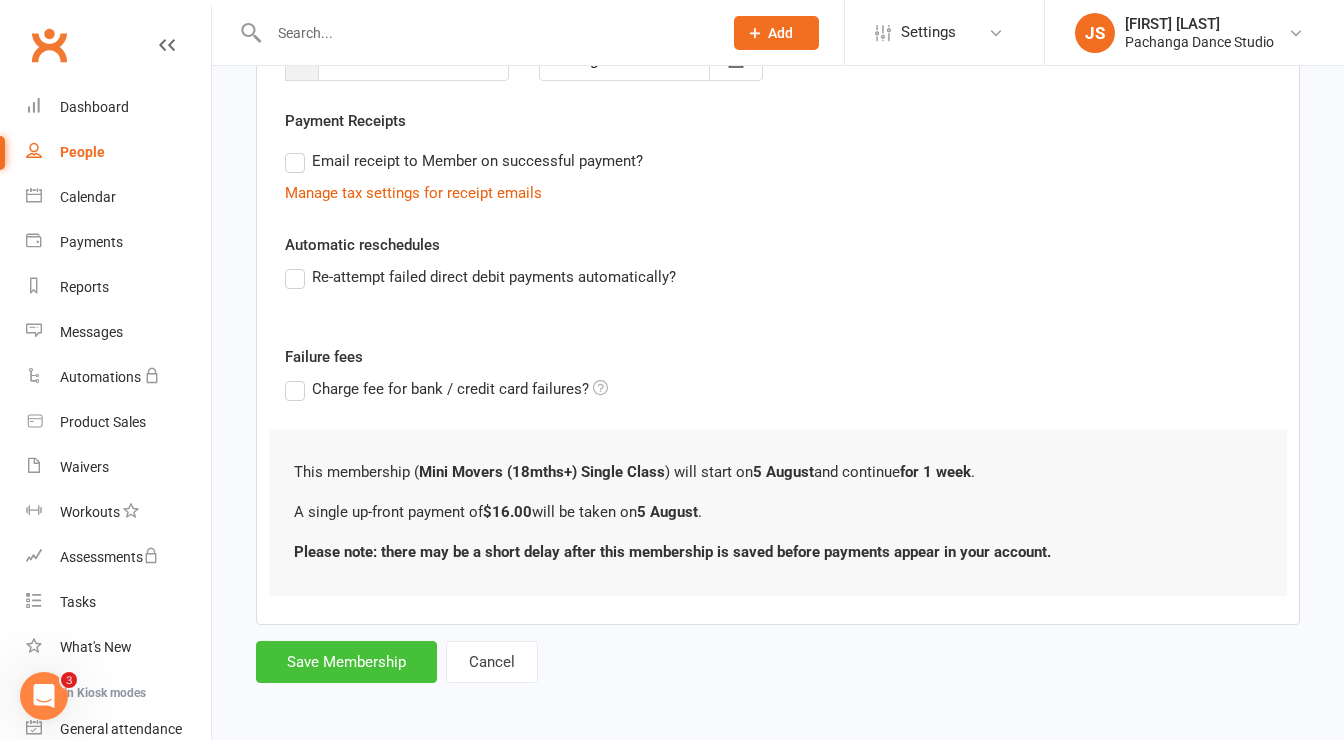 click on "Save Membership" at bounding box center [346, 662] 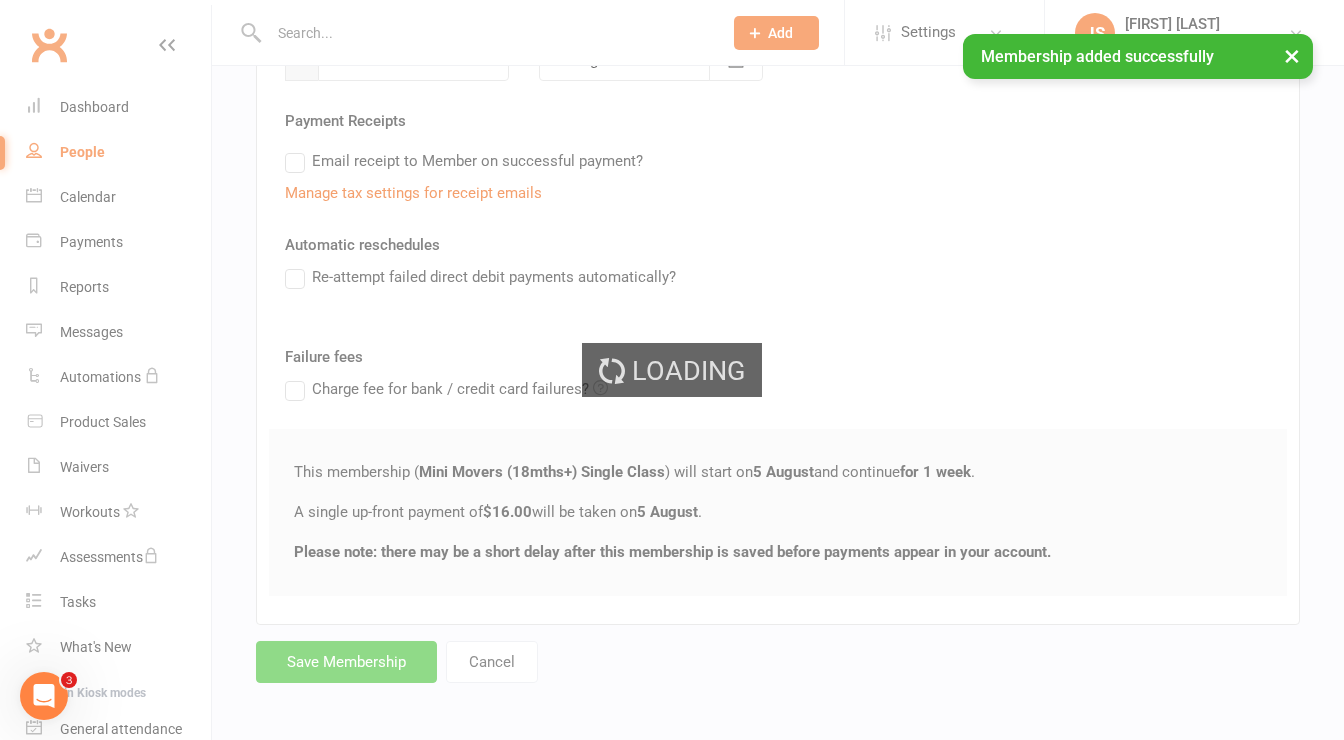 scroll, scrollTop: 0, scrollLeft: 0, axis: both 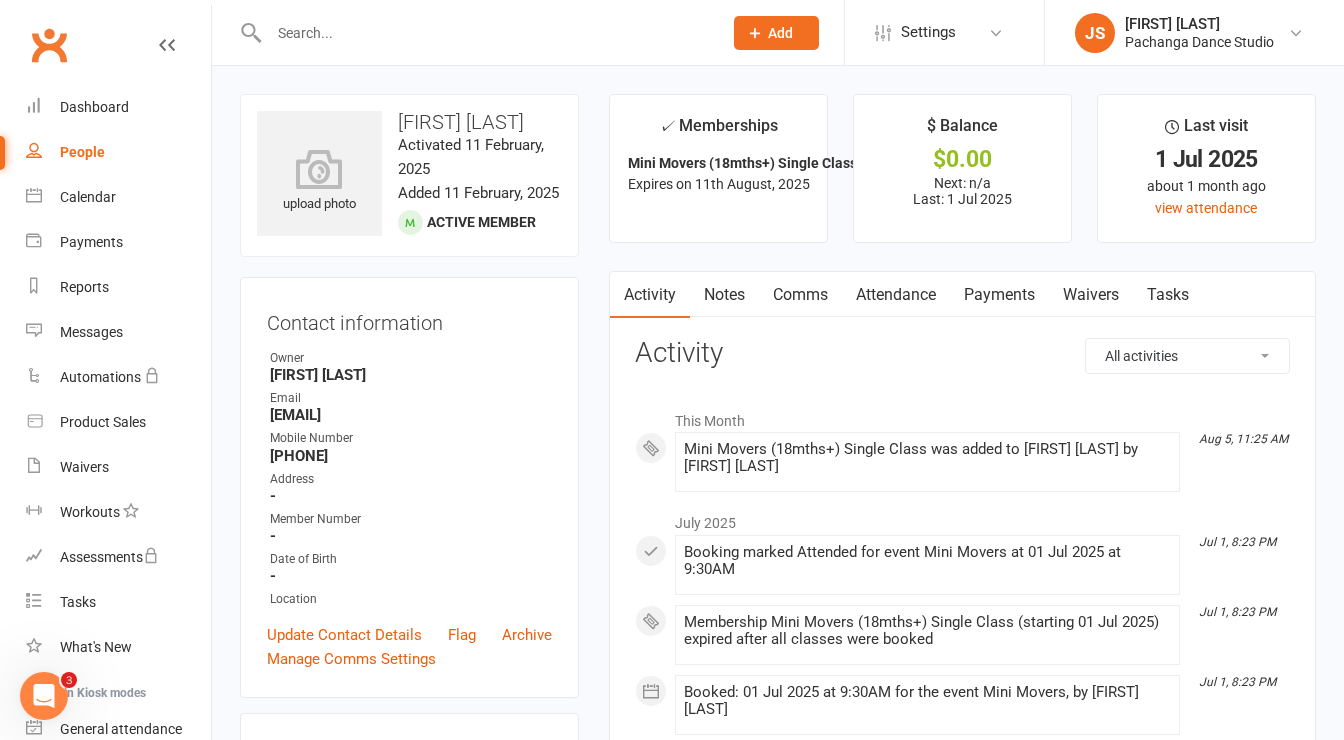 click on "Payments" at bounding box center [999, 295] 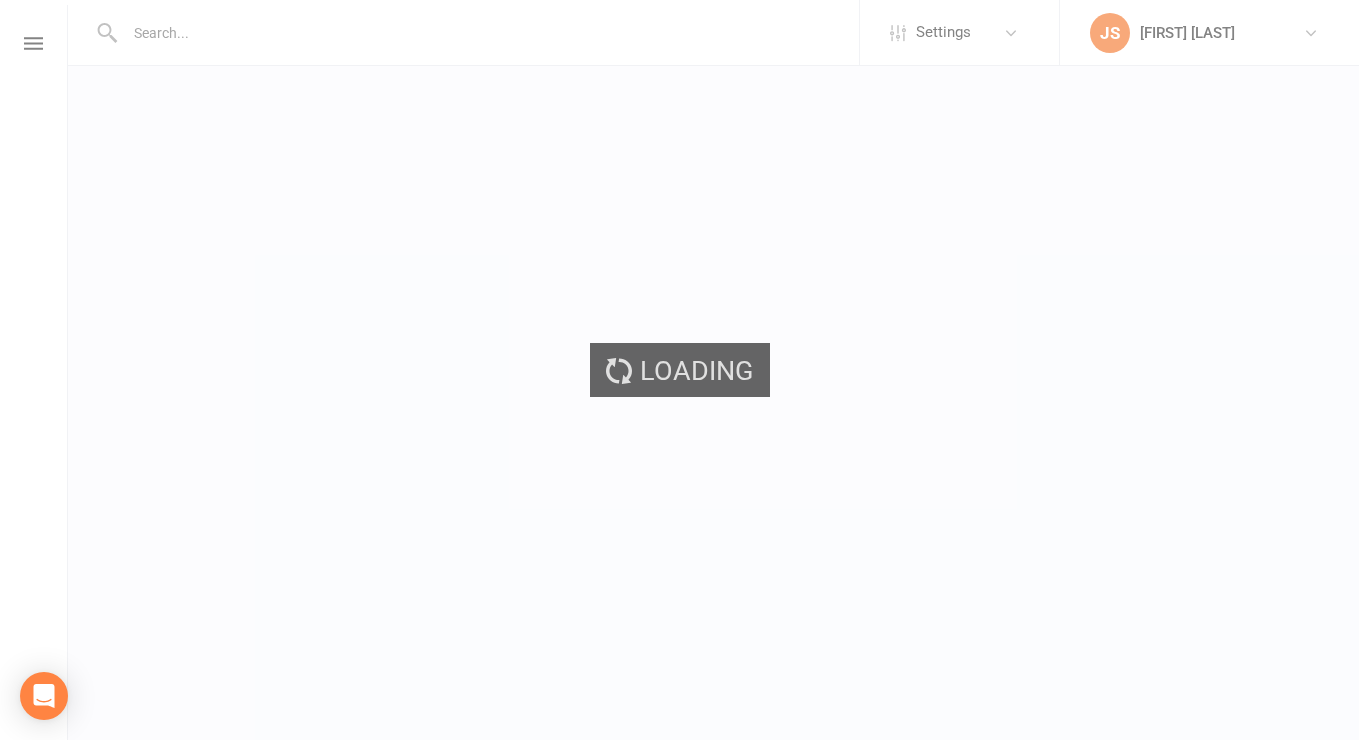 scroll, scrollTop: 0, scrollLeft: 0, axis: both 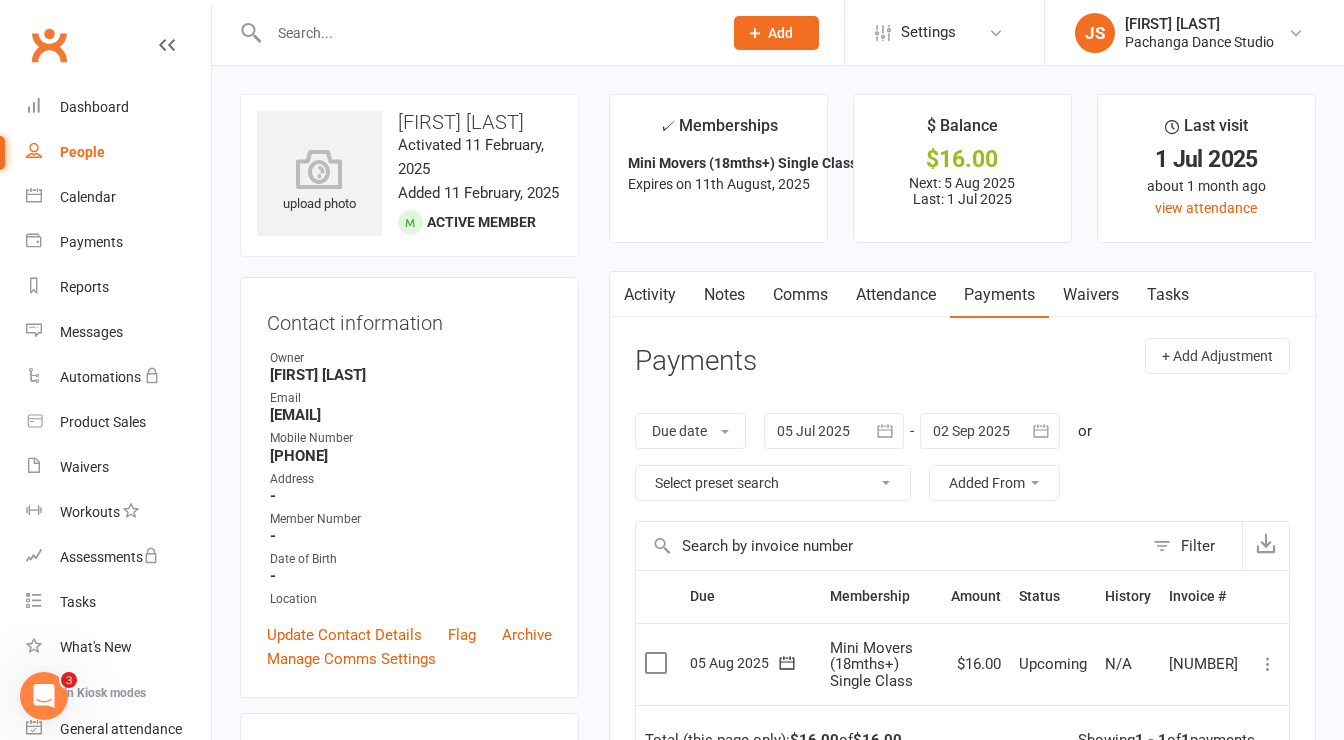 click at bounding box center (1268, 664) 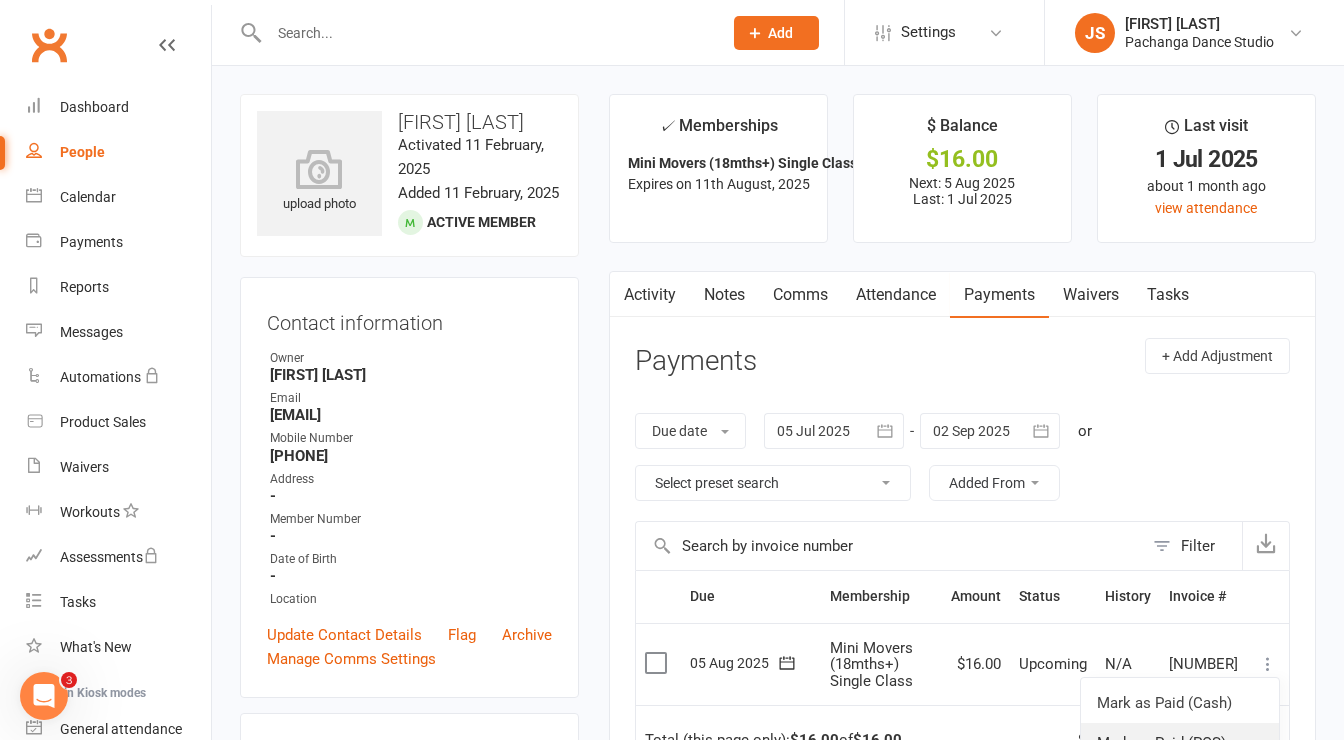 click on "Mark as Paid (POS)" at bounding box center (1180, 743) 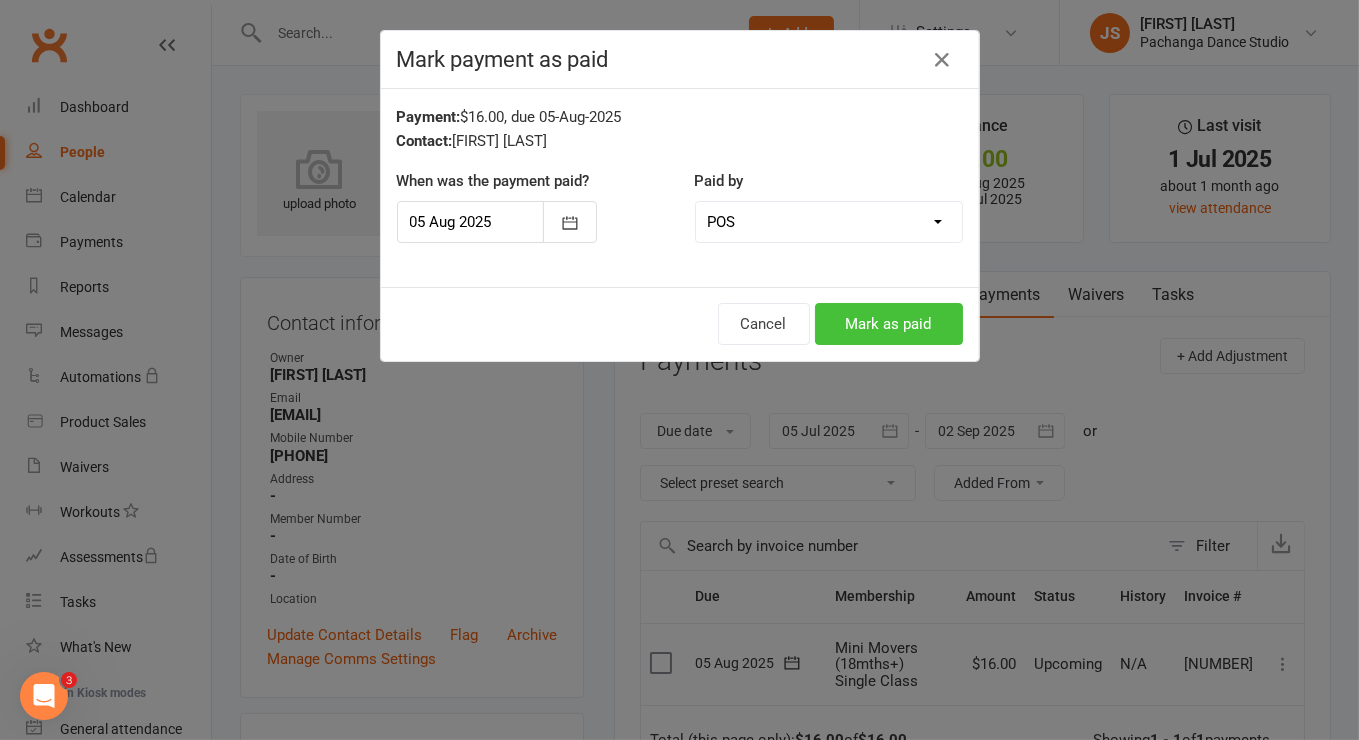 click on "Mark as paid" at bounding box center (889, 324) 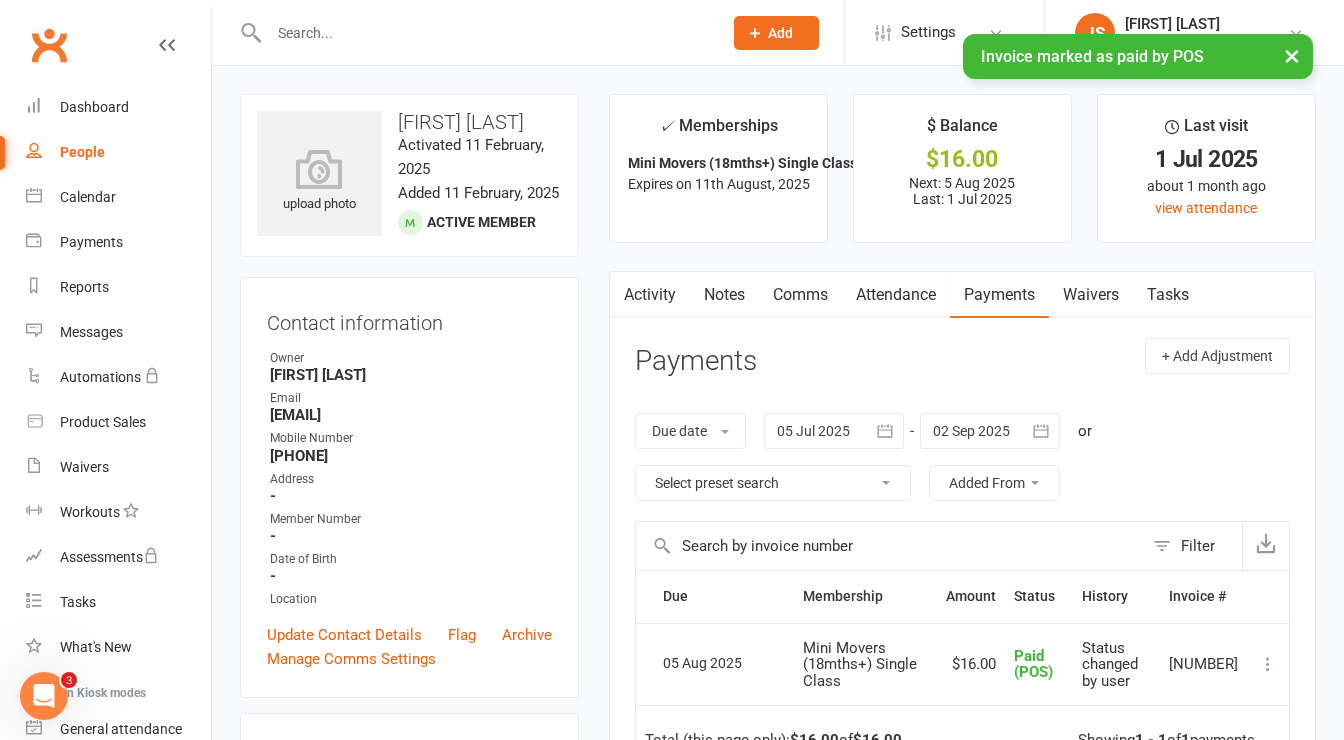 click on "× Invoice marked as paid by POS" at bounding box center [659, 34] 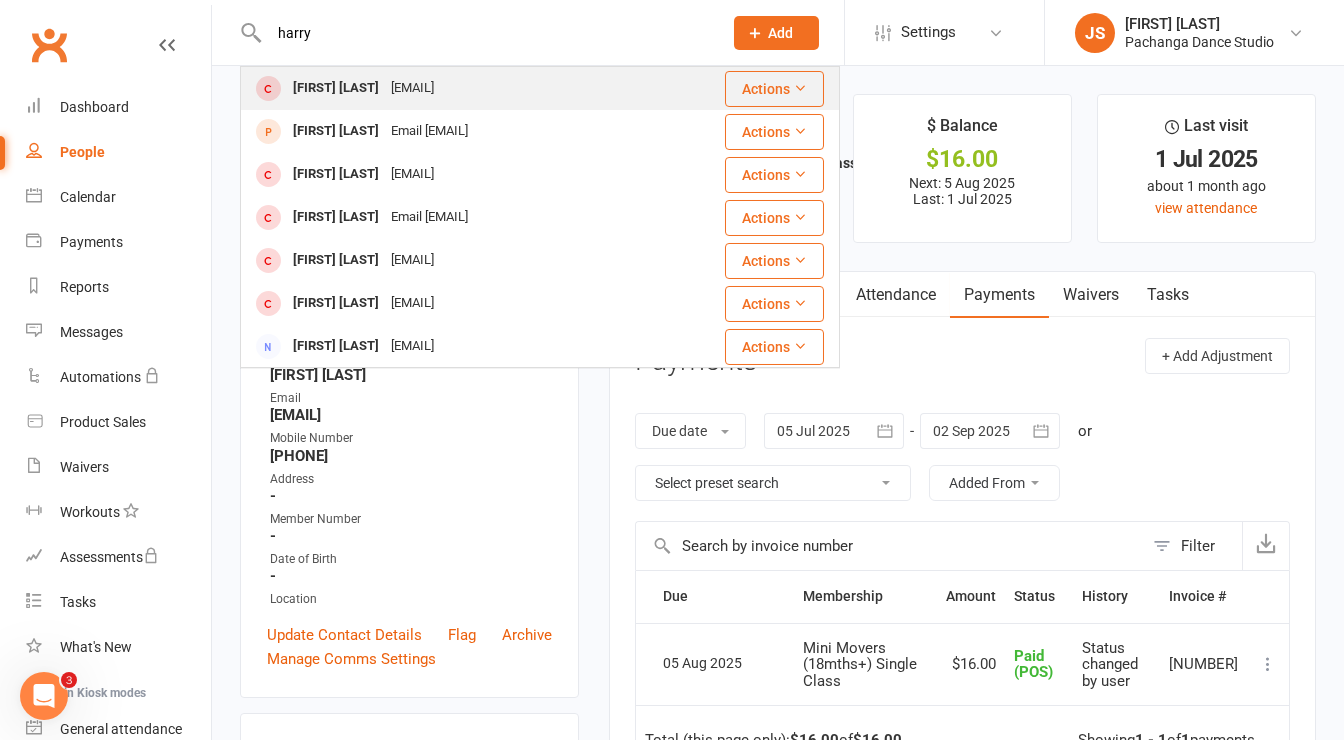 type on "harry" 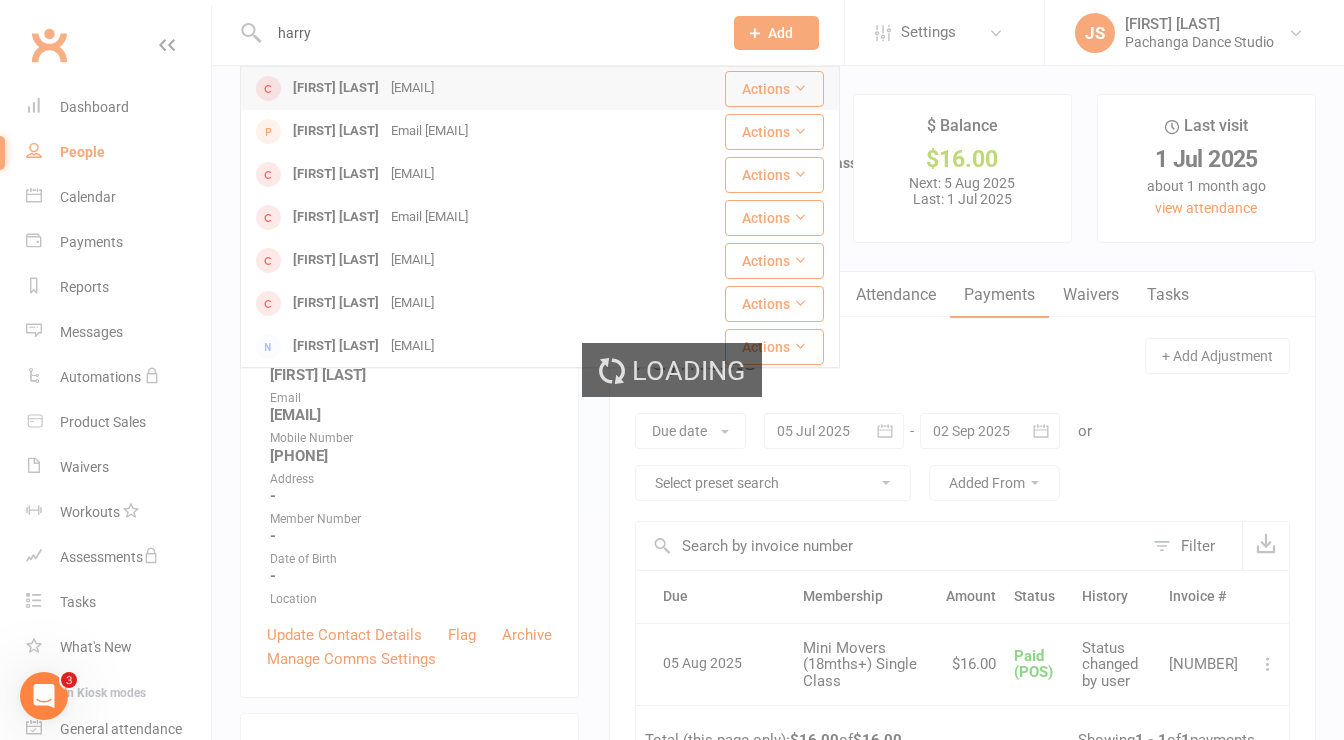 type 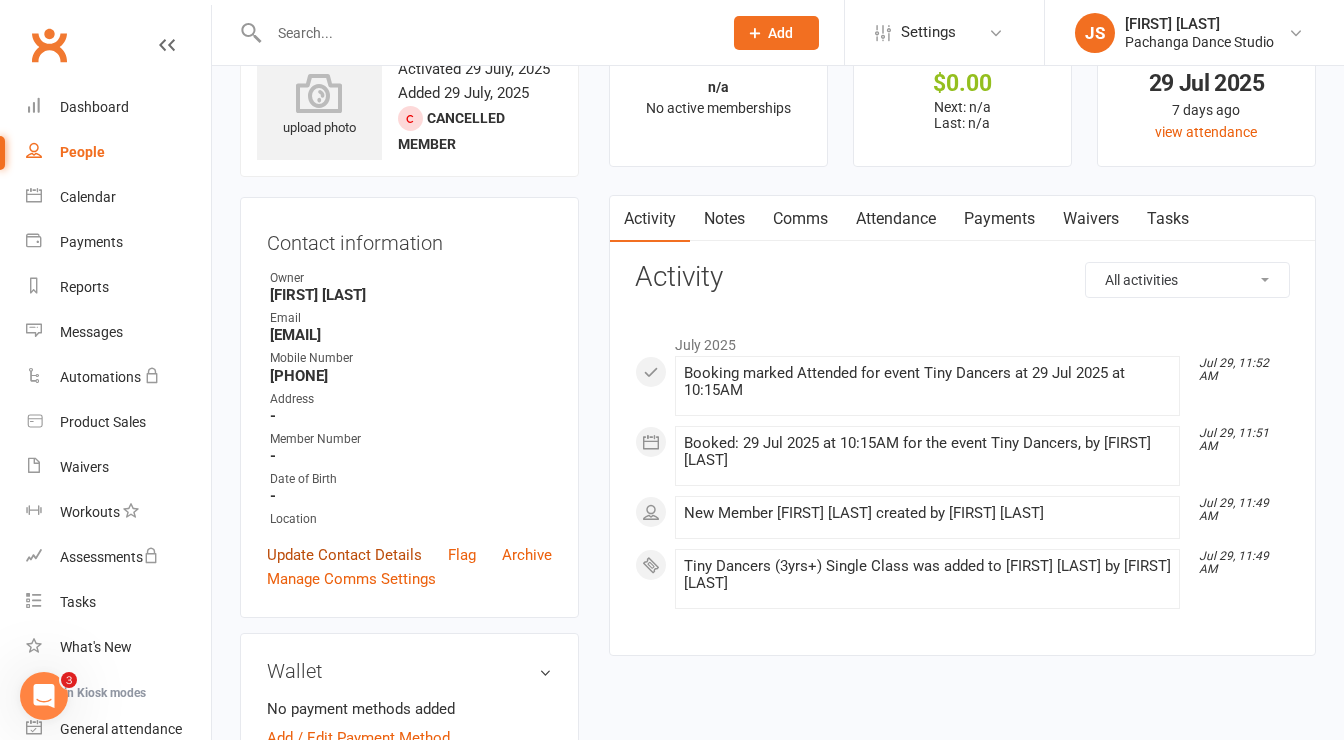 click on "Update Contact Details" at bounding box center [344, 555] 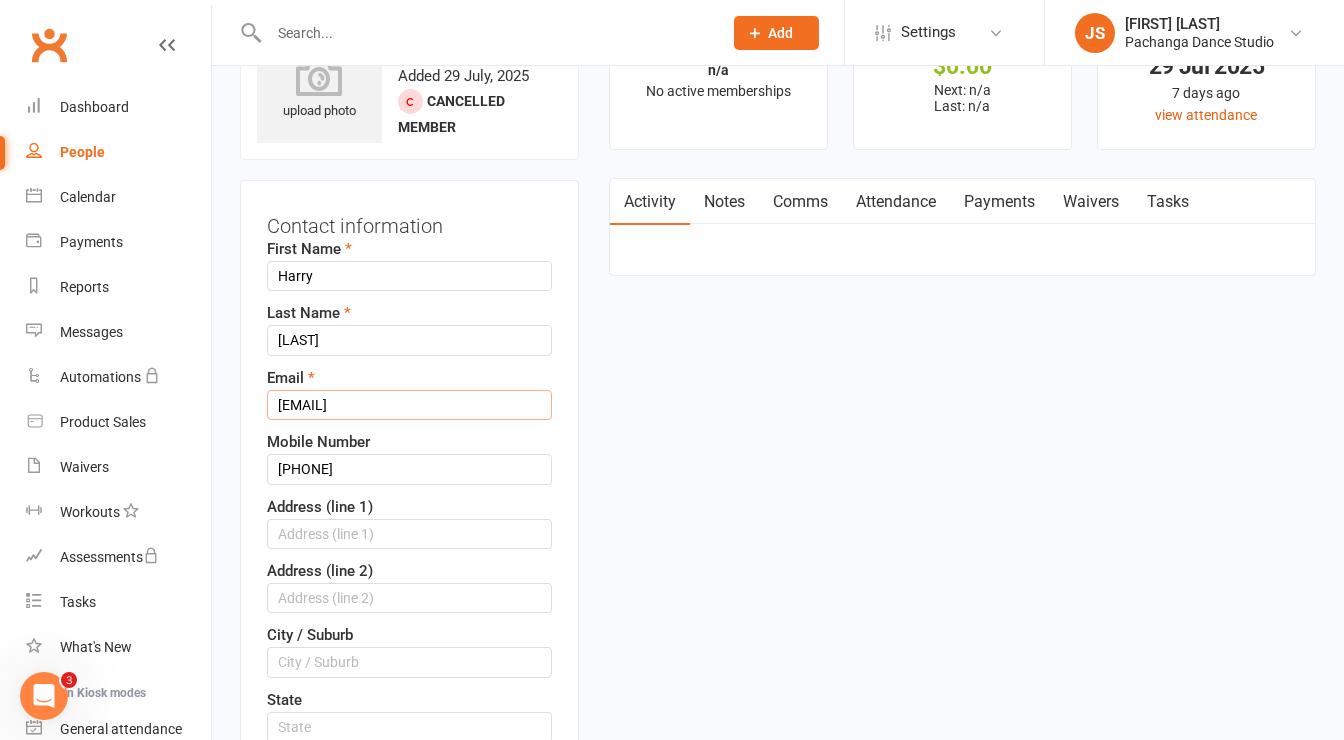 drag, startPoint x: 425, startPoint y: 395, endPoint x: 269, endPoint y: 389, distance: 156.11534 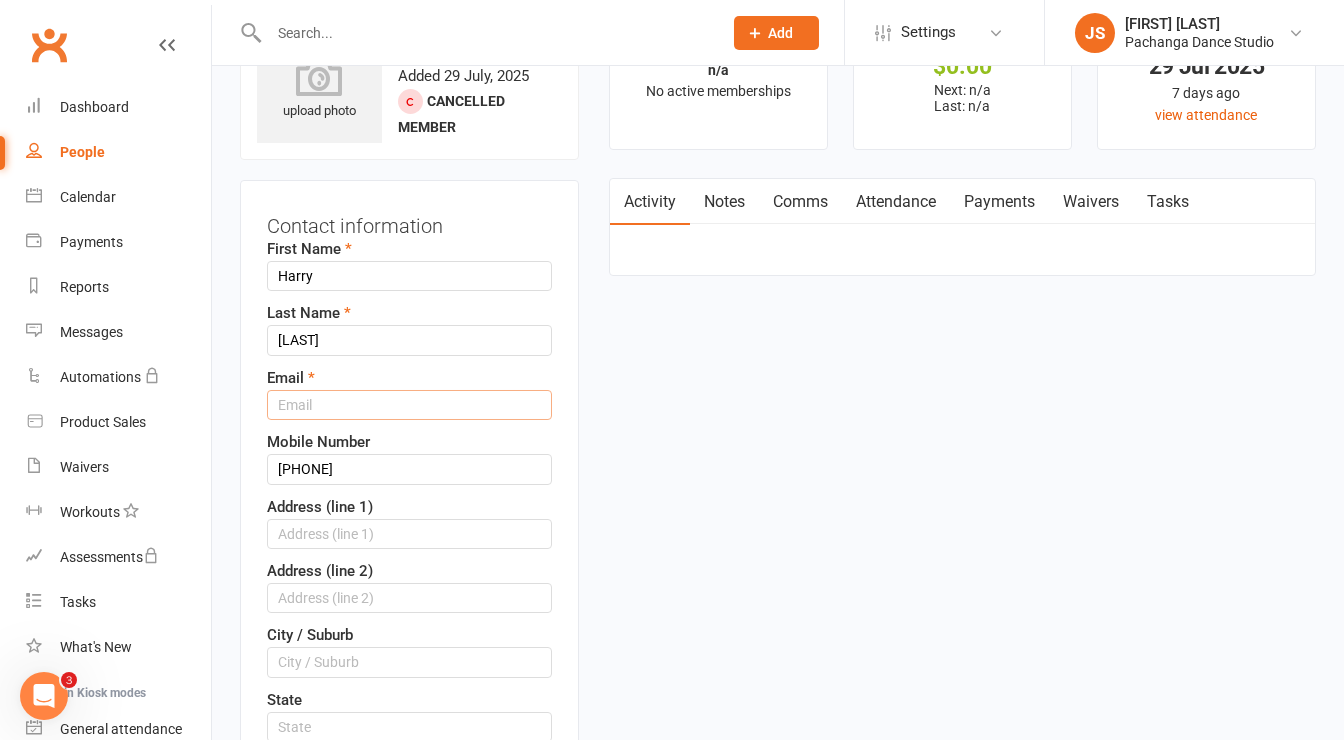 paste on "[EMAIL]" 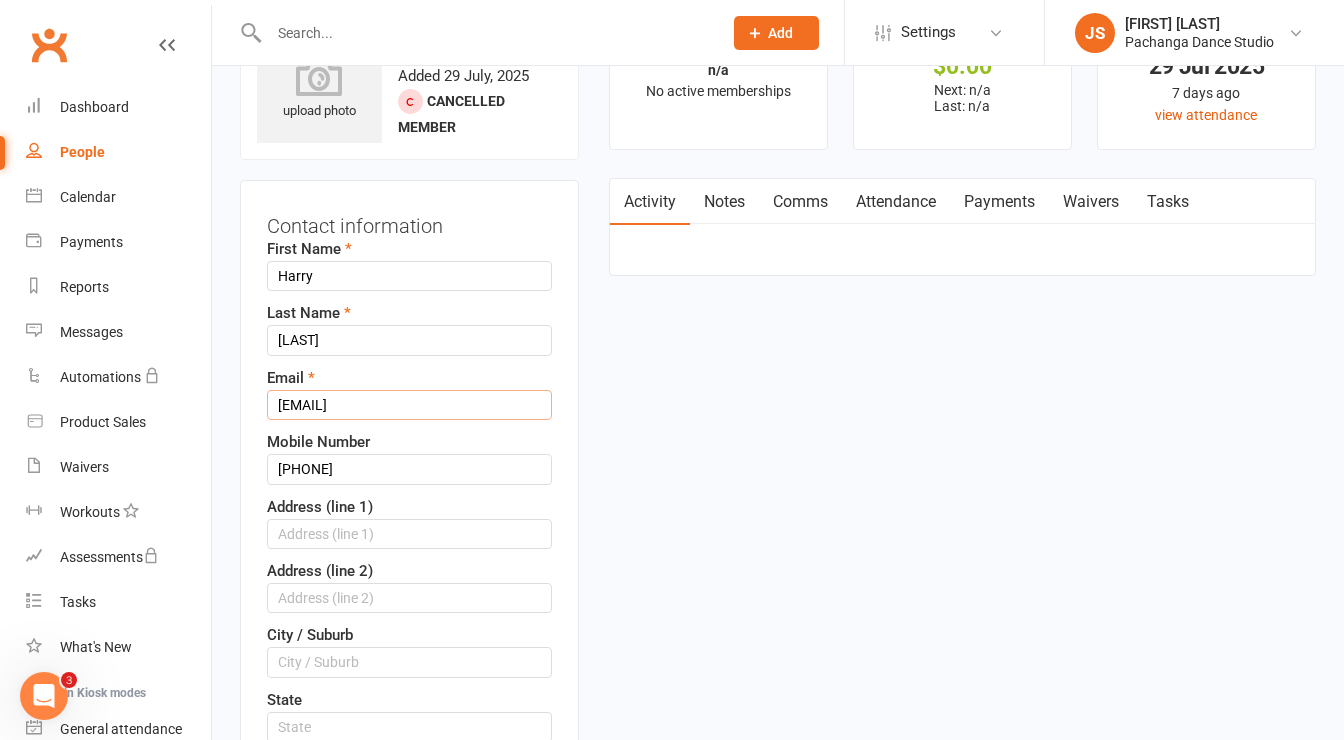 type on "[EMAIL]" 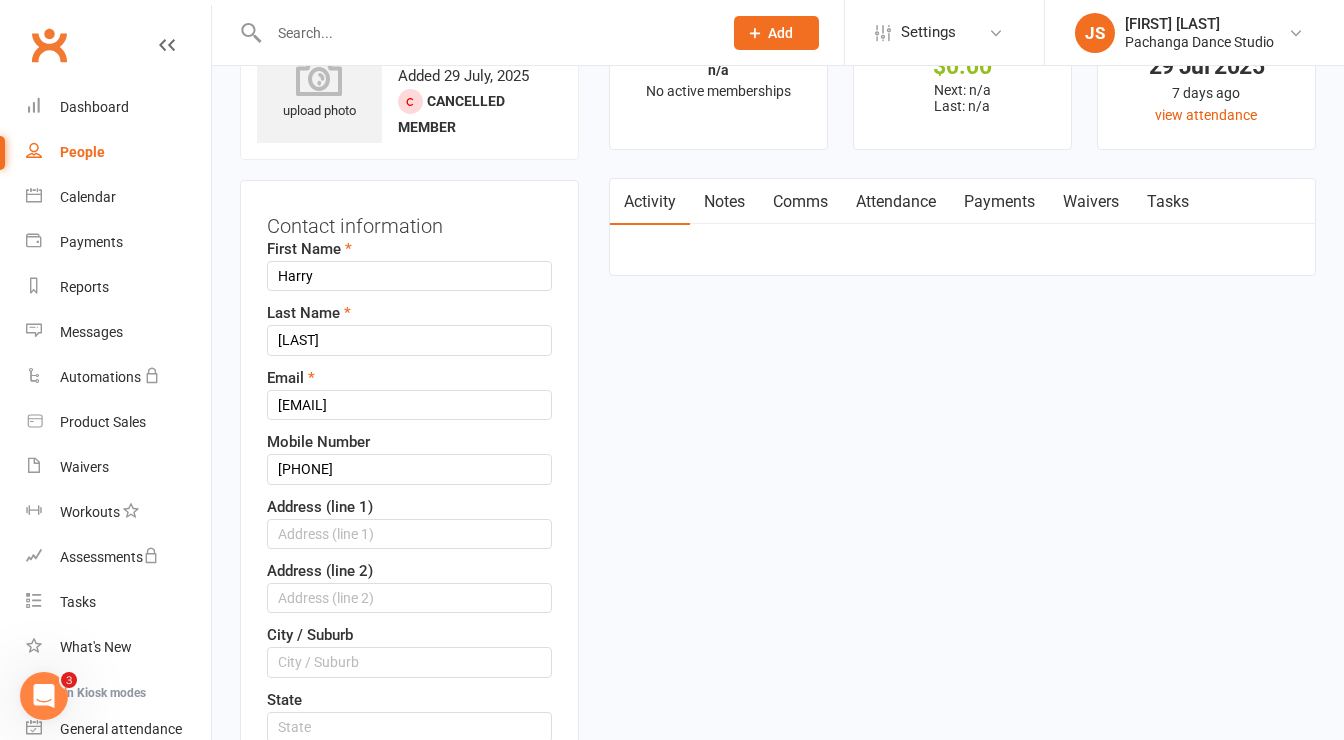click on "Email  [EMAIL]" at bounding box center (409, 393) 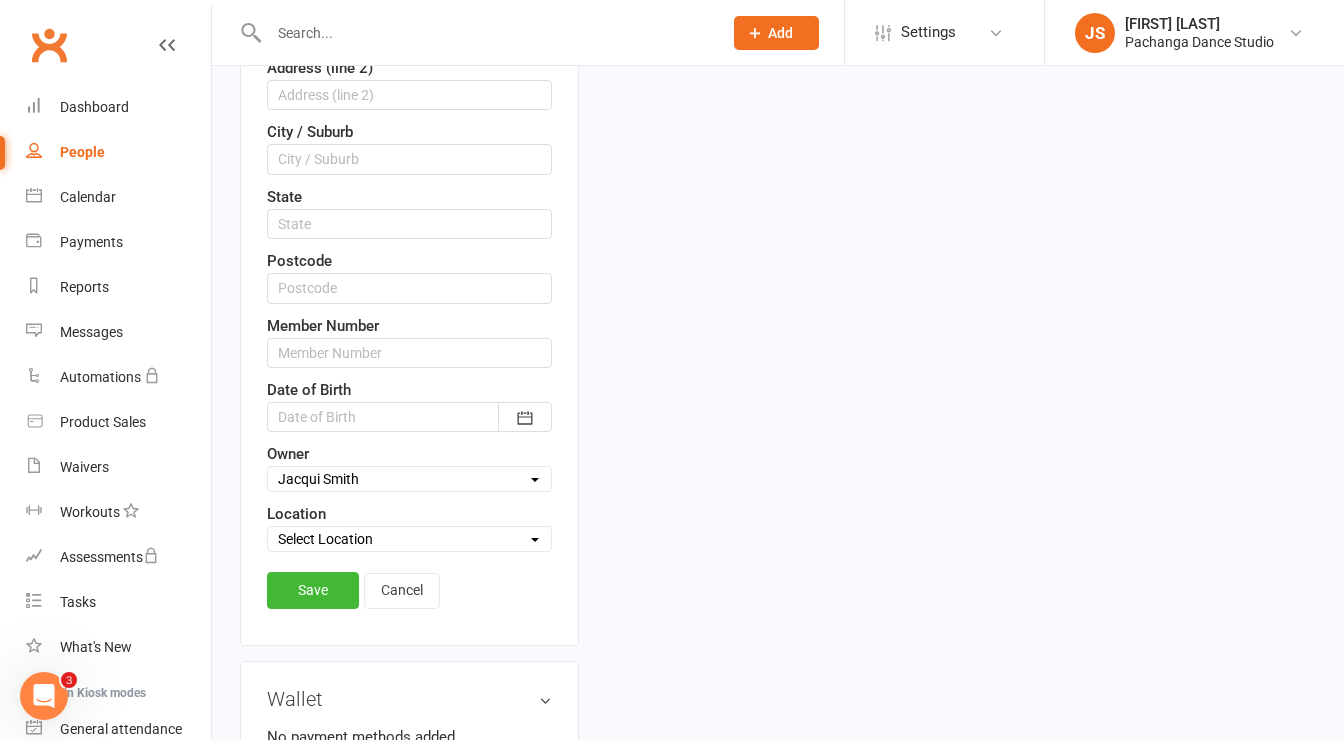 scroll, scrollTop: 600, scrollLeft: 0, axis: vertical 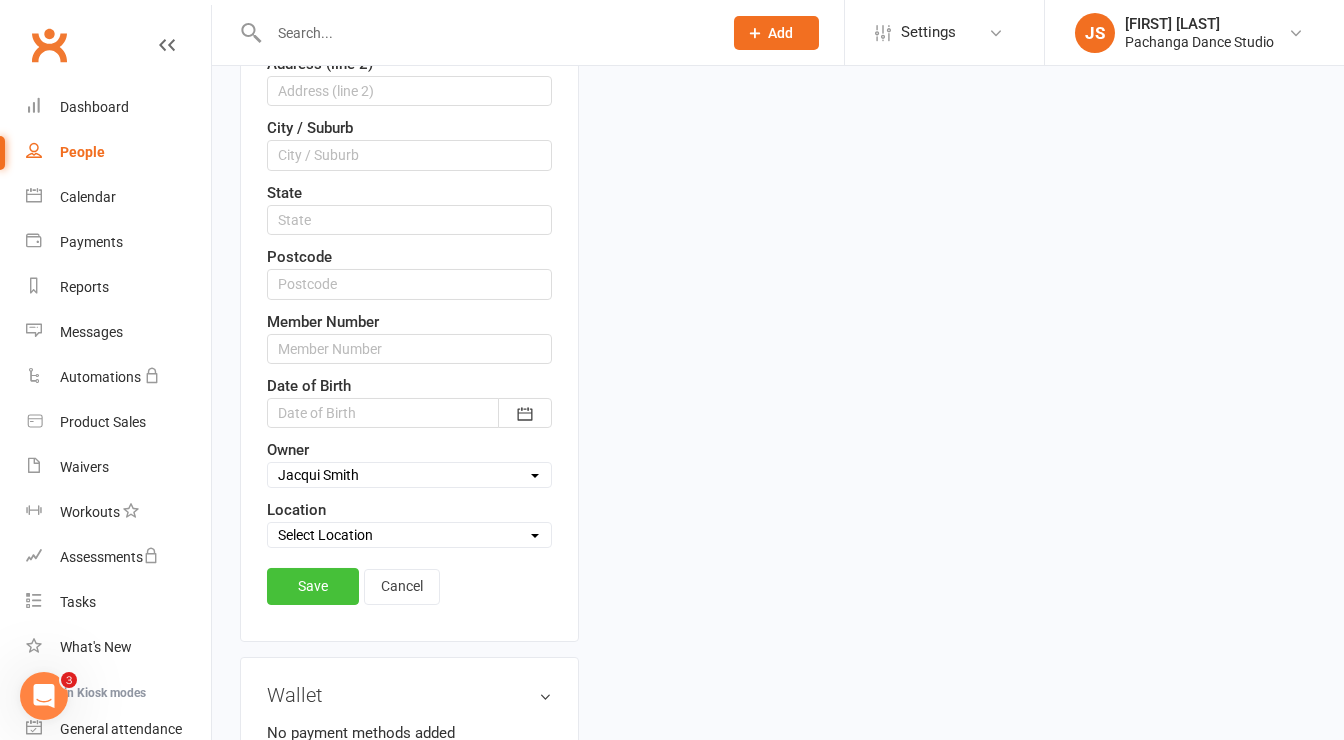 click on "Save" at bounding box center [313, 586] 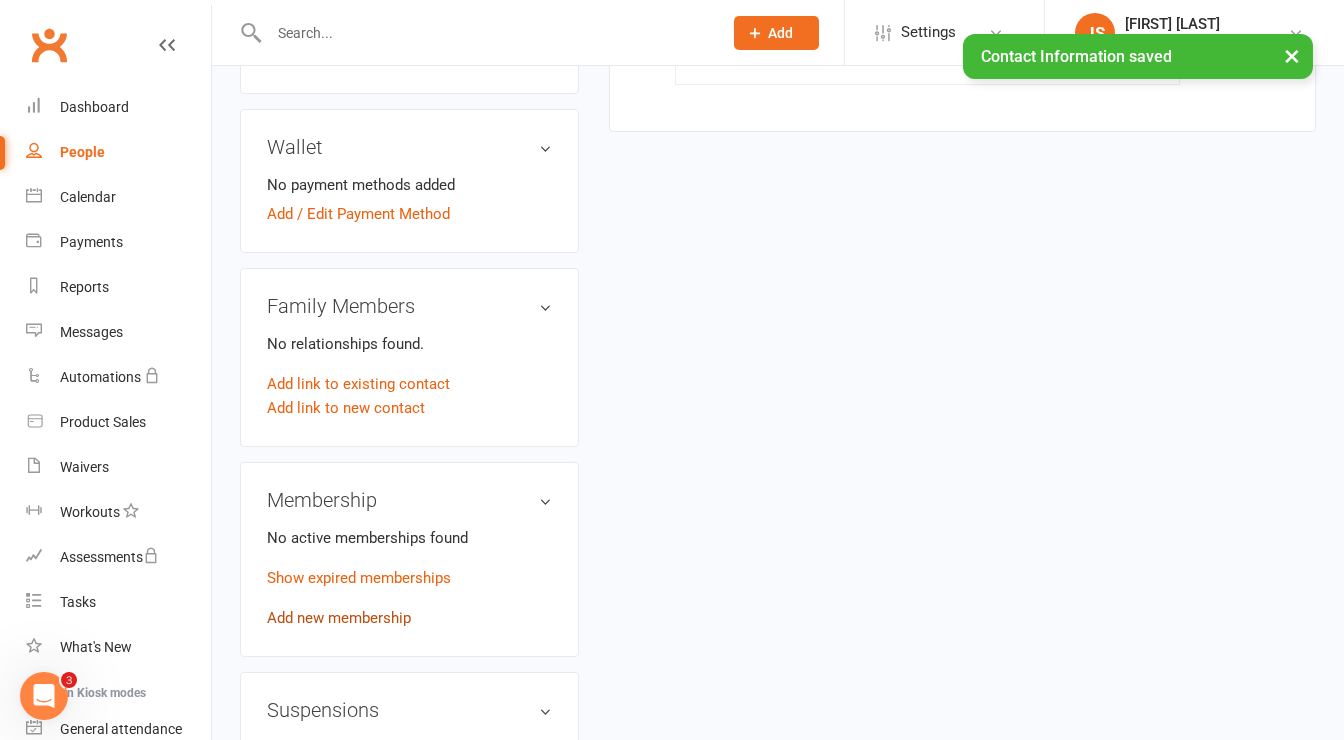click on "Add new membership" at bounding box center (339, 618) 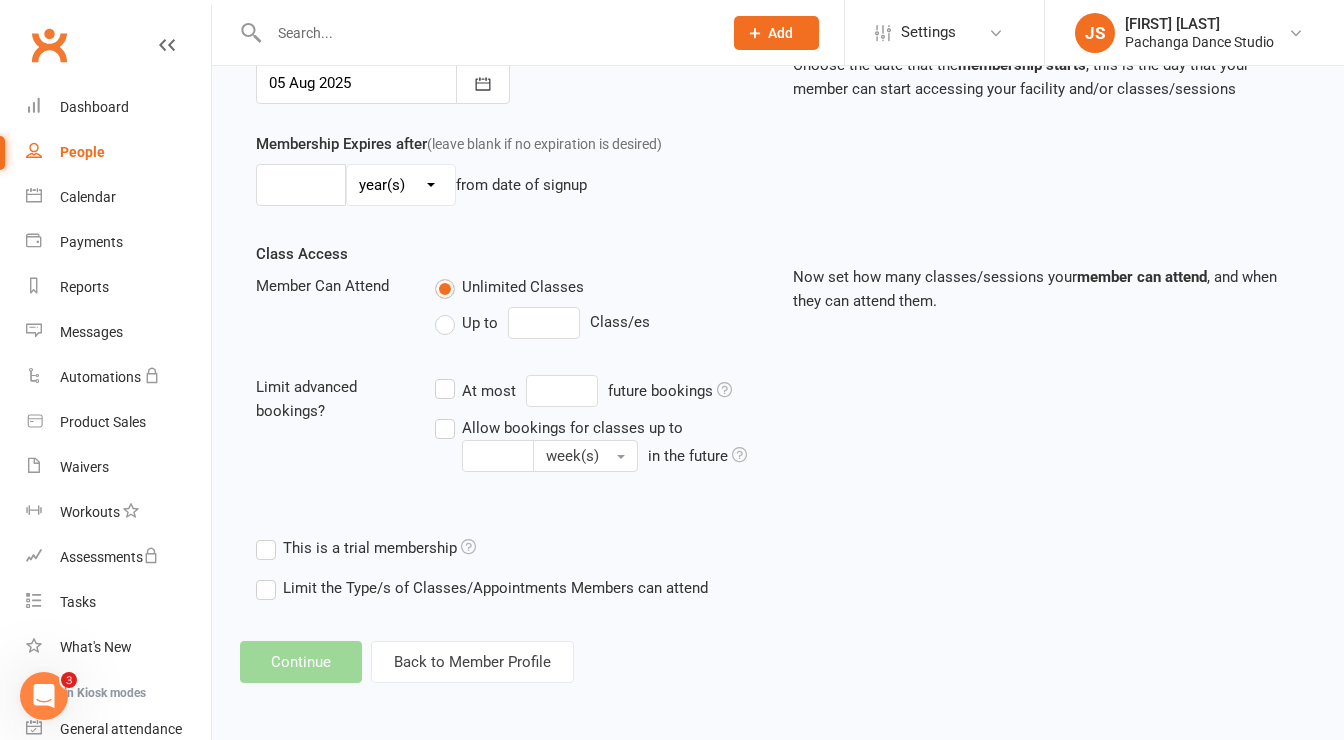 scroll, scrollTop: 0, scrollLeft: 0, axis: both 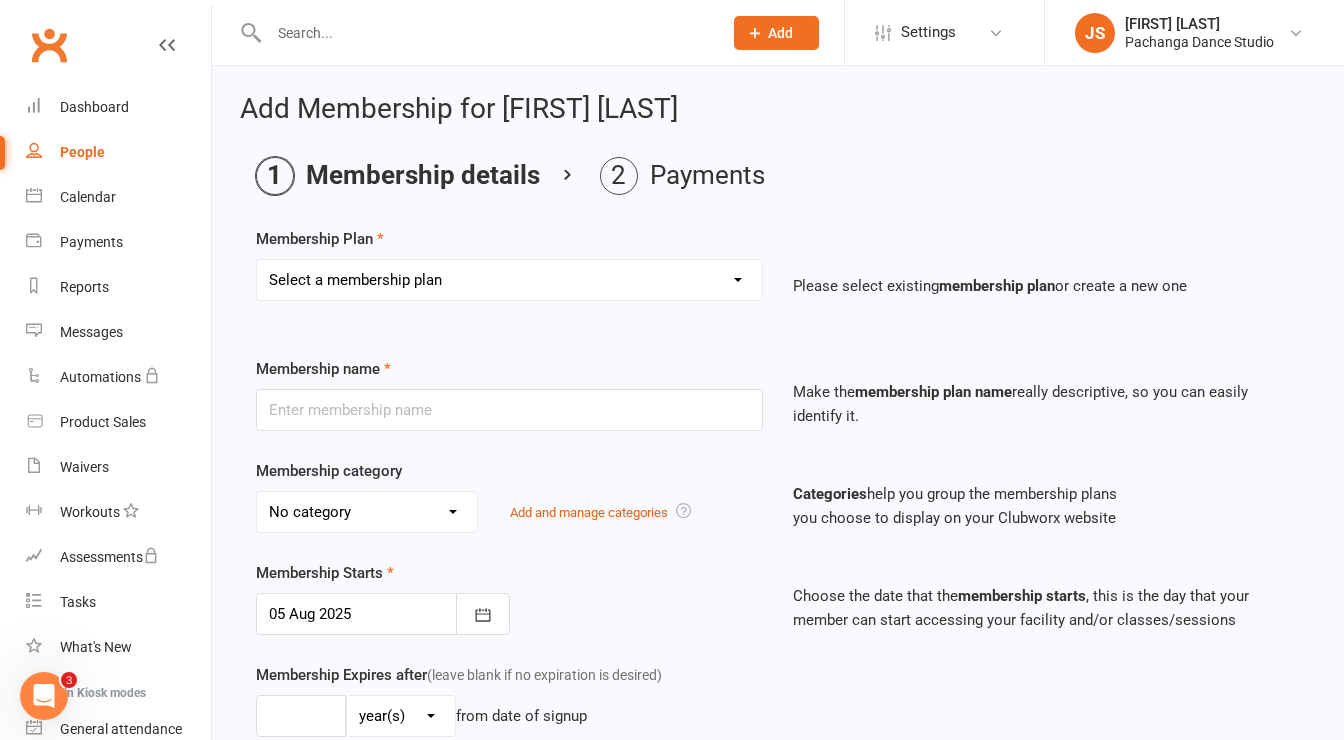 click on "Select a membership plan Create new Membership Plan Single Class Pass 5 Class Pack 10 Class Pack Single Class Pass - Phillip Island 5 Class Pass - Phillip Island 10 Class Pass - Phillip Island Pink Membership Black Membership White Membership (Teen only) Teen Comp Class (9 weeks) Mini Movers (18mths+) Single Class Mini Movers 4 Class Pass Mini Movers Direct Debit Tiny Dancers (3yrs+) Single Class Tiny Dancers 4 Class Pass Tiny Dancers Direct Debit Junior (6yrs+) Single Class Pass Junior 4 Class Pass Junior Groovers Direct Debit Regular Package Premium Package VIP Package Showcase Private Lesson Pack Floorspace Intro 2 Week Starter Pack - New Clients Only ACTIVE P/L CLIENT OLD SYSTEM - PAID IN FULL WHITE Junior Groovers Membership Tiny Dancers Term 3 Membership Junior Groovers Holiday Program 2 Class Pack Junior Groovers Term 4 Membership Tiny Dancers Term 4 Membership 20 Class Pack Tiny Dancers Membership (9 Weeks) Mini Movers Membership (9 weeks) Junior Groovers Membership (Term 2) Class & Social Combo" at bounding box center [509, 280] 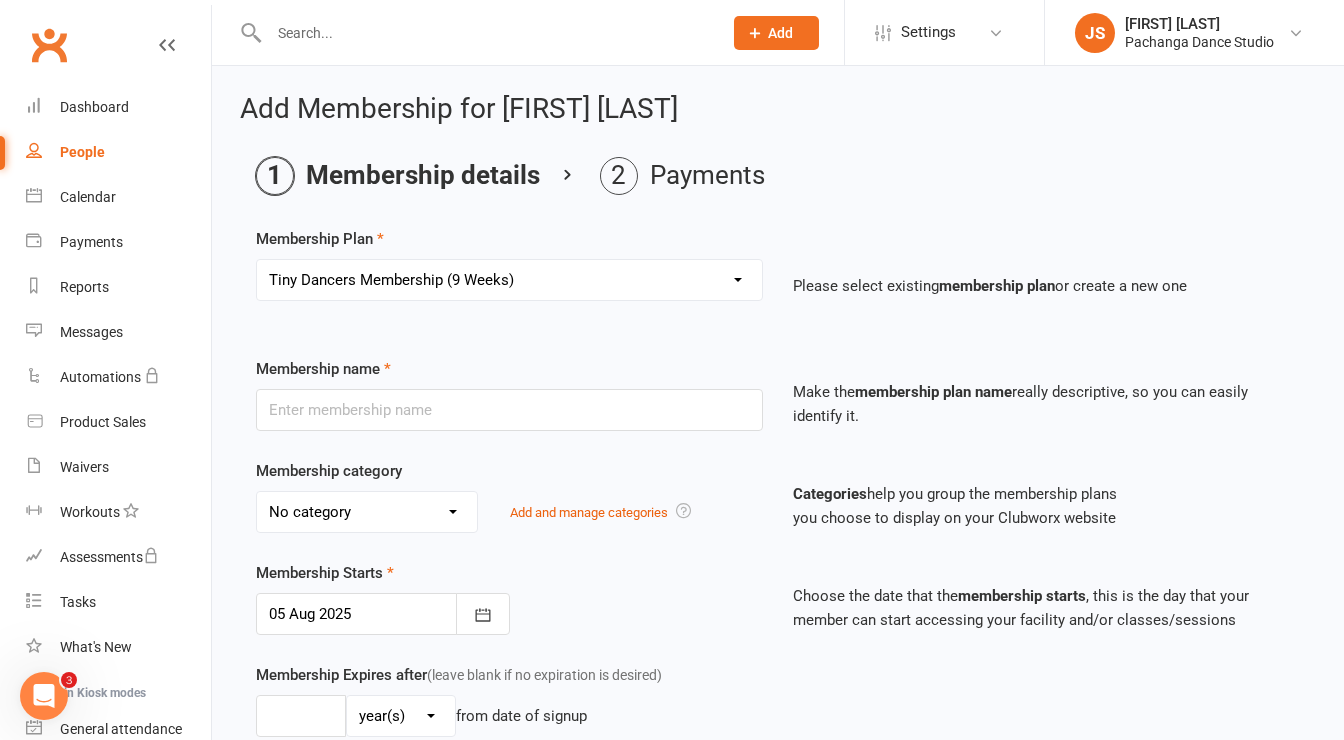 click on "Select a membership plan Create new Membership Plan Single Class Pass 5 Class Pack 10 Class Pack Single Class Pass - Phillip Island 5 Class Pass - Phillip Island 10 Class Pass - Phillip Island Pink Membership Black Membership White Membership (Teen only) Teen Comp Class (9 weeks) Mini Movers (18mths+) Single Class Mini Movers 4 Class Pass Mini Movers Direct Debit Tiny Dancers (3yrs+) Single Class Tiny Dancers 4 Class Pass Tiny Dancers Direct Debit Junior (6yrs+) Single Class Pass Junior 4 Class Pass Junior Groovers Direct Debit Regular Package Premium Package VIP Package Showcase Private Lesson Pack Floorspace Intro 2 Week Starter Pack - New Clients Only ACTIVE P/L CLIENT OLD SYSTEM - PAID IN FULL WHITE Junior Groovers Membership Tiny Dancers Term 3 Membership Junior Groovers Holiday Program 2 Class Pack Junior Groovers Term 4 Membership Tiny Dancers Term 4 Membership 20 Class Pack Tiny Dancers Membership (9 Weeks) Mini Movers Membership (9 weeks) Junior Groovers Membership (Term 2) Class & Social Combo" at bounding box center (509, 280) 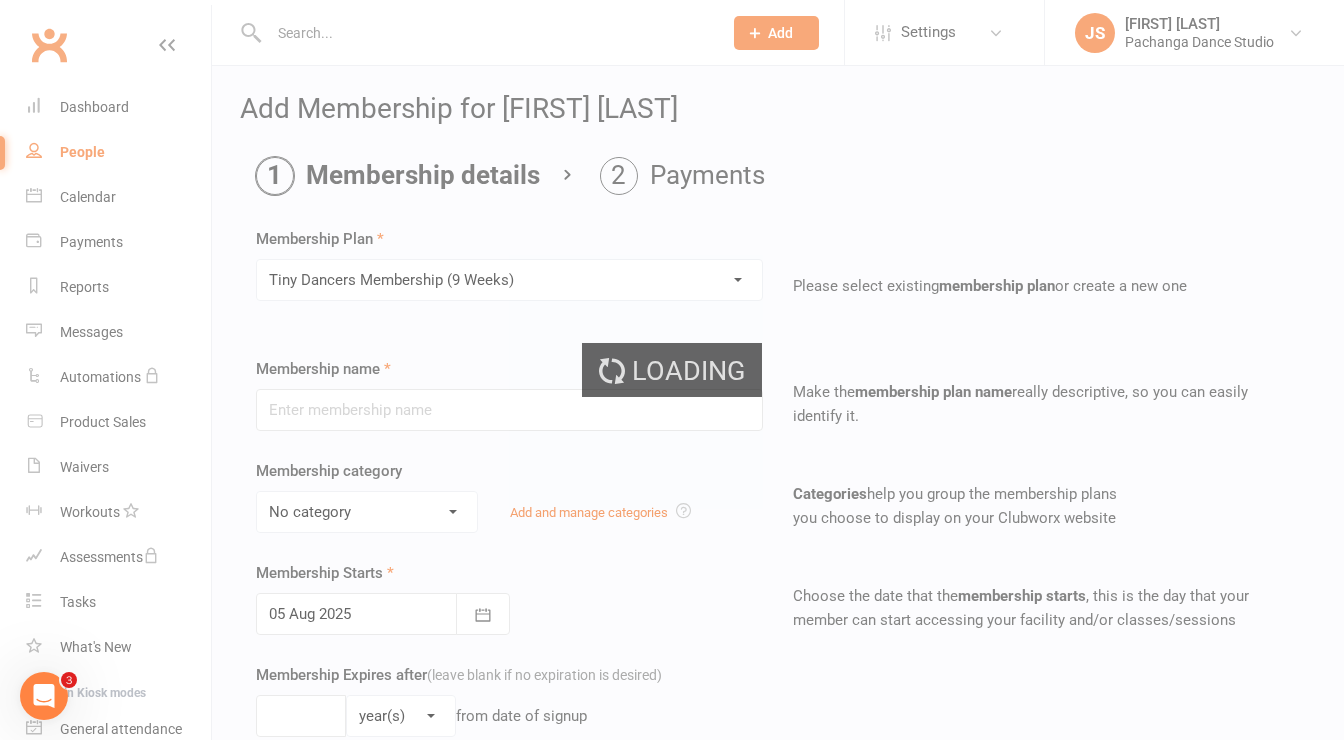 type on "Tiny Dancers Membership (9 Weeks)" 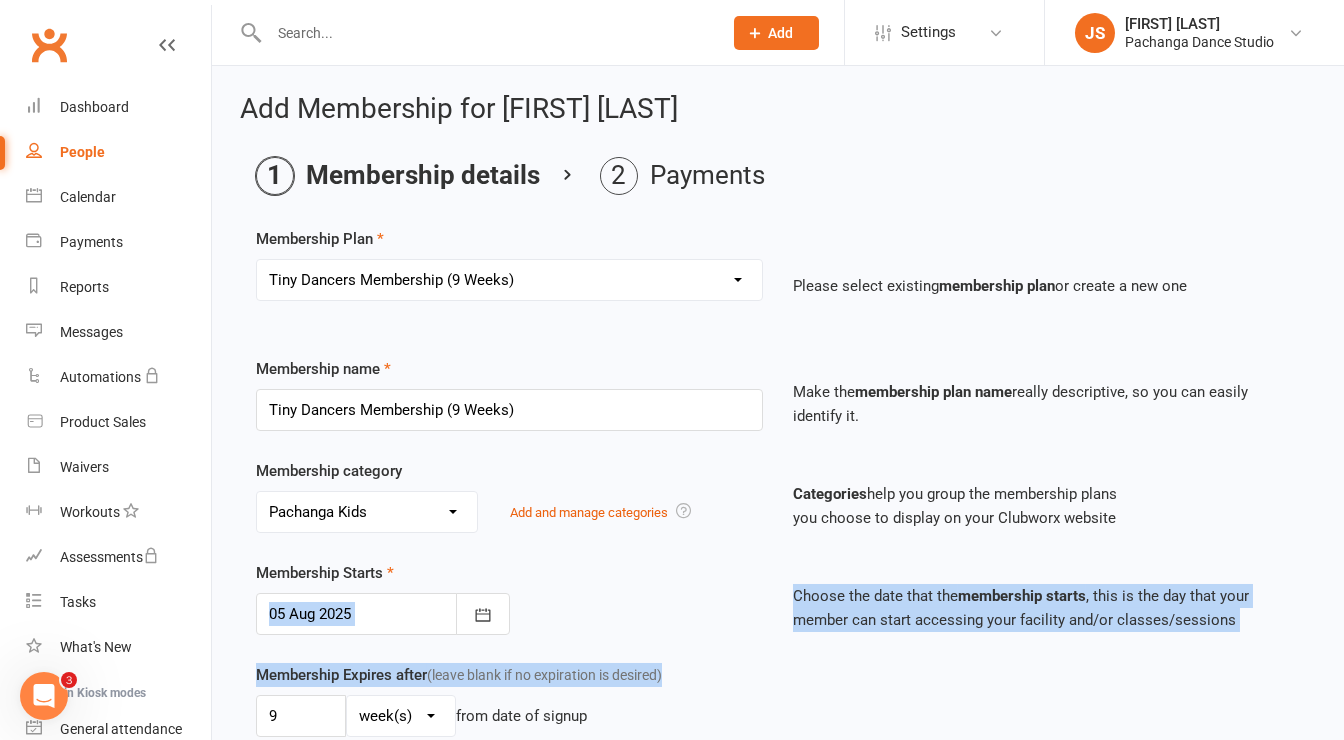 drag, startPoint x: 380, startPoint y: 642, endPoint x: 303, endPoint y: 692, distance: 91.809586 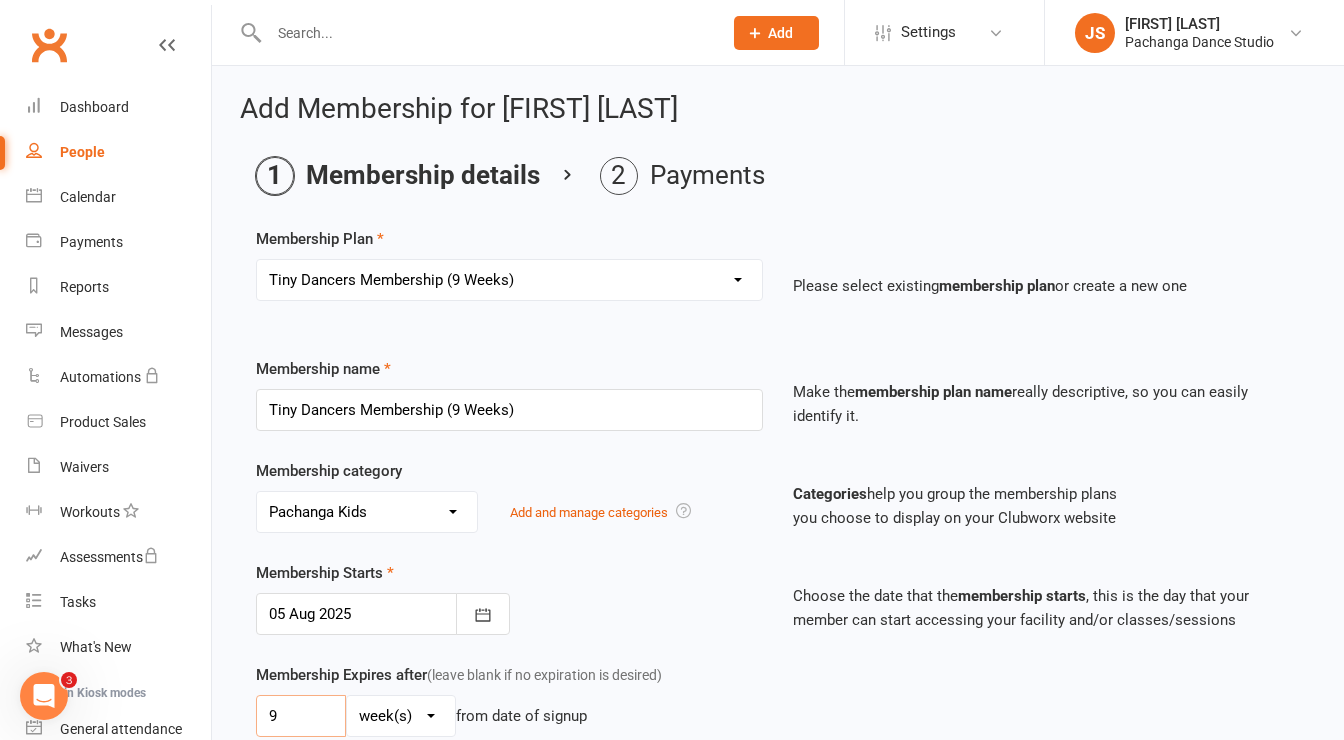 click on "9" at bounding box center (301, 716) 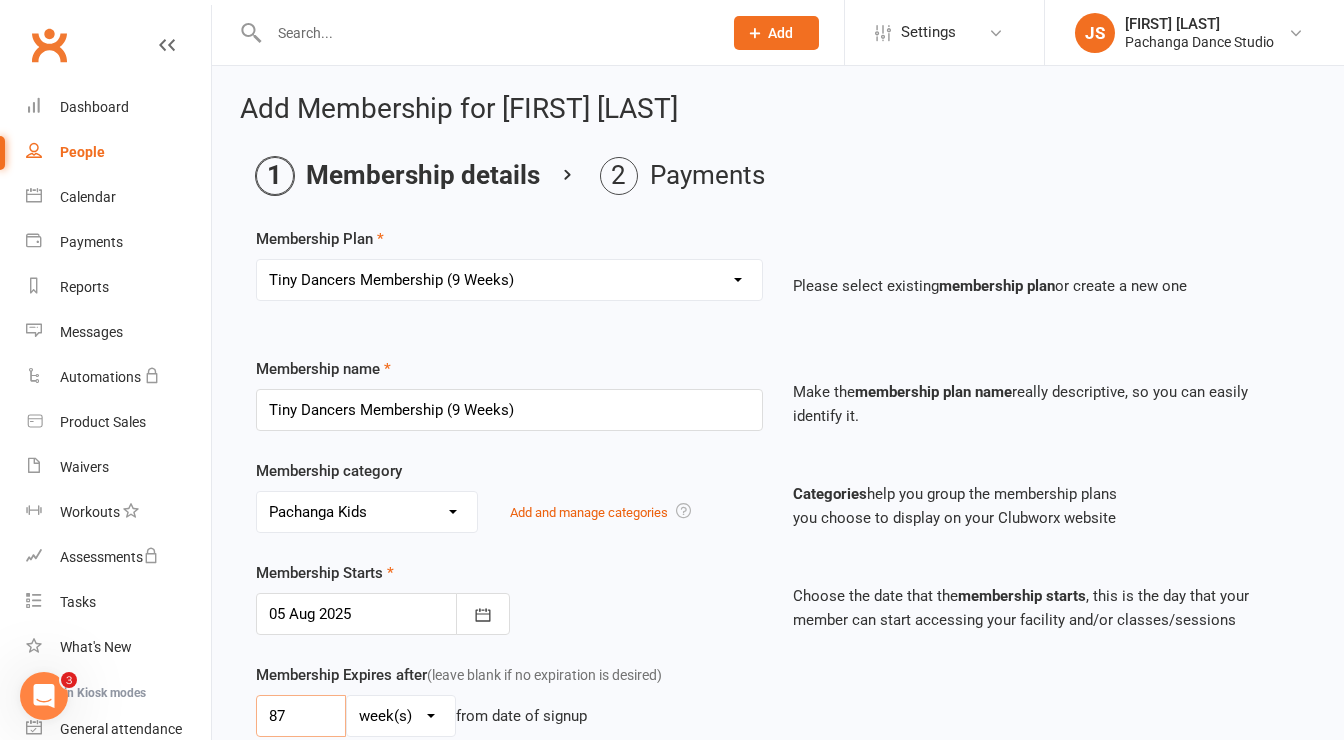type on "8" 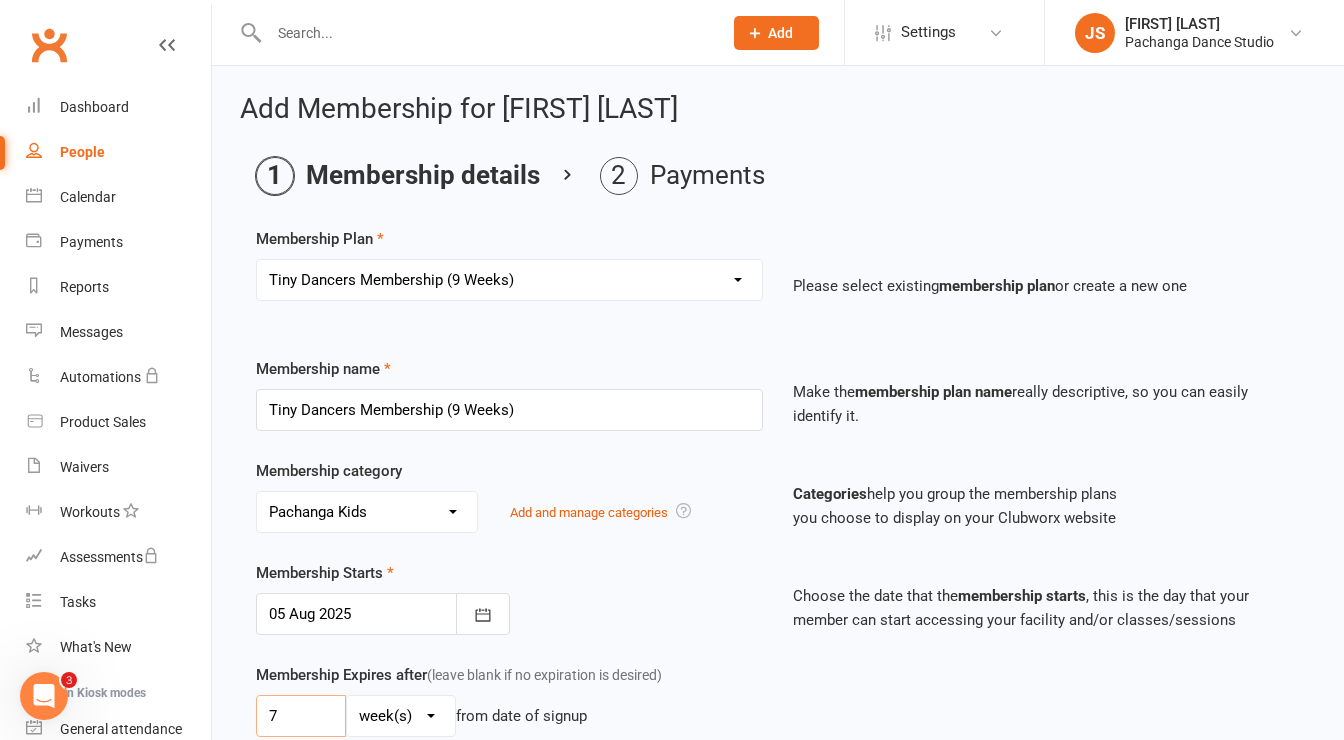 type on "7" 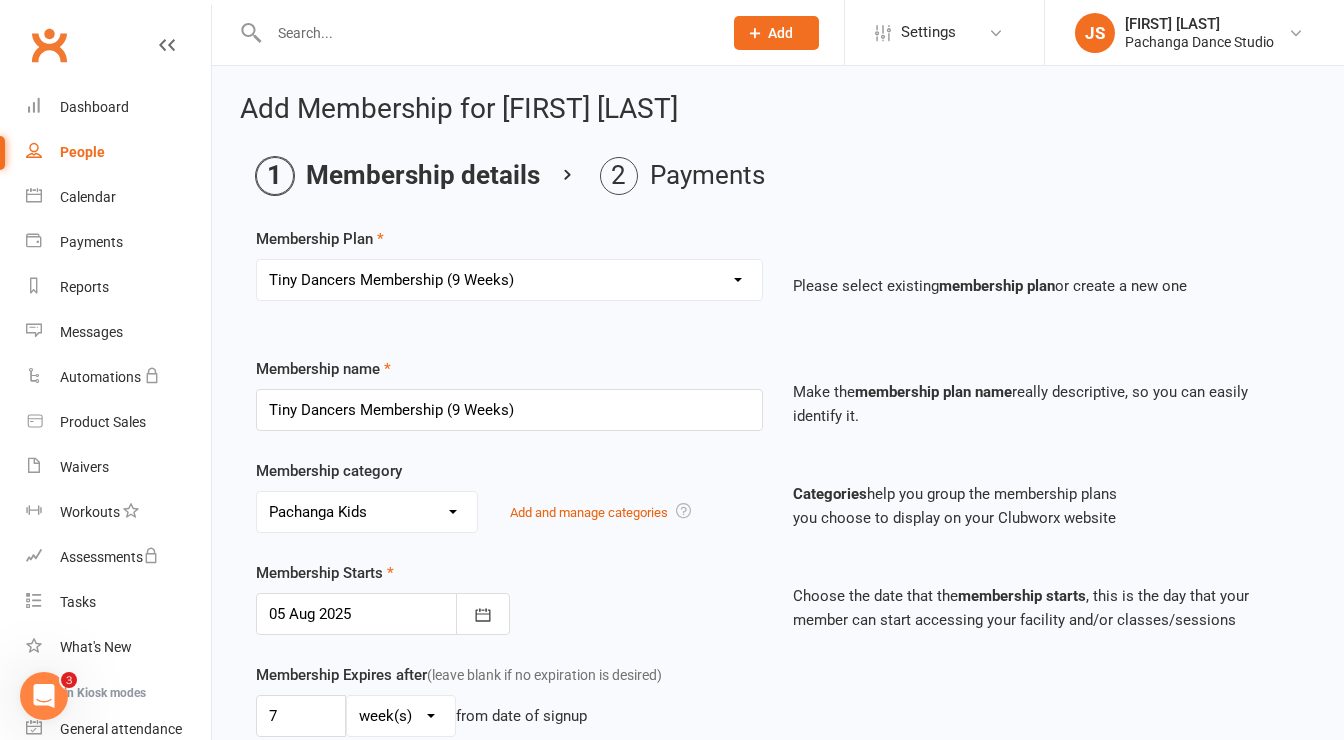click on "Membership Starts 05 Aug 2025
August 2025
Sun Mon Tue Wed Thu Fri Sat
31
27
28
29
30
31
01
02
32
03
04
05
06
07
08
09
33
10
11
12
13
14
15
16
34
17
18
19
20
21
22
23
35
24
25
26
27
28
29
30
36 31" at bounding box center (509, 598) 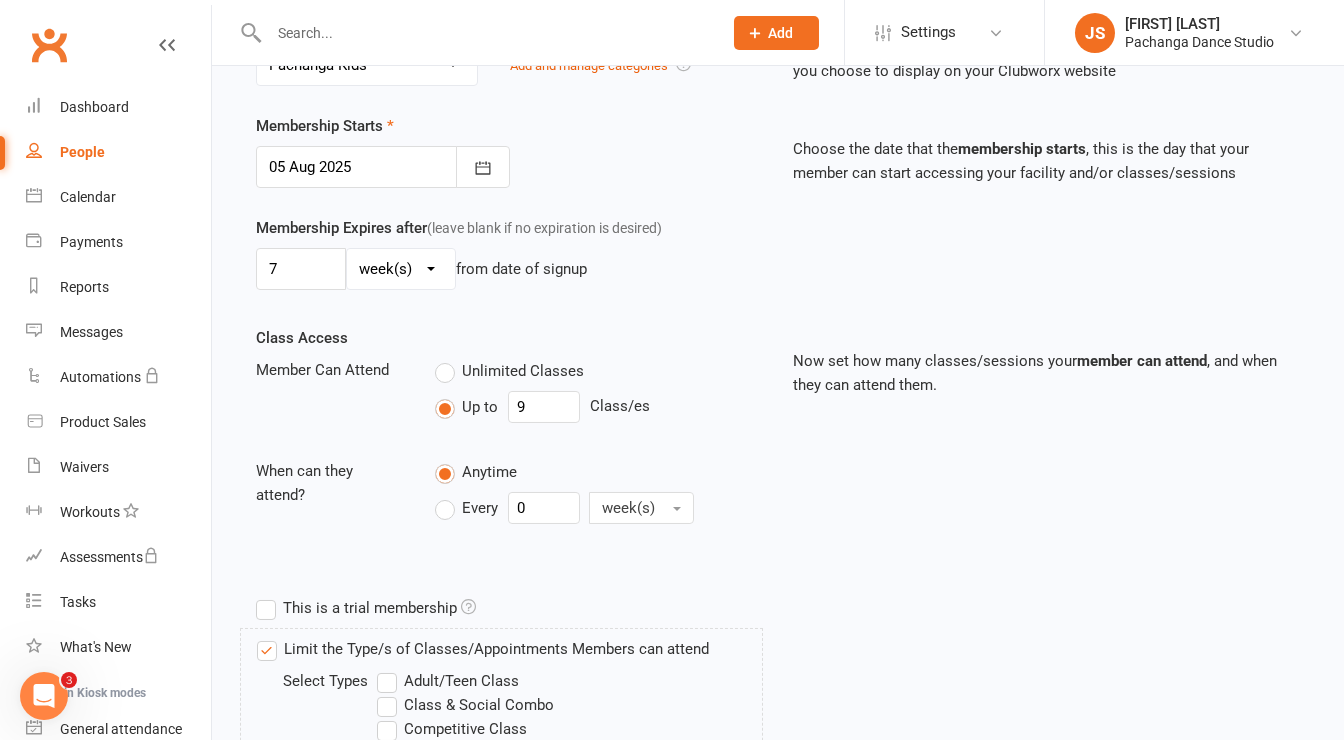 scroll, scrollTop: 464, scrollLeft: 0, axis: vertical 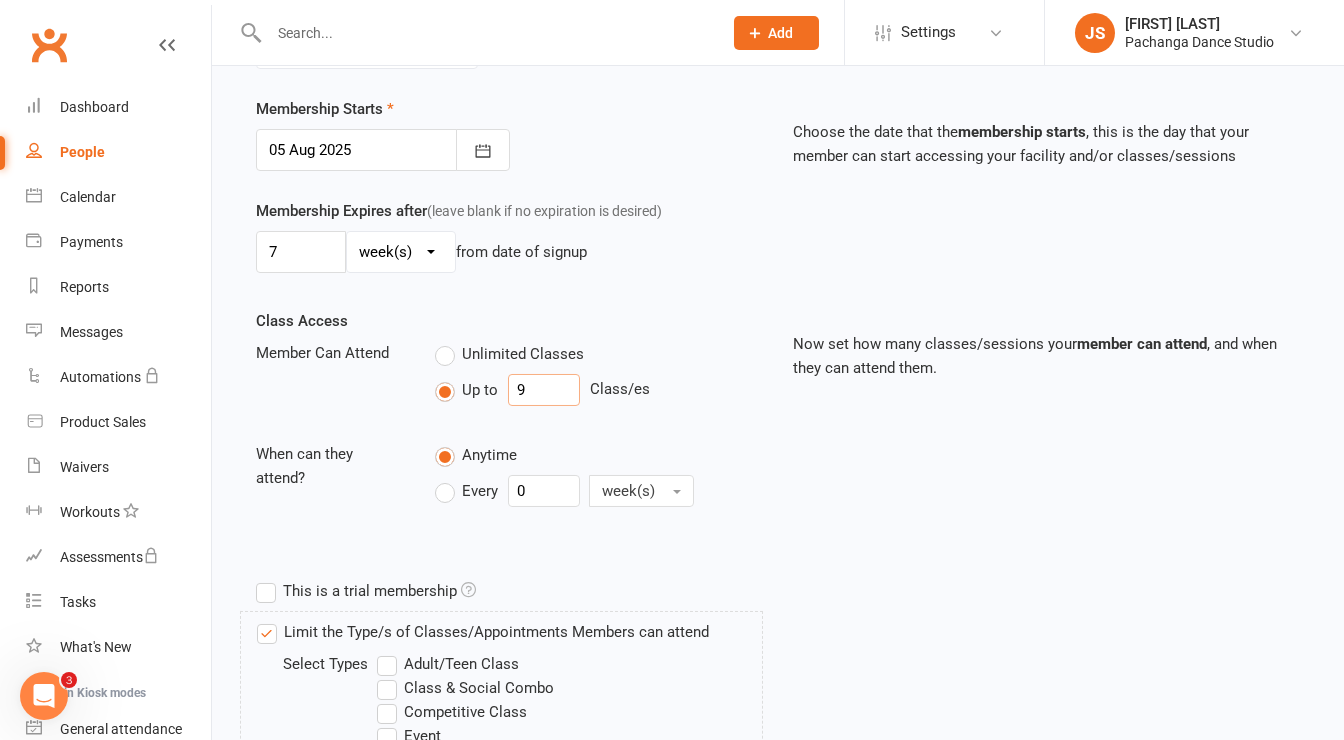 drag, startPoint x: 526, startPoint y: 381, endPoint x: 483, endPoint y: 390, distance: 43.931767 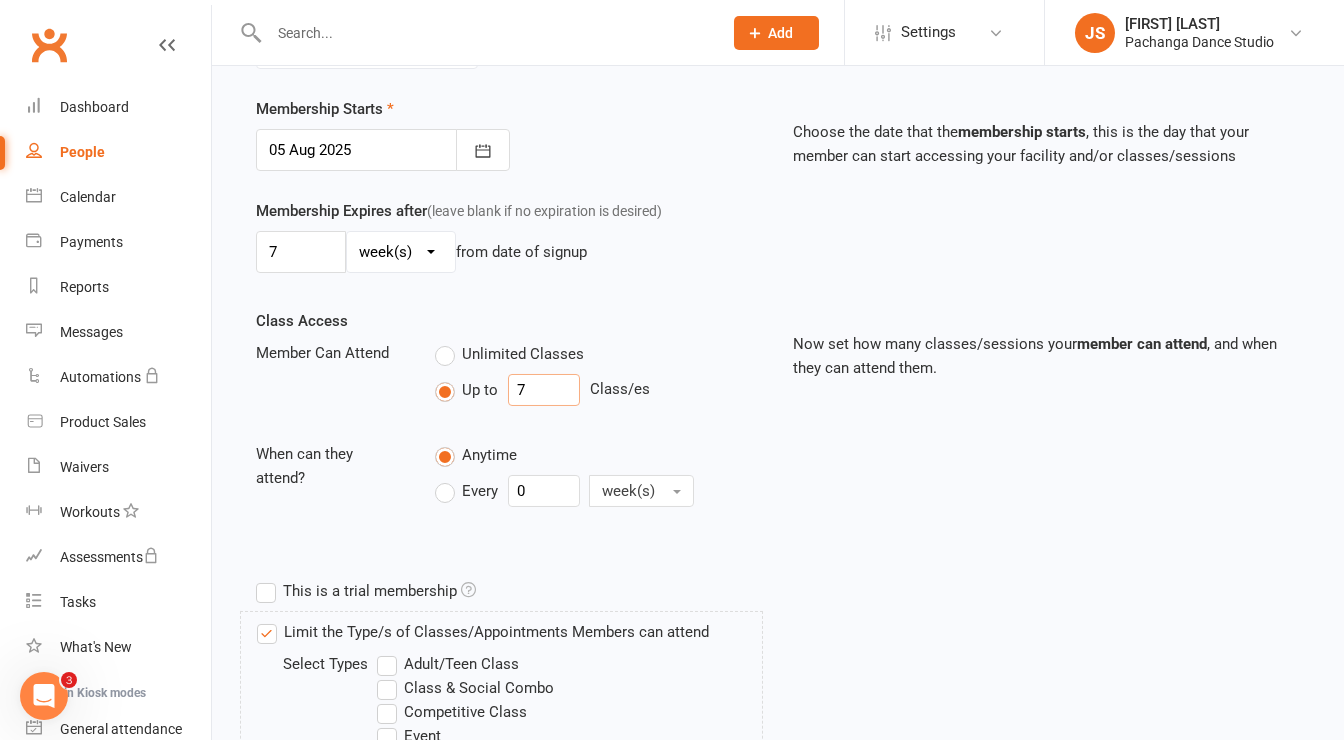 type on "7" 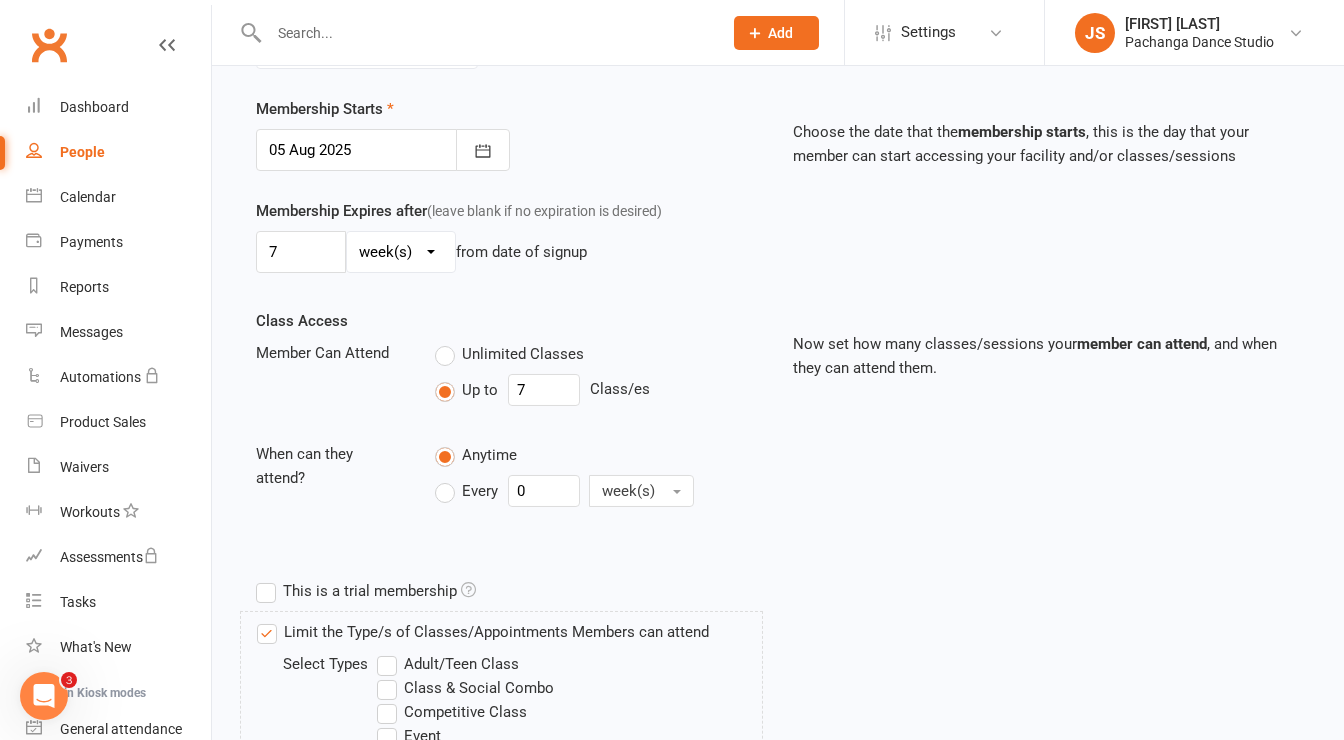 click on "Member Can Attend Unlimited Classes Up to 7 Class/es" at bounding box center [509, 377] 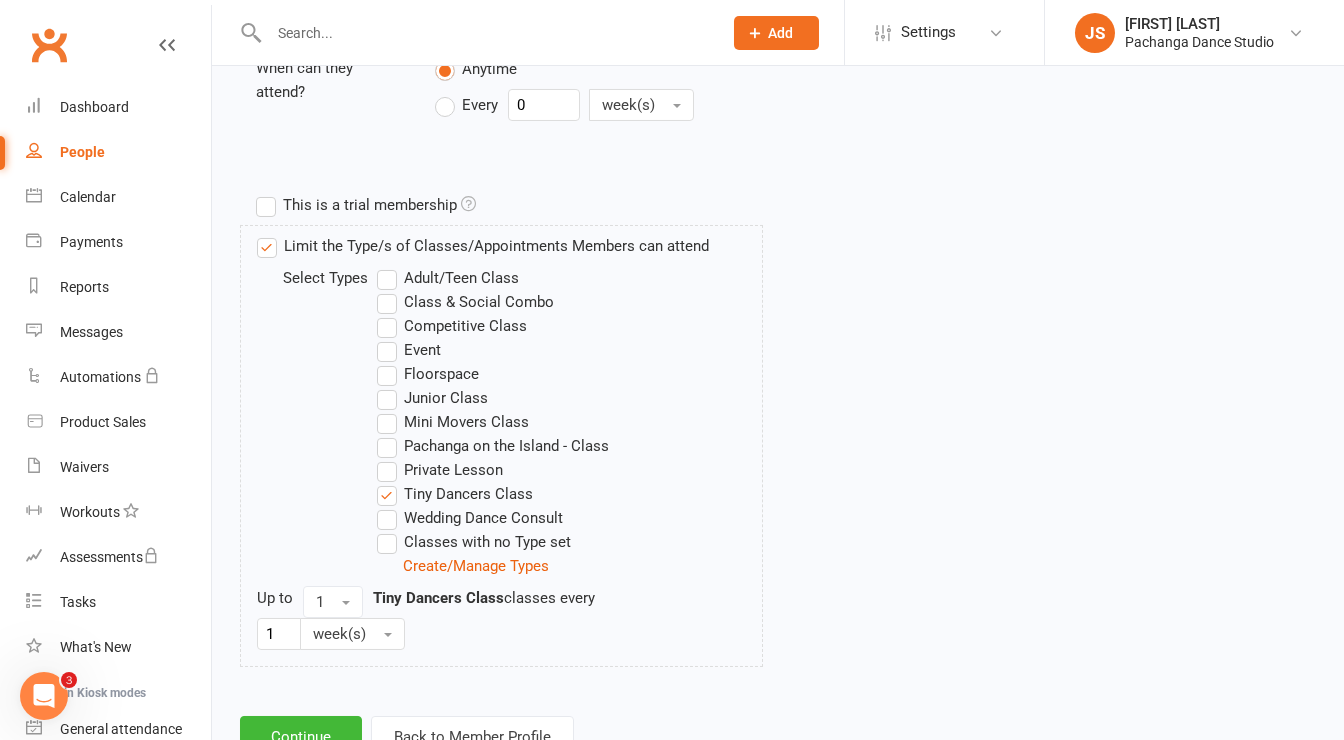 scroll, scrollTop: 886, scrollLeft: 0, axis: vertical 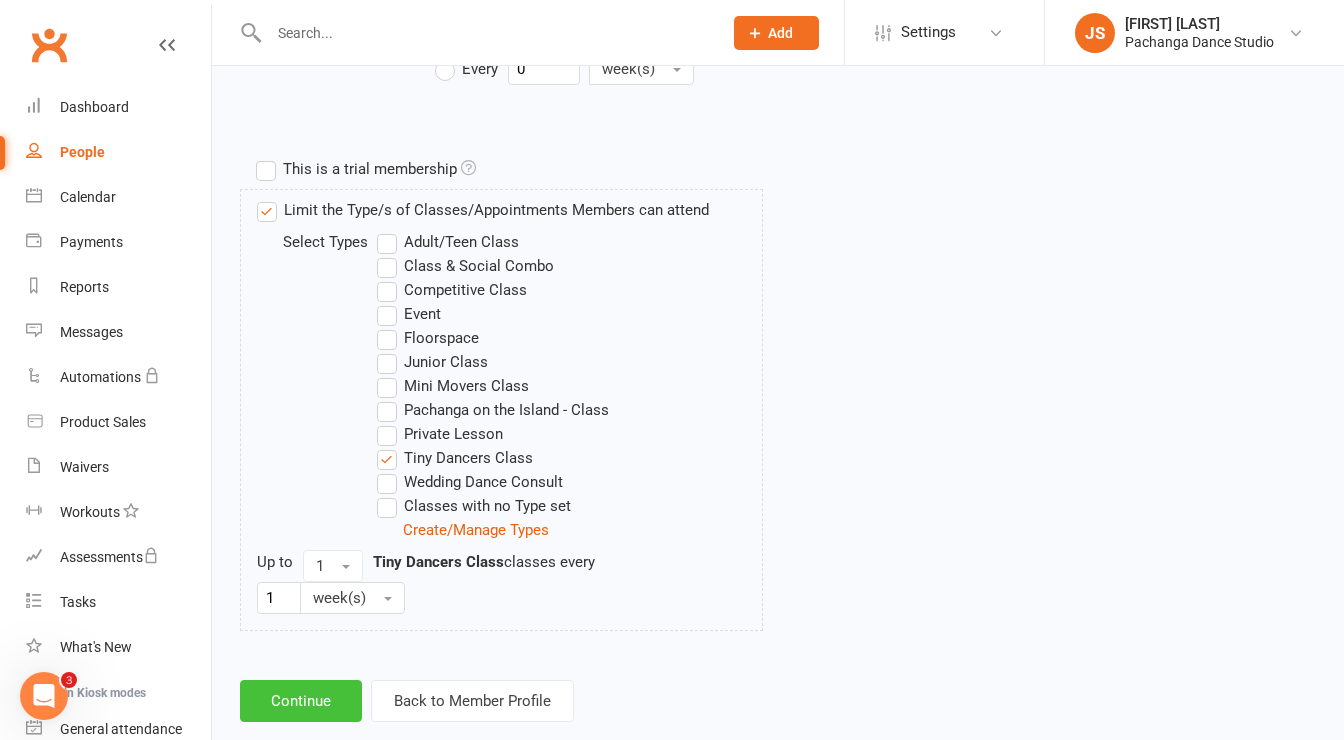 click on "Continue" at bounding box center (301, 701) 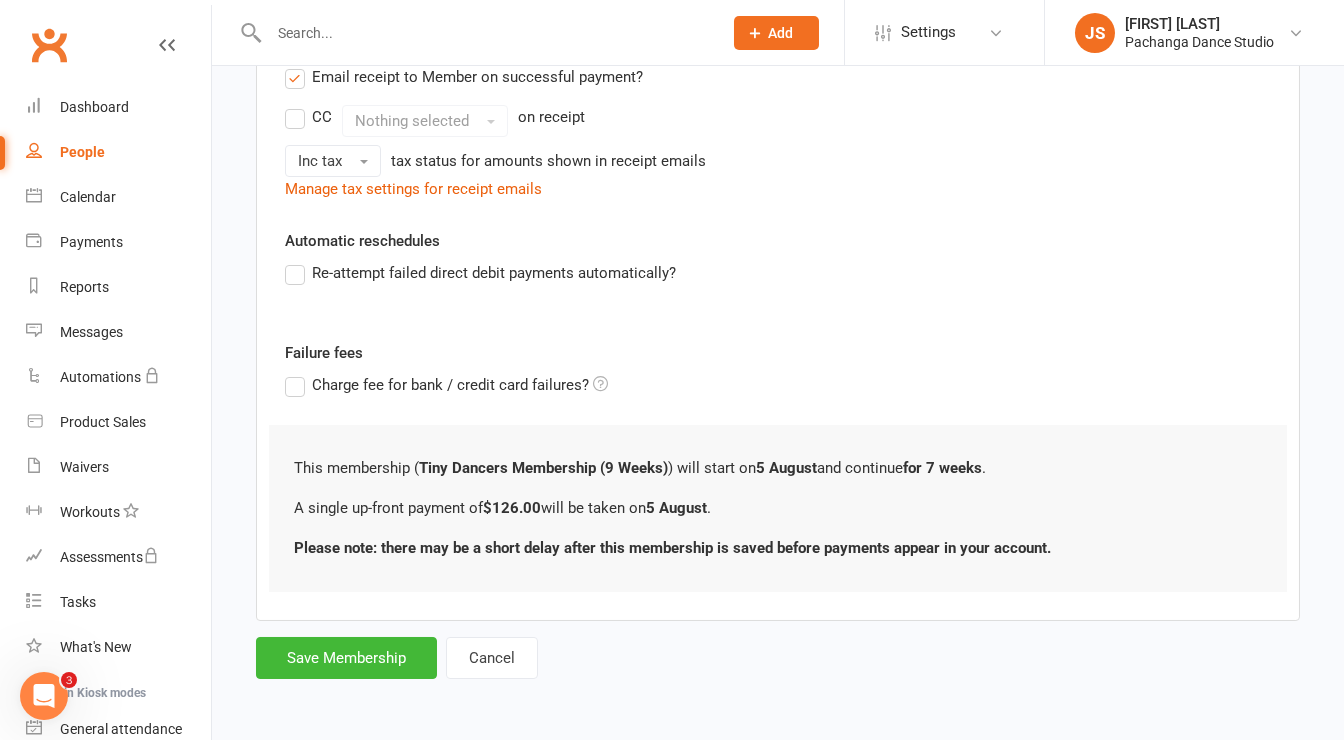scroll, scrollTop: 0, scrollLeft: 0, axis: both 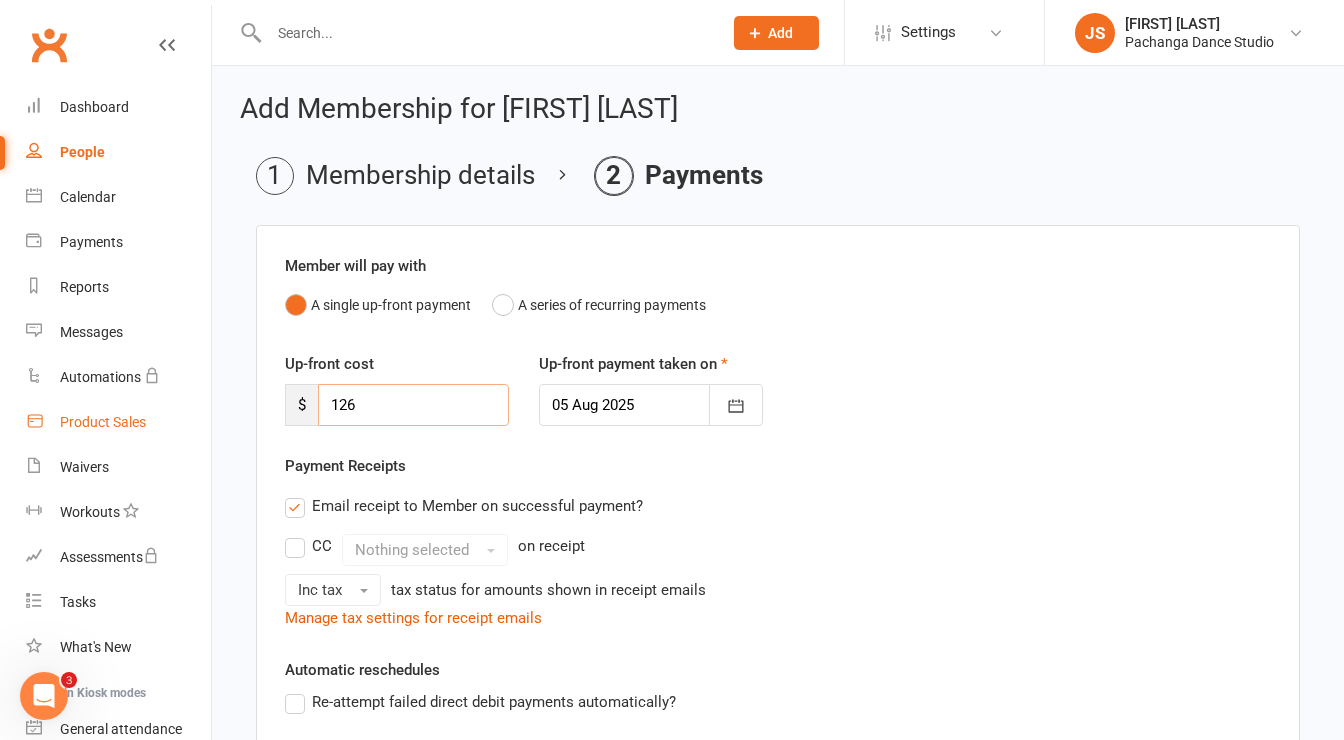 drag, startPoint x: 381, startPoint y: 406, endPoint x: 162, endPoint y: 433, distance: 220.65811 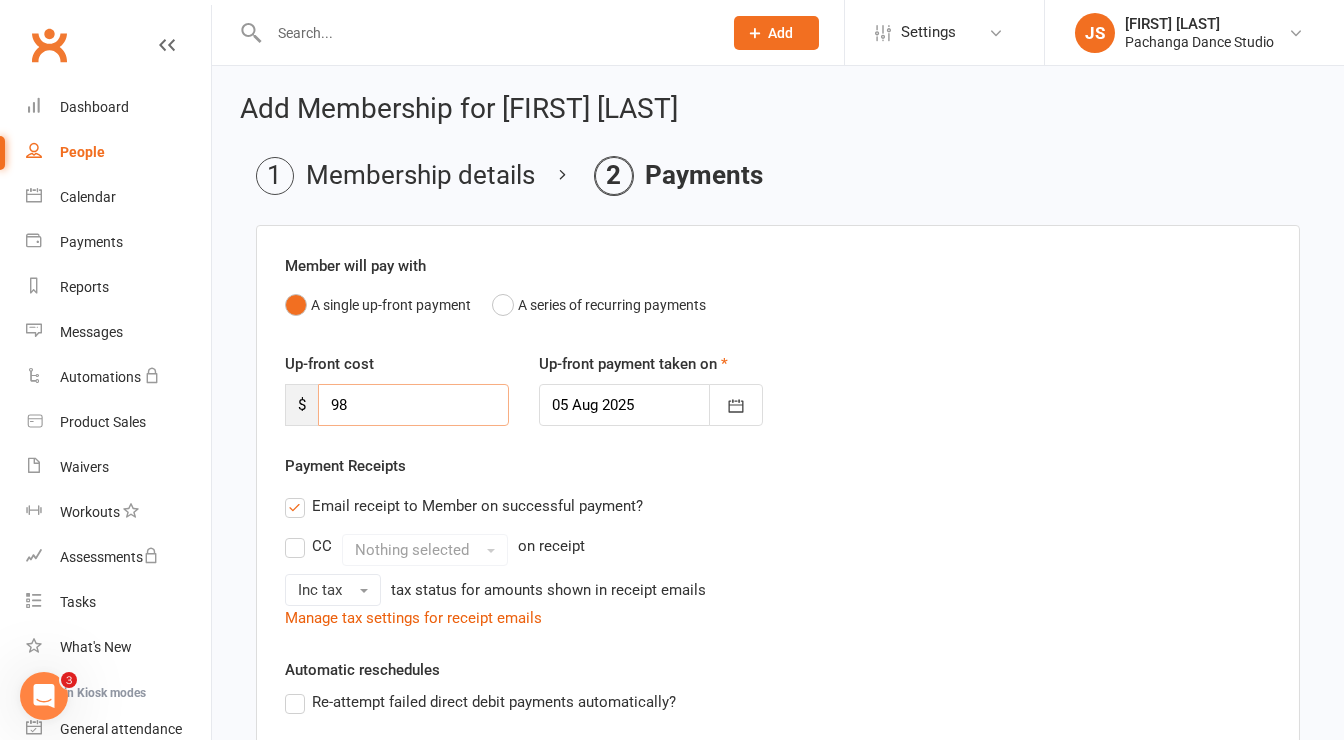type on "98" 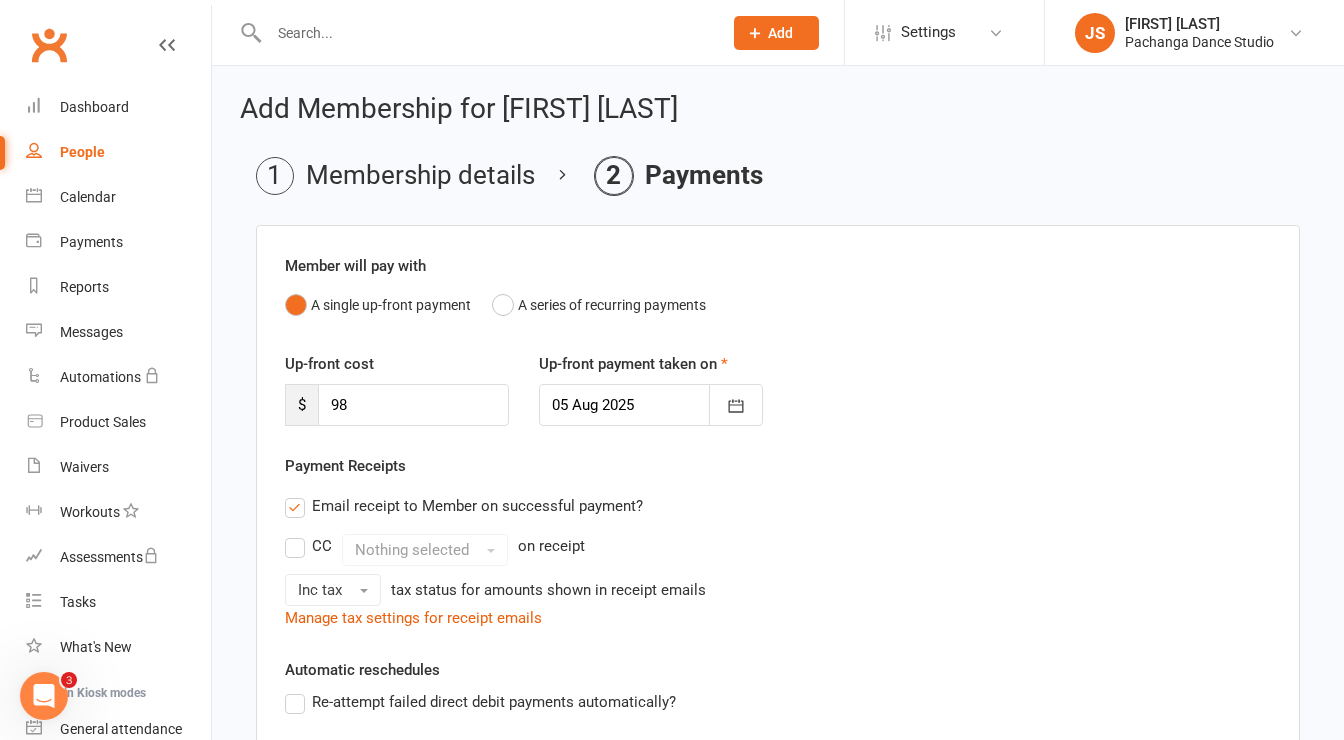 click on "Payment Receipts Email receipt to Member on successful payment? CC
Nothing selected
on receipt
Inc tax
tax status for amounts shown in receipt emails Manage tax settings for receipt emails" at bounding box center [778, 542] 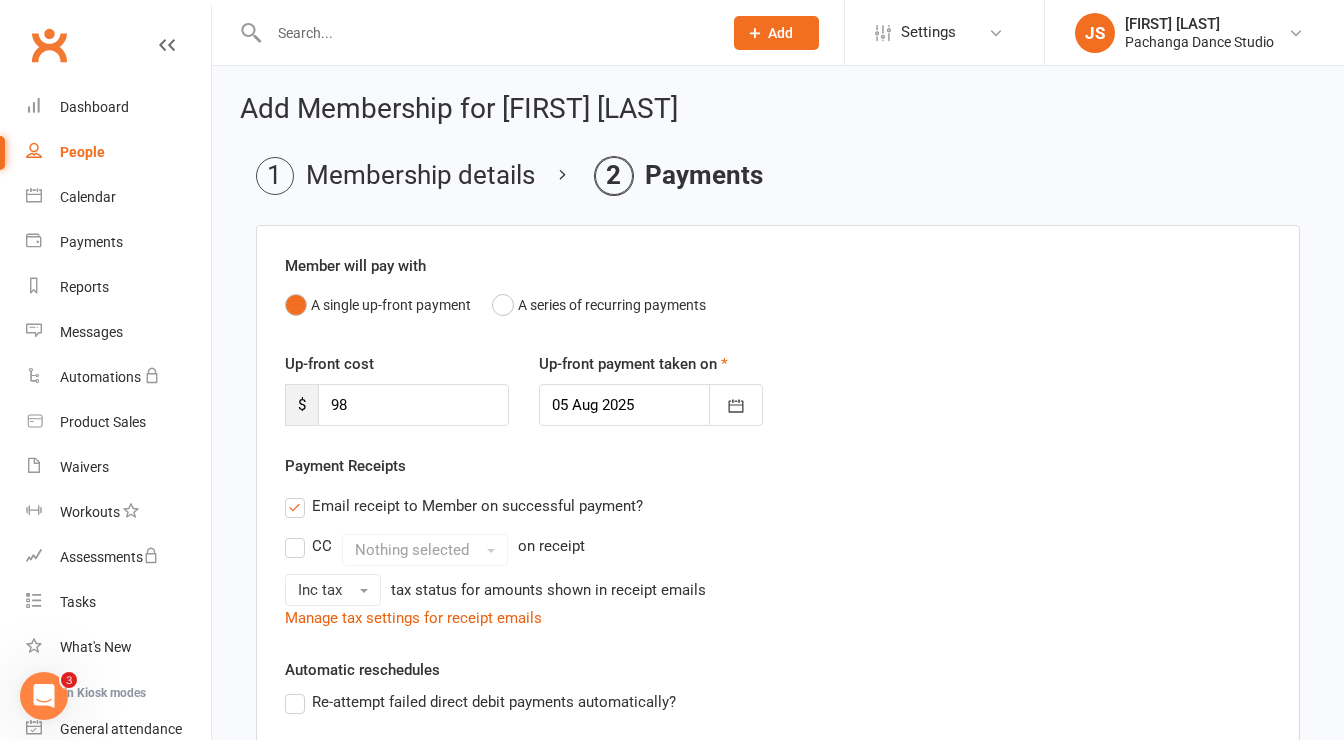 scroll, scrollTop: 423, scrollLeft: 0, axis: vertical 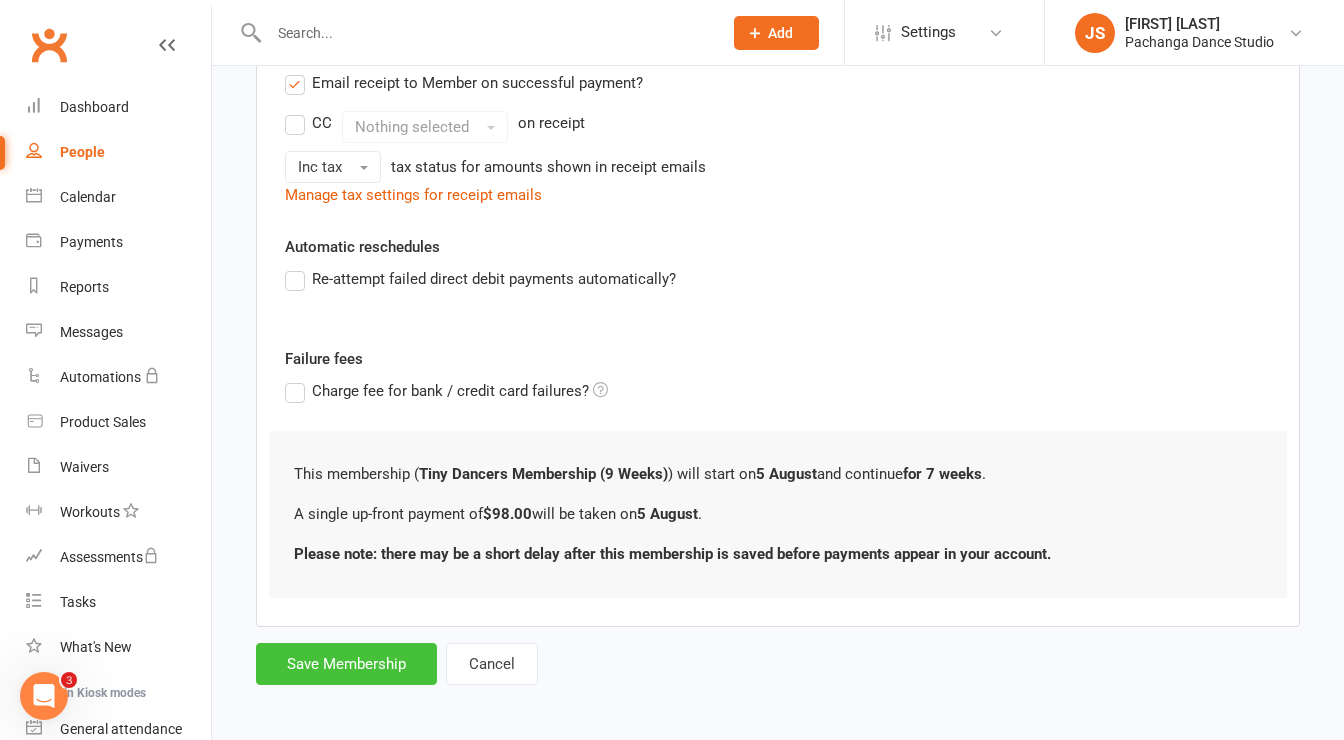 click on "Save Membership" at bounding box center [346, 664] 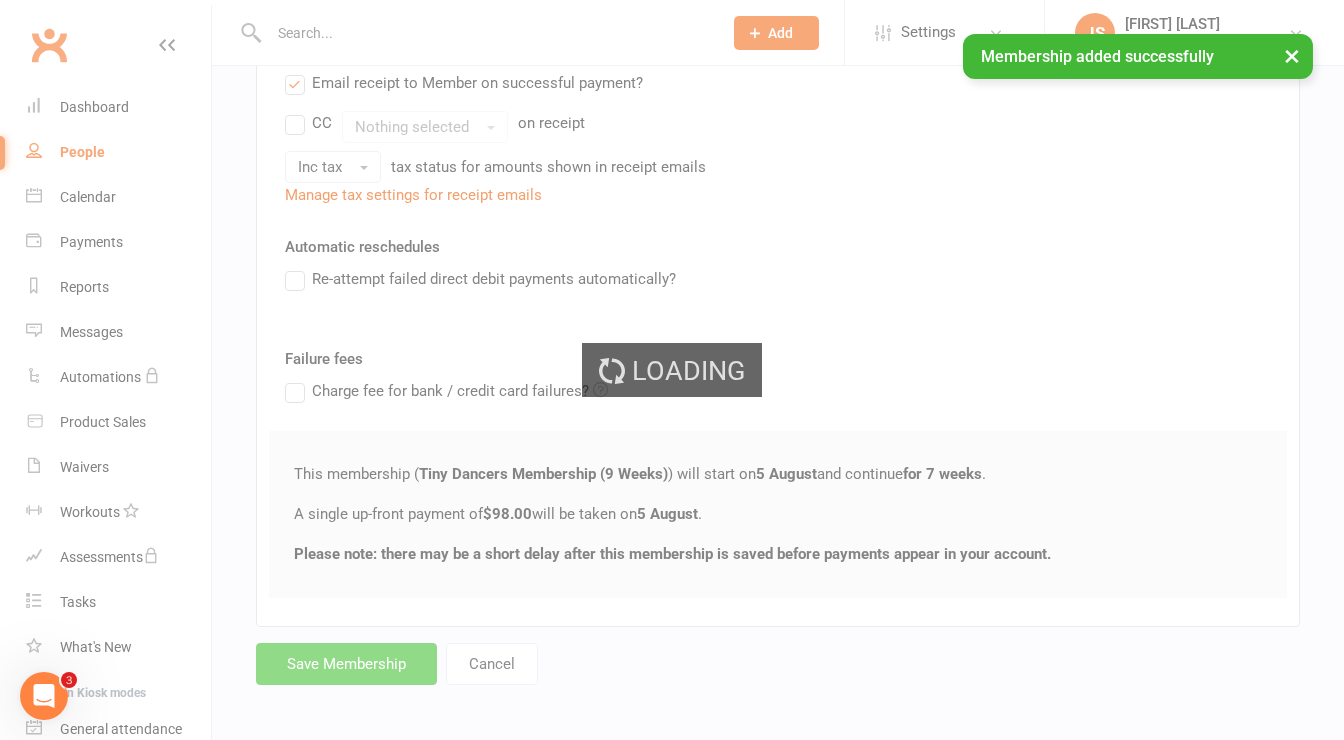 scroll, scrollTop: 0, scrollLeft: 0, axis: both 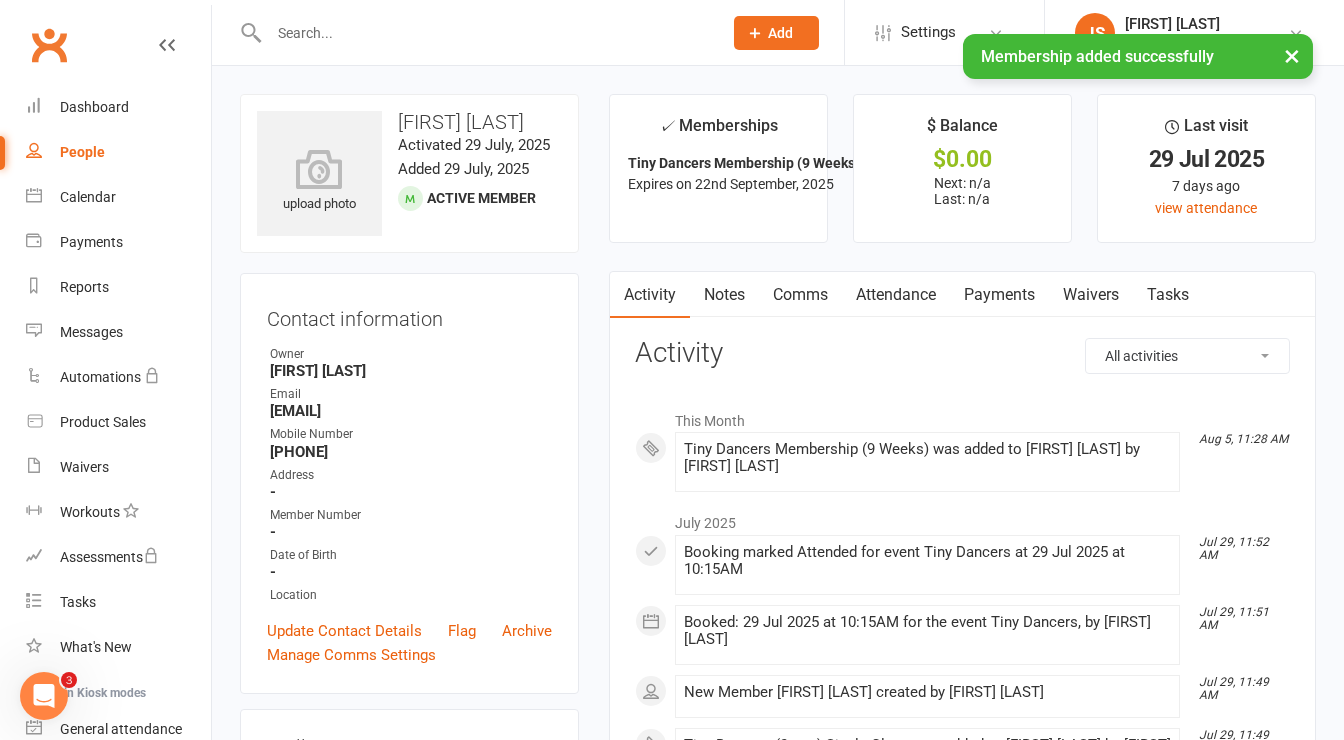 click on "Payments" at bounding box center (999, 295) 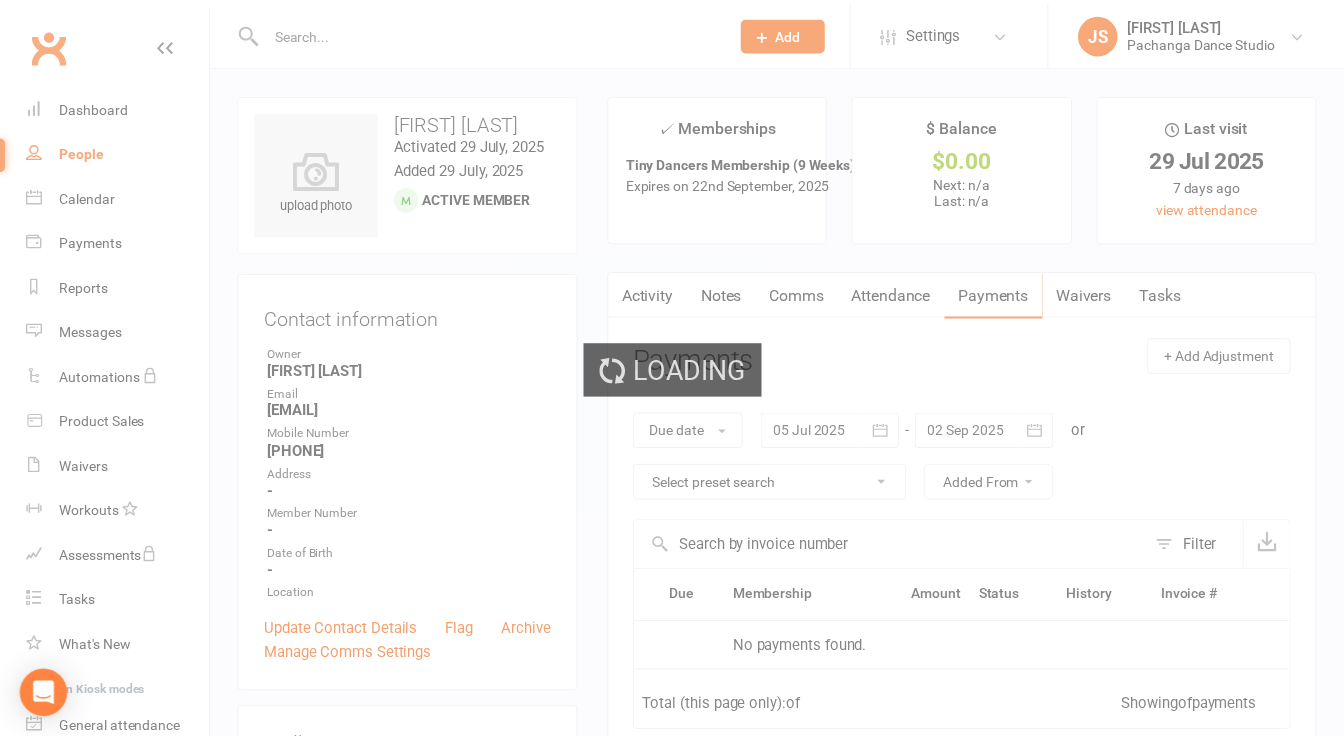 scroll, scrollTop: 0, scrollLeft: 0, axis: both 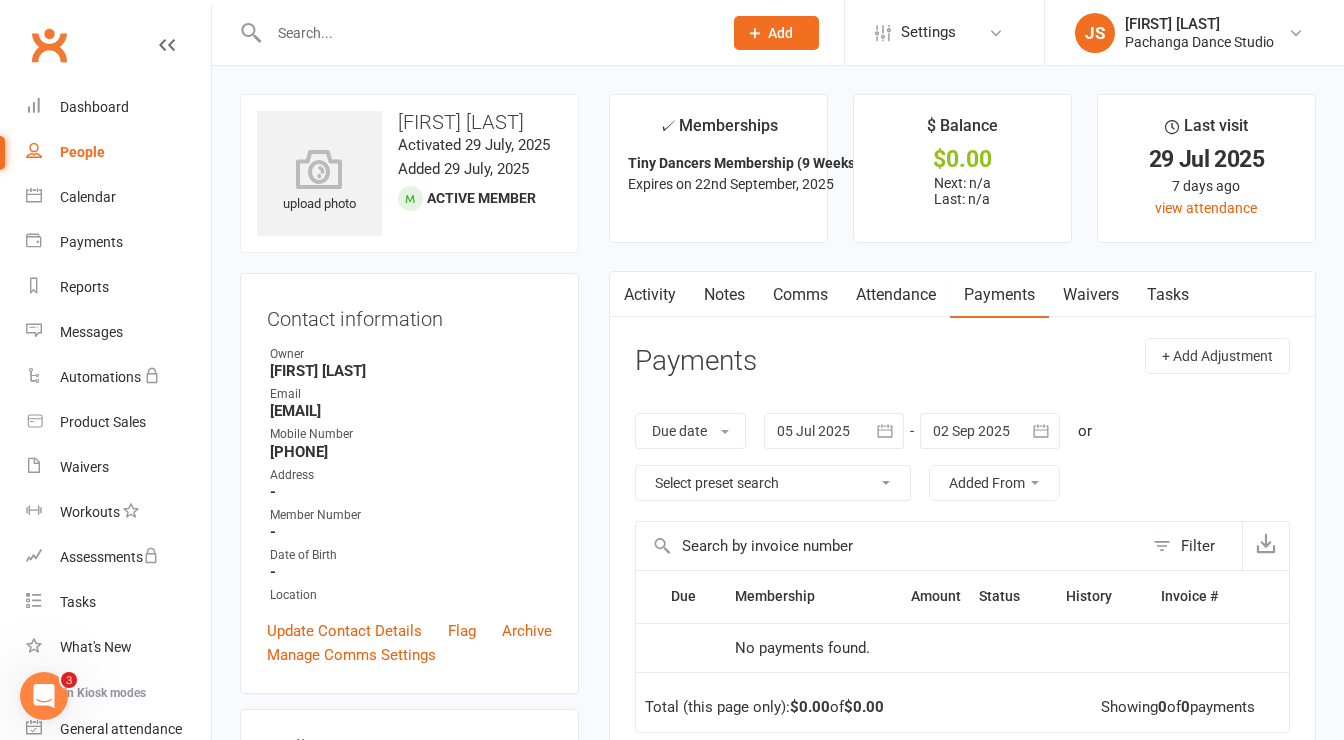 click on "Attendance" at bounding box center (896, 295) 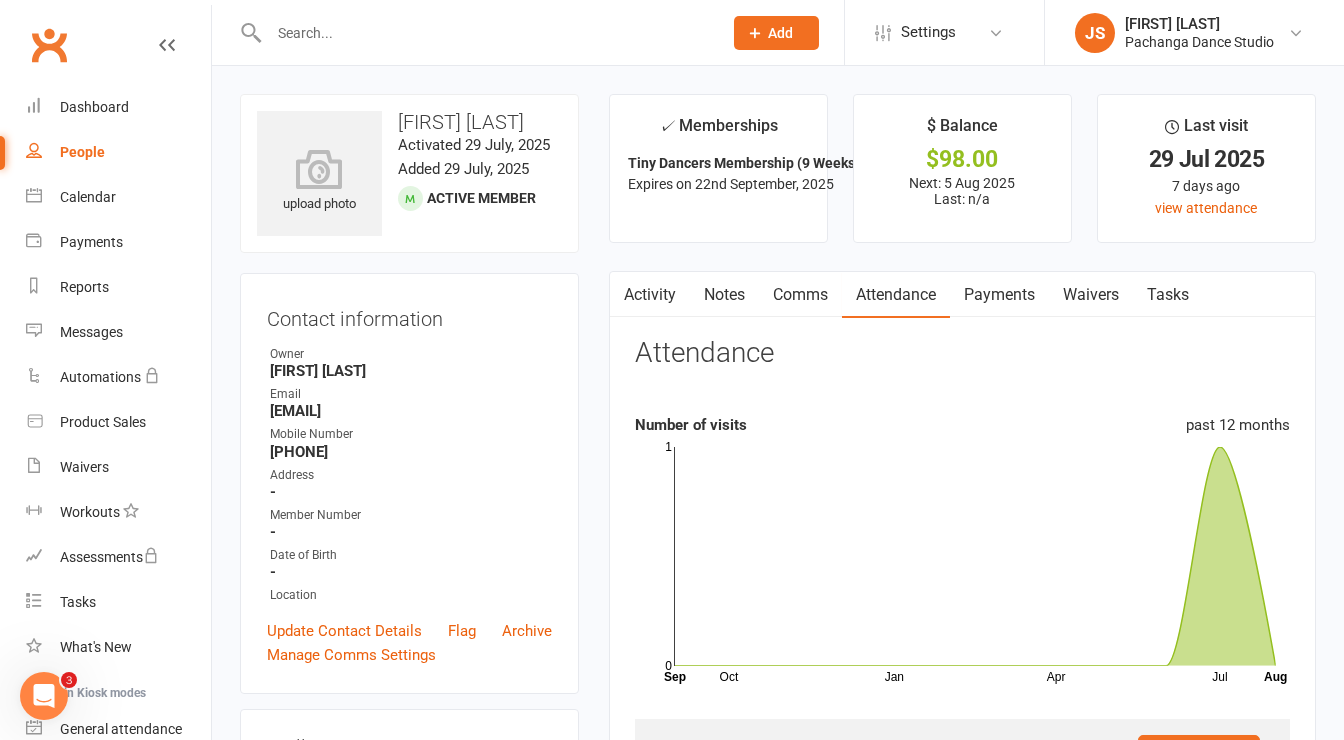 click on "Payments" at bounding box center (999, 295) 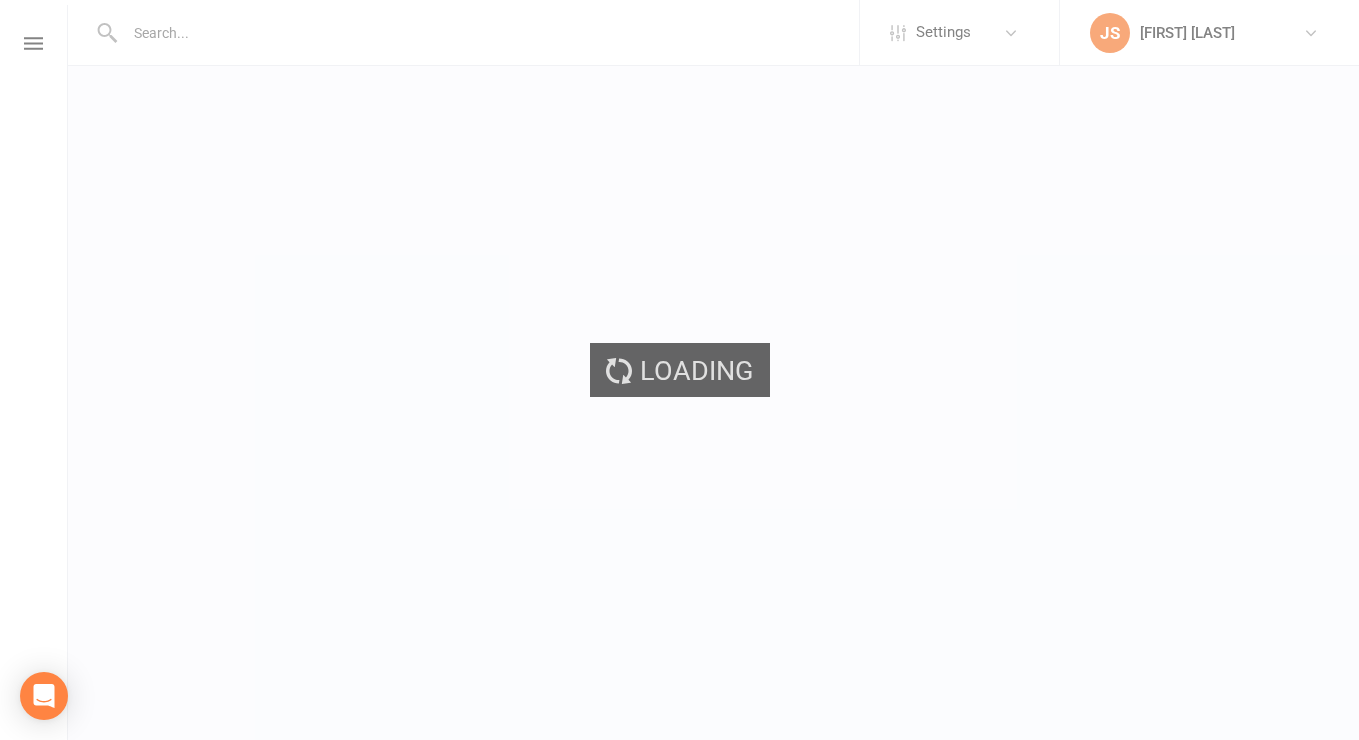 scroll, scrollTop: 0, scrollLeft: 0, axis: both 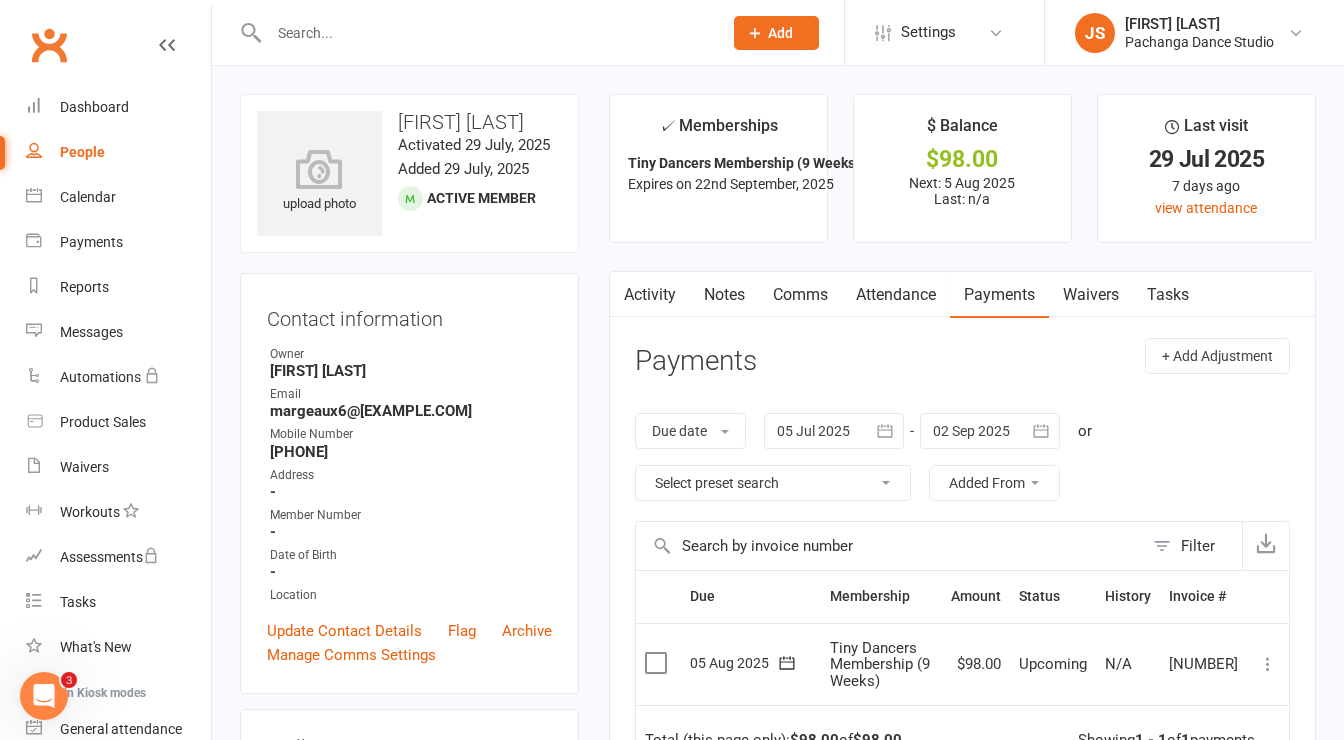 click at bounding box center [1268, 664] 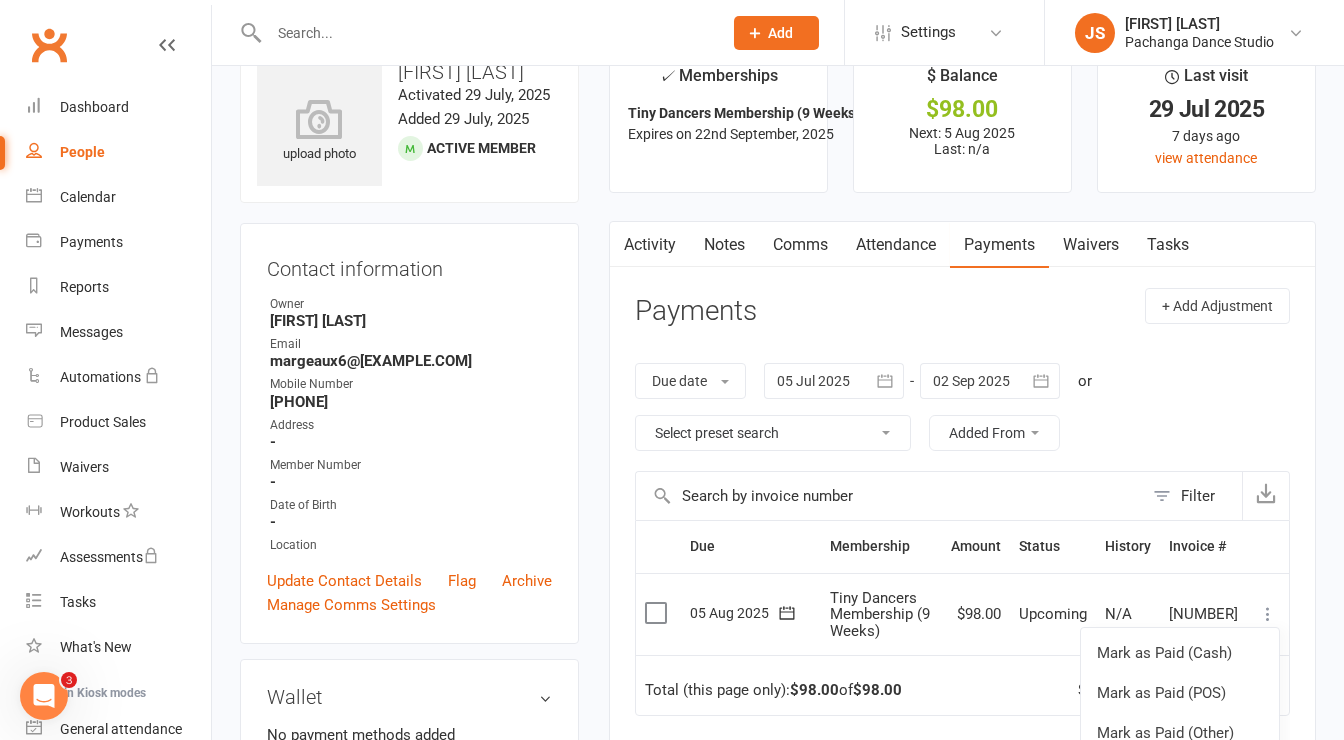 scroll, scrollTop: 59, scrollLeft: 0, axis: vertical 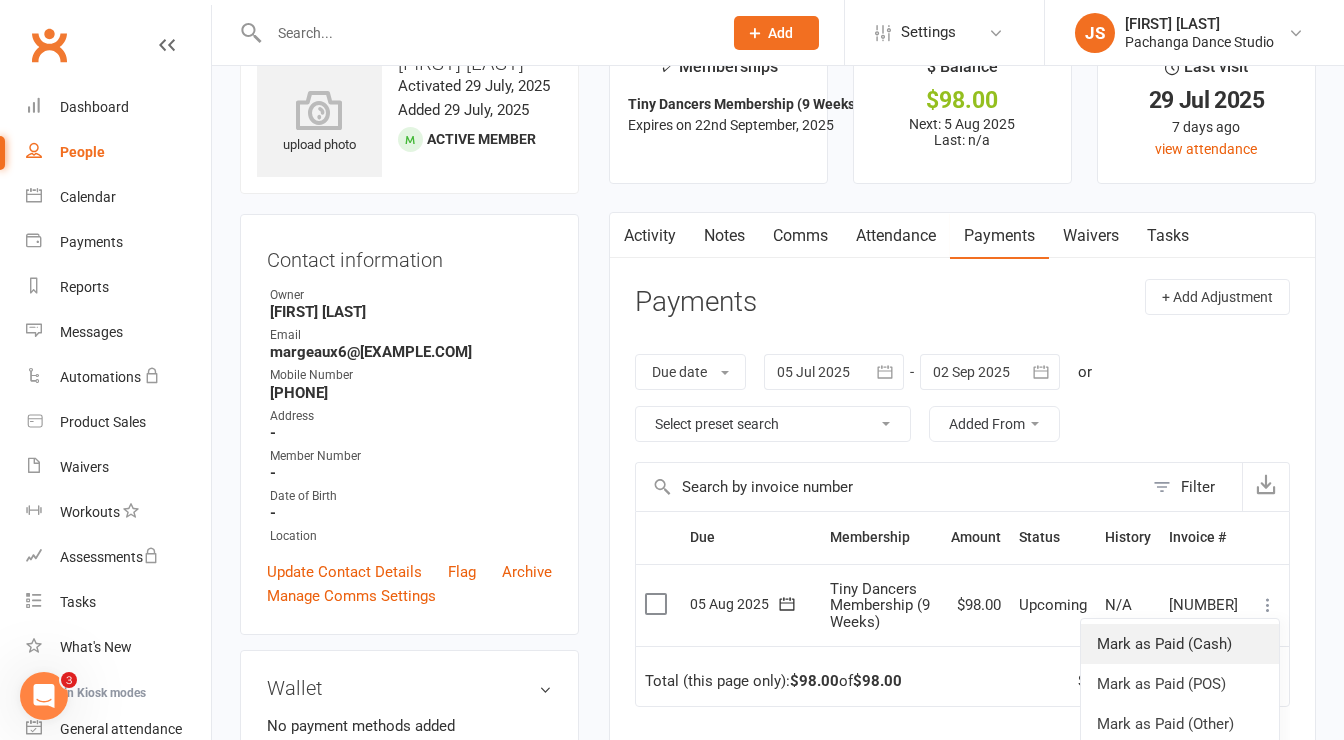 click on "Mark as Paid (Cash)" at bounding box center [1180, 644] 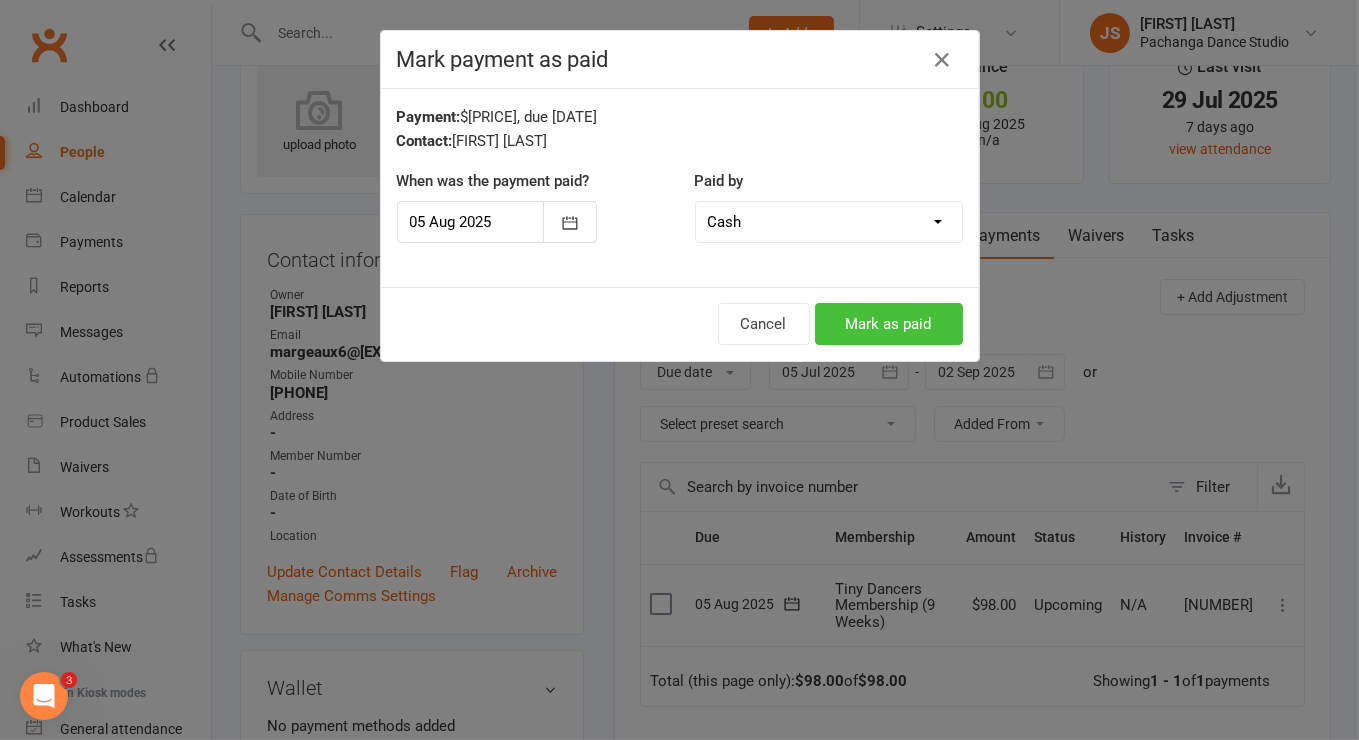 click on "Mark as paid" at bounding box center (889, 324) 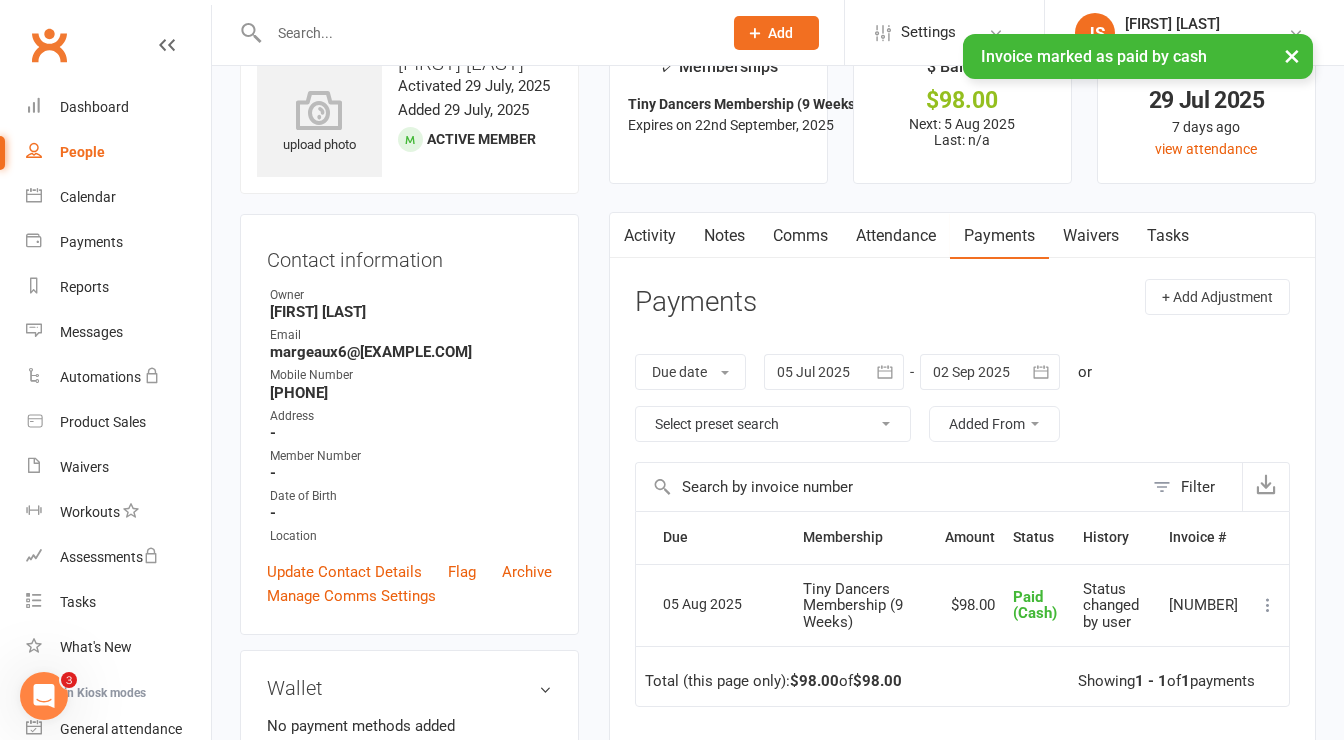 scroll, scrollTop: 0, scrollLeft: 0, axis: both 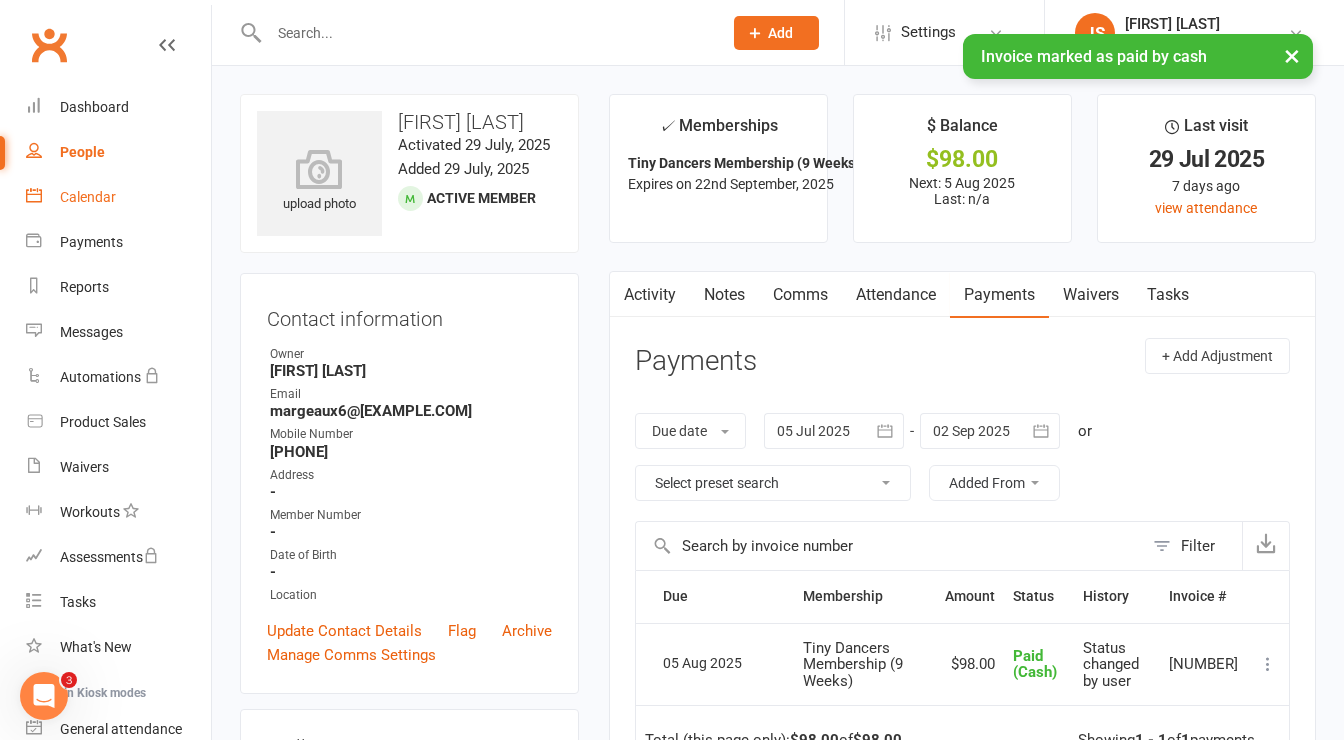 click on "Calendar" at bounding box center (88, 197) 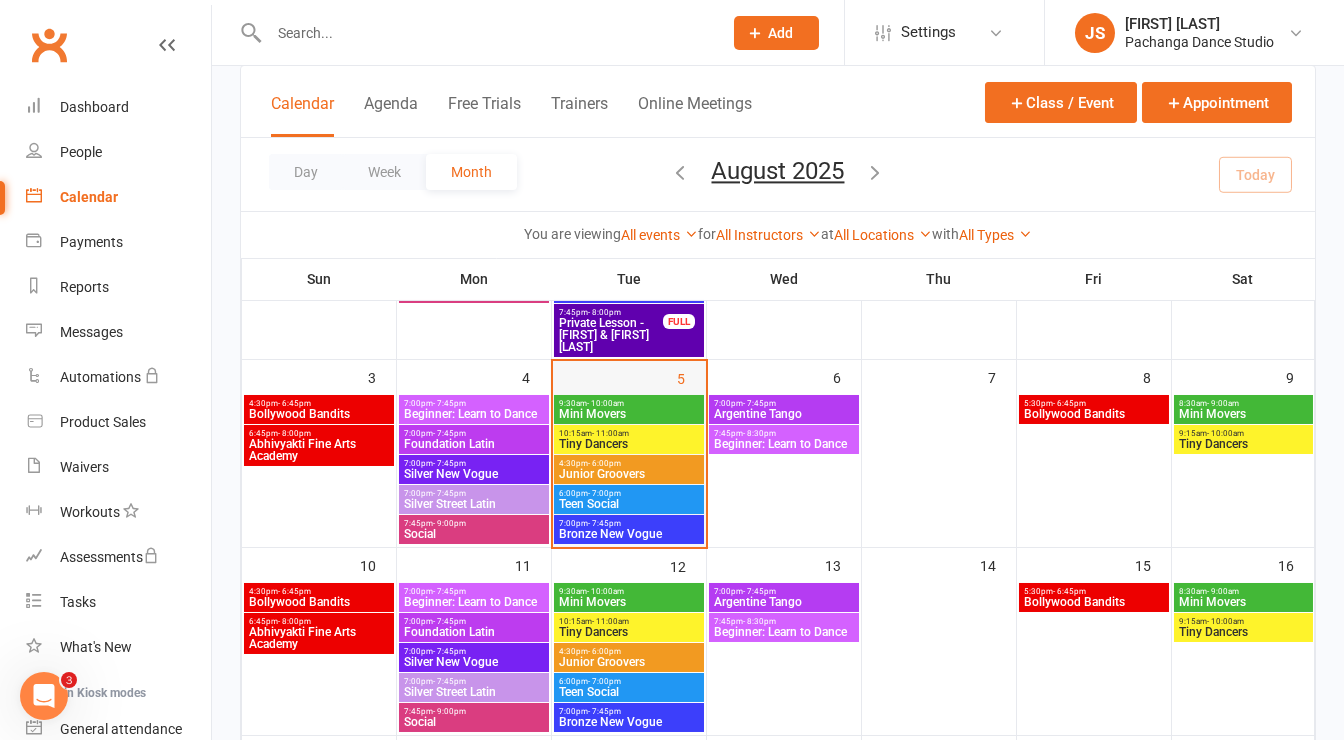 scroll, scrollTop: 306, scrollLeft: 0, axis: vertical 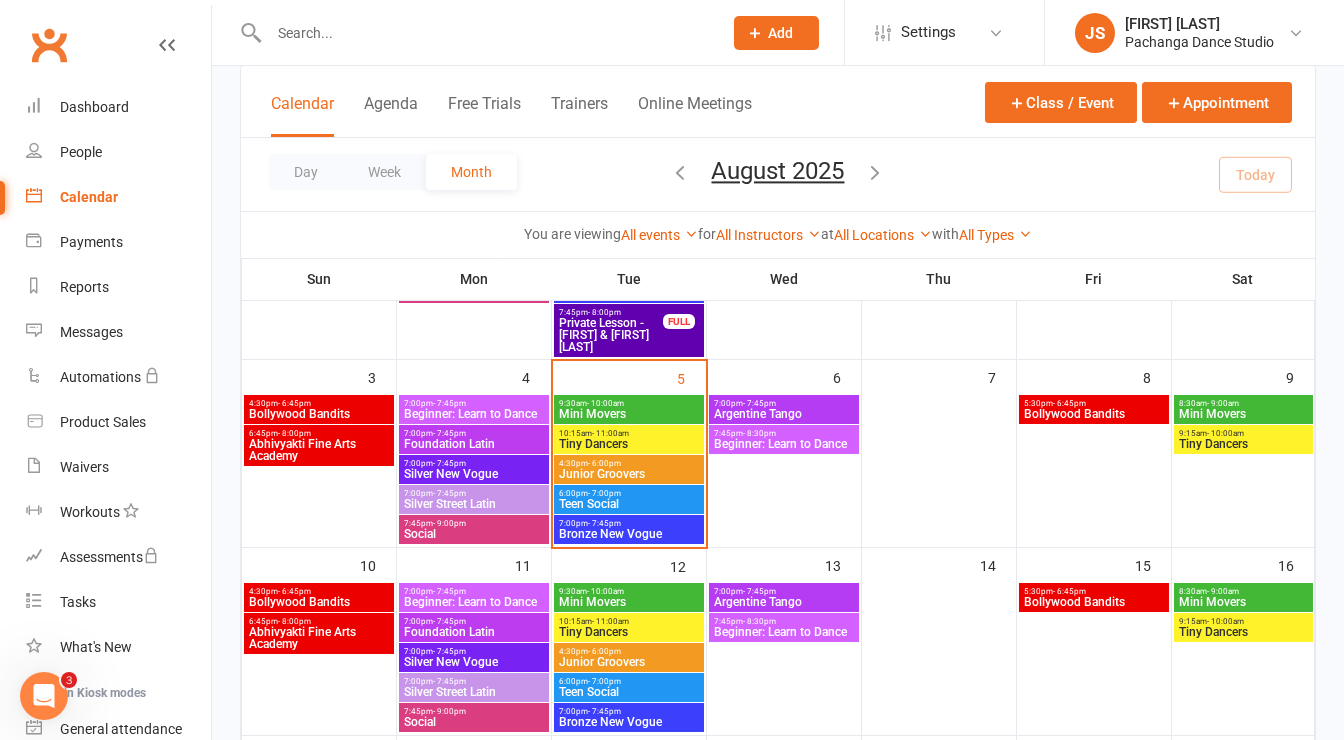 click on "Mini Movers" at bounding box center (629, 414) 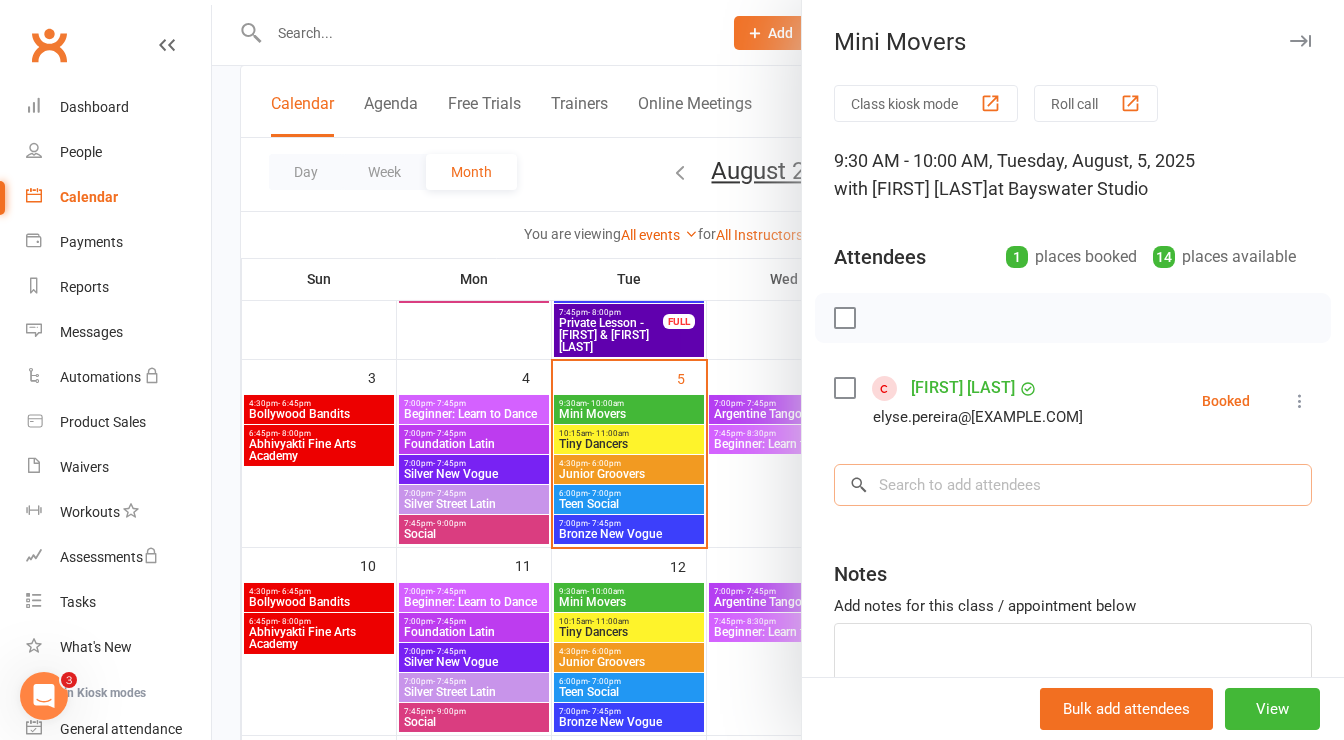 click at bounding box center (1073, 485) 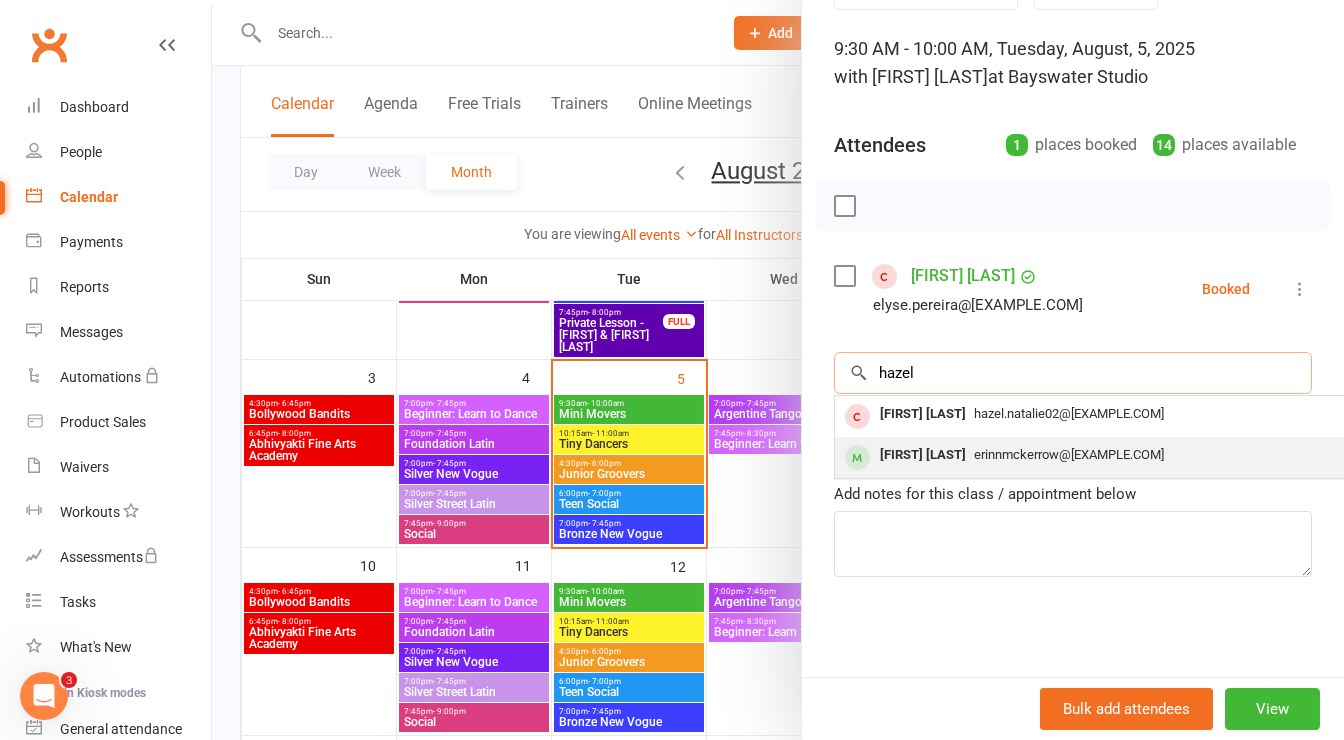 type on "hazel" 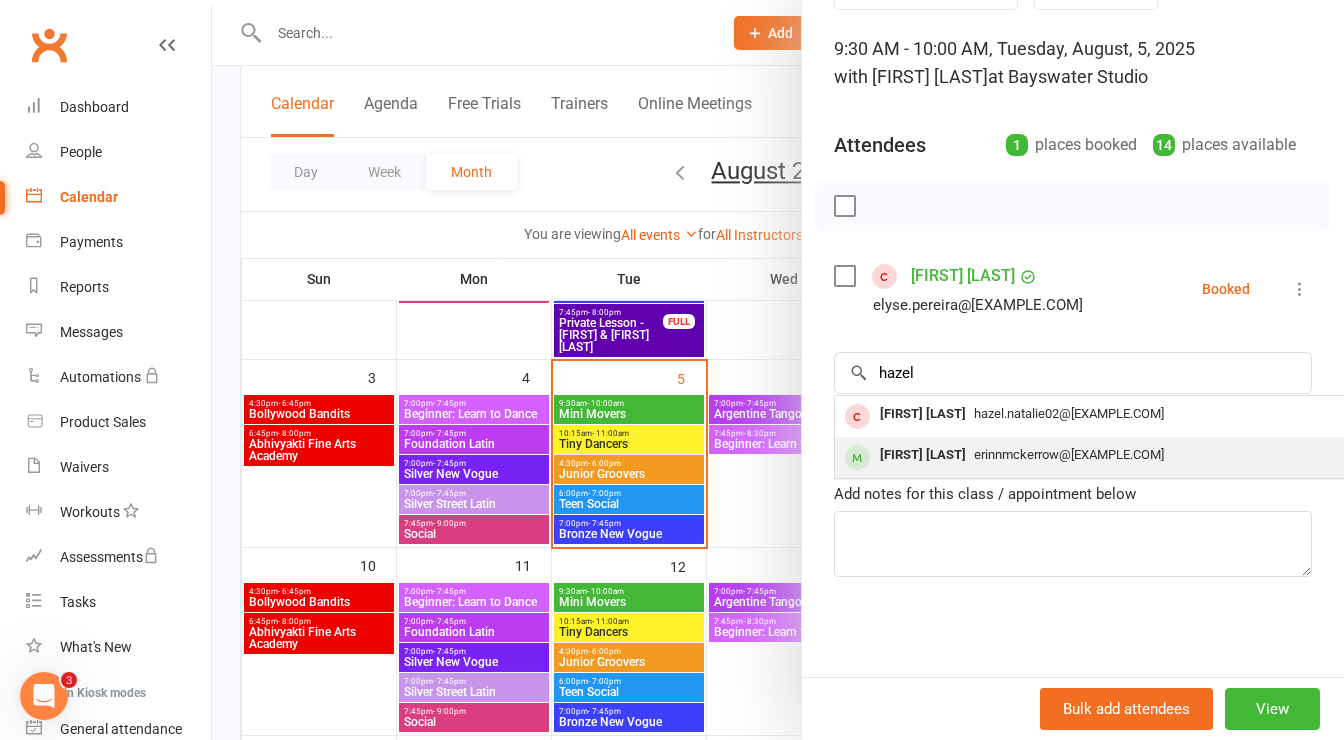 click on "Hazel Harvey" at bounding box center (923, 455) 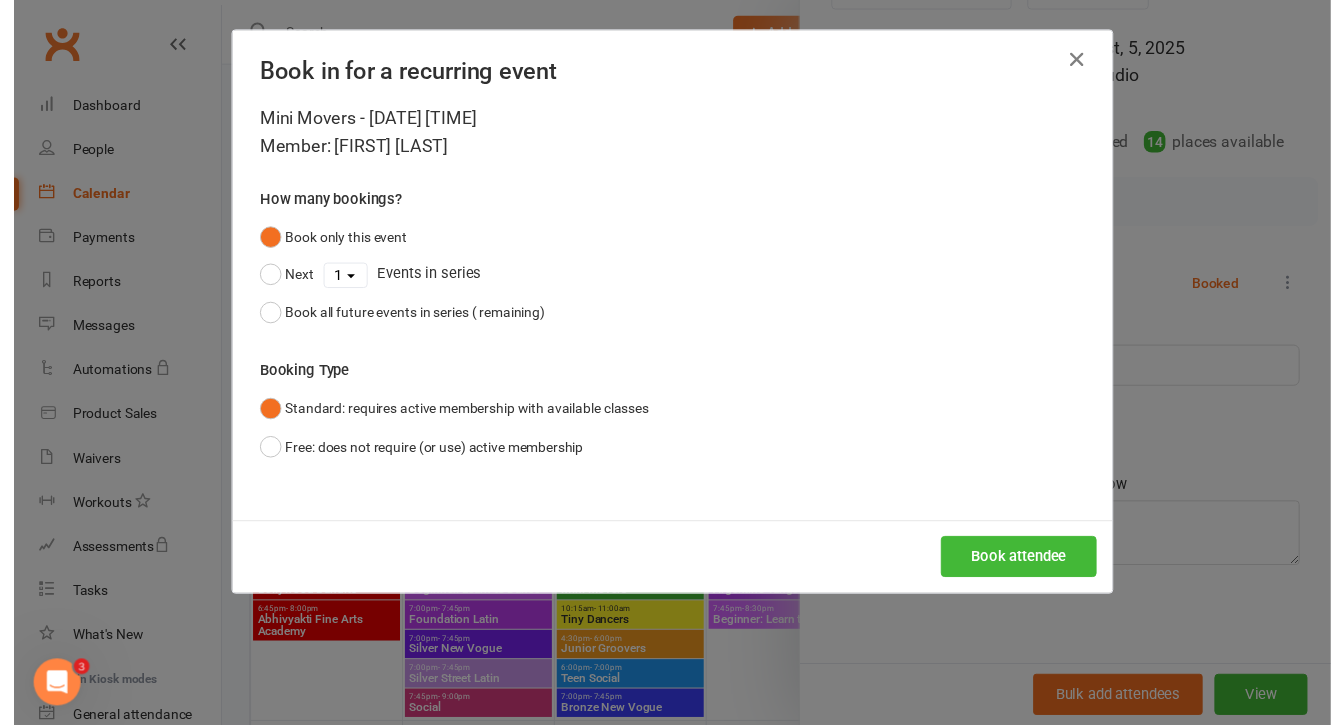 scroll, scrollTop: 108, scrollLeft: 0, axis: vertical 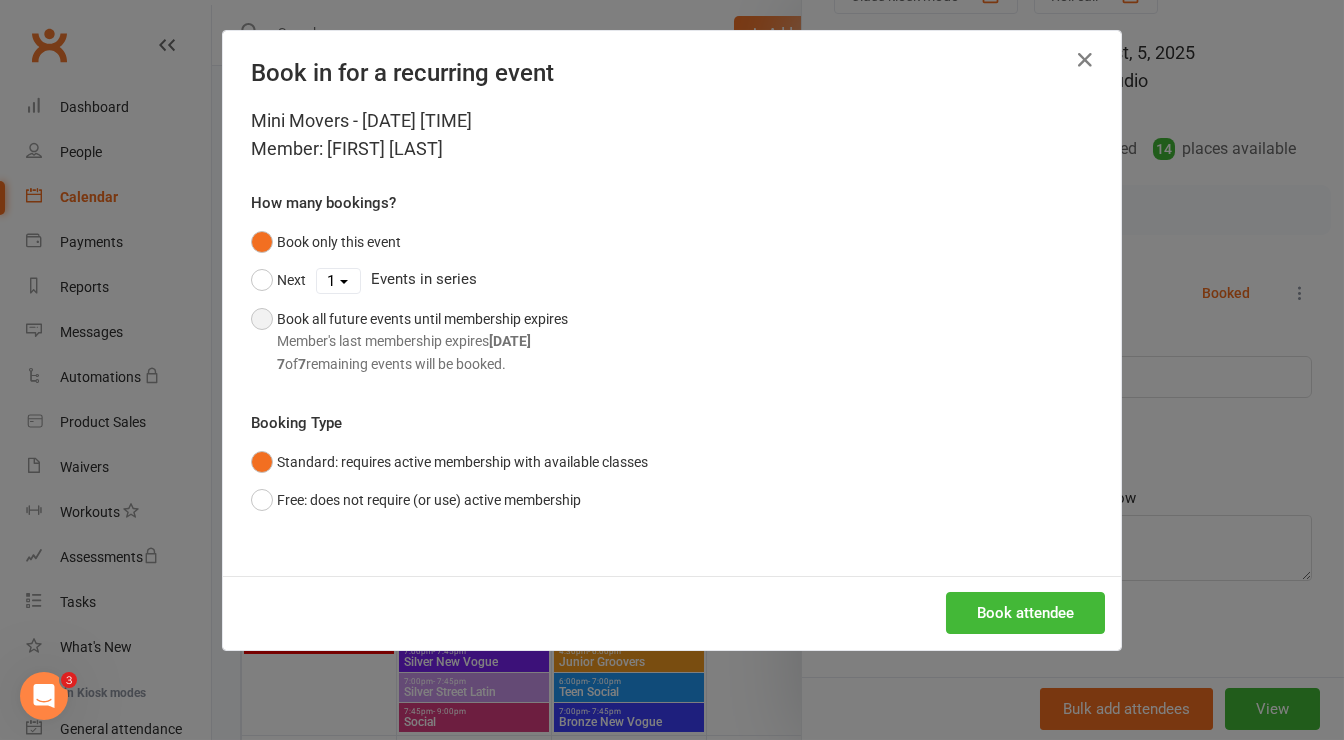click on "Book all future events until membership expires Member's last membership expires  Sep 22, 2025 7  of  7  remaining events will be booked." at bounding box center [422, 341] 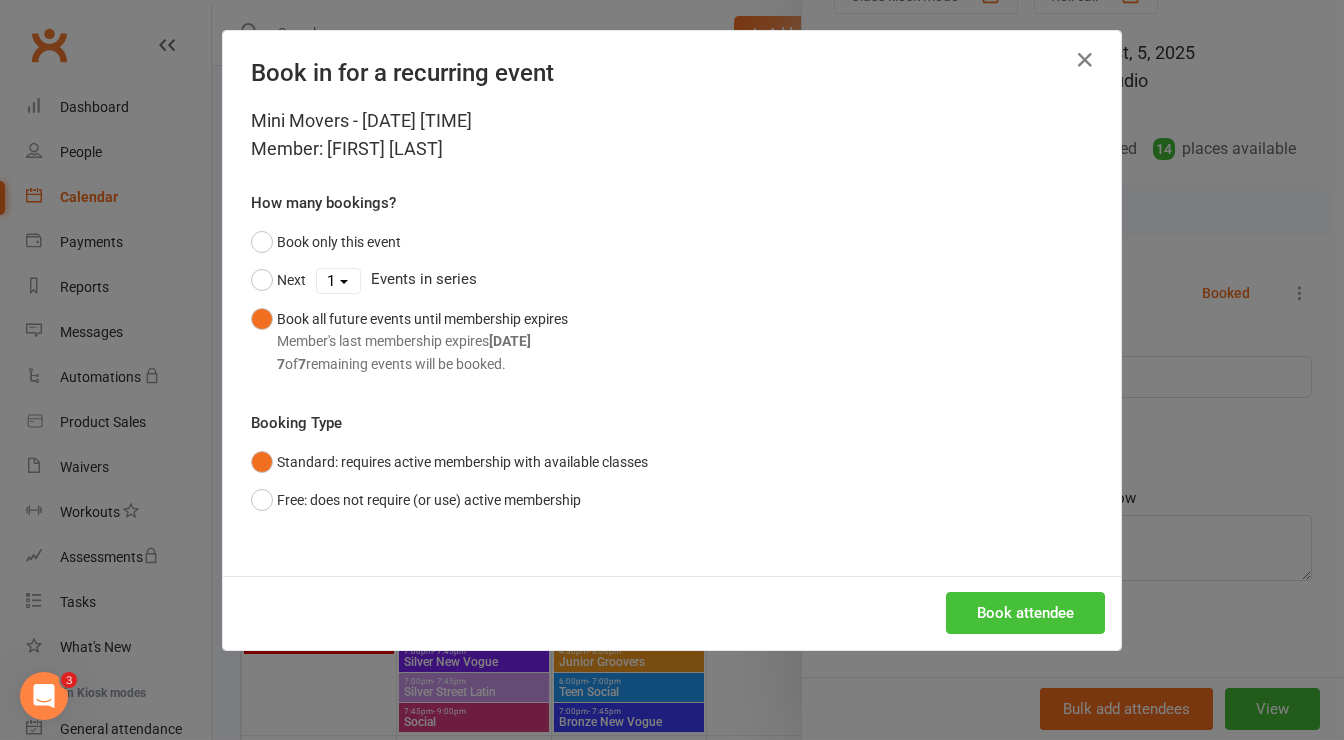 click on "Book attendee" at bounding box center [1025, 613] 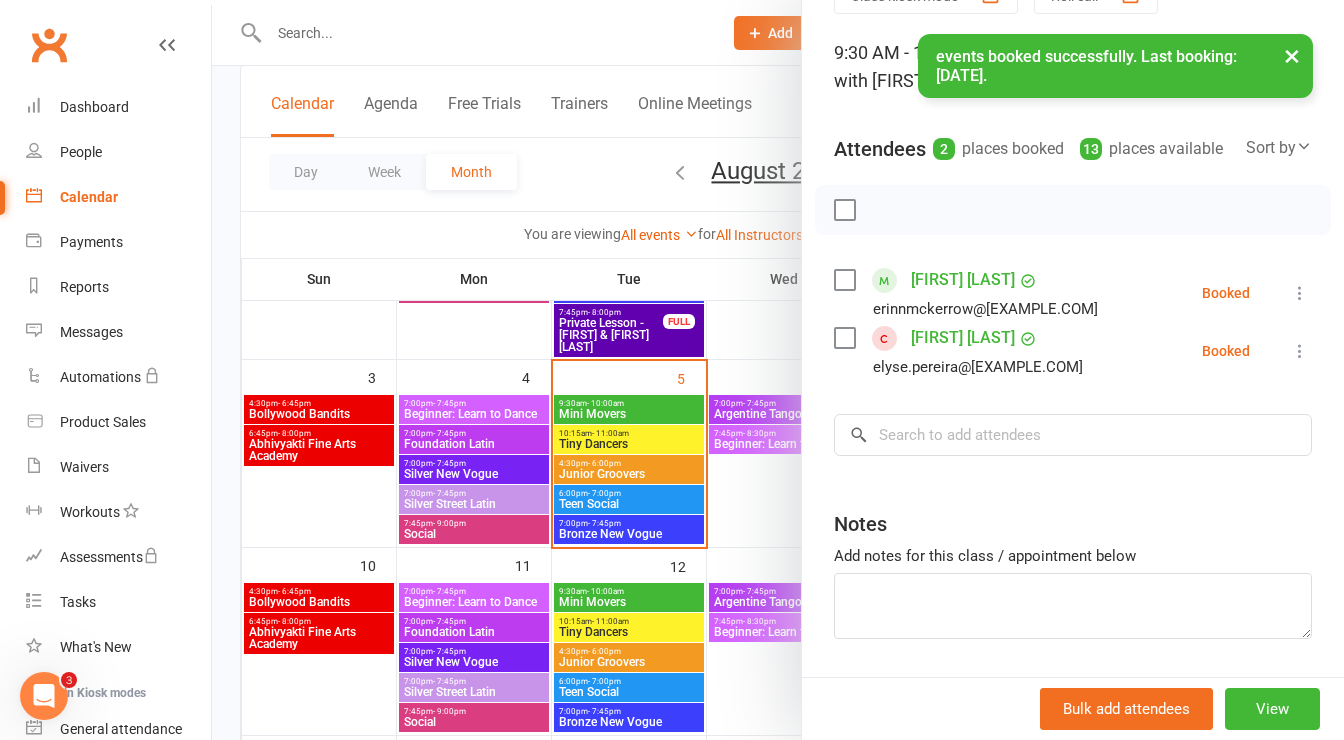 scroll, scrollTop: 123, scrollLeft: 0, axis: vertical 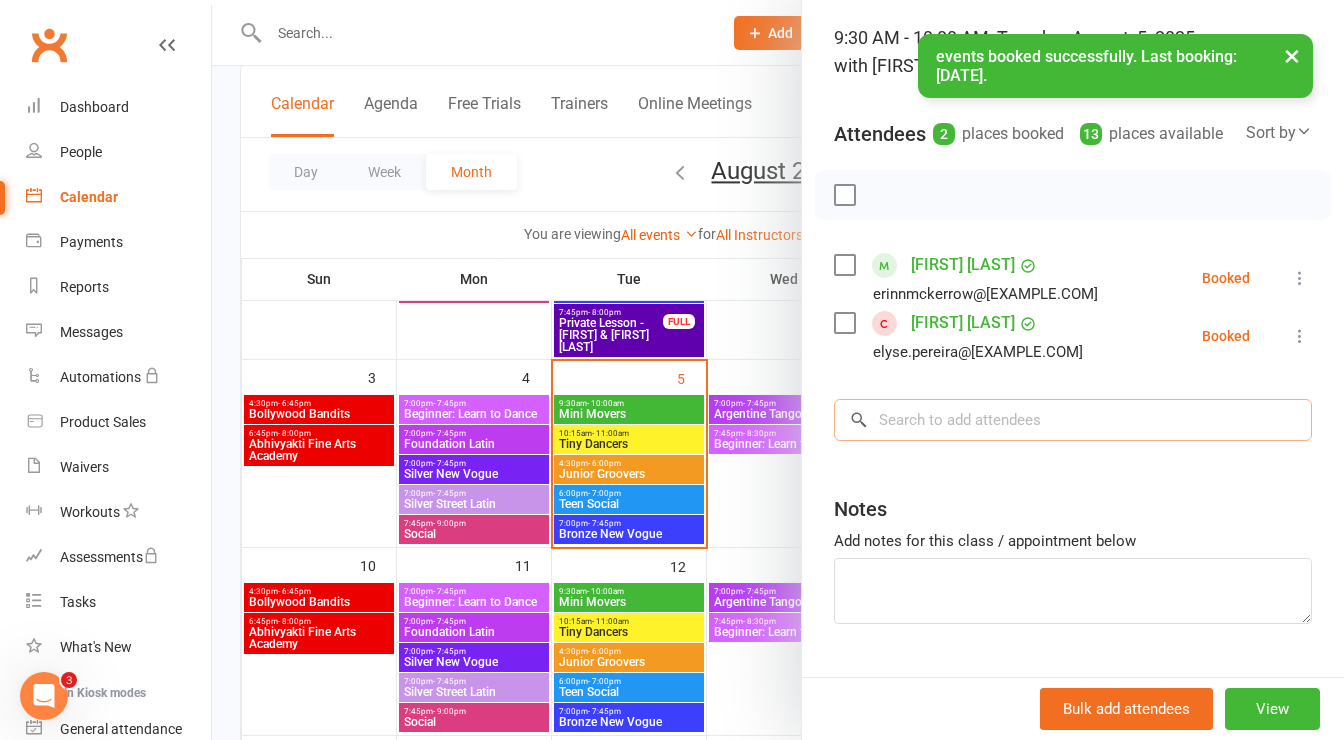 click at bounding box center (1073, 420) 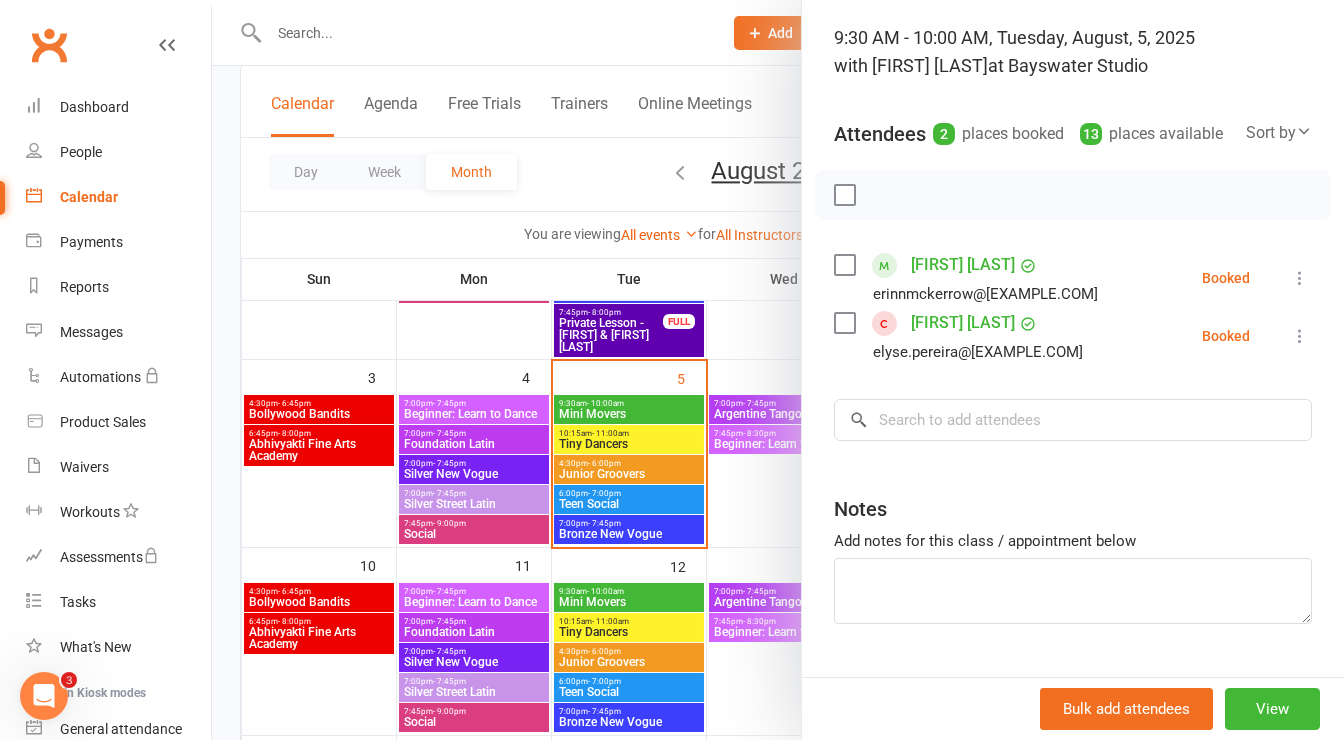 click at bounding box center [778, 370] 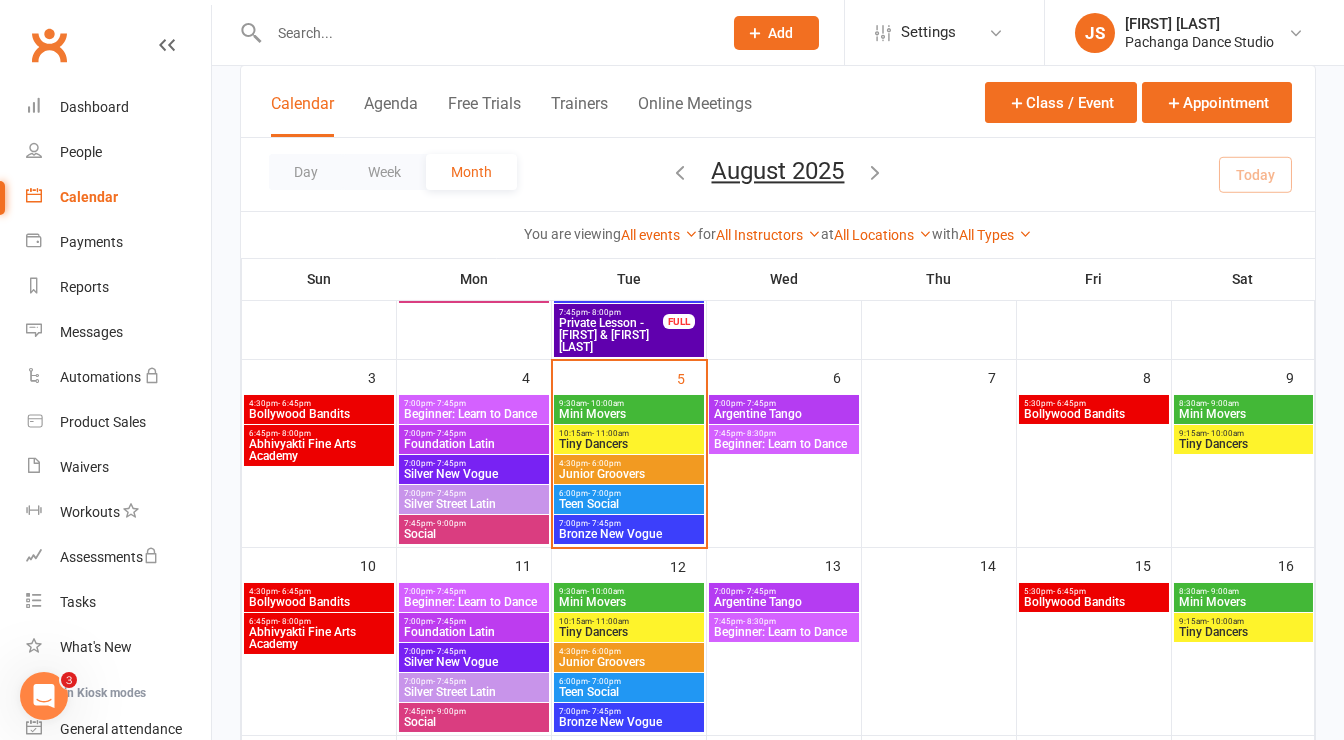 click on "Mini Movers" at bounding box center (629, 602) 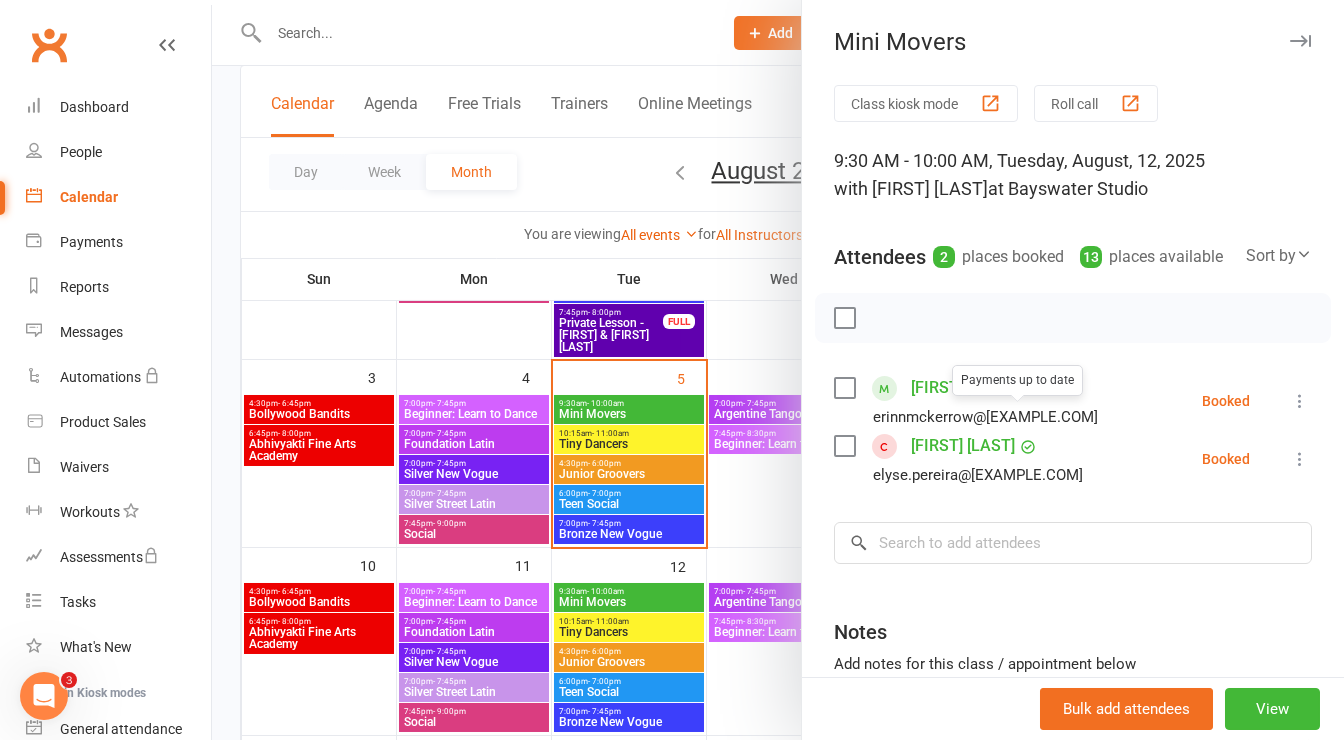 click at bounding box center (778, 370) 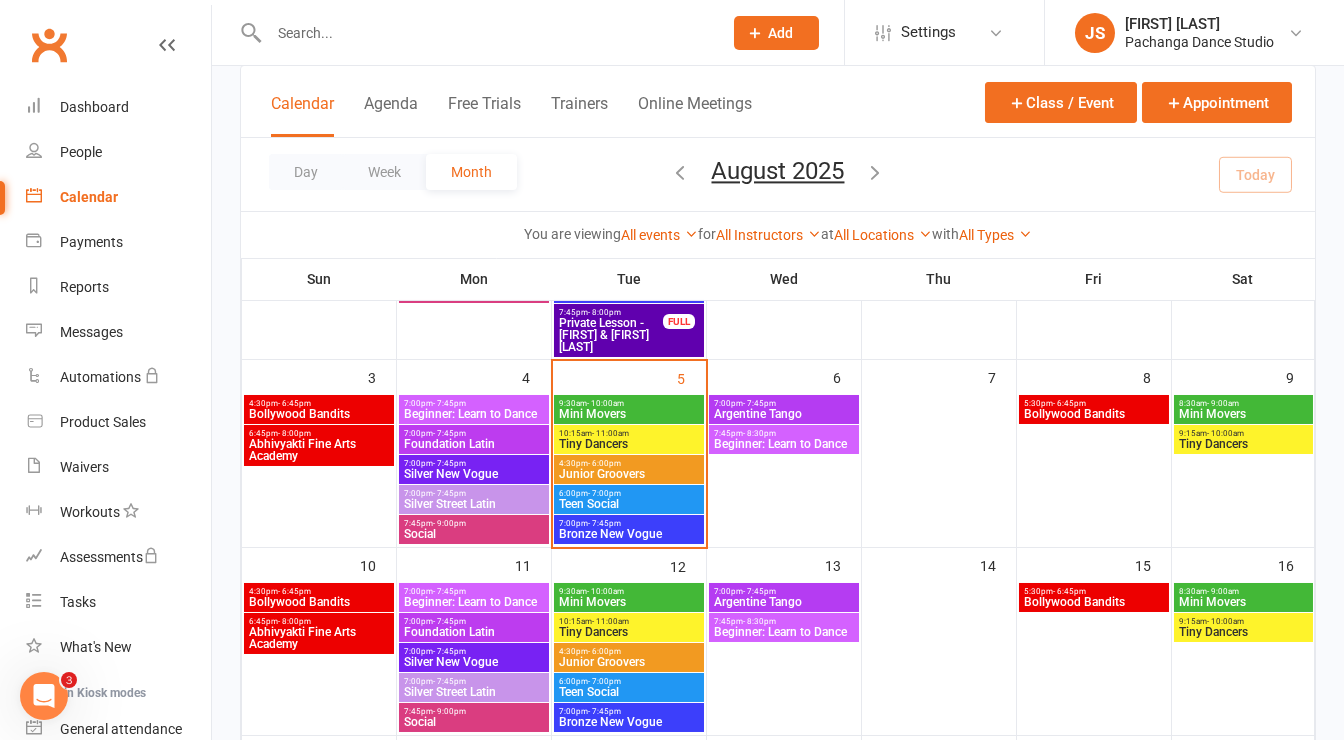 click on "Mini Movers" at bounding box center [629, 414] 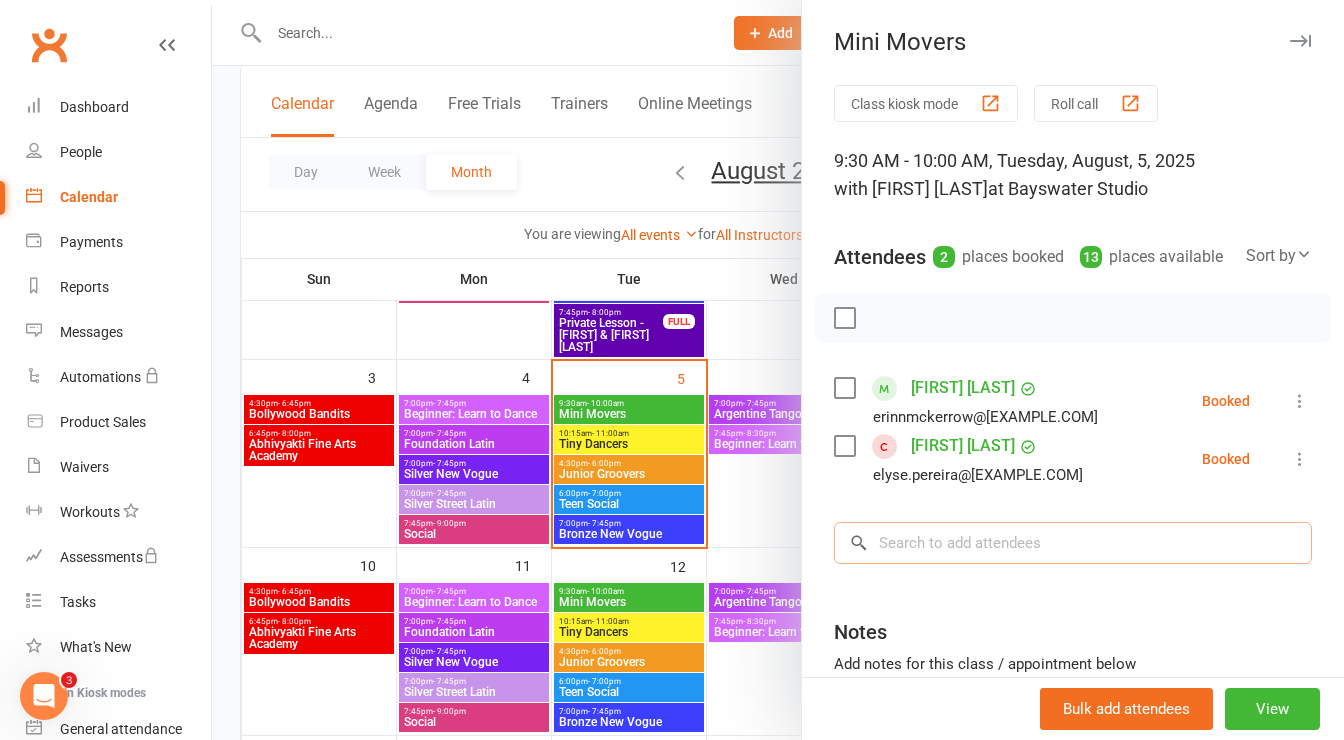 click at bounding box center (1073, 543) 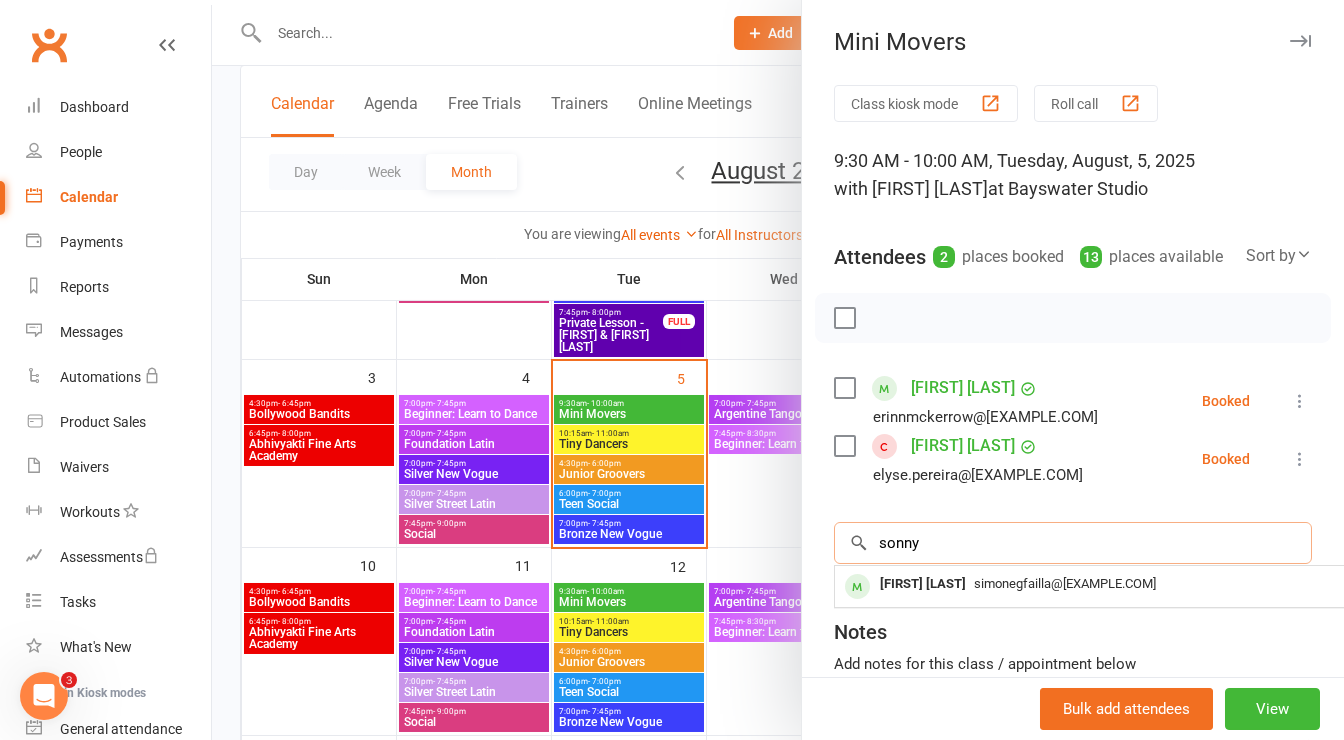 scroll, scrollTop: 206, scrollLeft: 0, axis: vertical 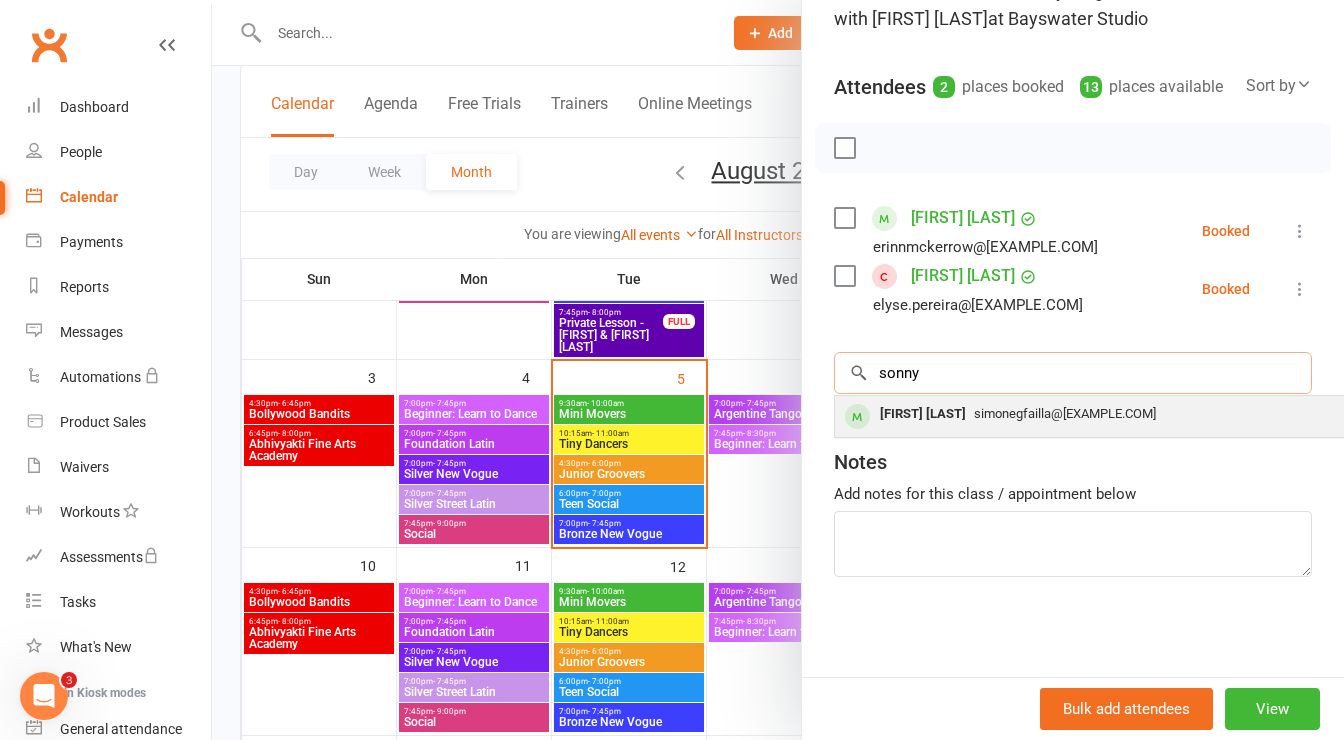 type on "sonny" 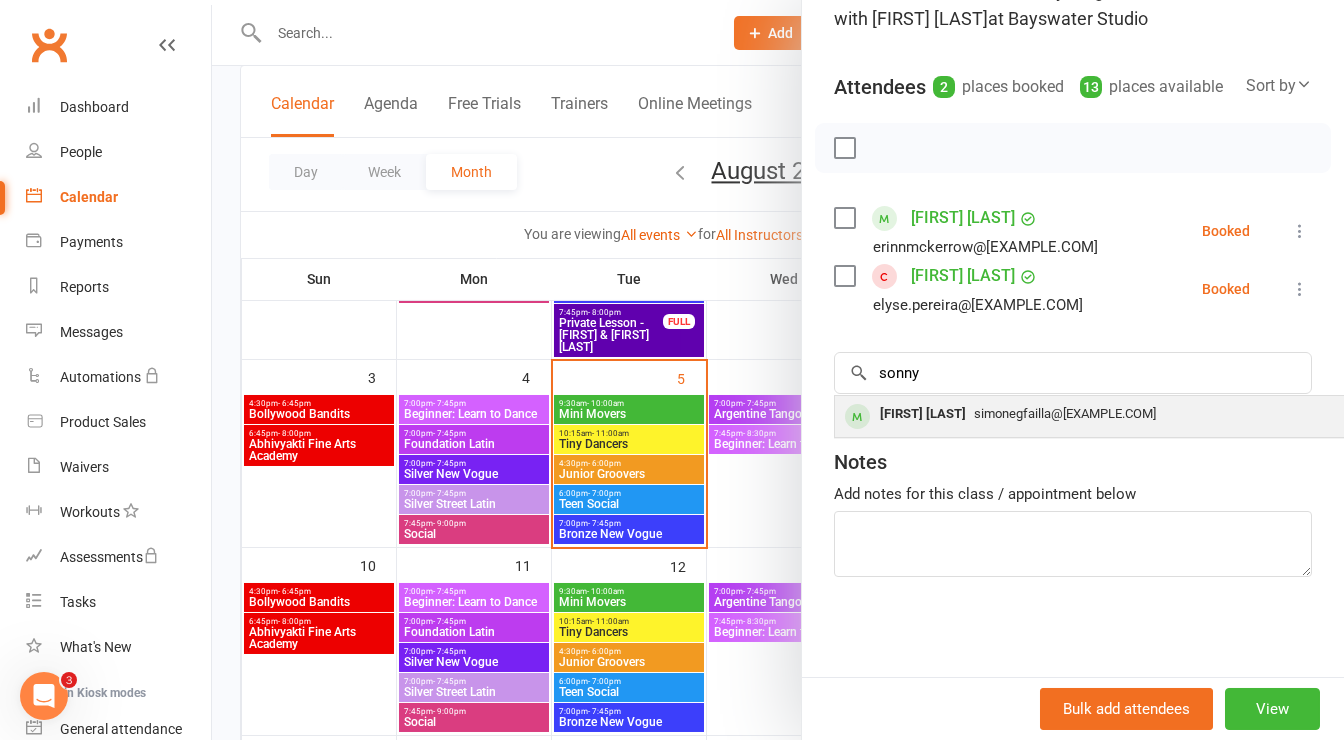 click on "Sonny Van Wyk" at bounding box center (923, 414) 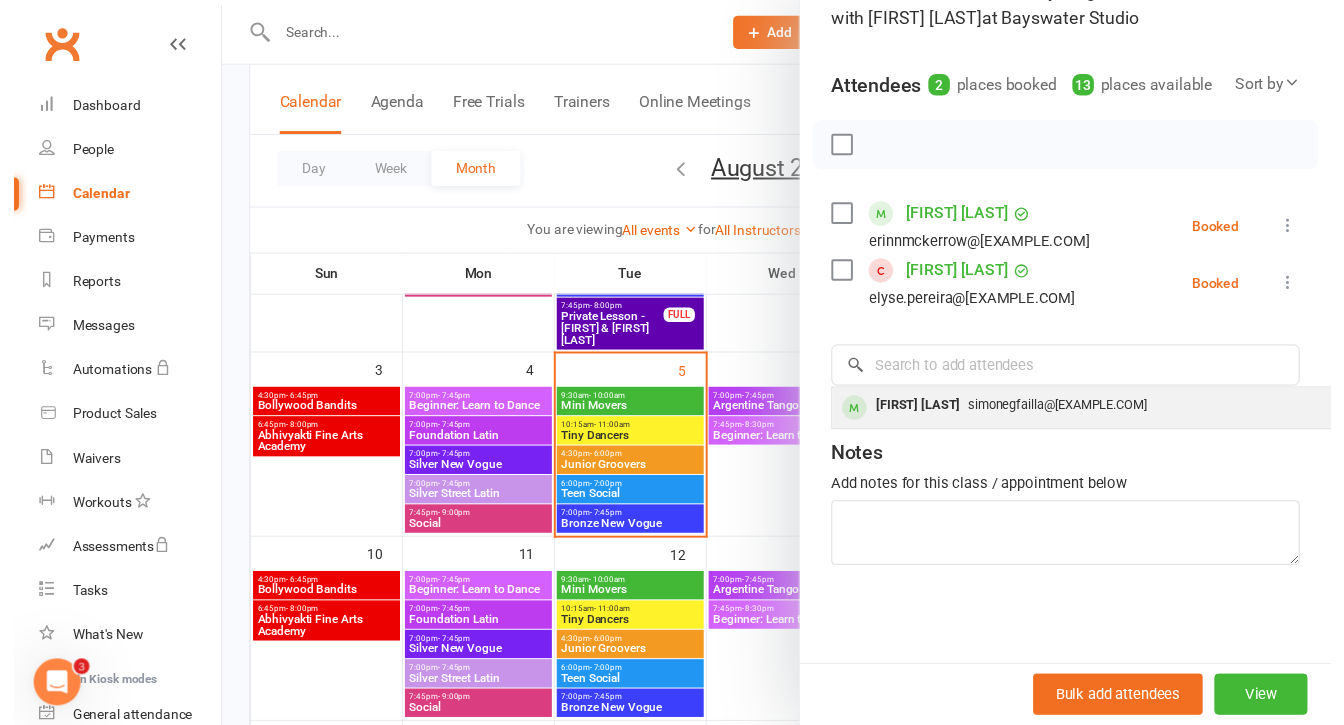 scroll, scrollTop: 191, scrollLeft: 0, axis: vertical 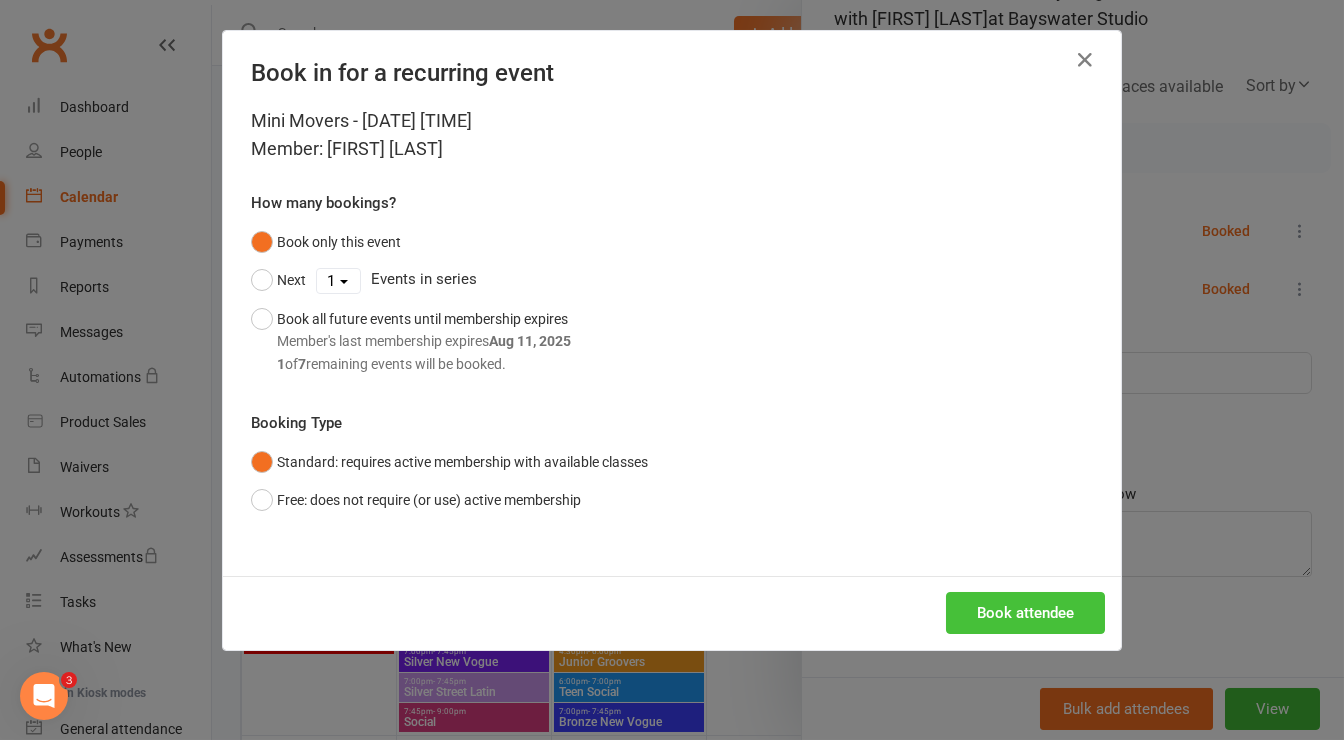 click on "Book attendee" at bounding box center (1025, 613) 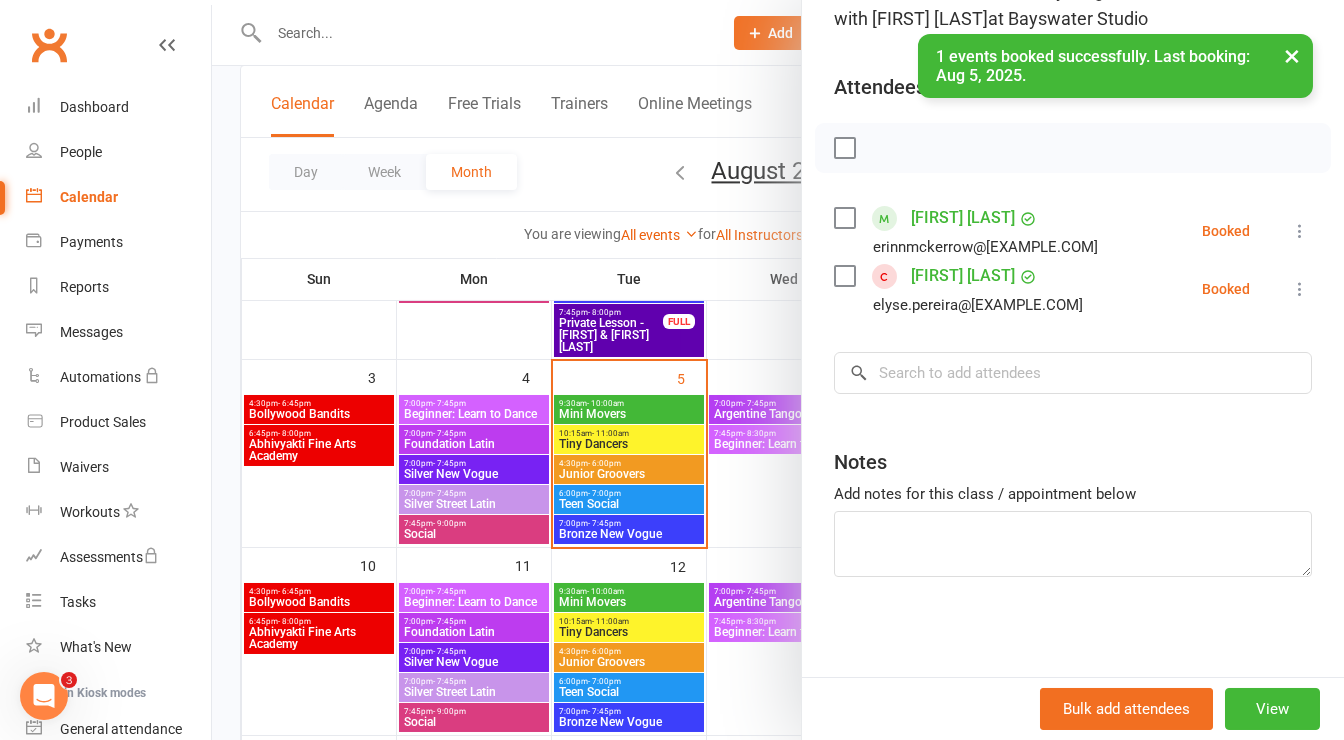scroll, scrollTop: 206, scrollLeft: 0, axis: vertical 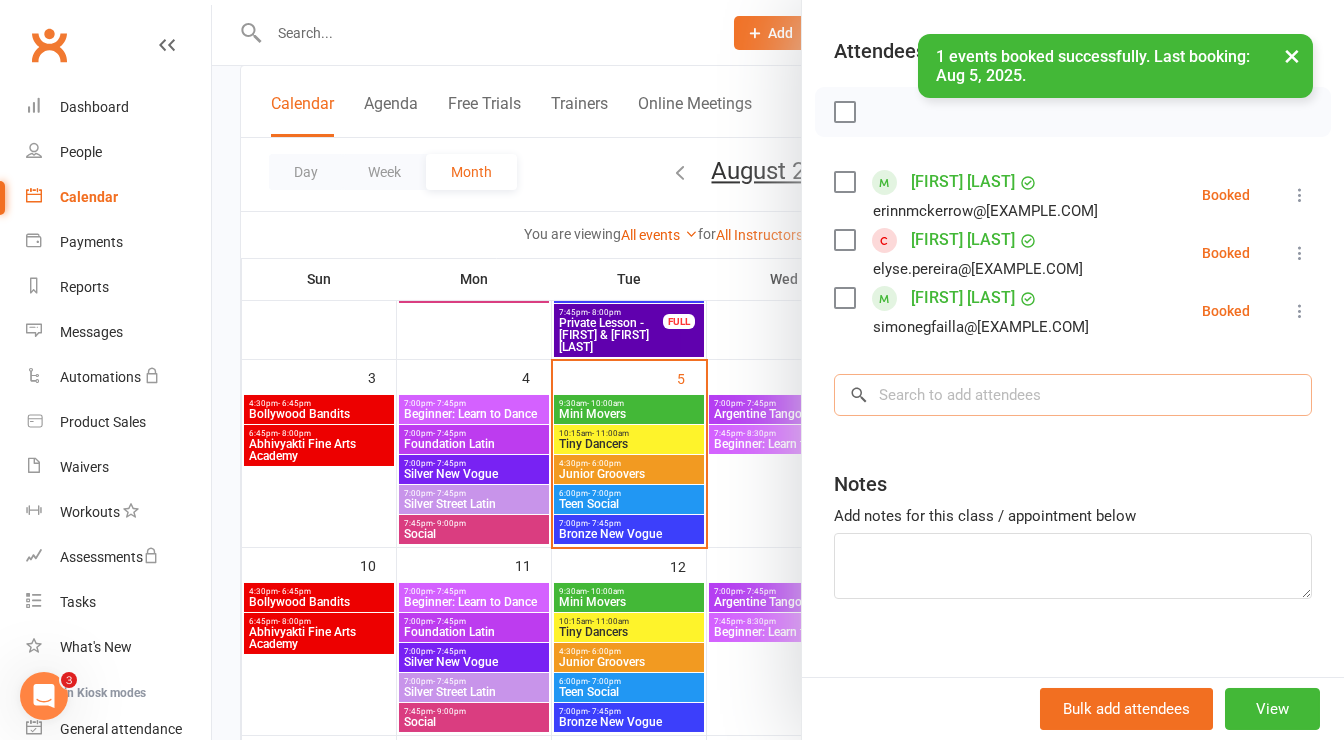 click at bounding box center [1073, 395] 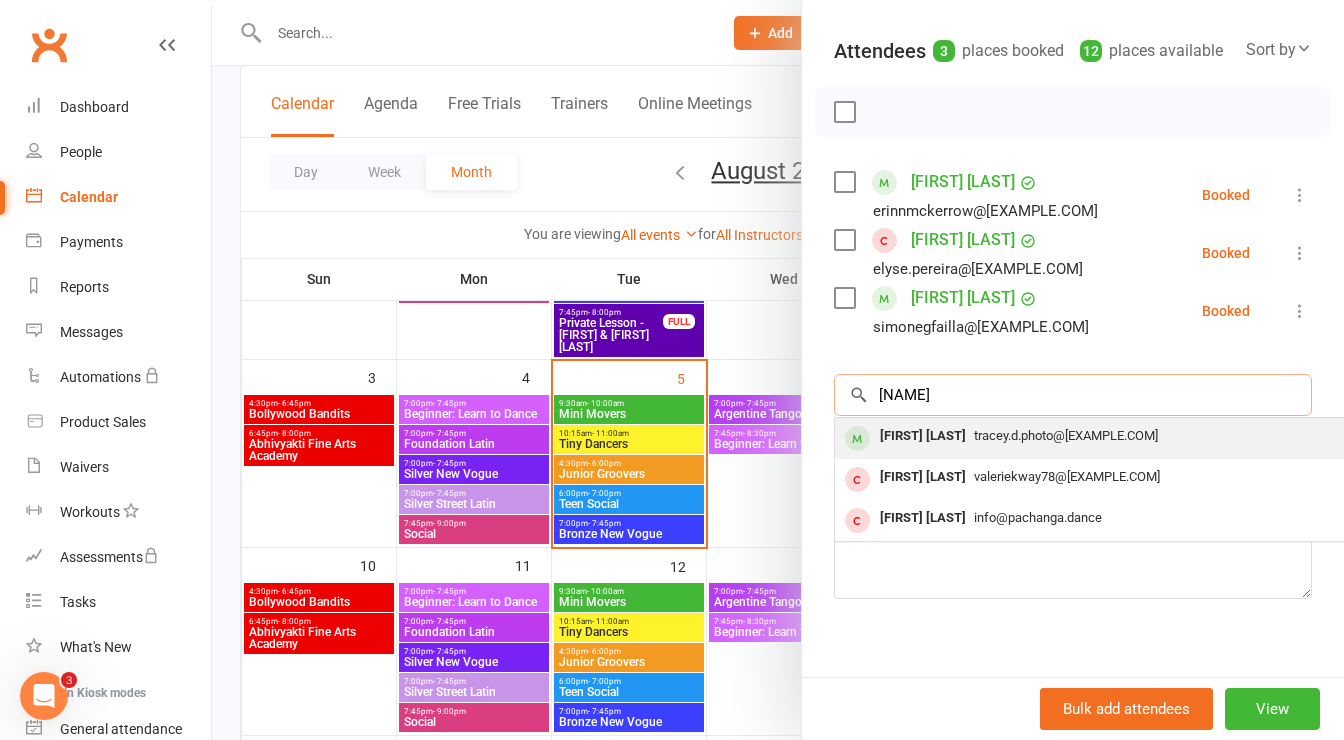 type on "jed woo" 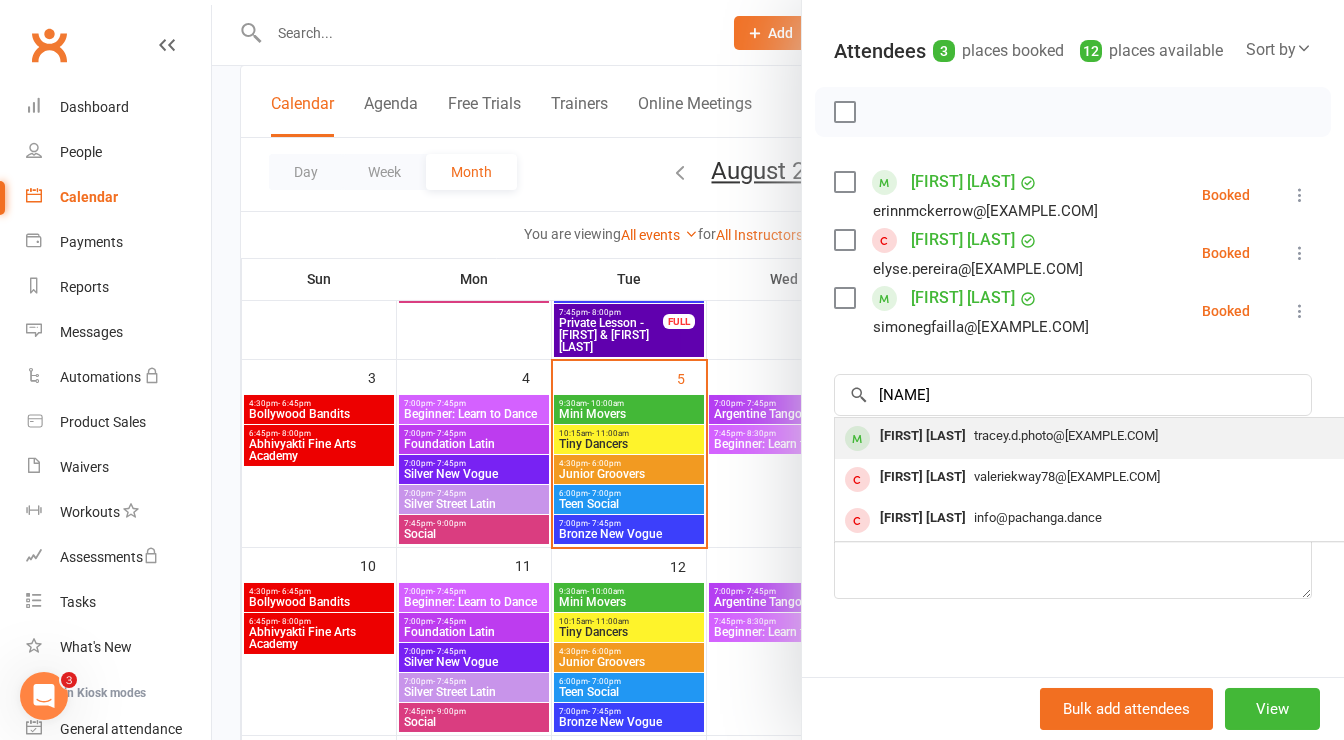 click on "Jed Woodlock" at bounding box center [923, 436] 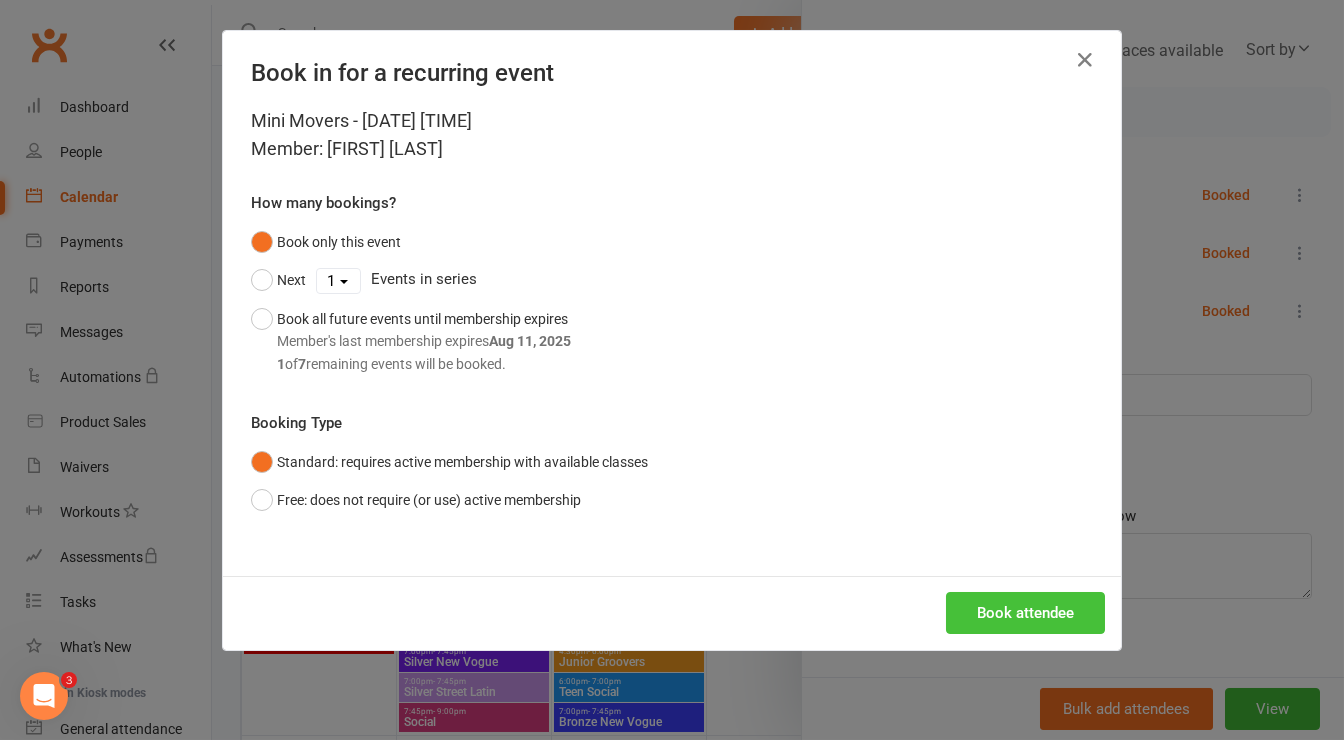 click on "Book attendee" at bounding box center (1025, 613) 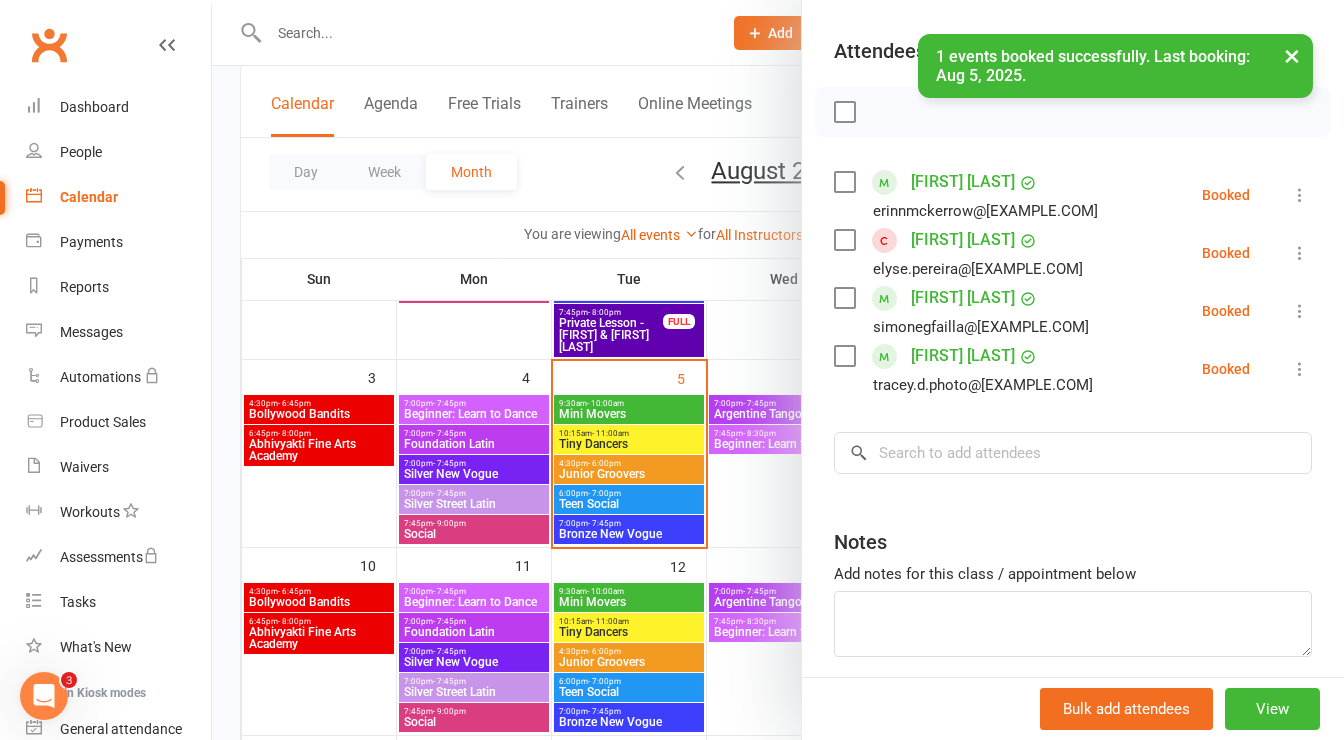 click at bounding box center [844, 112] 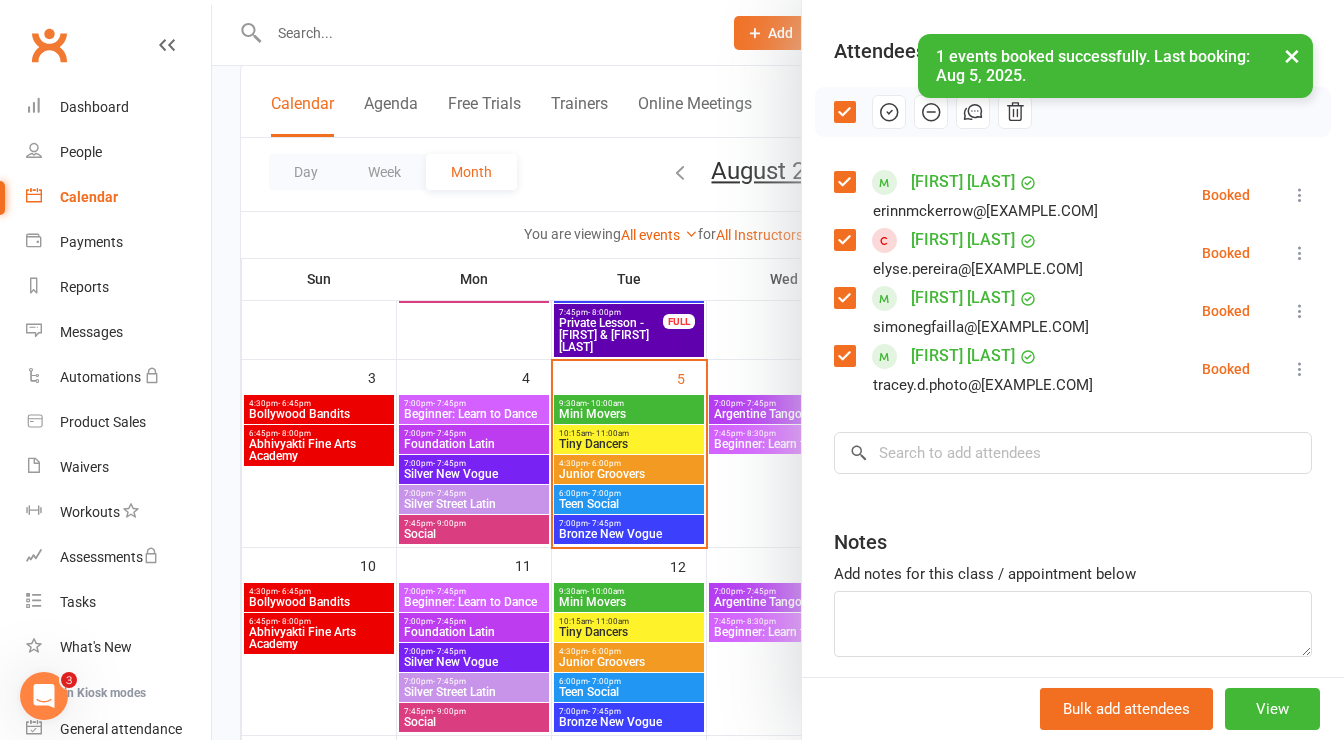 click 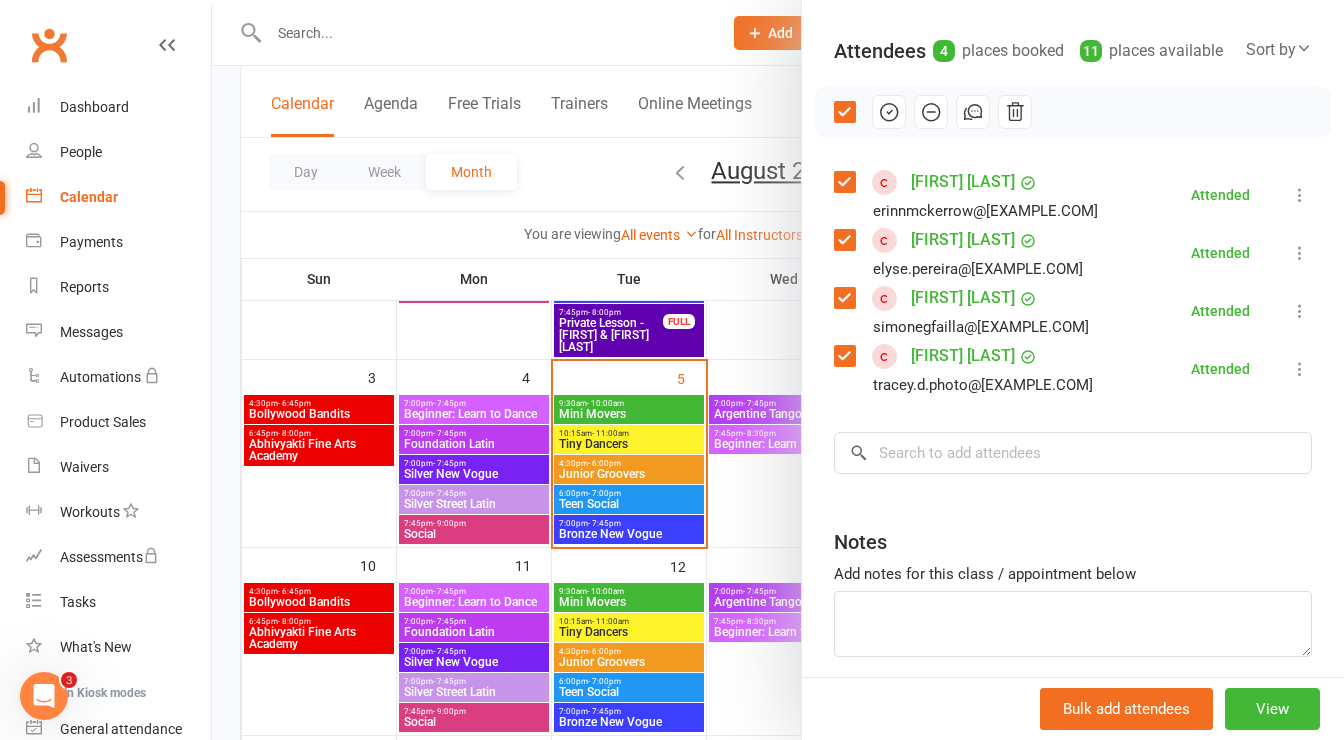 click at bounding box center (778, 370) 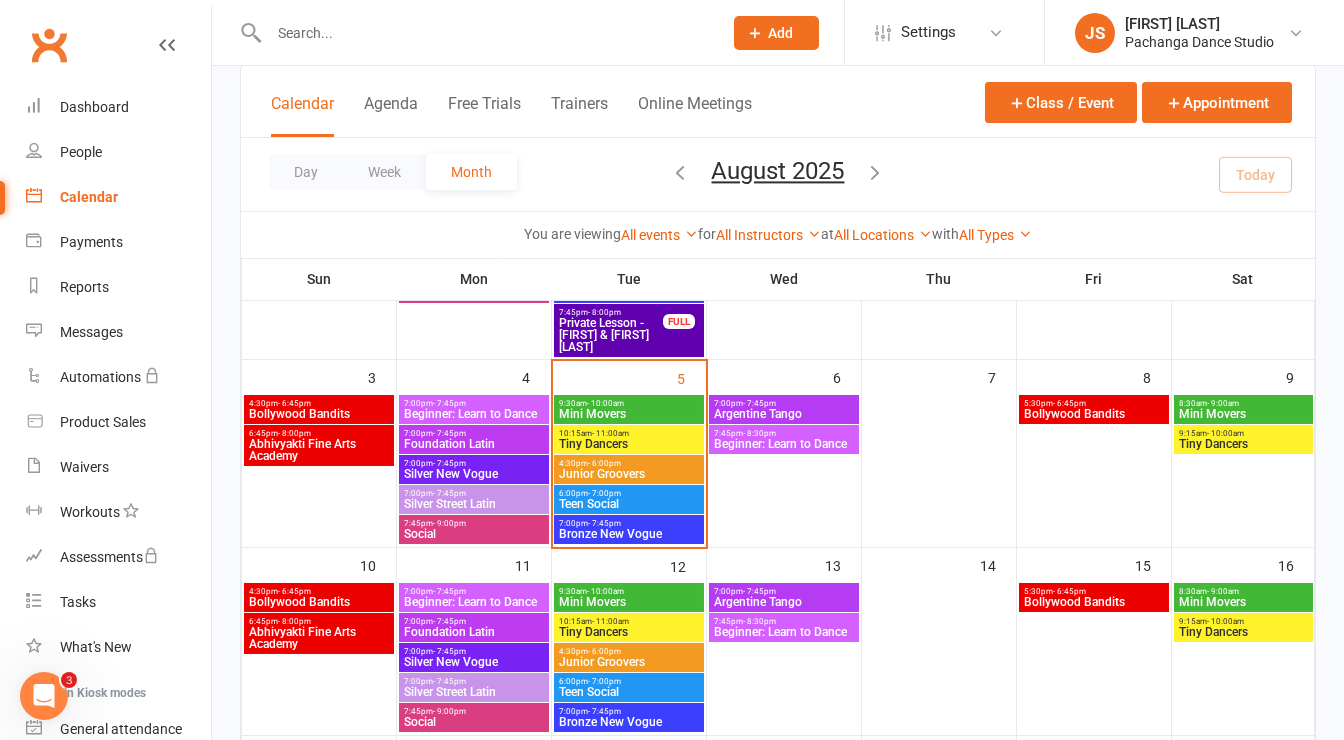 click on "Tiny Dancers" at bounding box center [629, 444] 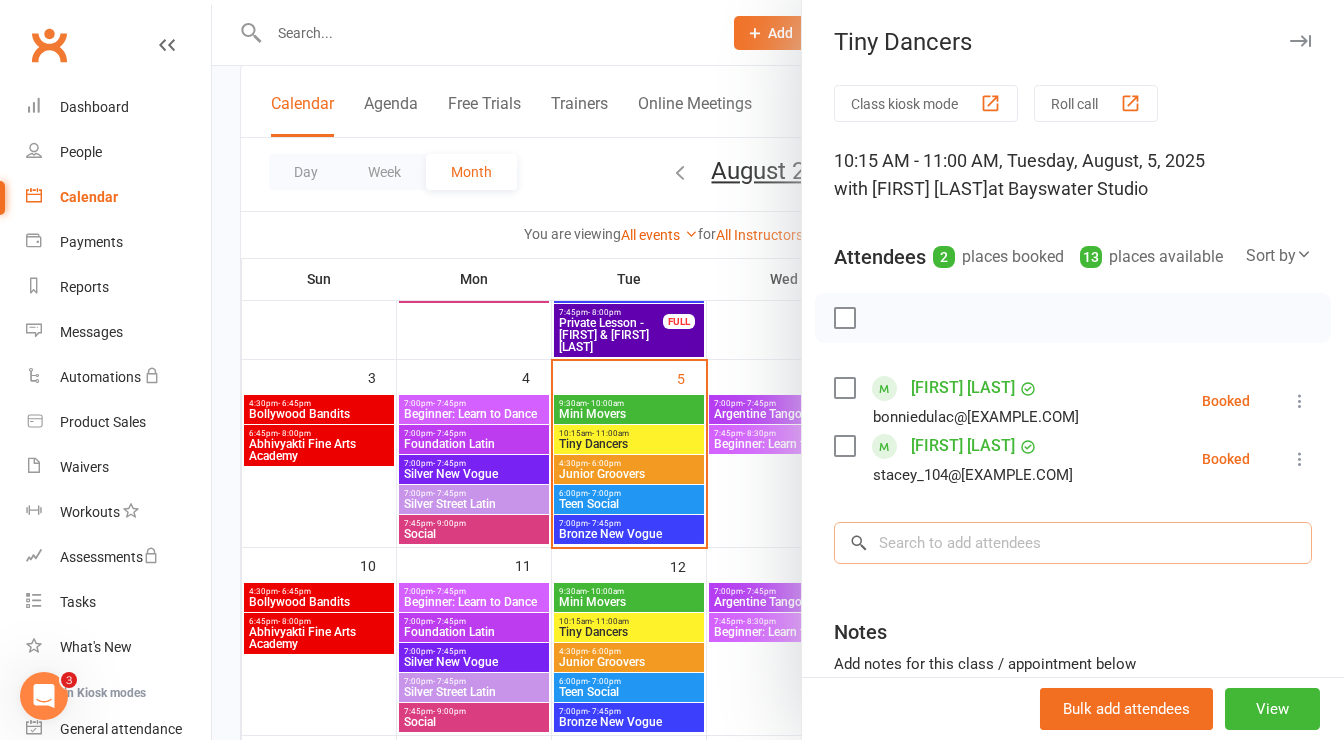 click at bounding box center [1073, 543] 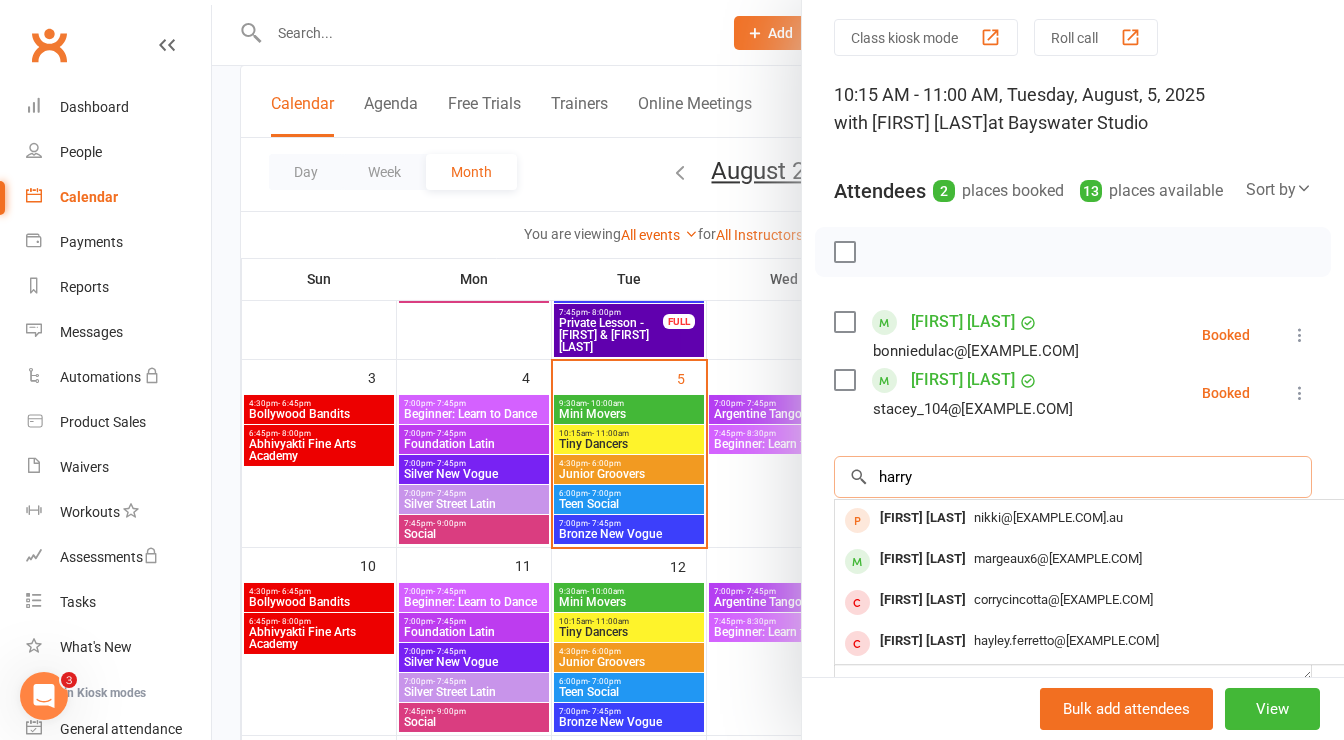 scroll, scrollTop: 67, scrollLeft: 0, axis: vertical 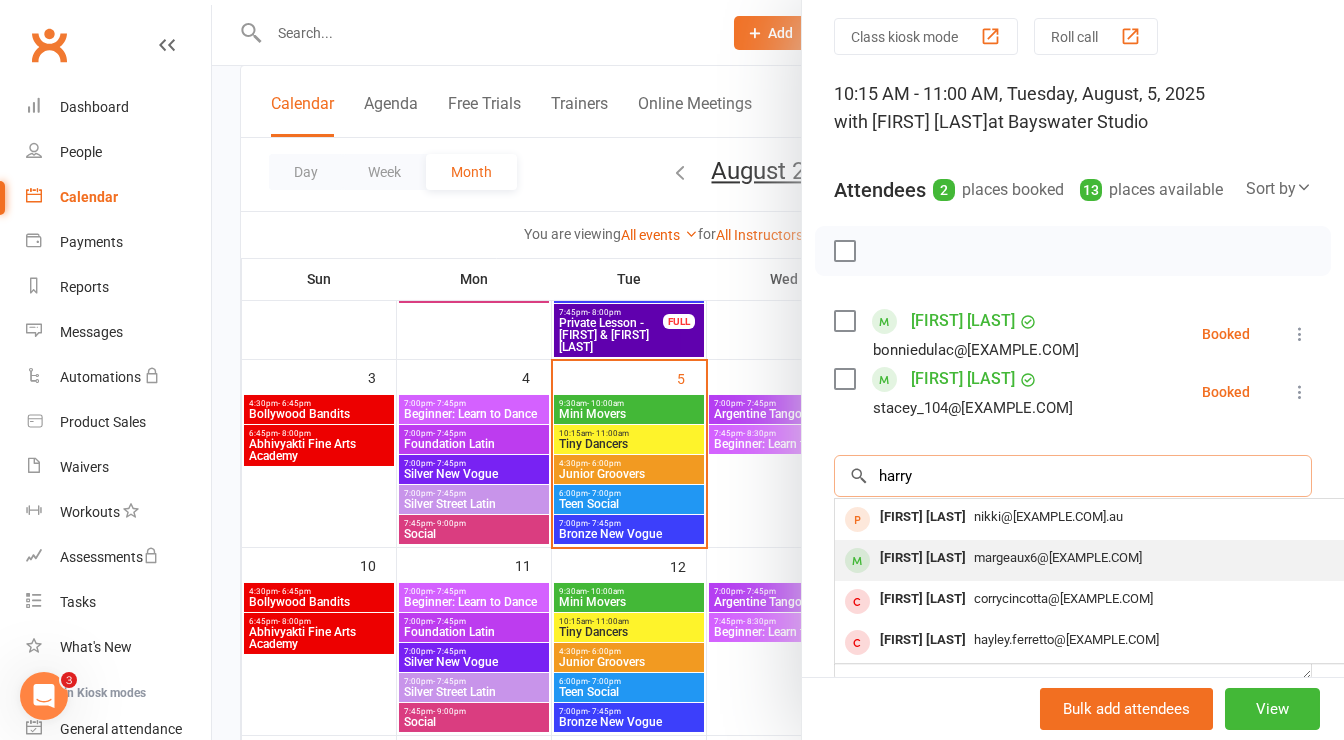 type on "harry" 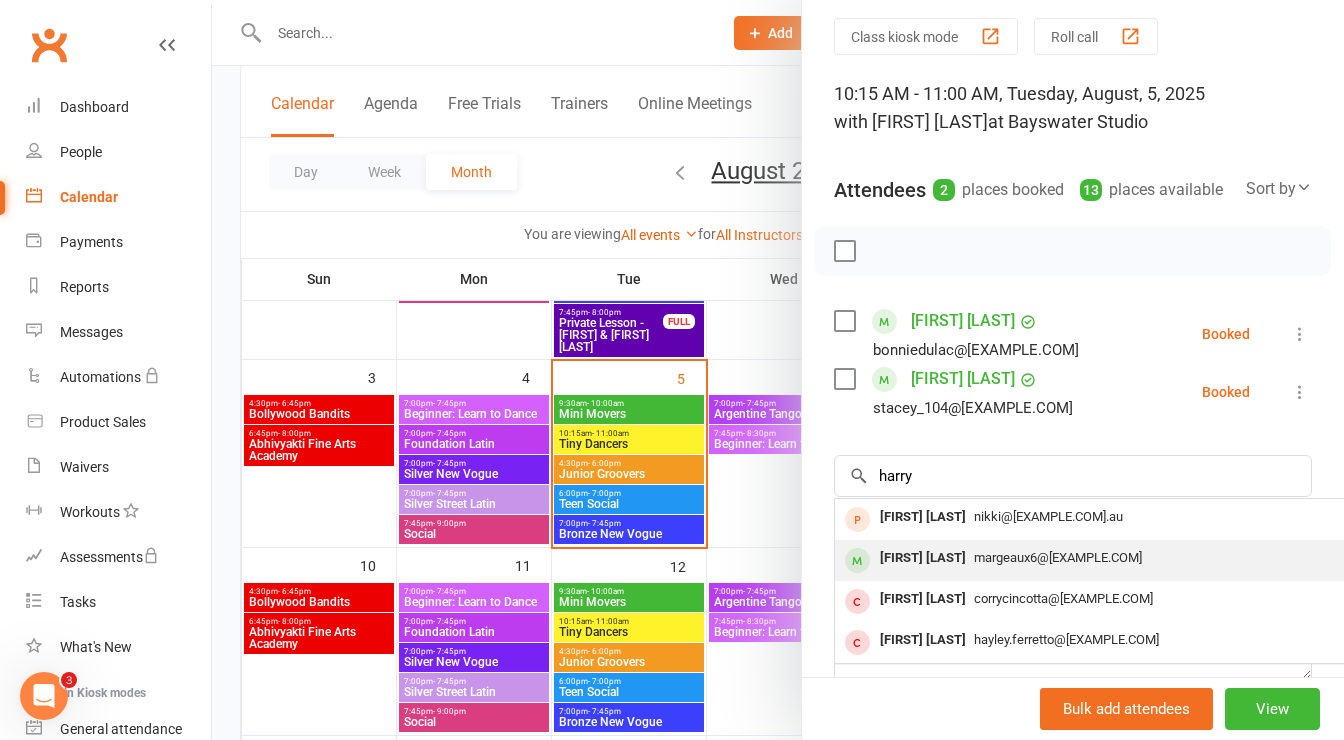 click on "Harry Johnson" at bounding box center [923, 558] 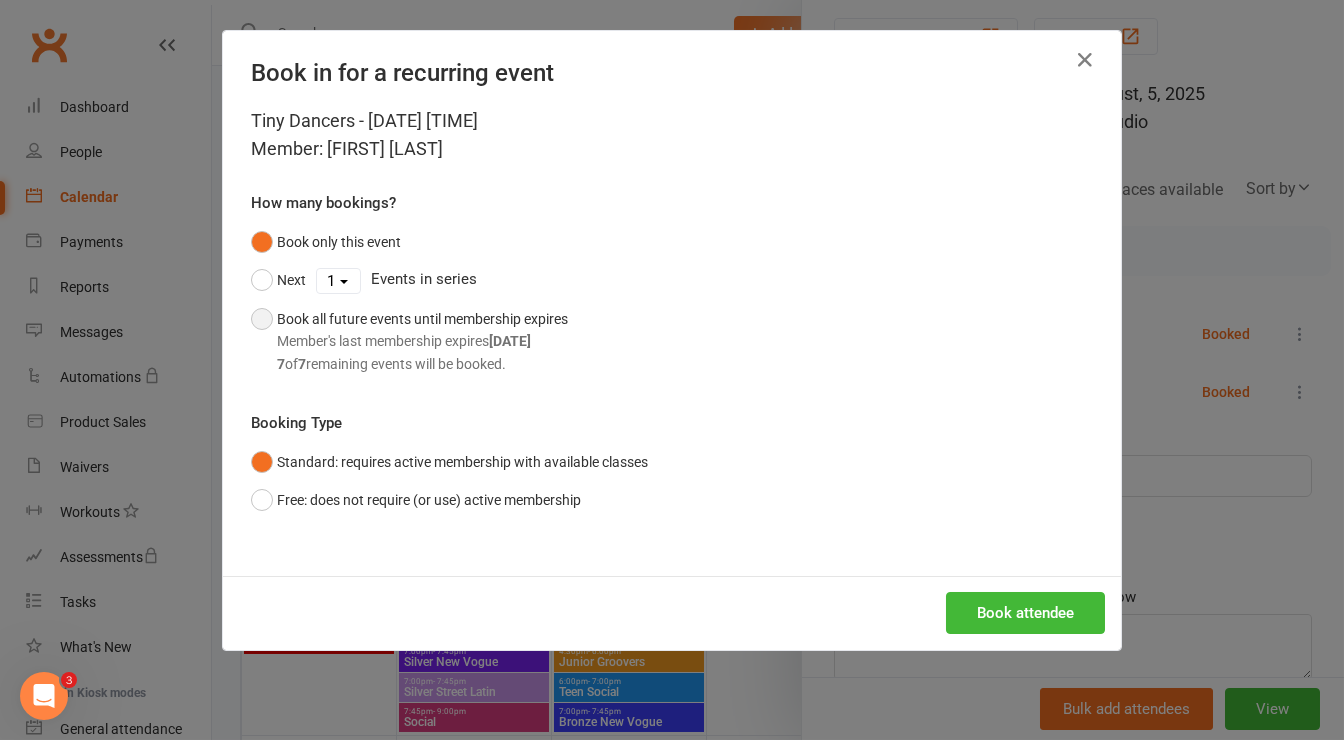 click on "Book all future events until membership expires Member's last membership expires  [DATE] [TIME]  remaining events will be booked." at bounding box center (409, 341) 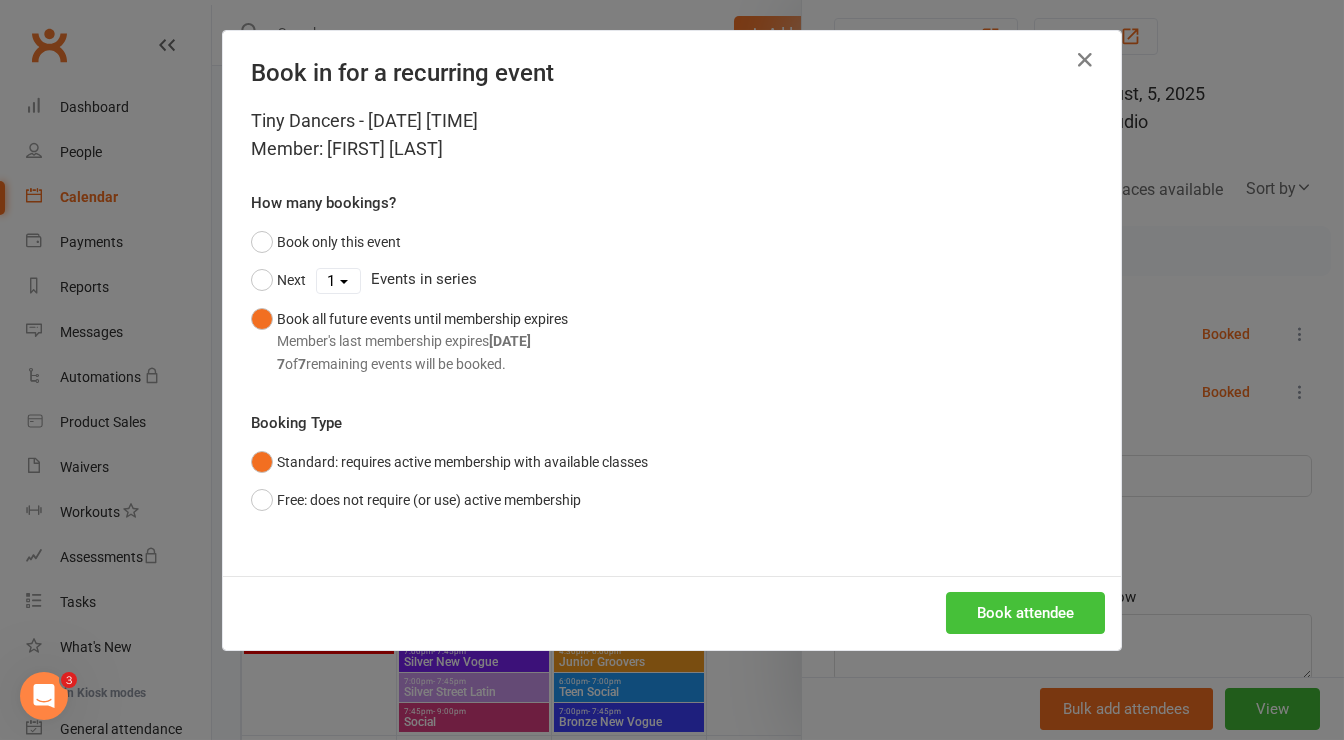 click on "Book attendee" at bounding box center (1025, 613) 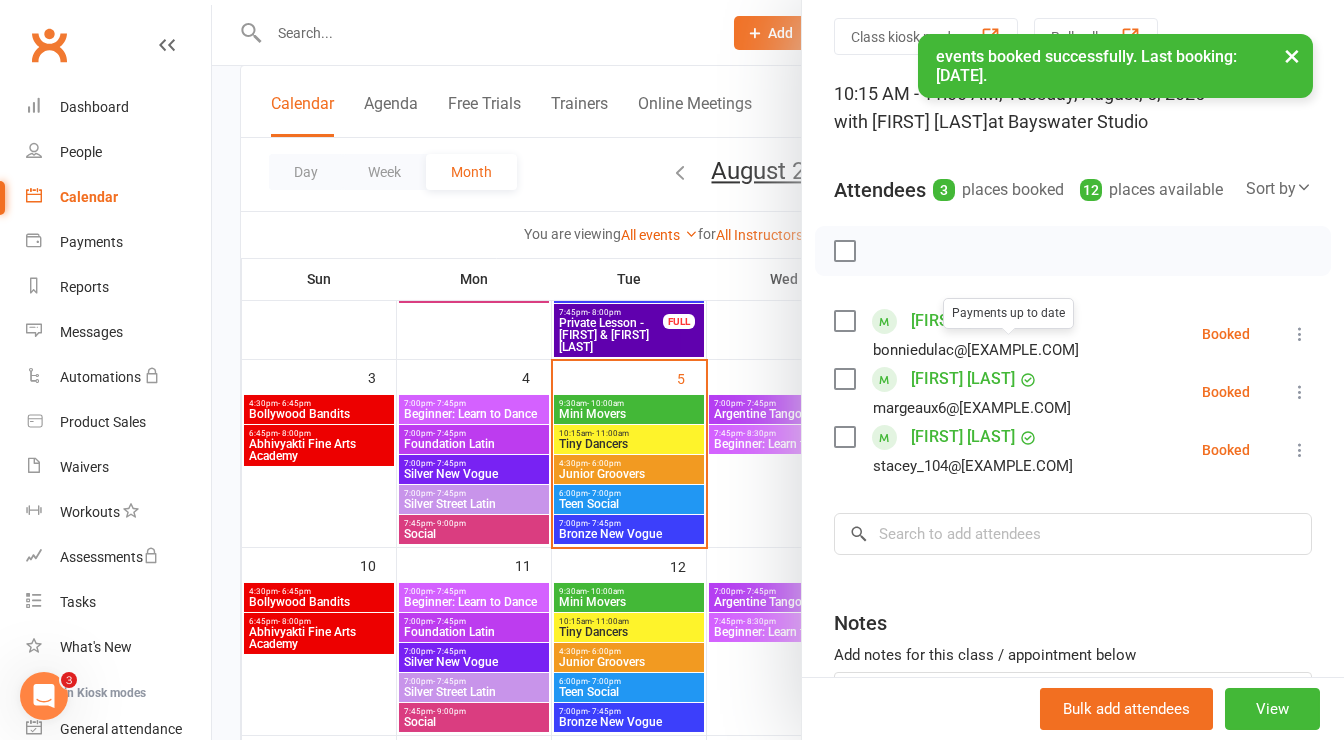 click at bounding box center (844, 251) 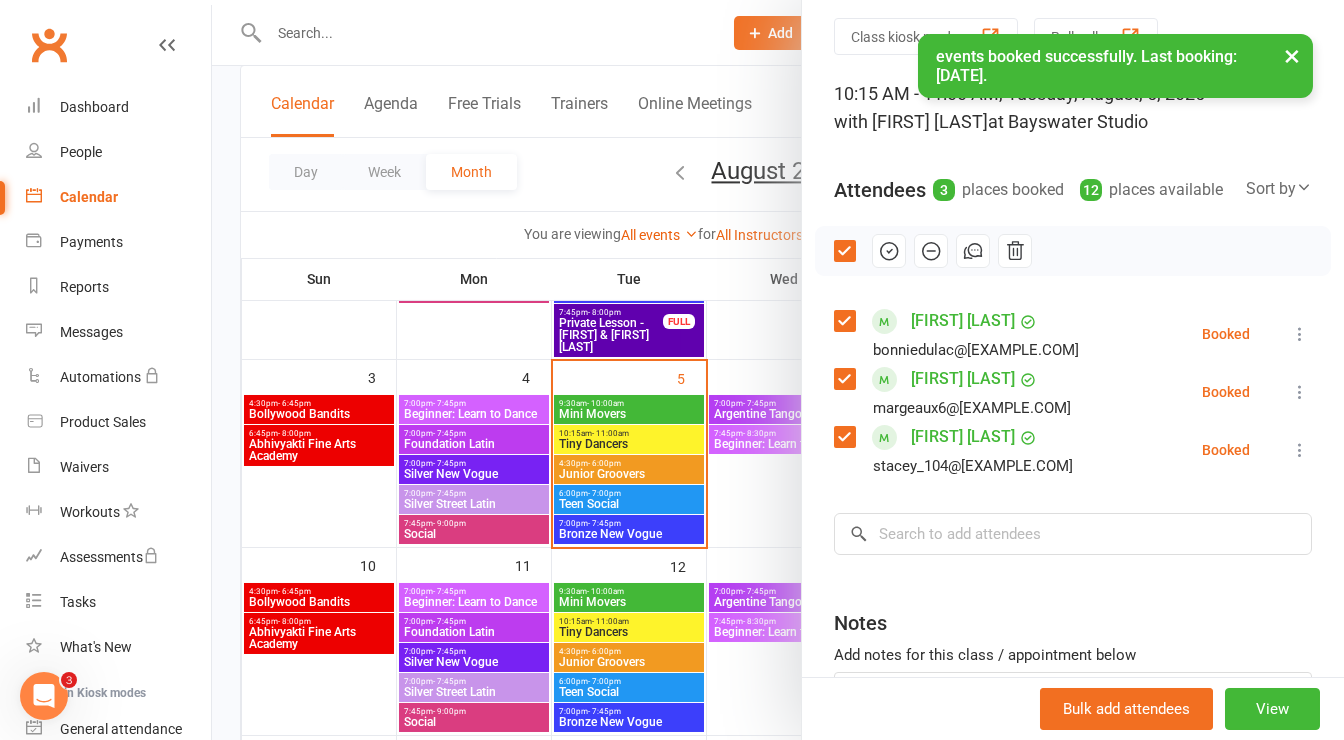 click at bounding box center (844, 321) 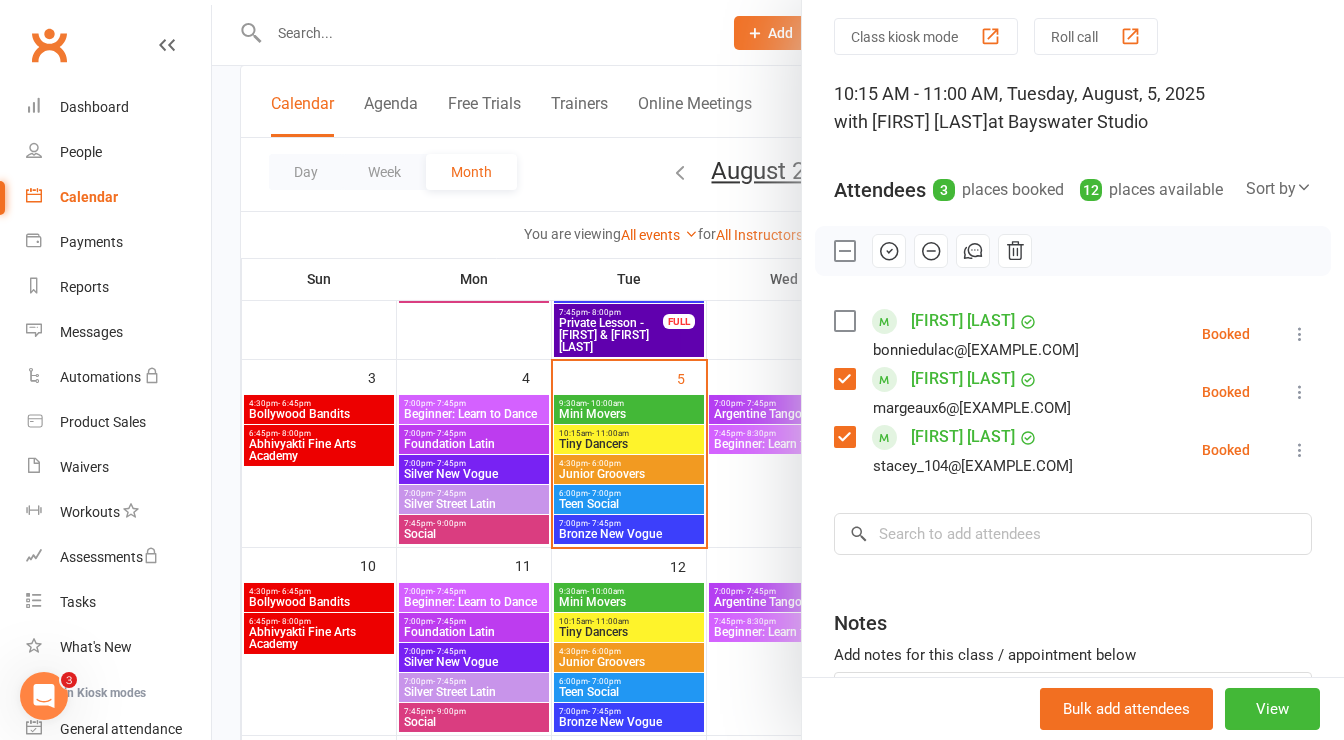 click 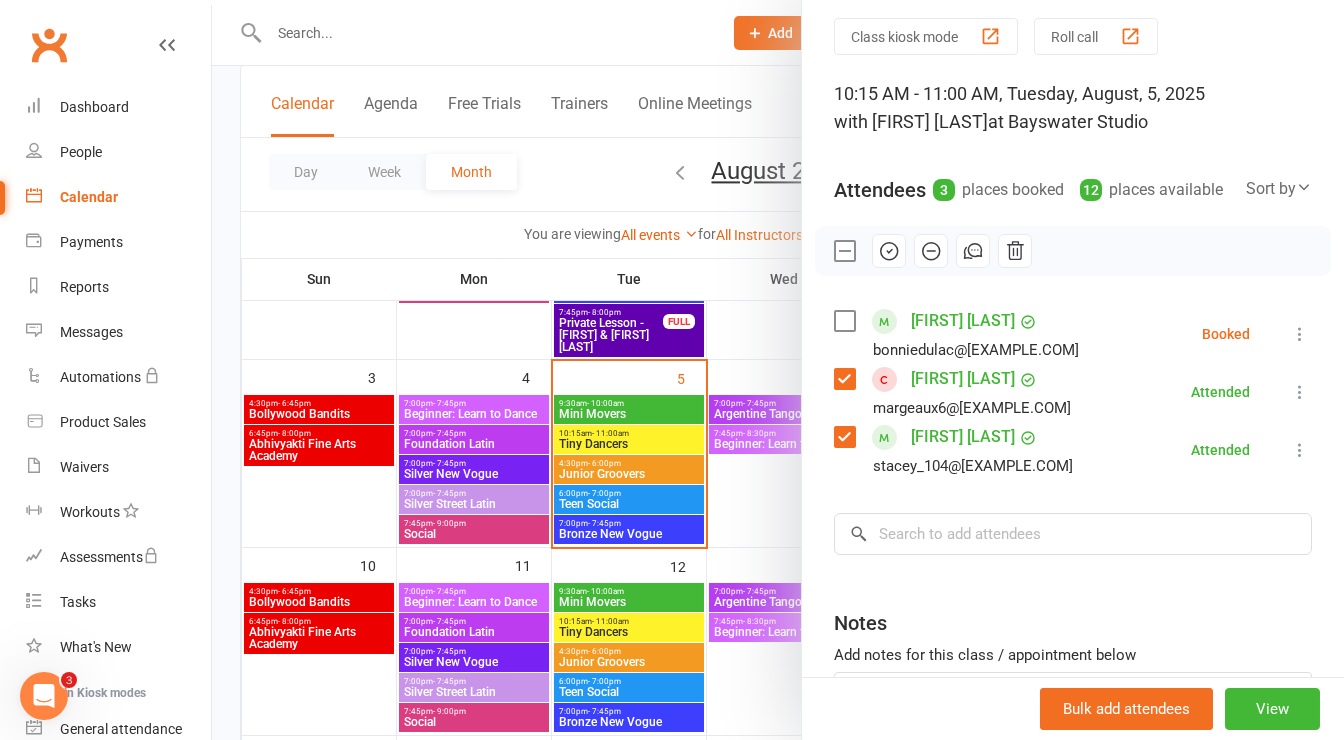 click at bounding box center (778, 370) 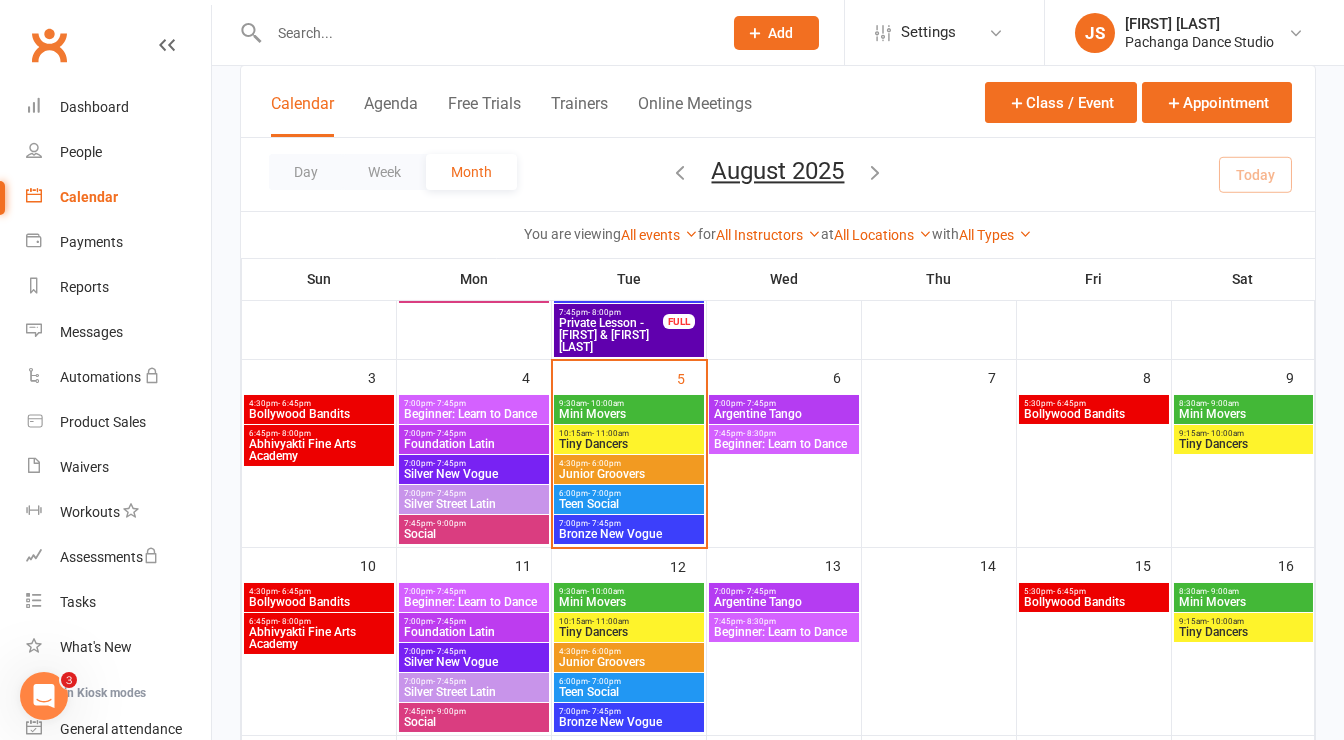 click on "Junior Groovers" at bounding box center (629, 474) 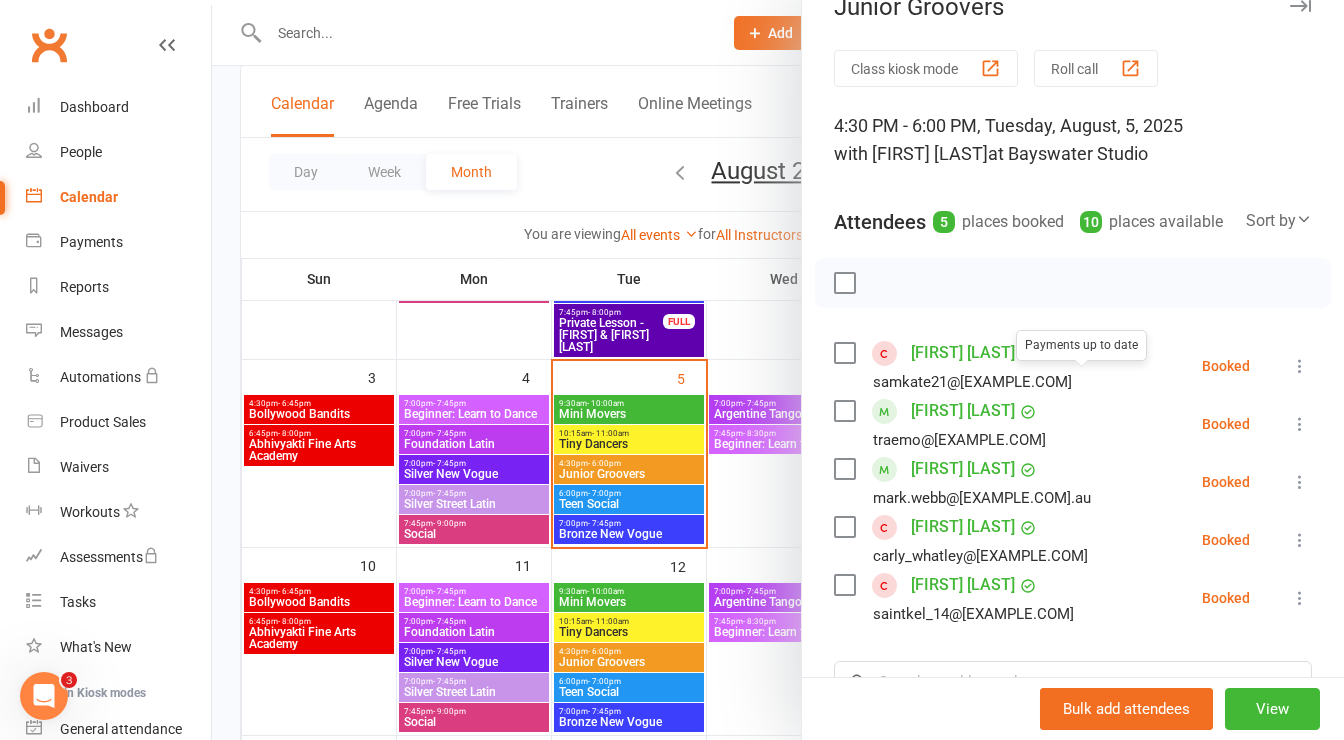scroll, scrollTop: 0, scrollLeft: 0, axis: both 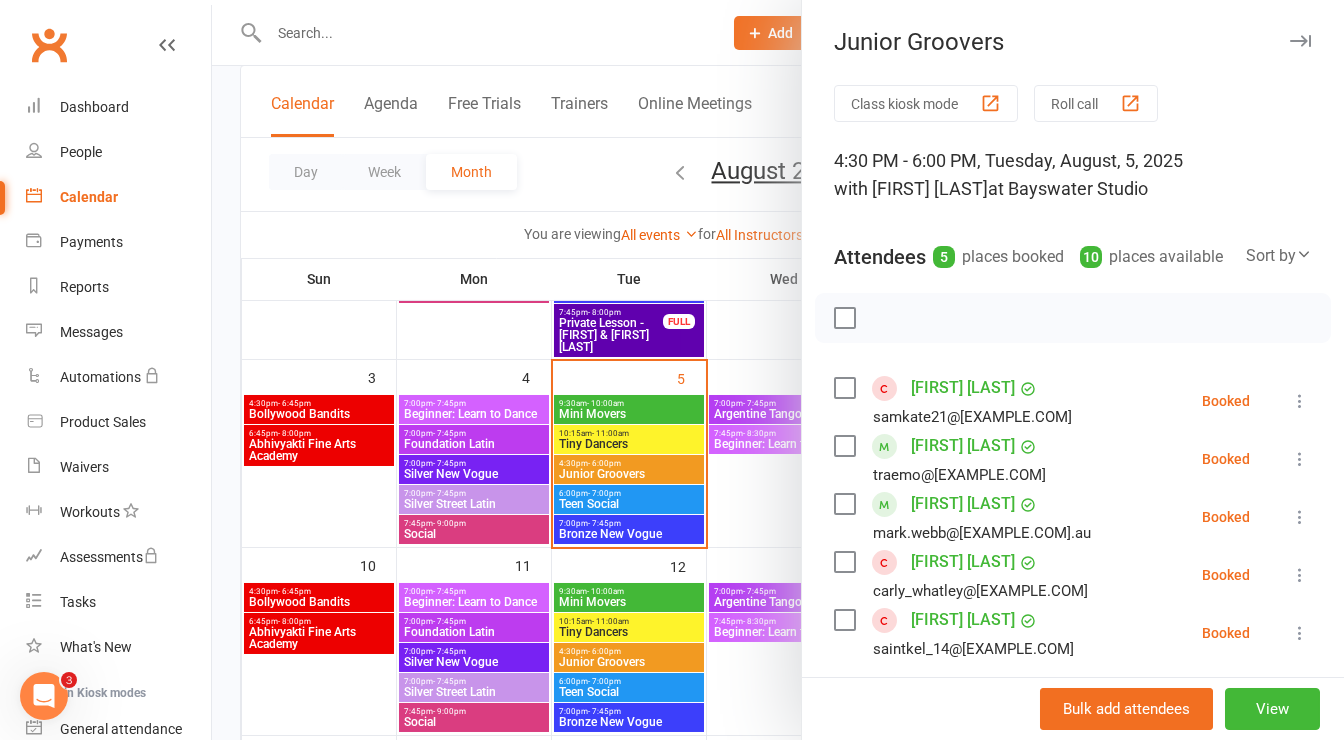click at bounding box center [1300, 41] 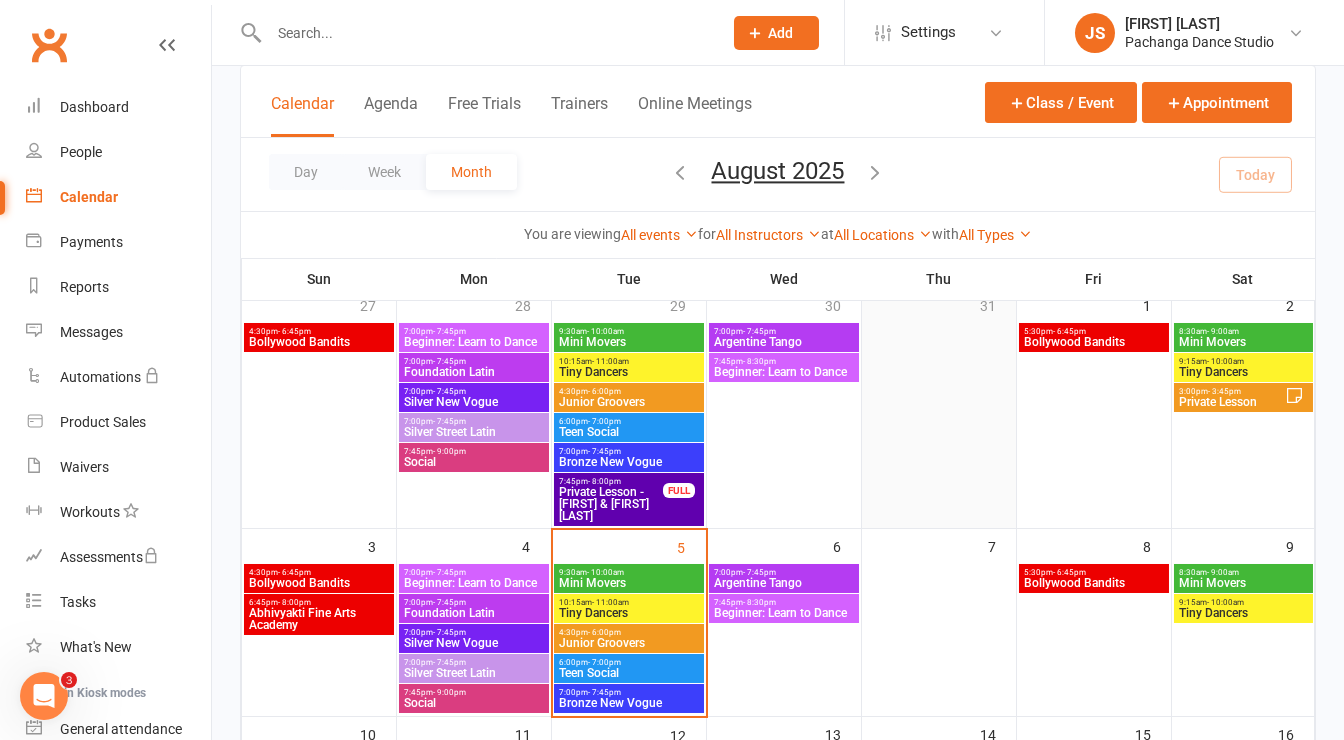 scroll, scrollTop: 142, scrollLeft: 0, axis: vertical 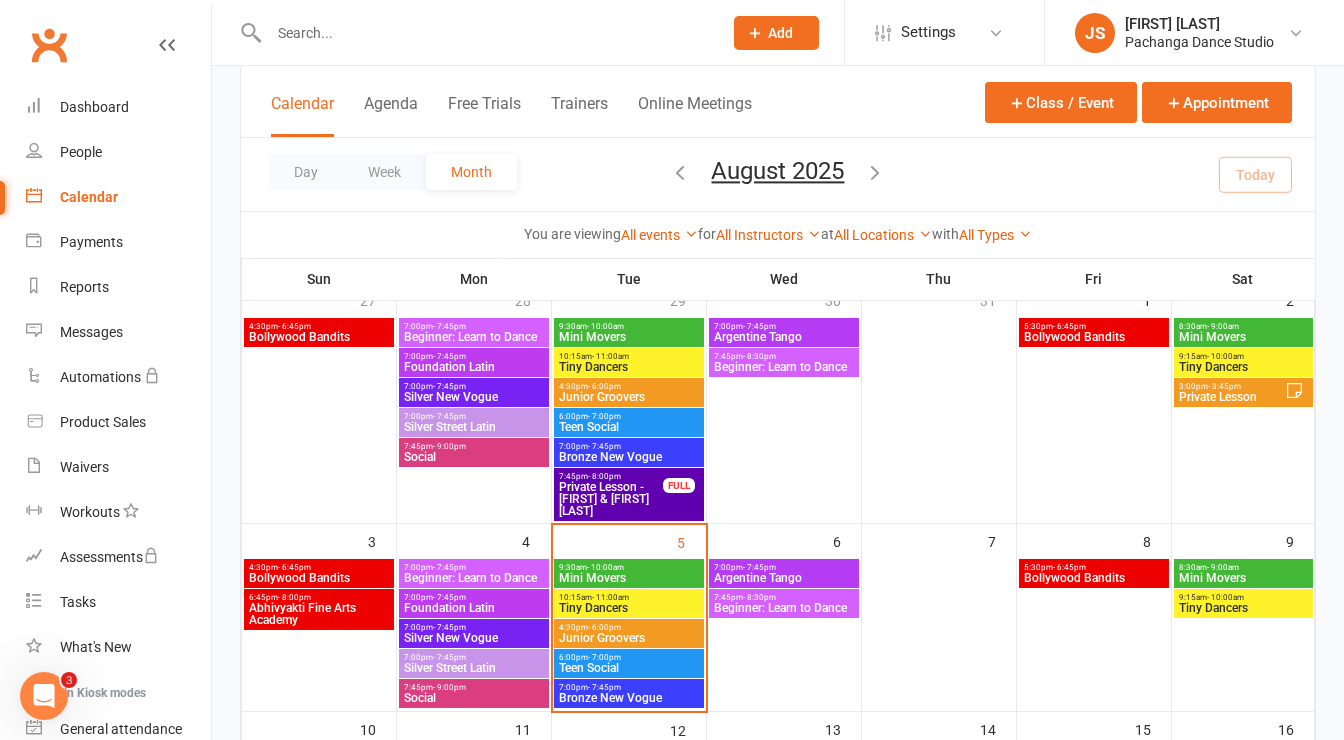 click at bounding box center (485, 33) 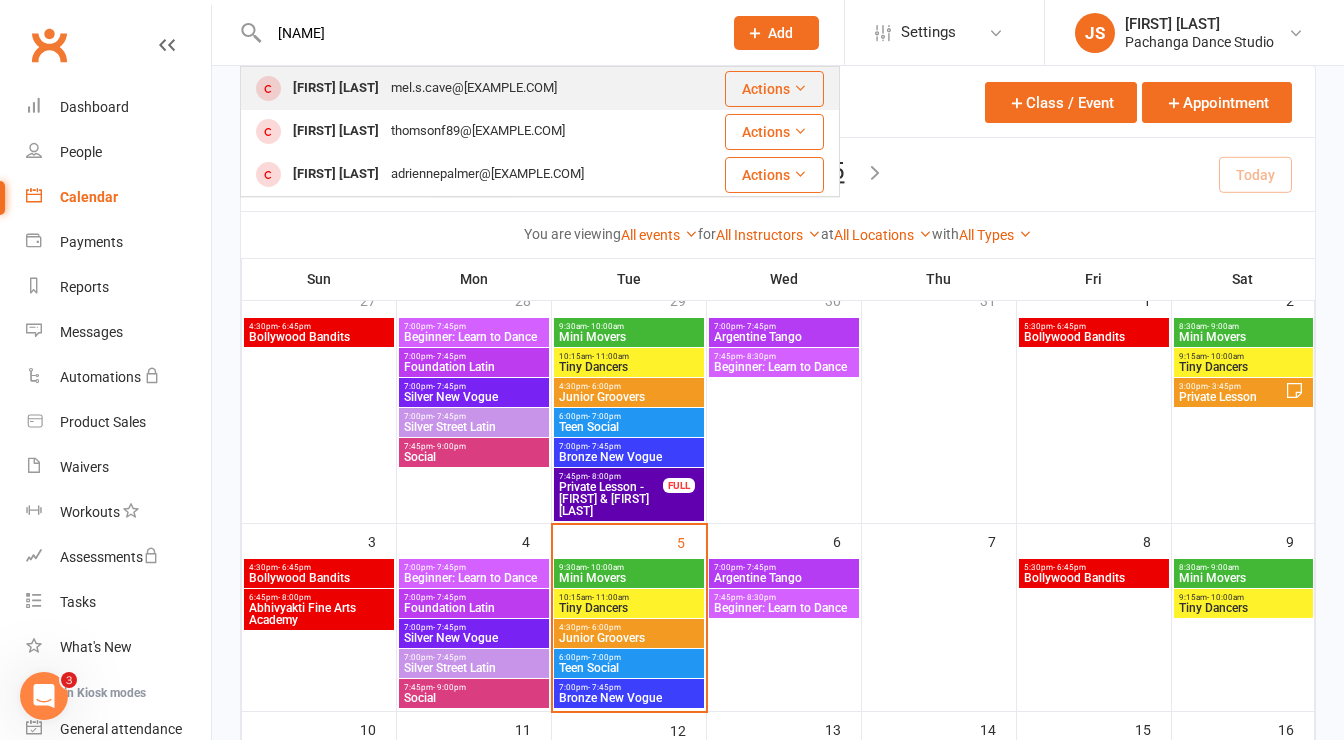 type on "leo pav" 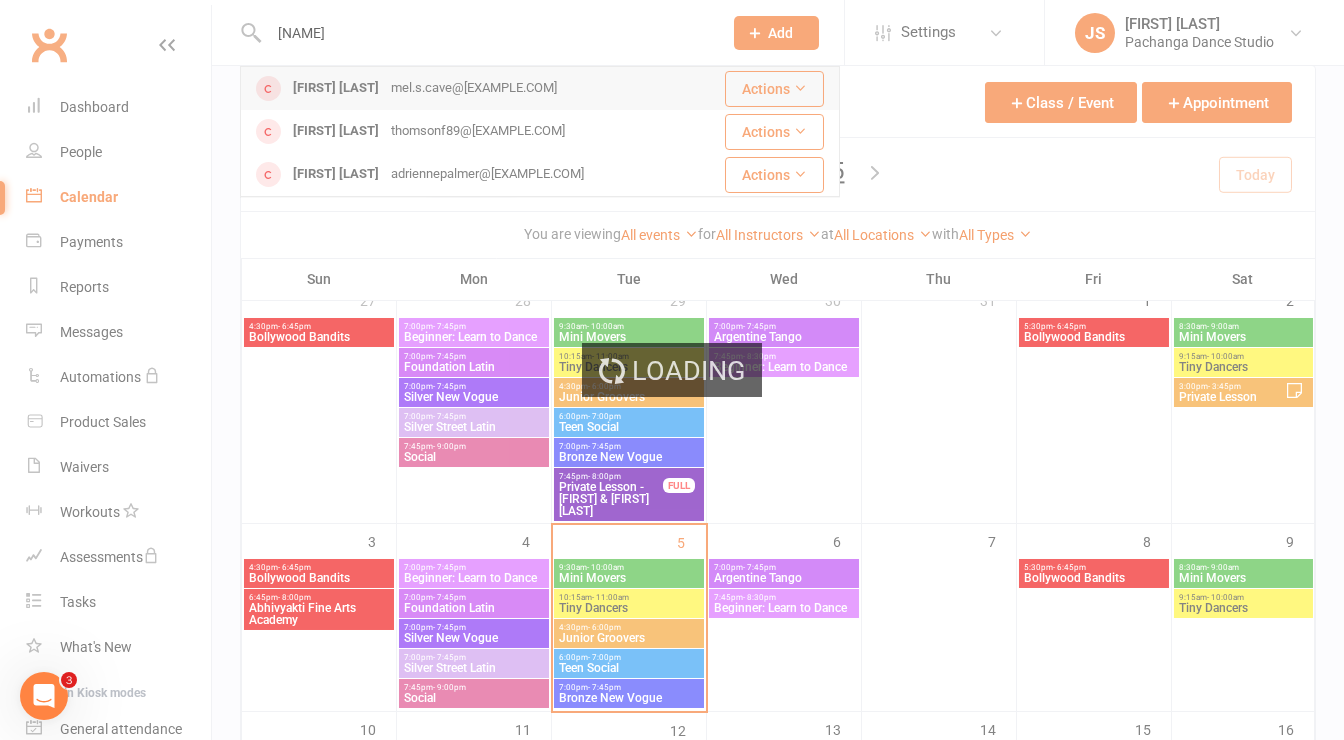 type 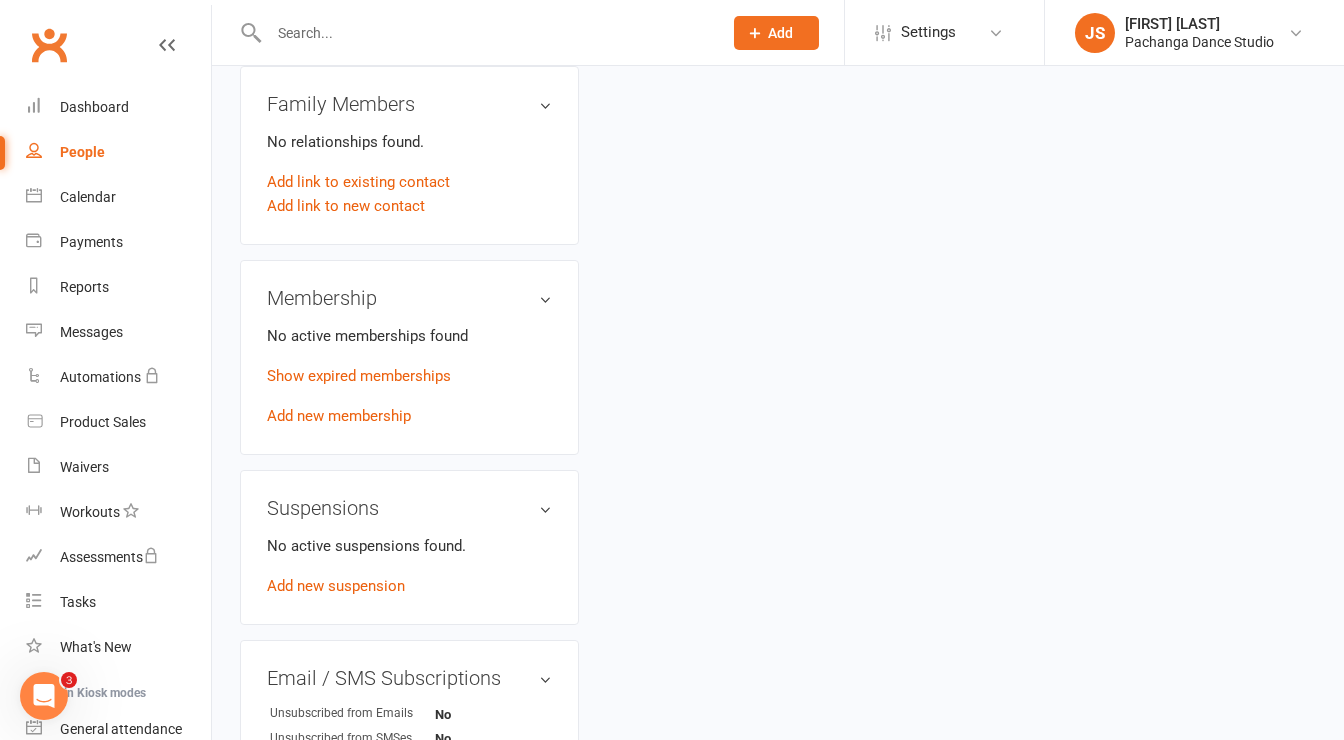 scroll, scrollTop: 803, scrollLeft: 0, axis: vertical 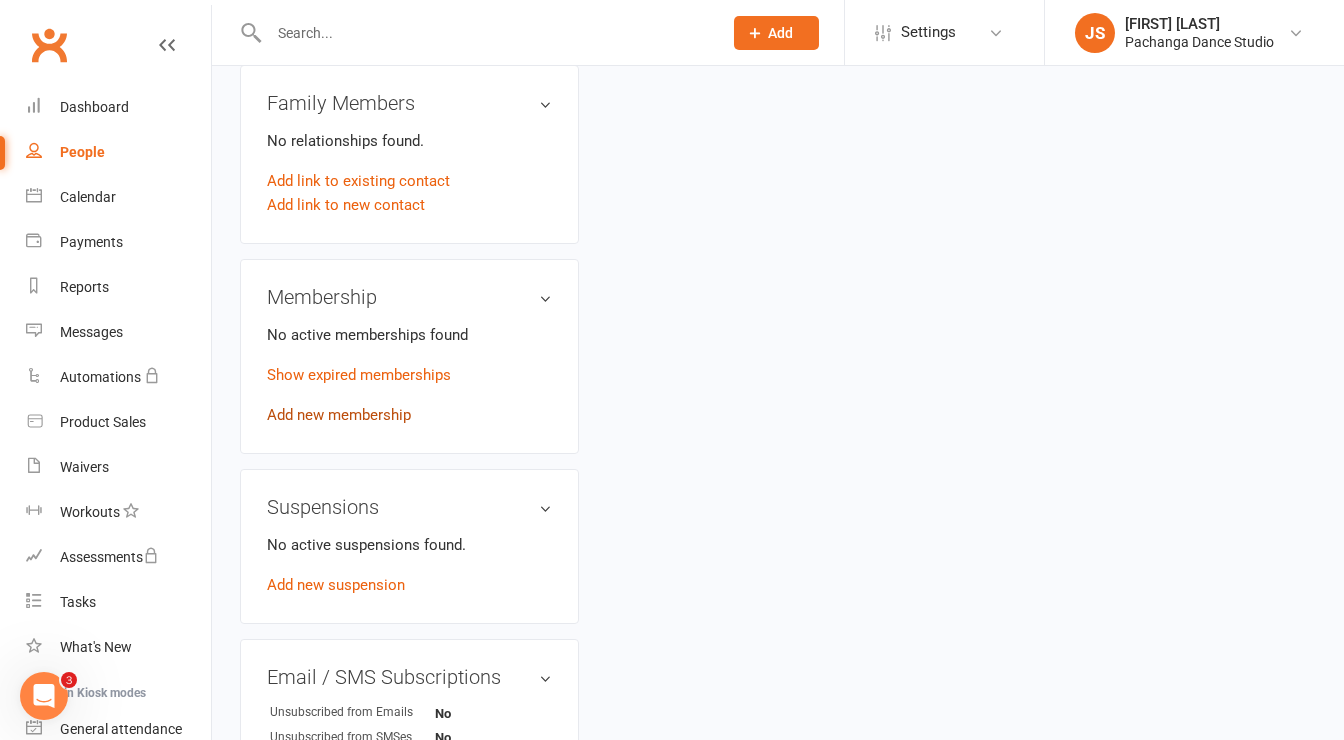 click on "Add new membership" at bounding box center [339, 415] 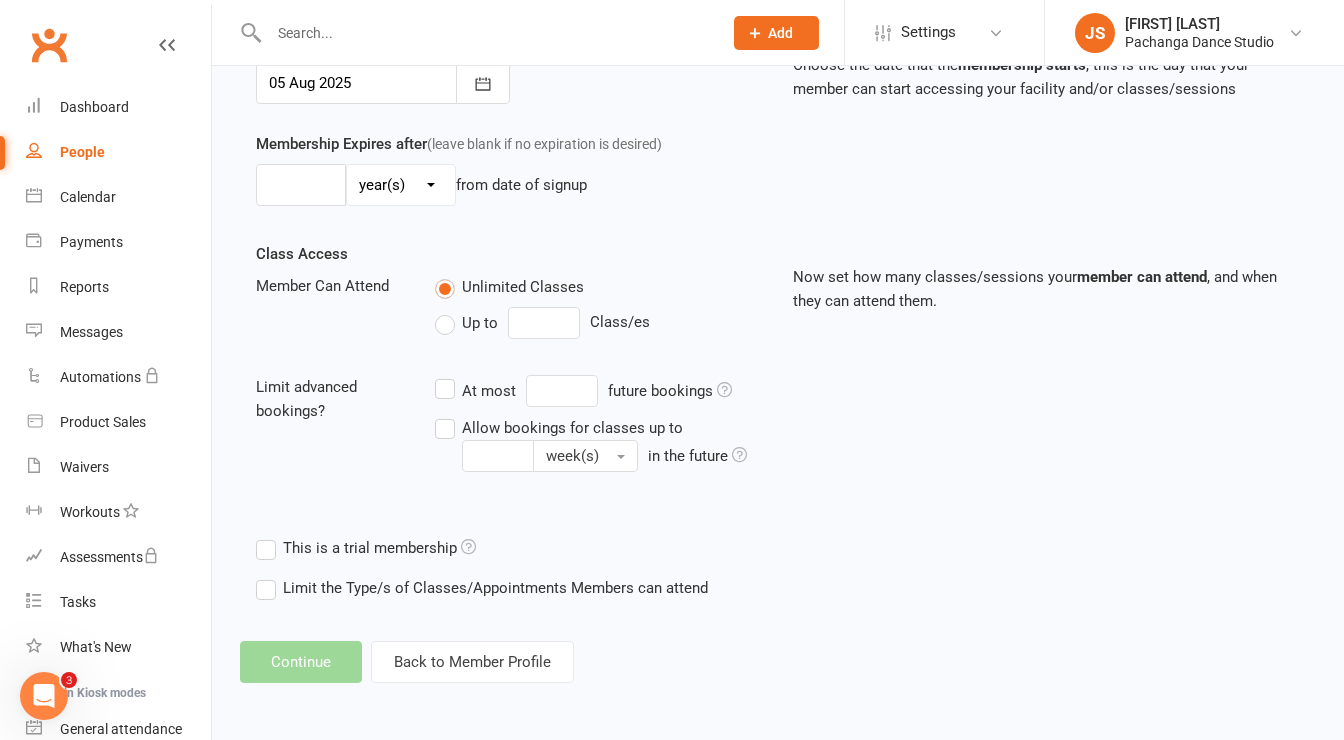 scroll, scrollTop: 0, scrollLeft: 0, axis: both 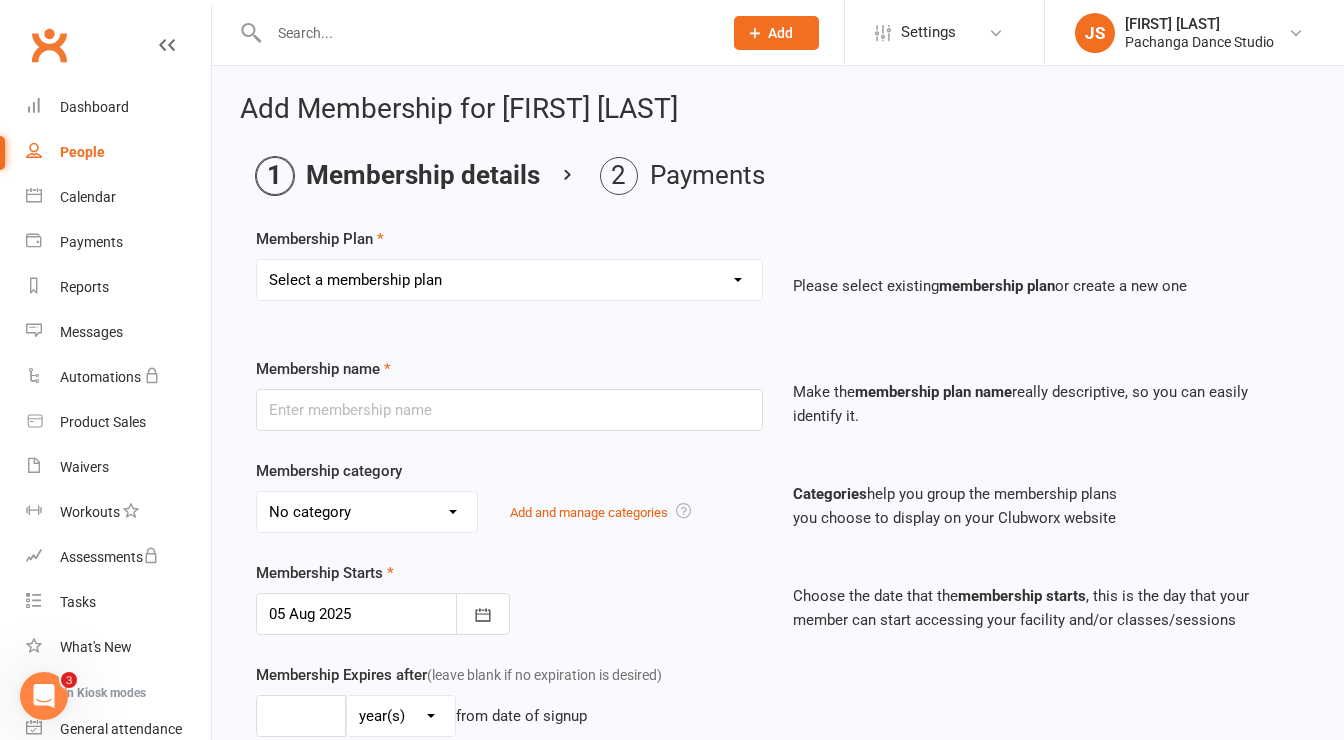 click on "Select a membership plan Create new Membership Plan Single Class Pass 5 Class Pack 10 Class Pack Single Class Pass - Phillip Island 5 Class Pass - Phillip Island 10 Class Pass - Phillip Island Pink Membership Black Membership White Membership (Teen only) Teen Comp Class (9 weeks) Mini Movers (18mths+) Single Class Mini Movers 4 Class Pass Mini Movers Direct Debit Tiny Dancers (3yrs+) Single Class Tiny Dancers 4 Class Pass Tiny Dancers Direct Debit Junior (6yrs+) Single Class Pass Junior 4 Class Pass Junior Groovers Direct Debit Regular Package Premium Package VIP Package Showcase Private Lesson Pack Floorspace Intro 2 Week Starter Pack - New Clients Only ACTIVE P/L CLIENT OLD SYSTEM - PAID IN FULL WHITE Junior Groovers Membership Tiny Dancers Term 3 Membership Junior Groovers Holiday Program 2 Class Pack Junior Groovers Term 4 Membership Tiny Dancers Term 4 Membership 20 Class Pack Tiny Dancers Membership (9 Weeks) Mini Movers Membership (9 weeks) Junior Groovers Membership (Term 2) Class & Social Combo" at bounding box center (509, 280) 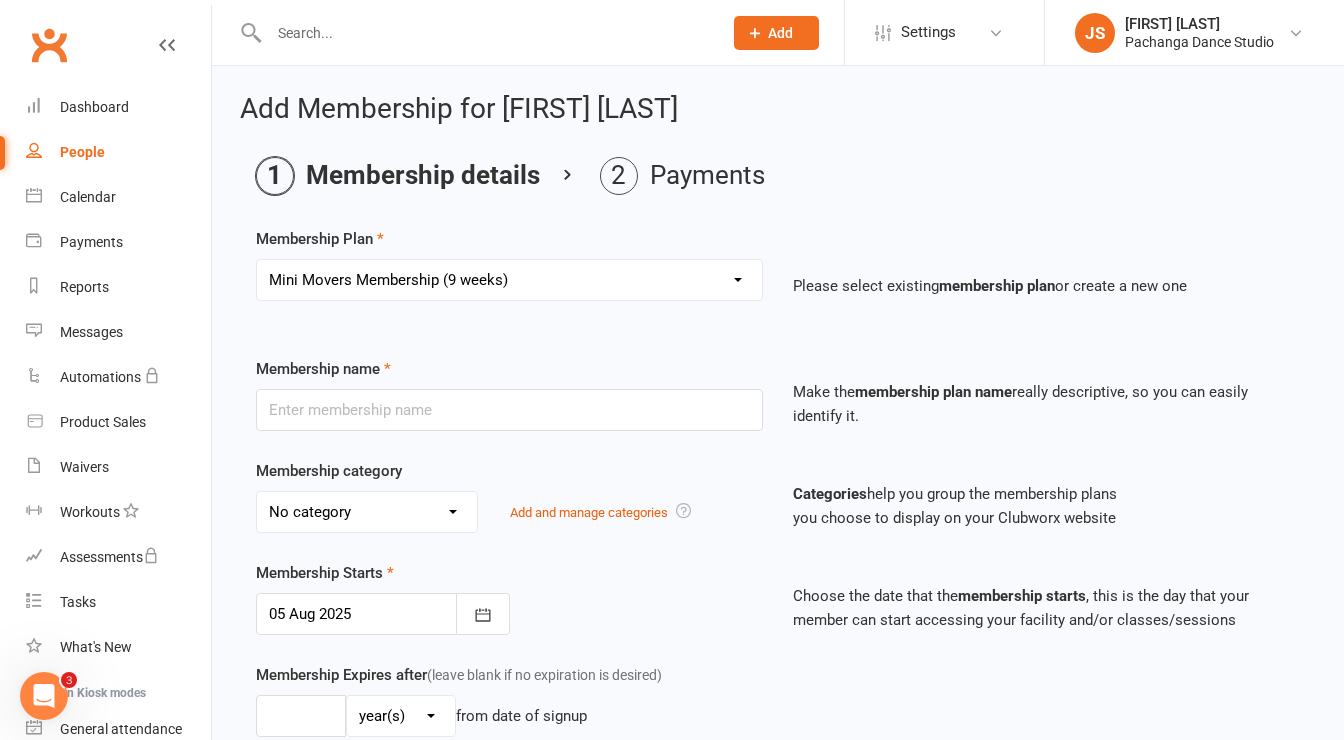 click on "Select a membership plan Create new Membership Plan Single Class Pass 5 Class Pack 10 Class Pack Single Class Pass - Phillip Island 5 Class Pass - Phillip Island 10 Class Pass - Phillip Island Pink Membership Black Membership White Membership (Teen only) Teen Comp Class (9 weeks) Mini Movers (18mths+) Single Class Mini Movers 4 Class Pass Mini Movers Direct Debit Tiny Dancers (3yrs+) Single Class Tiny Dancers 4 Class Pass Tiny Dancers Direct Debit Junior (6yrs+) Single Class Pass Junior 4 Class Pass Junior Groovers Direct Debit Regular Package Premium Package VIP Package Showcase Private Lesson Pack Floorspace Intro 2 Week Starter Pack - New Clients Only ACTIVE P/L CLIENT OLD SYSTEM - PAID IN FULL WHITE Junior Groovers Membership Tiny Dancers Term 3 Membership Junior Groovers Holiday Program 2 Class Pack Junior Groovers Term 4 Membership Tiny Dancers Term 4 Membership 20 Class Pack Tiny Dancers Membership (9 Weeks) Mini Movers Membership (9 weeks) Junior Groovers Membership (Term 2) Class & Social Combo" at bounding box center (509, 280) 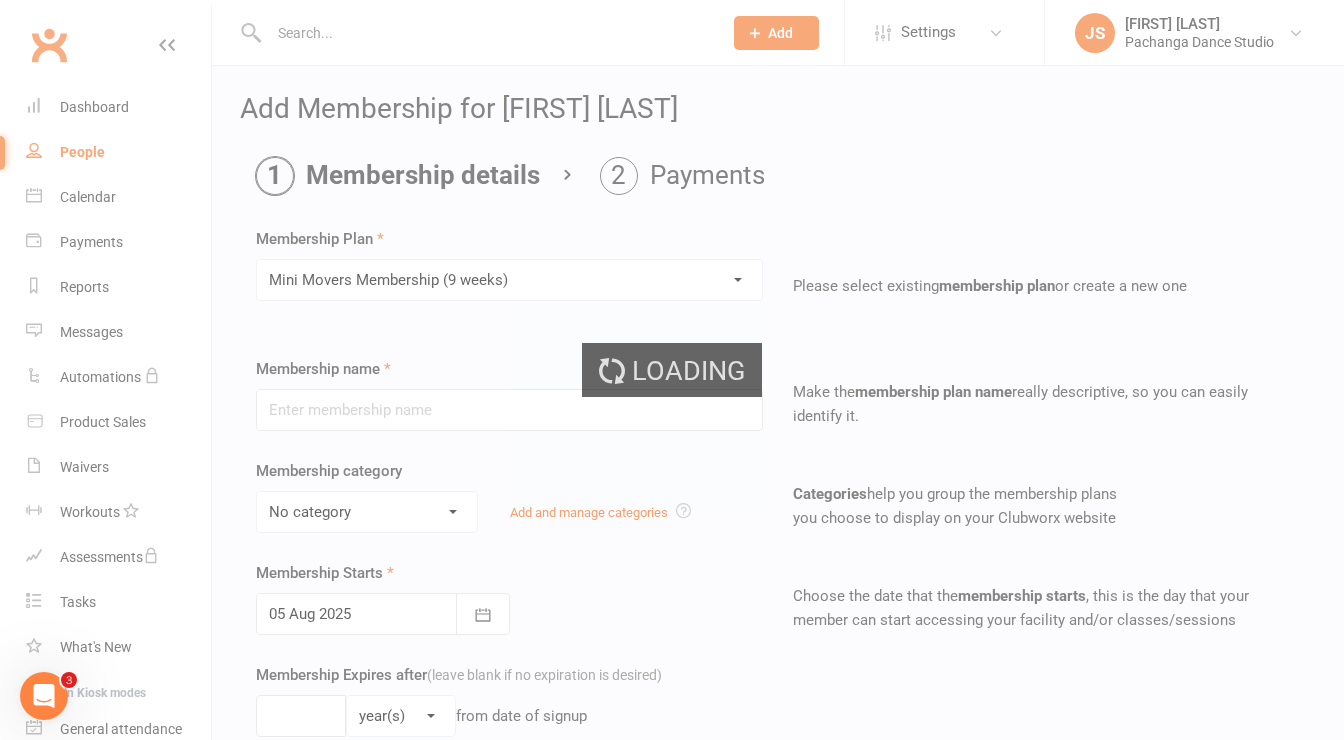 type on "Mini Movers Membership (9 weeks)" 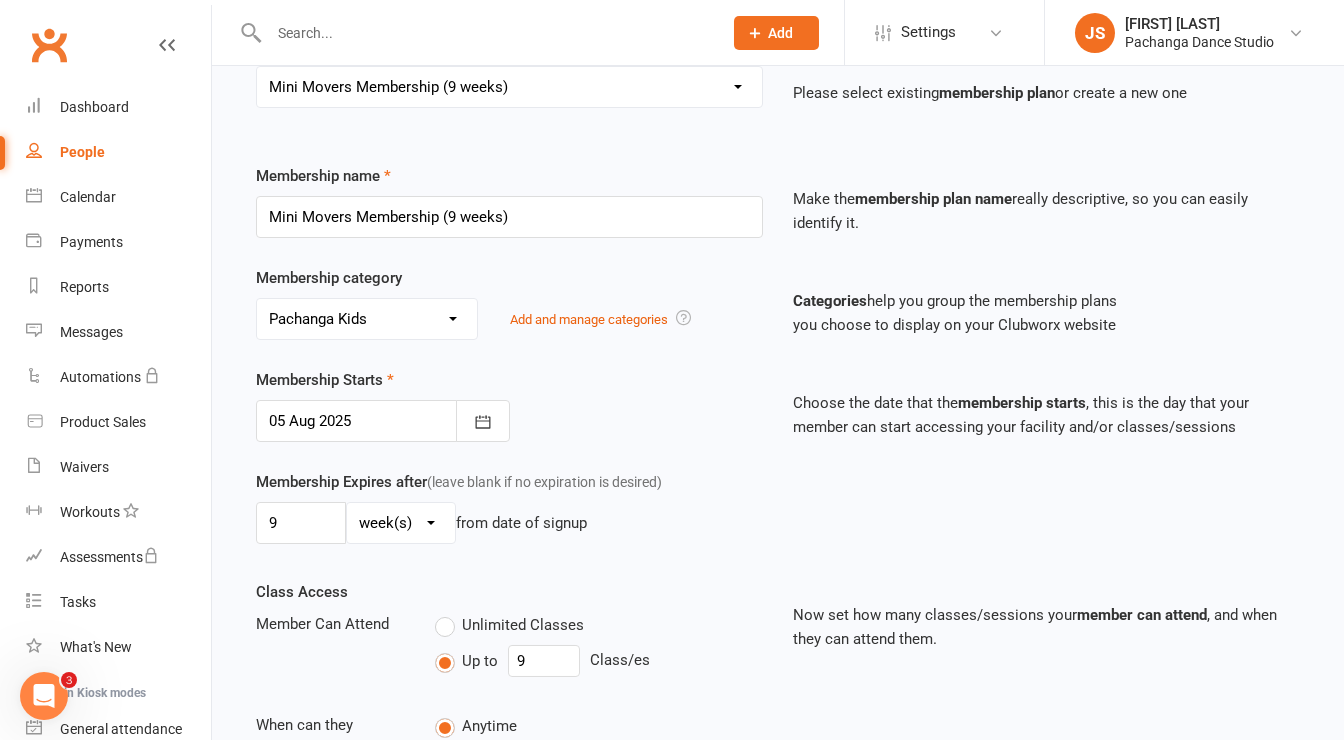 scroll, scrollTop: 194, scrollLeft: 0, axis: vertical 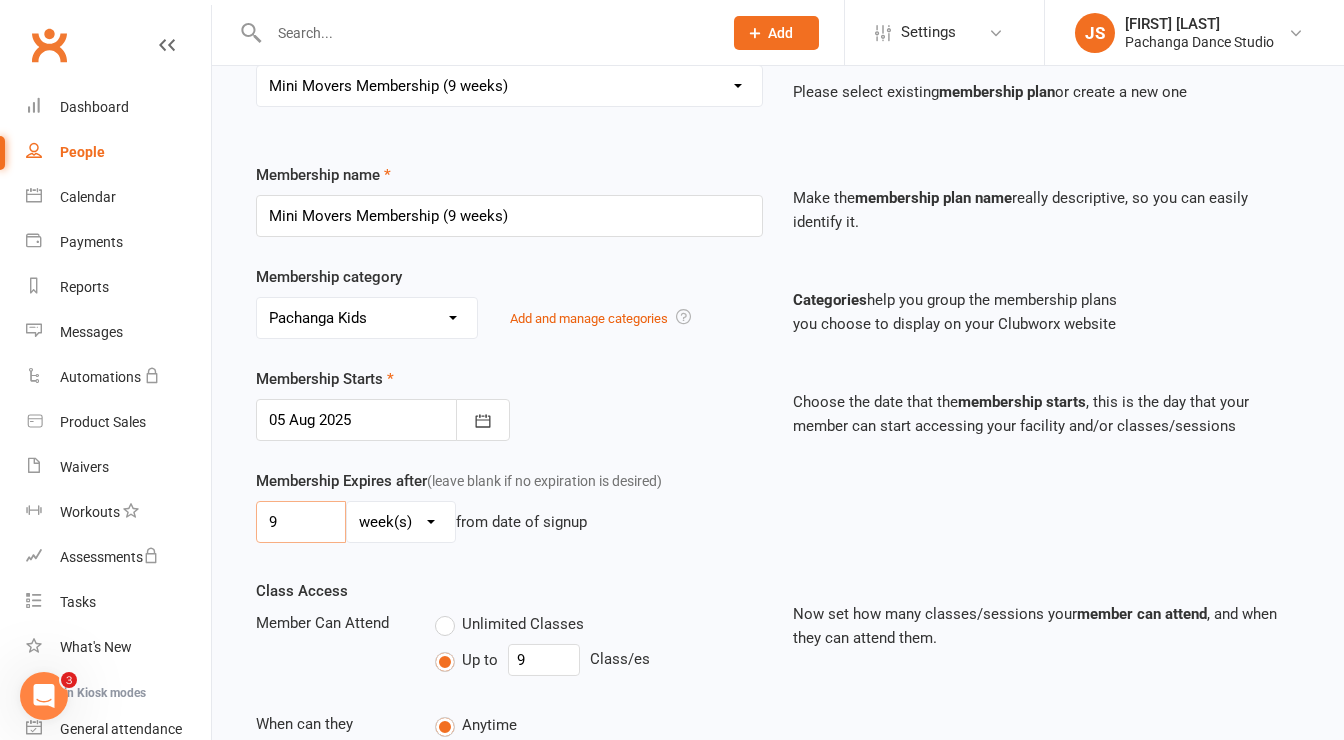 drag, startPoint x: 285, startPoint y: 515, endPoint x: 260, endPoint y: 515, distance: 25 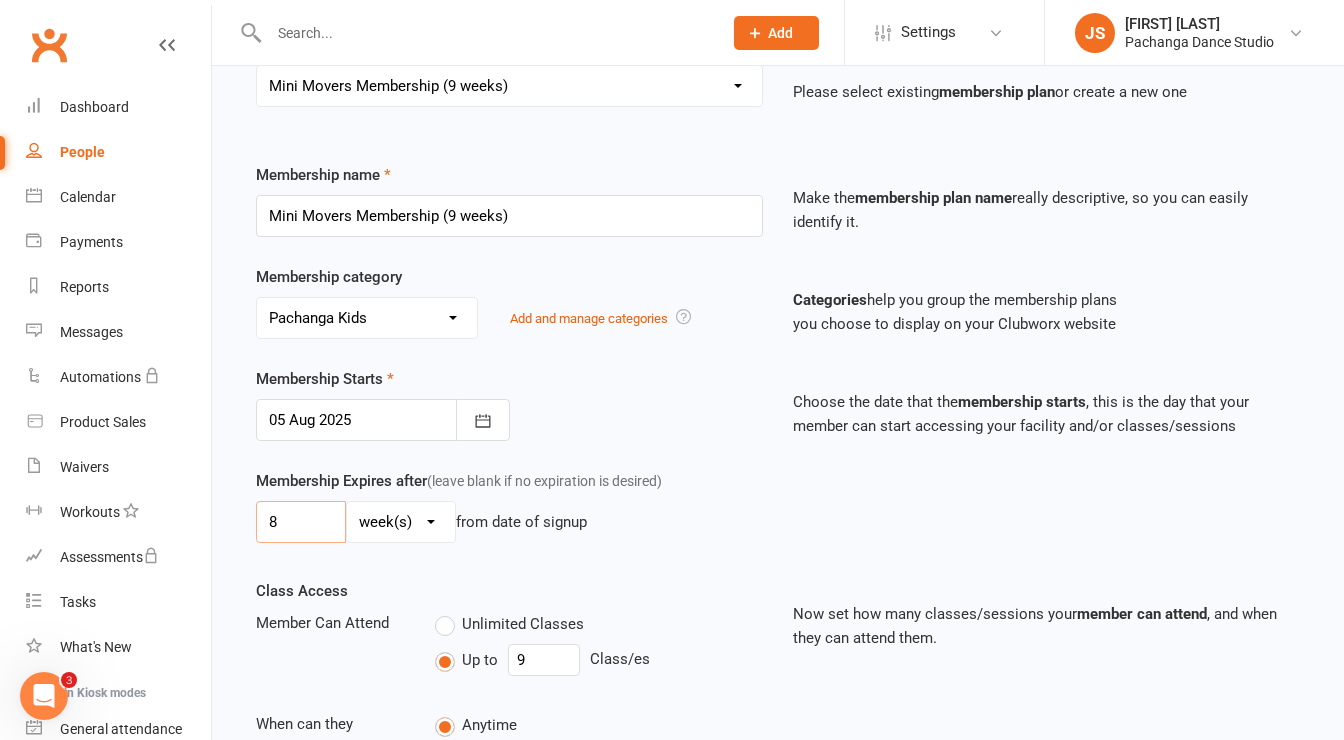 type on "8" 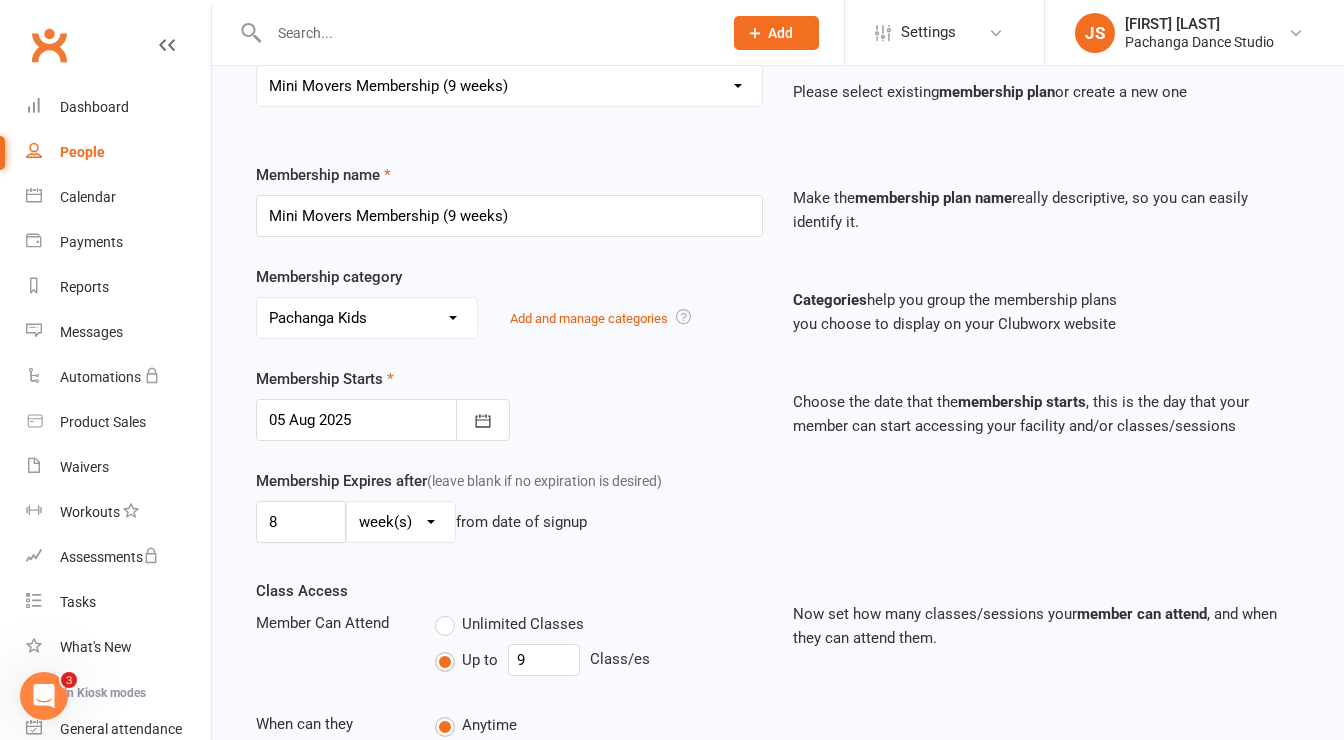 click on "Class Access Member Can Attend Unlimited Classes Up to 9 Class/es When can they attend? Anytime Every 0
week(s)" at bounding box center [509, 696] 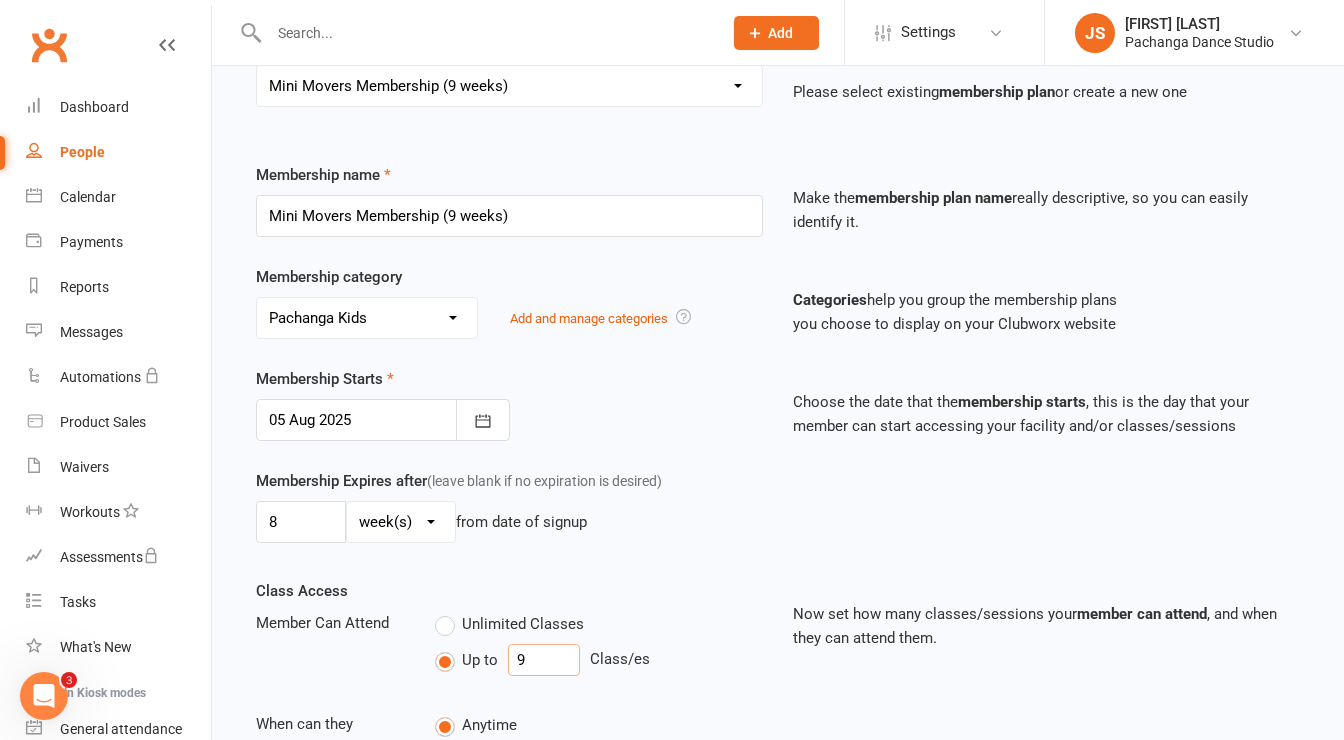 drag, startPoint x: 552, startPoint y: 660, endPoint x: 484, endPoint y: 650, distance: 68.73136 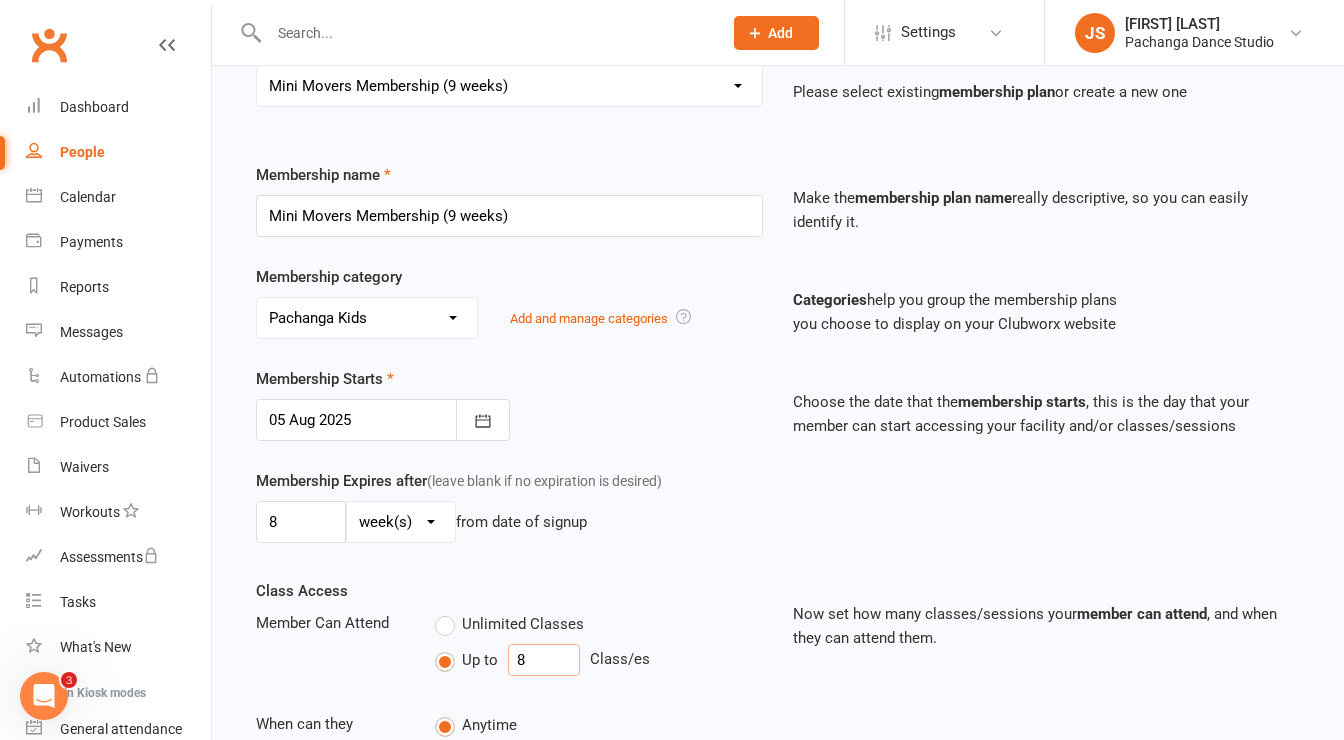 type on "8" 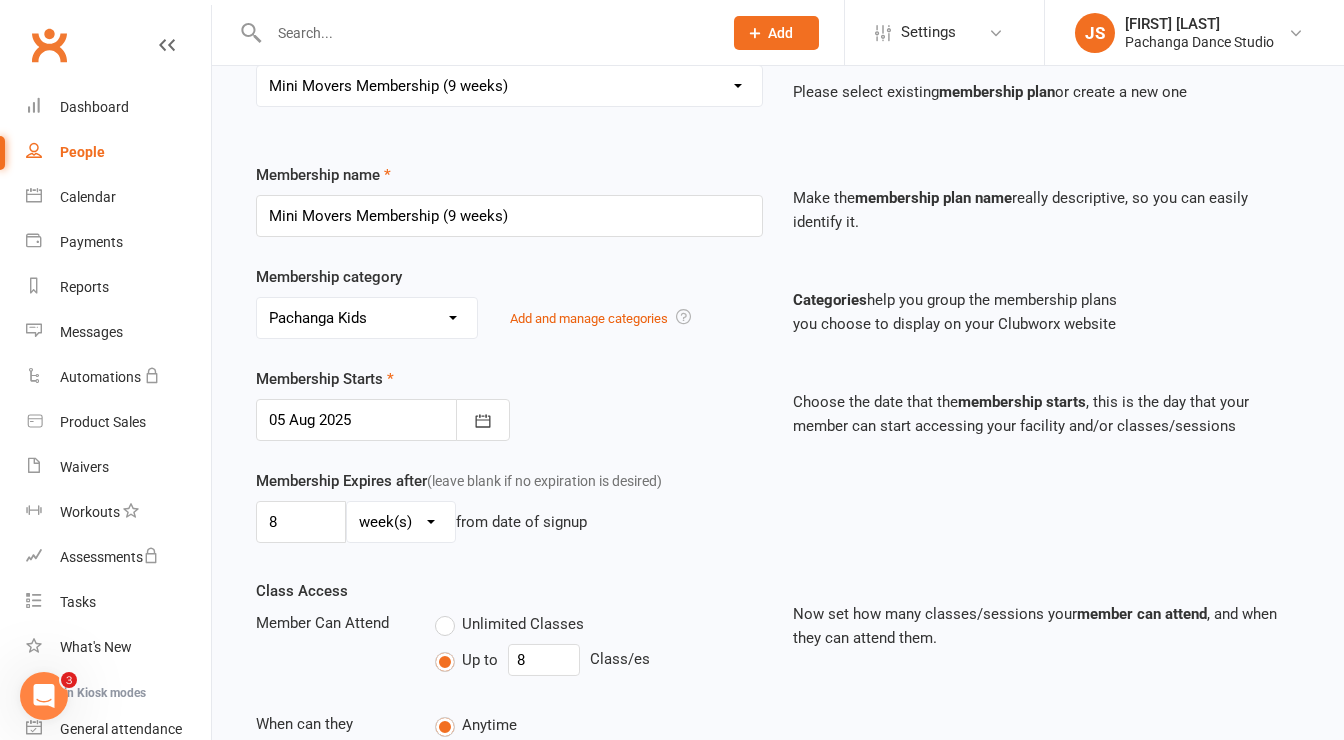 click on "Class Access Member Can Attend Unlimited Classes Up to 8 Class/es When can they attend? Anytime Every 0
week(s)" at bounding box center [509, 696] 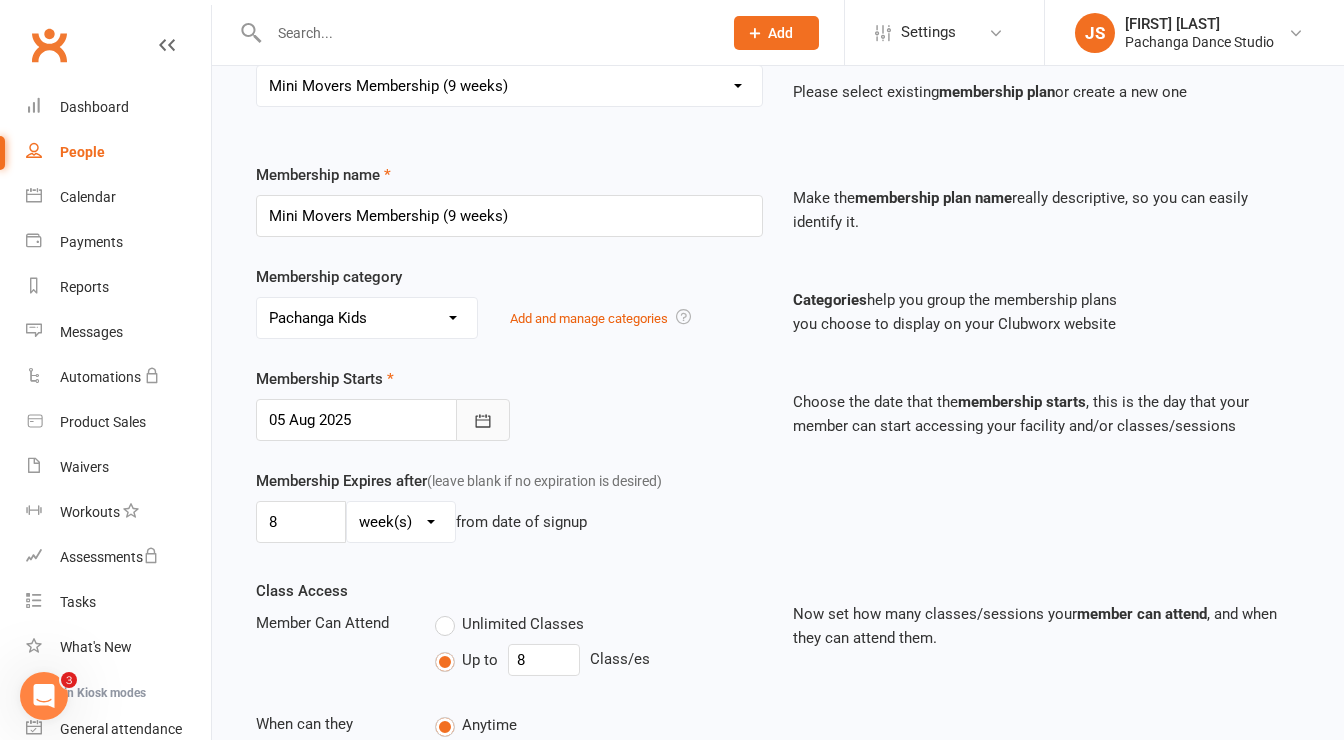 click 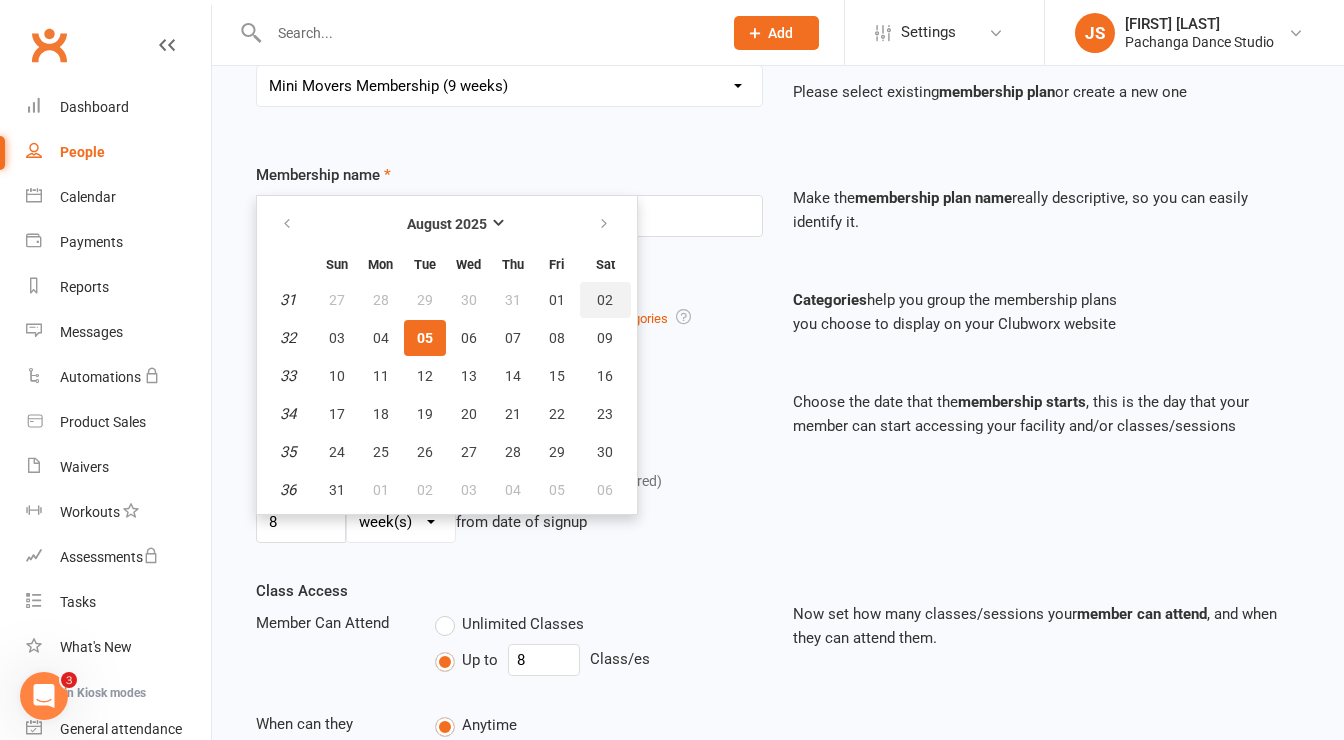 click on "02" at bounding box center (606, 300) 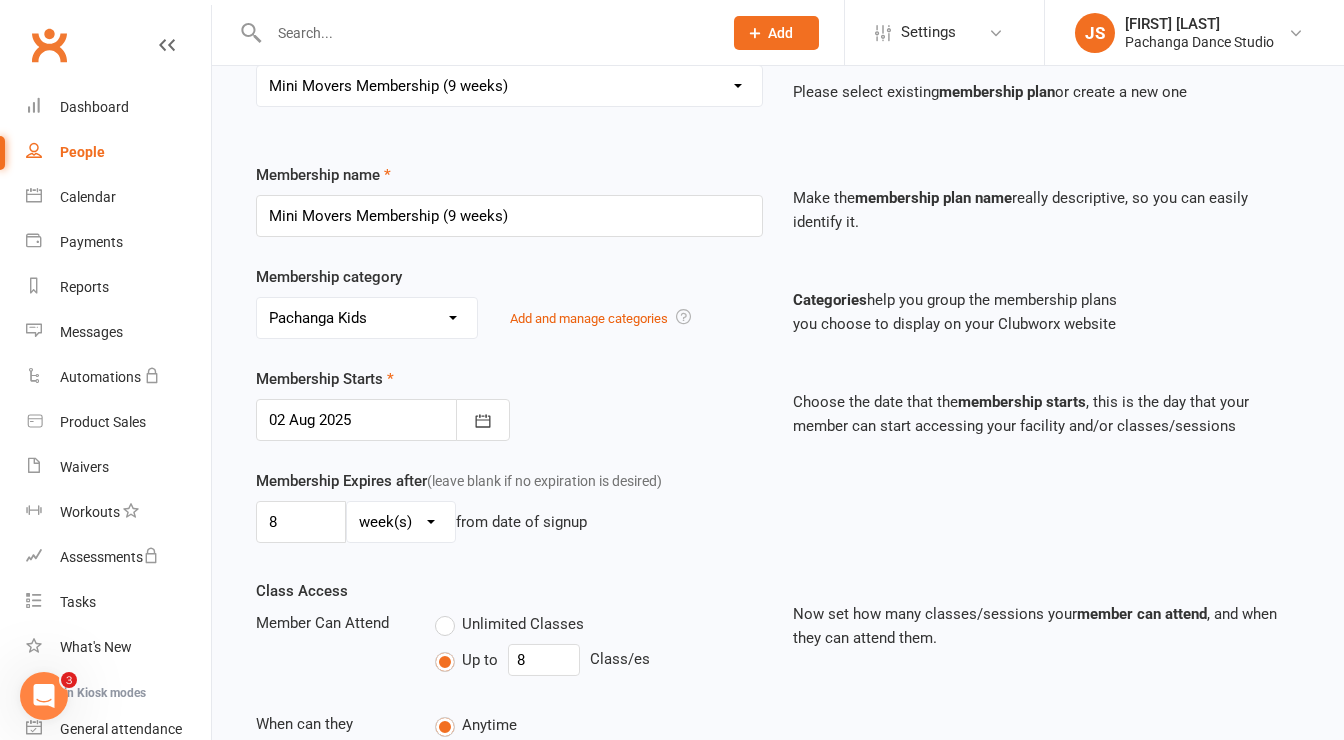click on "Membership Expires after   (leave blank if no expiration is desired) 8 day(s) week(s) month(s) year(s)   from date of signup" at bounding box center (778, 524) 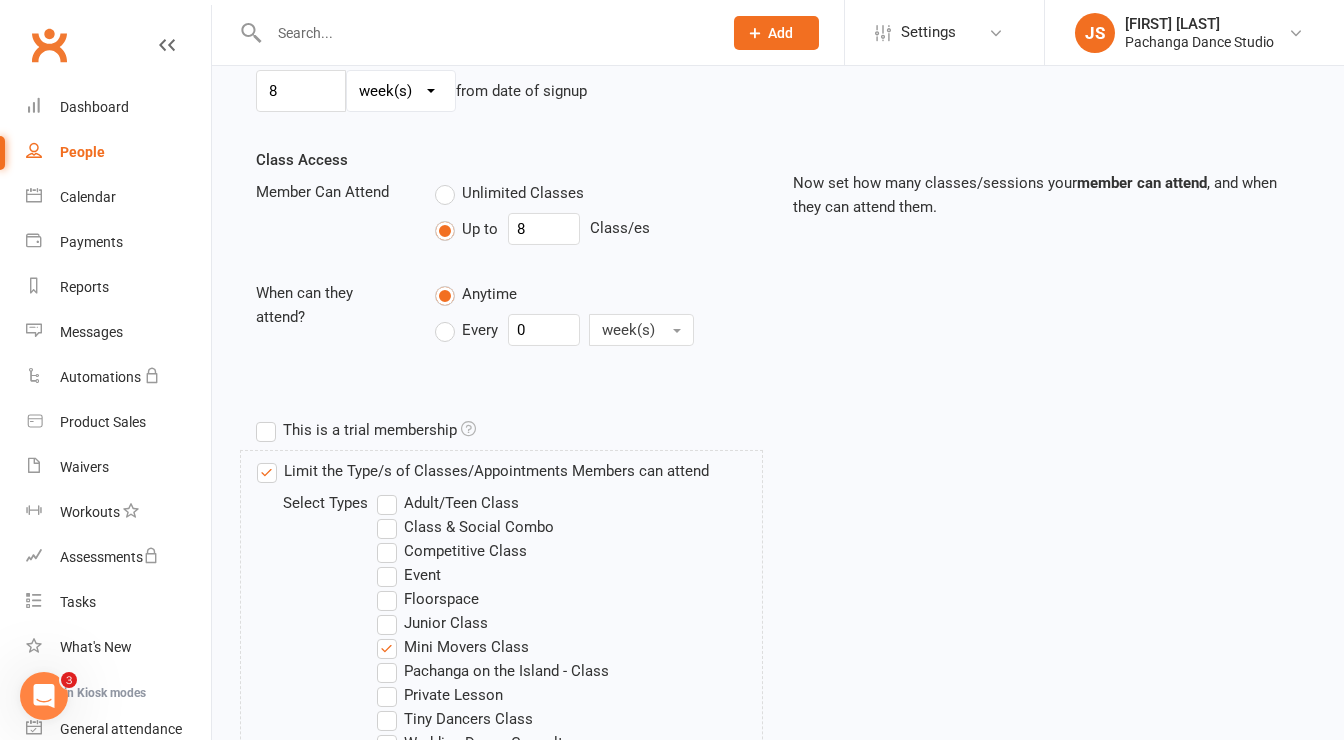 scroll, scrollTop: 886, scrollLeft: 0, axis: vertical 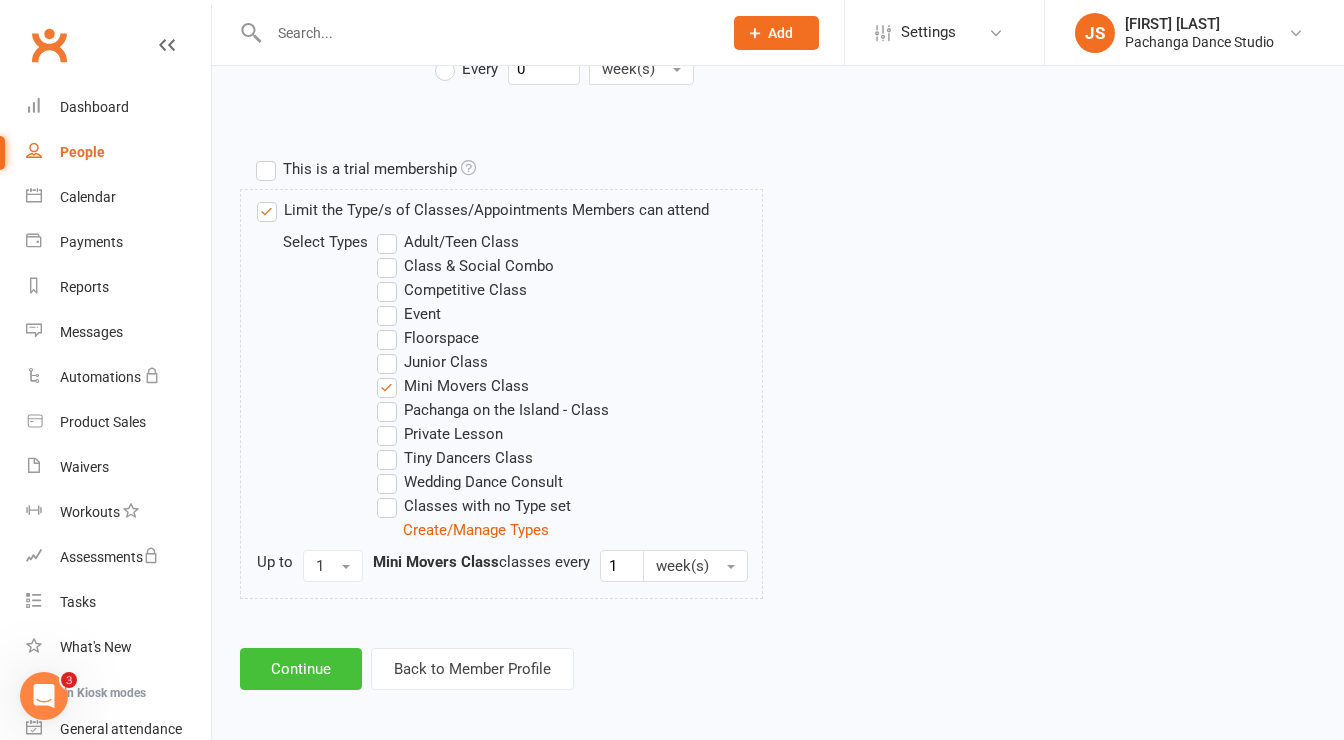 click on "Continue" at bounding box center [301, 669] 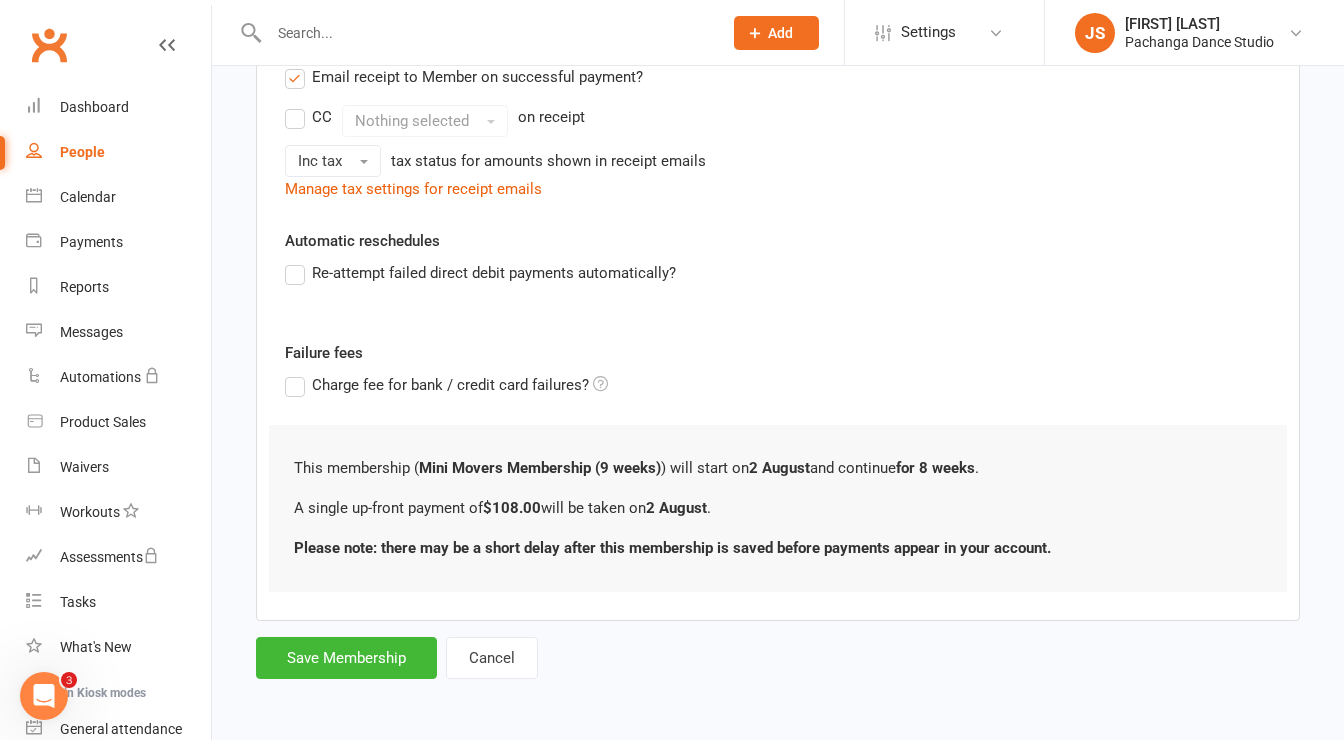 scroll, scrollTop: 0, scrollLeft: 0, axis: both 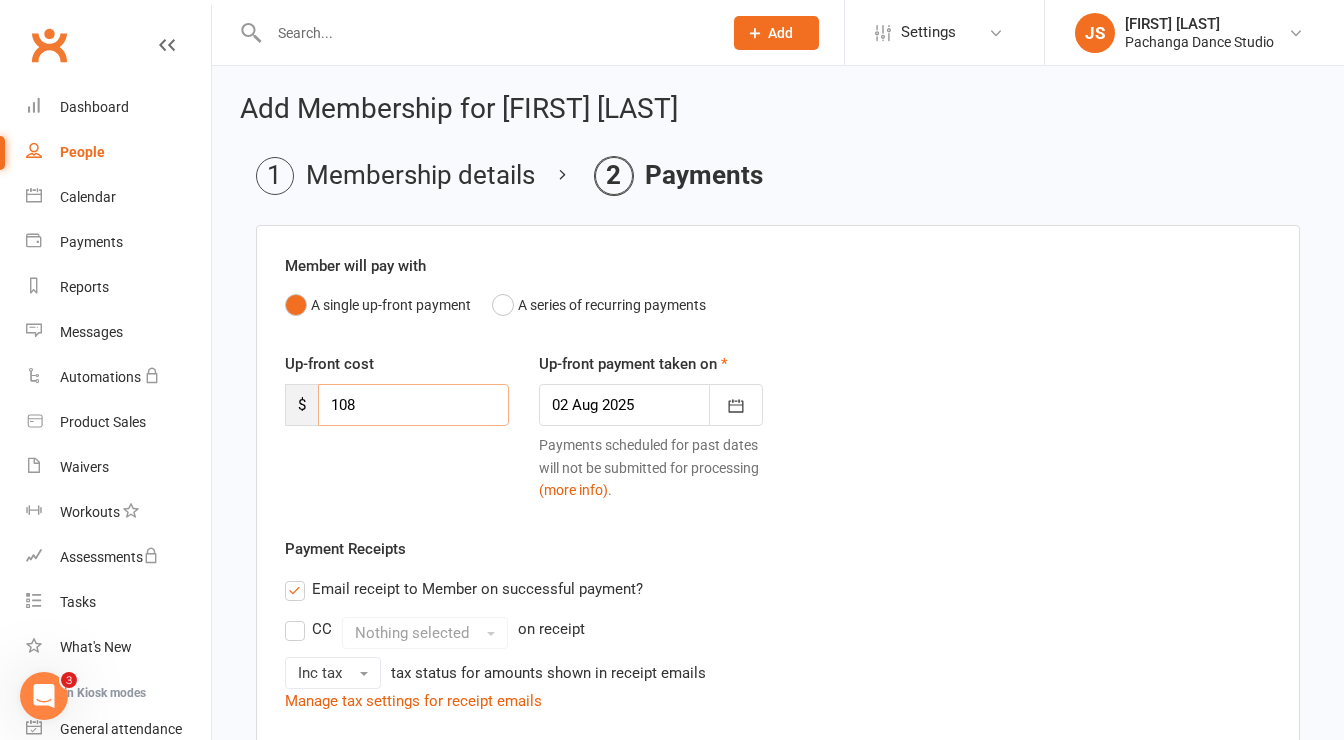 drag, startPoint x: 361, startPoint y: 406, endPoint x: 289, endPoint y: 406, distance: 72 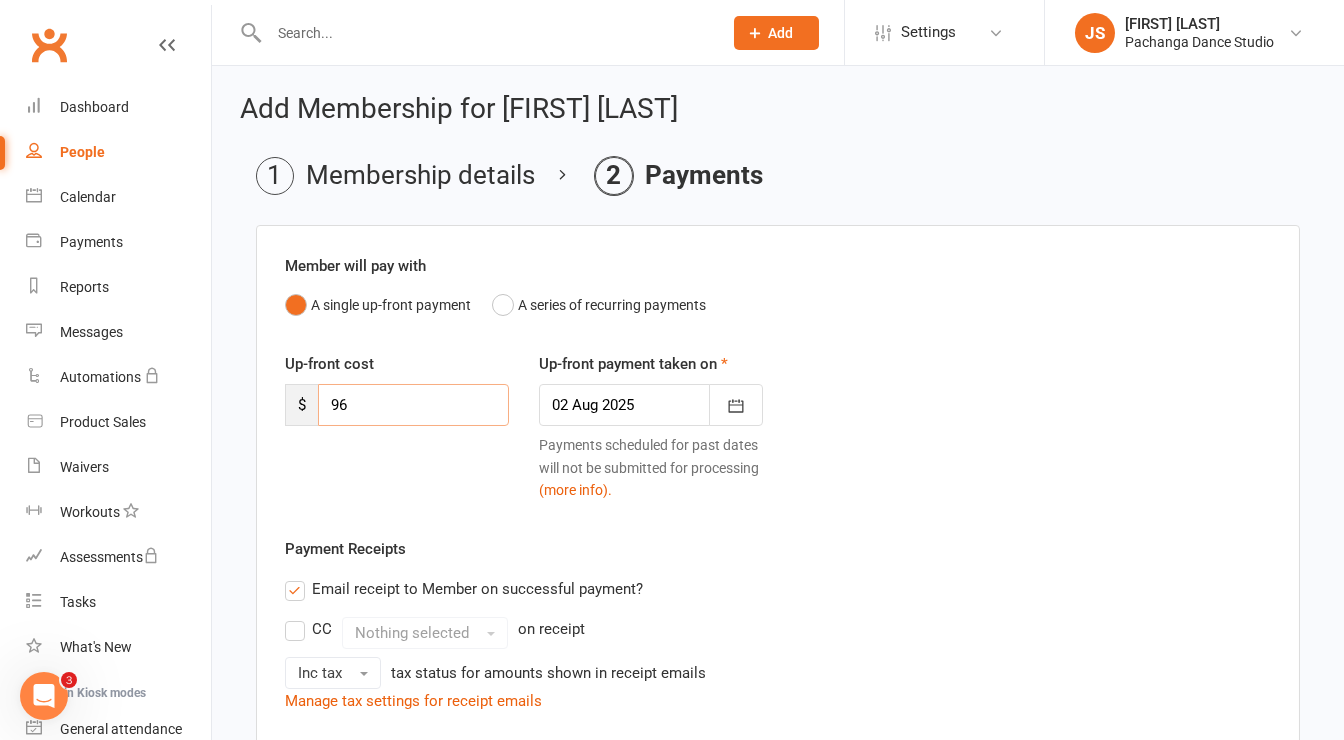 type on "96" 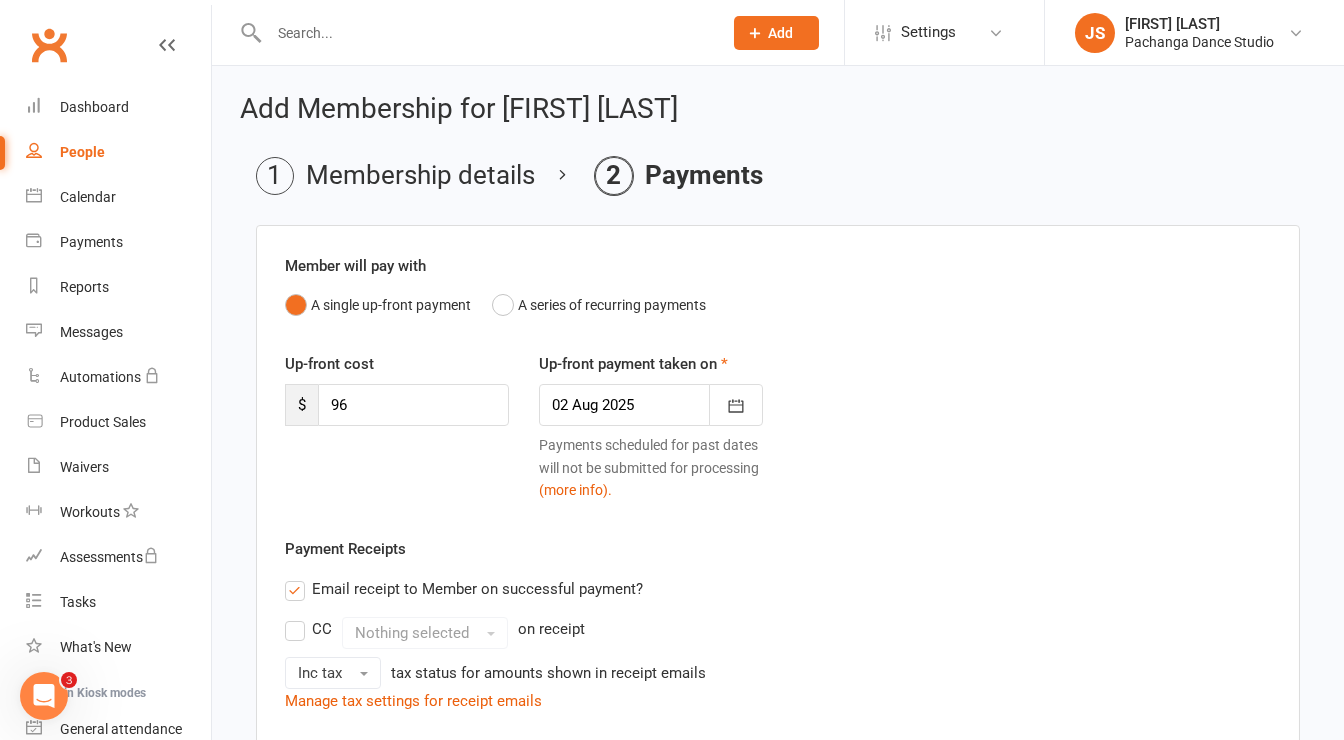 click on "Up-front cost  $ 96 Up-front payment taken on 02 Aug 2025
August 2025
Sun Mon Tue Wed Thu Fri Sat
31
27
28
29
30
31
01
02
32
03
04
05
06
07
08
09
33
10
11
12
13
14
15
16
34
17
18
19
20
21
22
23
35
24
25
26
27
28
29
30" at bounding box center [778, 444] 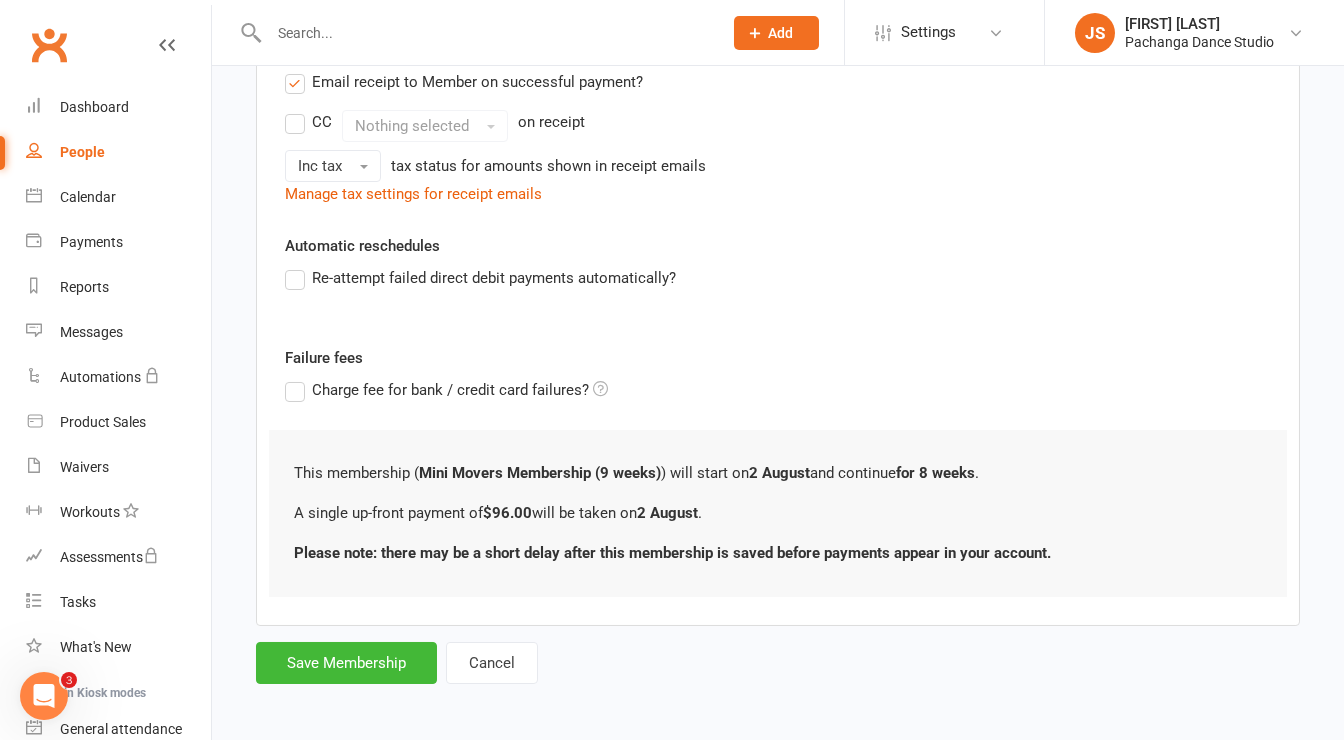 scroll, scrollTop: 194, scrollLeft: 0, axis: vertical 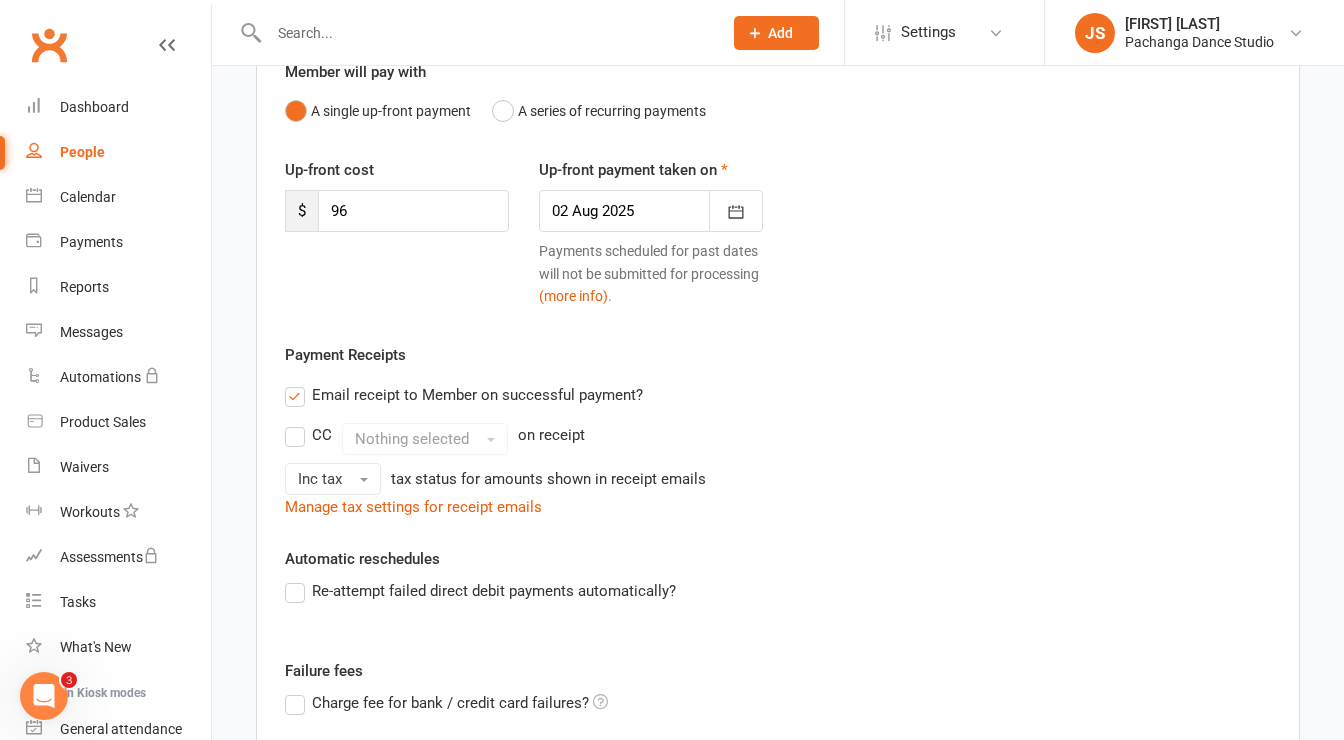 click on "Email receipt to Member on successful payment?" at bounding box center (464, 395) 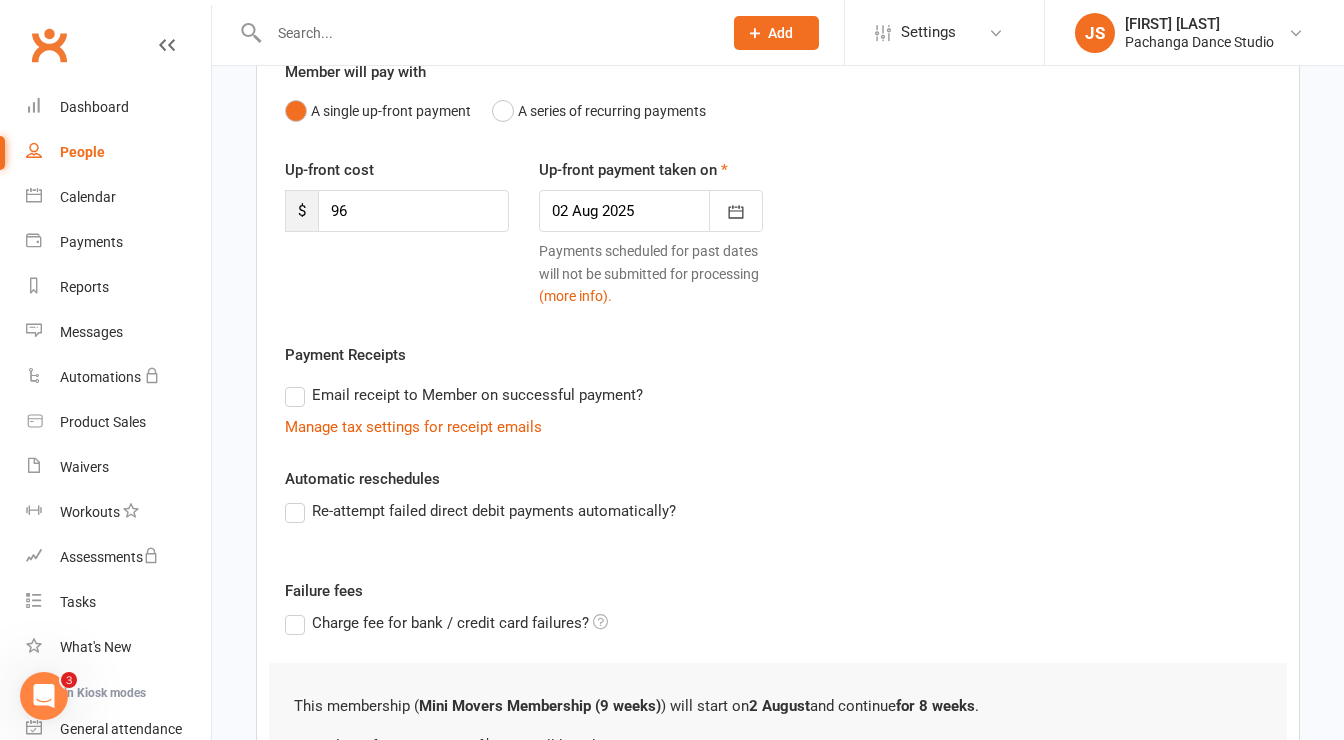scroll, scrollTop: 428, scrollLeft: 0, axis: vertical 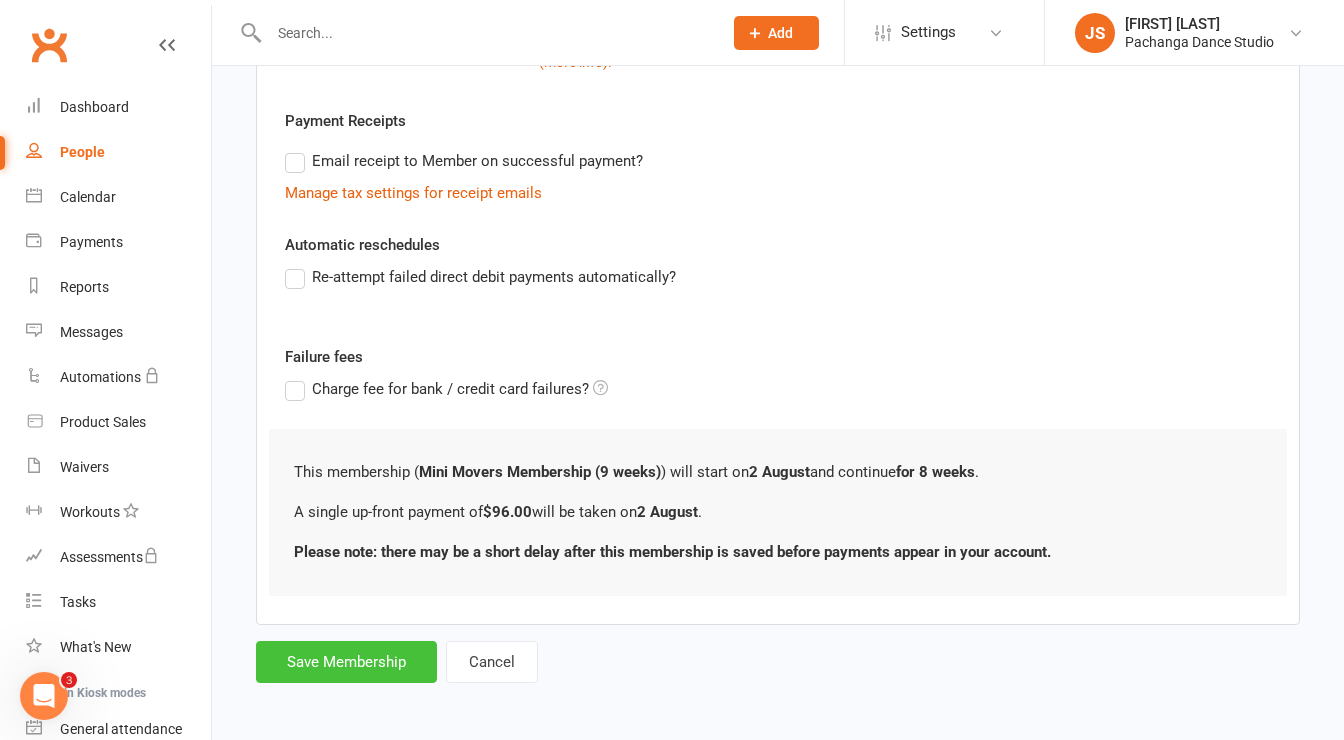 click on "Save Membership" at bounding box center (346, 662) 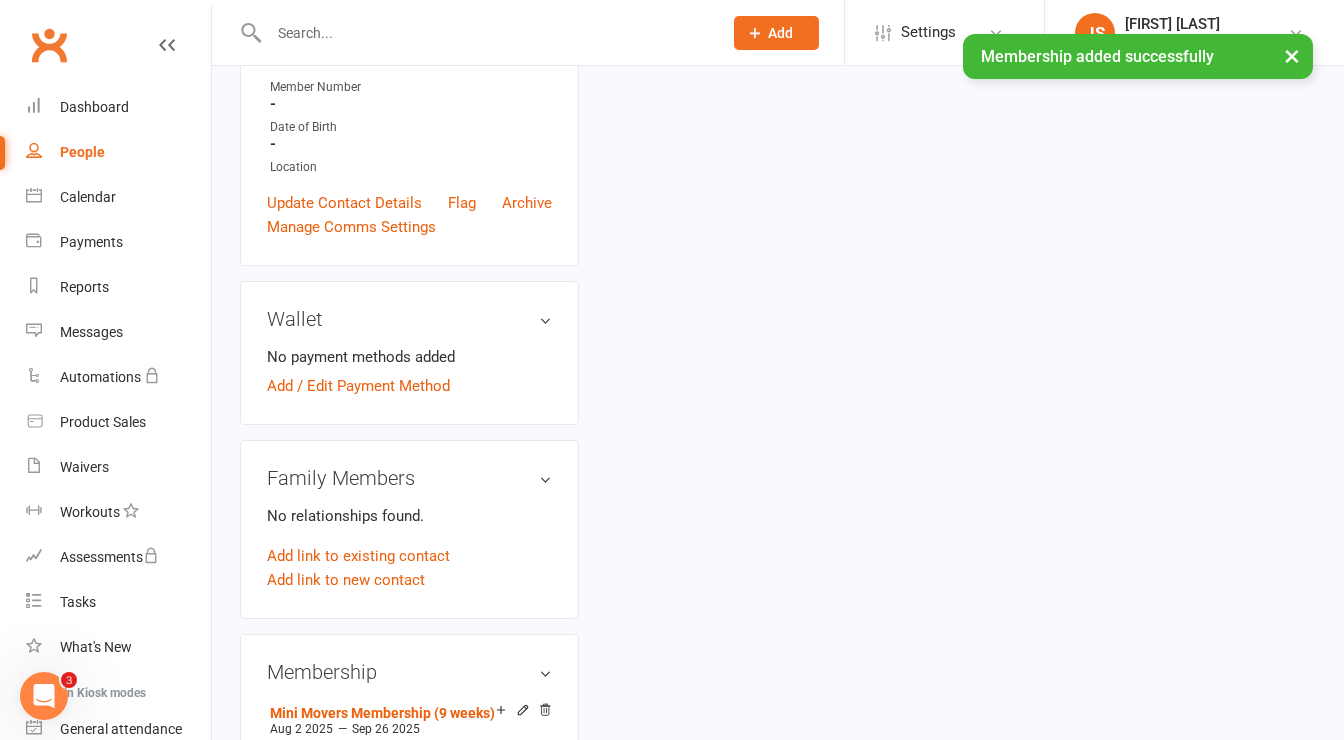 scroll, scrollTop: 0, scrollLeft: 0, axis: both 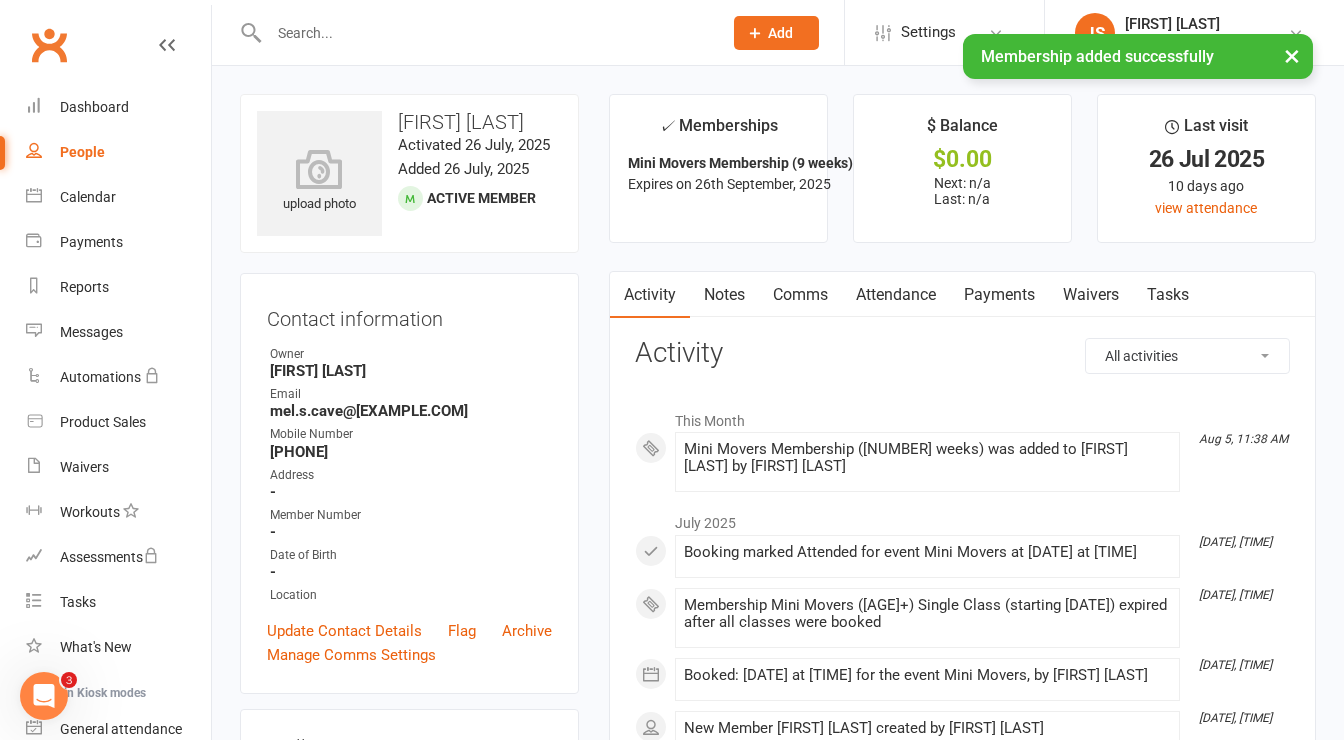 click on "Payments" at bounding box center (999, 295) 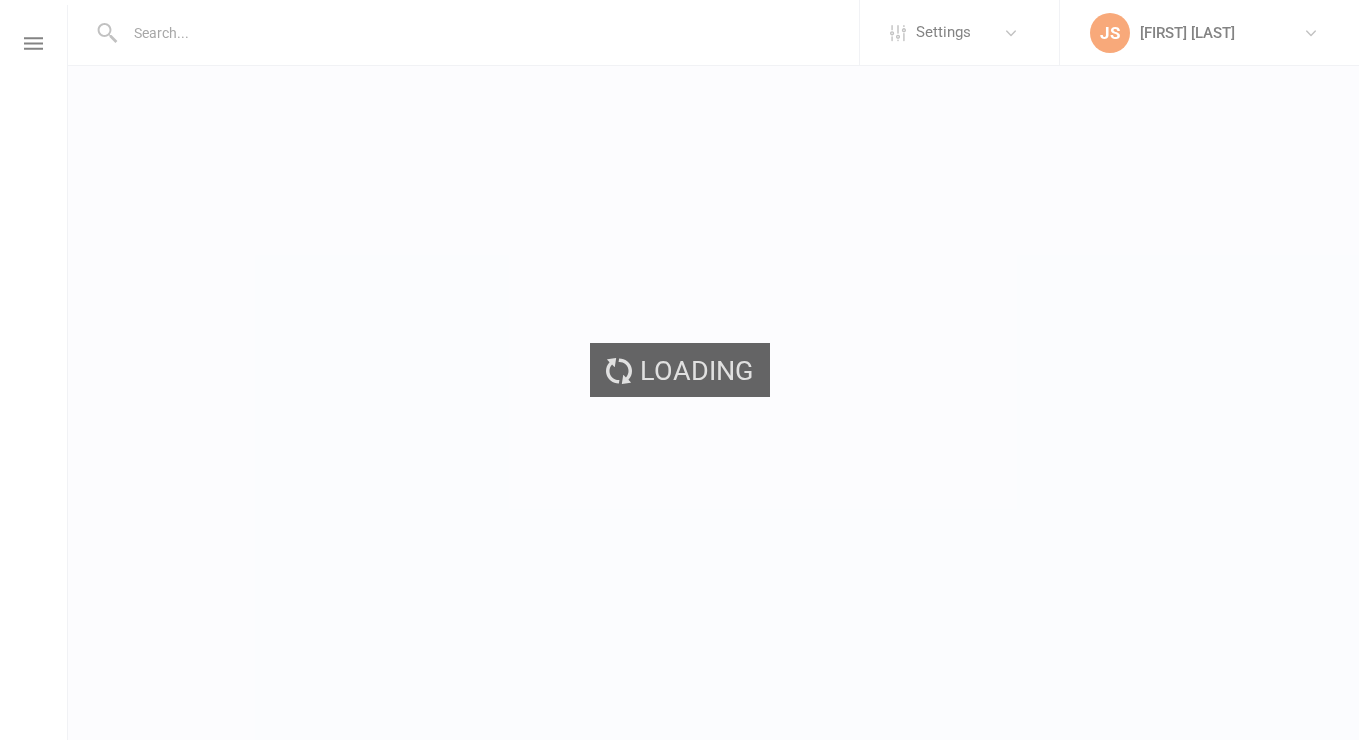scroll, scrollTop: 0, scrollLeft: 0, axis: both 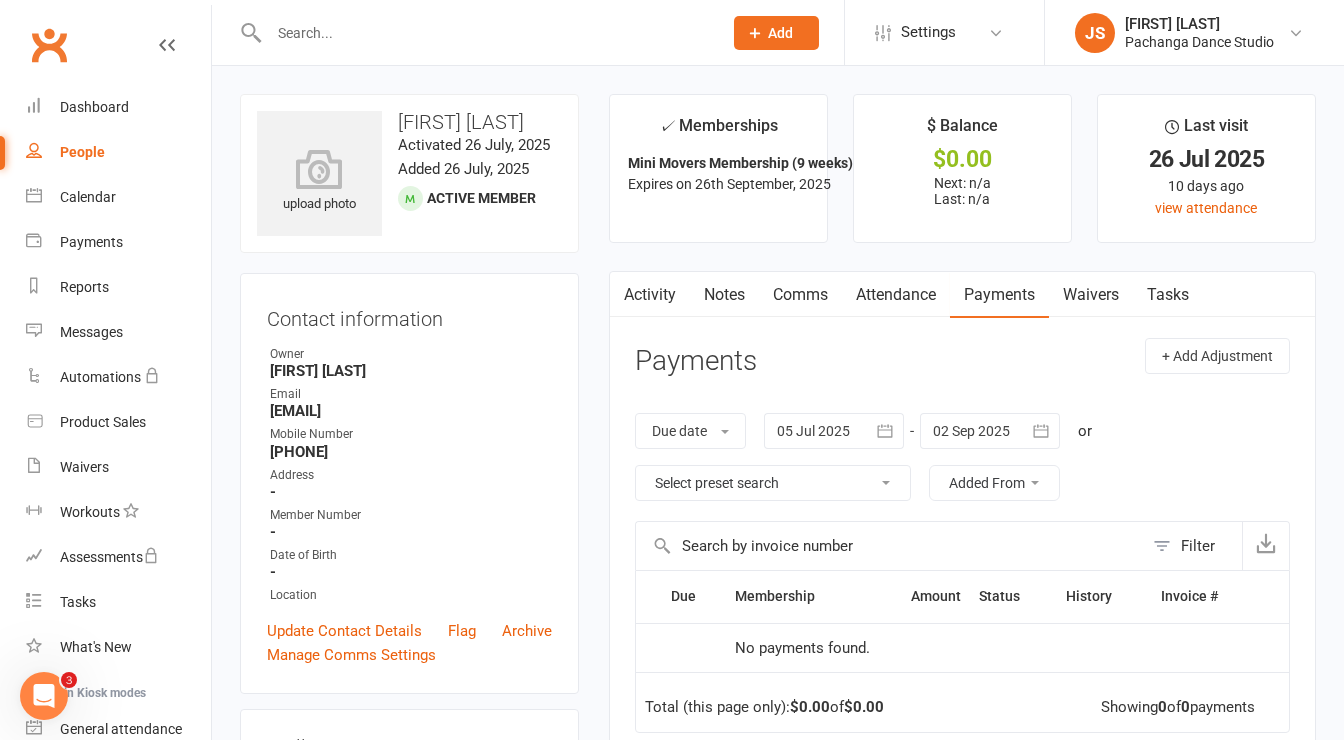 click on "Attendance" at bounding box center (896, 295) 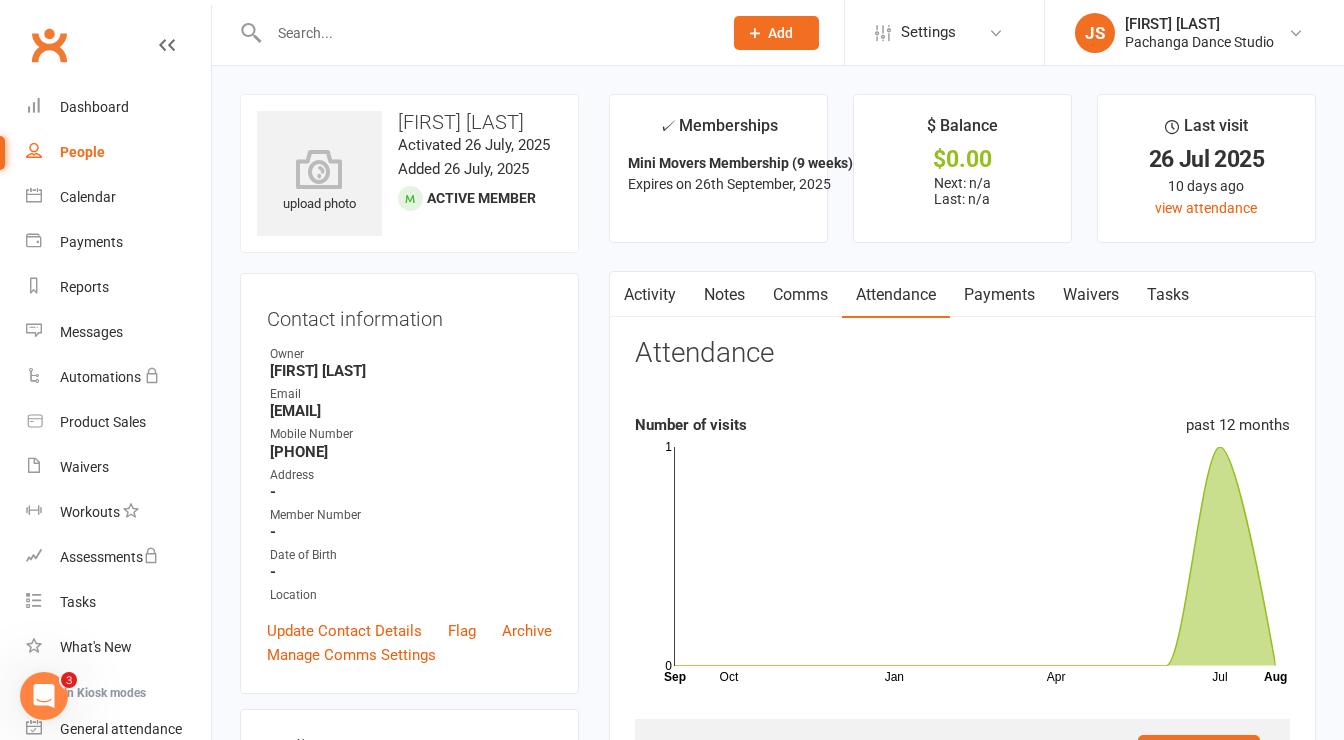 click on "Payments" at bounding box center (999, 295) 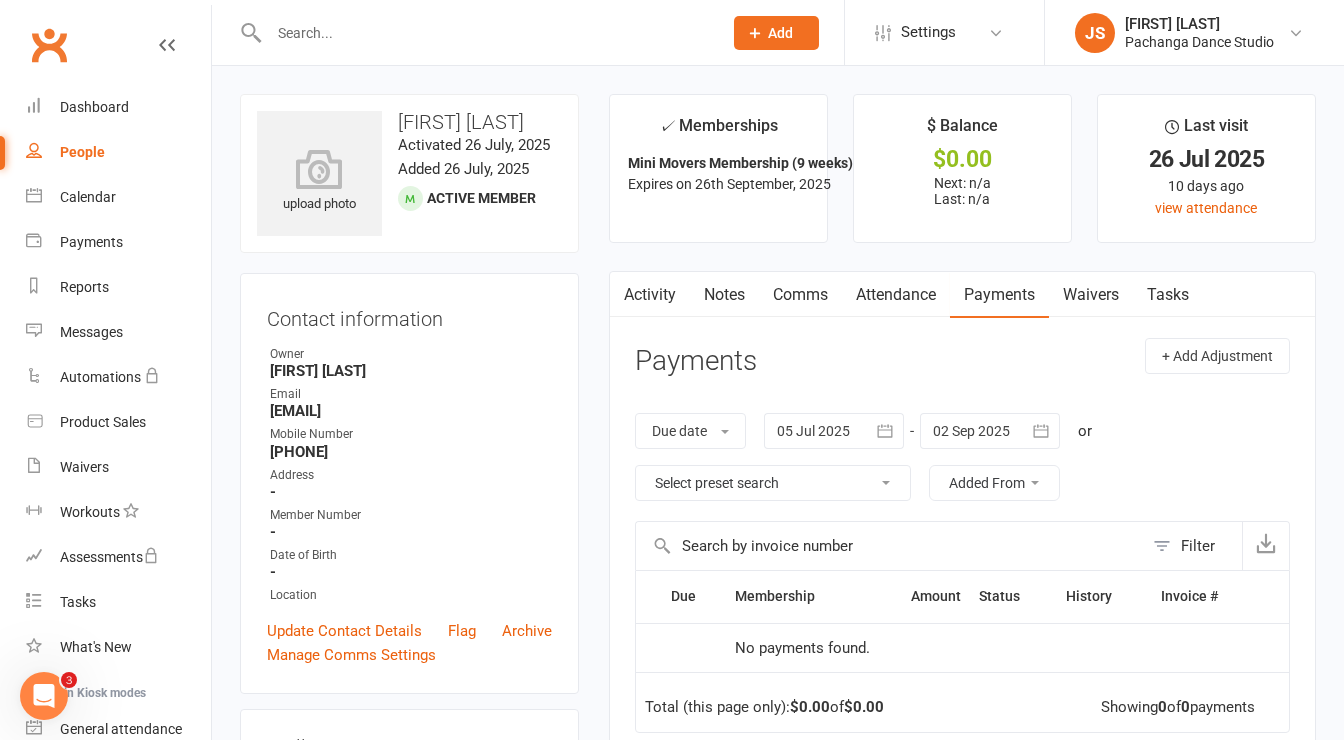 click on "Attendance" at bounding box center [896, 295] 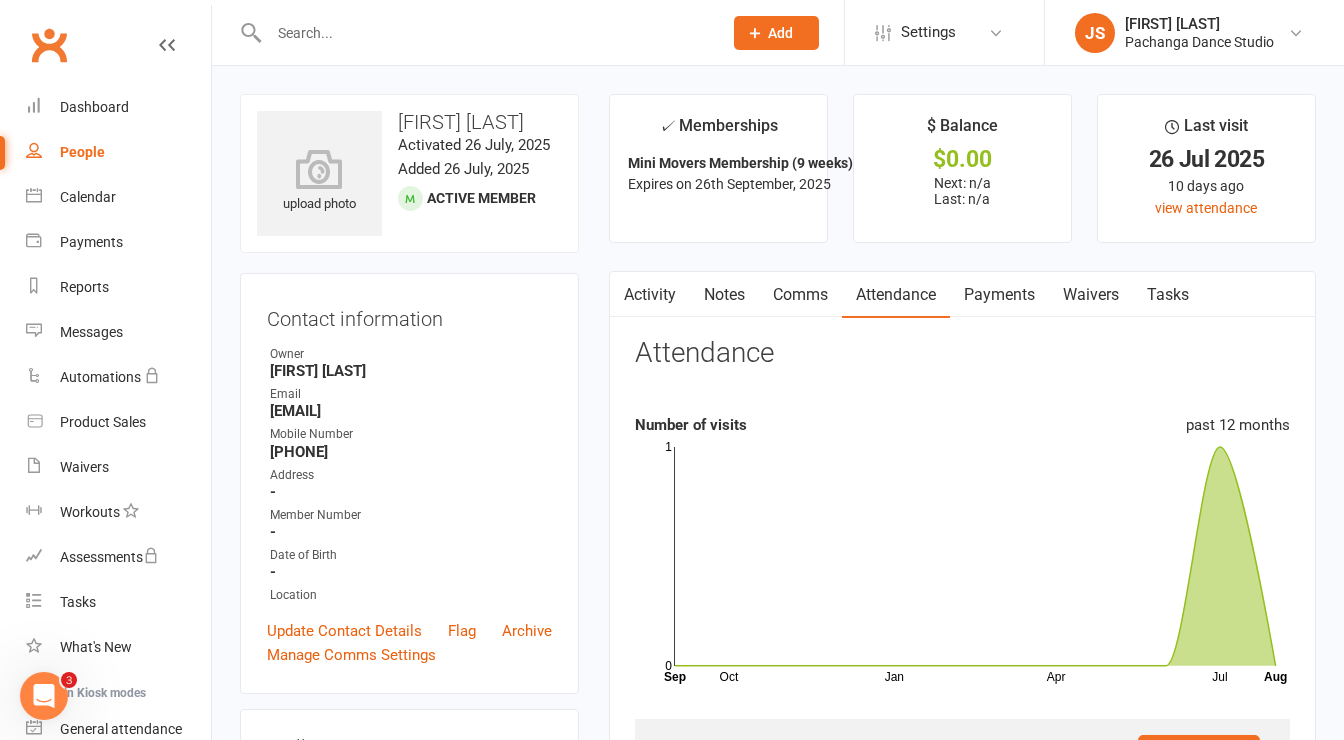click on "Payments" at bounding box center (999, 295) 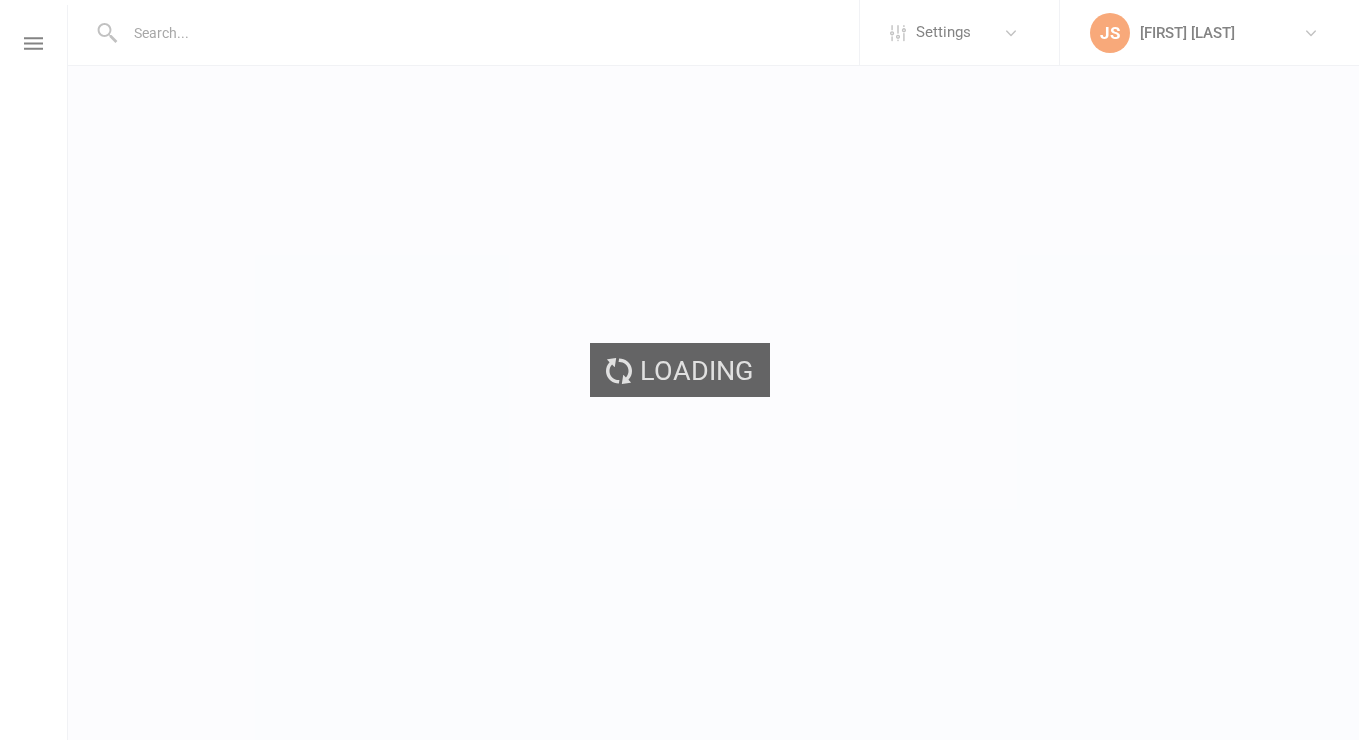 scroll, scrollTop: 0, scrollLeft: 0, axis: both 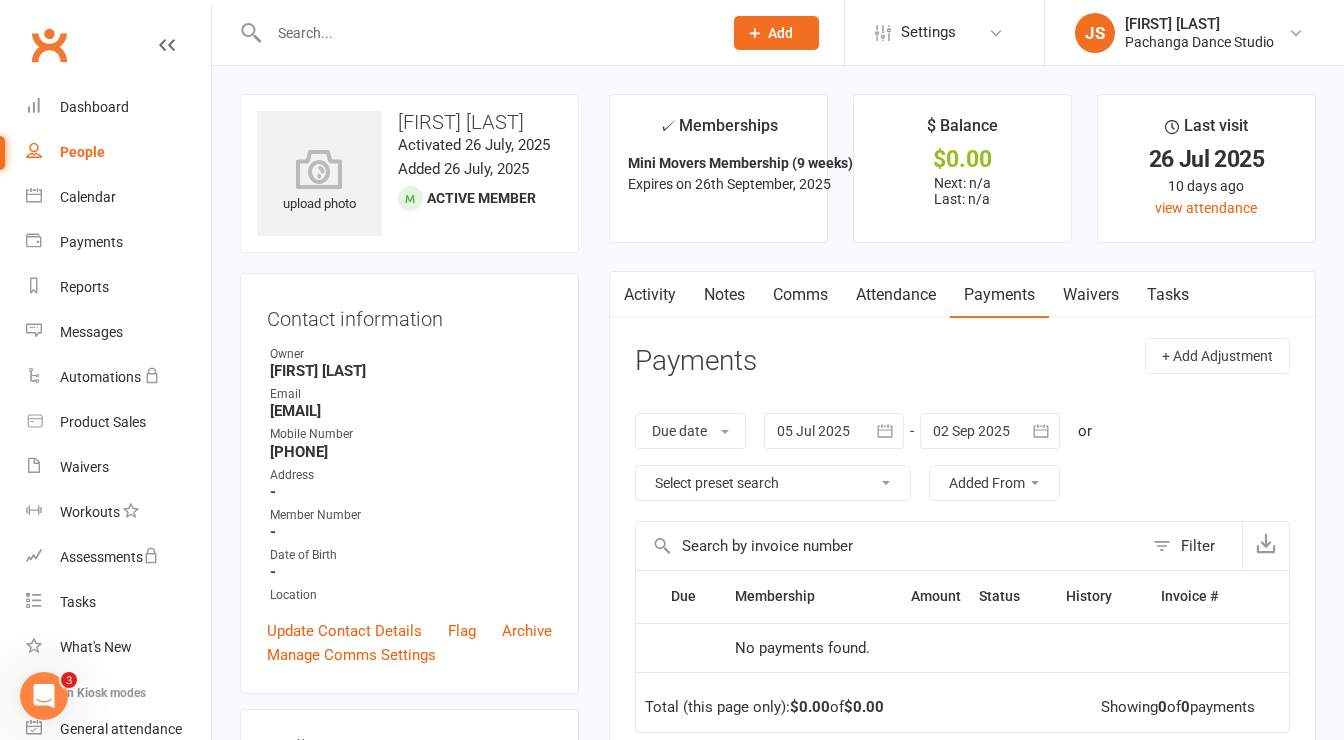 click on "Attendance" at bounding box center [896, 295] 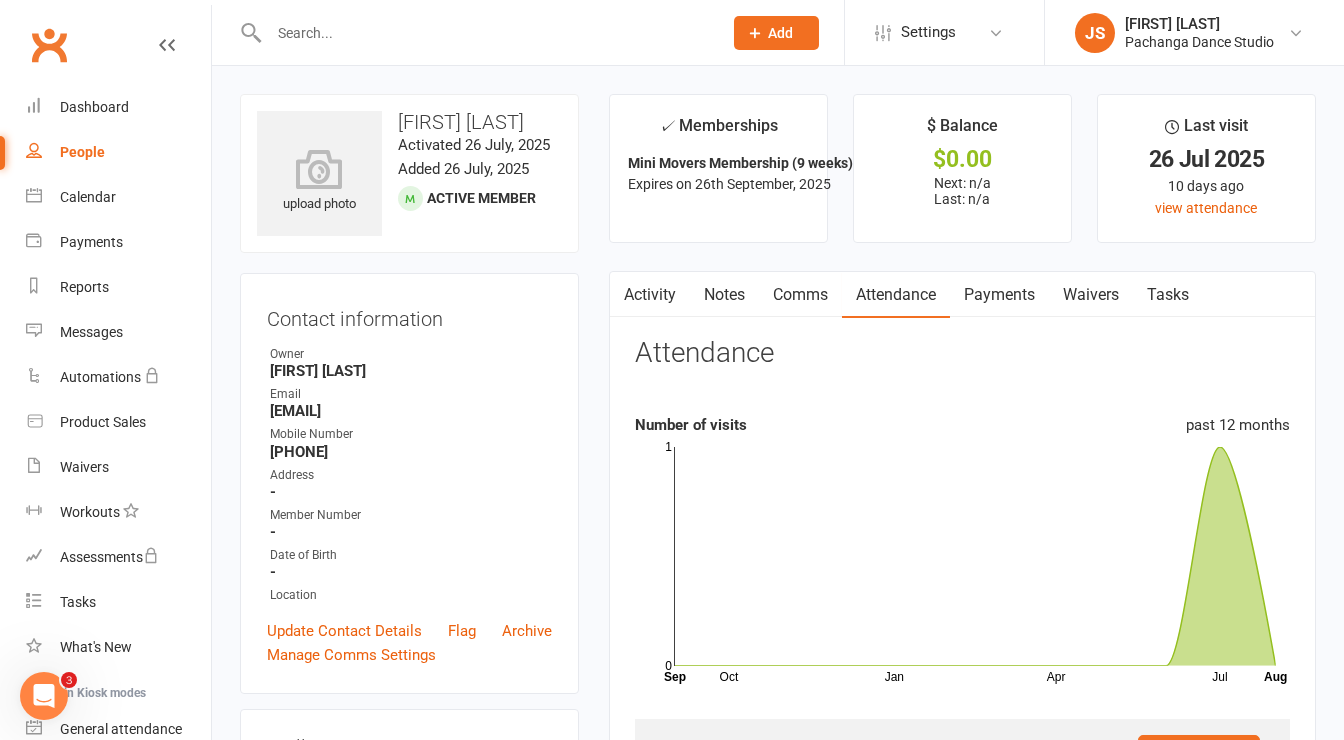 click on "Payments" at bounding box center (999, 295) 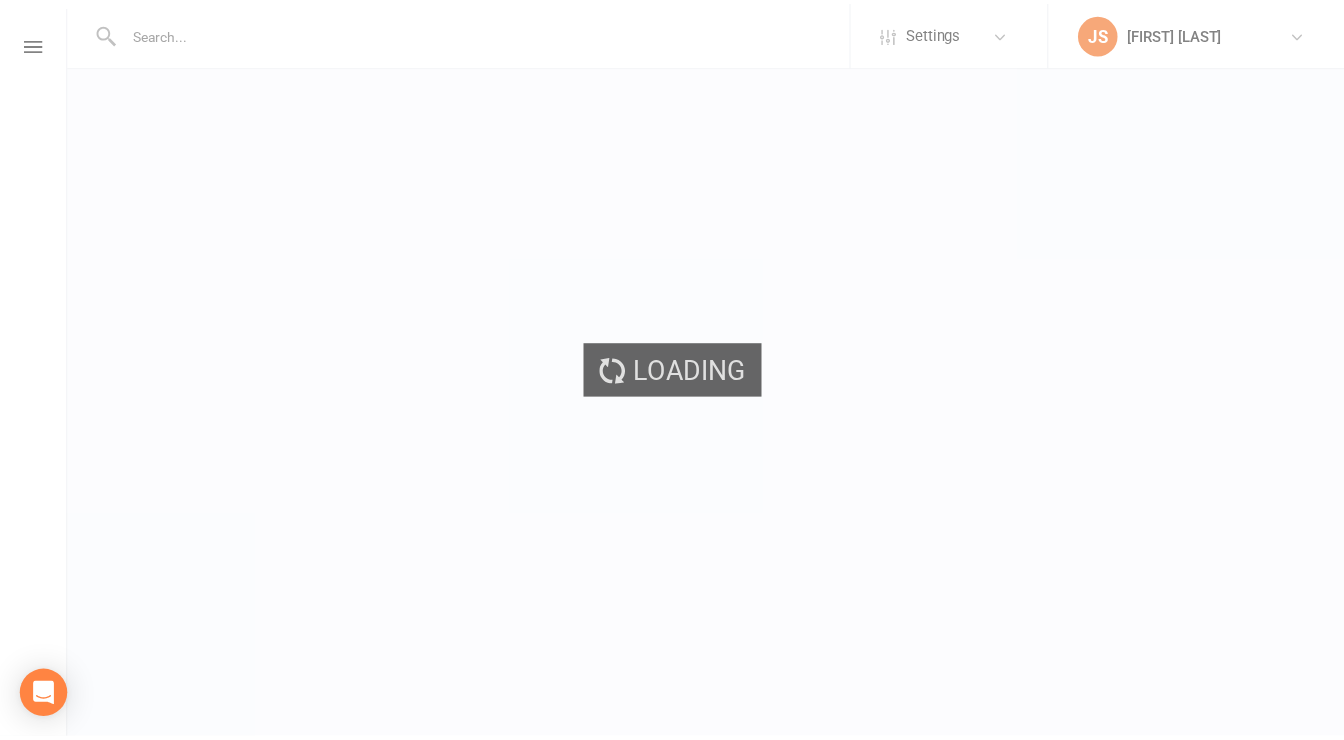 scroll, scrollTop: 0, scrollLeft: 0, axis: both 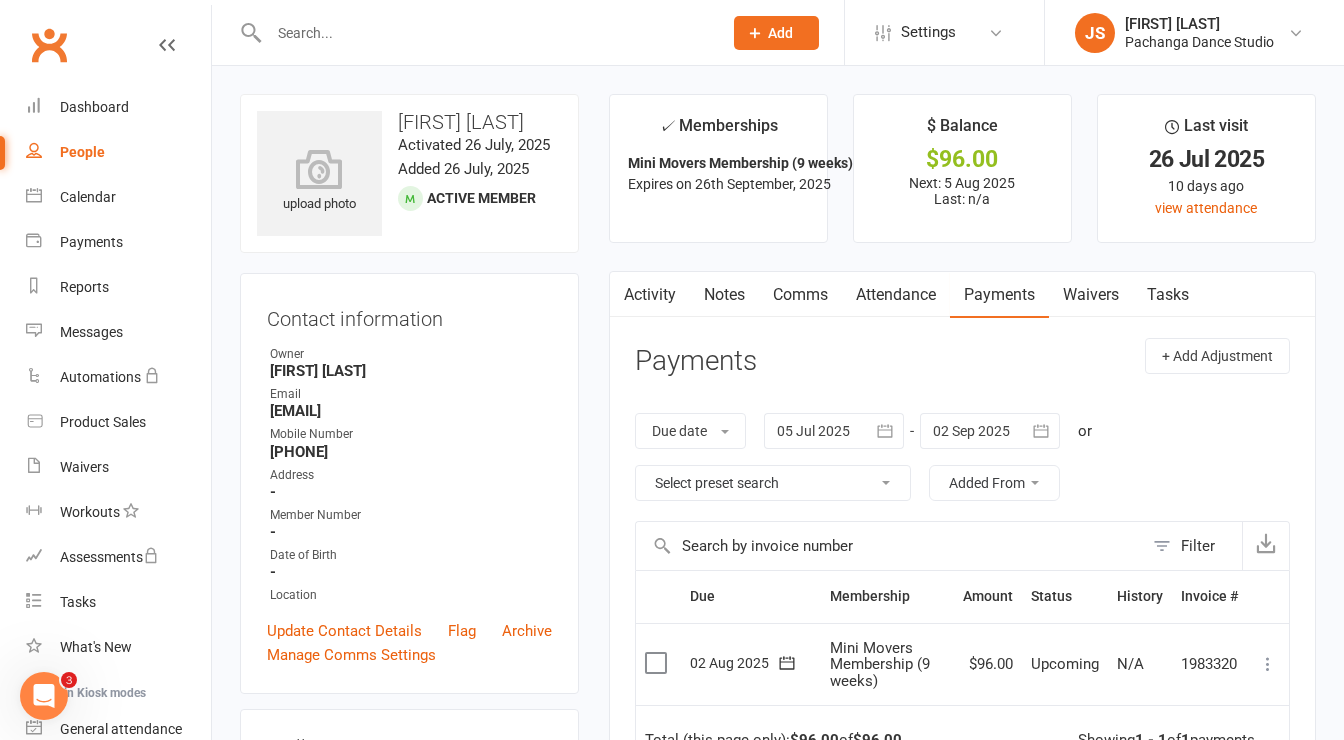 click on "Attendance" at bounding box center (896, 295) 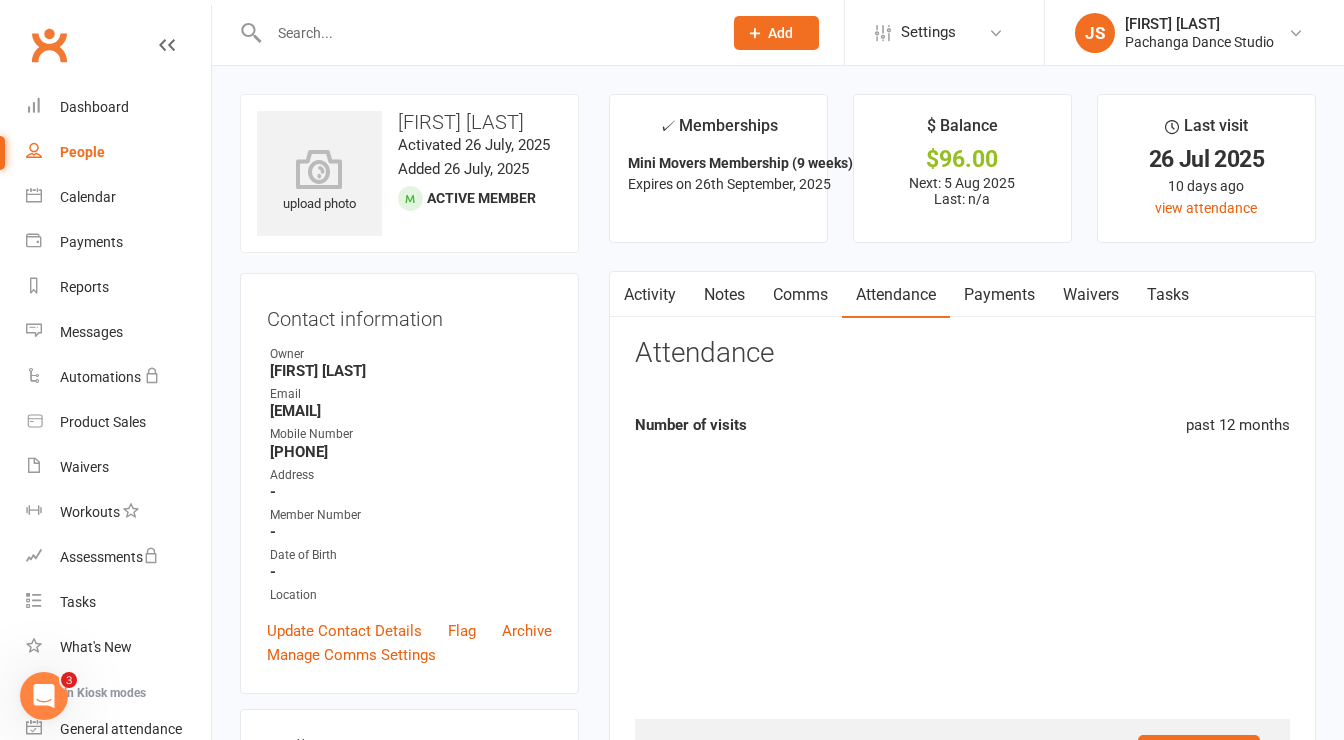 click on "Payments" at bounding box center [999, 295] 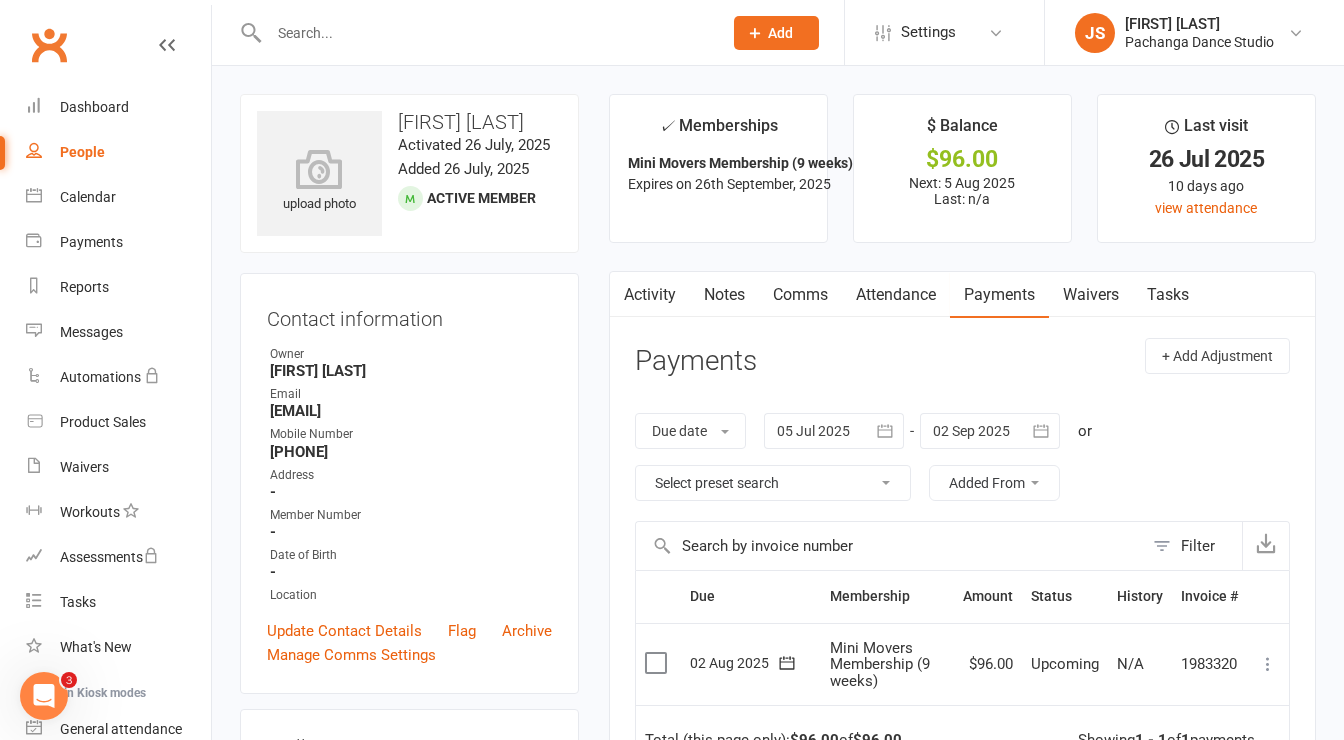scroll, scrollTop: 91, scrollLeft: 0, axis: vertical 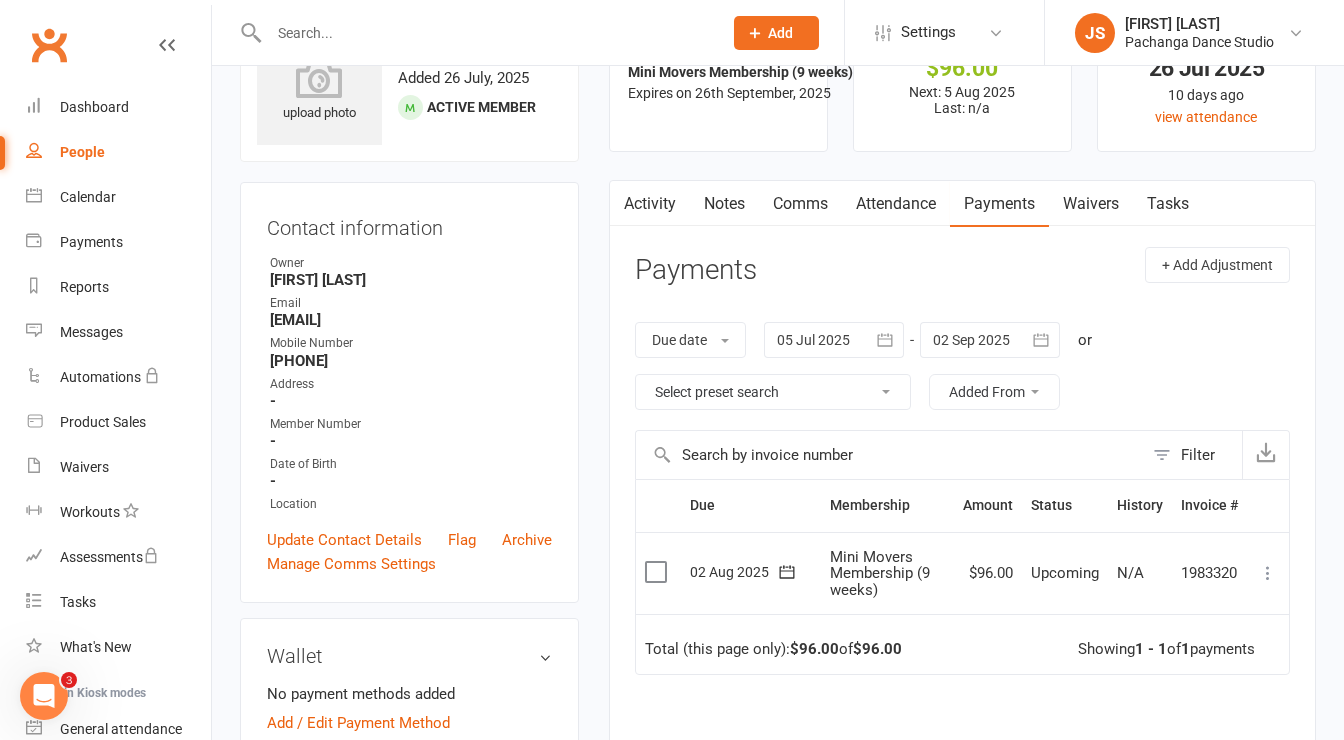 click at bounding box center (1268, 573) 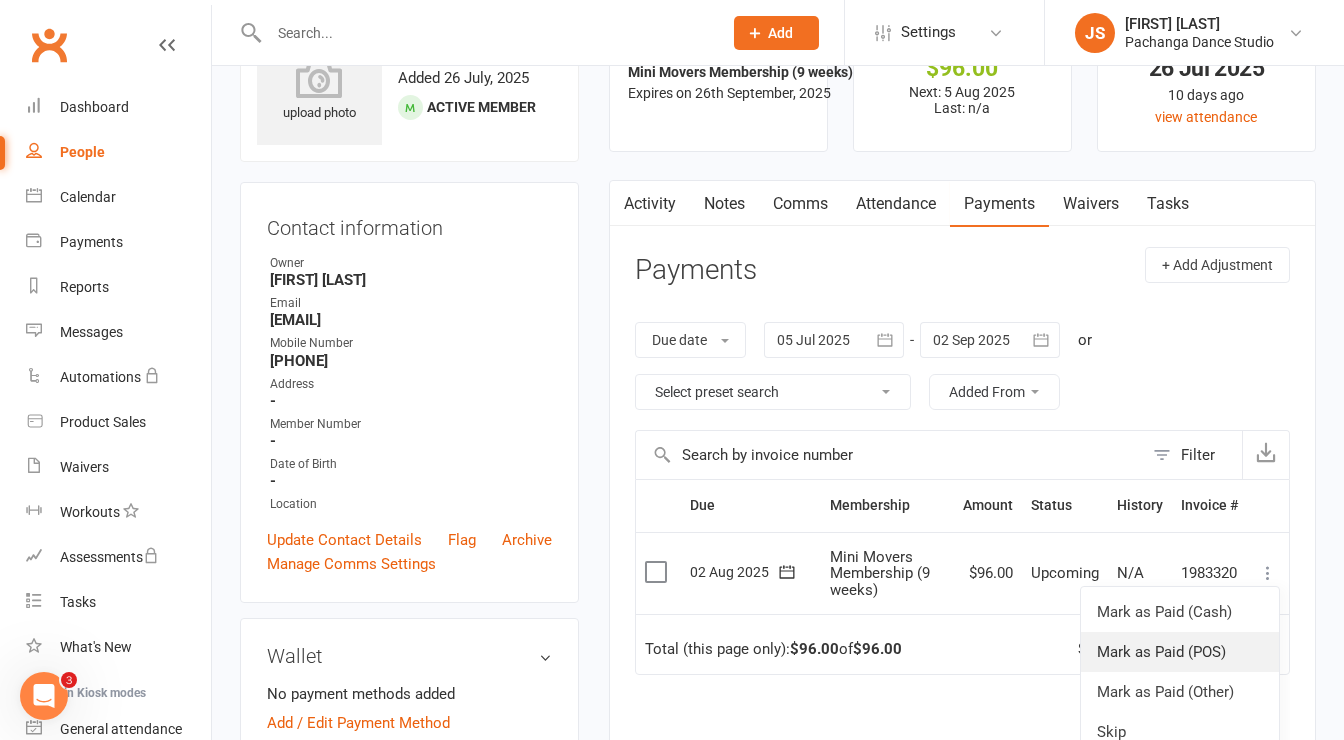 click on "Mark as Paid (POS)" at bounding box center (1180, 652) 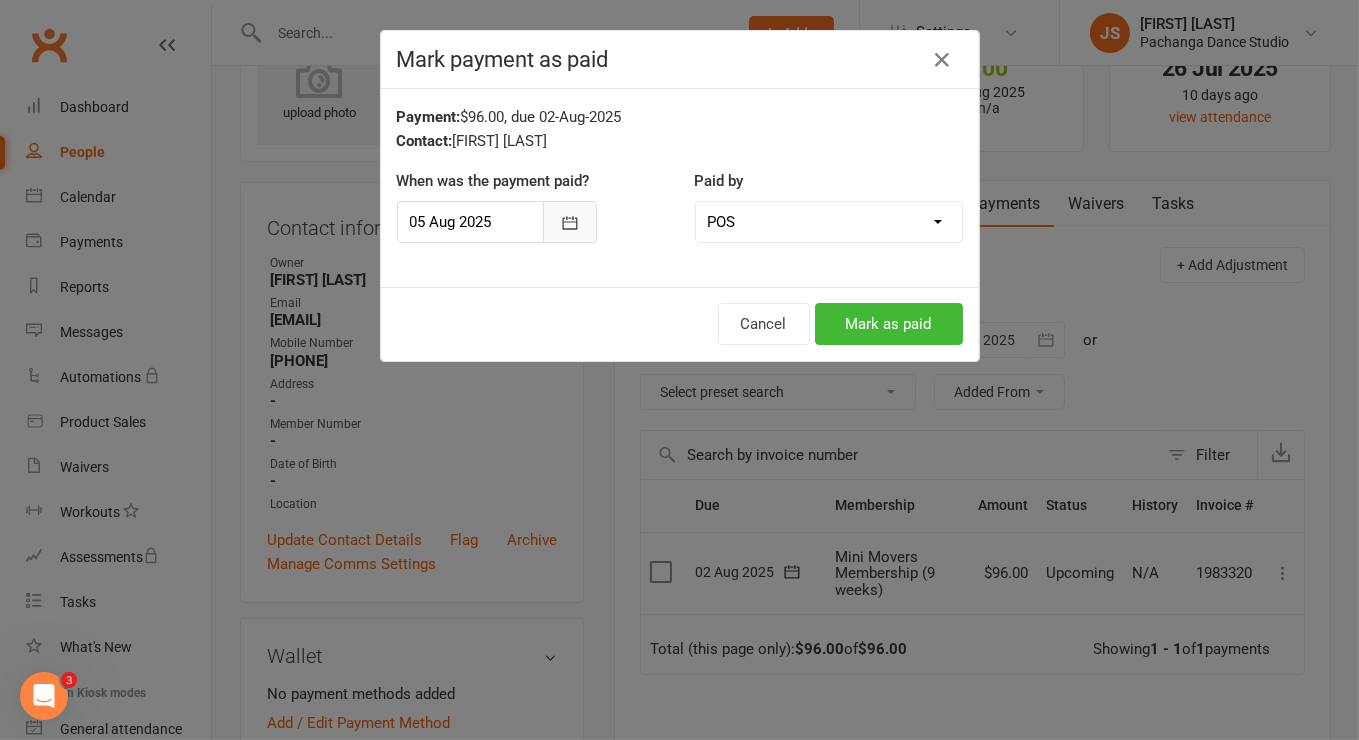 click 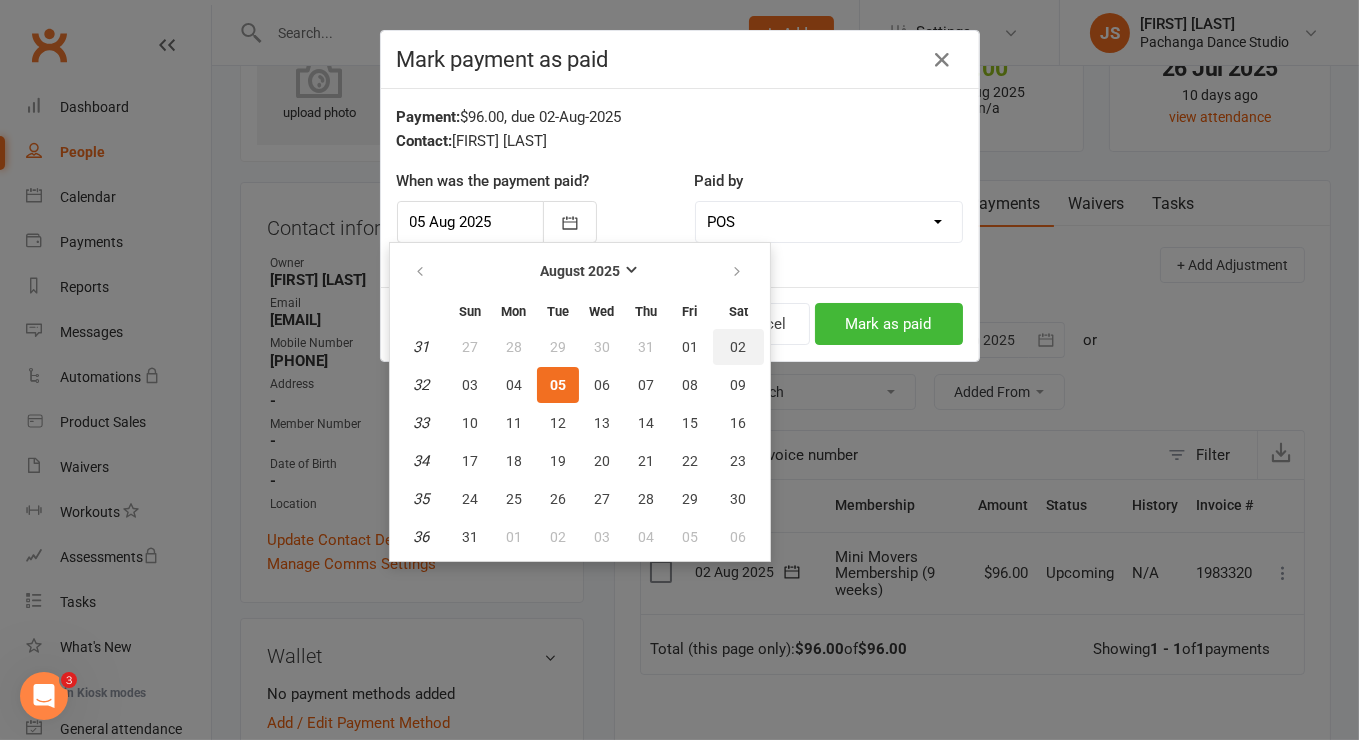 click on "02" at bounding box center [738, 347] 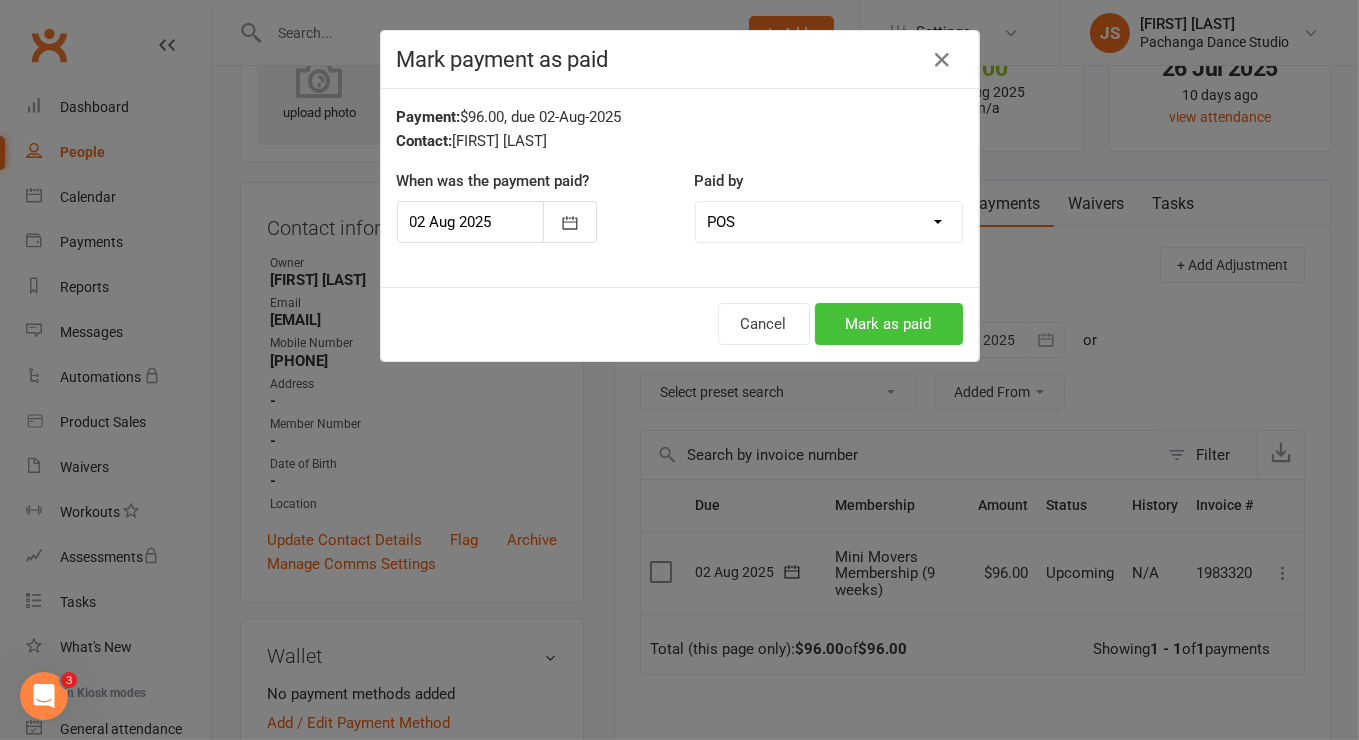 click on "Mark as paid" at bounding box center [889, 324] 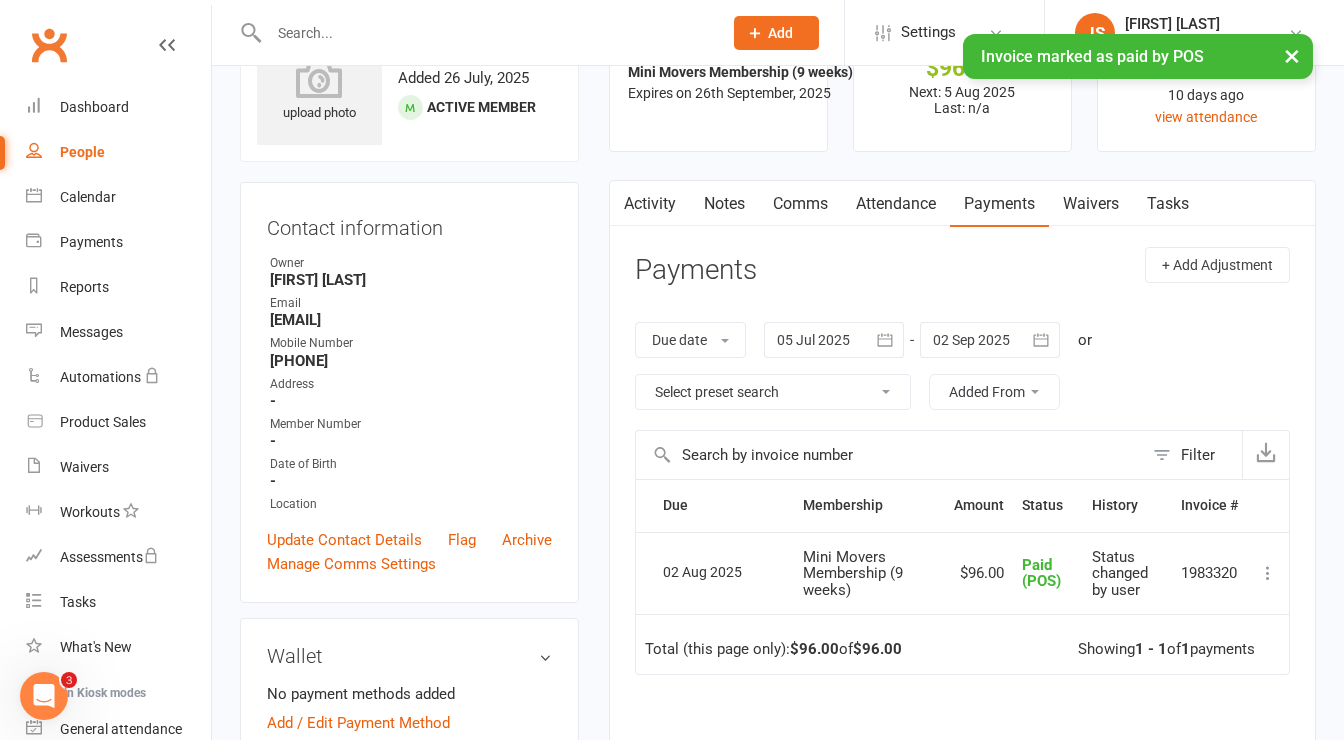 scroll, scrollTop: 0, scrollLeft: 0, axis: both 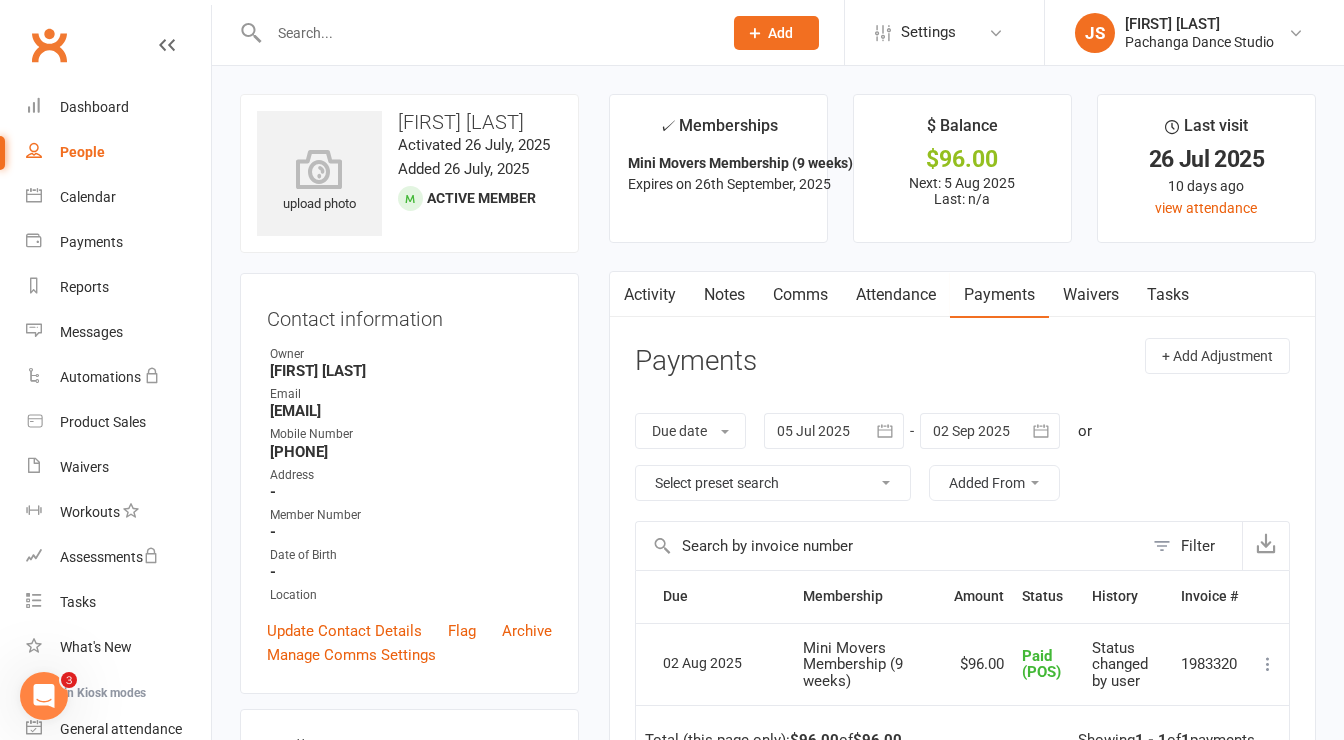 click at bounding box center [485, 33] 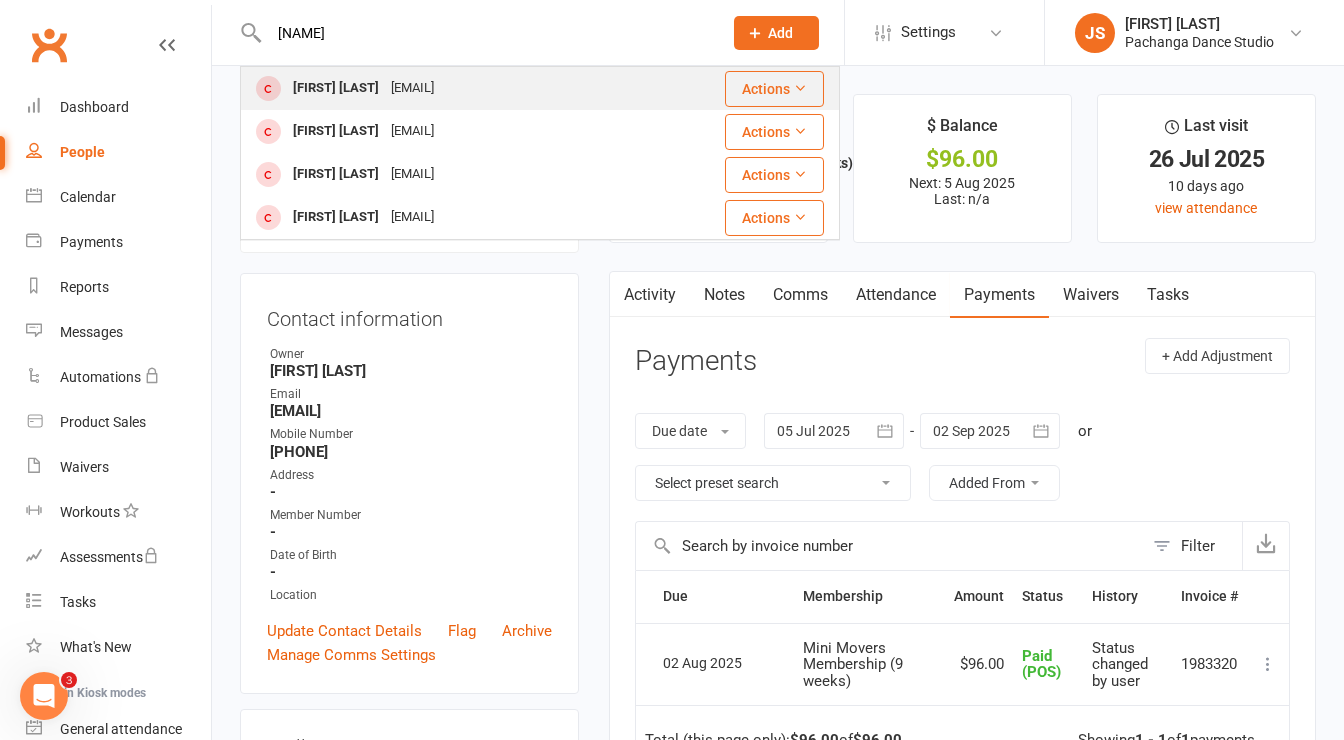 type on "[FIRST]" 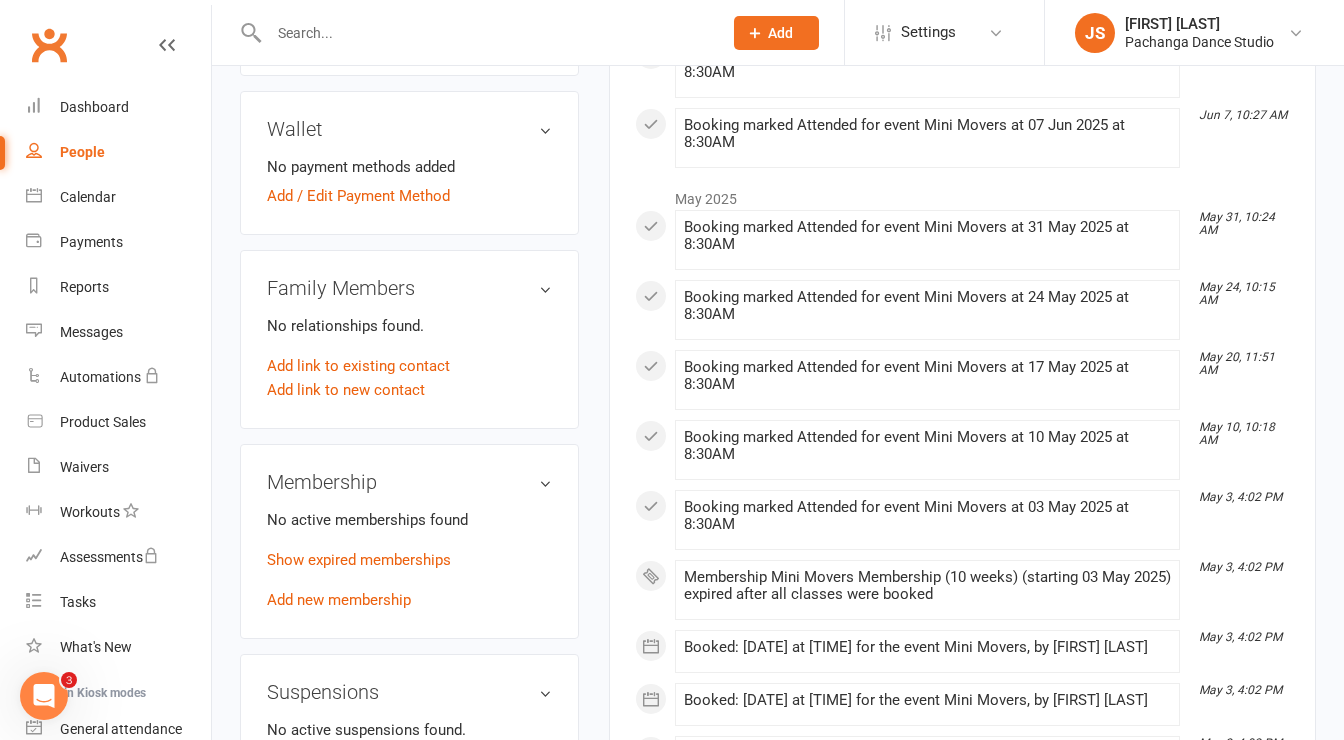 scroll, scrollTop: 684, scrollLeft: 0, axis: vertical 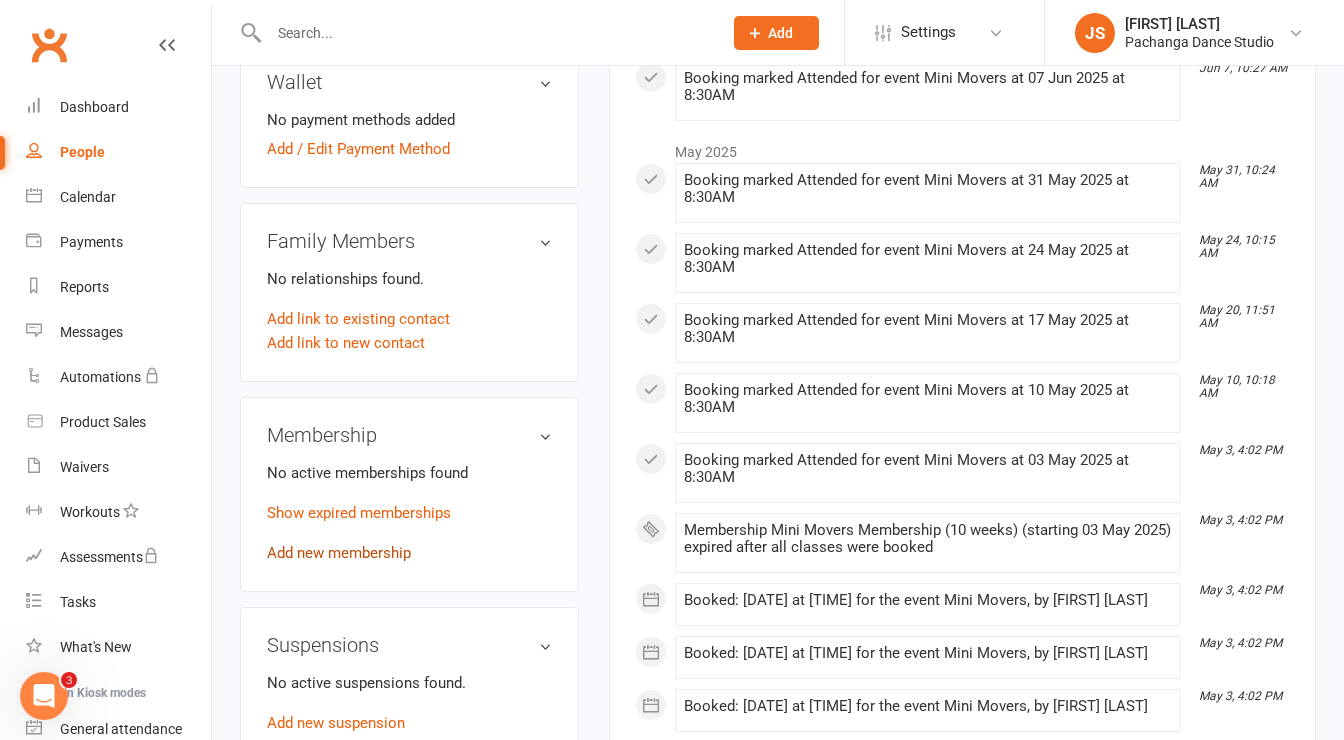 click on "Add new membership" at bounding box center [339, 553] 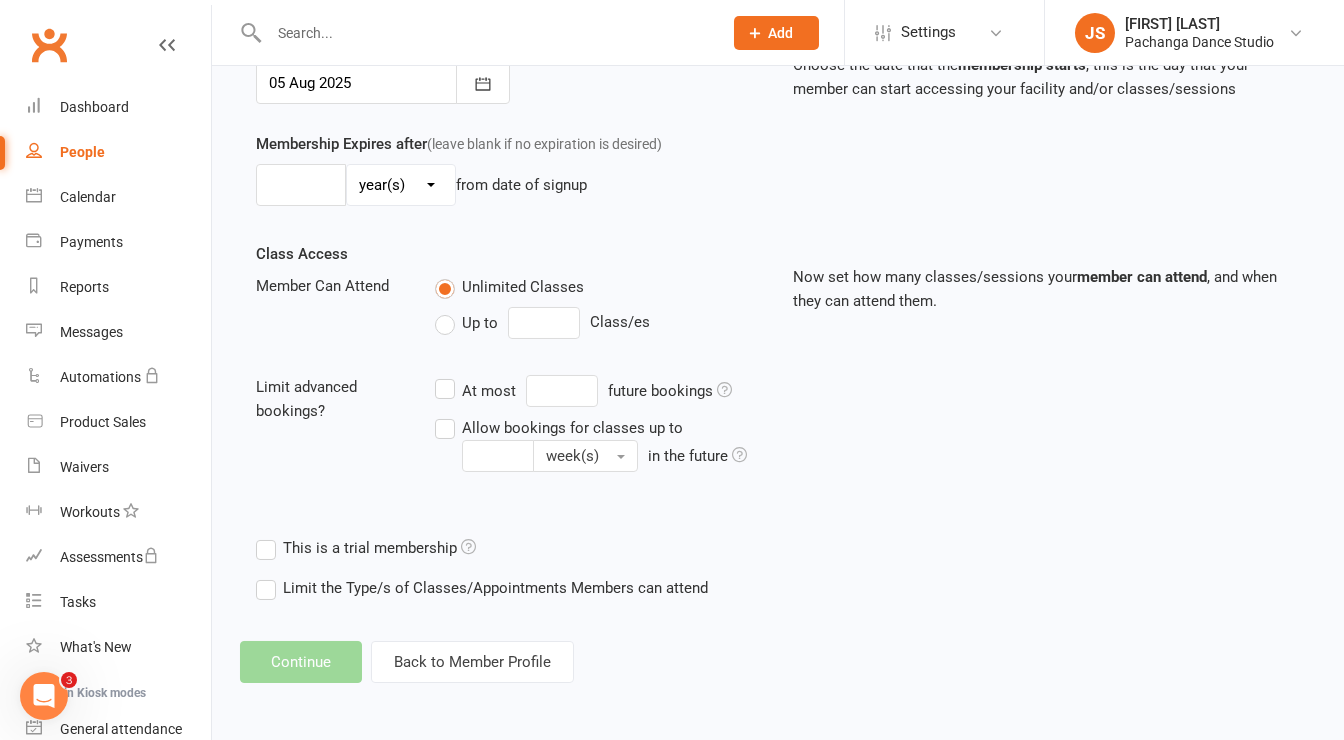 scroll, scrollTop: 0, scrollLeft: 0, axis: both 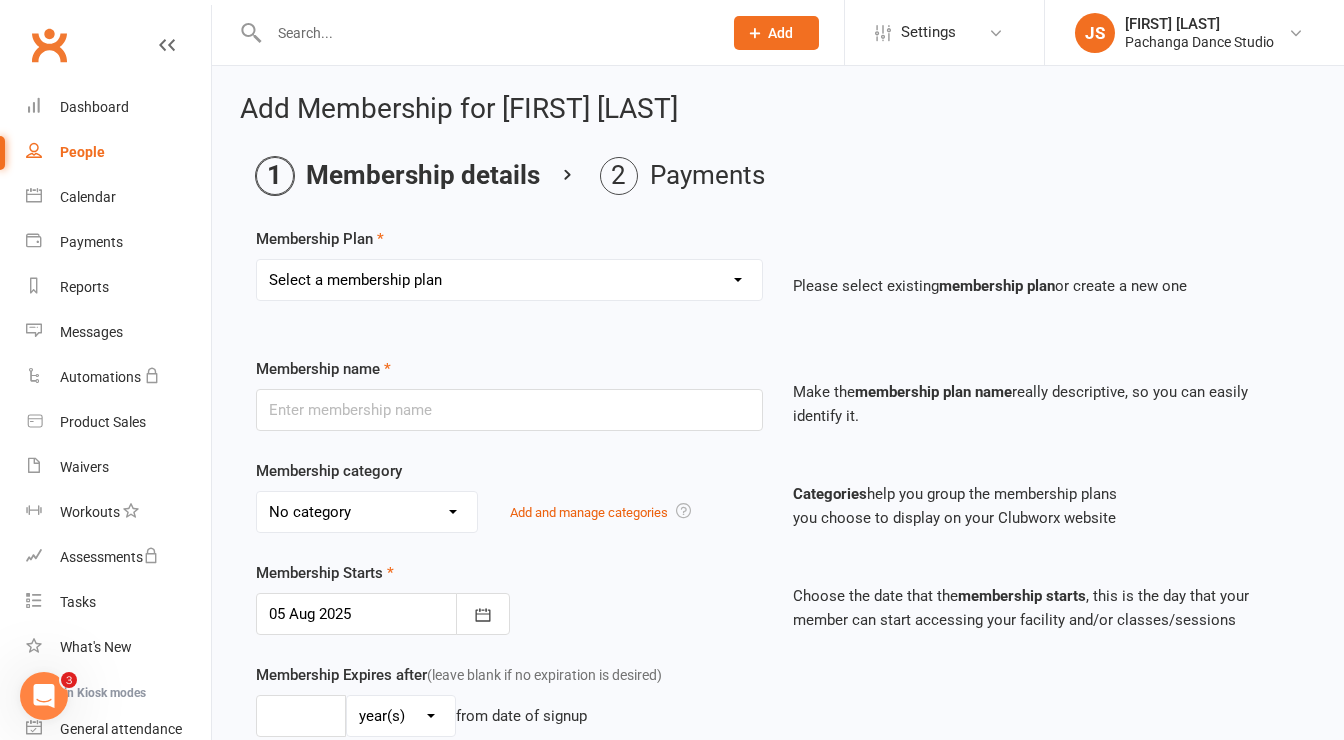 click on "Select a membership plan Create new Membership Plan Single Class Pass 5 Class Pack 10 Class Pack Single Class Pass - Phillip Island 5 Class Pass - Phillip Island 10 Class Pass - Phillip Island Pink Membership Black Membership White Membership (Teen only) Teen Comp Class (9 weeks) Mini Movers (18mths+) Single Class Mini Movers 4 Class Pass Mini Movers Direct Debit Tiny Dancers (3yrs+) Single Class Tiny Dancers 4 Class Pass Tiny Dancers Direct Debit Junior (6yrs+) Single Class Pass Junior 4 Class Pass Junior Groovers Direct Debit Regular Package Premium Package VIP Package Showcase Private Lesson Pack Floorspace Intro 2 Week Starter Pack - New Clients Only ACTIVE P/L CLIENT OLD SYSTEM - PAID IN FULL WHITE Junior Groovers Membership Tiny Dancers Term 3 Membership Junior Groovers Holiday Program 2 Class Pack Junior Groovers Term 4 Membership Tiny Dancers Term 4 Membership 20 Class Pack Tiny Dancers Membership (9 Weeks) Mini Movers Membership (9 weeks) Junior Groovers Membership (Term 2) Class & Social Combo" at bounding box center (509, 280) 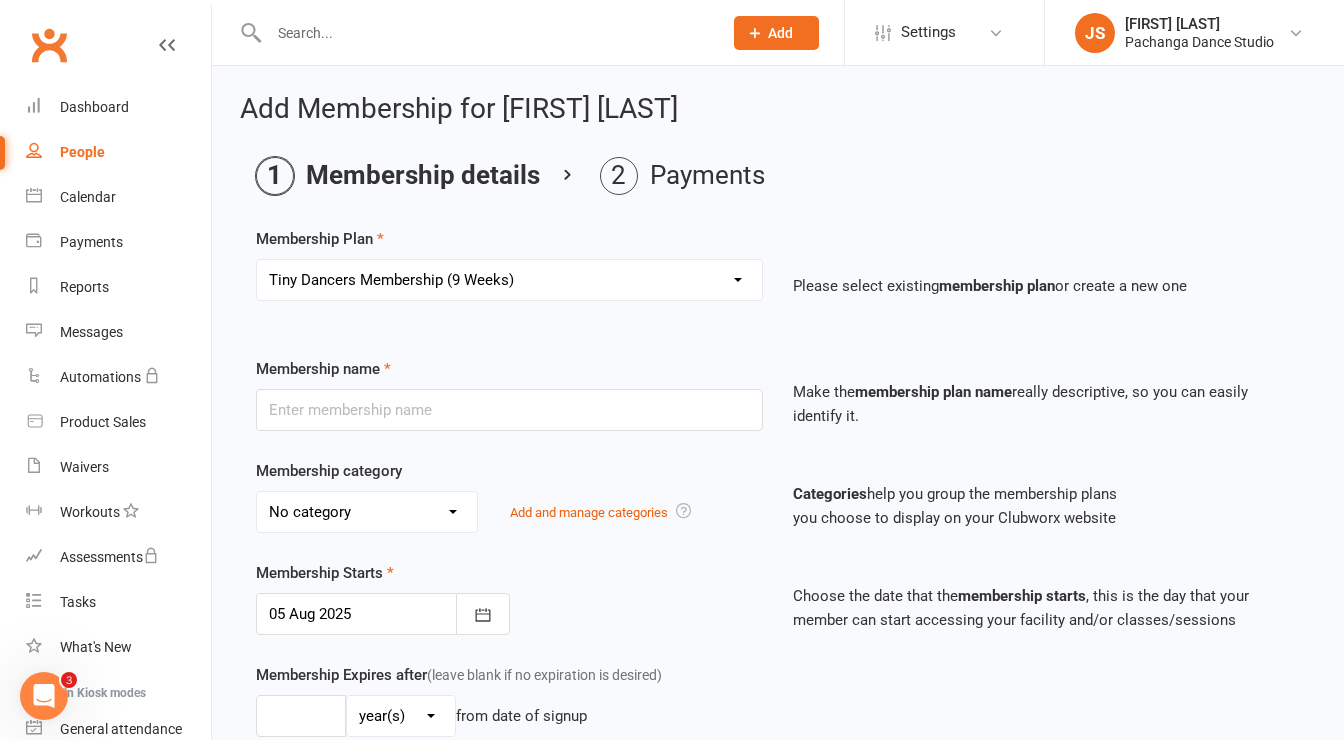click on "Select a membership plan Create new Membership Plan Single Class Pass 5 Class Pack 10 Class Pack Single Class Pass - Phillip Island 5 Class Pass - Phillip Island 10 Class Pass - Phillip Island Pink Membership Black Membership White Membership (Teen only) Teen Comp Class (9 weeks) Mini Movers (18mths+) Single Class Mini Movers 4 Class Pass Mini Movers Direct Debit Tiny Dancers (3yrs+) Single Class Tiny Dancers 4 Class Pass Tiny Dancers Direct Debit Junior (6yrs+) Single Class Pass Junior 4 Class Pass Junior Groovers Direct Debit Regular Package Premium Package VIP Package Showcase Private Lesson Pack Floorspace Intro 2 Week Starter Pack - New Clients Only ACTIVE P/L CLIENT OLD SYSTEM - PAID IN FULL WHITE Junior Groovers Membership Tiny Dancers Term 3 Membership Junior Groovers Holiday Program 2 Class Pack Junior Groovers Term 4 Membership Tiny Dancers Term 4 Membership 20 Class Pack Tiny Dancers Membership (9 Weeks) Mini Movers Membership (9 weeks) Junior Groovers Membership (Term 2) Class & Social Combo" at bounding box center (509, 280) 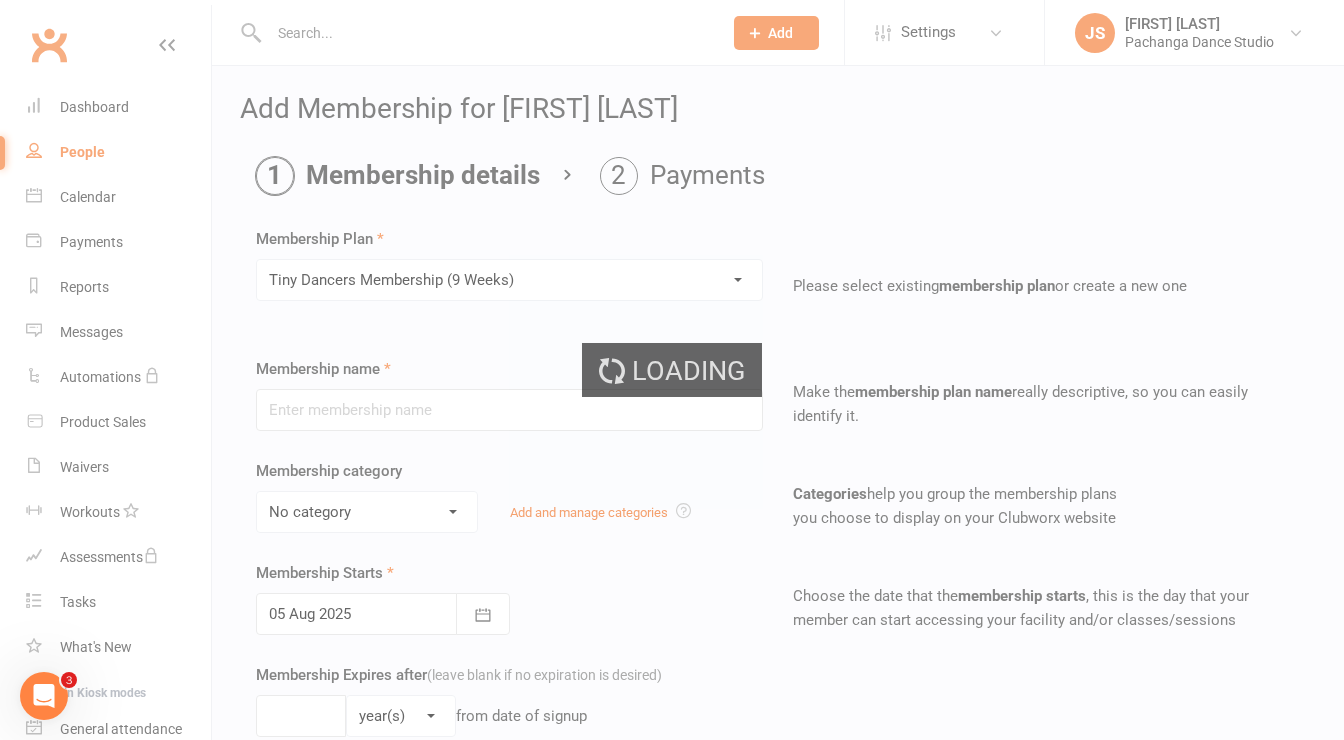 type on "Tiny Dancers Membership (9 Weeks)" 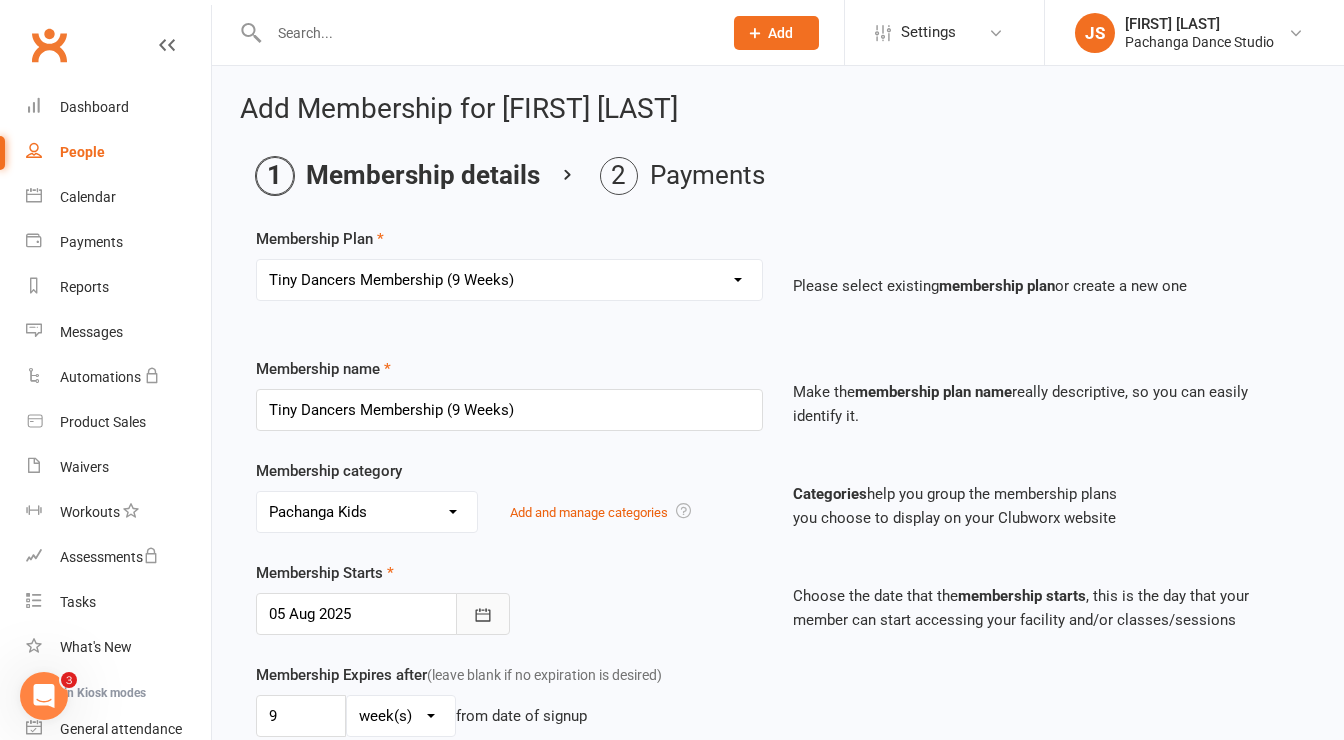 click 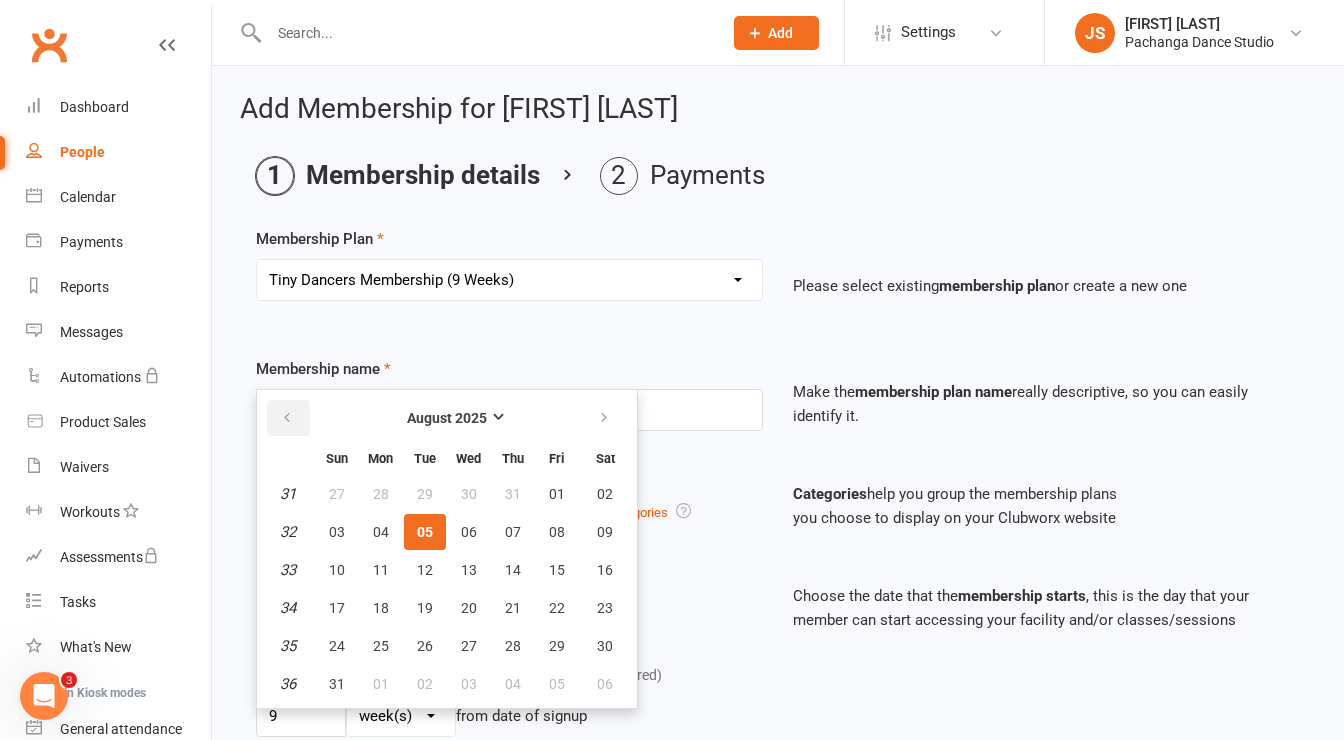 click at bounding box center (287, 418) 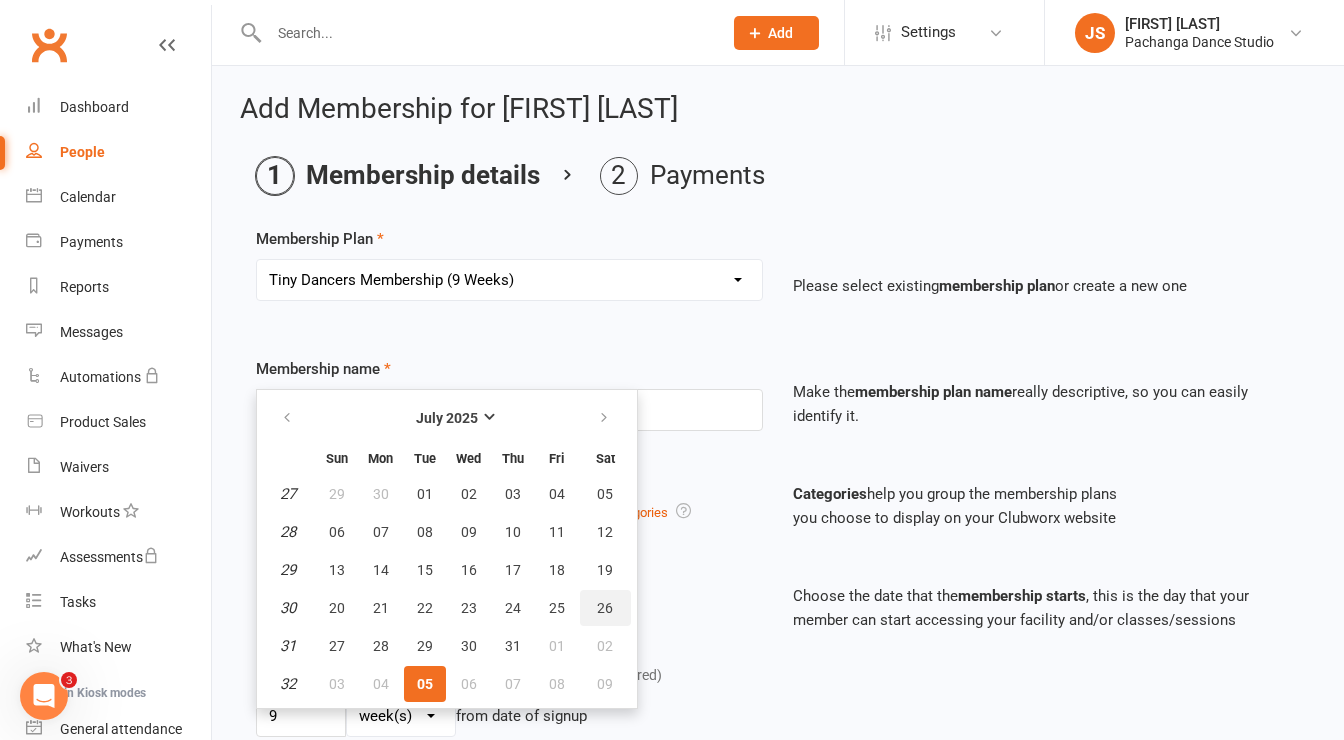click on "26" at bounding box center (606, 608) 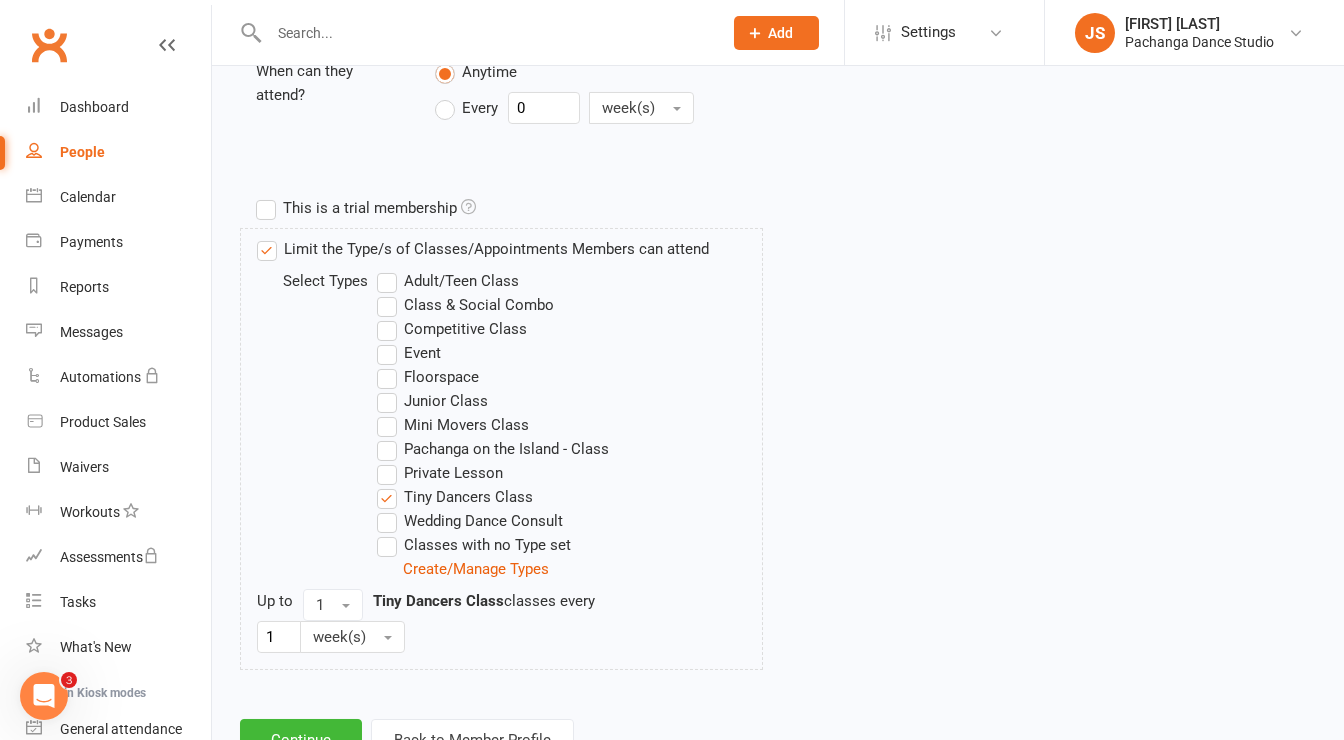 scroll, scrollTop: 886, scrollLeft: 0, axis: vertical 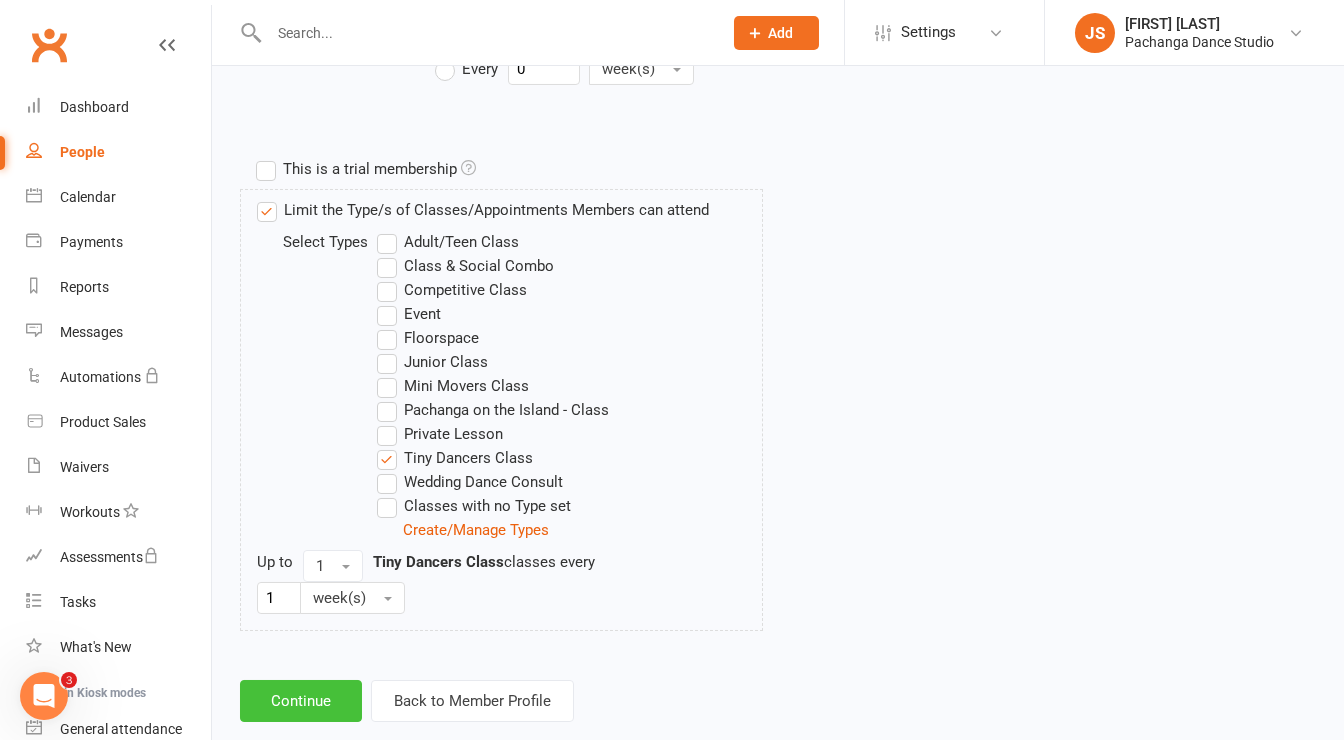 click on "Continue" at bounding box center [301, 701] 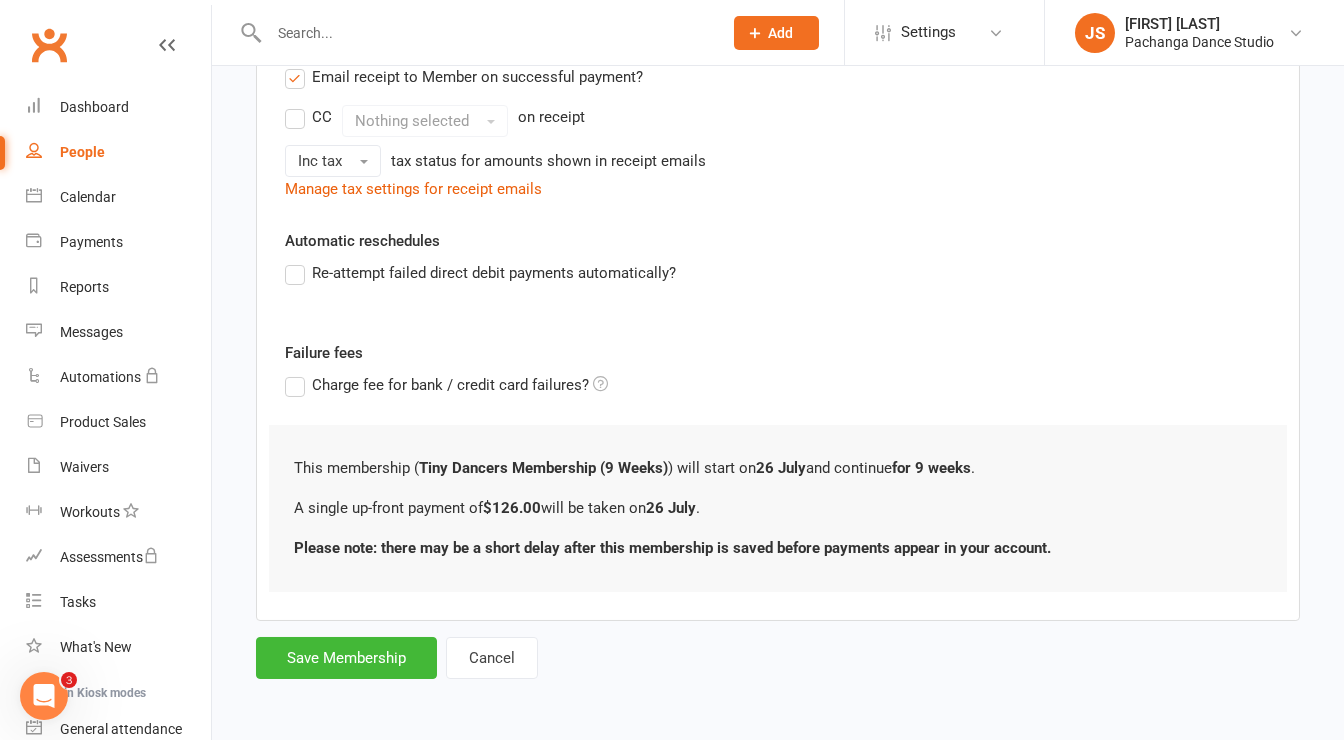 scroll, scrollTop: 0, scrollLeft: 0, axis: both 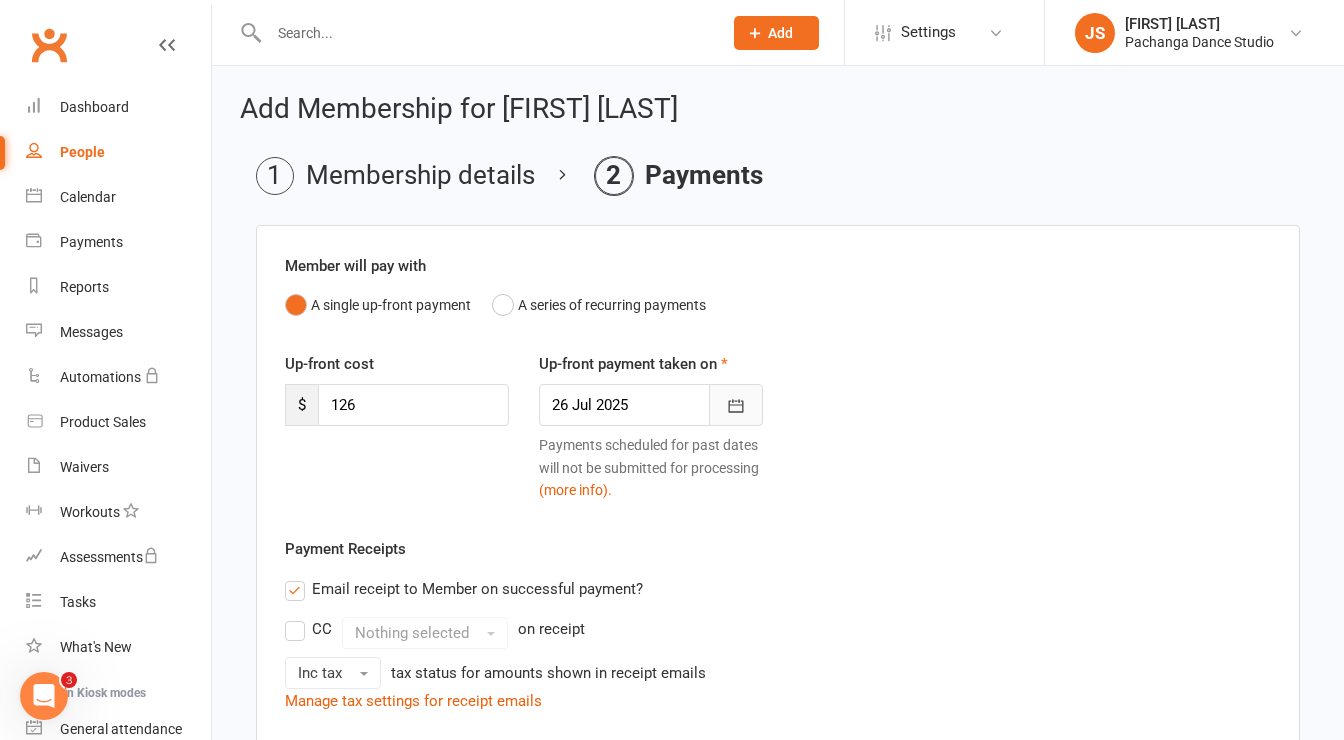 click 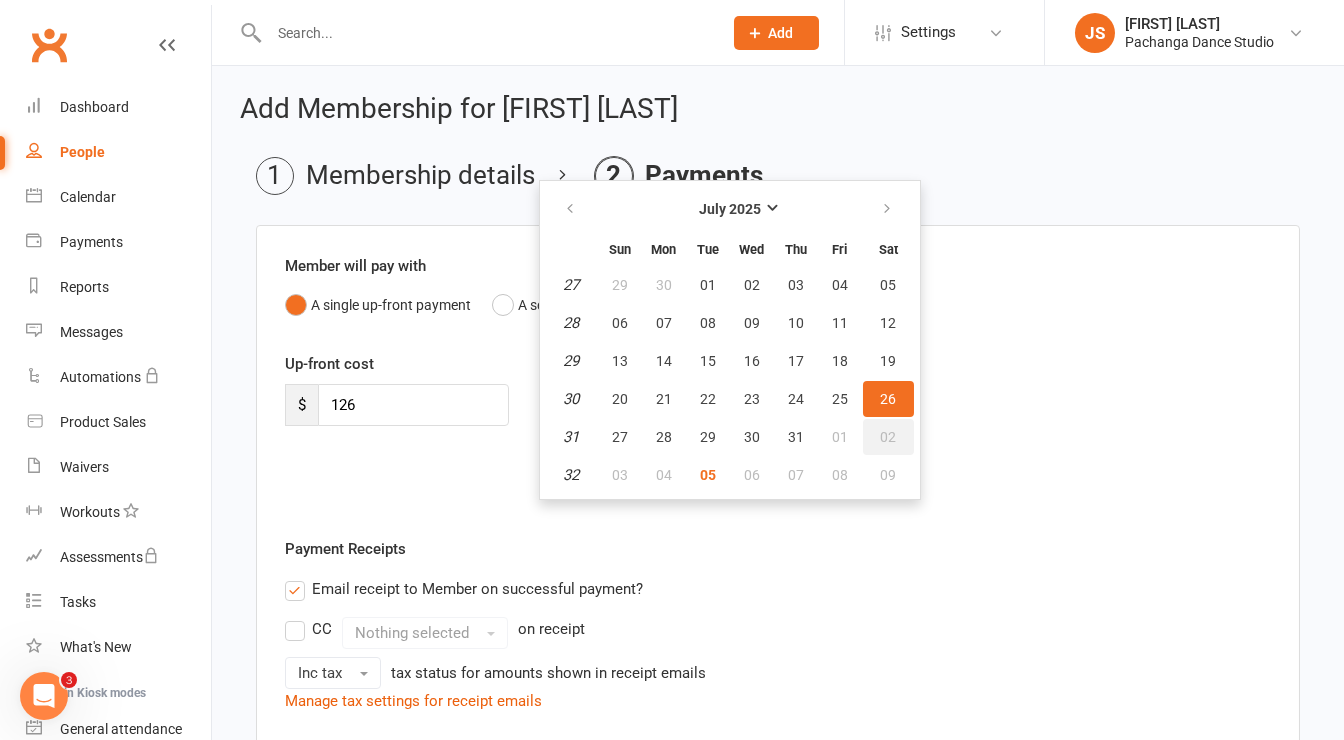 click on "02" at bounding box center (889, 437) 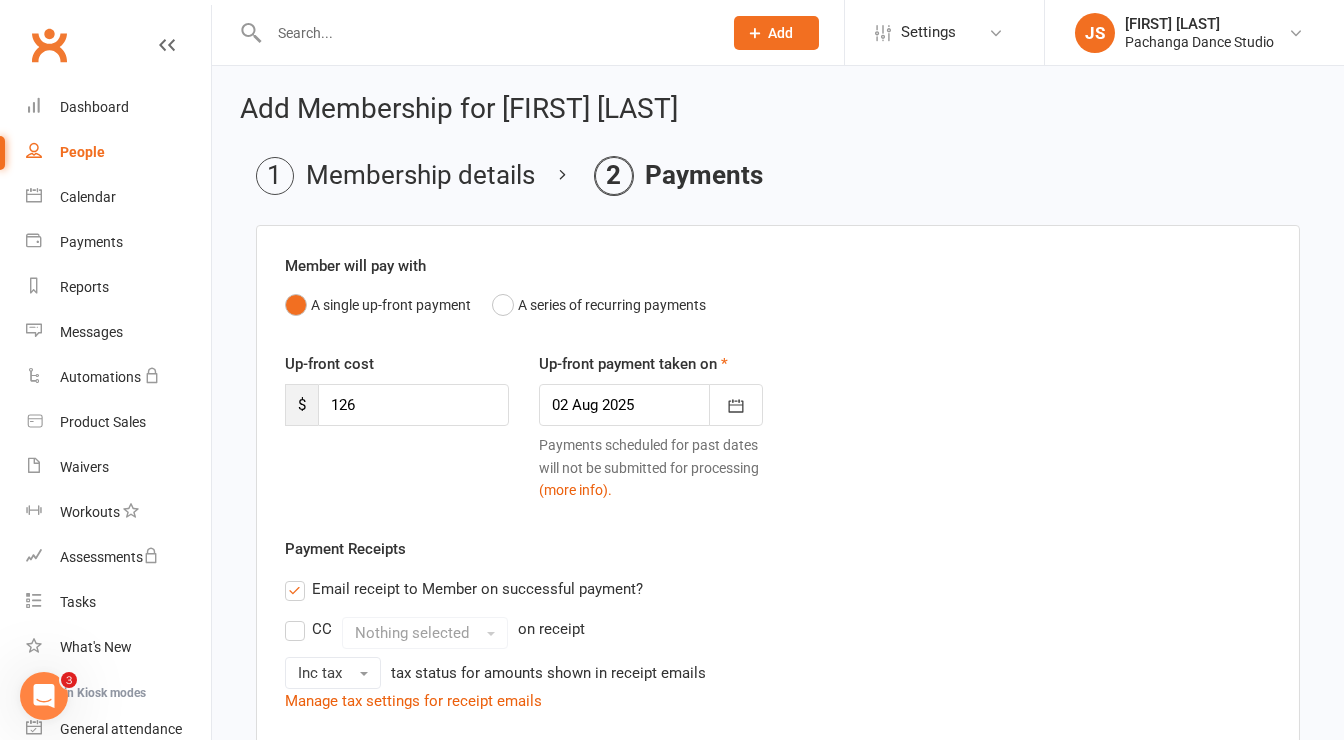 click on "Email receipt to Member on successful payment?" at bounding box center [464, 589] 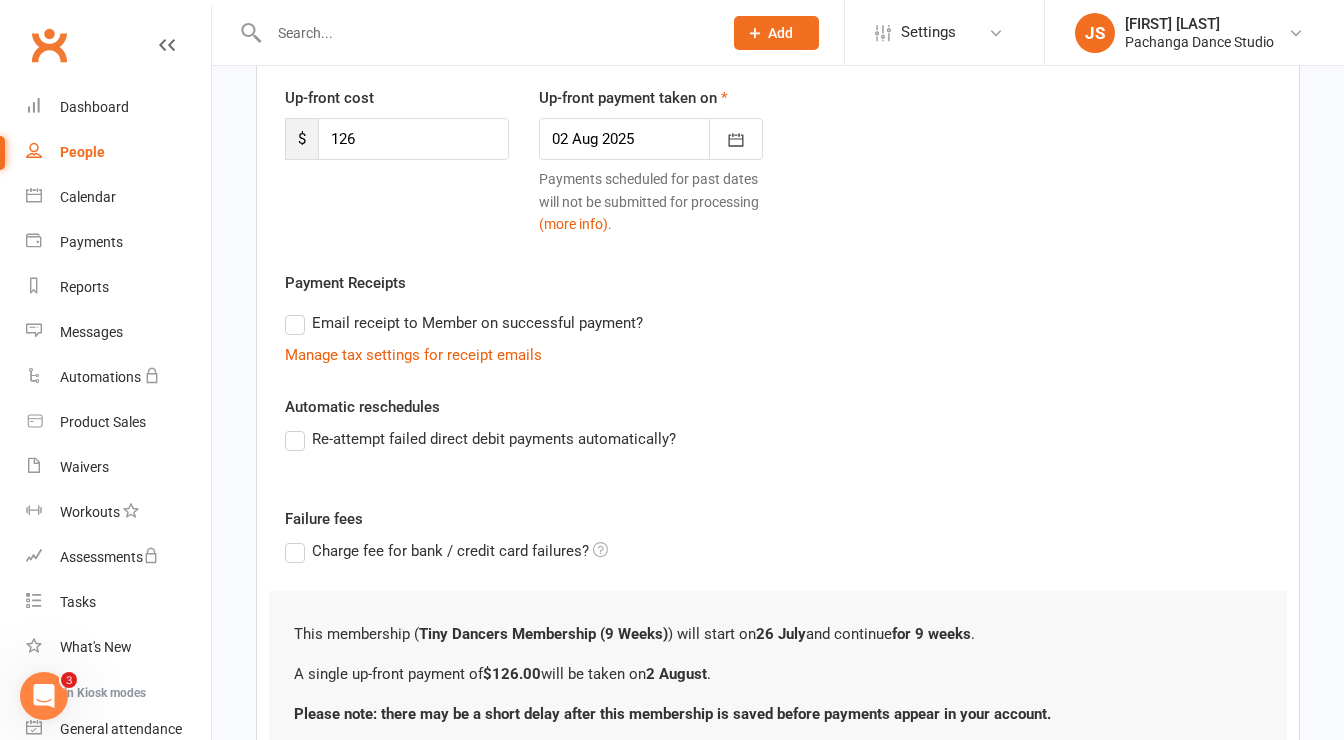 scroll, scrollTop: 428, scrollLeft: 0, axis: vertical 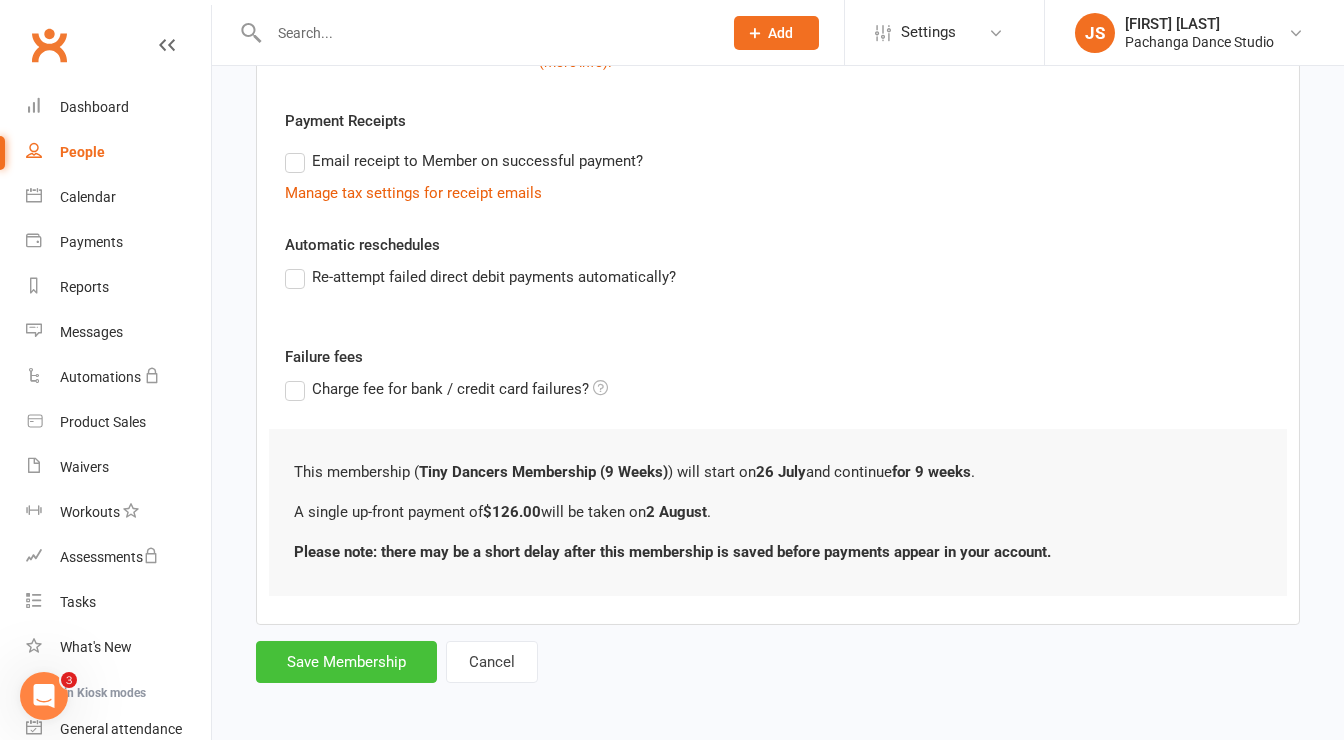 click on "Save Membership" at bounding box center (346, 662) 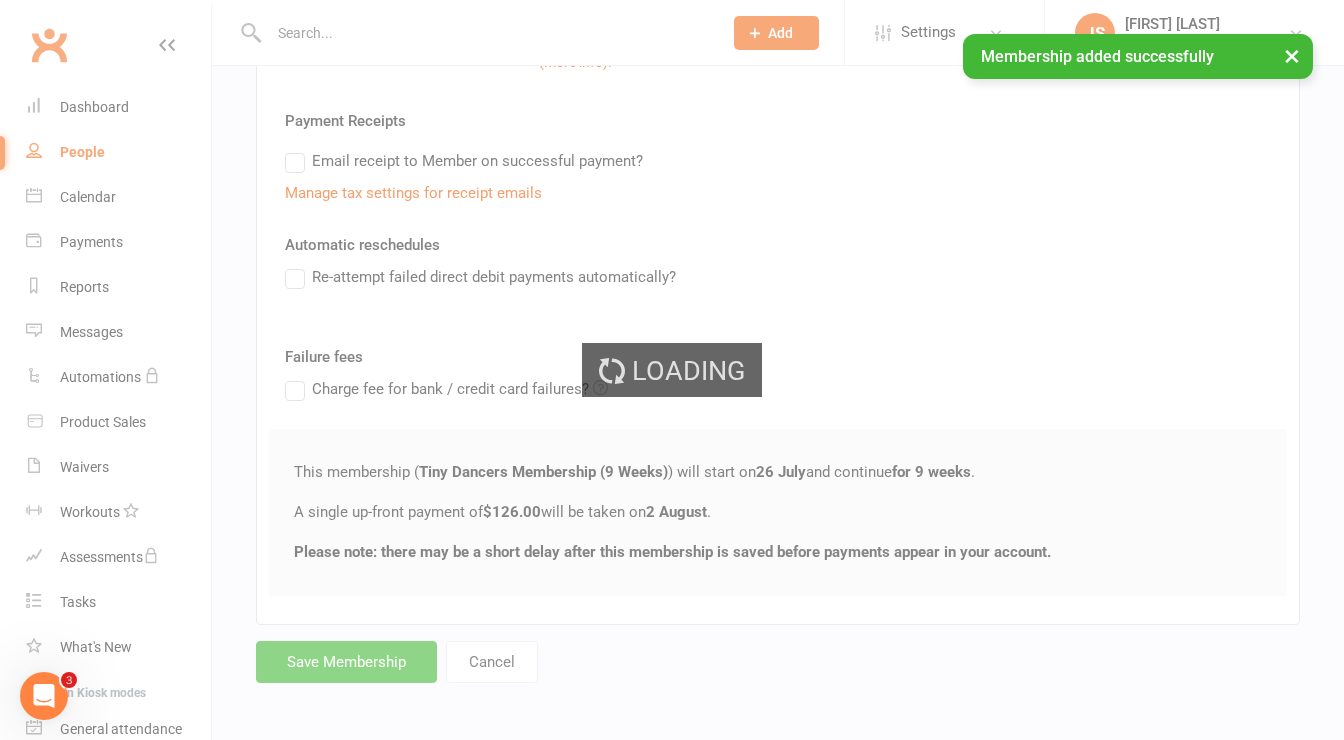 scroll, scrollTop: 0, scrollLeft: 0, axis: both 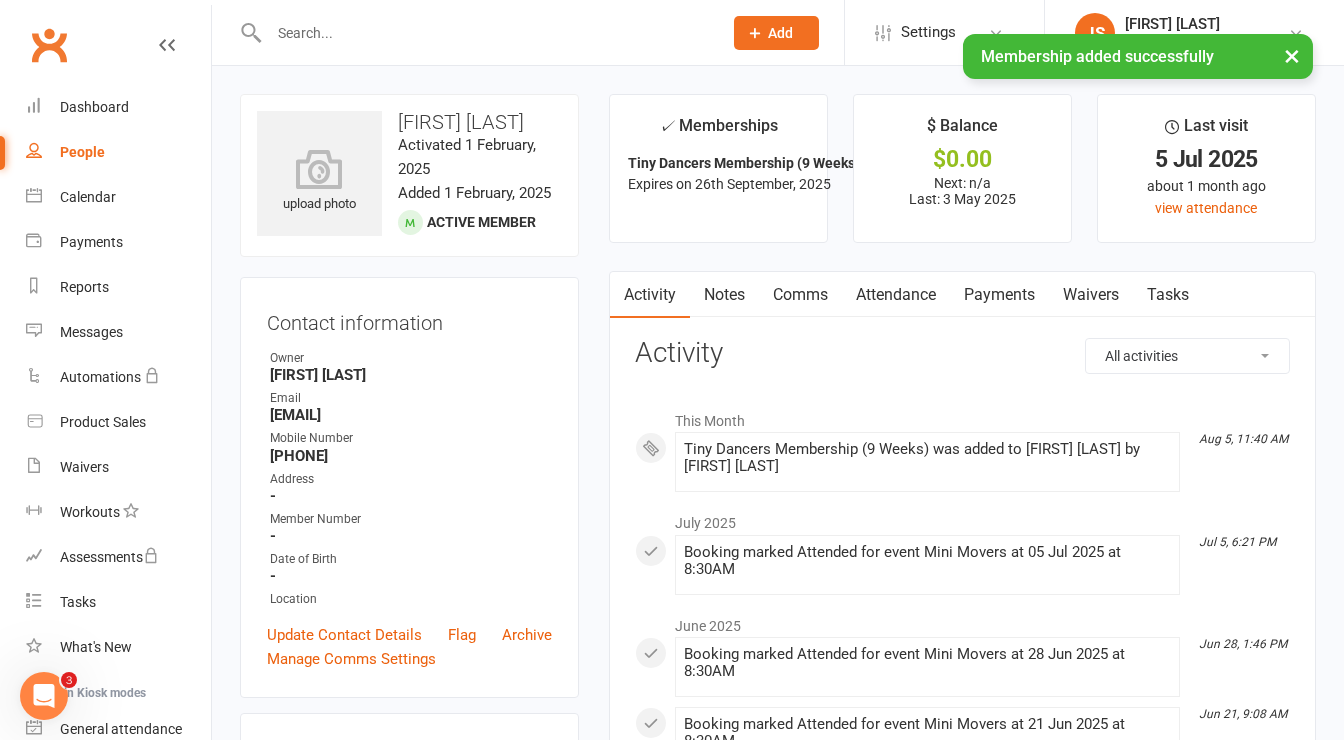 click on "Payments" at bounding box center (999, 295) 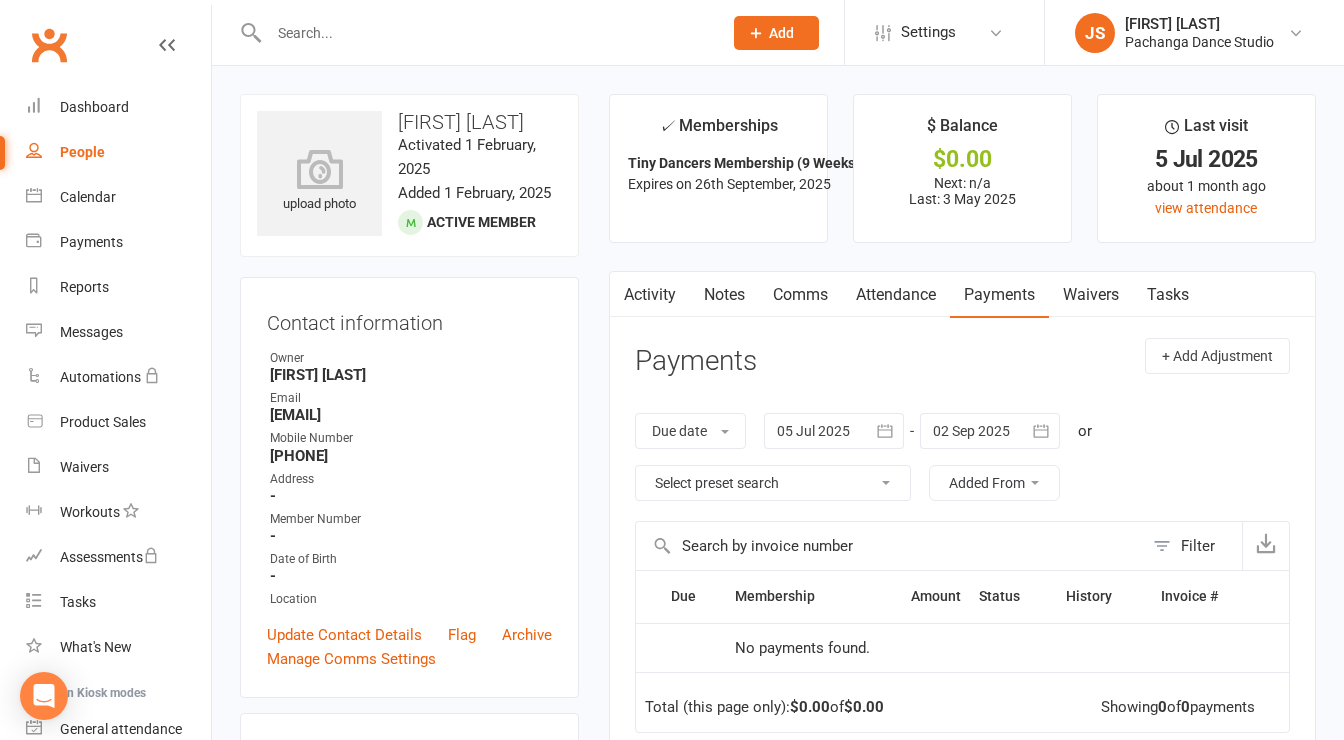 scroll, scrollTop: 0, scrollLeft: 0, axis: both 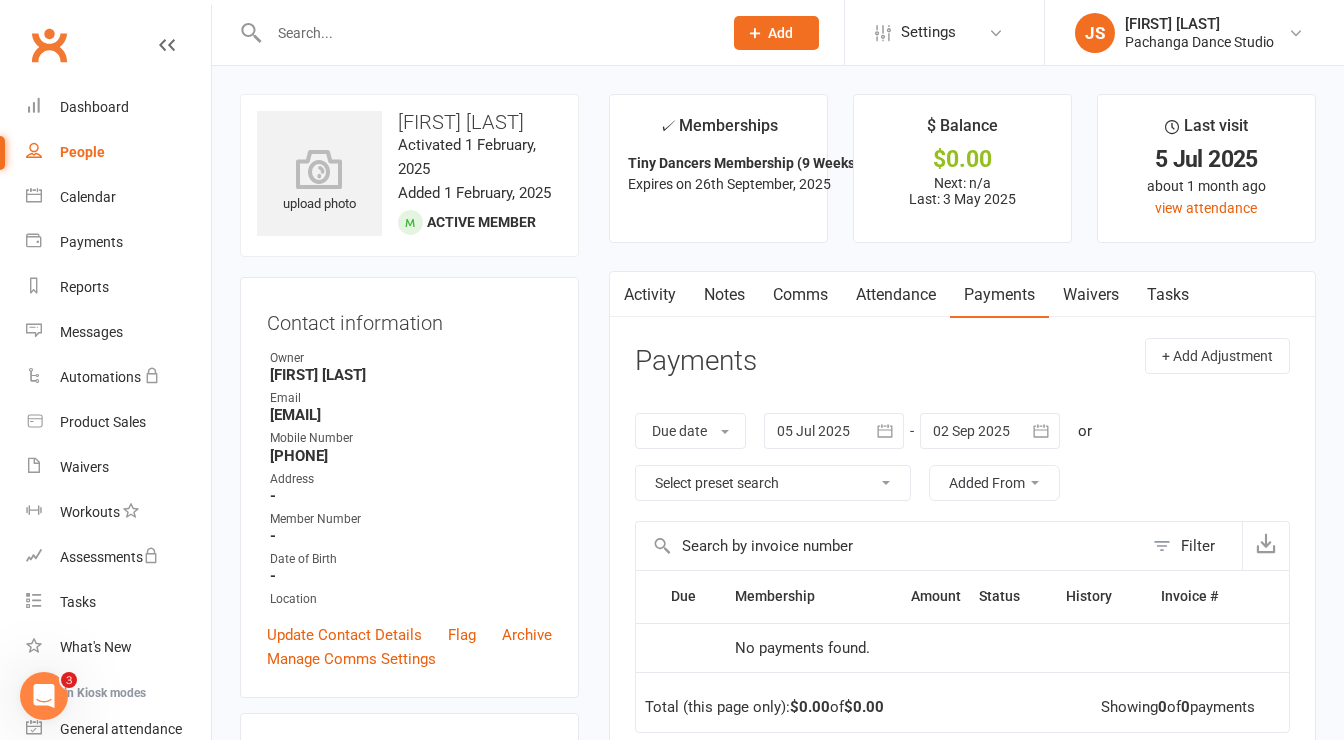 click on "Attendance" at bounding box center [896, 295] 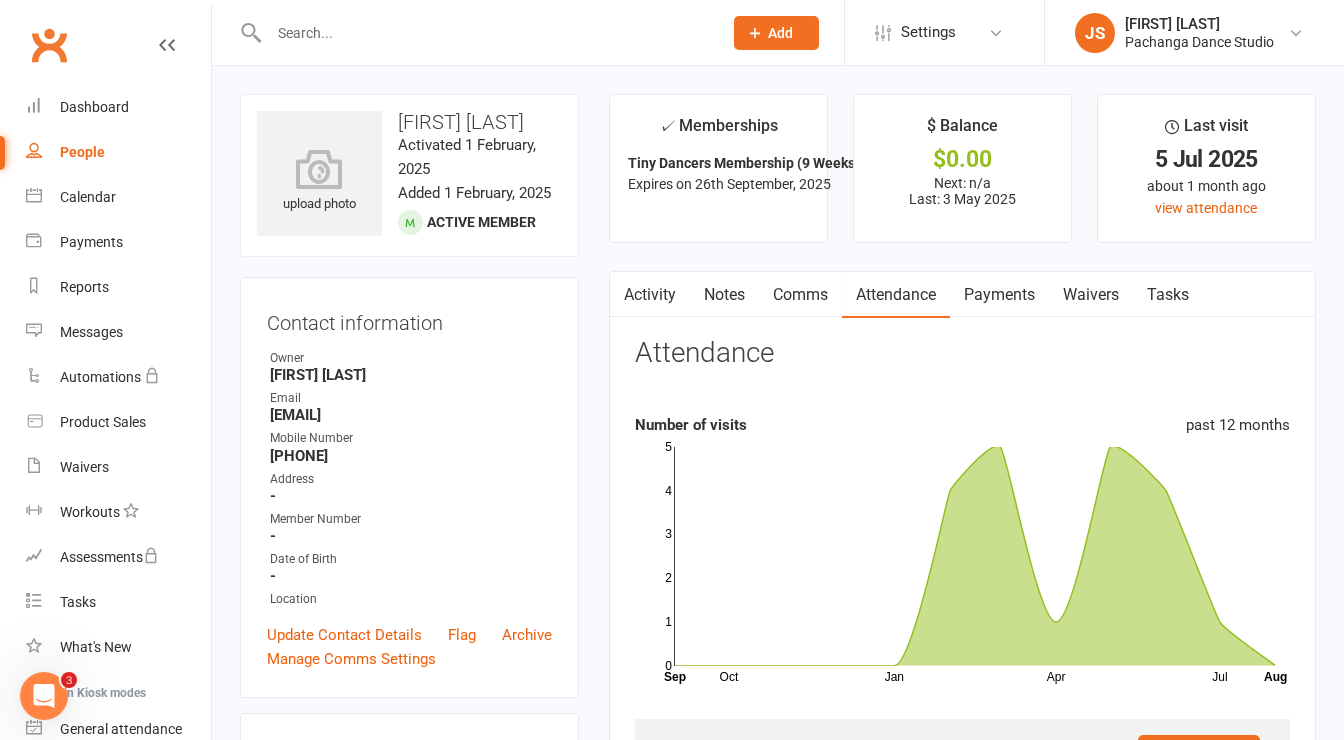 click on "Payments" at bounding box center (999, 295) 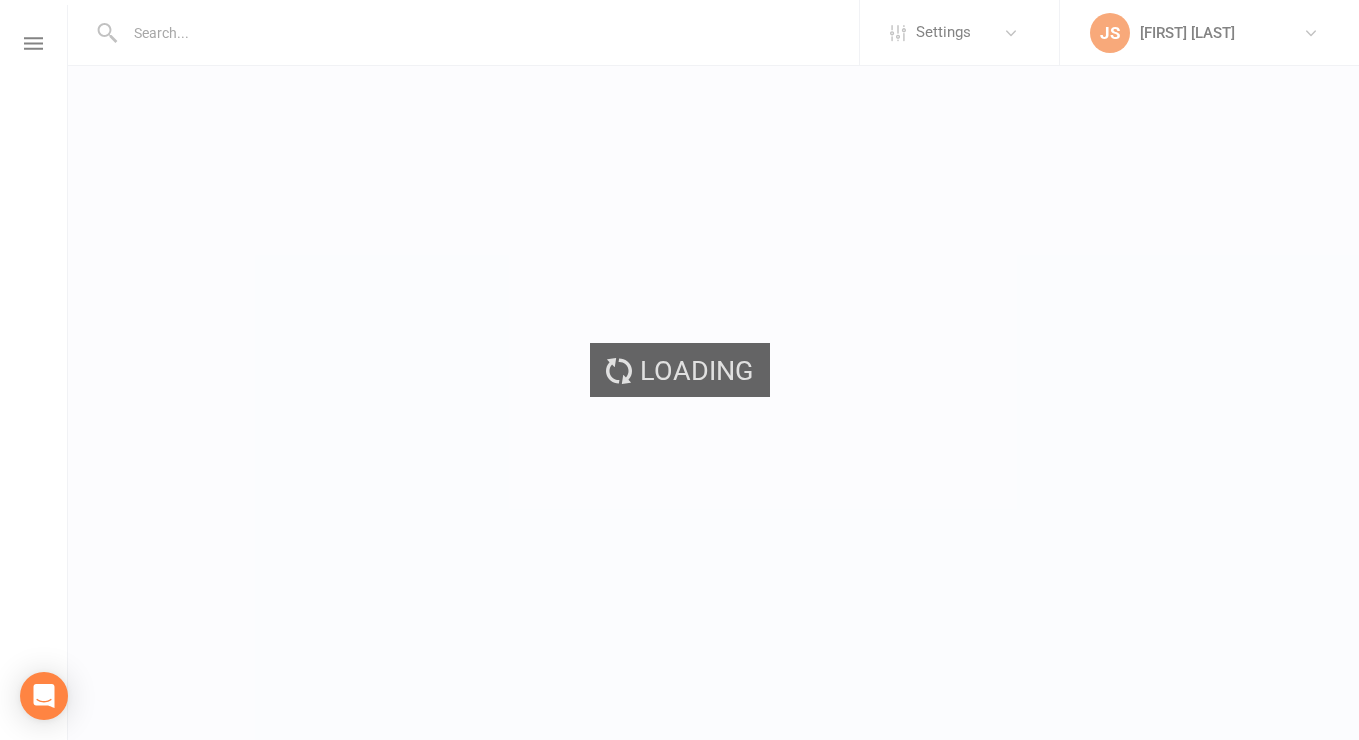 scroll, scrollTop: 0, scrollLeft: 0, axis: both 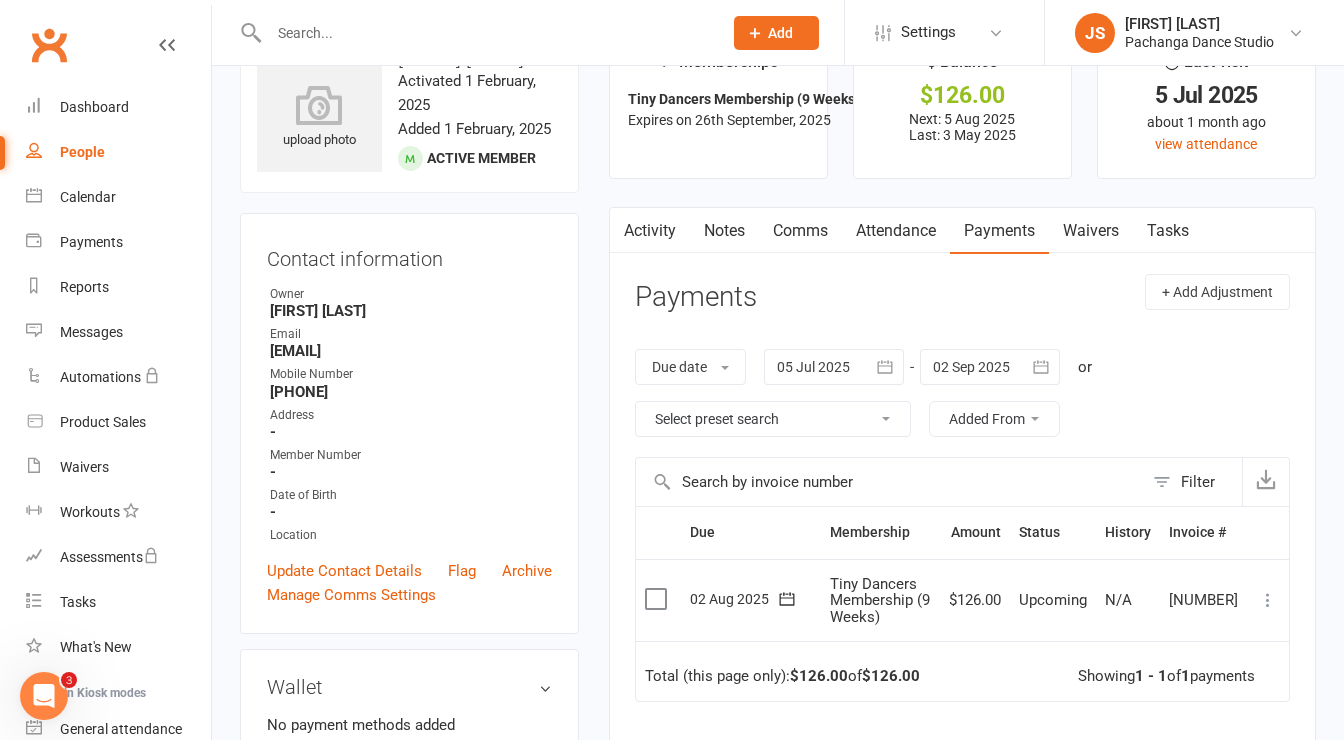 click at bounding box center [1268, 600] 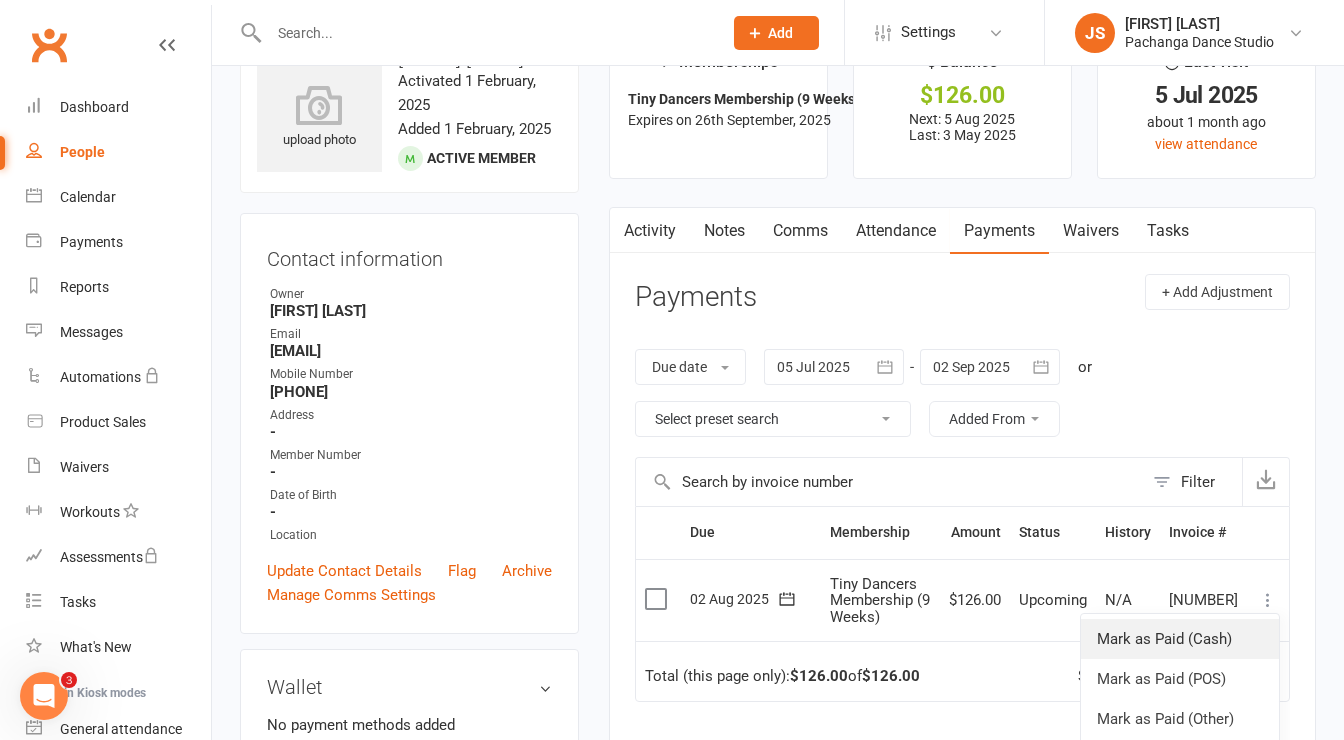 click on "Mark as Paid (Cash)" at bounding box center [1180, 639] 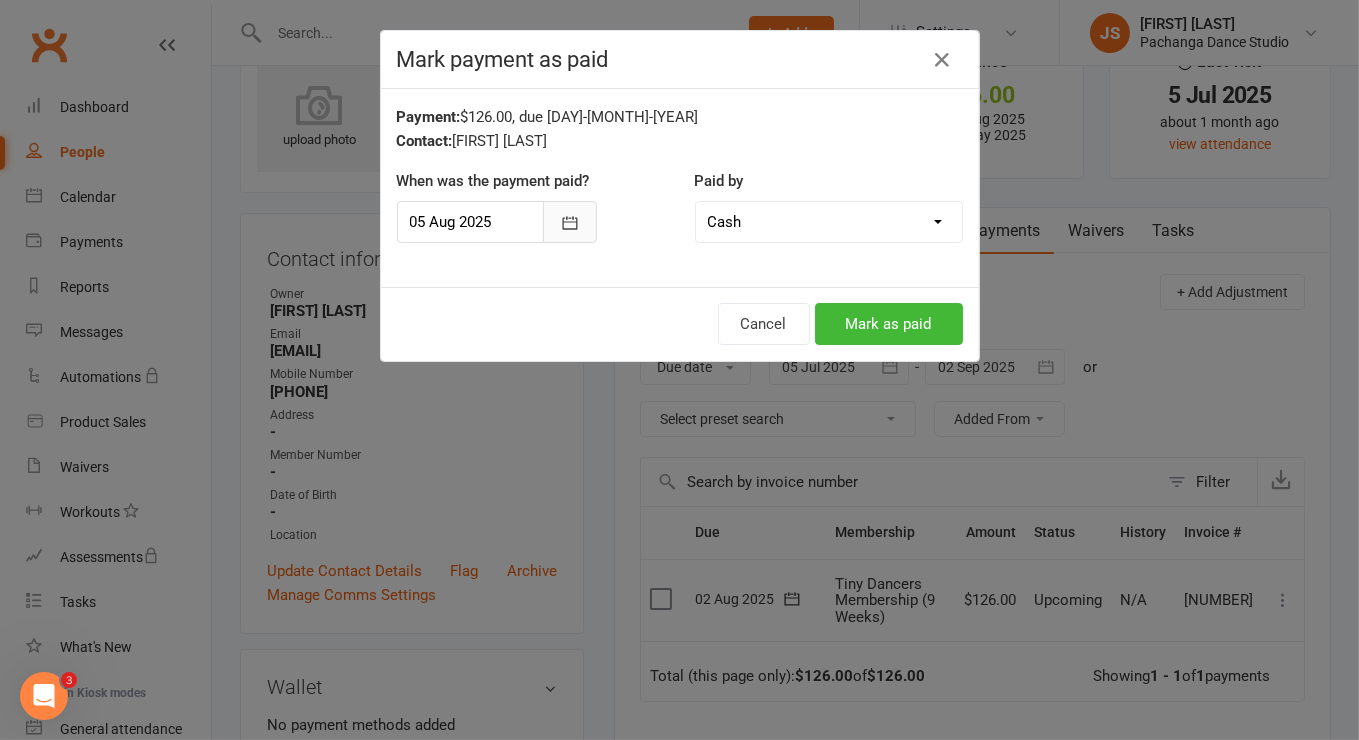 click 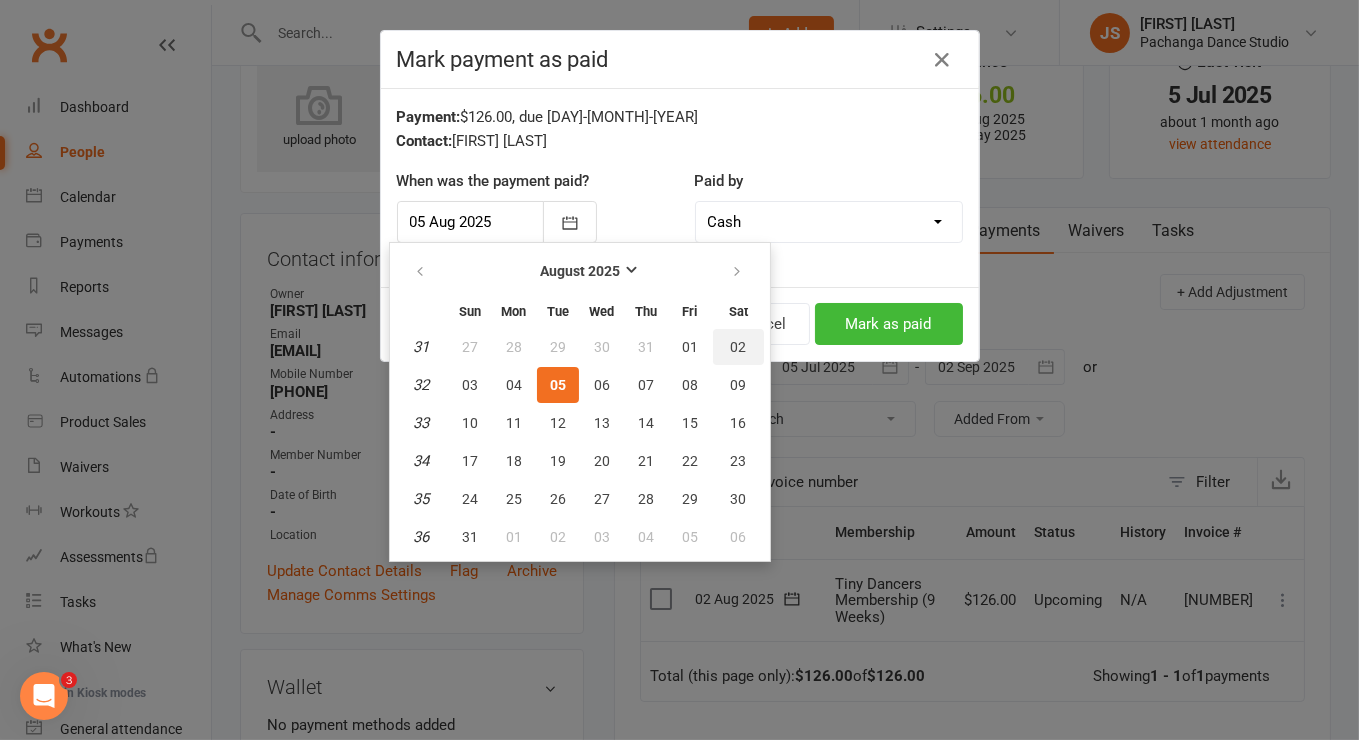 click on "02" at bounding box center (738, 347) 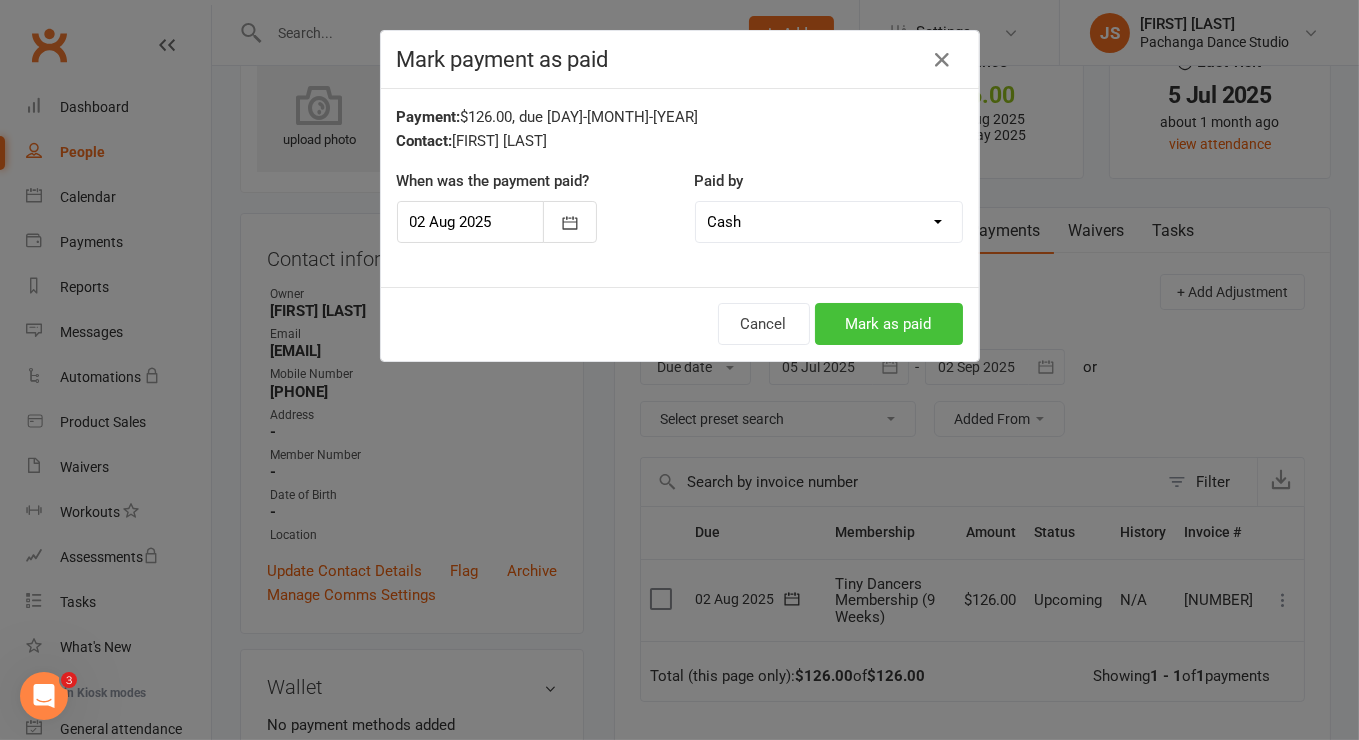 click on "Mark as paid" at bounding box center [889, 324] 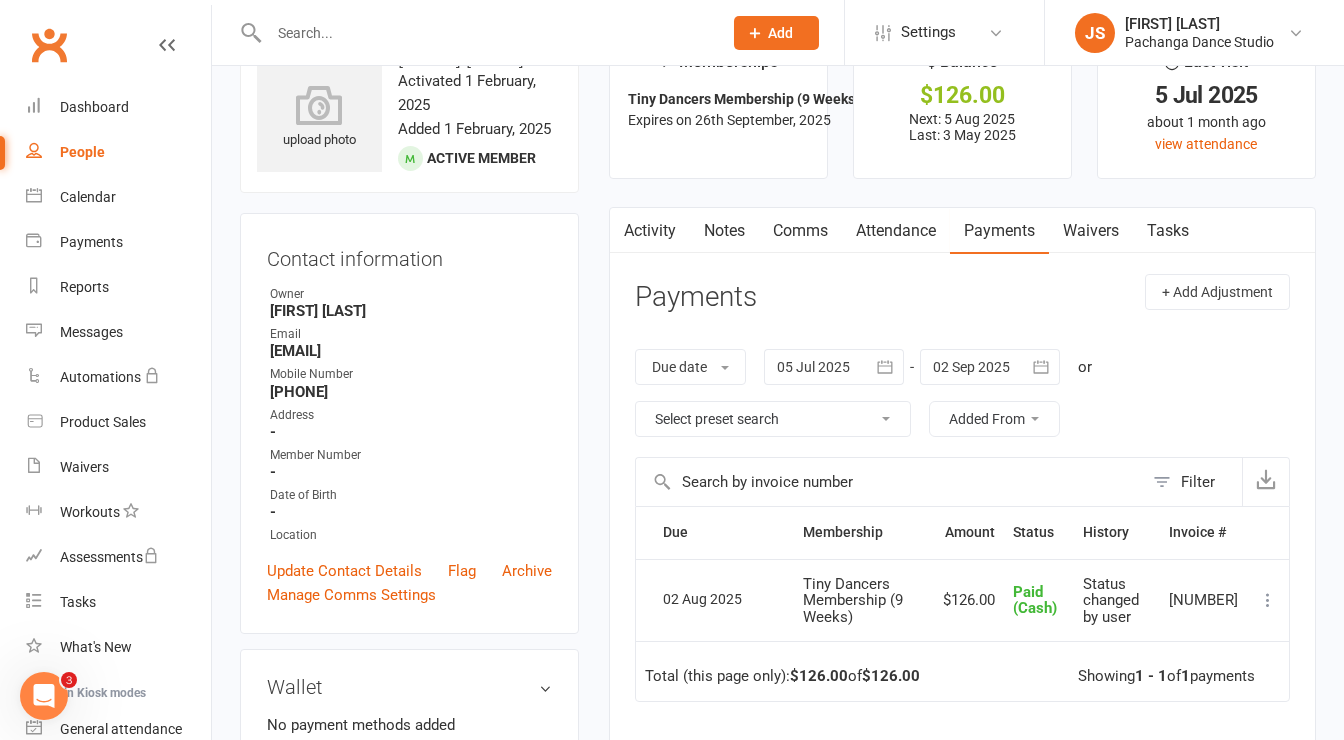 click at bounding box center (474, 32) 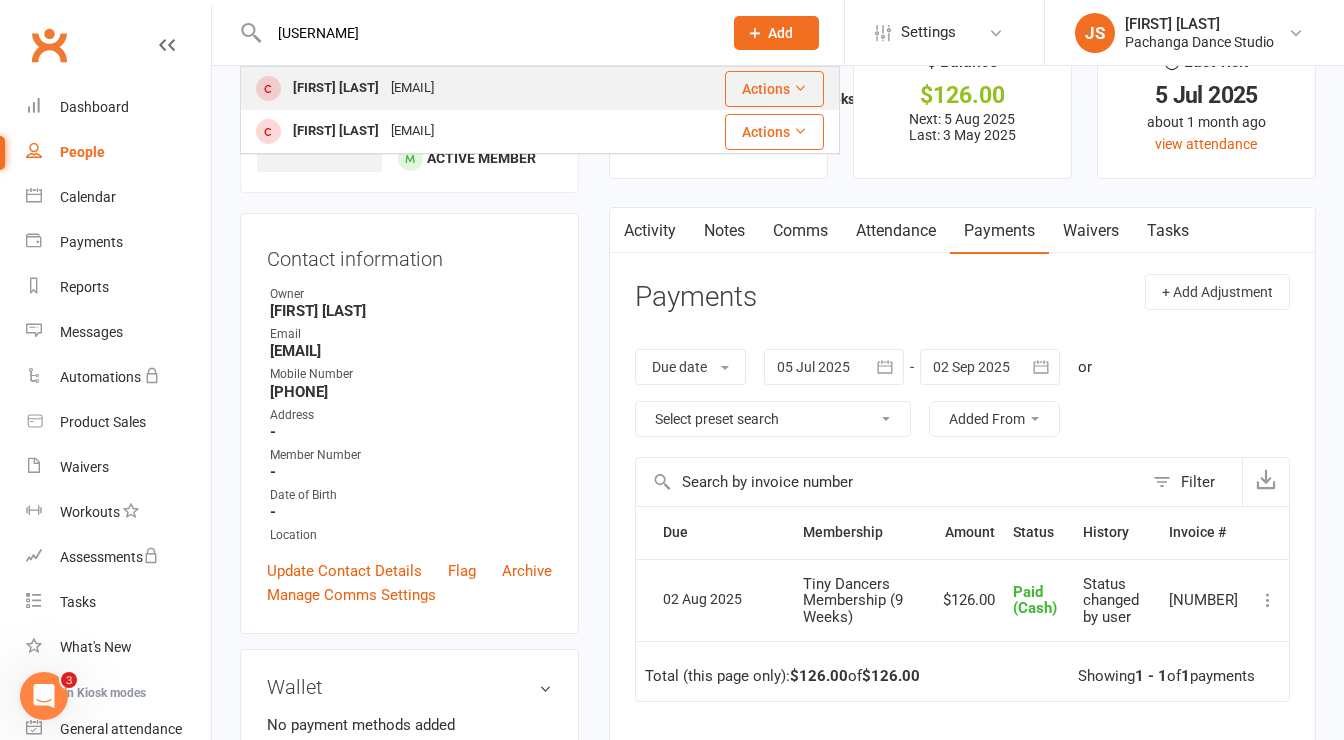 type on "[USERNAME]" 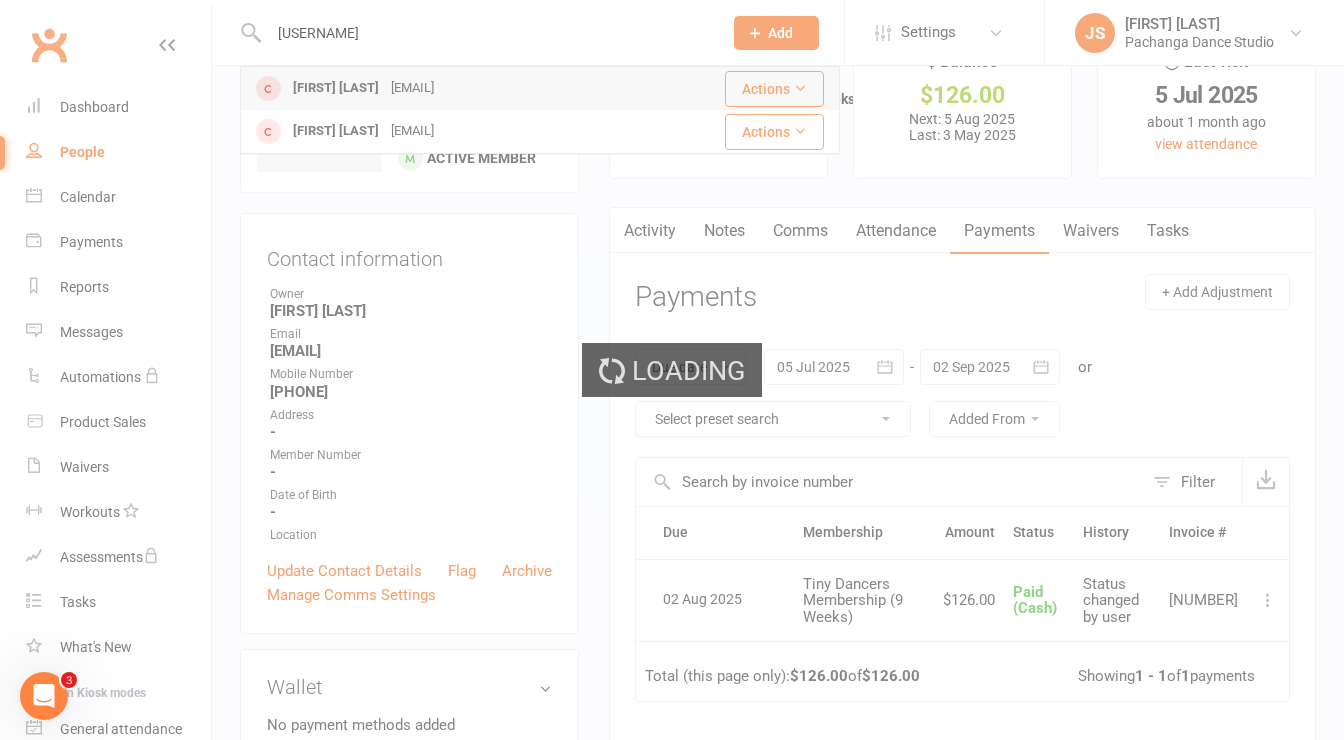 type 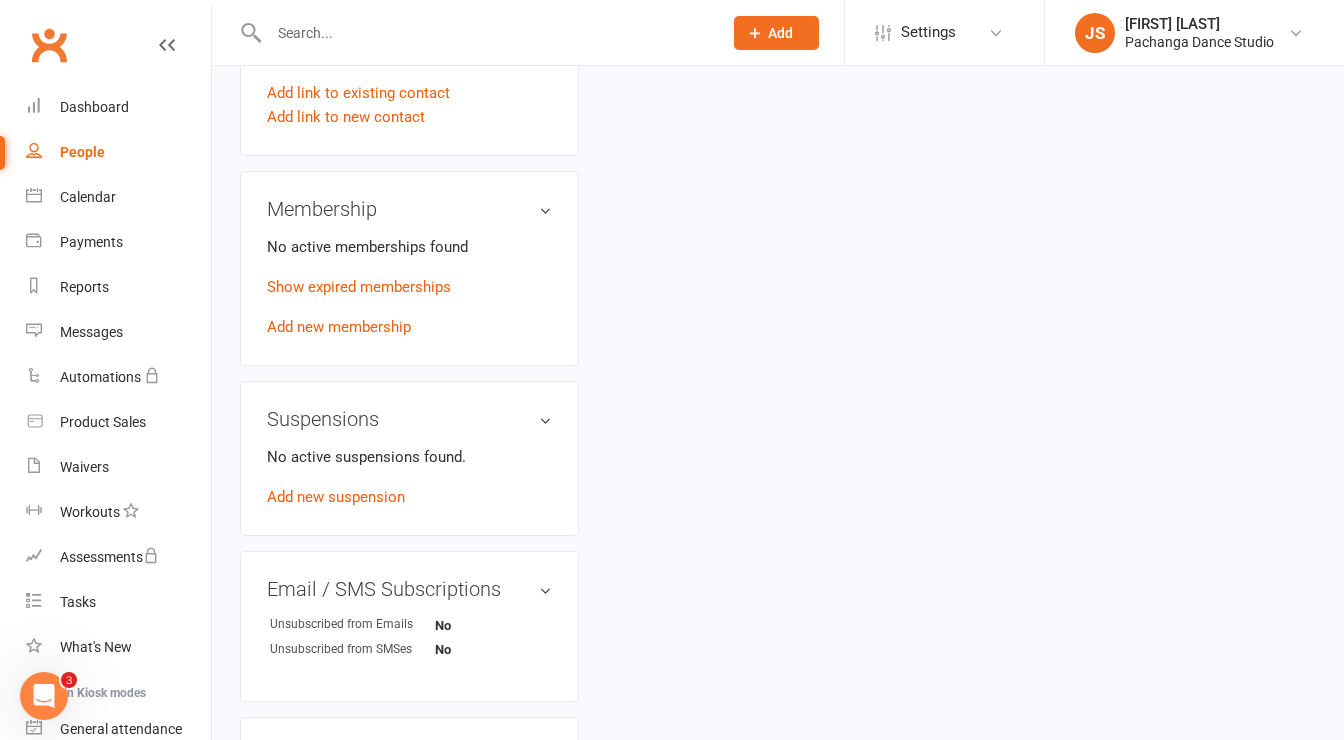 scroll, scrollTop: 900, scrollLeft: 0, axis: vertical 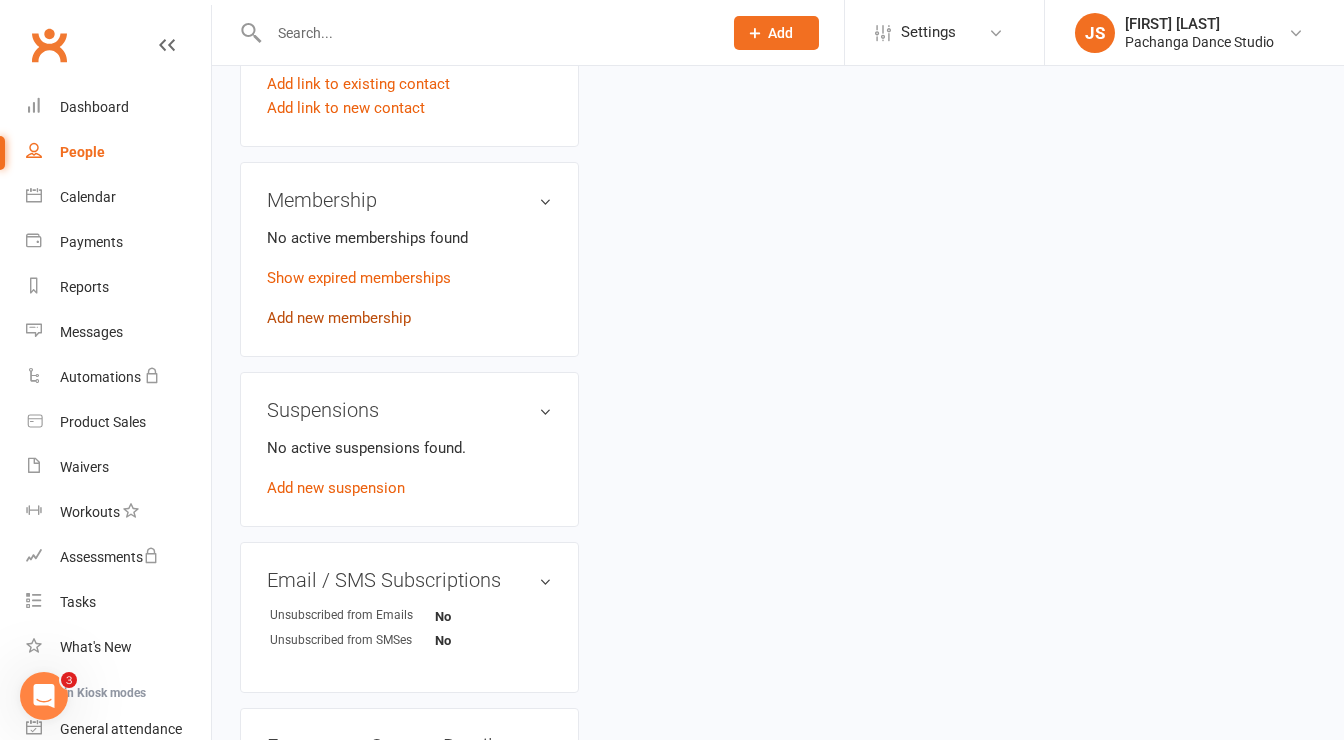 click on "Add new membership" at bounding box center (339, 318) 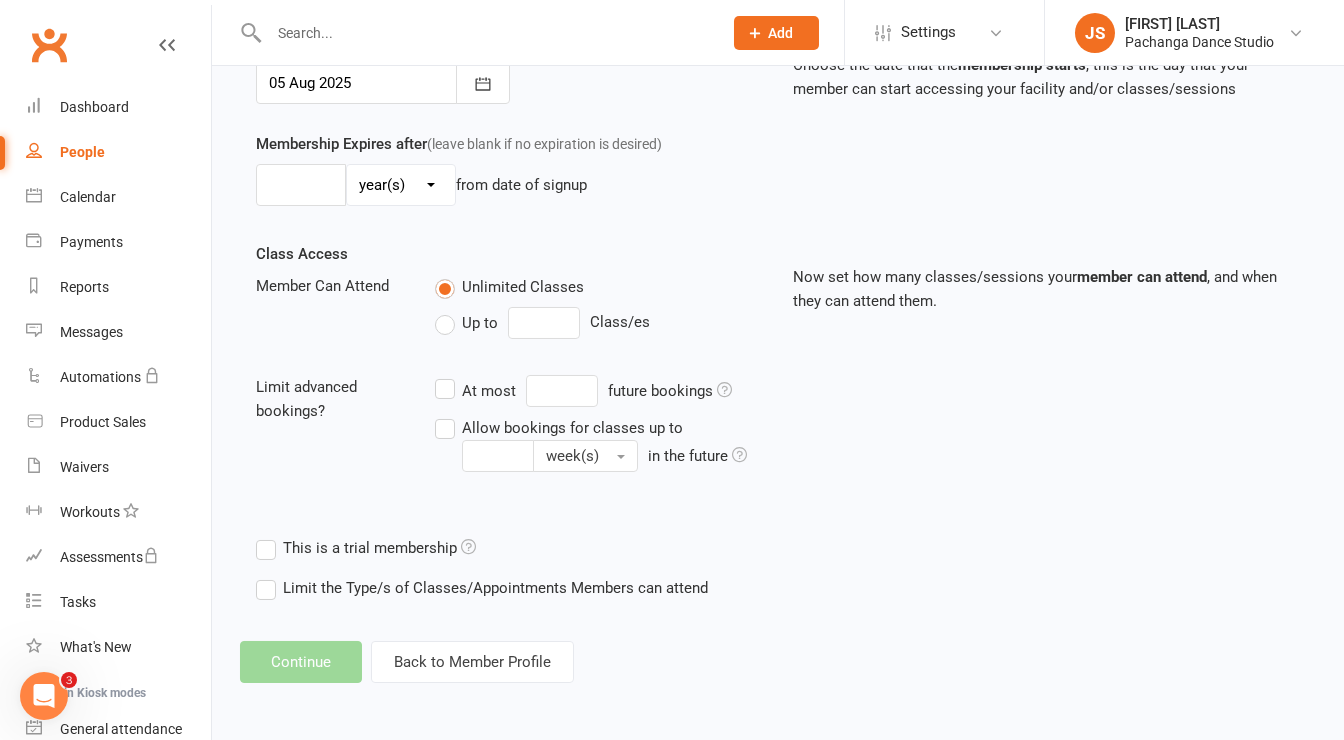 scroll, scrollTop: 0, scrollLeft: 0, axis: both 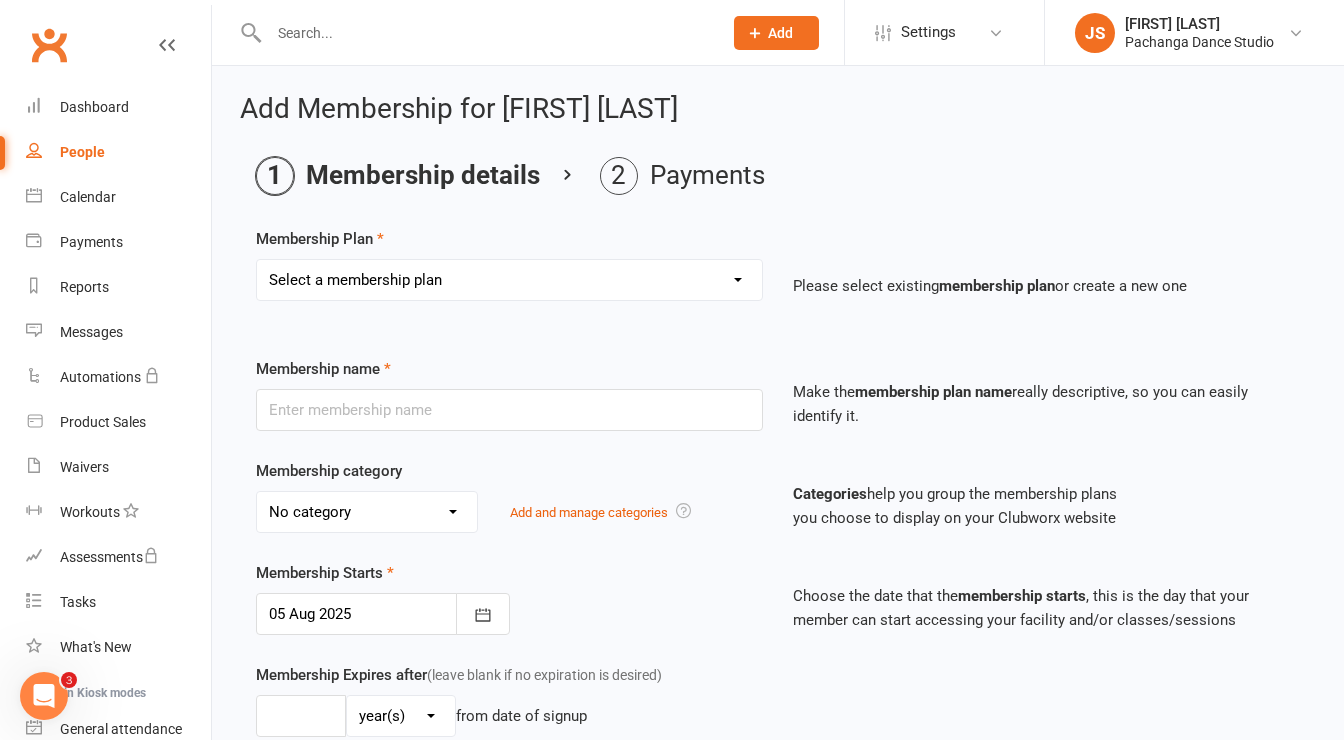 click on "Select a membership plan Create new Membership Plan Single Class Pass 5 Class Pack 10 Class Pack Single Class Pass - Phillip Island 5 Class Pass - Phillip Island 10 Class Pass - Phillip Island Pink Membership Black Membership White Membership (Teen only) Teen Comp Class (9 weeks) Mini Movers (18mths+) Single Class Mini Movers 4 Class Pass Mini Movers Direct Debit Tiny Dancers (3yrs+) Single Class Tiny Dancers 4 Class Pass Tiny Dancers Direct Debit Junior (6yrs+) Single Class Pass Junior 4 Class Pass Junior Groovers Direct Debit Regular Package Premium Package VIP Package Showcase Private Lesson Pack Floorspace Intro 2 Week Starter Pack - New Clients Only ACTIVE P/L CLIENT OLD SYSTEM - PAID IN FULL WHITE Junior Groovers Membership Tiny Dancers Term 3 Membership Junior Groovers Holiday Program 2 Class Pack Junior Groovers Term 4 Membership Tiny Dancers Term 4 Membership 20 Class Pack Tiny Dancers Membership (9 Weeks) Mini Movers Membership (9 weeks) Junior Groovers Membership (Term 2) Class & Social Combo" at bounding box center [509, 280] 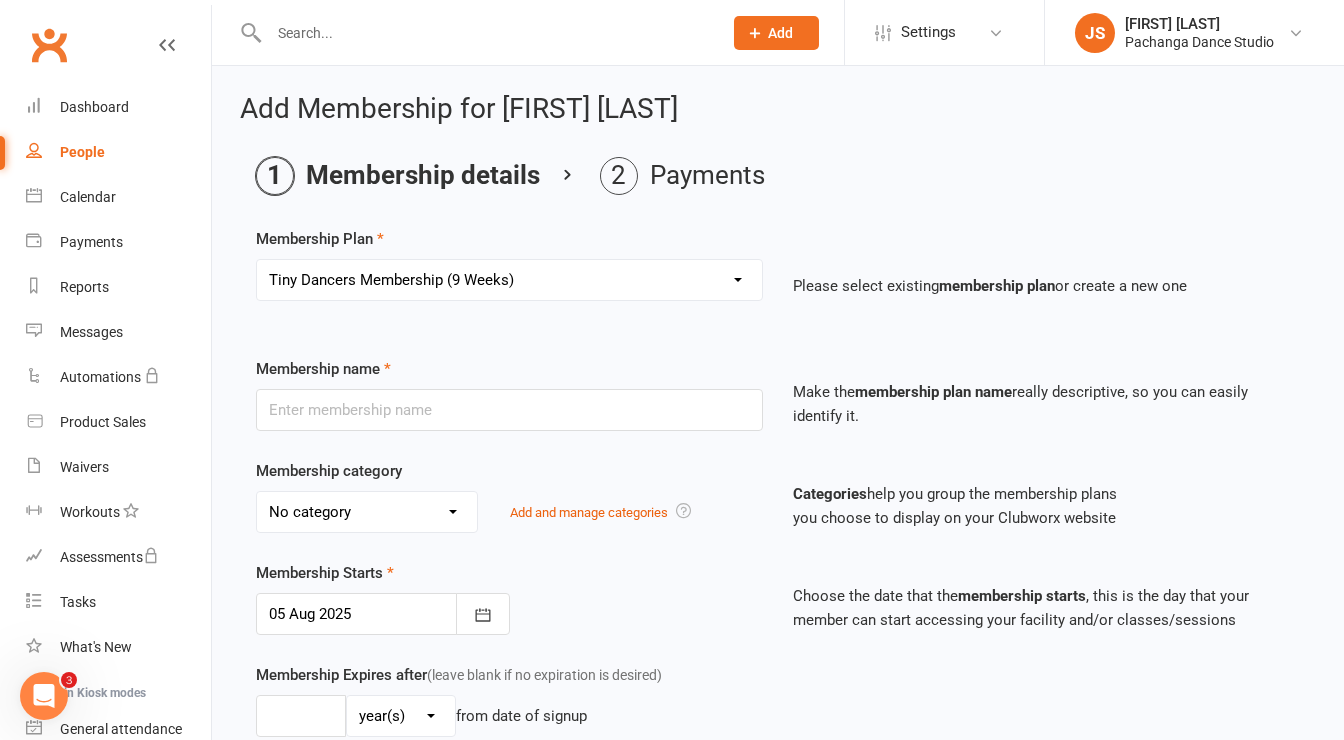 click on "Select a membership plan Create new Membership Plan Single Class Pass 5 Class Pack 10 Class Pack Single Class Pass - Phillip Island 5 Class Pass - Phillip Island 10 Class Pass - Phillip Island Pink Membership Black Membership White Membership (Teen only) Teen Comp Class (9 weeks) Mini Movers (18mths+) Single Class Mini Movers 4 Class Pass Mini Movers Direct Debit Tiny Dancers (3yrs+) Single Class Tiny Dancers 4 Class Pass Tiny Dancers Direct Debit Junior (6yrs+) Single Class Pass Junior 4 Class Pass Junior Groovers Direct Debit Regular Package Premium Package VIP Package Showcase Private Lesson Pack Floorspace Intro 2 Week Starter Pack - New Clients Only ACTIVE P/L CLIENT OLD SYSTEM - PAID IN FULL WHITE Junior Groovers Membership Tiny Dancers Term 3 Membership Junior Groovers Holiday Program 2 Class Pack Junior Groovers Term 4 Membership Tiny Dancers Term 4 Membership 20 Class Pack Tiny Dancers Membership (9 Weeks) Mini Movers Membership (9 weeks) Junior Groovers Membership (Term 2) Class & Social Combo" at bounding box center (509, 280) 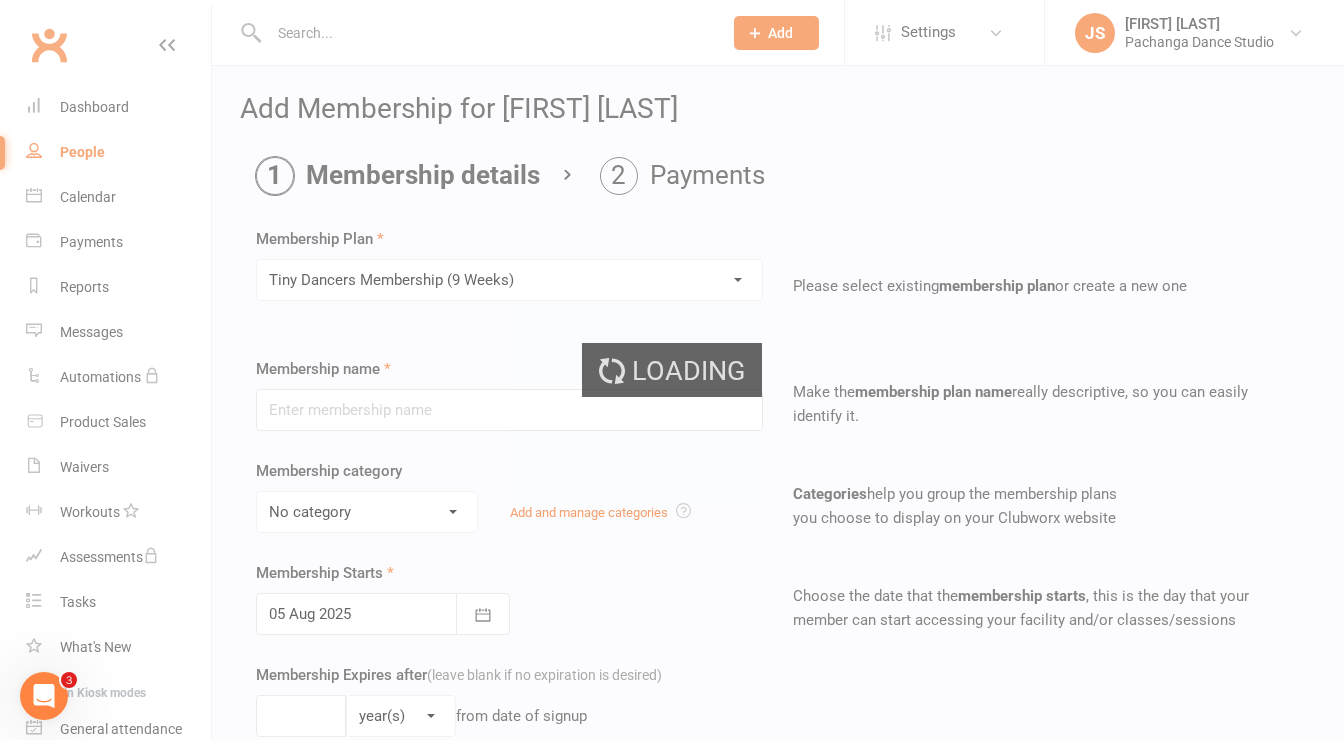 type on "Tiny Dancers Membership (9 Weeks)" 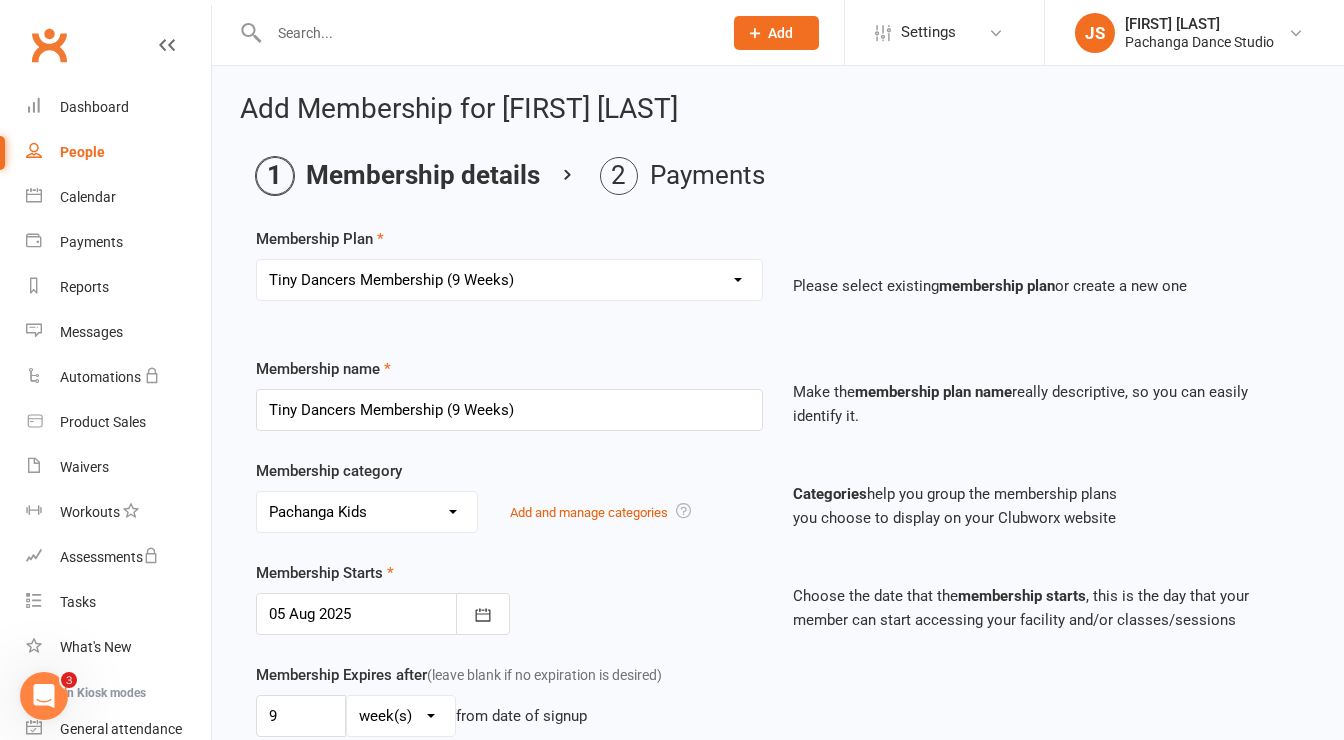 scroll, scrollTop: 137, scrollLeft: 0, axis: vertical 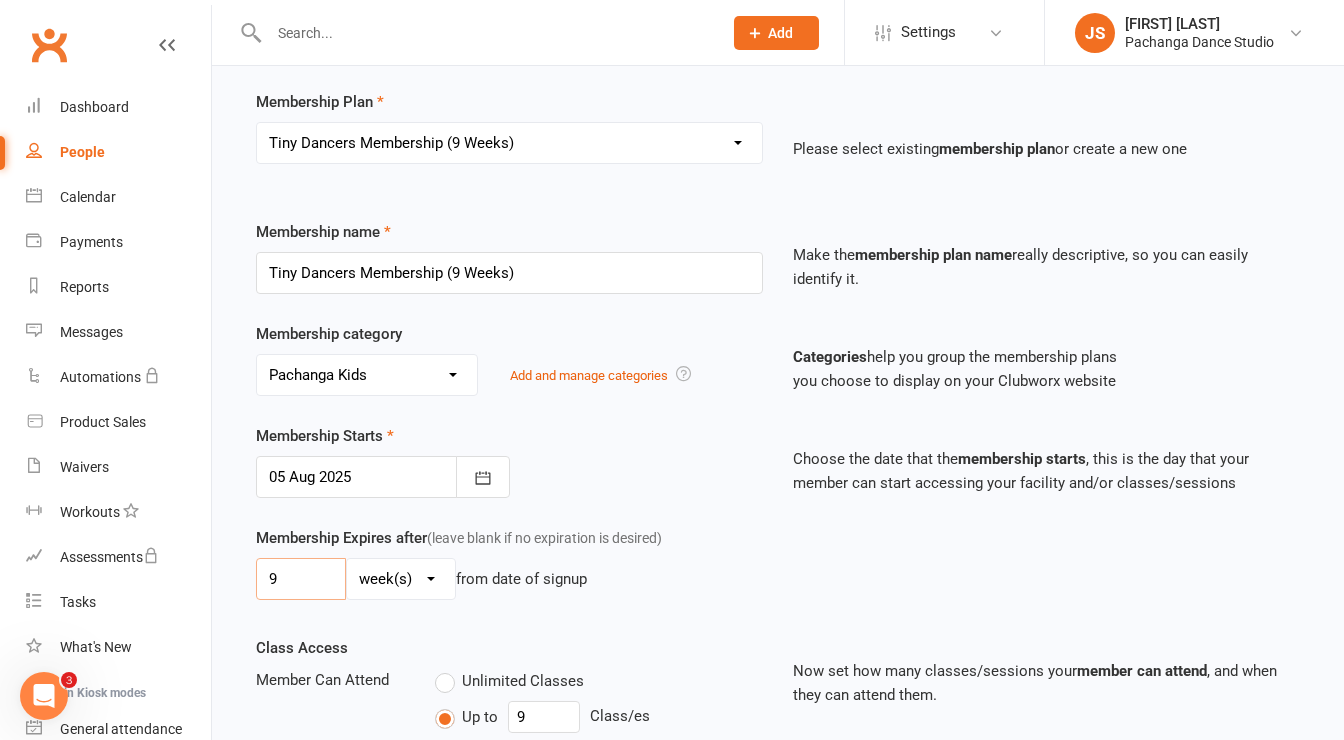drag, startPoint x: 263, startPoint y: 575, endPoint x: 220, endPoint y: 580, distance: 43.289722 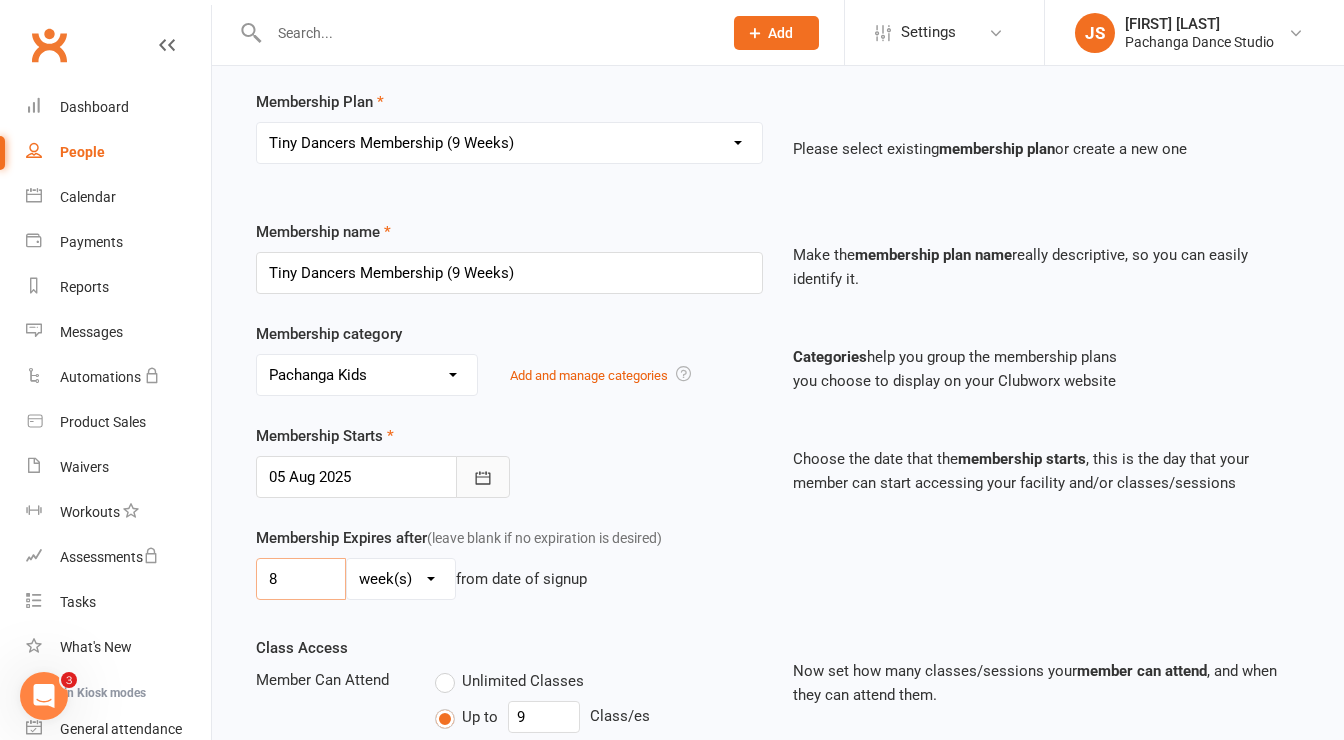 type on "8" 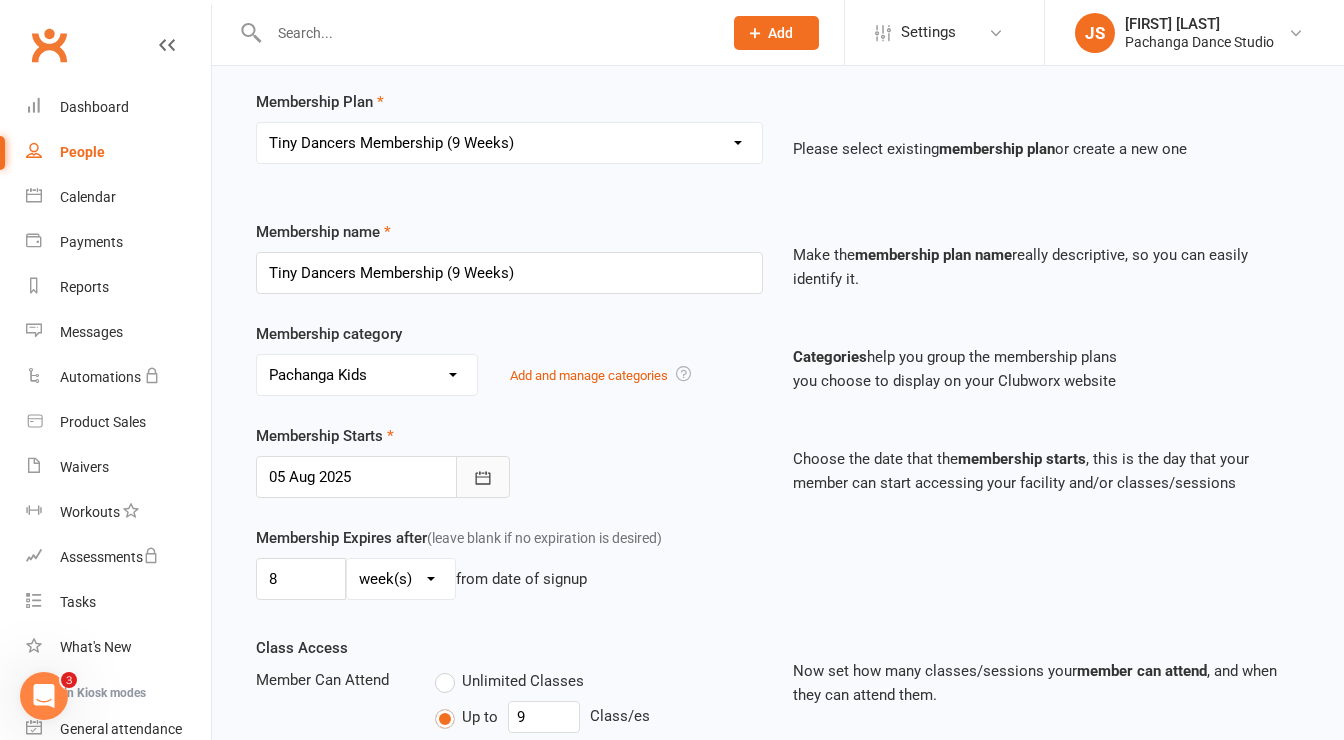 click 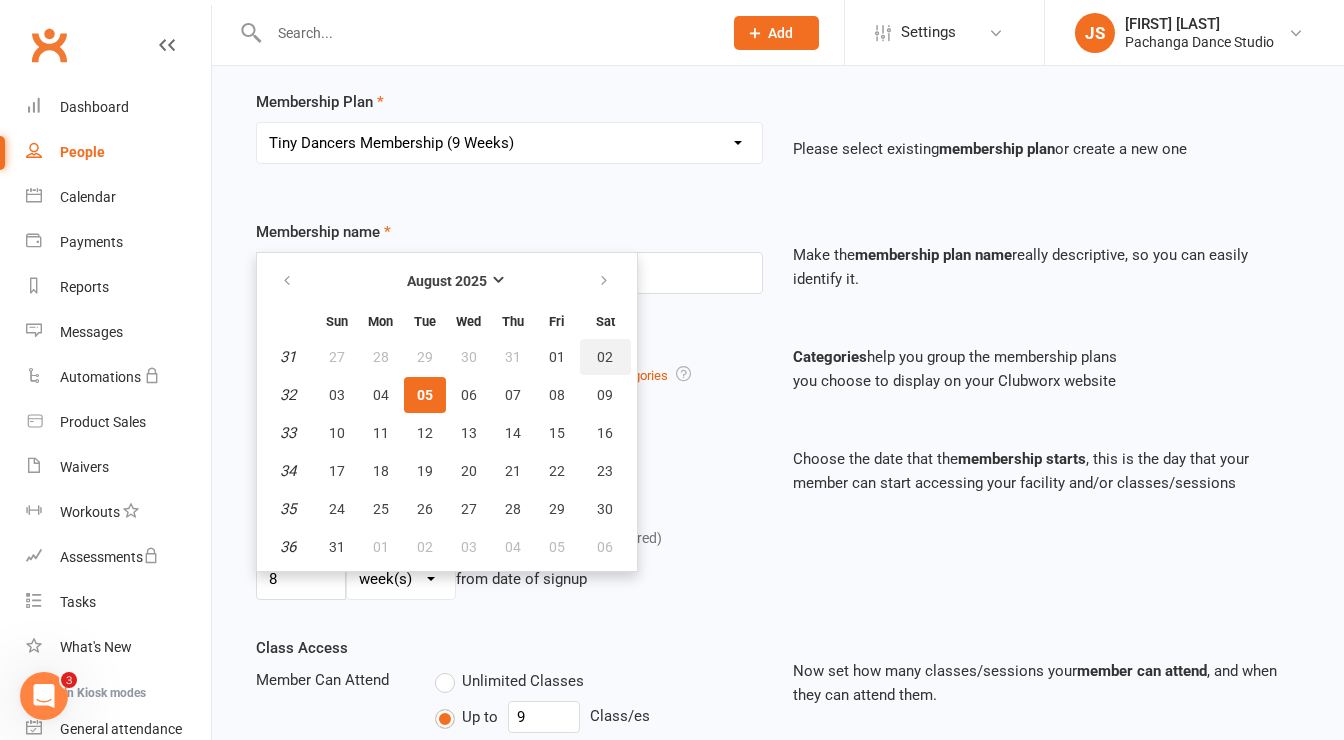 click on "02" at bounding box center (606, 357) 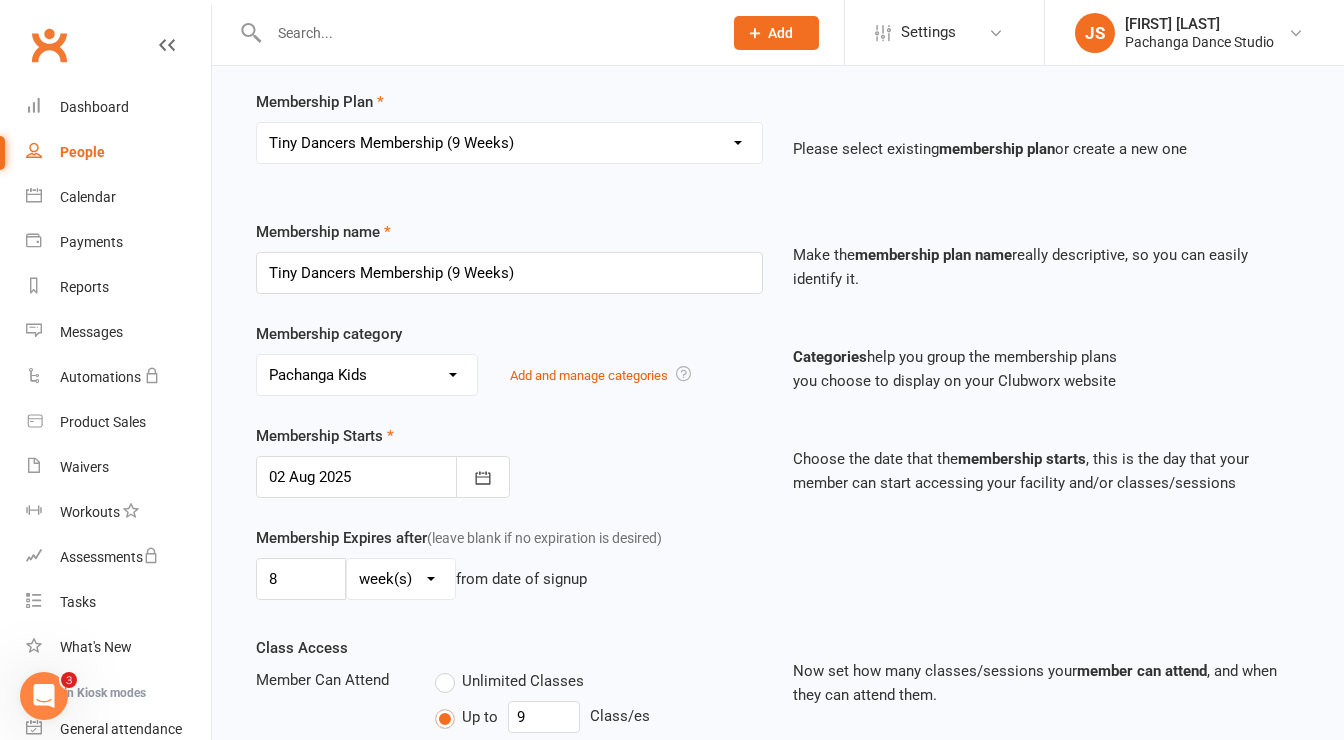 click on "Membership Starts 02 Aug 2025
August 2025
Sun Mon Tue Wed Thu Fri Sat
31
27
28
29
30
31
01
02
32
03
04
05
06
07
08
09
33
10
11
12
13
14
15
16
34
17
18
19
20
21
22
23
35
24
25
26
27
28
29
30
36 31" at bounding box center (509, 461) 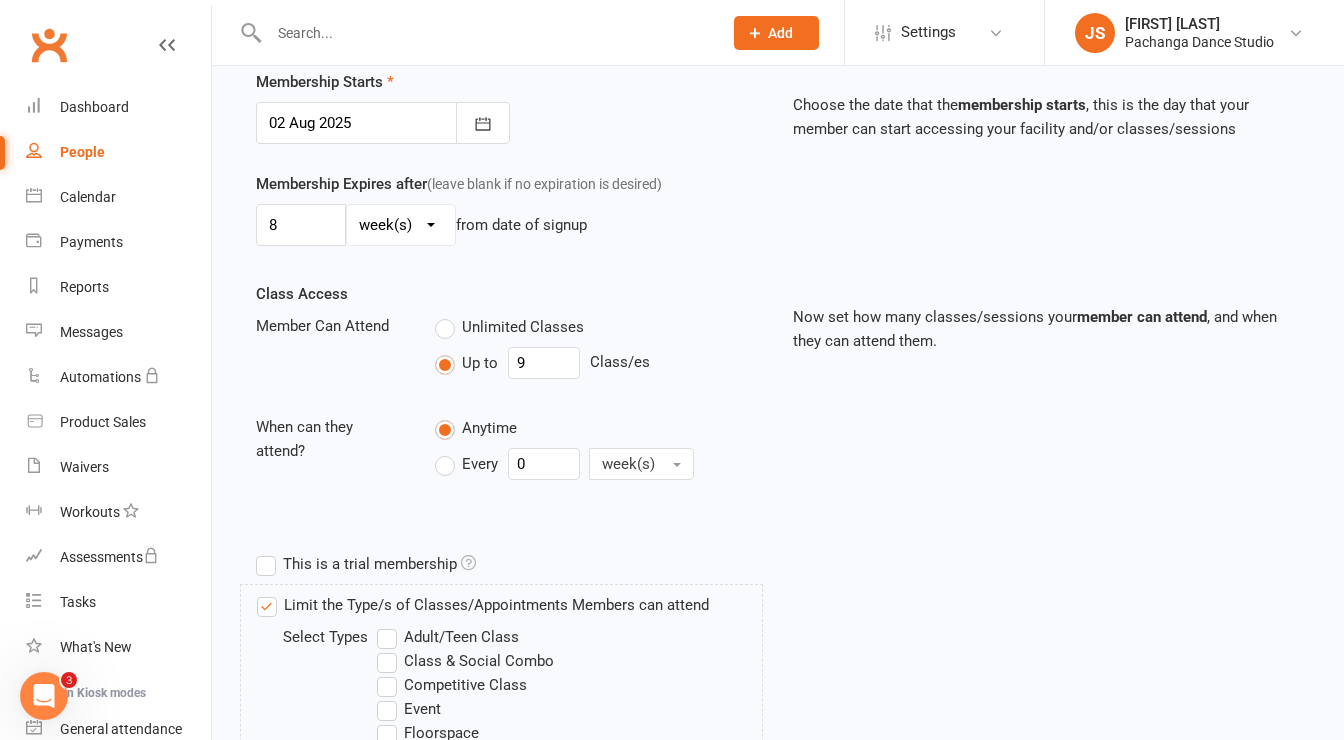 scroll, scrollTop: 496, scrollLeft: 0, axis: vertical 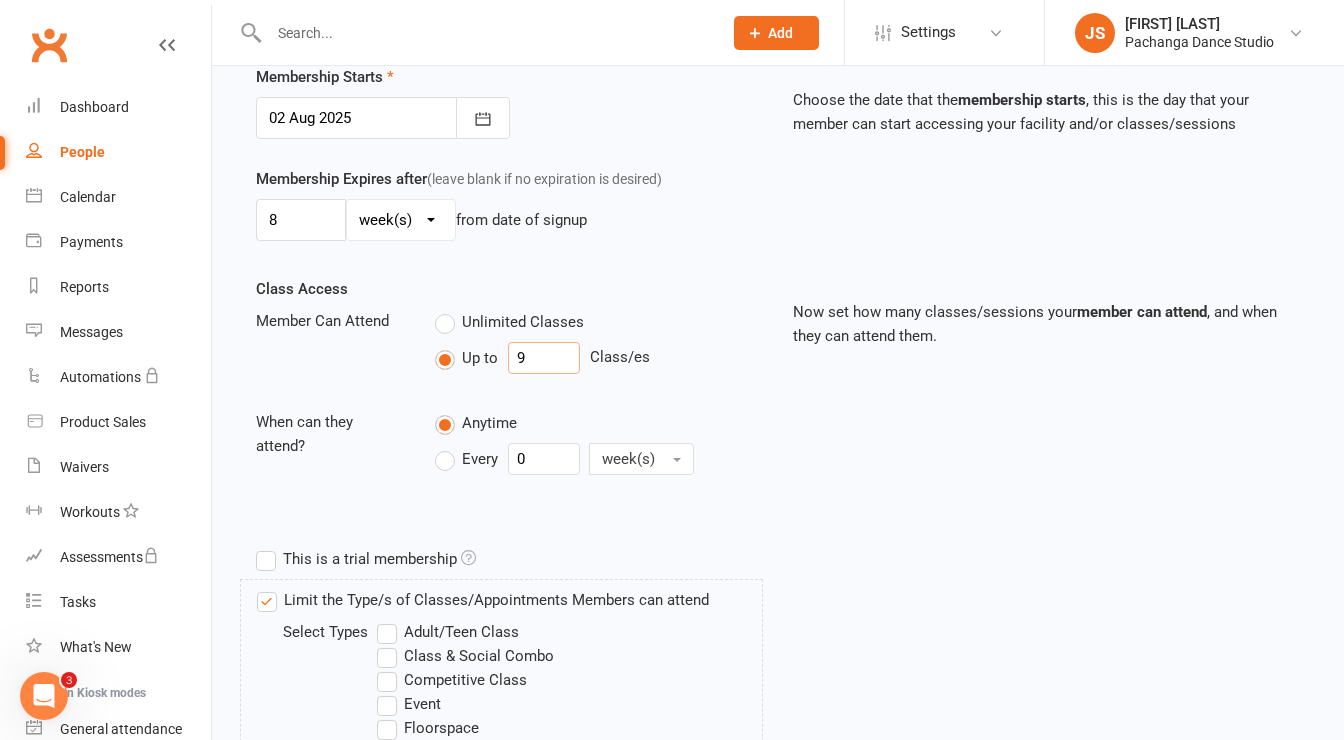 drag, startPoint x: 535, startPoint y: 354, endPoint x: 464, endPoint y: 351, distance: 71.063354 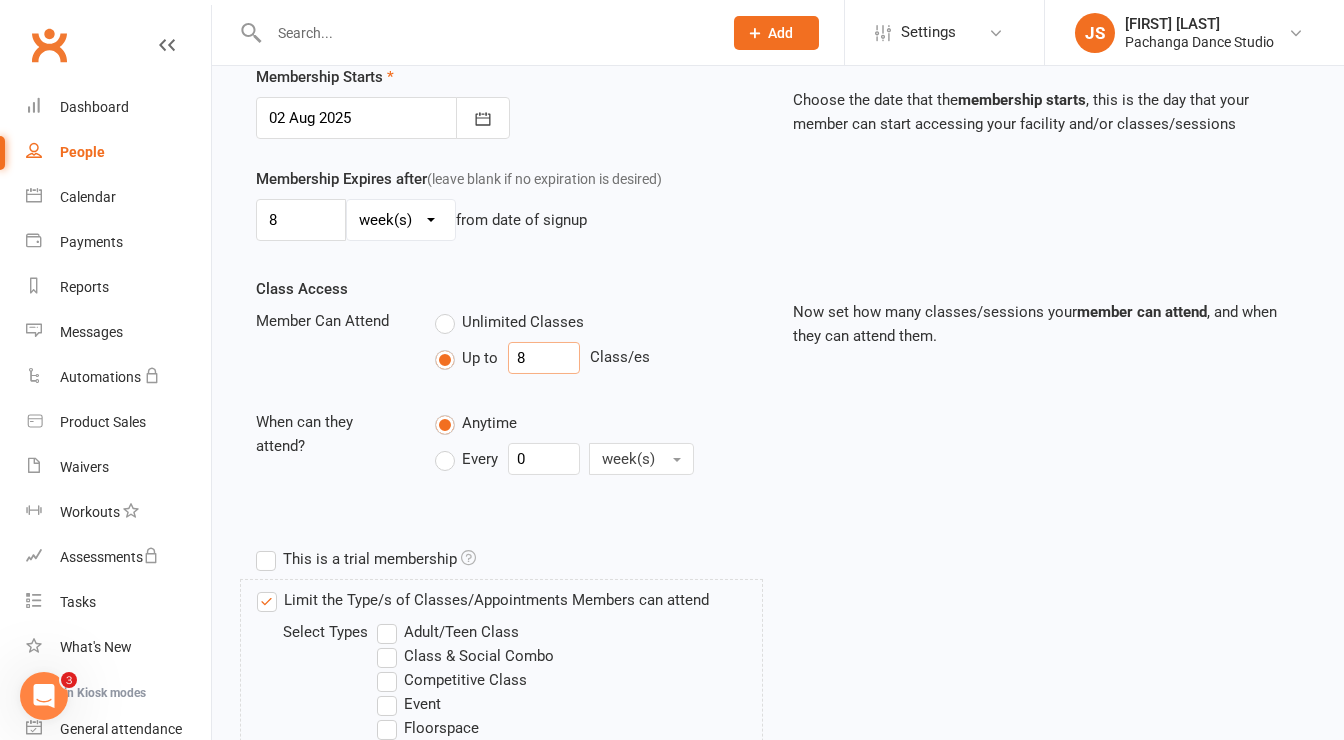 type on "8" 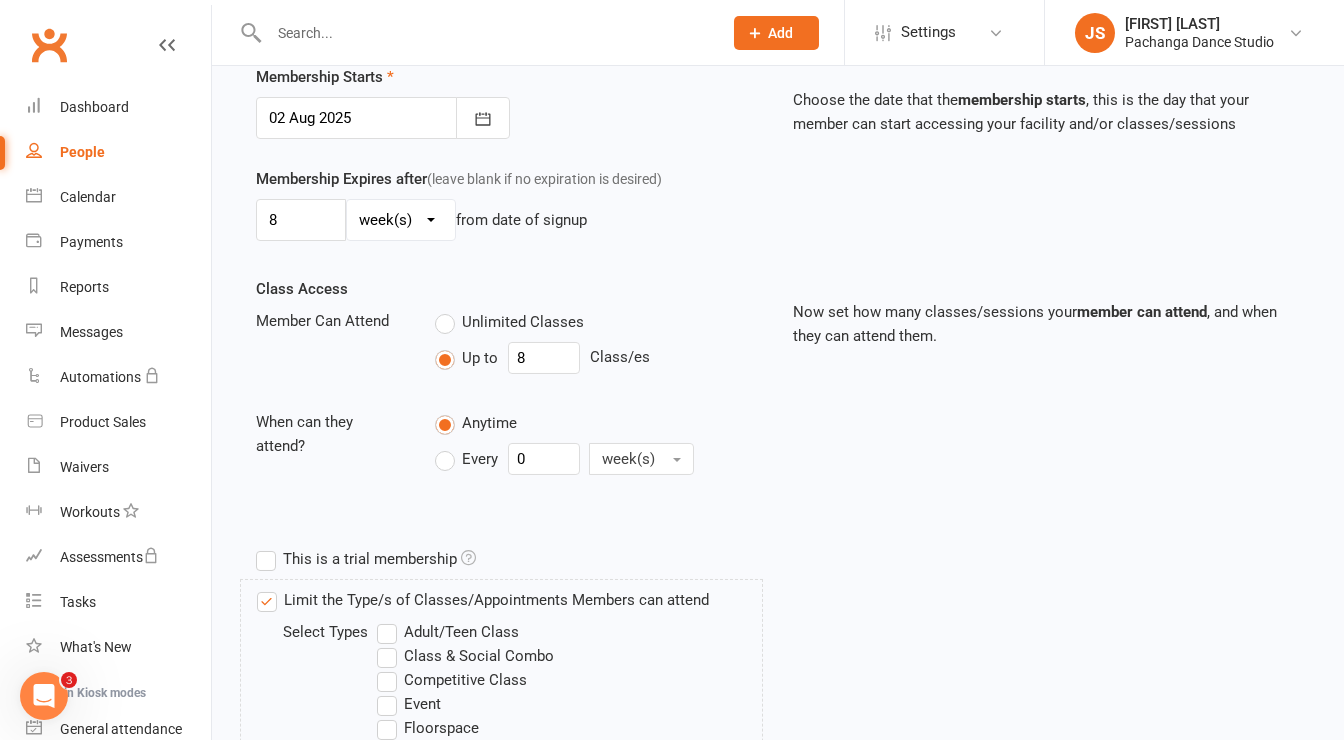 click on "Class Access Member Can Attend Unlimited Classes Up to 8 Class/es When can they attend? Anytime Every 0
week(s)" at bounding box center (509, 394) 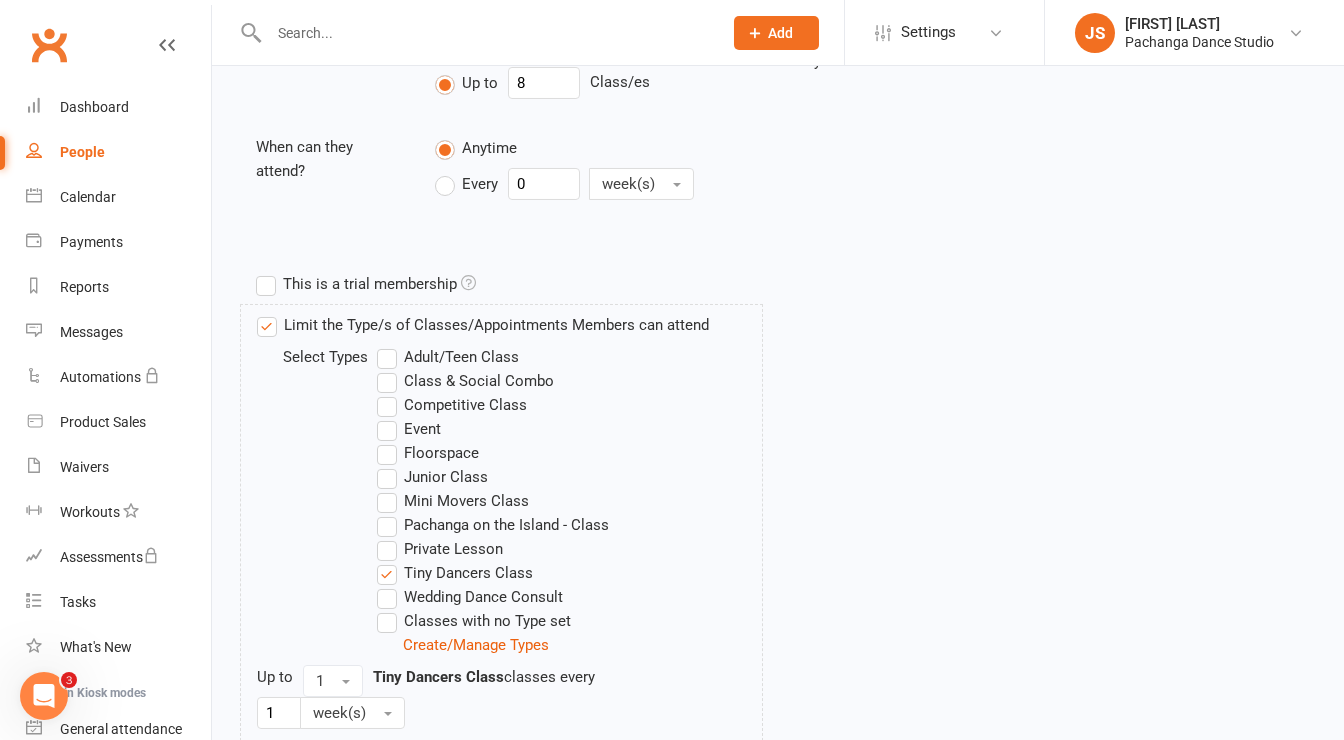 scroll, scrollTop: 886, scrollLeft: 0, axis: vertical 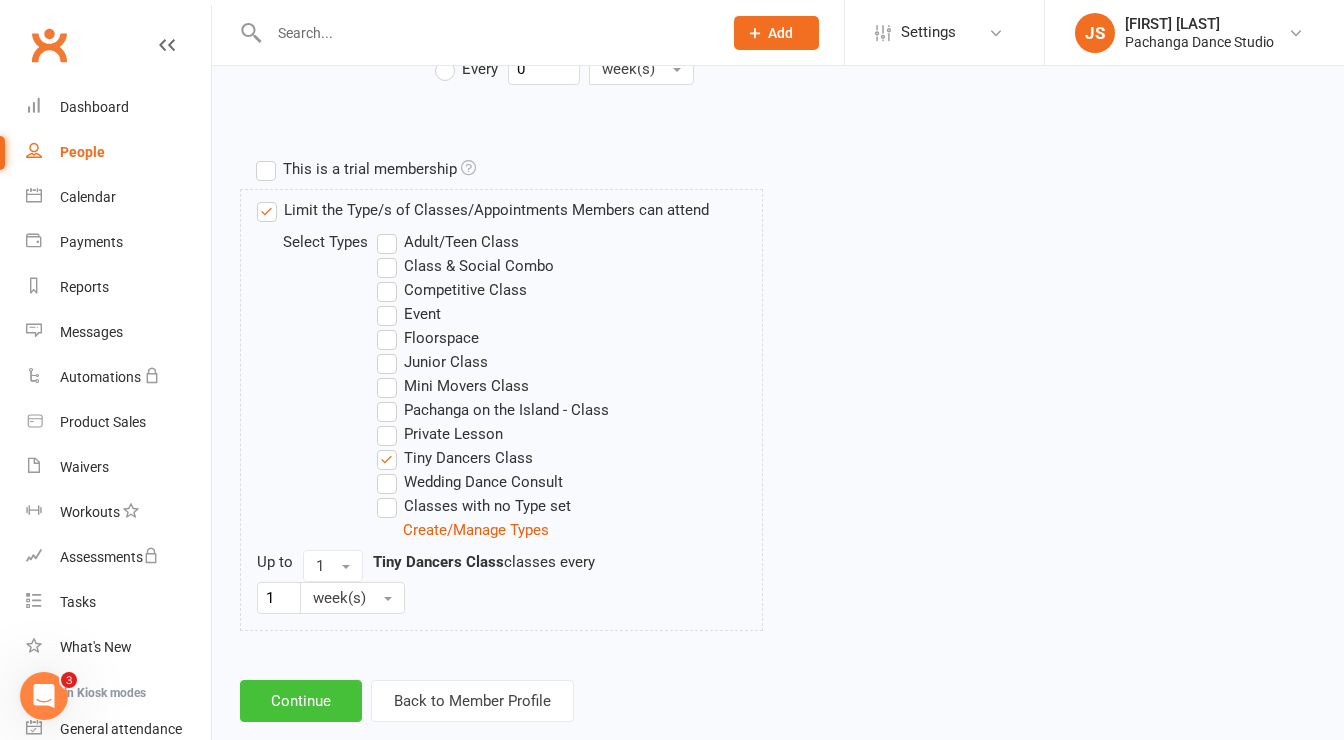 click on "Continue" at bounding box center (301, 701) 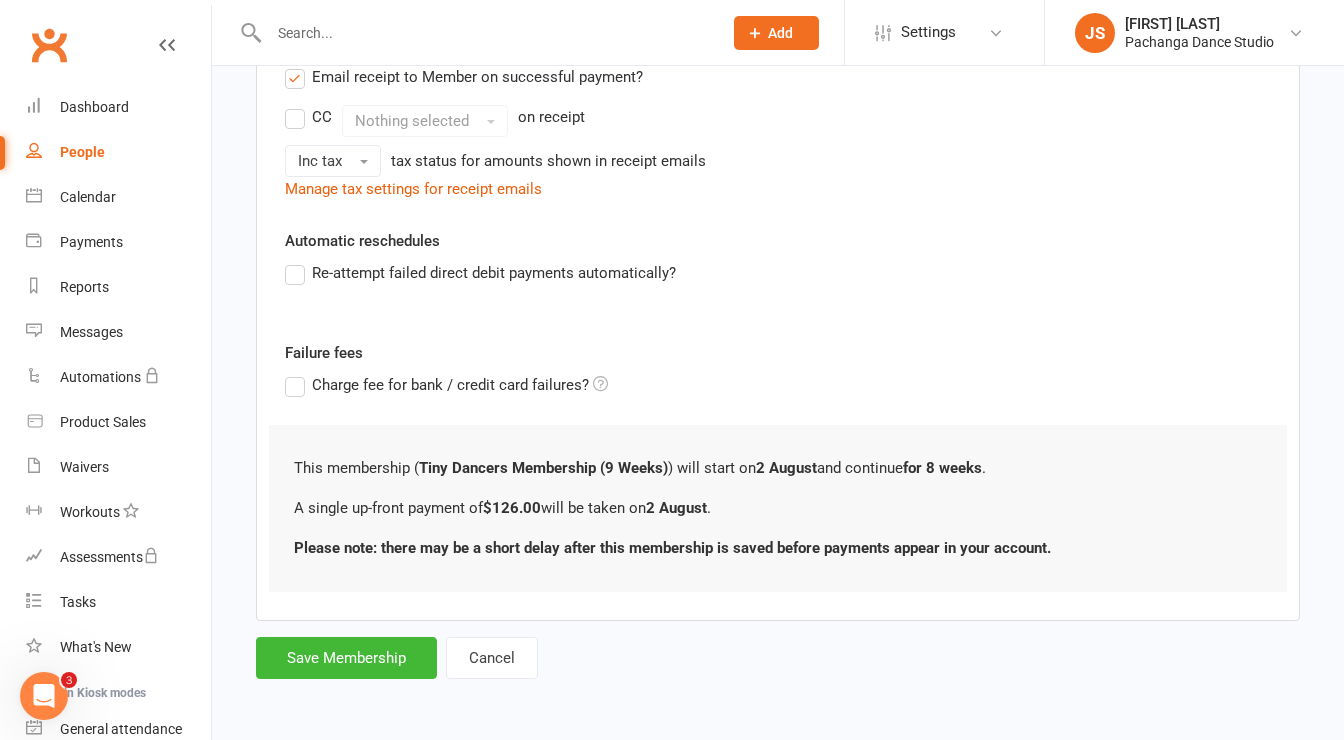 scroll, scrollTop: 0, scrollLeft: 0, axis: both 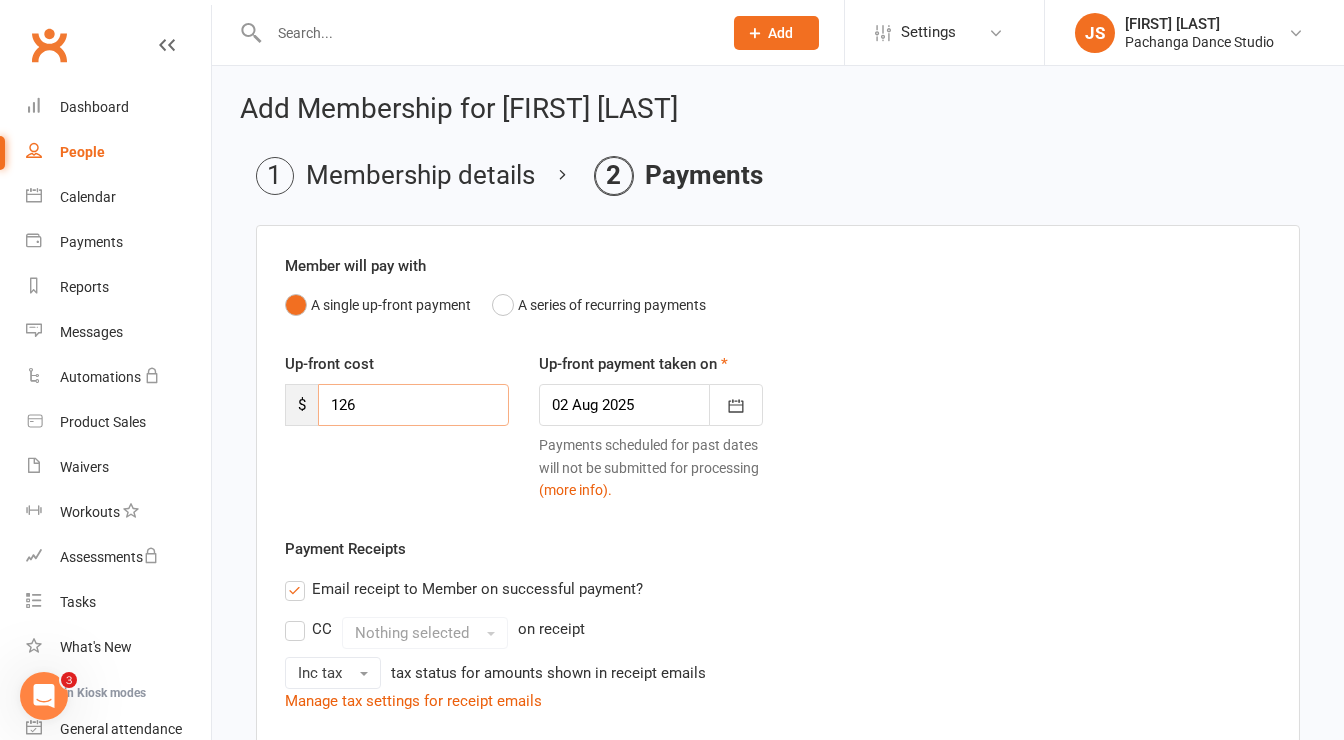 drag, startPoint x: 401, startPoint y: 399, endPoint x: 235, endPoint y: 411, distance: 166.43317 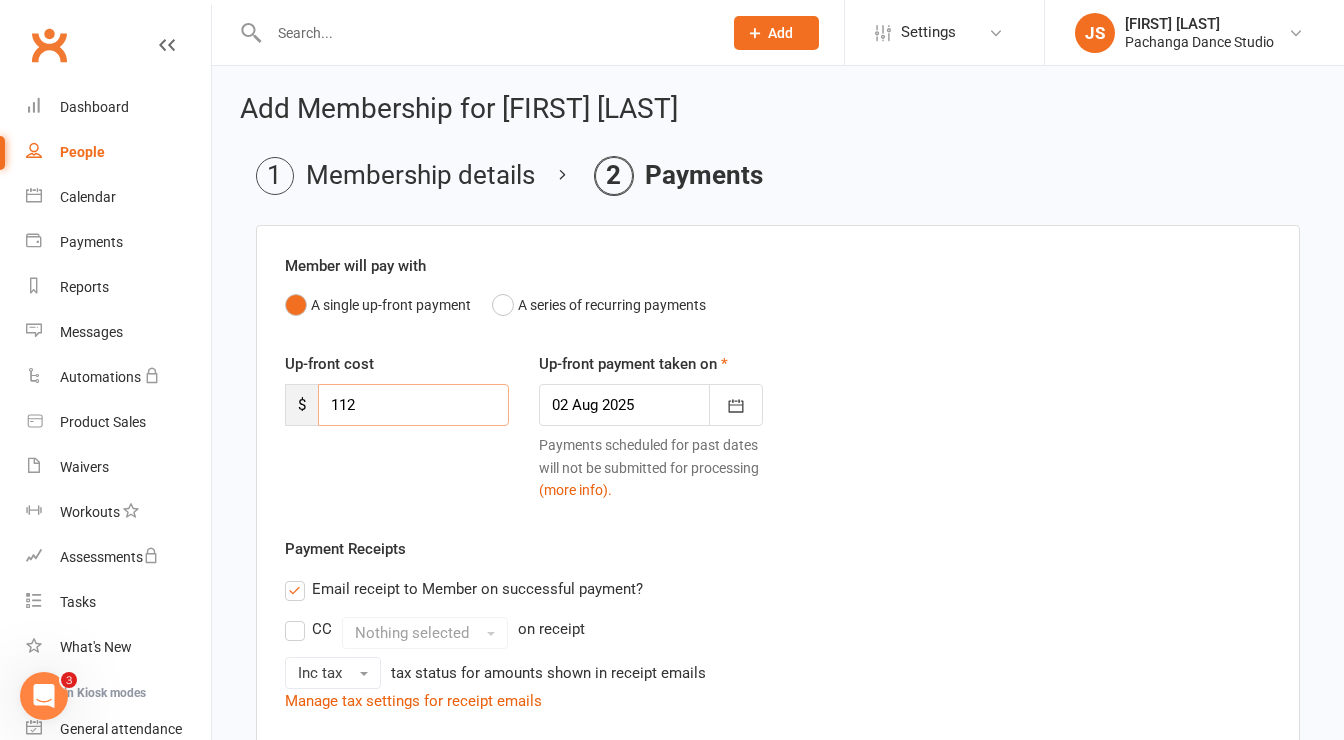 type on "112" 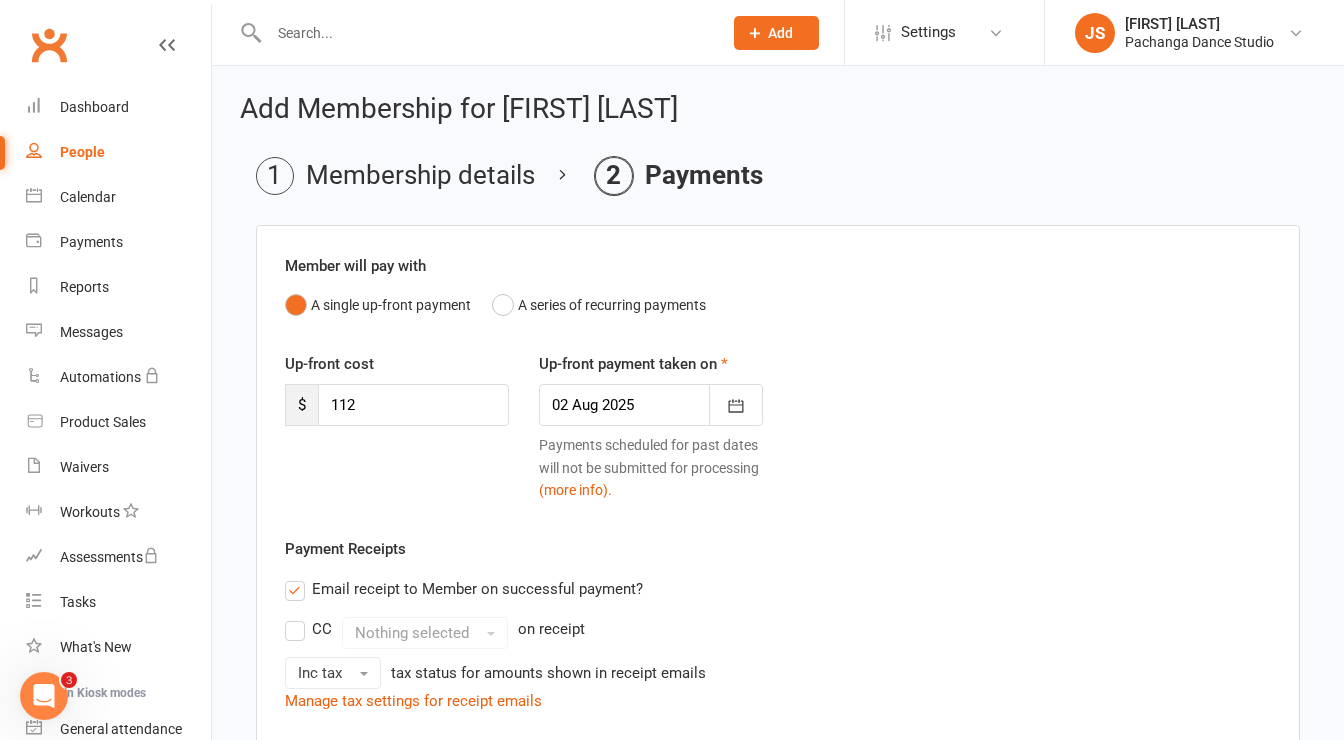click on "Up-front cost  $ 112 Up-front payment taken on 02 Aug 2025
August 2025
Sun Mon Tue Wed Thu Fri Sat
31
27
28
29
30
31
01
02
32
03
04
05
06
07
08
09
33
10
11
12
13
14
15
16
34
17
18
19
20
21
22
23
35
24
25
26
27
28
29
30" at bounding box center [778, 444] 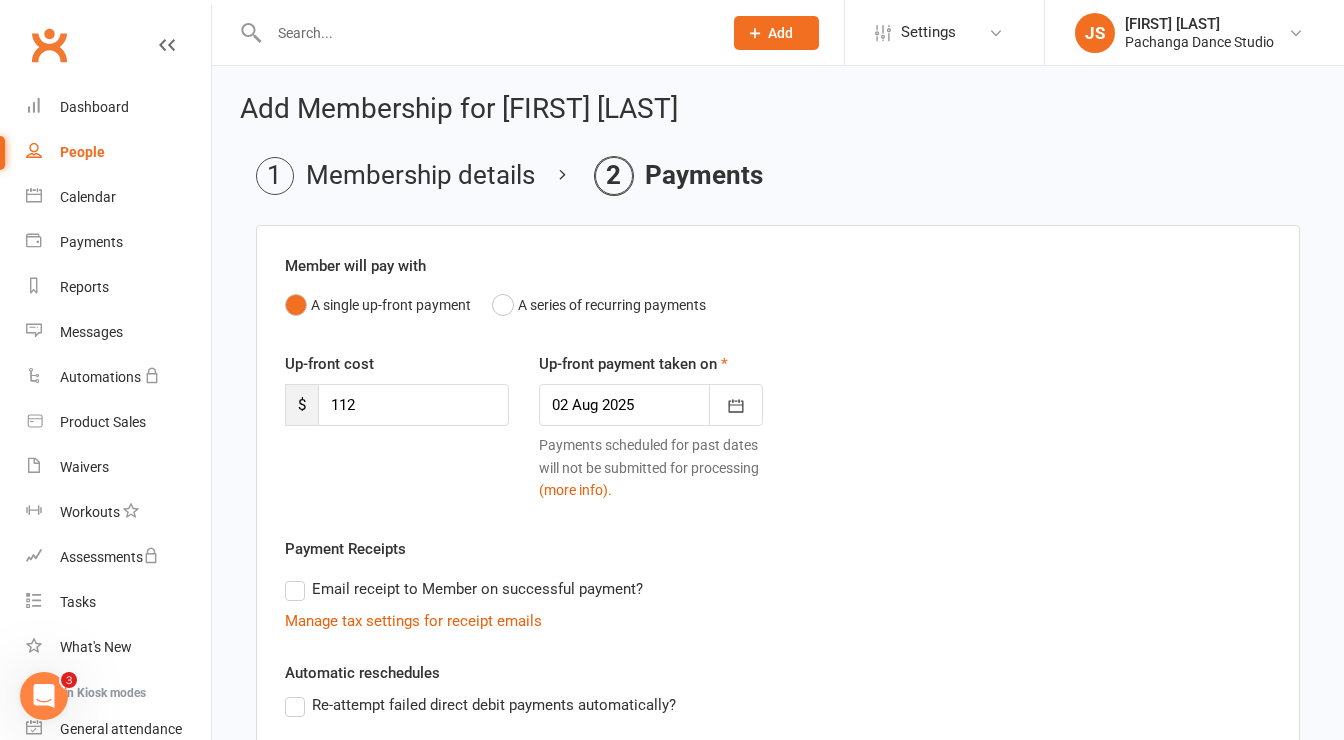 scroll, scrollTop: 428, scrollLeft: 0, axis: vertical 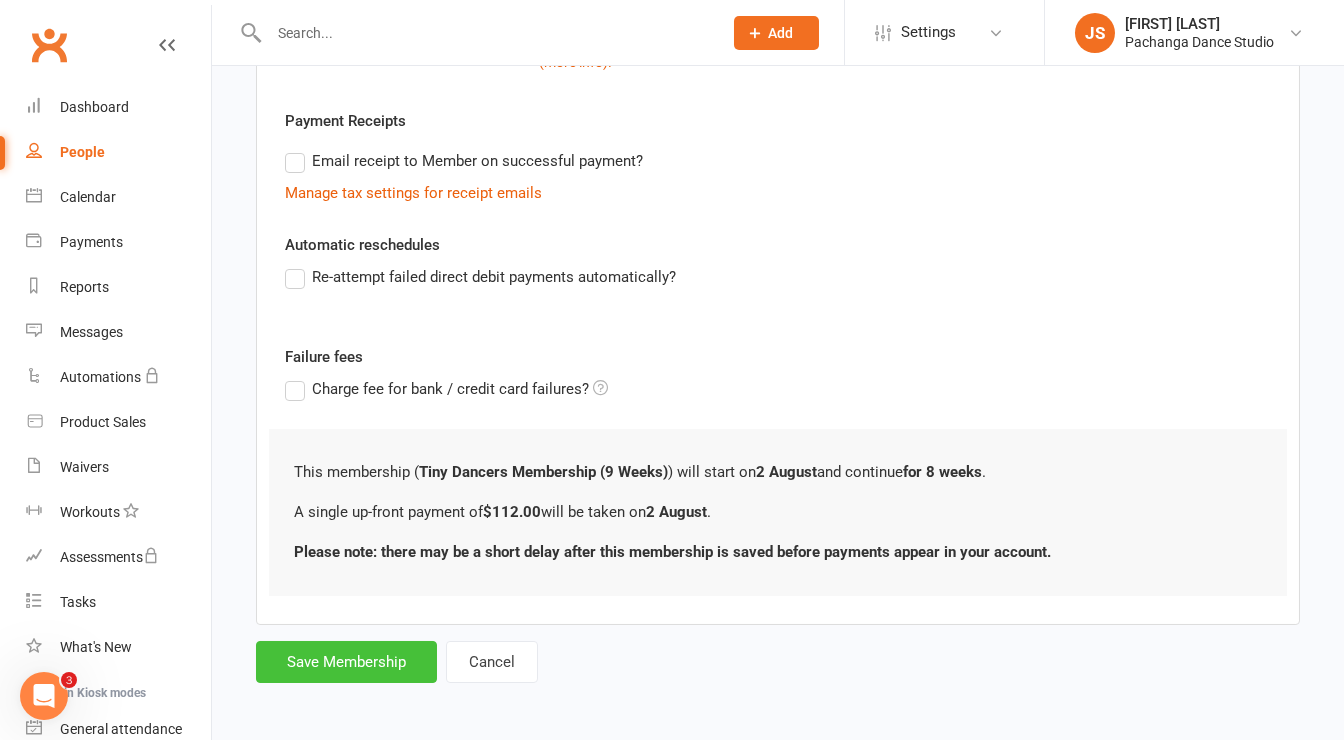 click on "Save Membership" at bounding box center [346, 662] 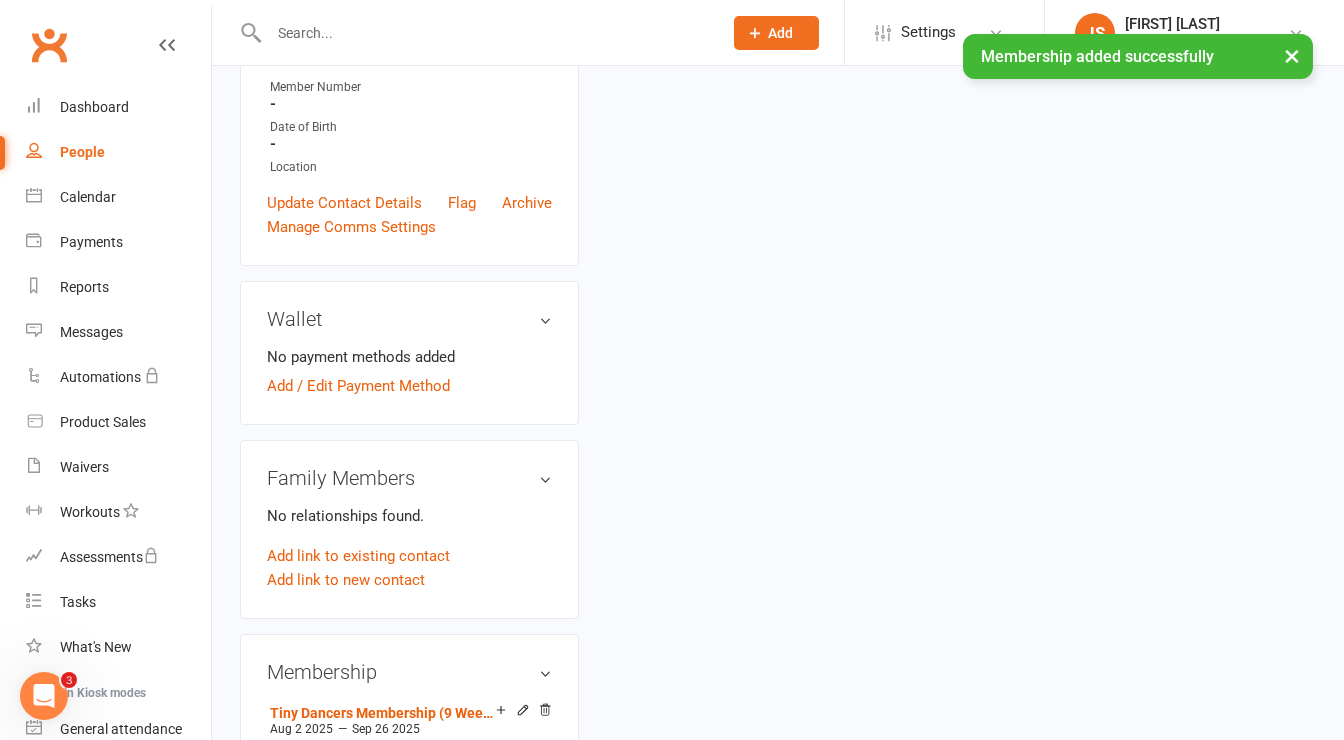 scroll, scrollTop: 0, scrollLeft: 0, axis: both 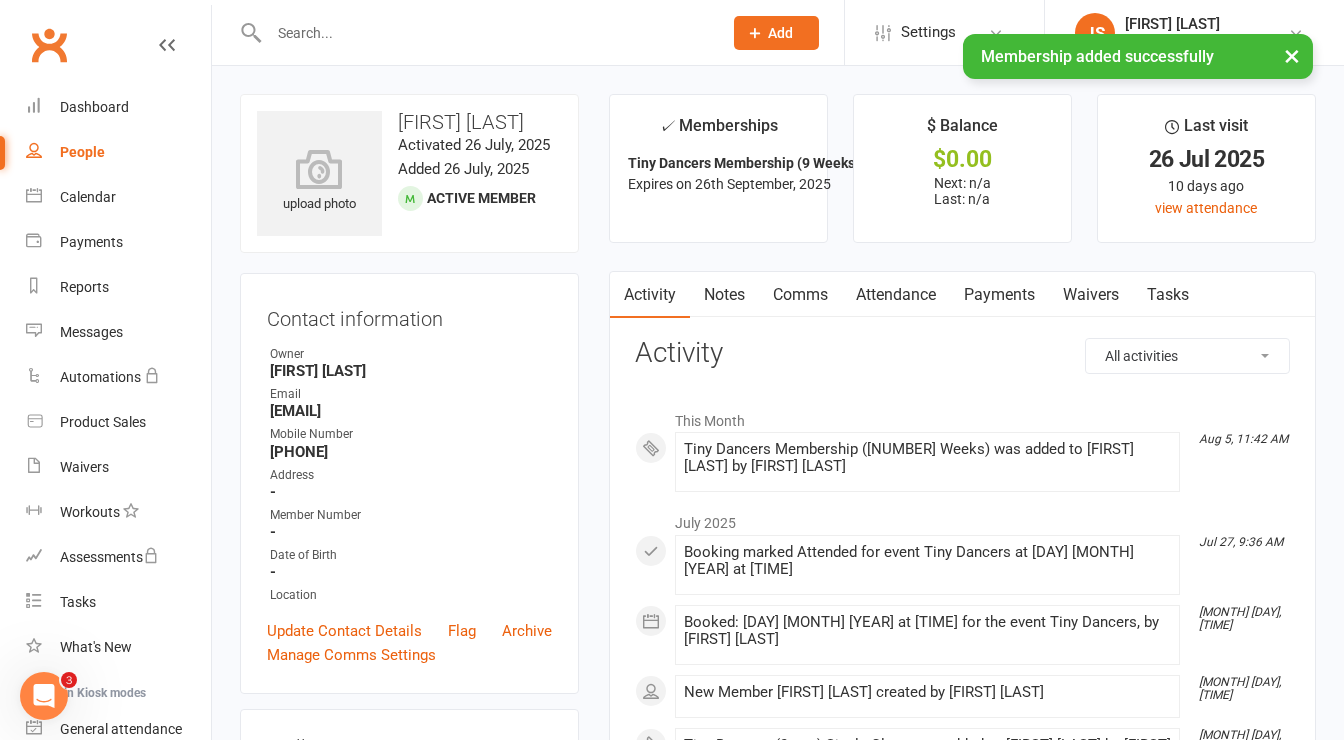 click on "Payments" at bounding box center [999, 295] 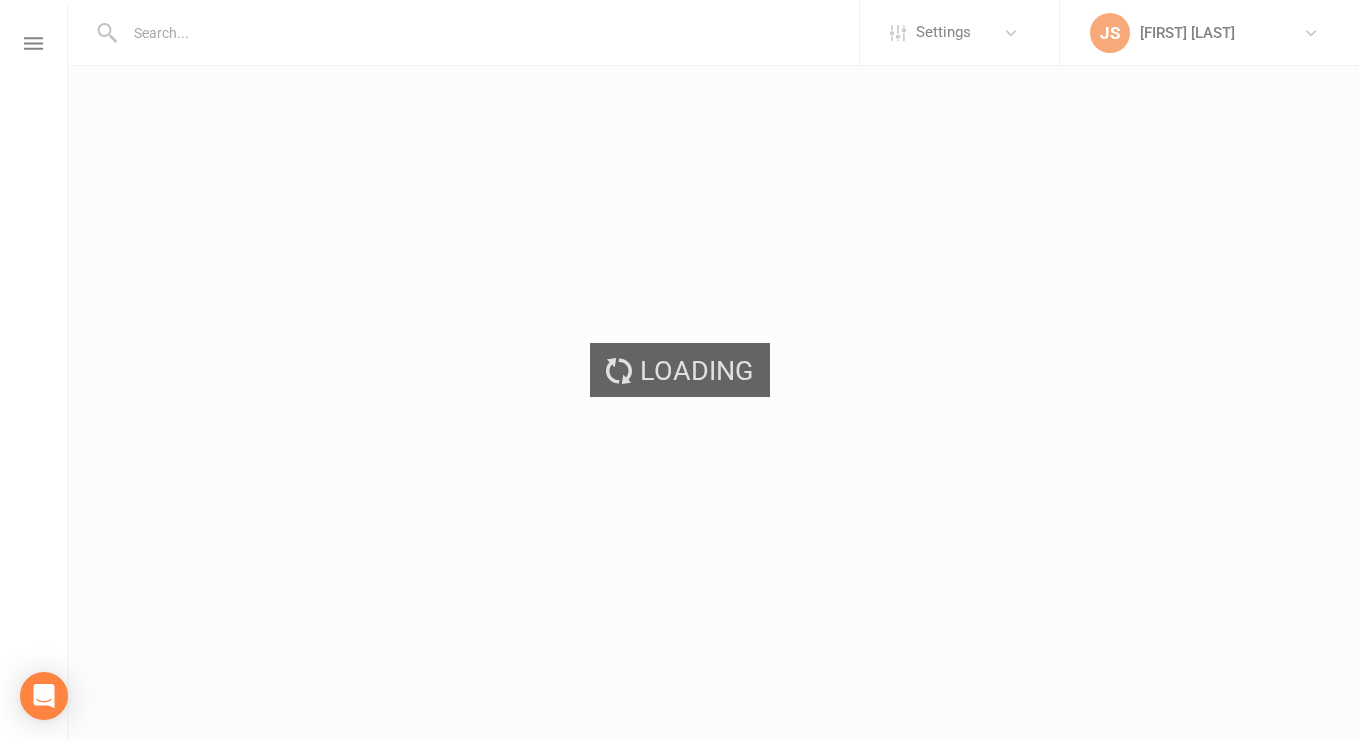 scroll, scrollTop: 0, scrollLeft: 0, axis: both 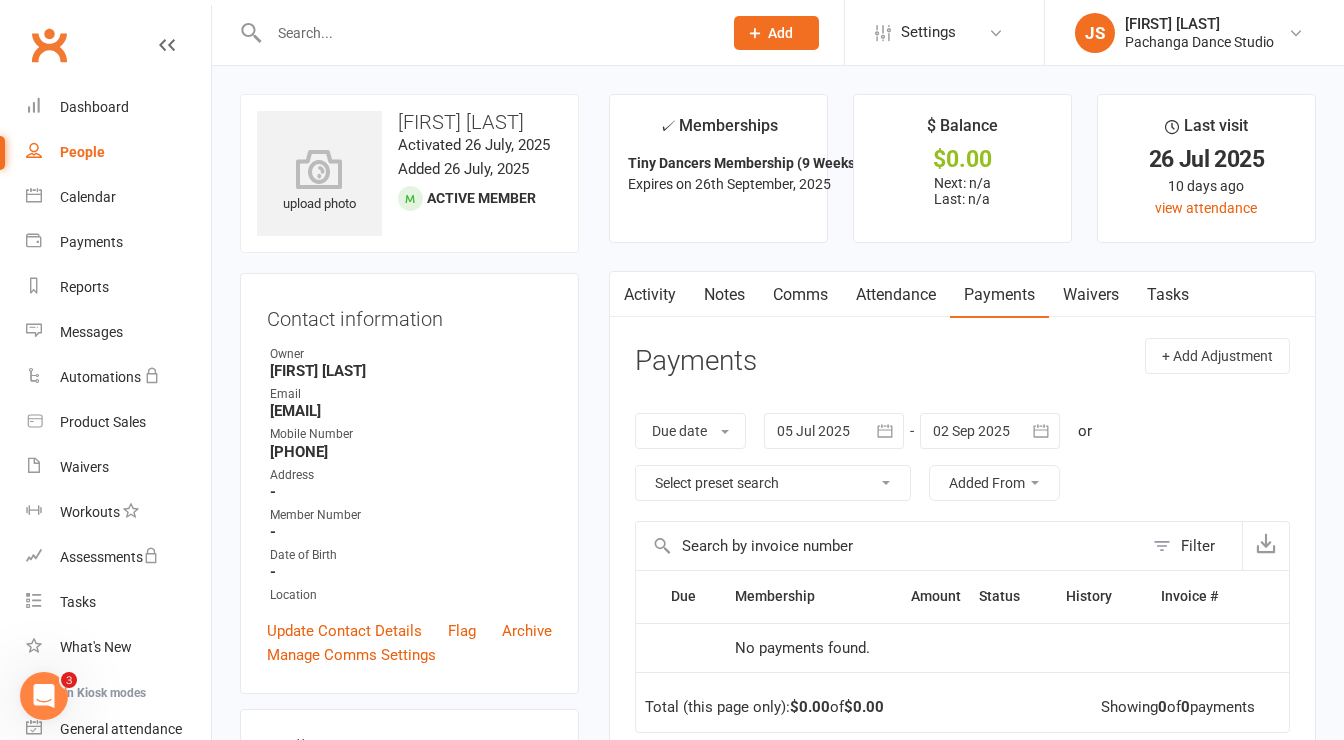 click on "Attendance" at bounding box center (896, 295) 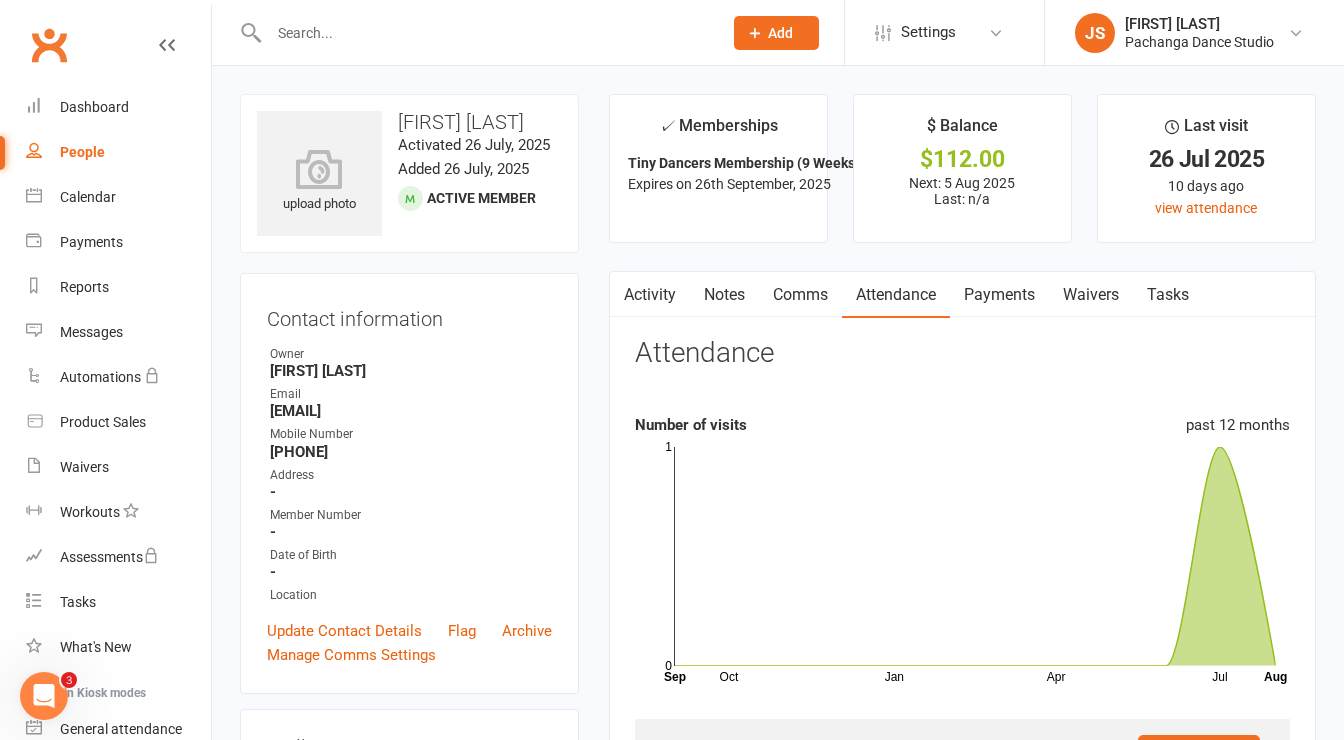 click on "Payments" at bounding box center (999, 295) 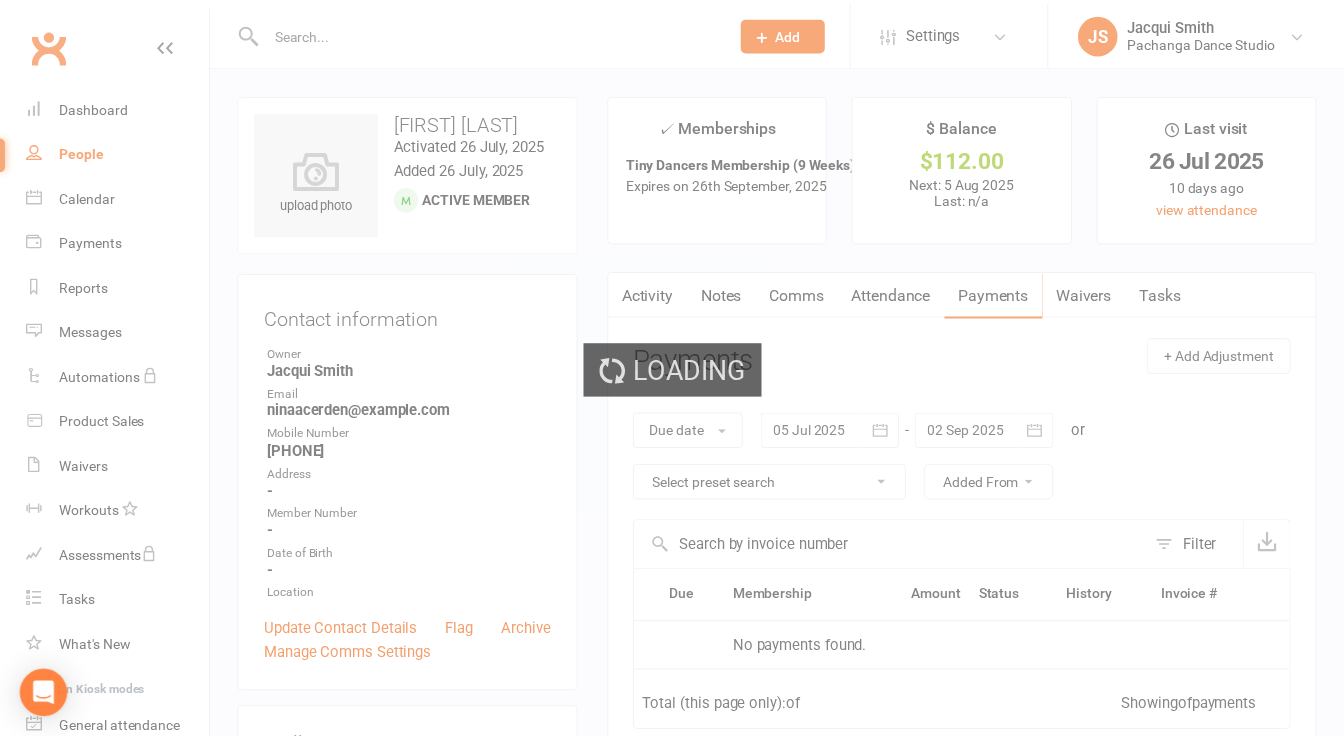 scroll, scrollTop: 0, scrollLeft: 0, axis: both 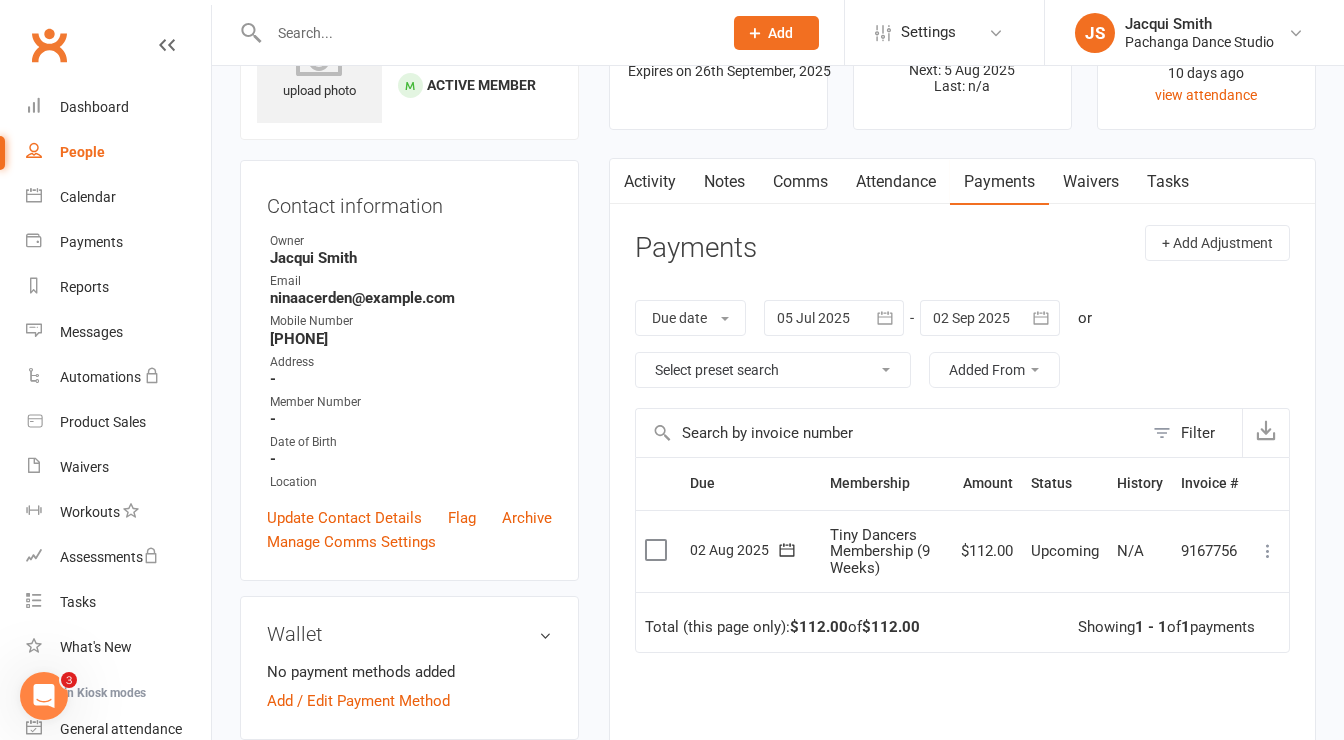 click at bounding box center [1268, 551] 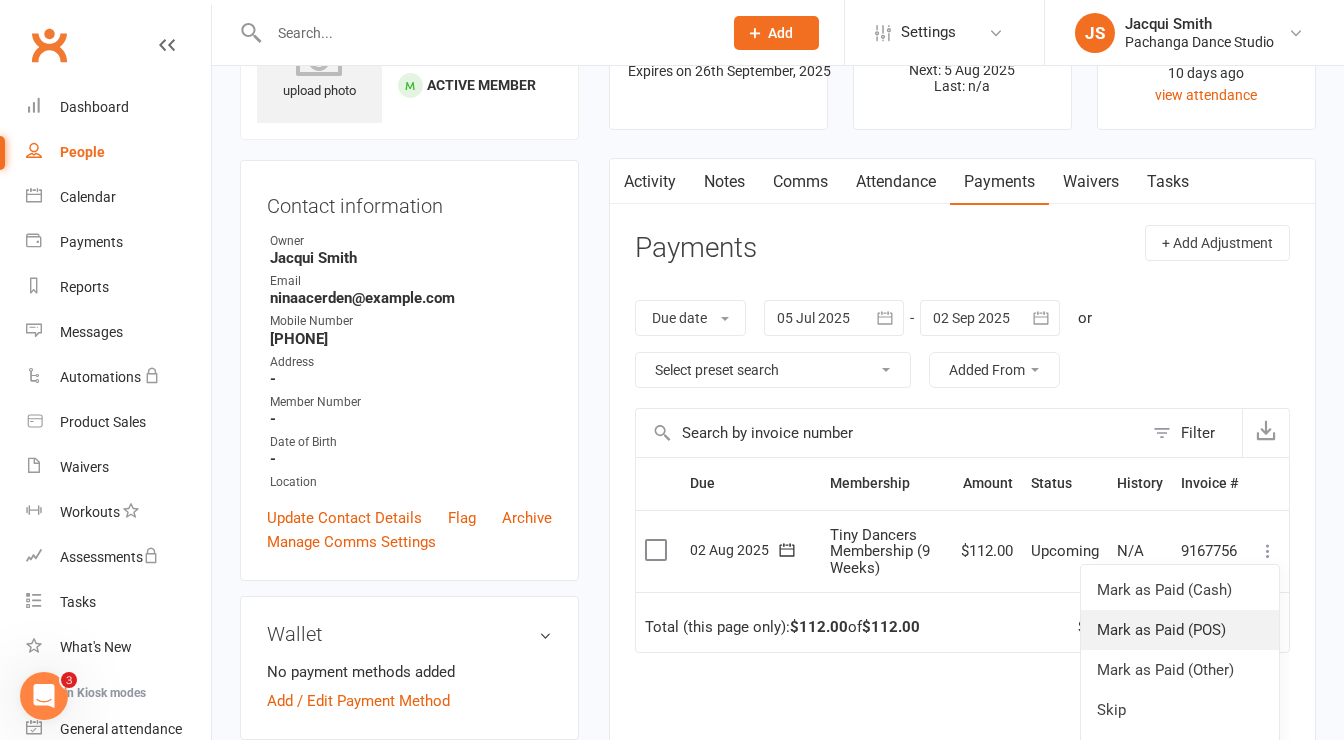 click on "Mark as Paid (POS)" at bounding box center (1180, 630) 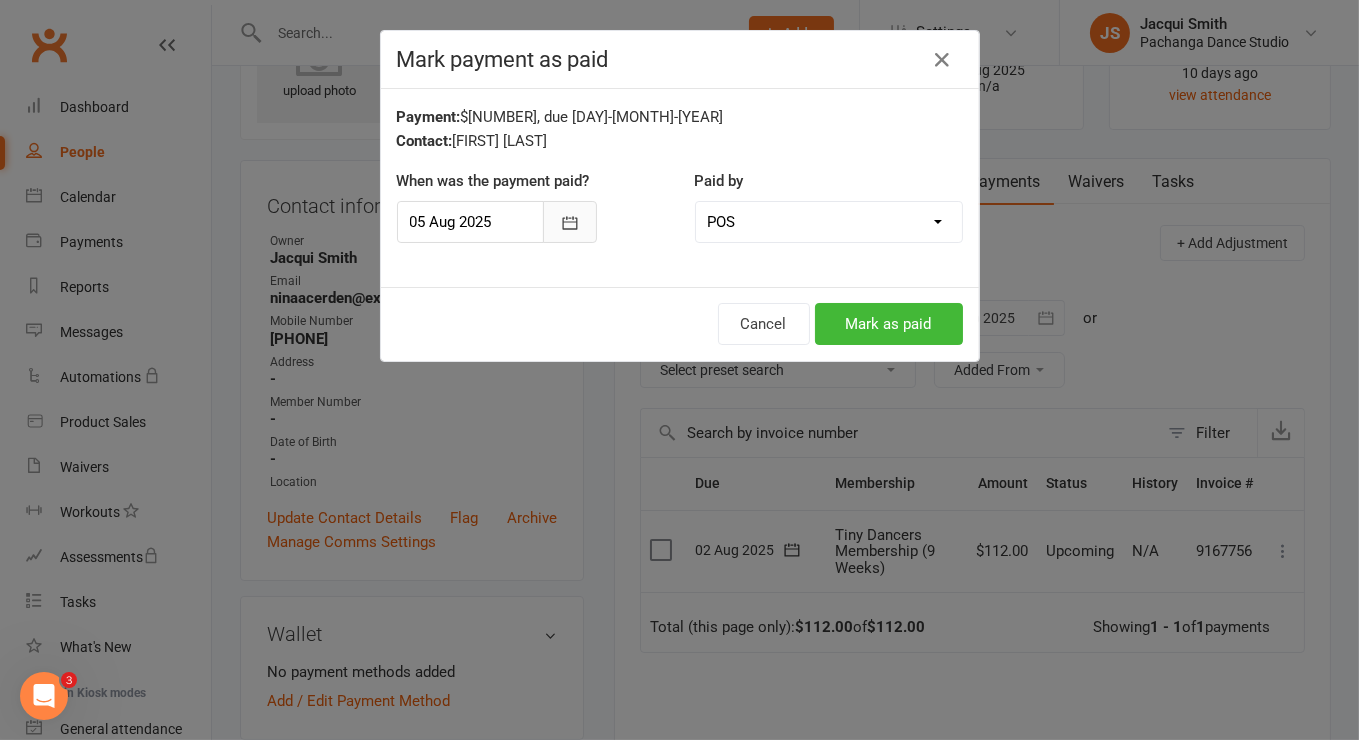 click at bounding box center [570, 222] 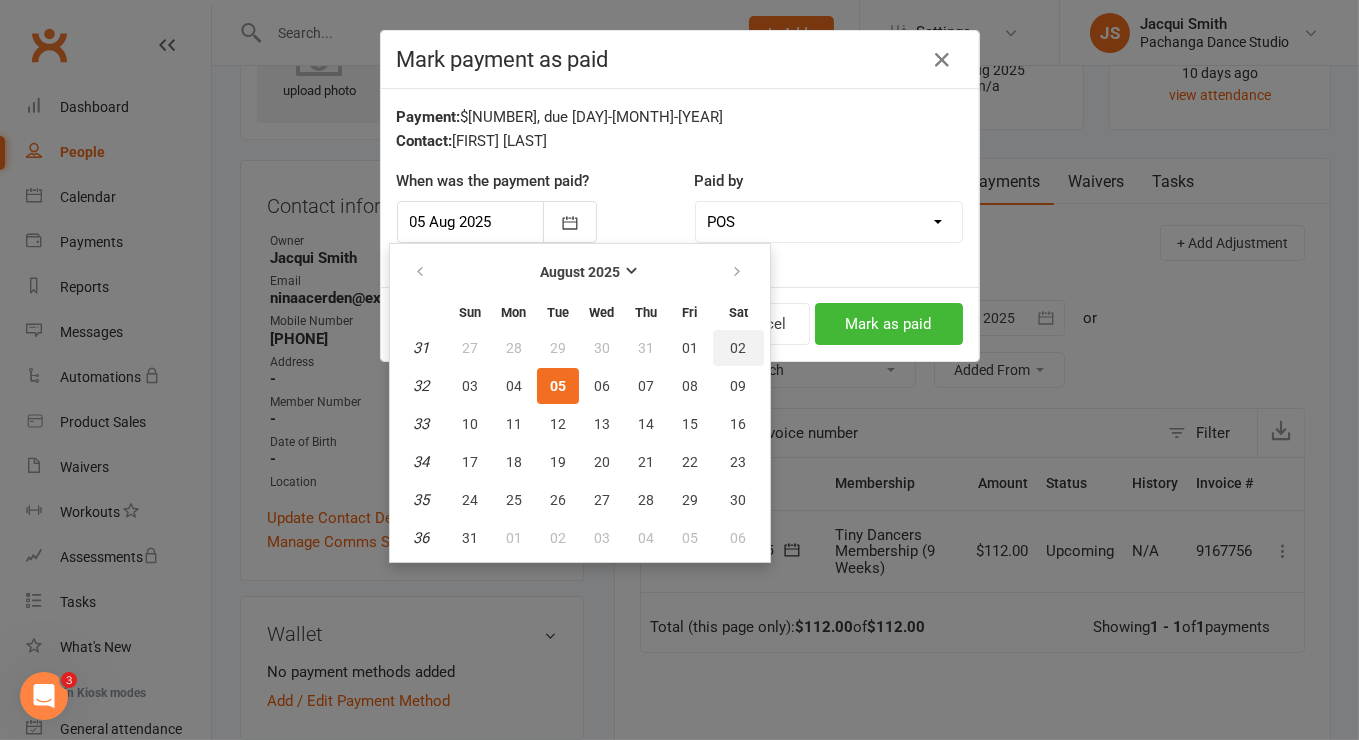 click on "02" at bounding box center [738, 348] 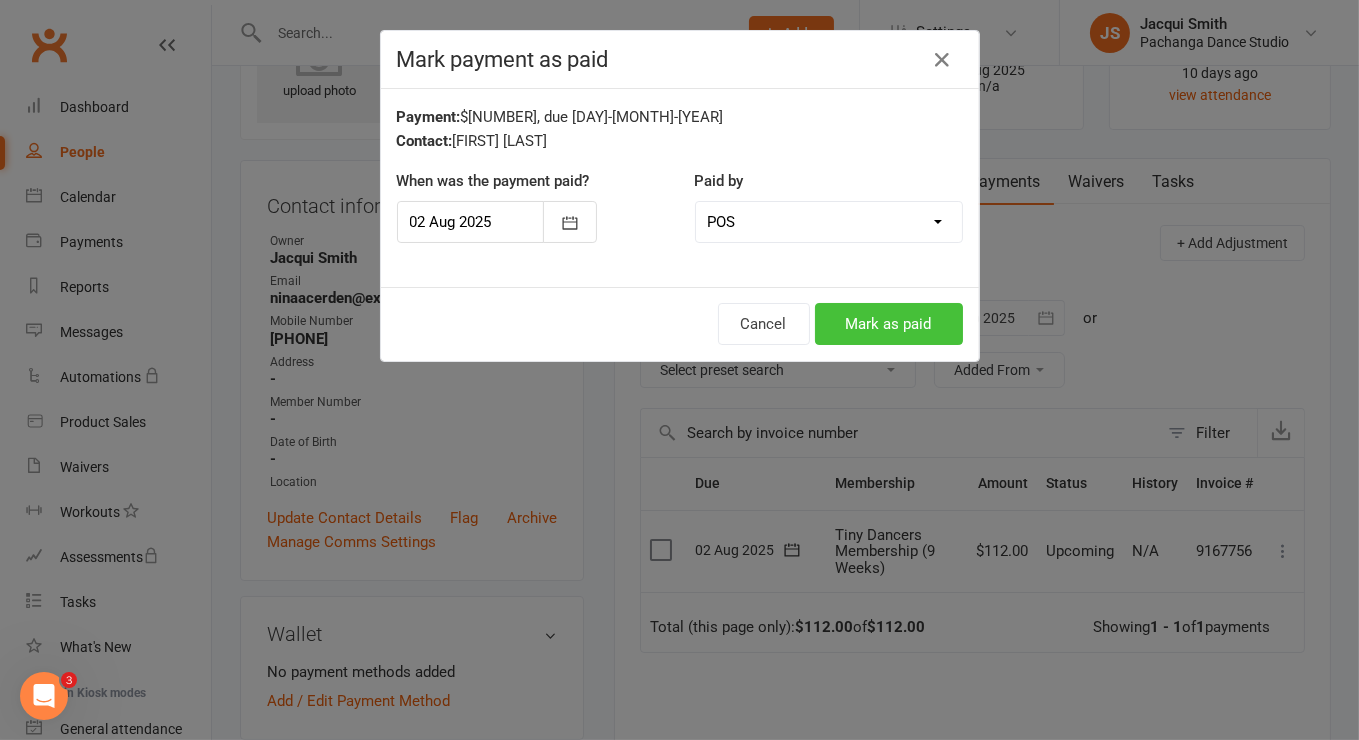 click on "Mark as paid" at bounding box center [889, 324] 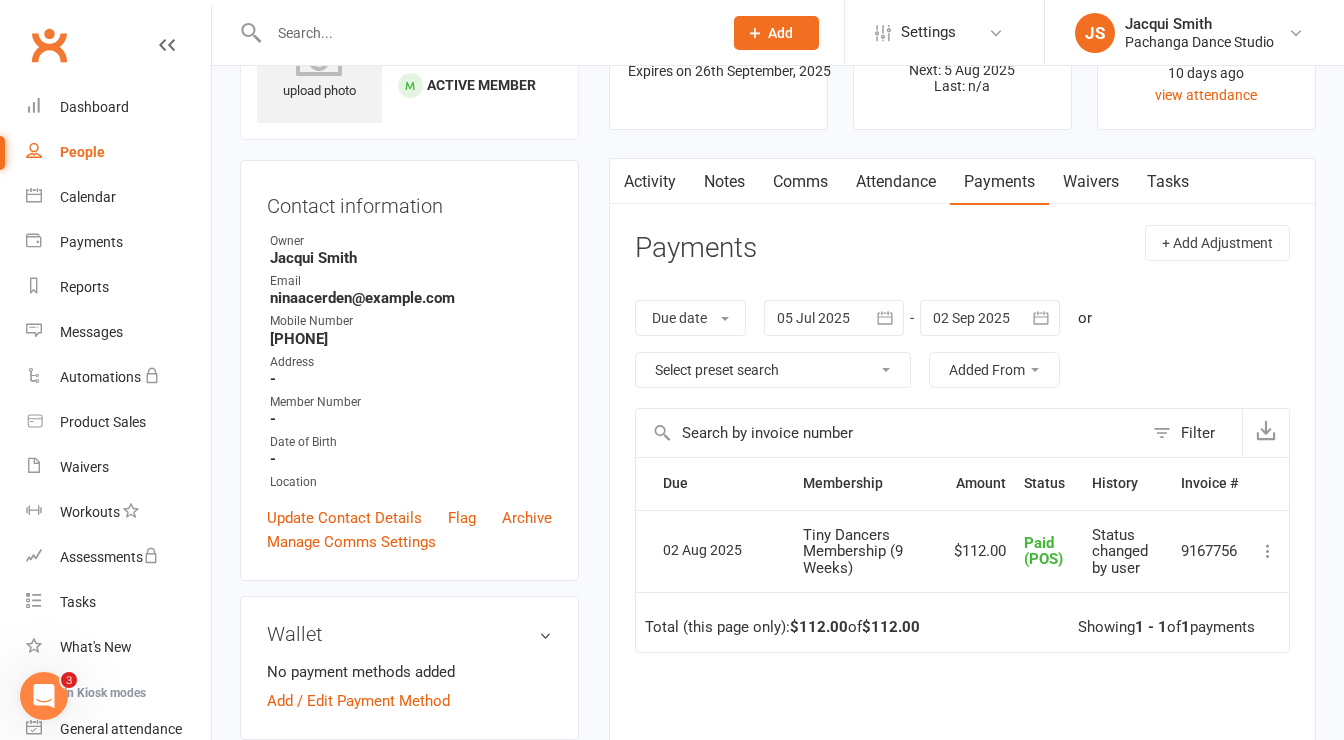 click at bounding box center [485, 33] 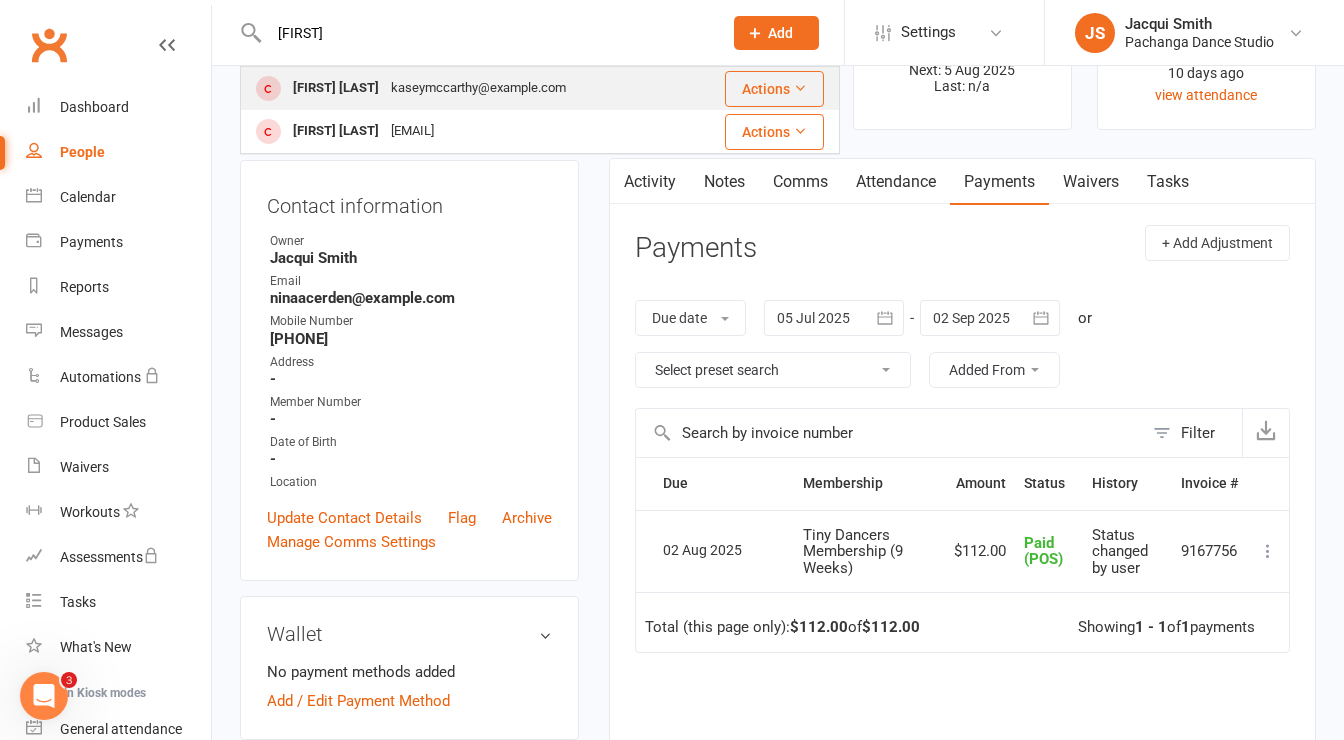 type on "[FIRST]" 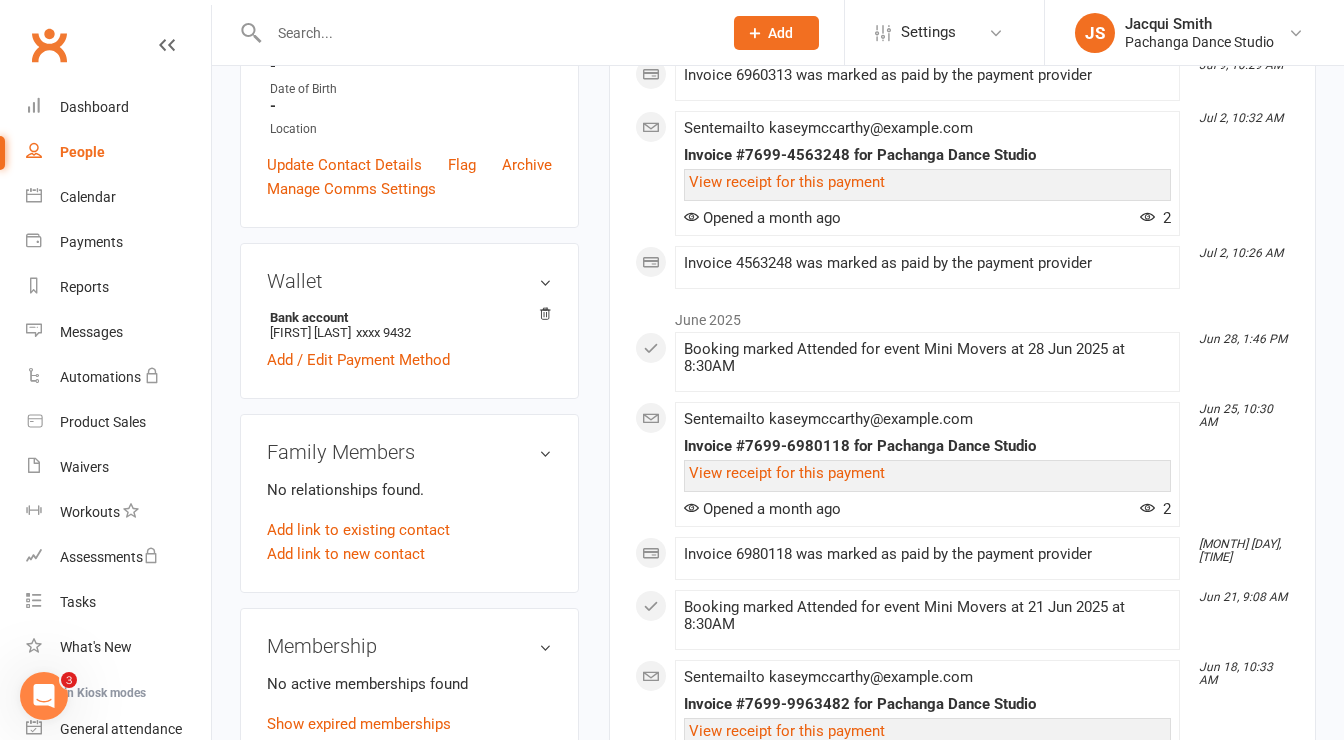 scroll, scrollTop: 640, scrollLeft: 0, axis: vertical 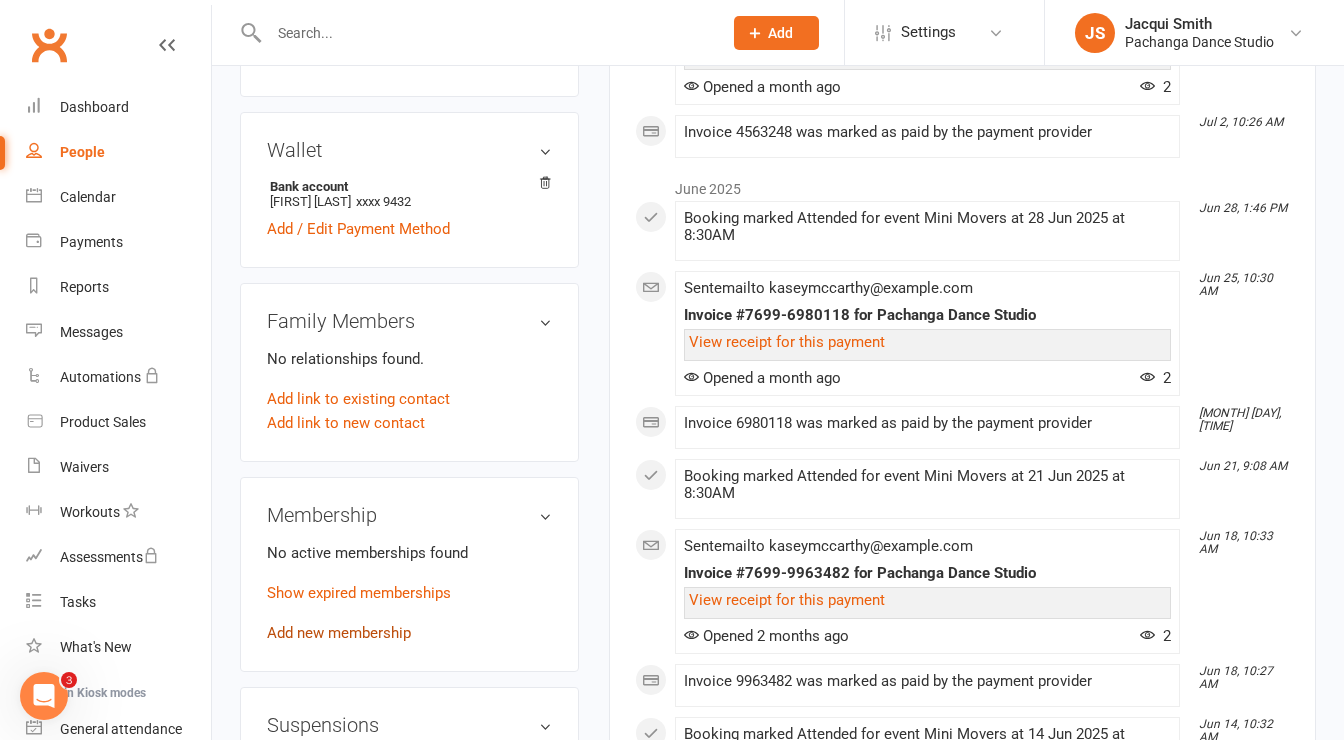 click on "Add new membership" at bounding box center [339, 633] 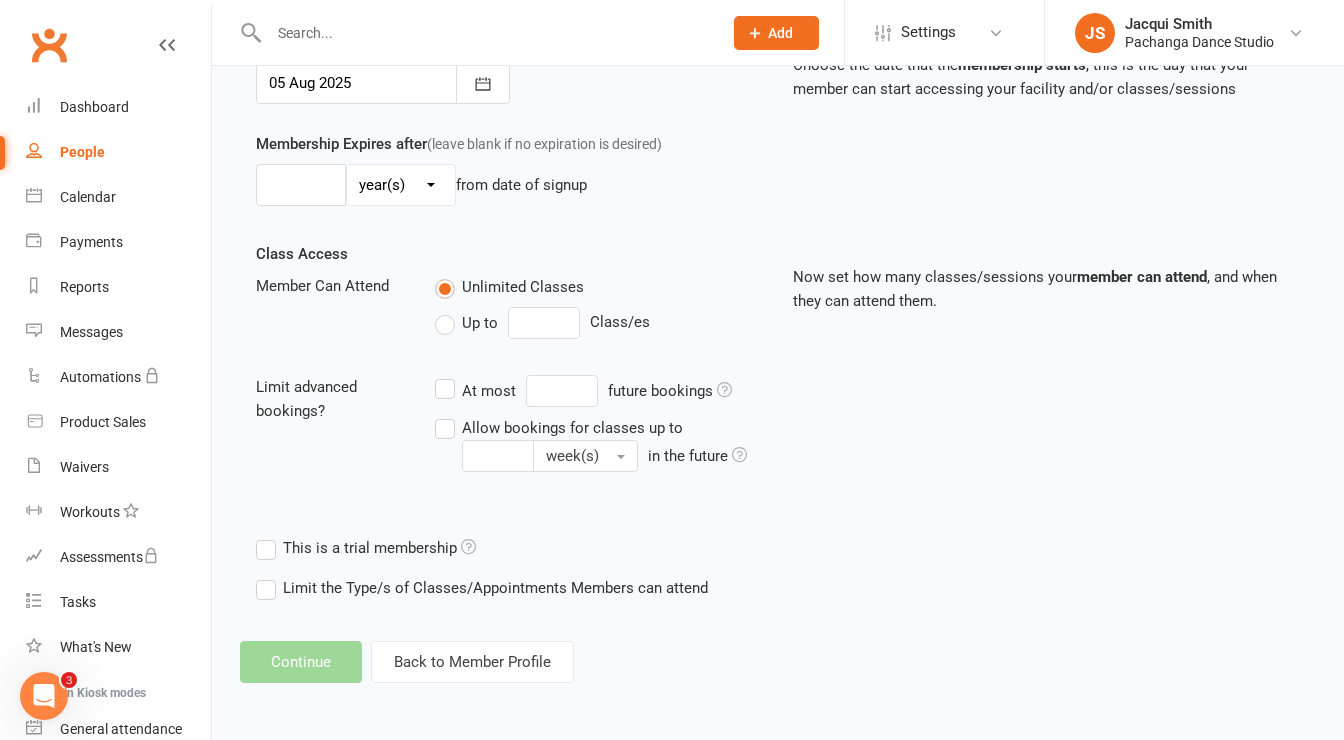 scroll, scrollTop: 0, scrollLeft: 0, axis: both 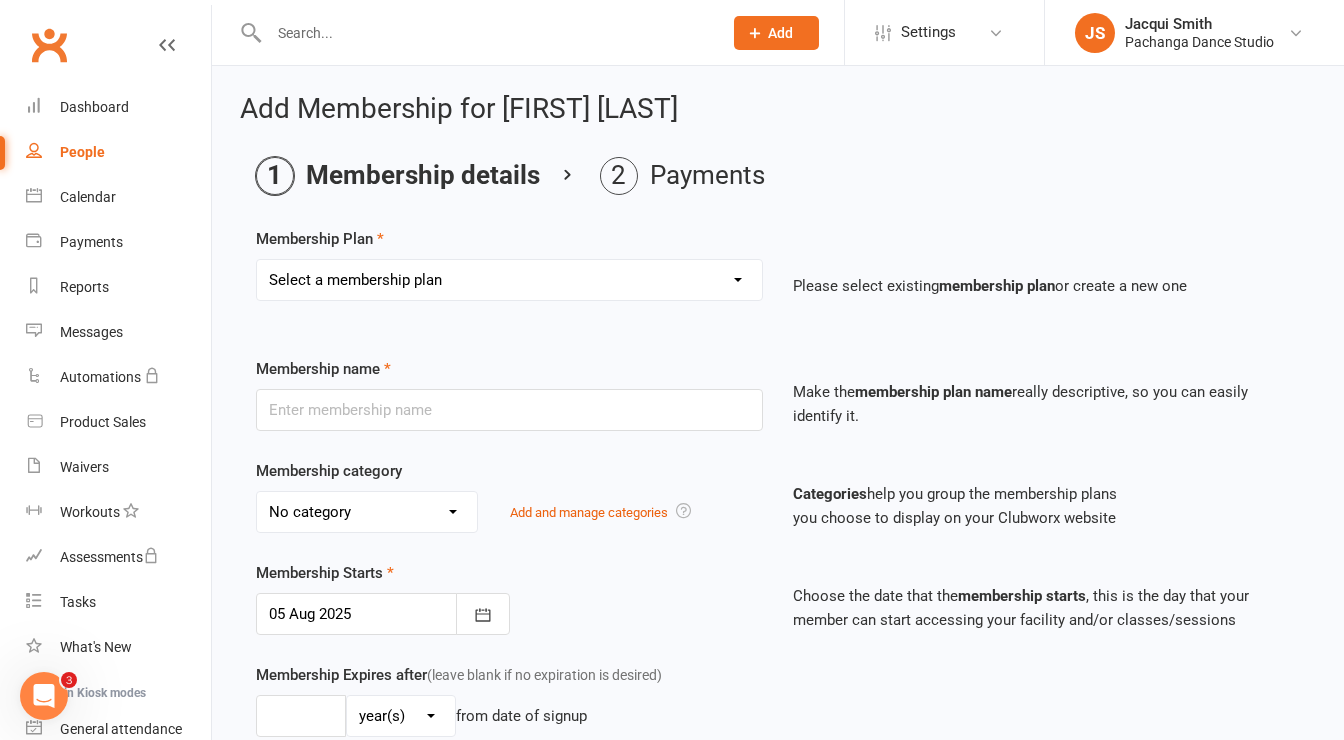 click on "Select a membership plan Create new Membership Plan Single Class Pass 5 Class Pack 10 Class Pack Single Class Pass - Phillip Island 5 Class Pass - Phillip Island 10 Class Pass - Phillip Island Pink Membership Black Membership White Membership (Teen only) Teen Comp Class (9 weeks) Mini Movers (18mths+) Single Class Mini Movers 4 Class Pass Mini Movers Direct Debit Tiny Dancers (3yrs+) Single Class Tiny Dancers 4 Class Pass Tiny Dancers Direct Debit Junior (6yrs+) Single Class Pass Junior 4 Class Pass Junior Groovers Direct Debit Regular Package Premium Package VIP Package Showcase Private Lesson Pack Floorspace Intro 2 Week Starter Pack - New Clients Only ACTIVE P/L CLIENT OLD SYSTEM - PAID IN FULL WHITE Junior Groovers Membership Tiny Dancers Term 3 Membership Junior Groovers Holiday Program 2 Class Pack Junior Groovers Term 4 Membership Tiny Dancers Term 4 Membership 20 Class Pack Tiny Dancers Membership (9 Weeks) Mini Movers Membership (9 weeks) Junior Groovers Membership (Term 2) Class & Social Combo" at bounding box center (509, 280) 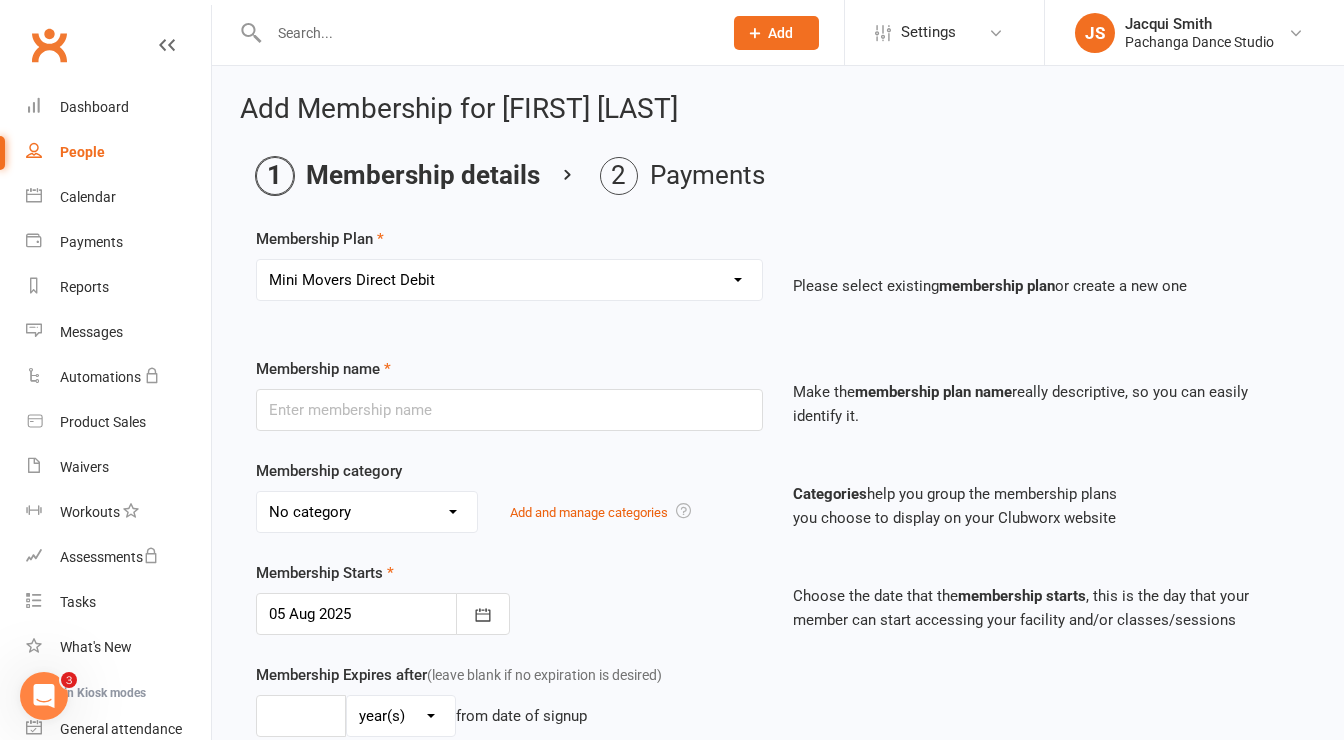 click on "Select a membership plan Create new Membership Plan Single Class Pass 5 Class Pack 10 Class Pack Single Class Pass - Phillip Island 5 Class Pass - Phillip Island 10 Class Pass - Phillip Island Pink Membership Black Membership White Membership (Teen only) Teen Comp Class (9 weeks) Mini Movers (18mths+) Single Class Mini Movers 4 Class Pass Mini Movers Direct Debit Tiny Dancers (3yrs+) Single Class Tiny Dancers 4 Class Pass Tiny Dancers Direct Debit Junior (6yrs+) Single Class Pass Junior 4 Class Pass Junior Groovers Direct Debit Regular Package Premium Package VIP Package Showcase Private Lesson Pack Floorspace Intro 2 Week Starter Pack - New Clients Only ACTIVE P/L CLIENT OLD SYSTEM - PAID IN FULL WHITE Junior Groovers Membership Tiny Dancers Term 3 Membership Junior Groovers Holiday Program 2 Class Pack Junior Groovers Term 4 Membership Tiny Dancers Term 4 Membership 20 Class Pack Tiny Dancers Membership (9 Weeks) Mini Movers Membership (9 weeks) Junior Groovers Membership (Term 2) Class & Social Combo" at bounding box center (509, 280) 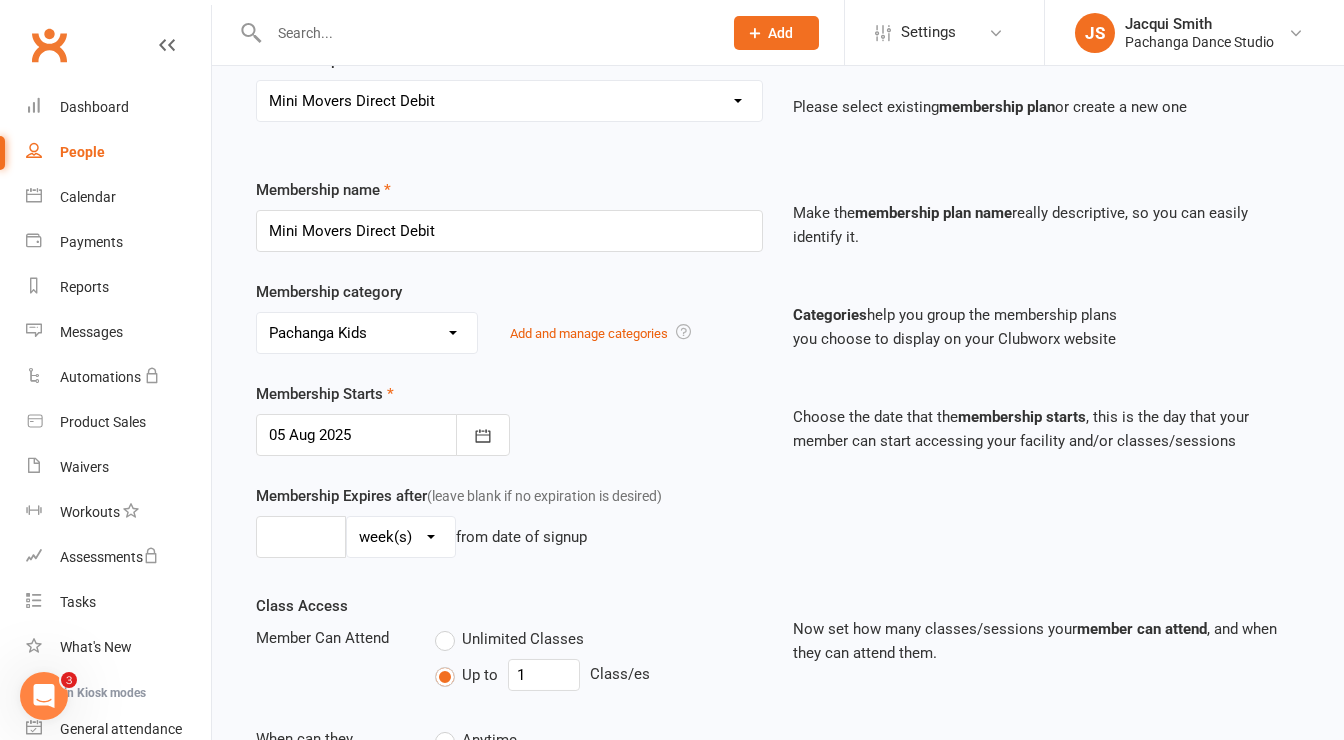 scroll, scrollTop: 181, scrollLeft: 0, axis: vertical 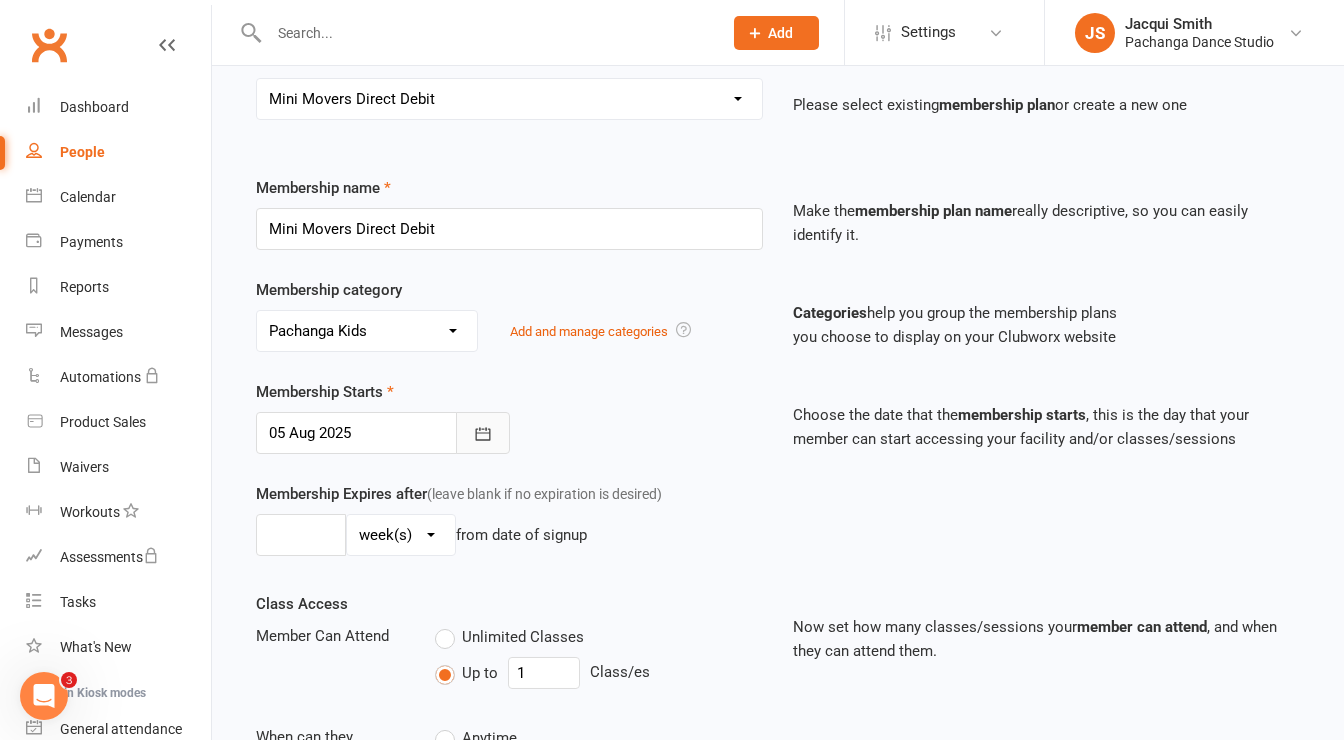 click 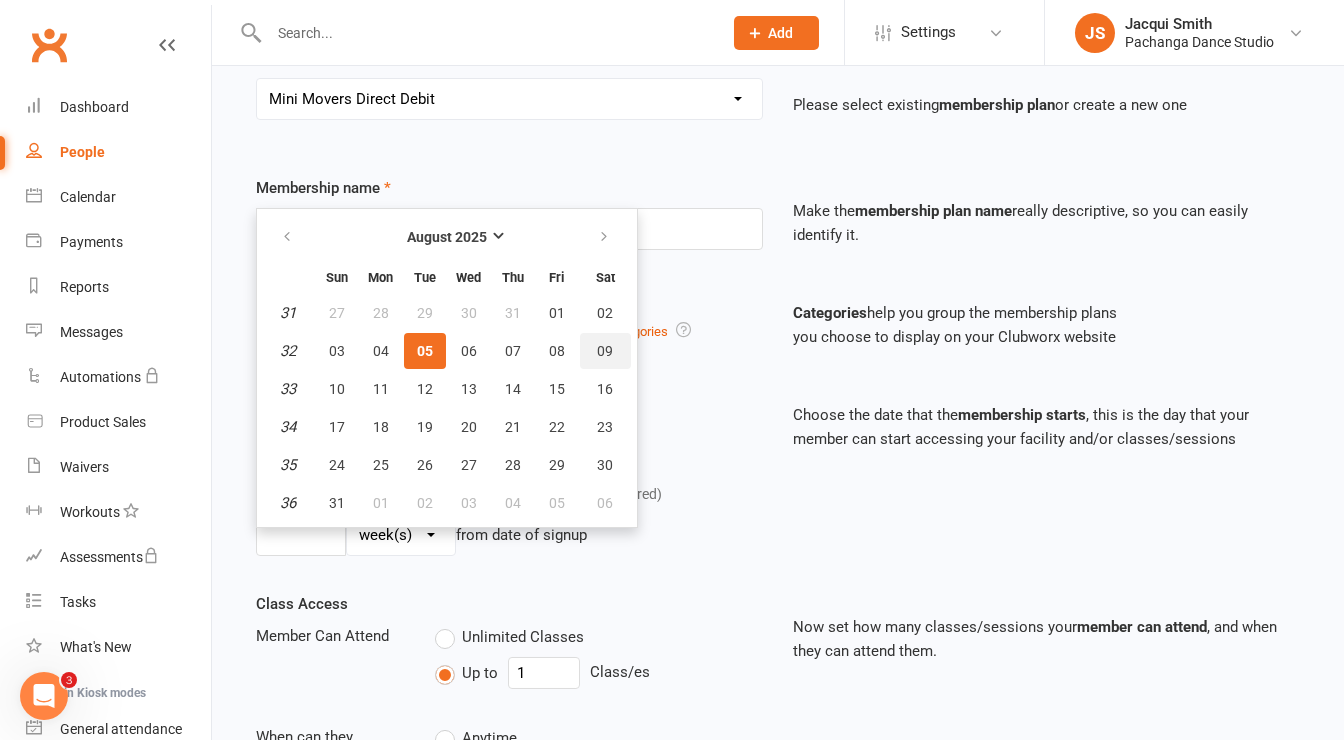 click on "09" at bounding box center [606, 351] 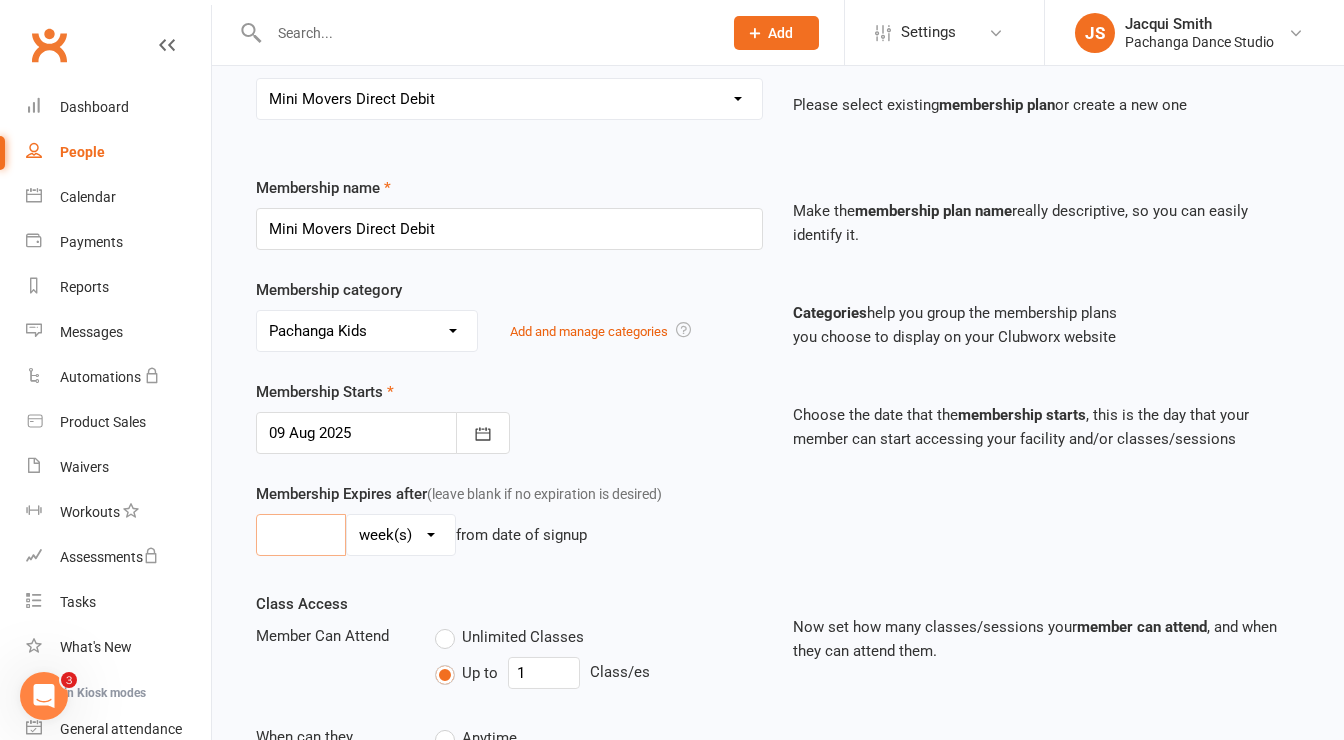 click at bounding box center [301, 535] 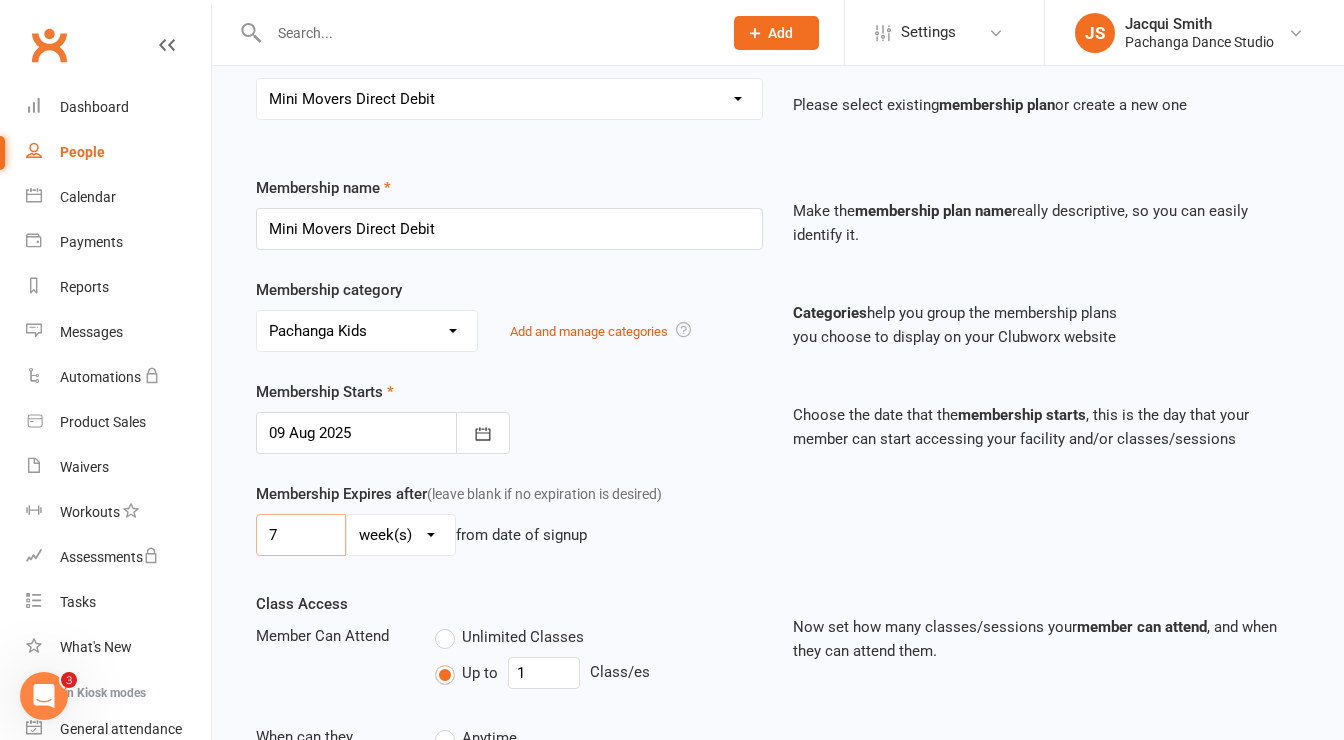 type on "7" 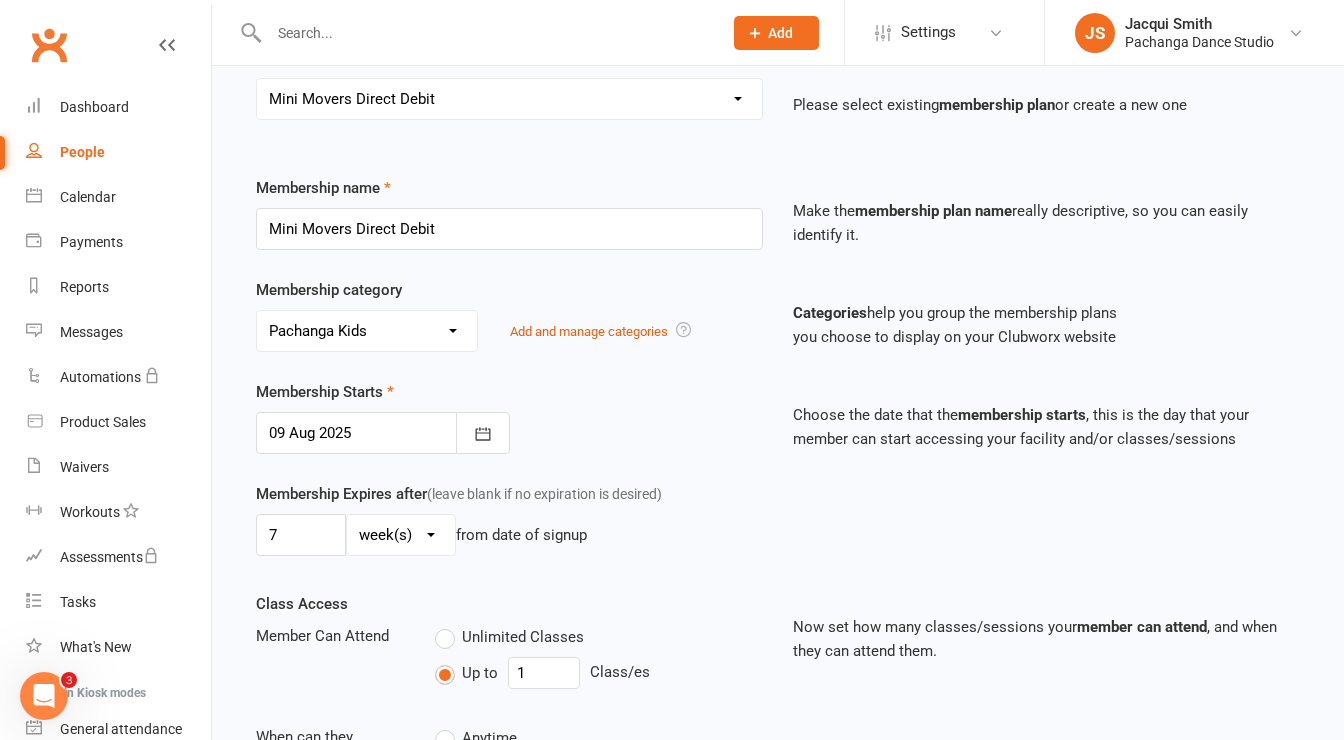 click on "7 day(s) week(s) month(s) year(s)   from date of signup" at bounding box center [509, 535] 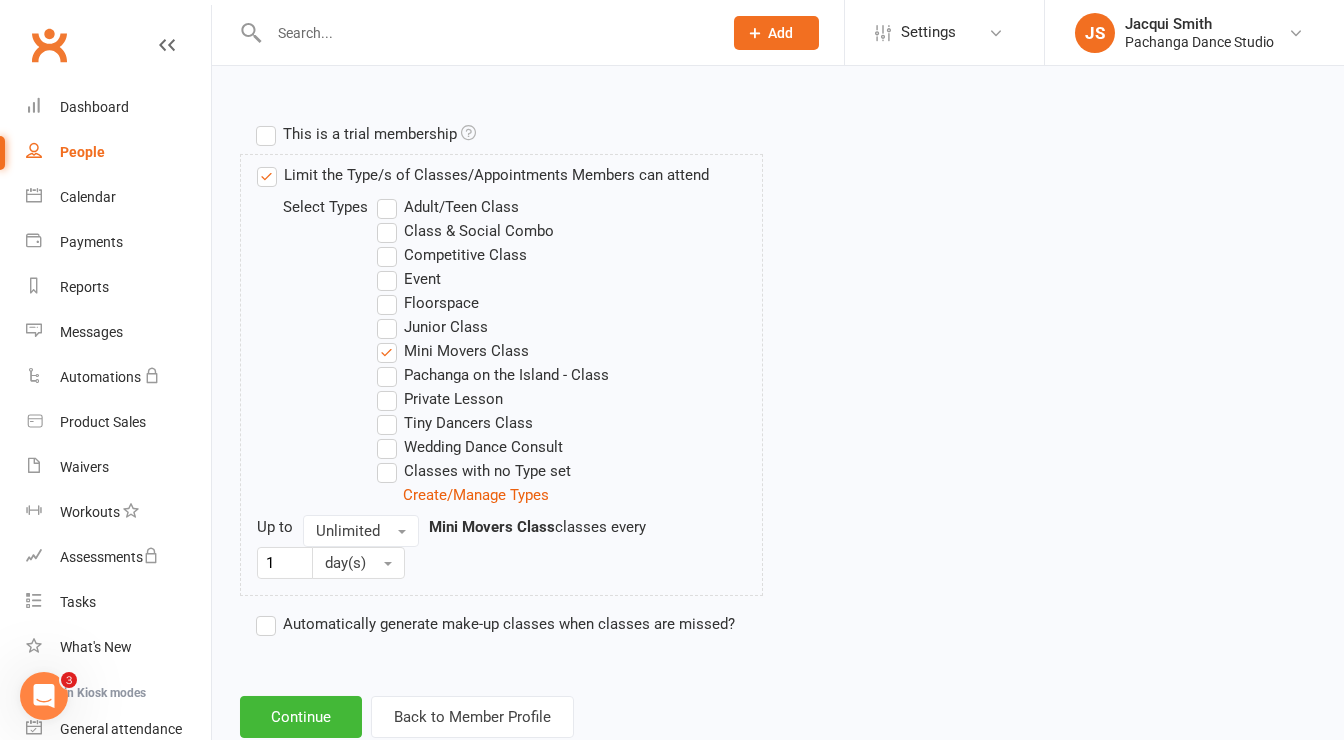 scroll, scrollTop: 968, scrollLeft: 0, axis: vertical 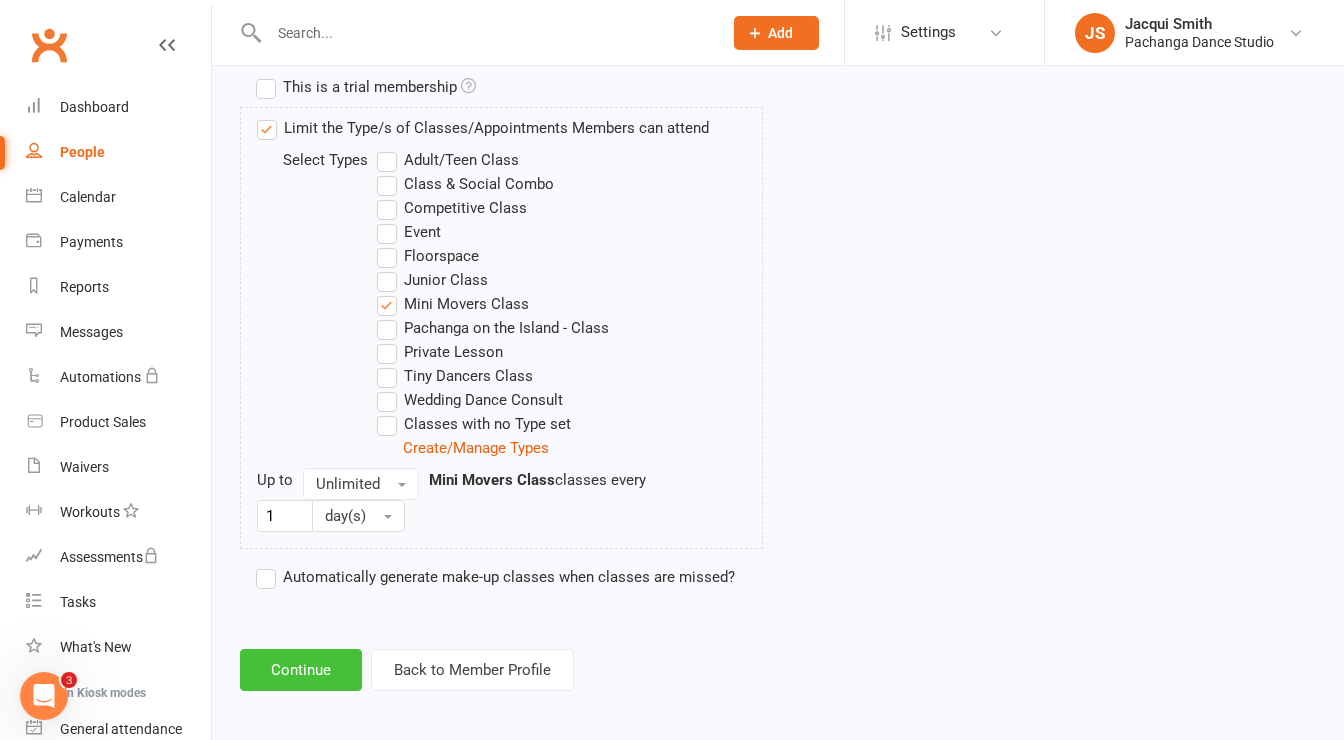 click on "Continue" at bounding box center (301, 670) 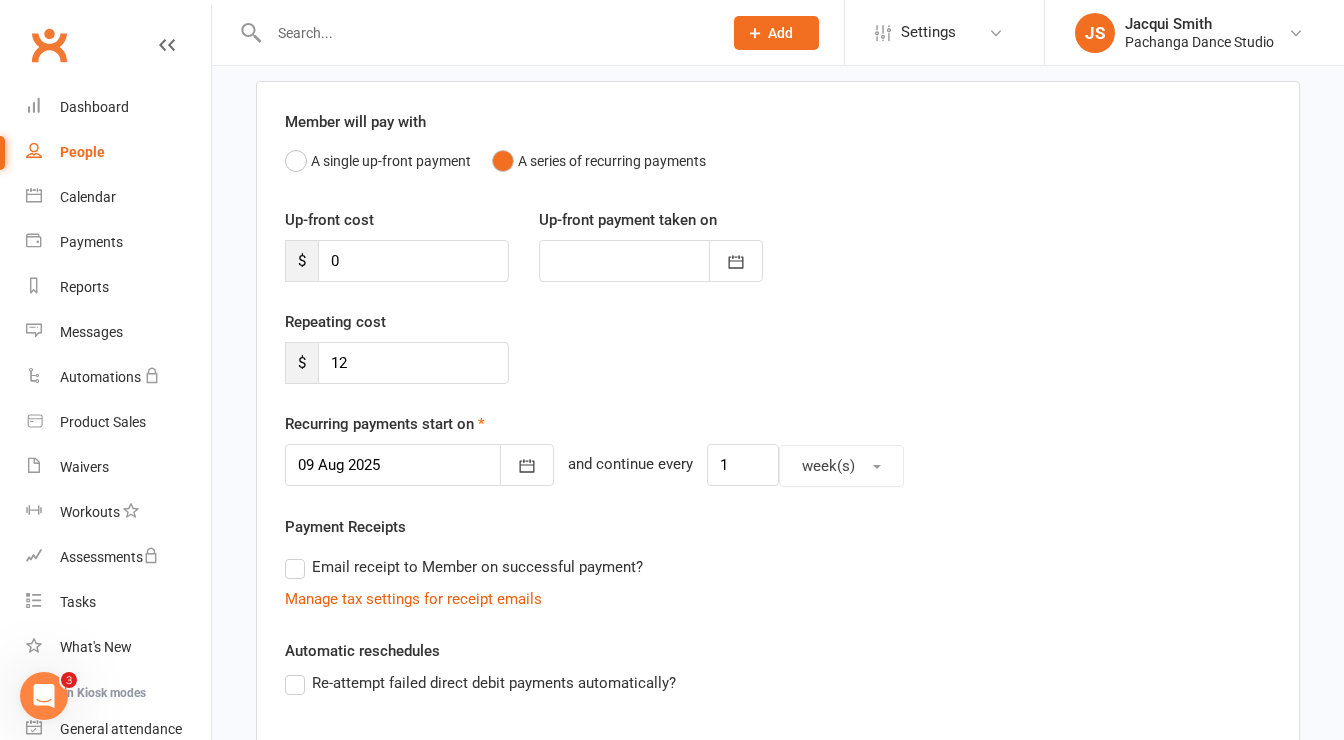 scroll, scrollTop: 549, scrollLeft: 0, axis: vertical 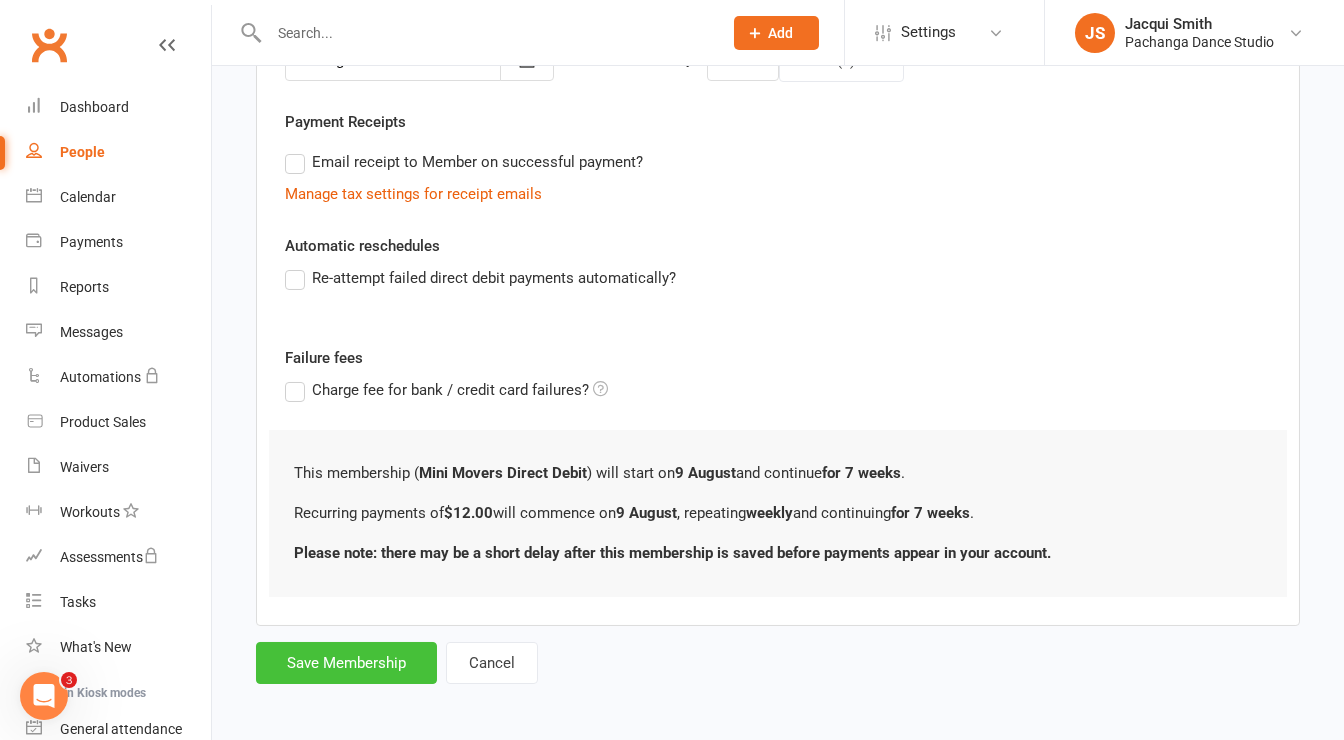 click on "Save Membership" at bounding box center (346, 663) 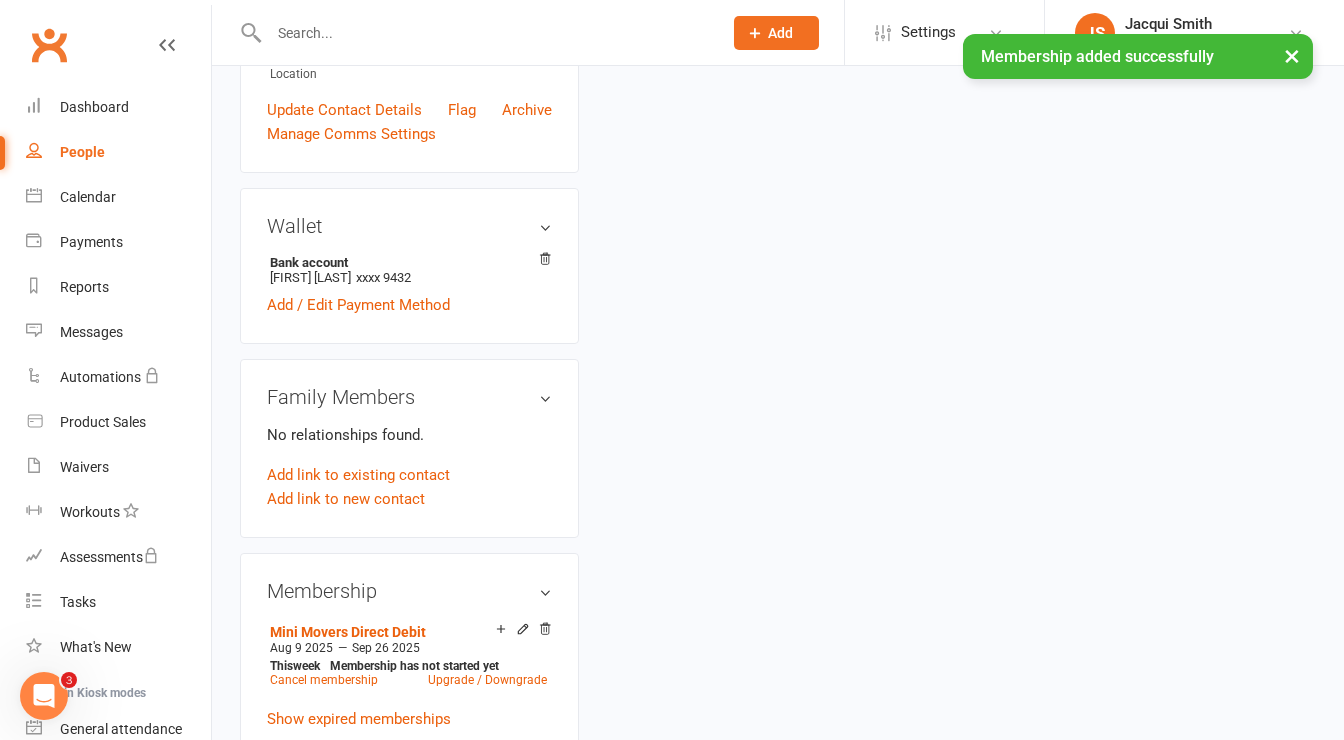 scroll, scrollTop: 0, scrollLeft: 0, axis: both 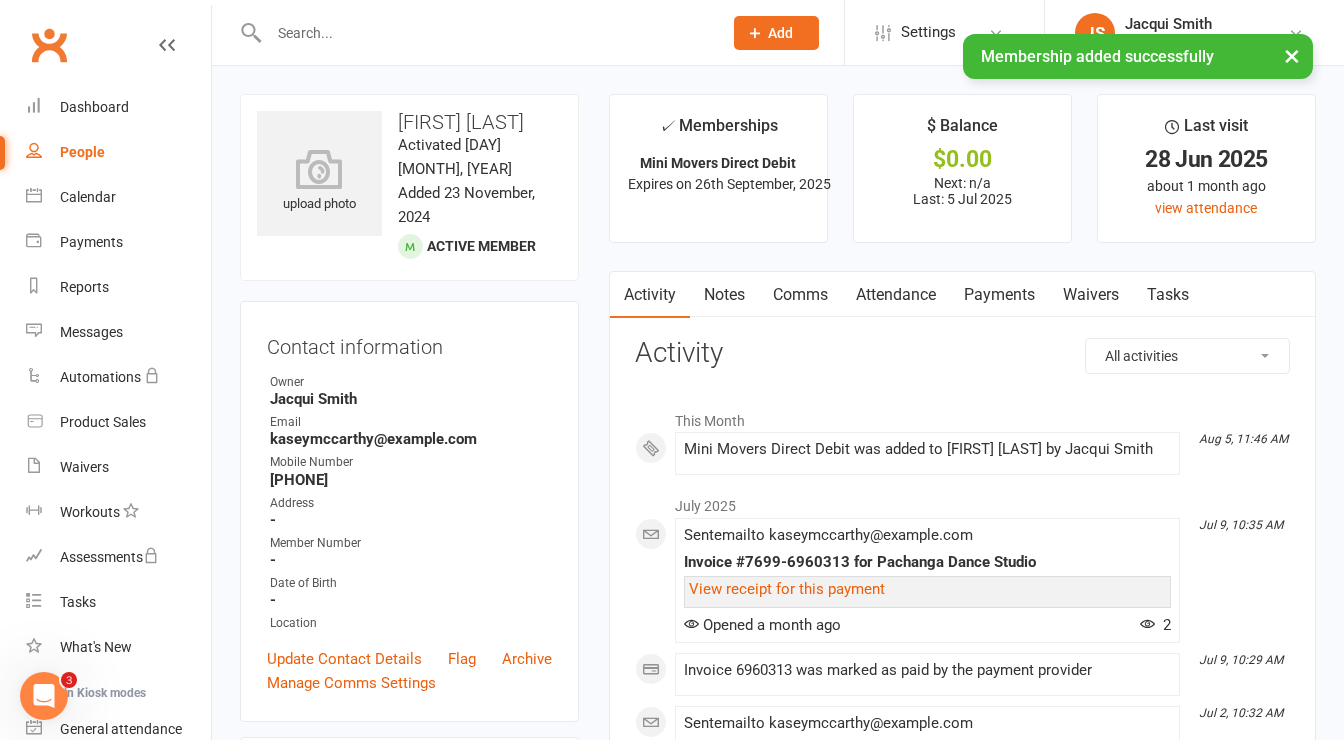 click on "Payments" at bounding box center [999, 295] 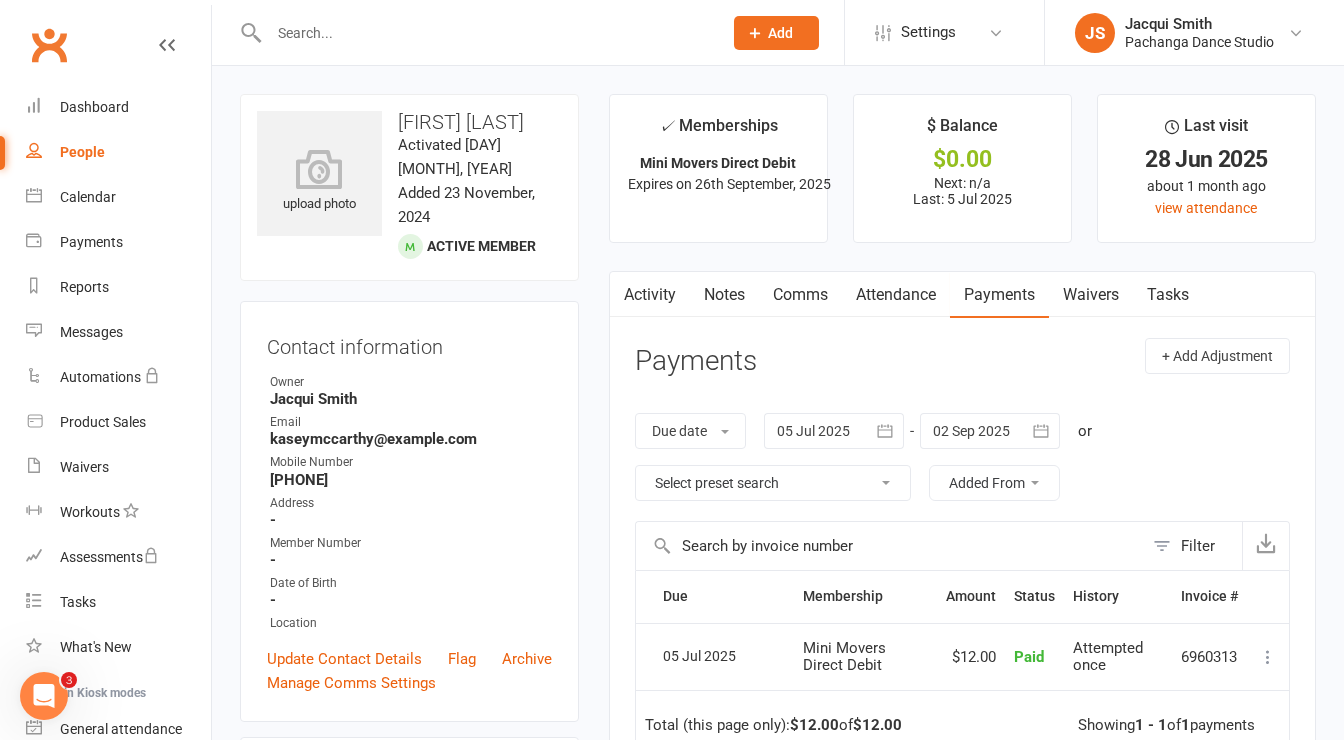 click at bounding box center (485, 33) 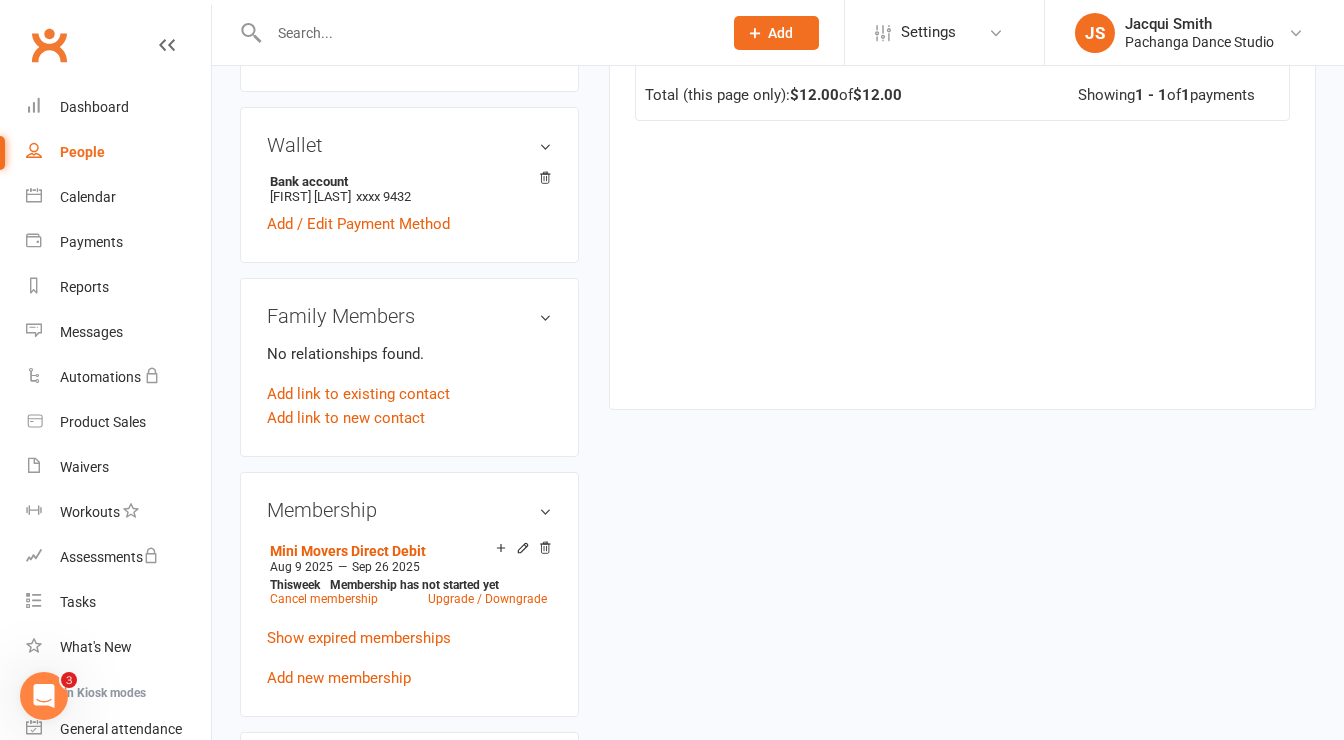 scroll, scrollTop: 710, scrollLeft: 0, axis: vertical 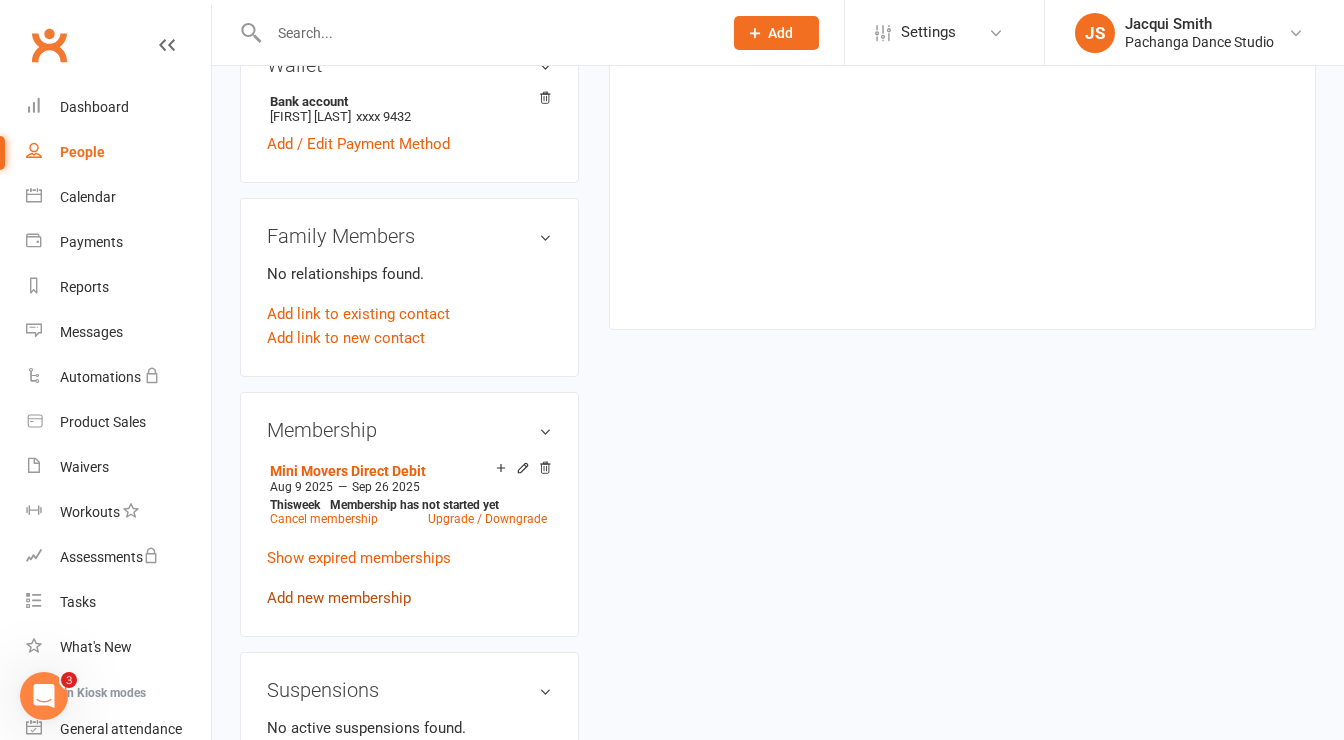 click on "Add new membership" at bounding box center (339, 598) 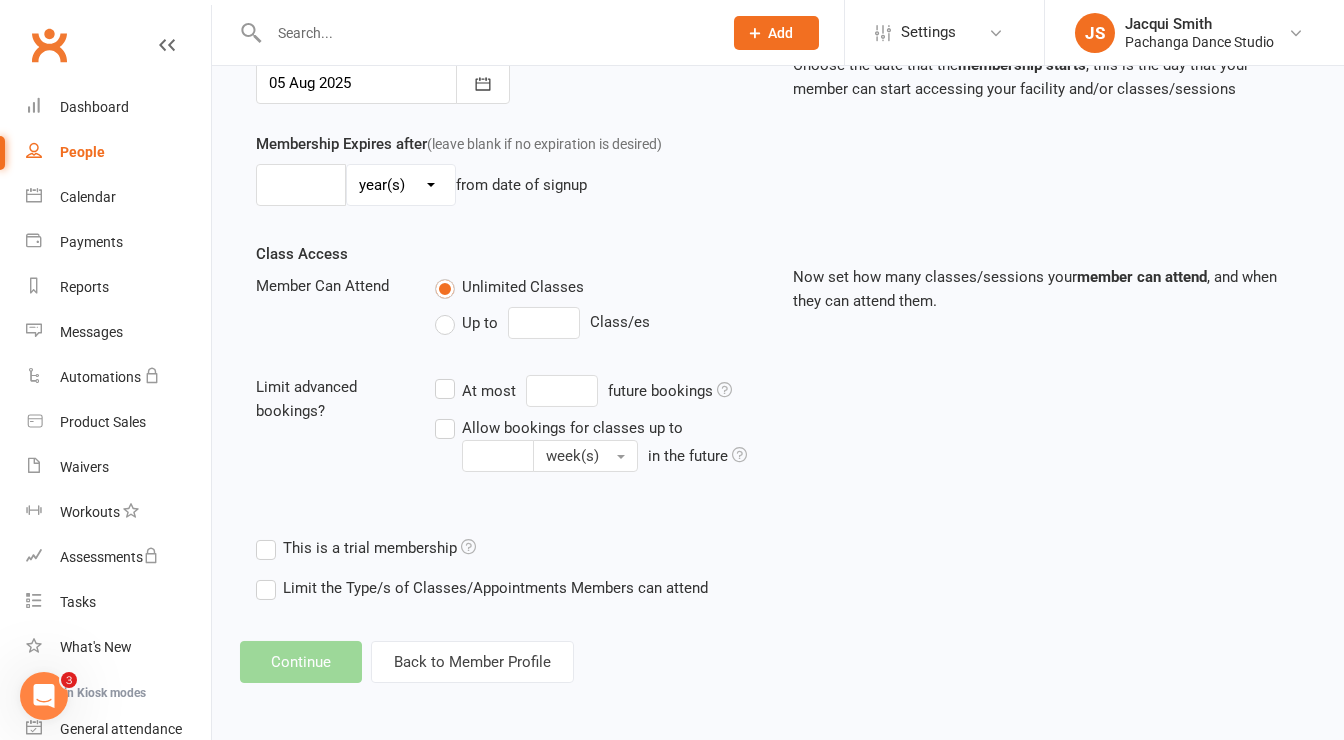scroll, scrollTop: 0, scrollLeft: 0, axis: both 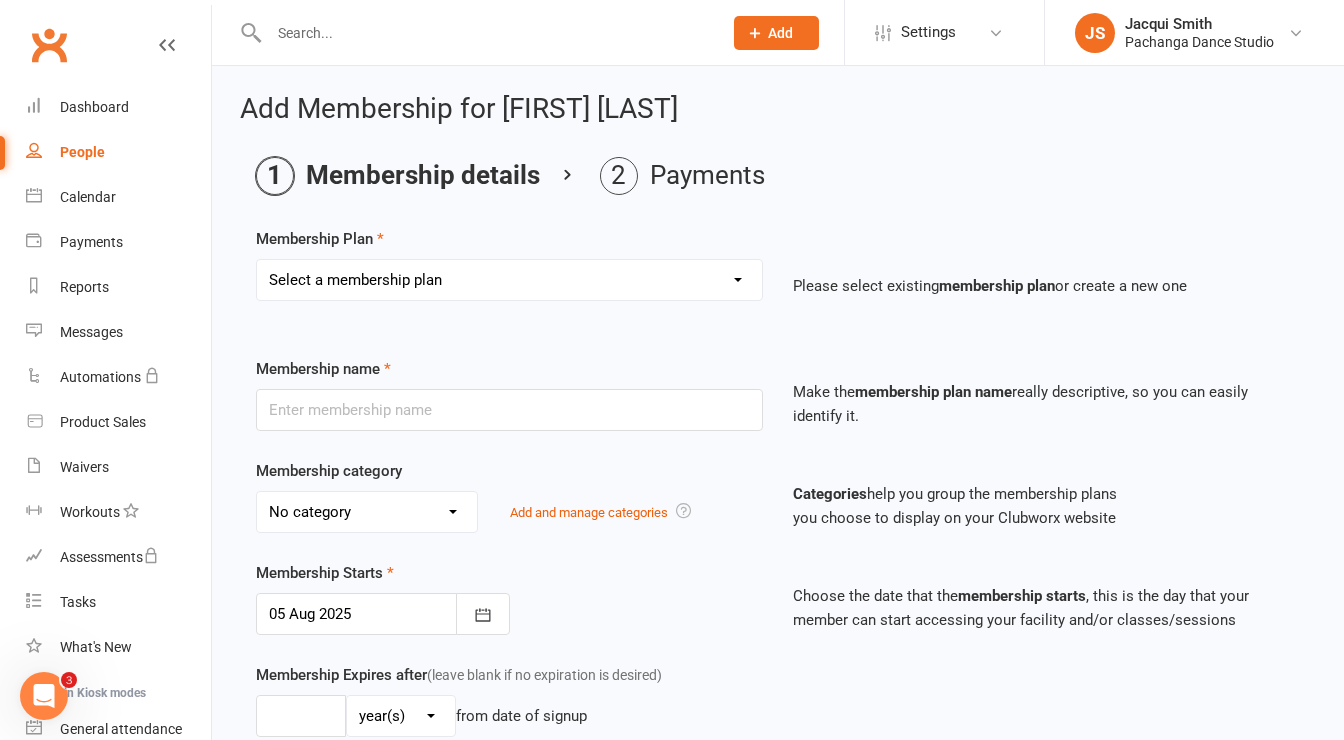 click on "Select a membership plan Create new Membership Plan Single Class Pass 5 Class Pack 10 Class Pack Single Class Pass - Phillip Island 5 Class Pass - Phillip Island 10 Class Pass - Phillip Island Pink Membership Black Membership White Membership (Teen only) Teen Comp Class (9 weeks) Mini Movers (18mths+) Single Class Mini Movers 4 Class Pass Mini Movers Direct Debit Tiny Dancers (3yrs+) Single Class Tiny Dancers 4 Class Pass Tiny Dancers Direct Debit Junior (6yrs+) Single Class Pass Junior 4 Class Pass Junior Groovers Direct Debit Regular Package Premium Package VIP Package Showcase Private Lesson Pack Floorspace Intro 2 Week Starter Pack - New Clients Only ACTIVE P/L CLIENT OLD SYSTEM - PAID IN FULL WHITE Junior Groovers Membership Tiny Dancers Term 3 Membership Junior Groovers Holiday Program 2 Class Pack Junior Groovers Term 4 Membership Tiny Dancers Term 4 Membership 20 Class Pack Tiny Dancers Membership (9 Weeks) Mini Movers Membership (9 weeks) Junior Groovers Membership (Term 2) Class & Social Combo" at bounding box center [509, 280] 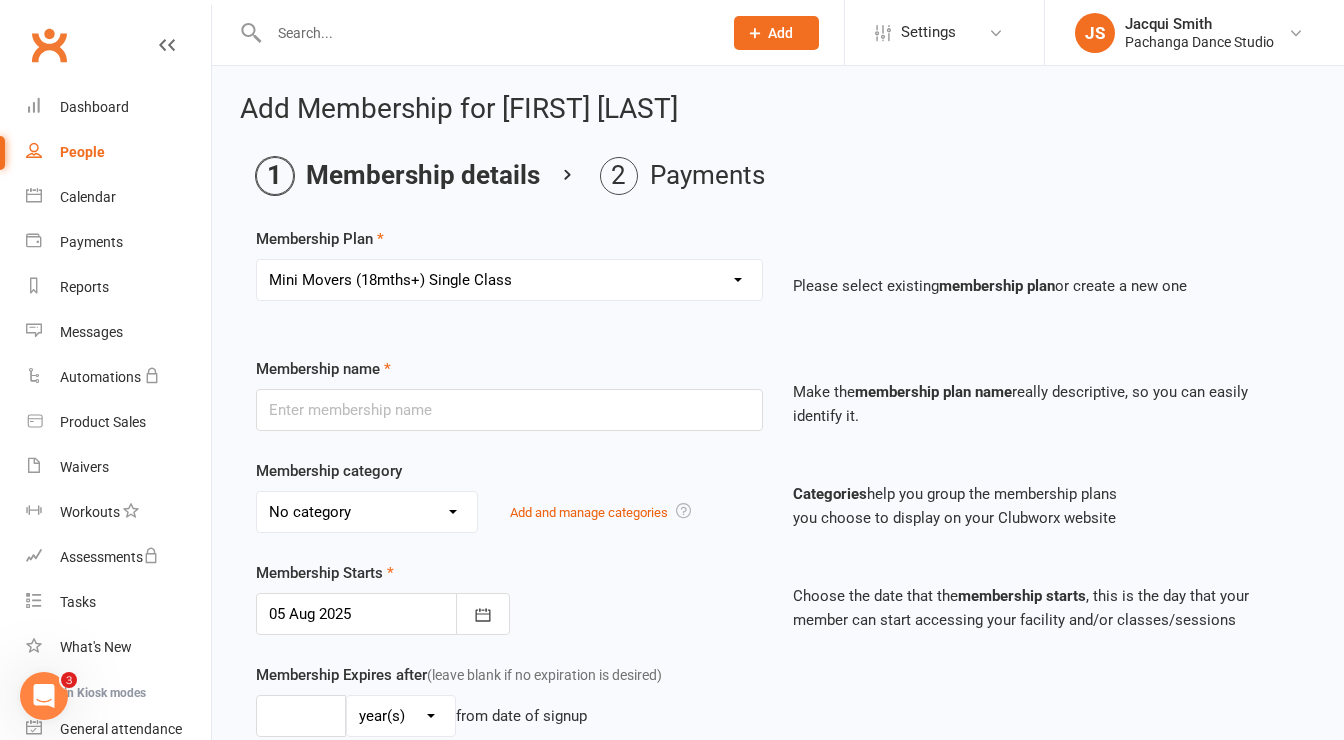 click on "Select a membership plan Create new Membership Plan Single Class Pass 5 Class Pack 10 Class Pack Single Class Pass - Phillip Island 5 Class Pass - Phillip Island 10 Class Pass - Phillip Island Pink Membership Black Membership White Membership (Teen only) Teen Comp Class (9 weeks) Mini Movers (18mths+) Single Class Mini Movers 4 Class Pass Mini Movers Direct Debit Tiny Dancers (3yrs+) Single Class Tiny Dancers 4 Class Pass Tiny Dancers Direct Debit Junior (6yrs+) Single Class Pass Junior 4 Class Pass Junior Groovers Direct Debit Regular Package Premium Package VIP Package Showcase Private Lesson Pack Floorspace Intro 2 Week Starter Pack - New Clients Only ACTIVE P/L CLIENT OLD SYSTEM - PAID IN FULL WHITE Junior Groovers Membership Tiny Dancers Term 3 Membership Junior Groovers Holiday Program 2 Class Pack Junior Groovers Term 4 Membership Tiny Dancers Term 4 Membership 20 Class Pack Tiny Dancers Membership (9 Weeks) Mini Movers Membership (9 weeks) Junior Groovers Membership (Term 2) Class & Social Combo" at bounding box center (509, 280) 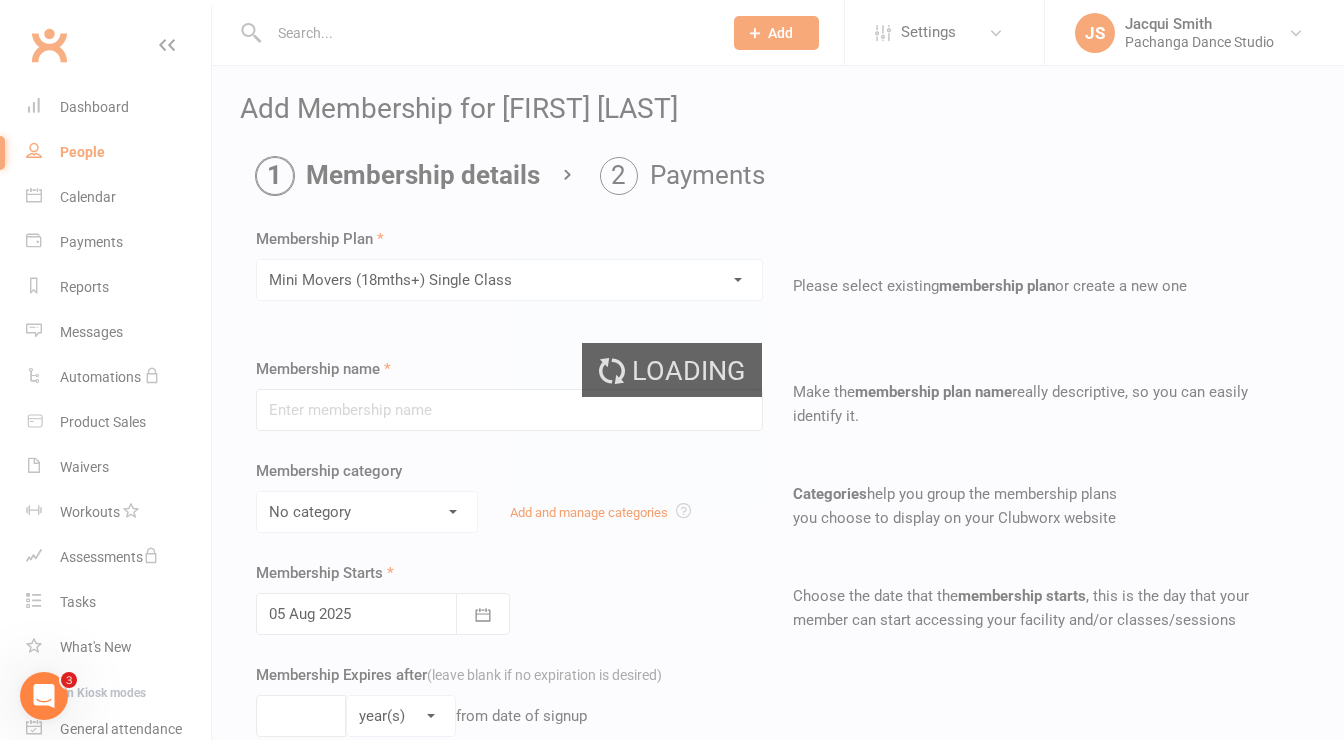 type on "Mini Movers (18mths+) Single Class" 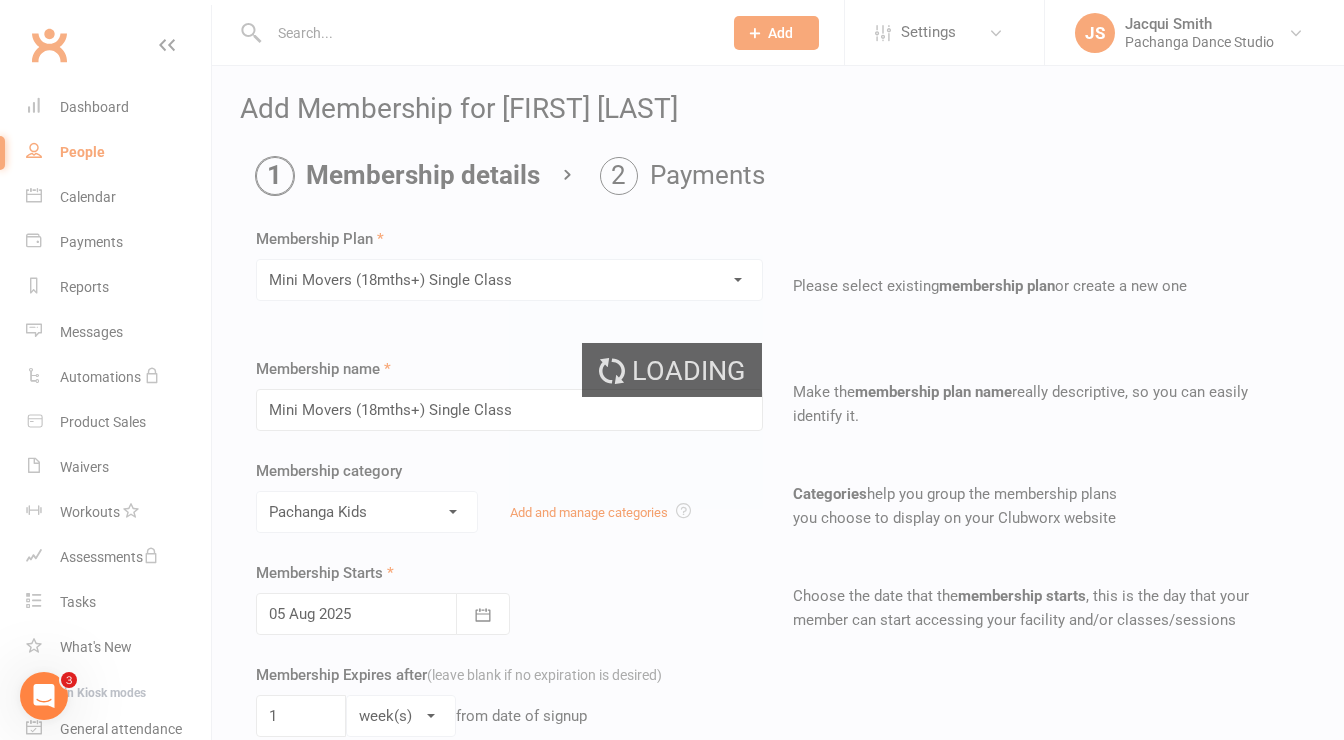 type on "1" 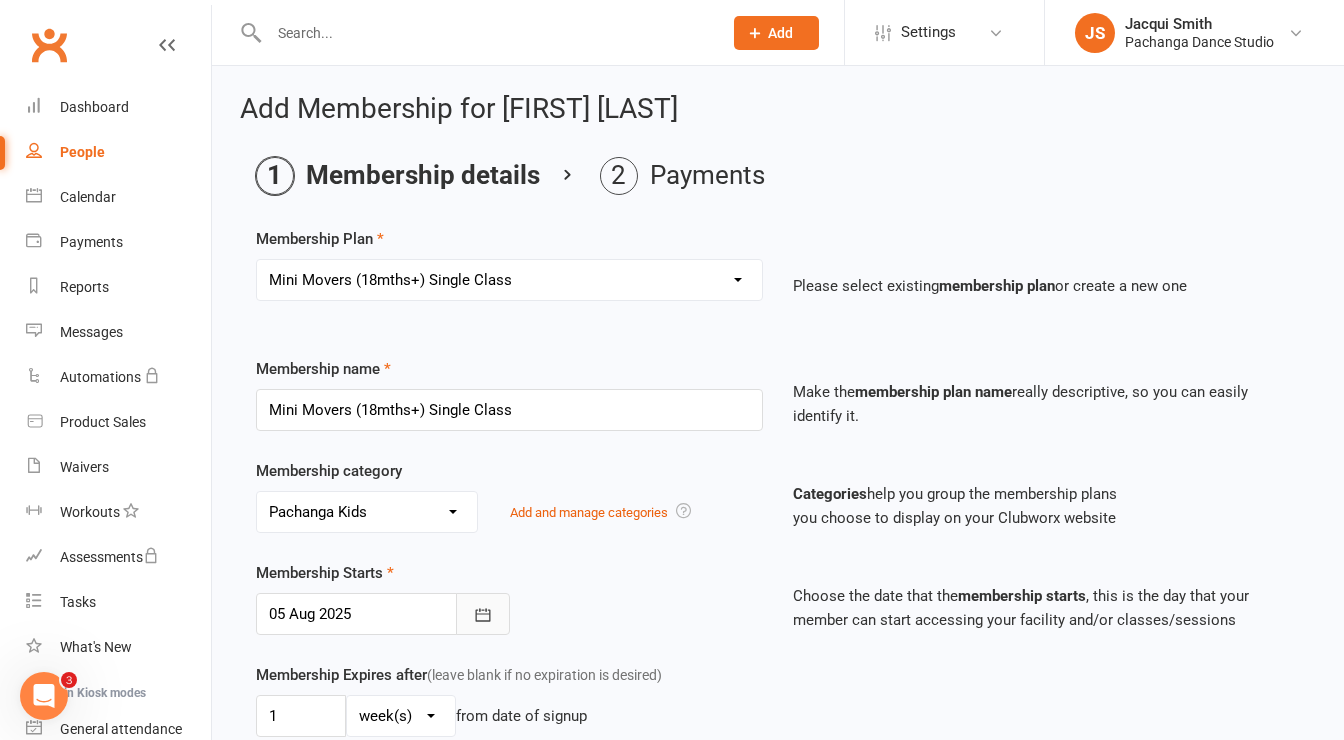 click at bounding box center [483, 614] 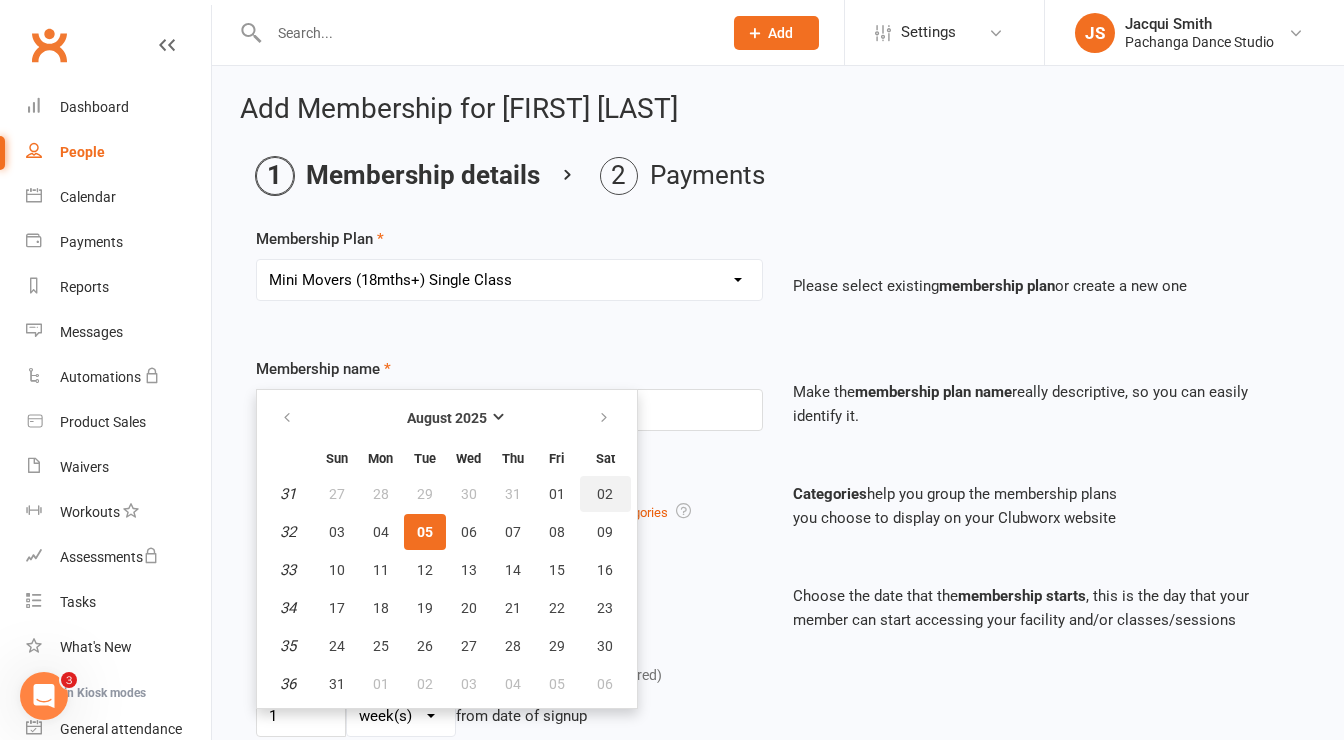 click on "02" at bounding box center [605, 494] 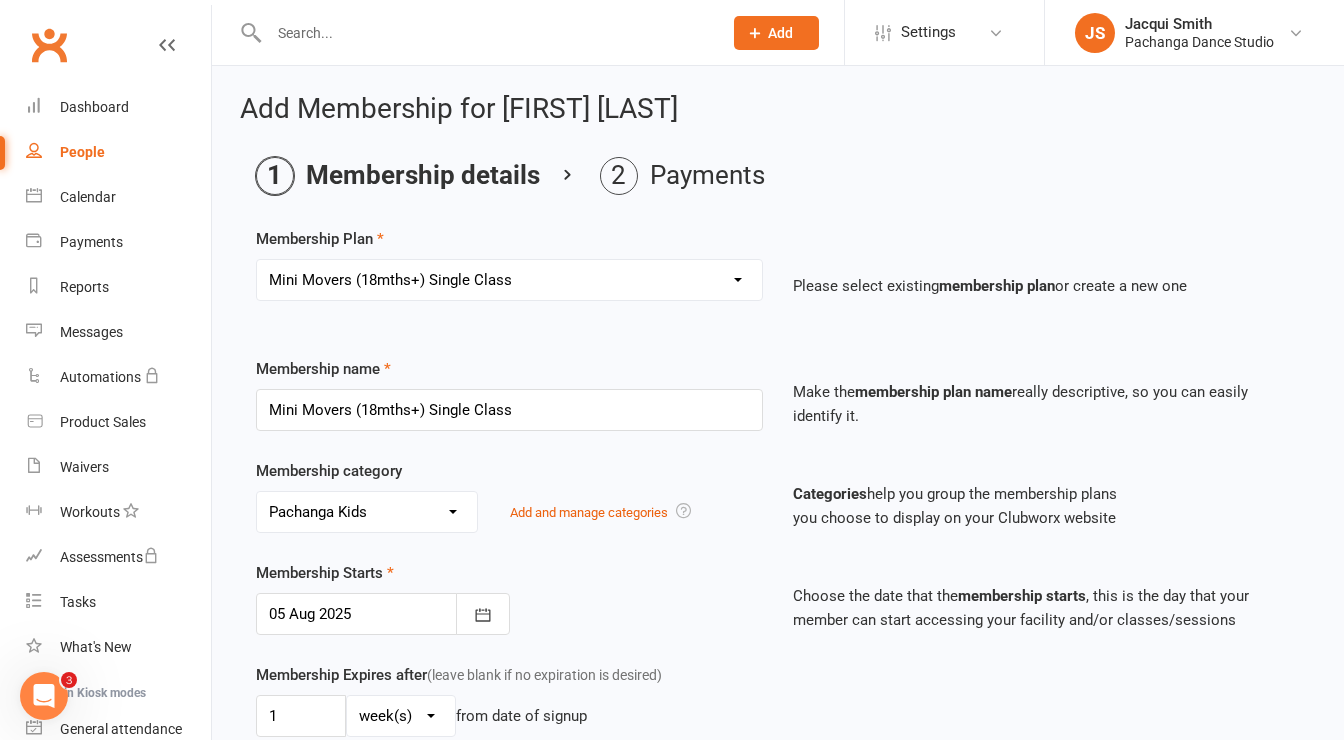 type on "02 Aug 2025" 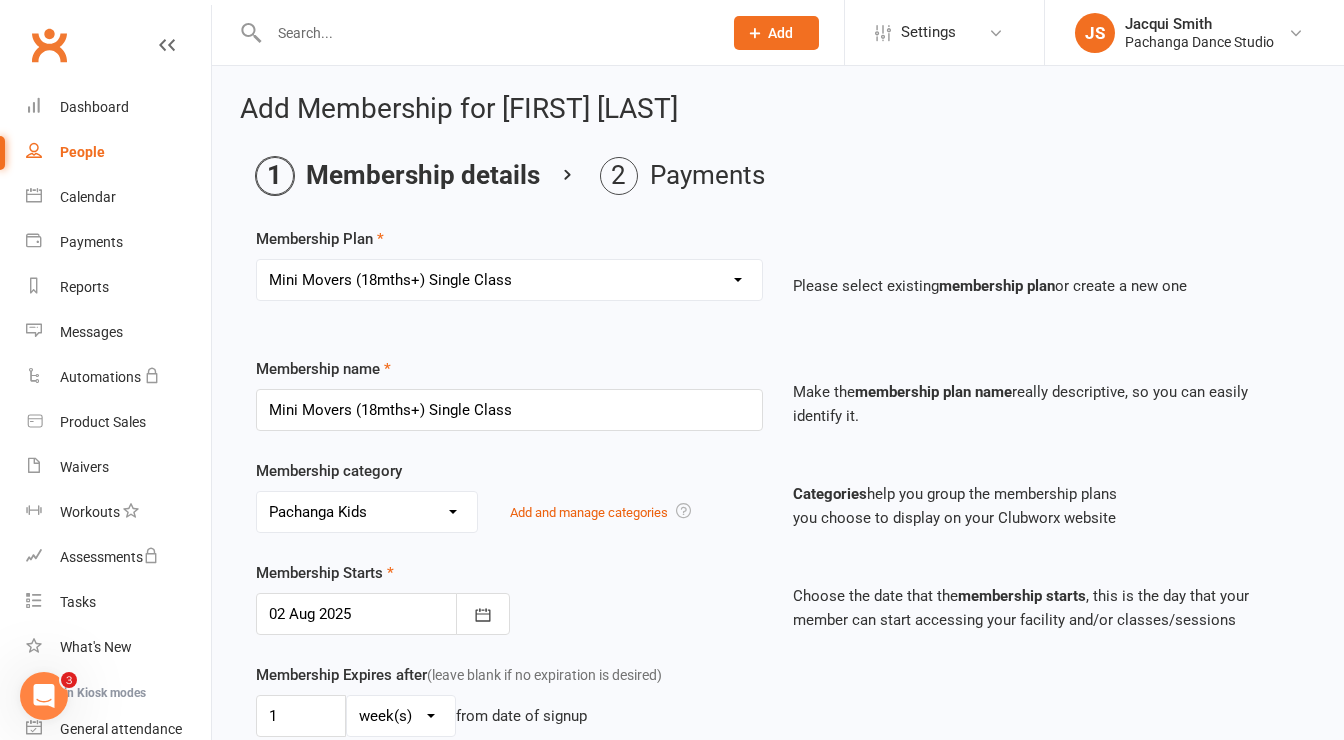 click on "Membership Starts 02 Aug 2025
August 2025
Sun Mon Tue Wed Thu Fri Sat
31
27
28
29
30
31
01
02
32
03
04
05
06
07
08
09
33
10
11
12
13
14
15
16
34
17
18
19
20
21
22
23
35
24
25
26
27
28
29
30
36 31" at bounding box center [509, 598] 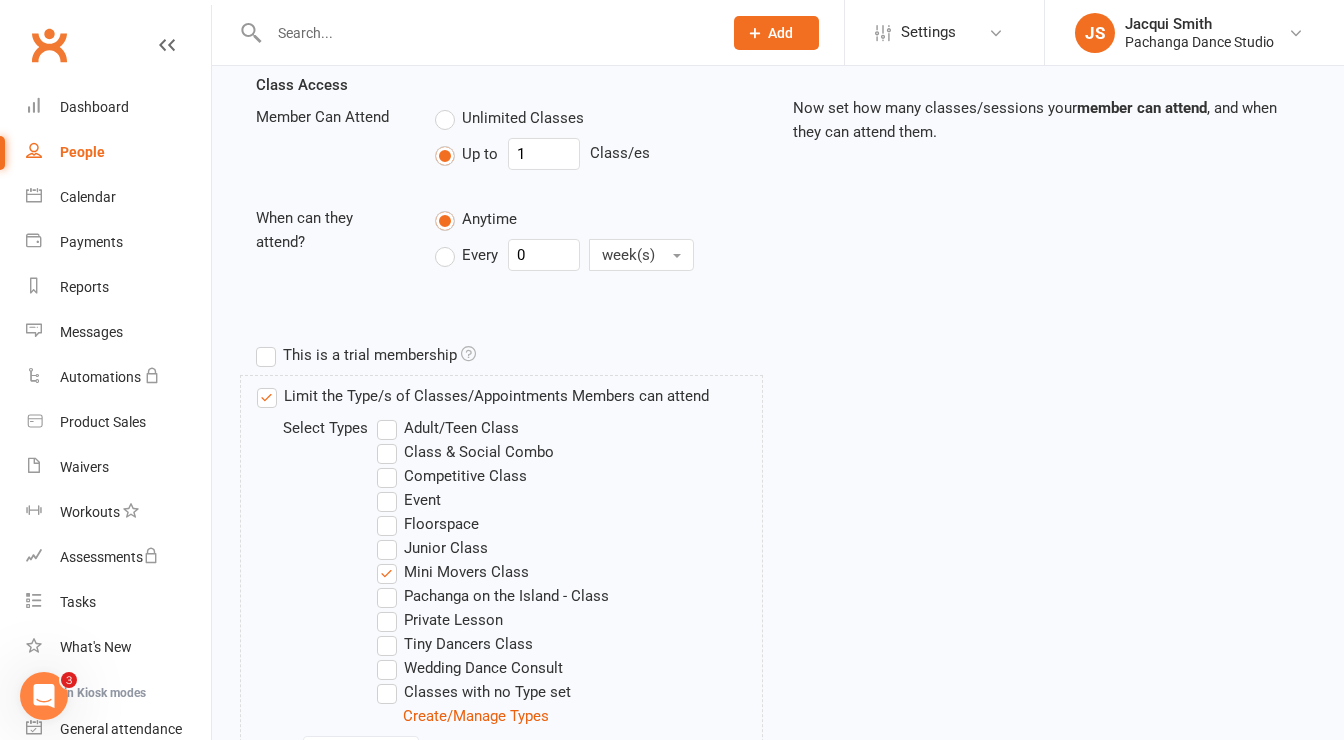 scroll, scrollTop: 917, scrollLeft: 0, axis: vertical 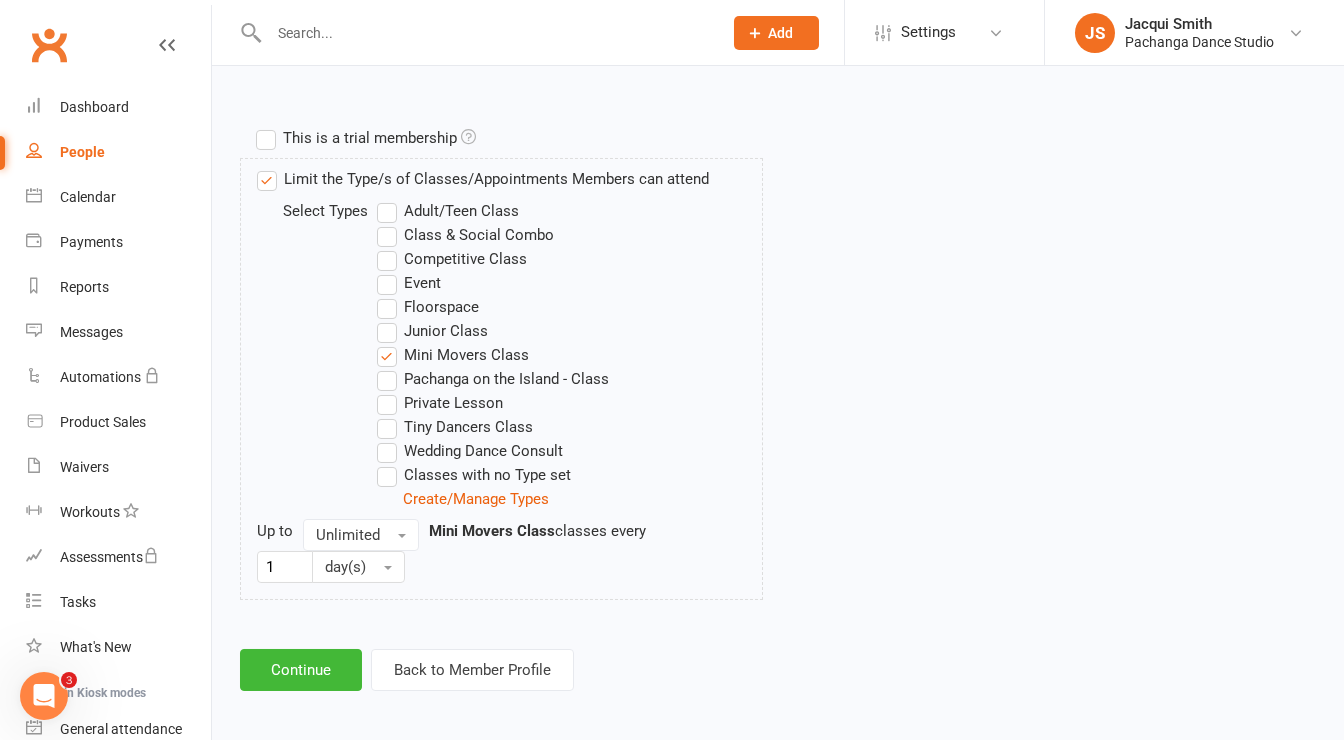 click on "Membership Plan Select a membership plan Create new Membership Plan Single Class Pass 5 Class Pack 10 Class Pack Single Class Pass - Phillip Island 5 Class Pass - Phillip Island 10 Class Pass - Phillip Island Pink Membership Black Membership White Membership (Teen only) Teen Comp Class (9 weeks) Mini Movers (18mths+) Single Class Mini Movers 4 Class Pass Mini Movers Direct Debit Tiny Dancers (3yrs+) Single Class Tiny Dancers 4 Class Pass Tiny Dancers Direct Debit Junior (6yrs+) Single Class Pass Junior 4 Class Pass Junior Groovers Direct Debit Regular Package Premium Package VIP Package Showcase Private Lesson Pack Floorspace Intro 2 Week Starter Pack - New Clients Only ACTIVE P/L CLIENT OLD SYSTEM - PAID IN FULL WHITE Junior Groovers Membership Tiny Dancers Term 3 Membership Junior Groovers Holiday Program 2 Class Pack Junior Groovers Term 4 Membership Tiny Dancers Term 4 Membership 20 Class Pack Tiny Dancers Membership (9 Weeks) DSA Come & Try" at bounding box center (778, -66) 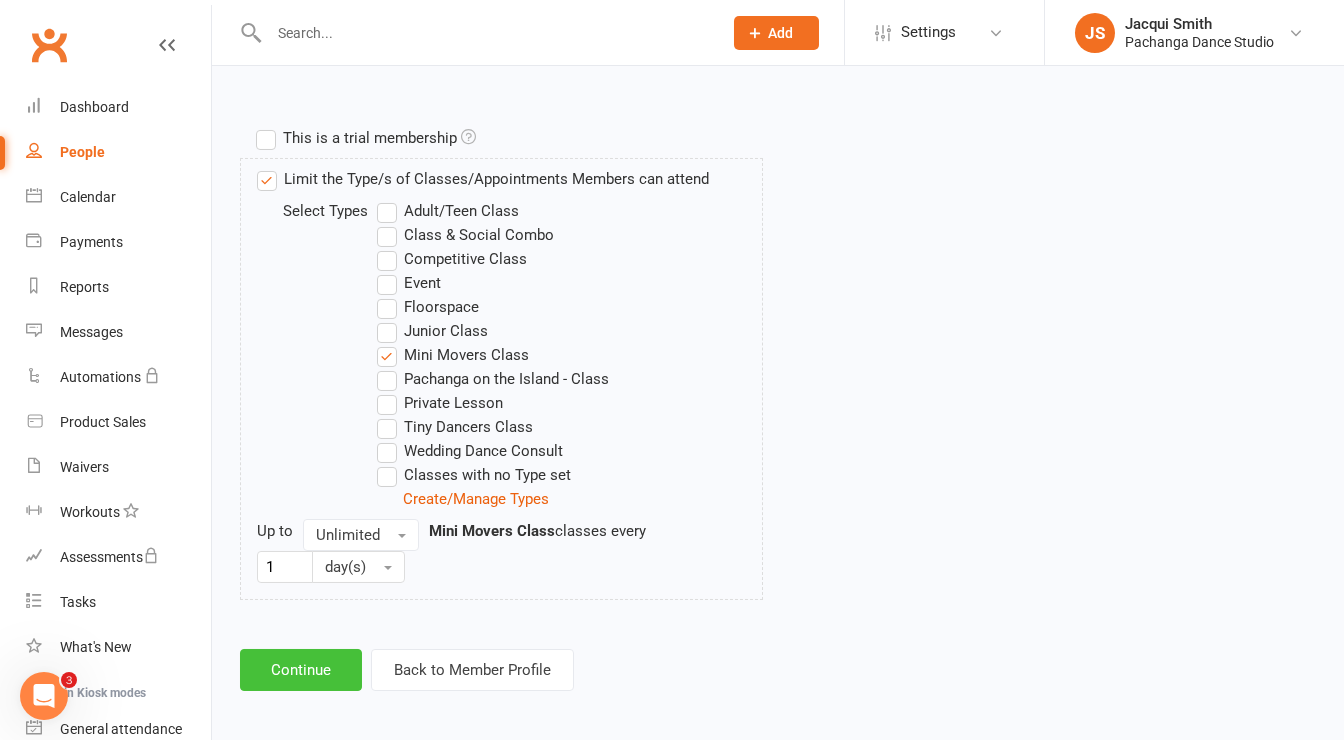 click on "Continue" at bounding box center (301, 670) 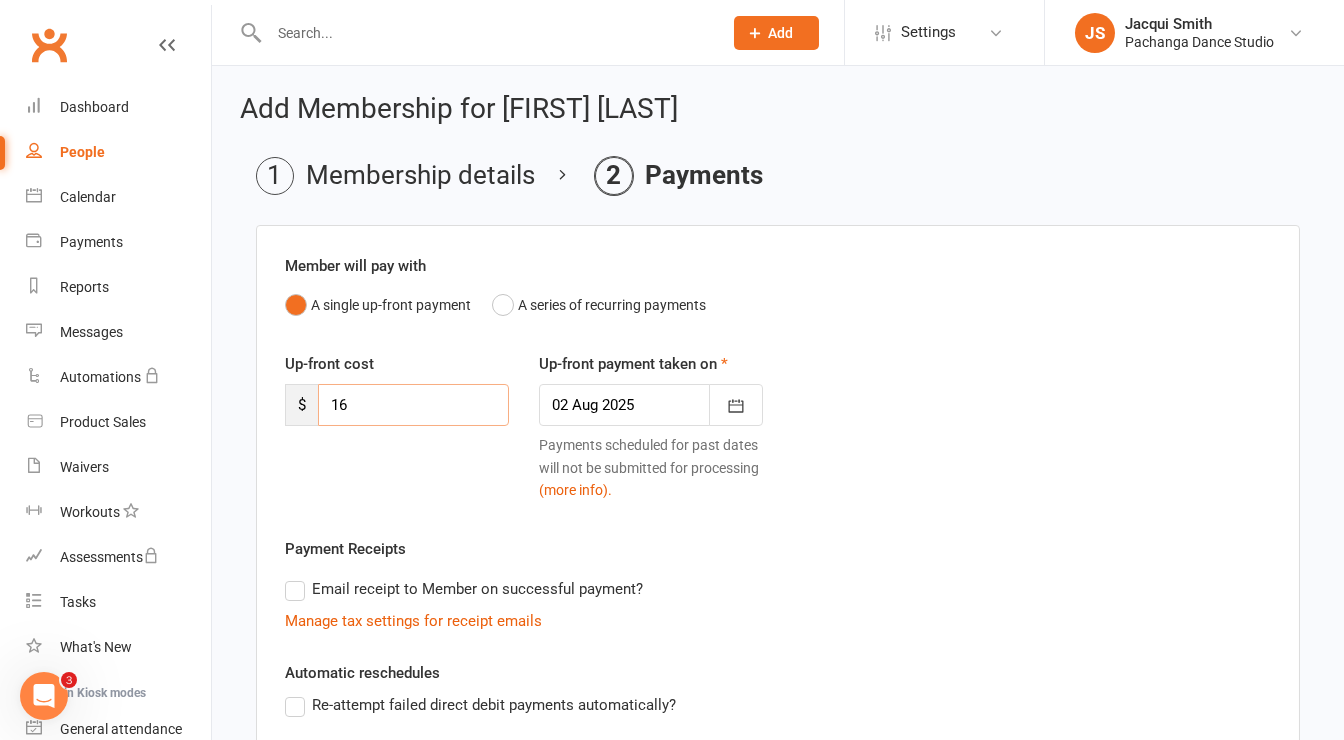 click on "16" at bounding box center (413, 405) 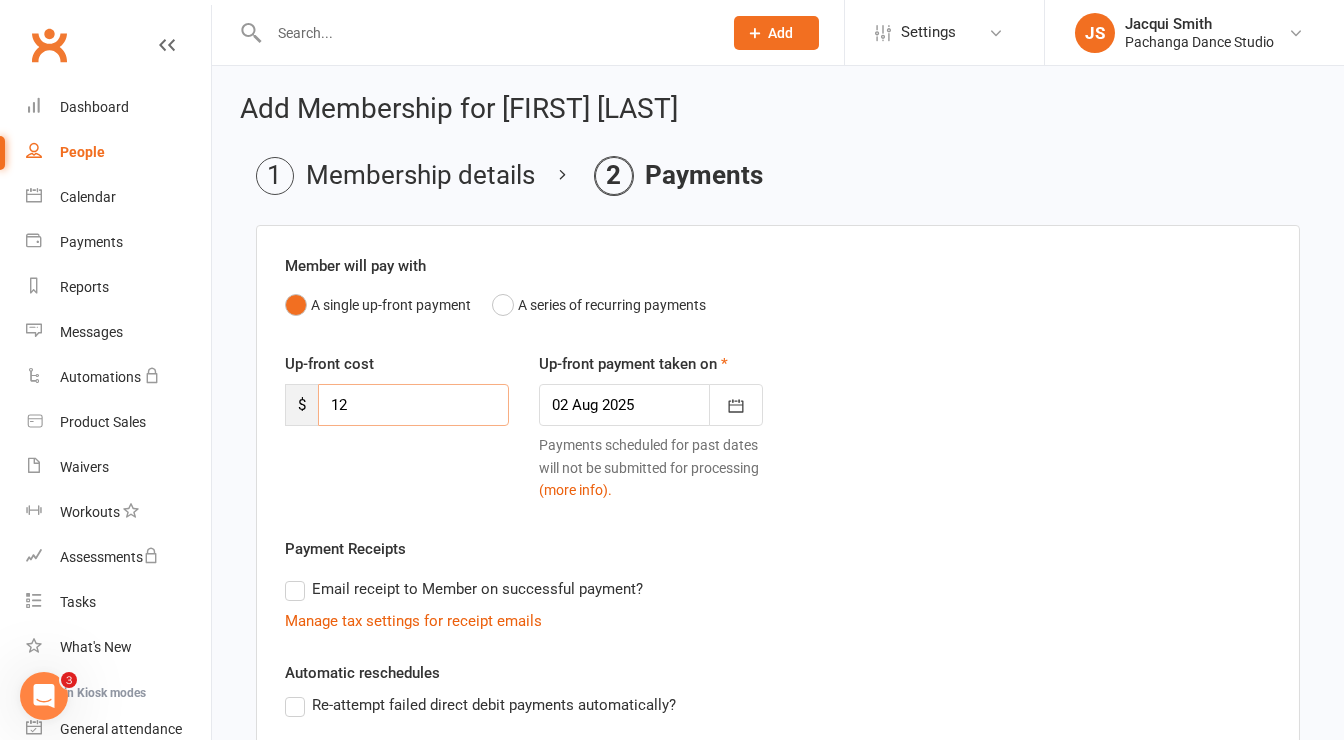 type on "12" 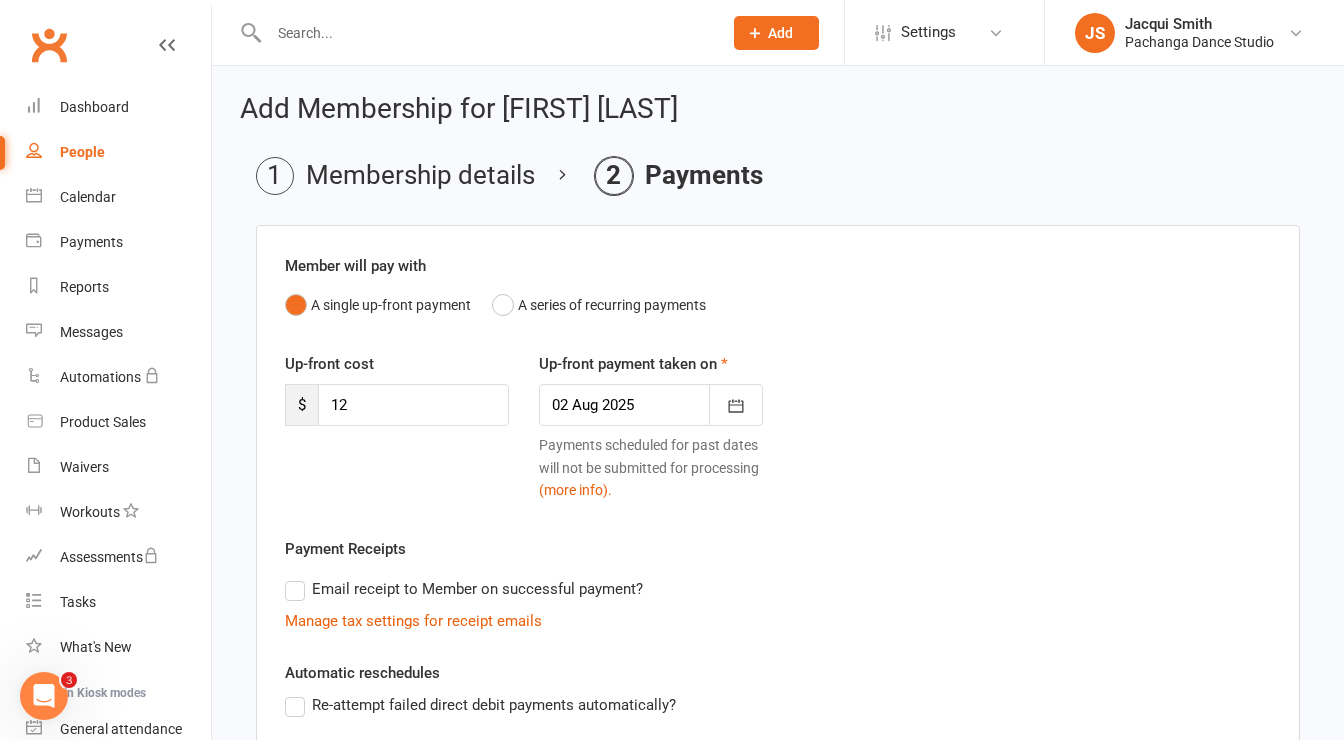 click on "Up-front cost  $ 12 Up-front payment taken on 02 Aug 2025
August 2025
Sun Mon Tue Wed Thu Fri Sat
31
27
28
29
30
31
01
02
32
03
04
05
06
07
08
09
33
10
11
12
13
14
15
16
34
17
18
19
20
21
22
23
35
24
25
26
27
28
29
30" at bounding box center [778, 444] 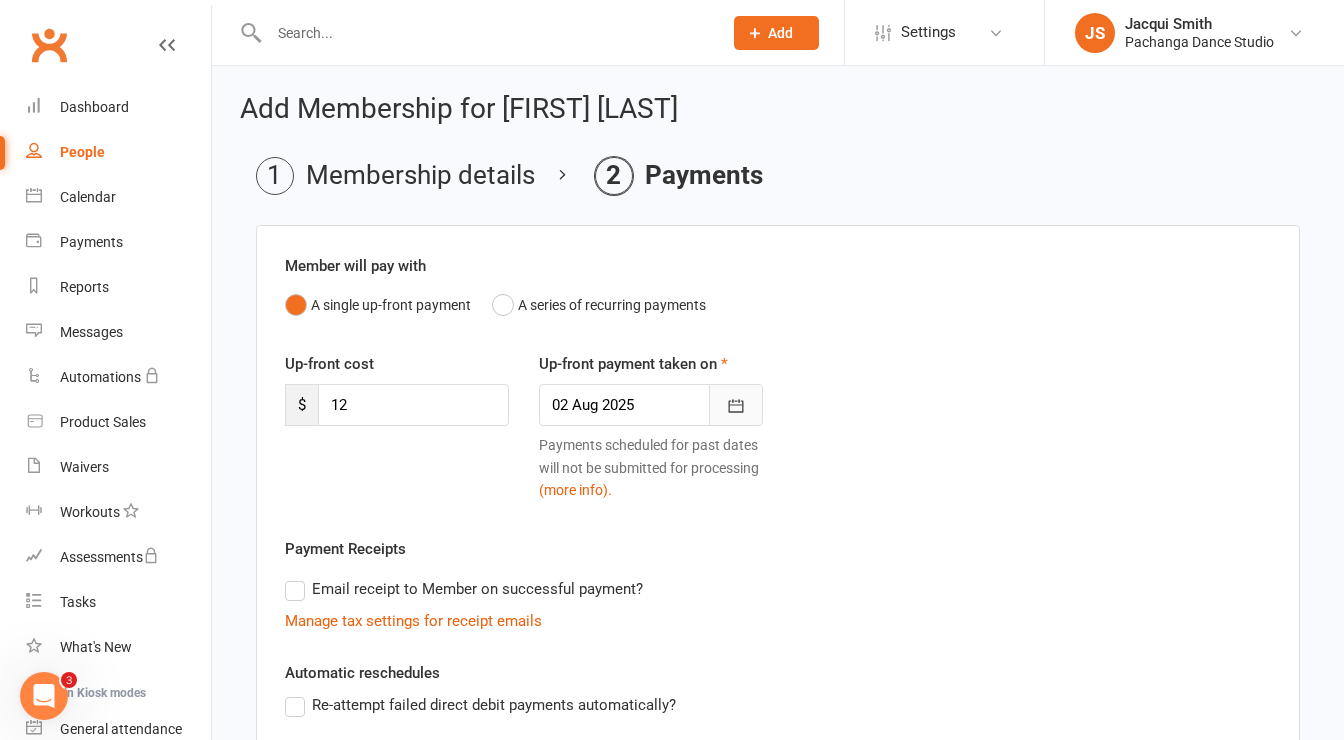 click 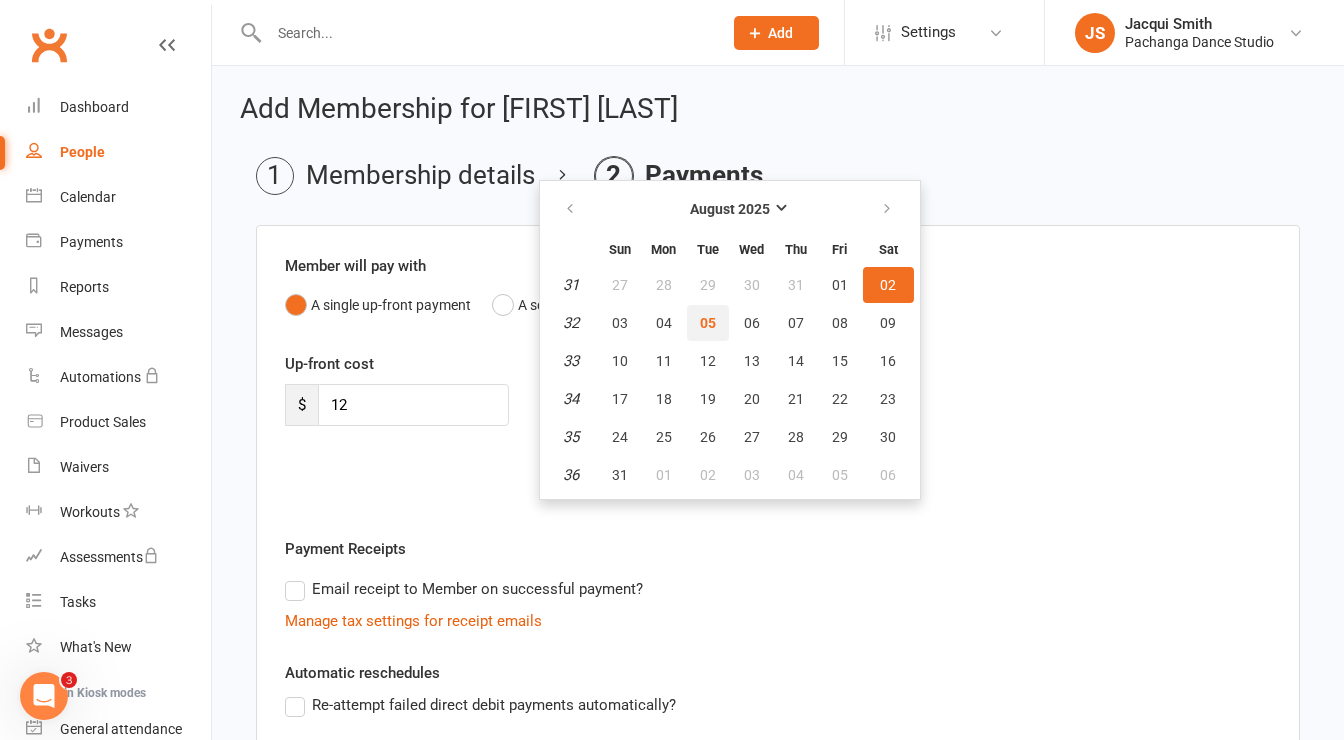 click on "05" at bounding box center [708, 323] 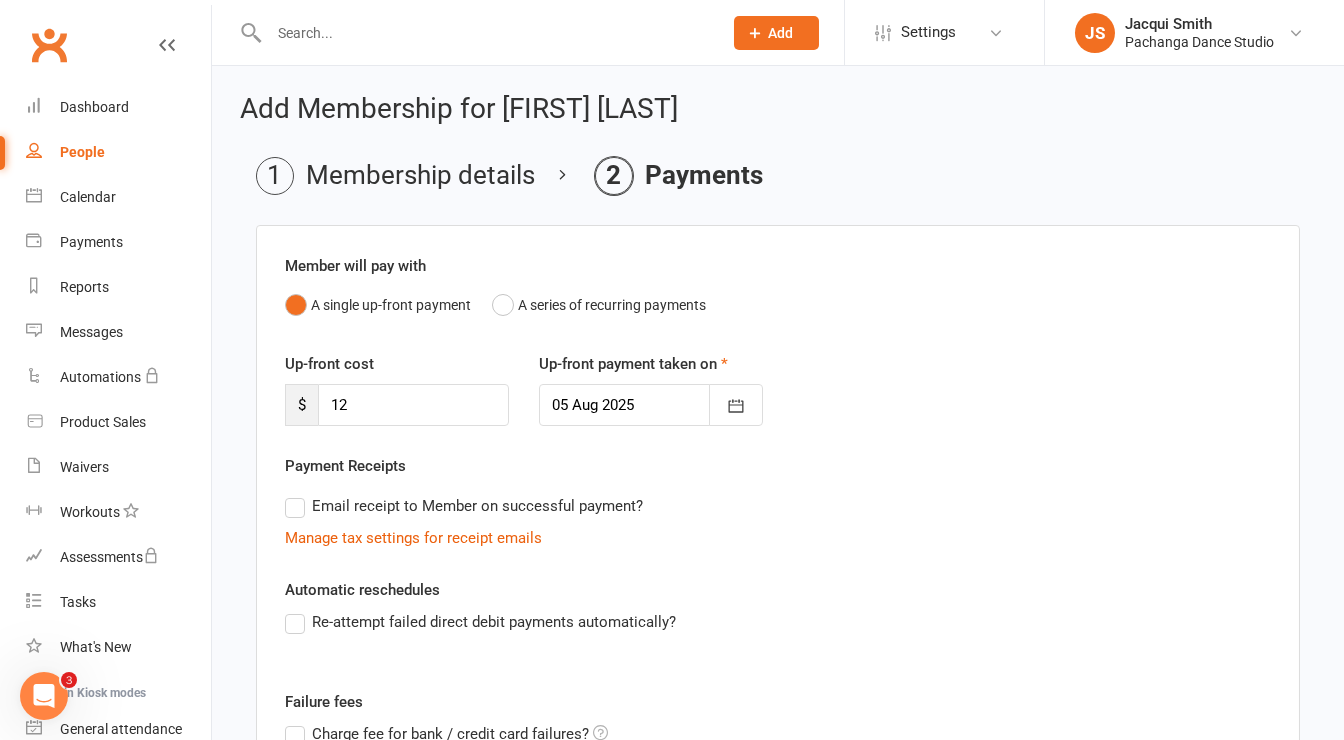 click on "Up-front cost  $ 12 Up-front payment taken on 05 Aug 2025
August 2025
Sun Mon Tue Wed Thu Fri Sat
31
27
28
29
30
31
01
02
32
03
04
05
06
07
08
09
33
10
11
12
13
14
15
16
34
17
18
19
20
21
22
23
35
24
25
26
27
28
29
30" at bounding box center (778, 403) 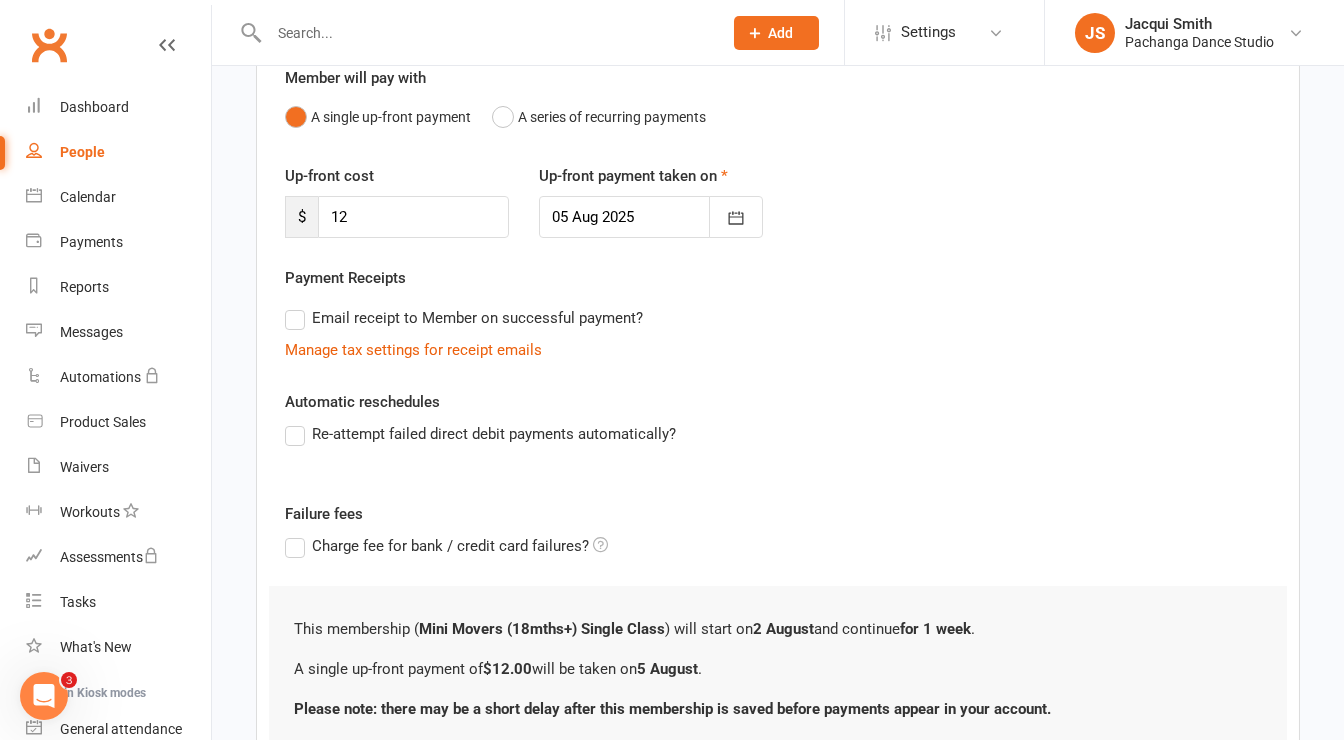 scroll, scrollTop: 345, scrollLeft: 0, axis: vertical 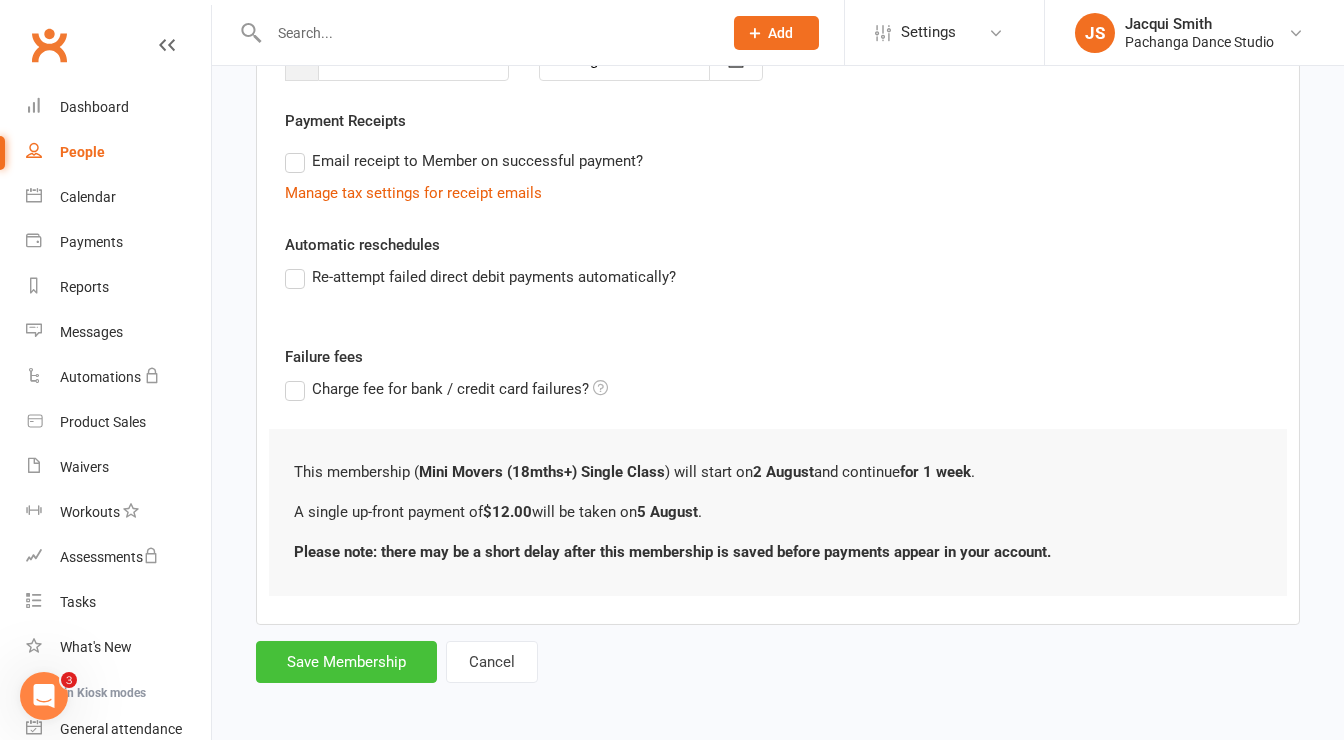 click on "Save Membership" at bounding box center (346, 662) 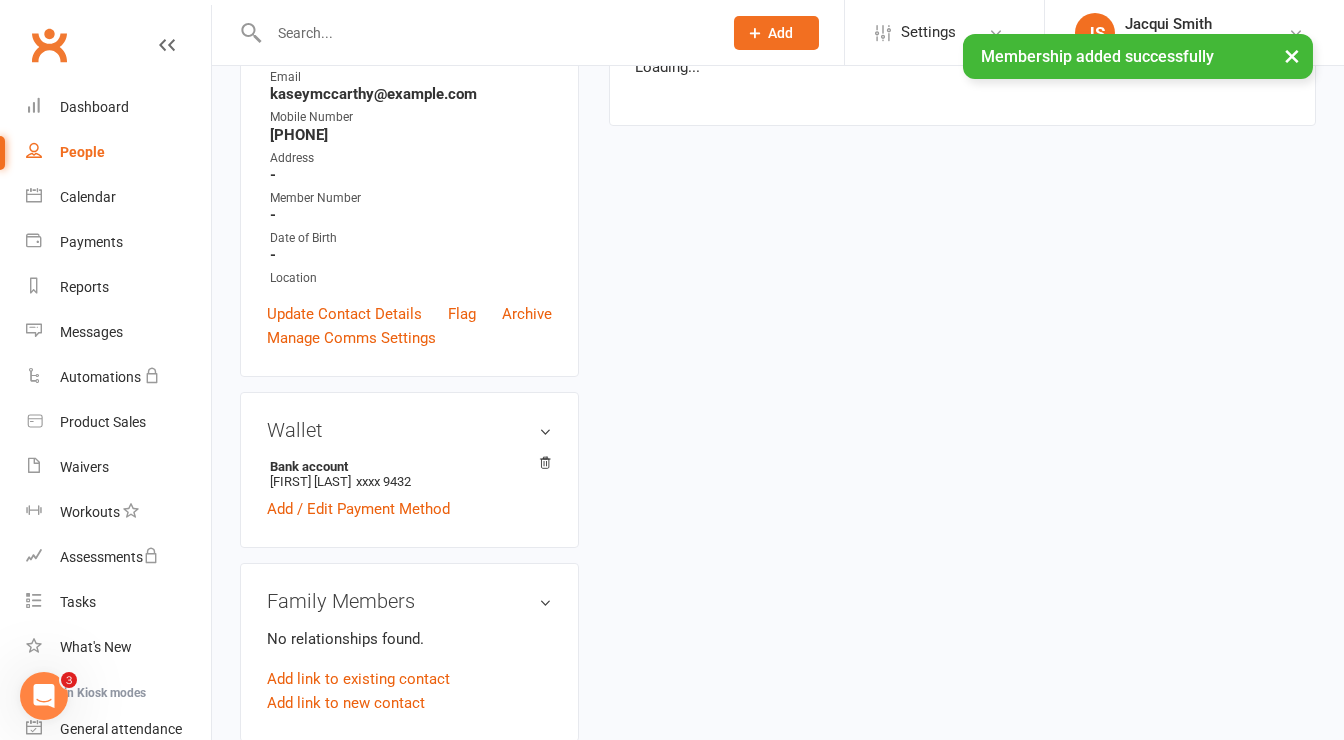 scroll, scrollTop: 0, scrollLeft: 0, axis: both 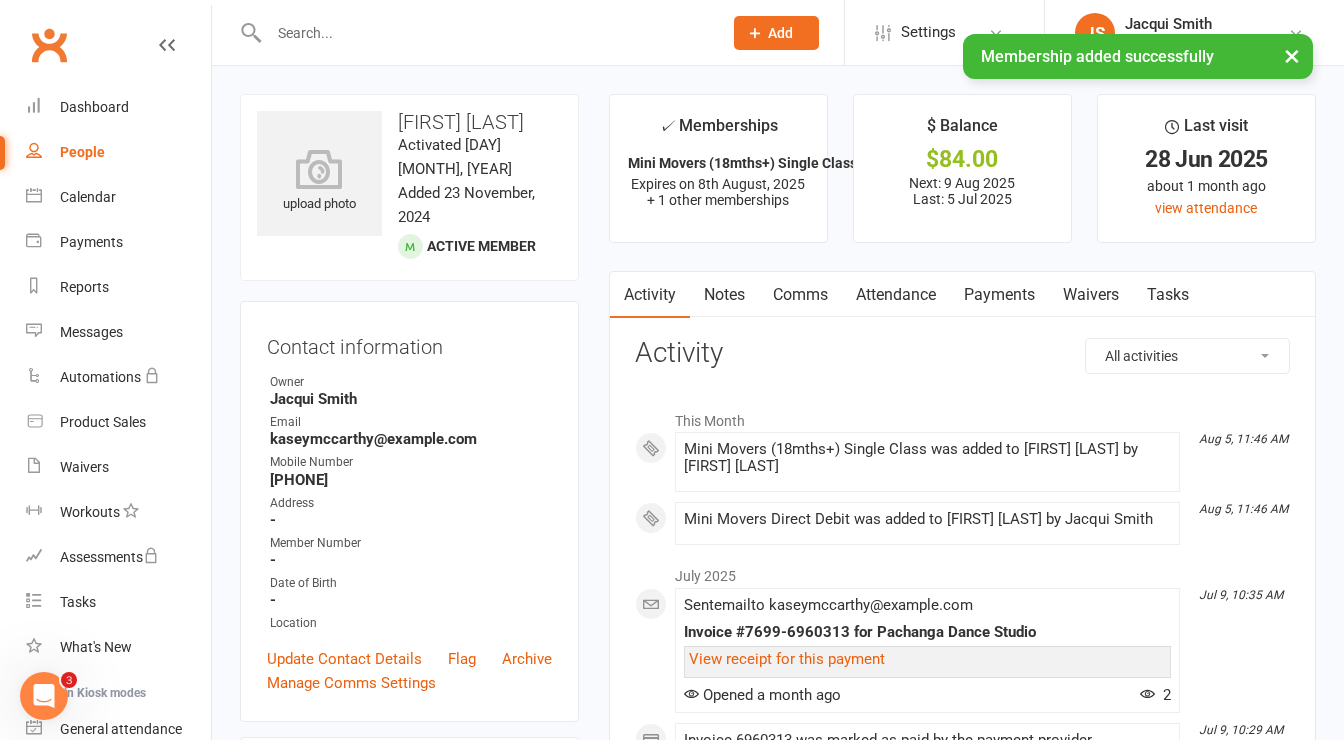click on "Payments" at bounding box center (999, 295) 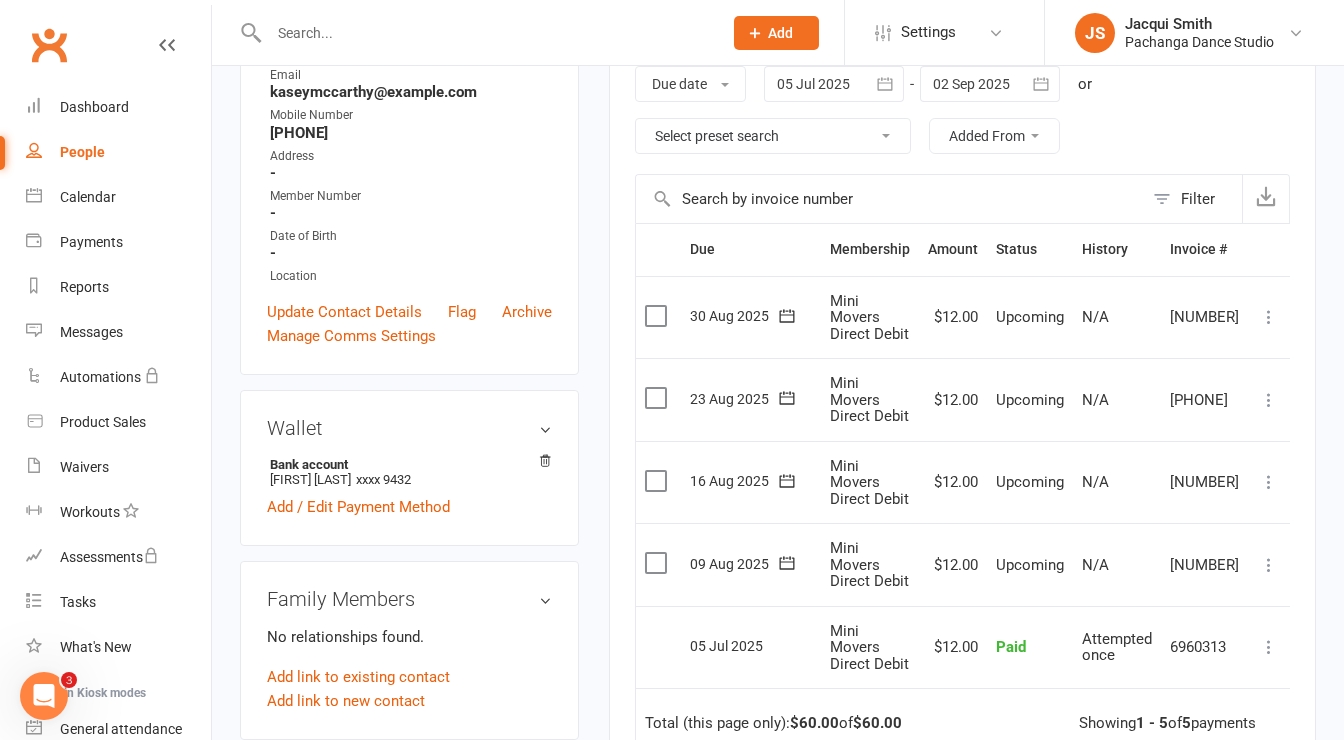 scroll, scrollTop: 0, scrollLeft: 0, axis: both 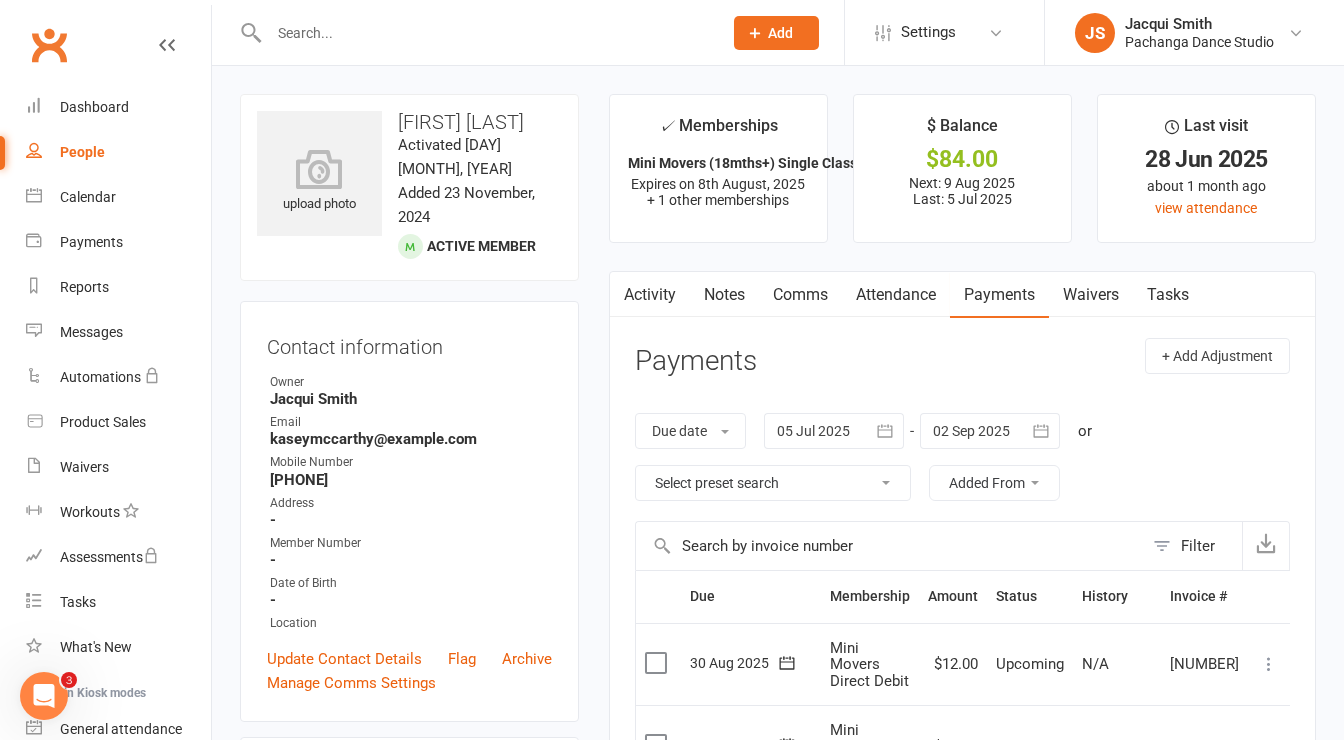click at bounding box center [485, 33] 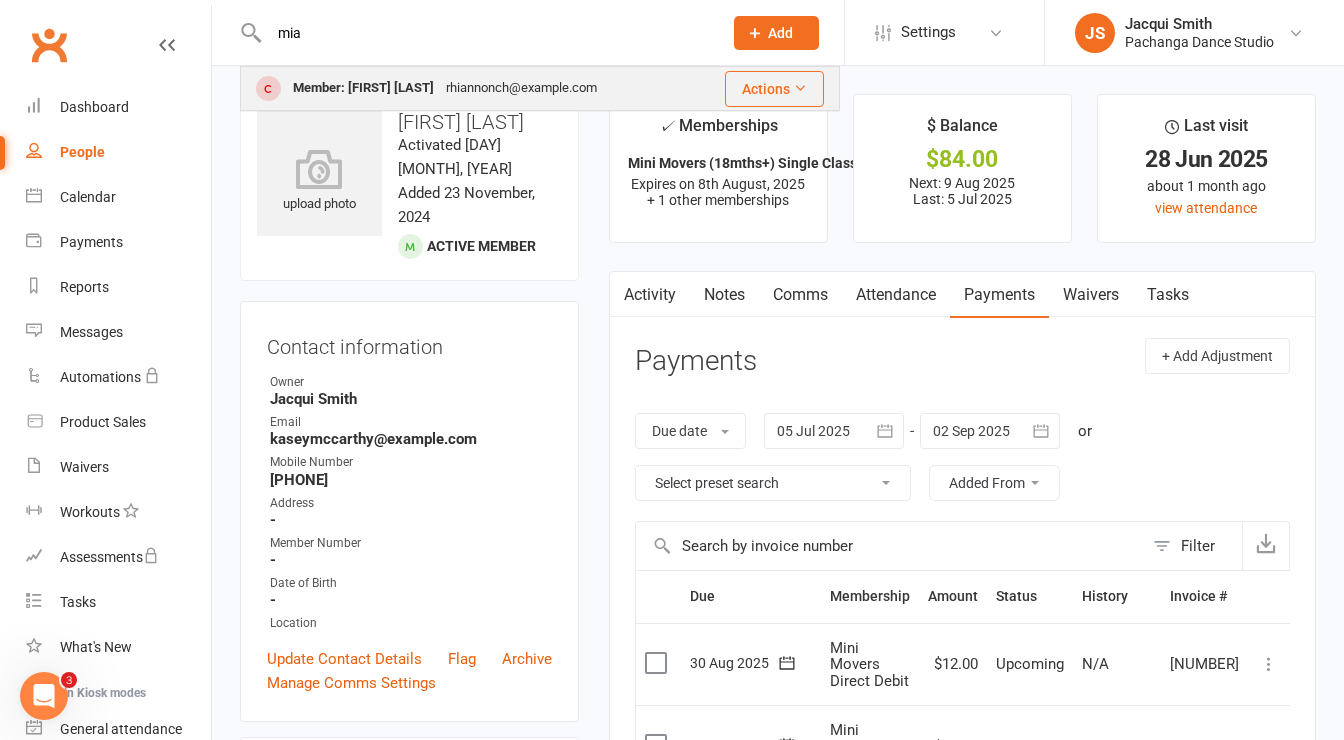 type on "mia" 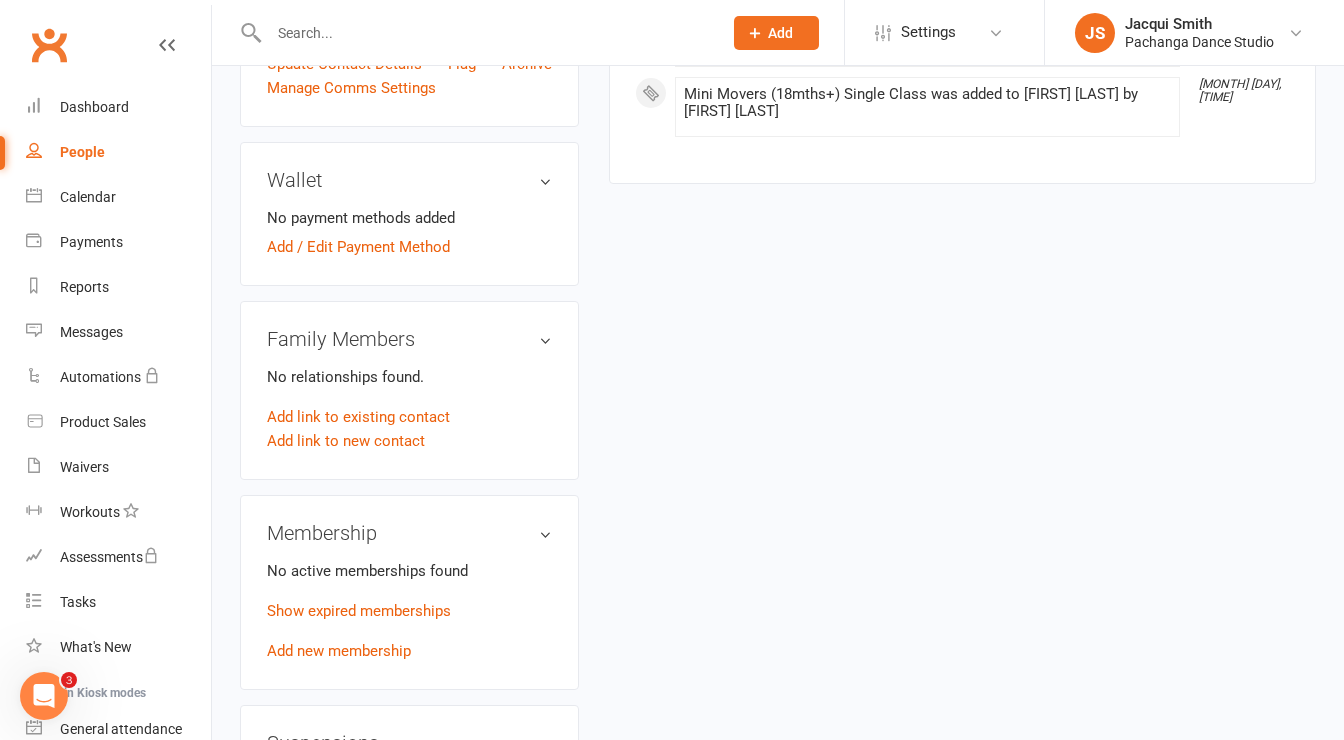 scroll, scrollTop: 589, scrollLeft: 0, axis: vertical 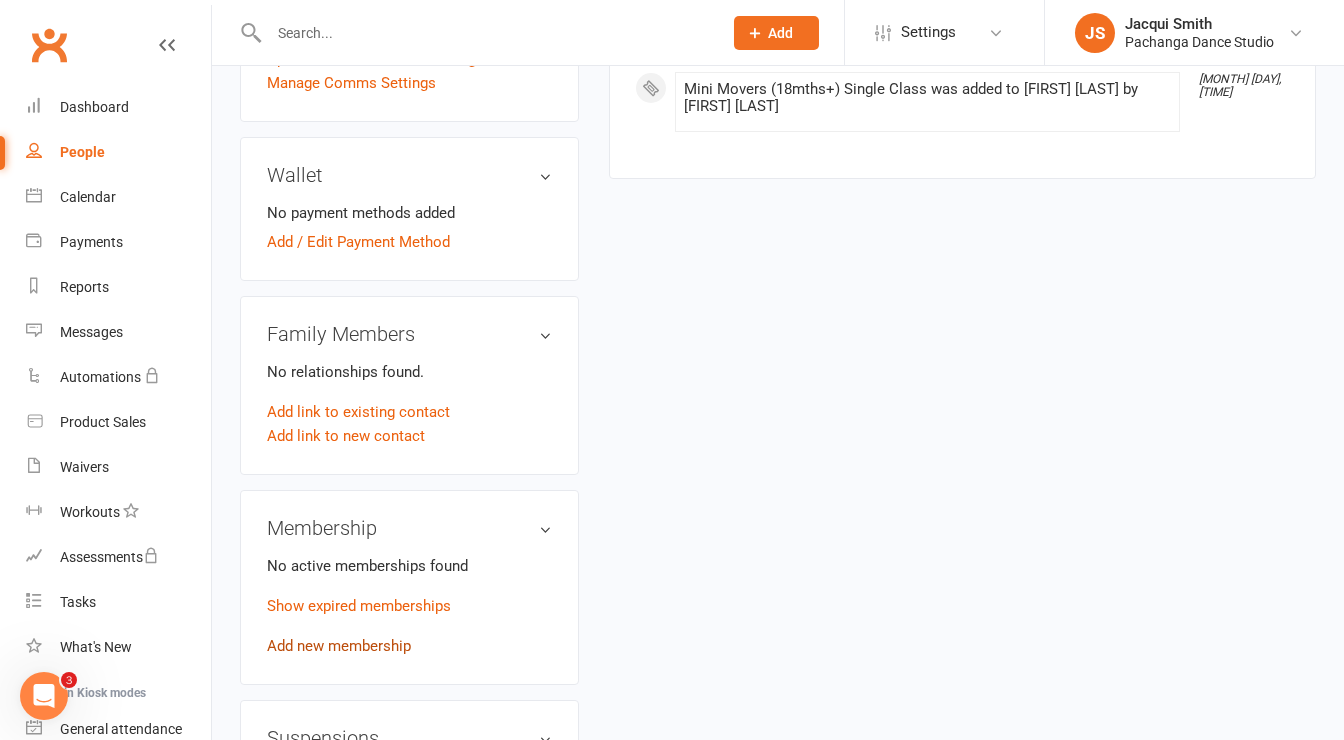 click on "Add new membership" at bounding box center [339, 646] 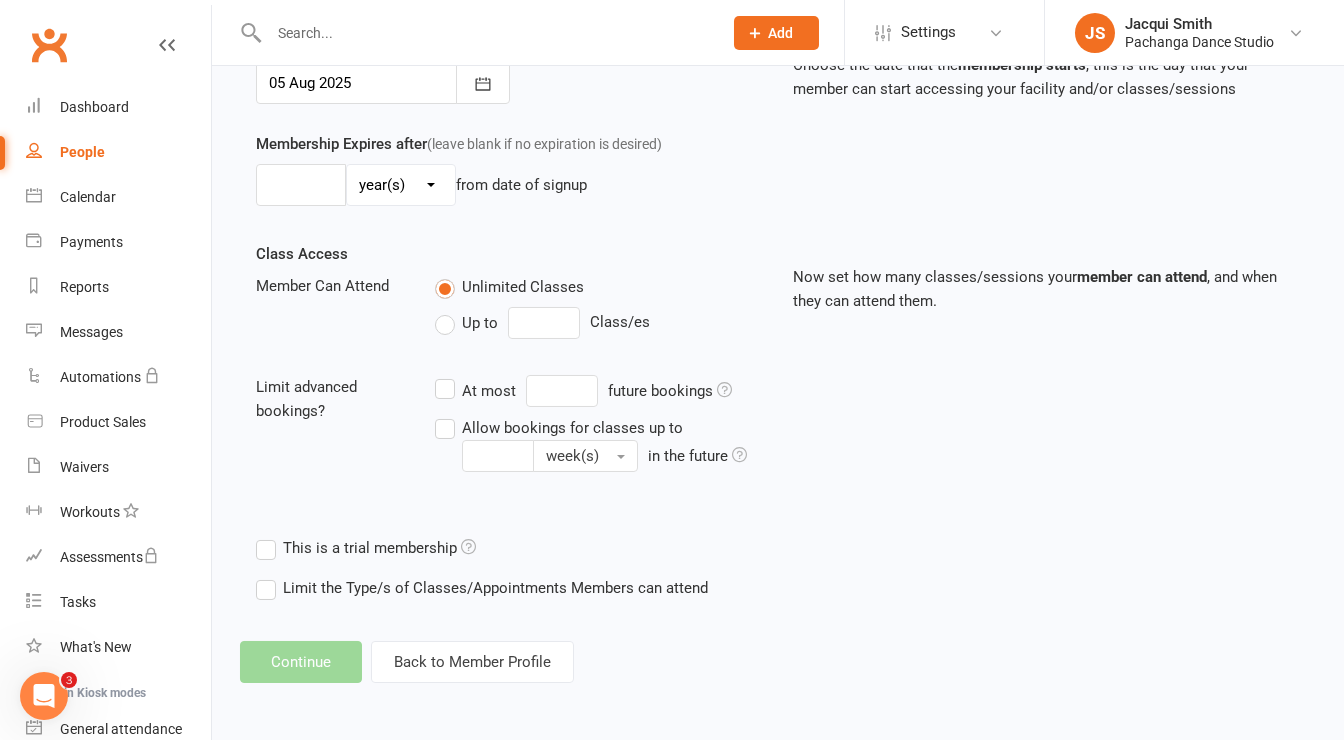 scroll, scrollTop: 0, scrollLeft: 0, axis: both 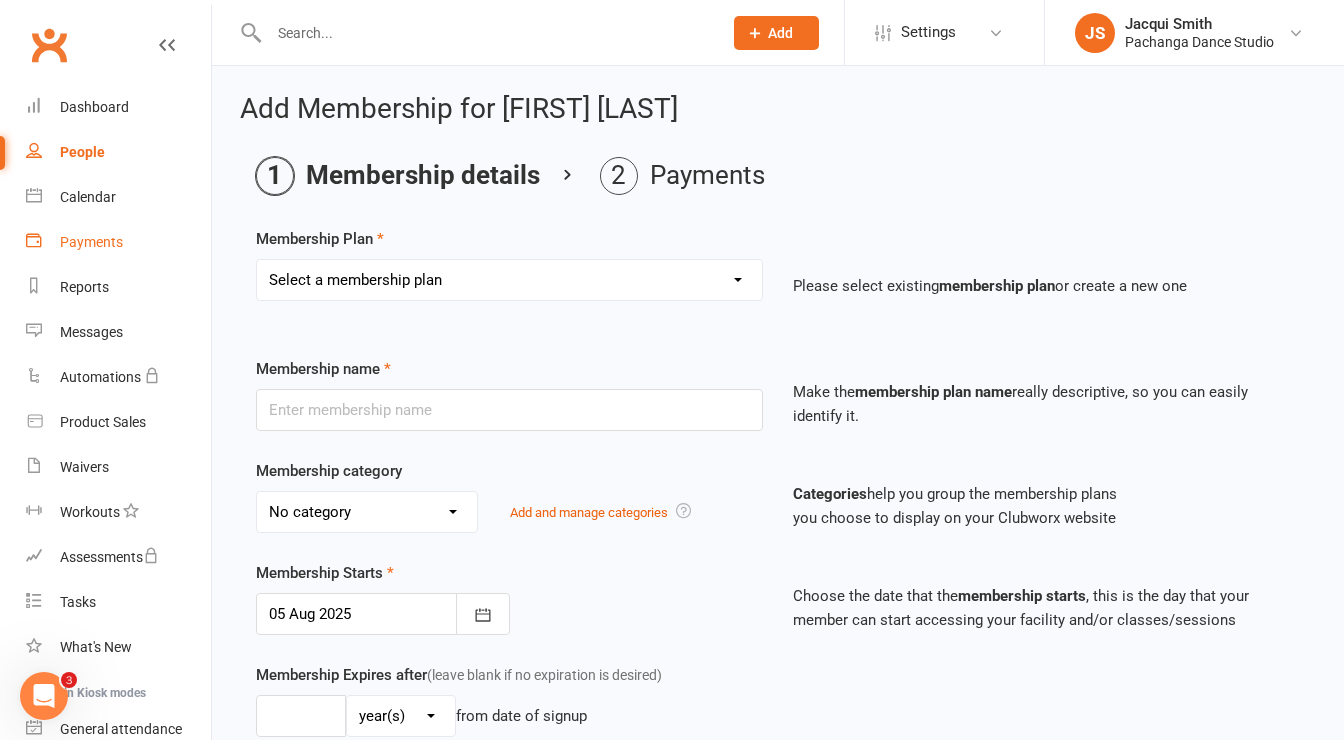 click on "Payments" at bounding box center [91, 242] 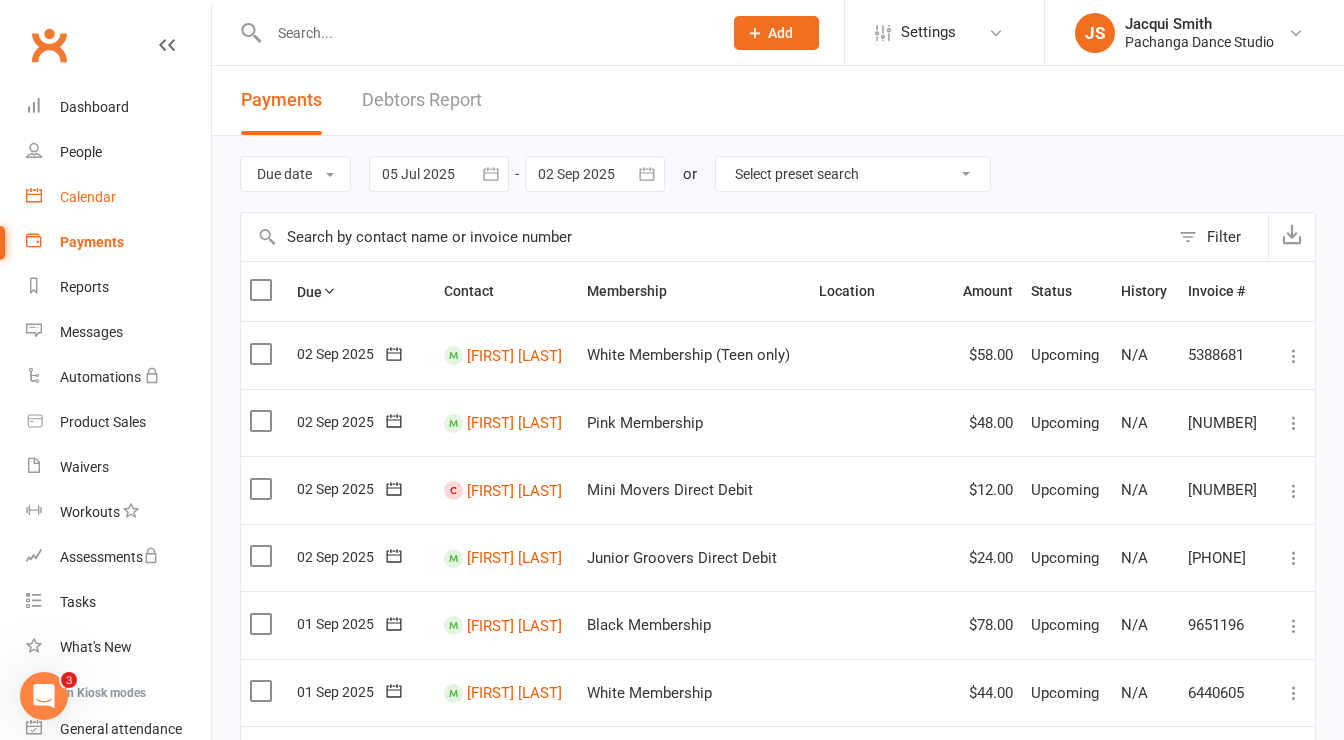 click on "Calendar" at bounding box center (88, 197) 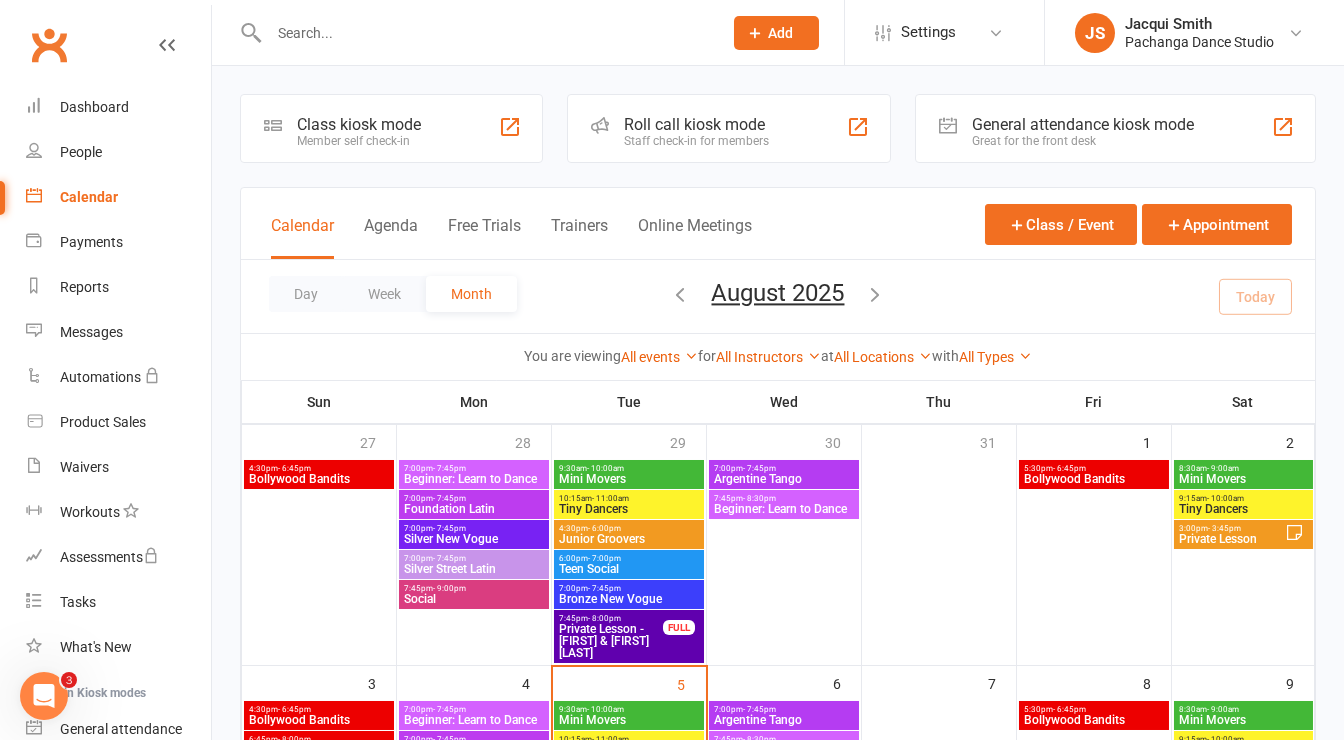 click at bounding box center (485, 33) 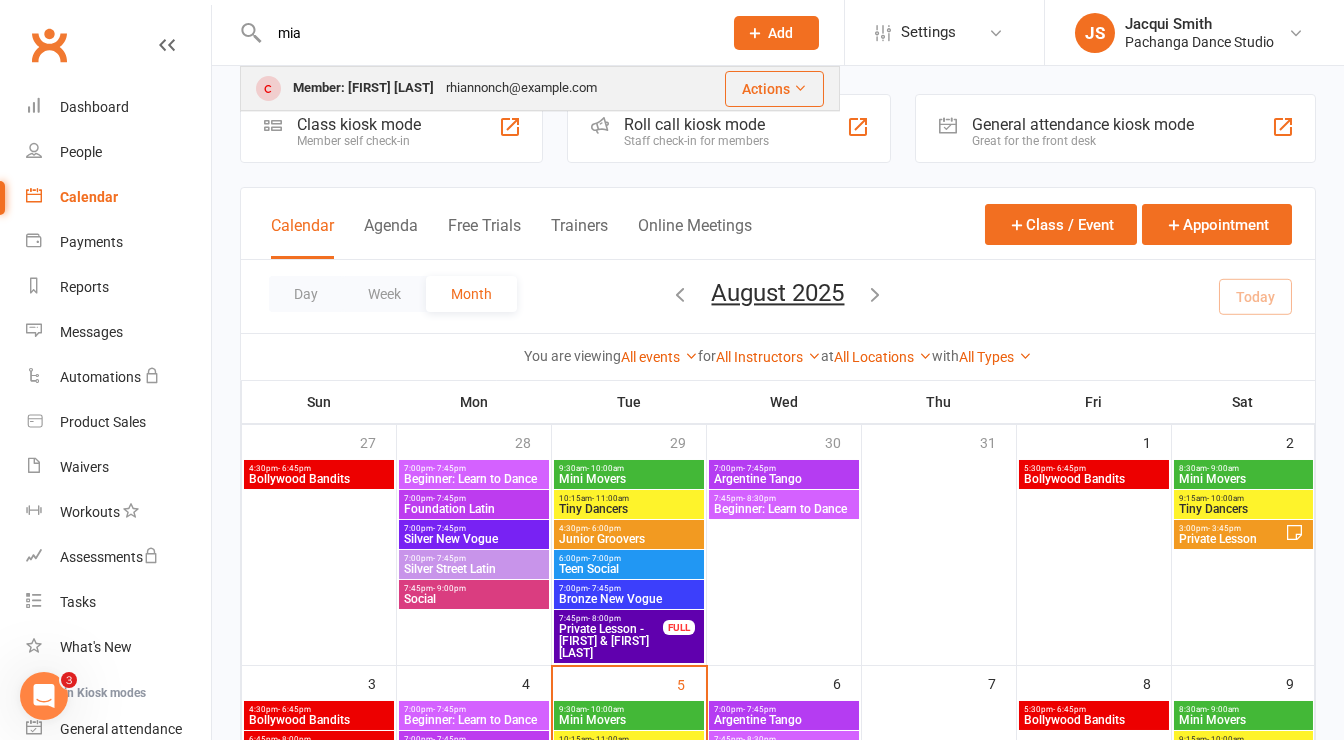 type on "mia" 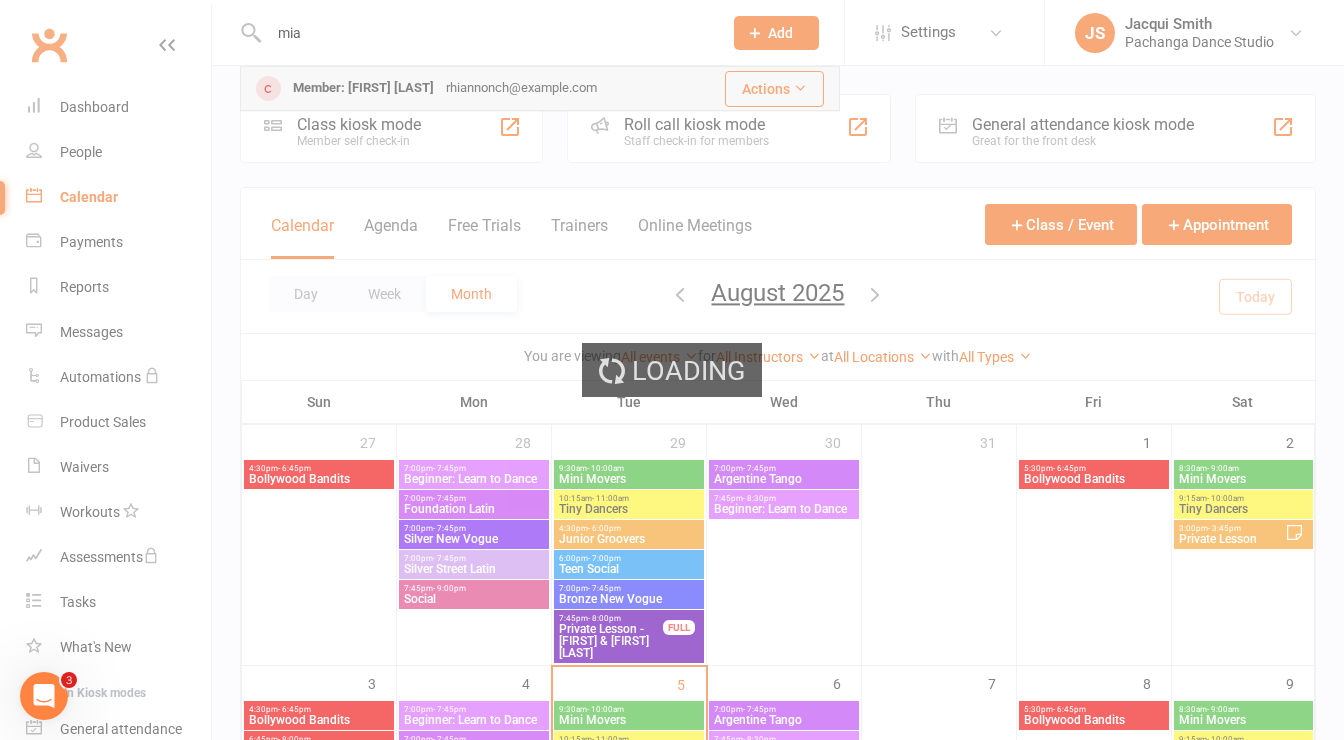 type 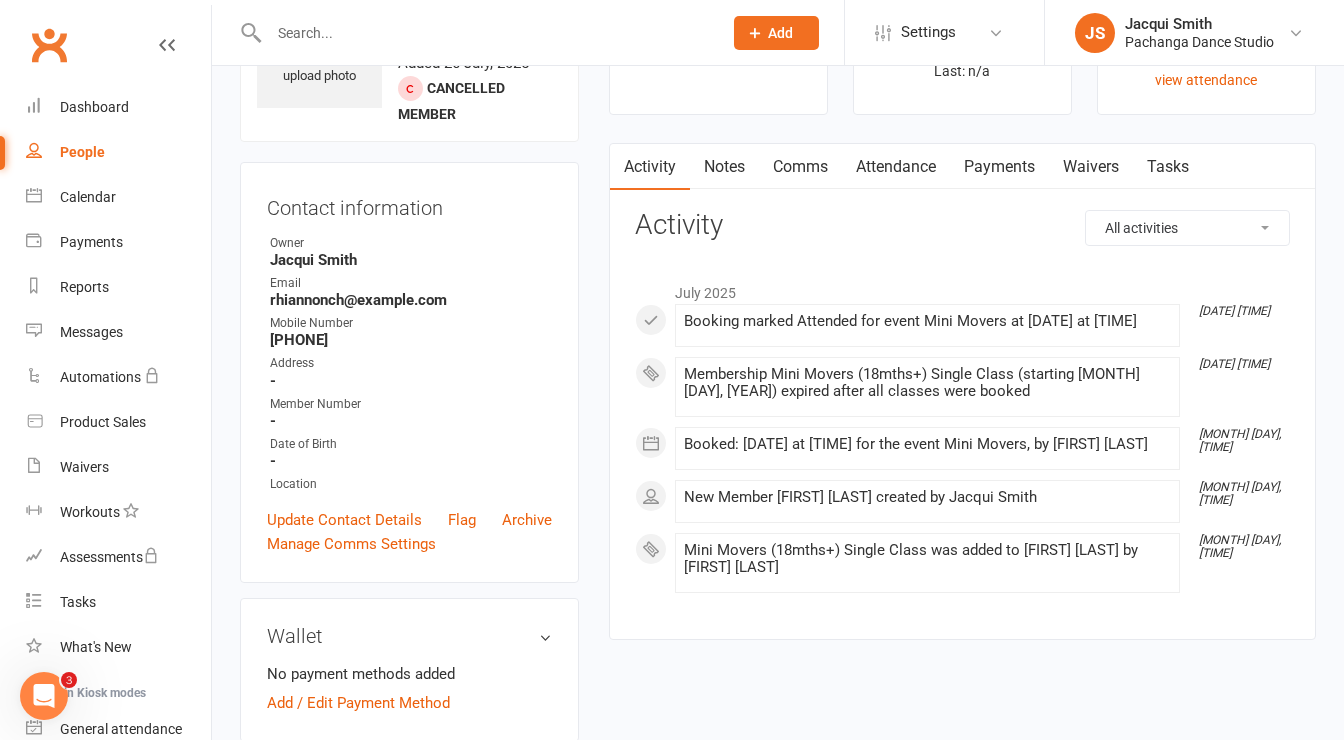 scroll, scrollTop: 354, scrollLeft: 0, axis: vertical 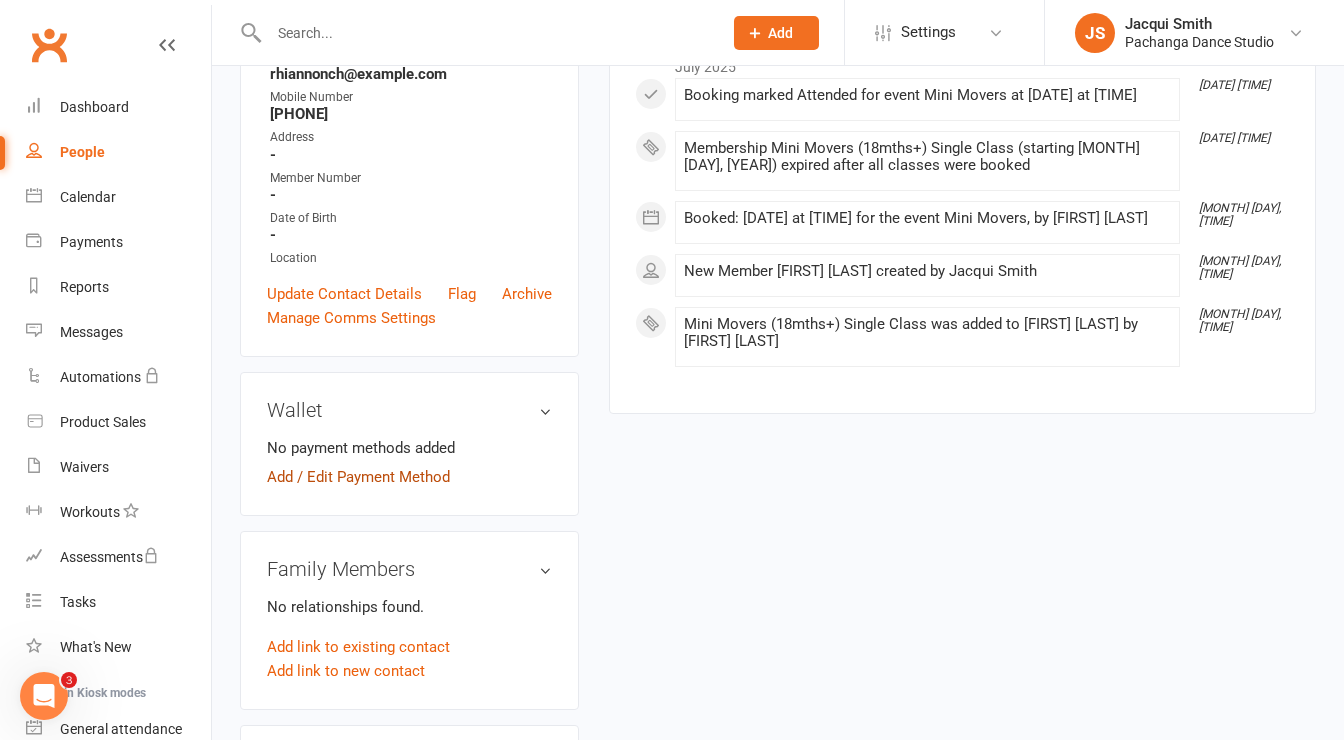 click on "Add / Edit Payment Method" at bounding box center [358, 477] 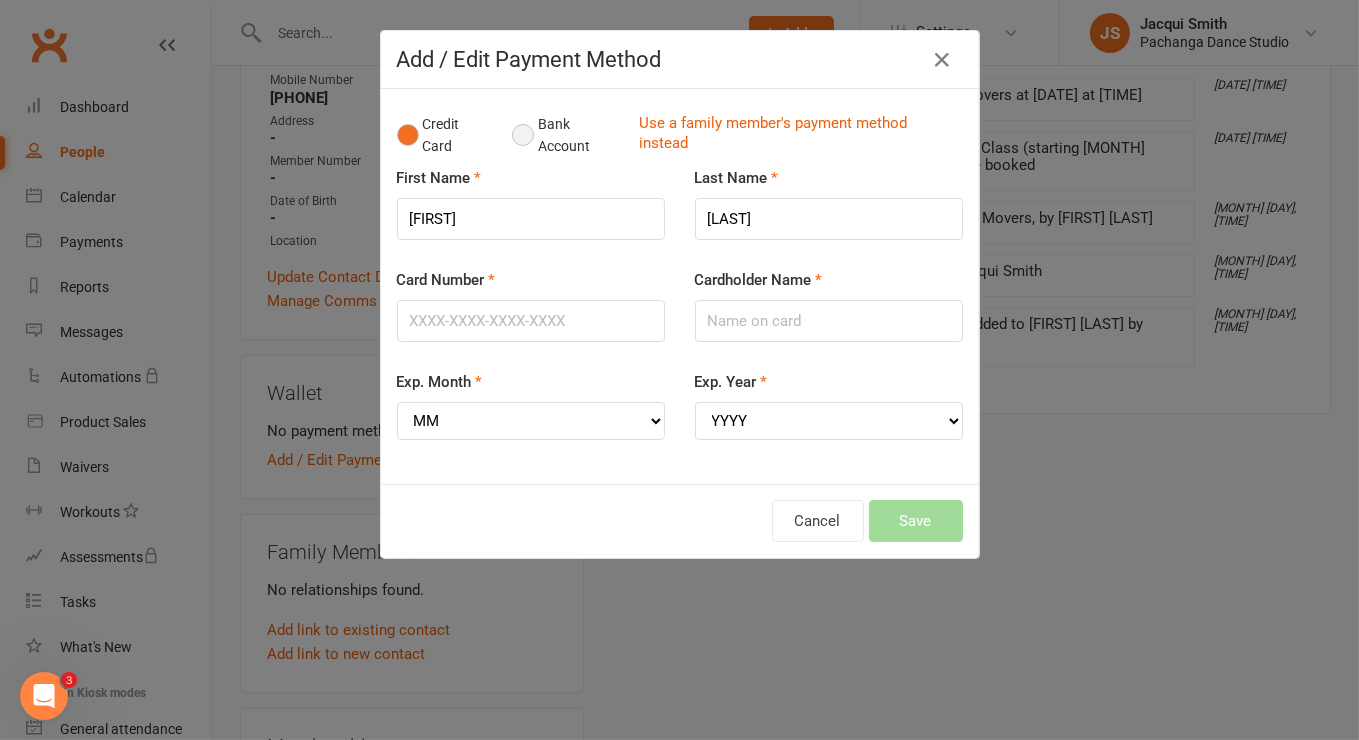 click on "Bank Account" at bounding box center [567, 135] 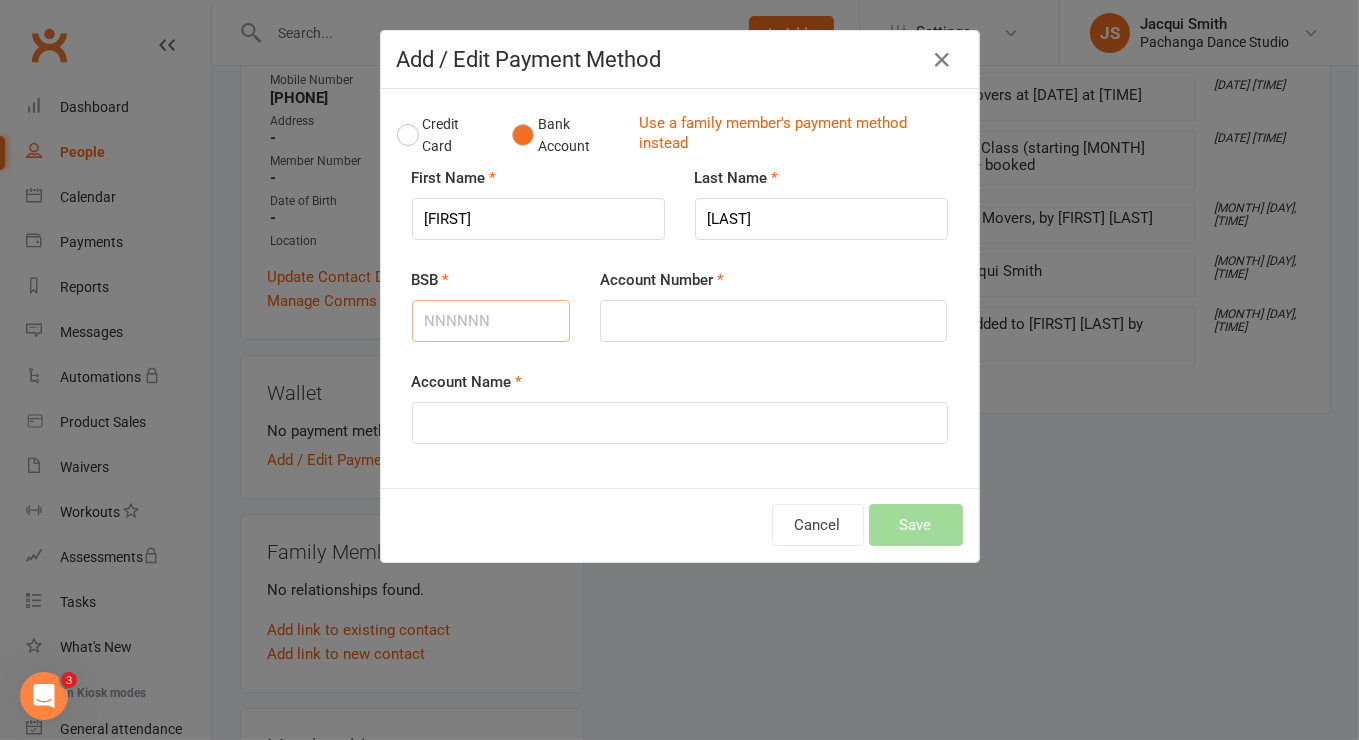 click on "BSB" at bounding box center (491, 321) 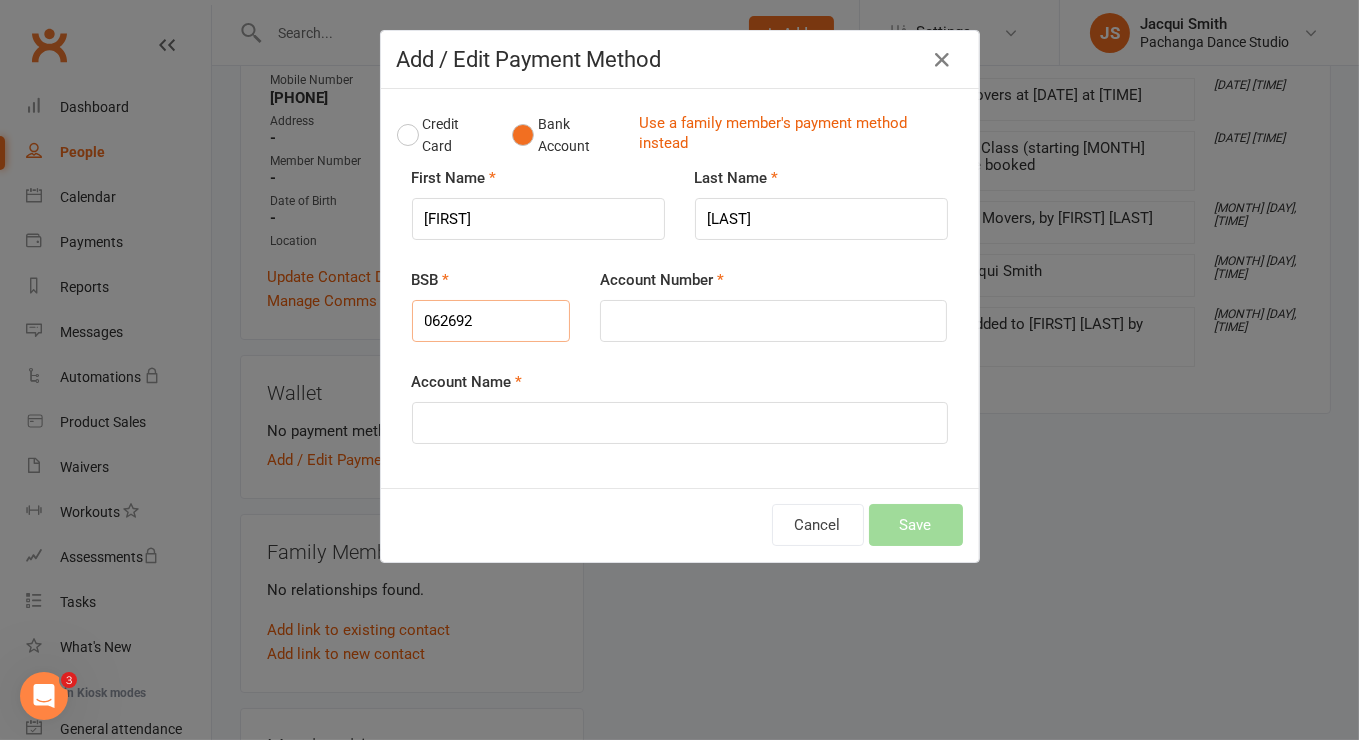 type on "062692" 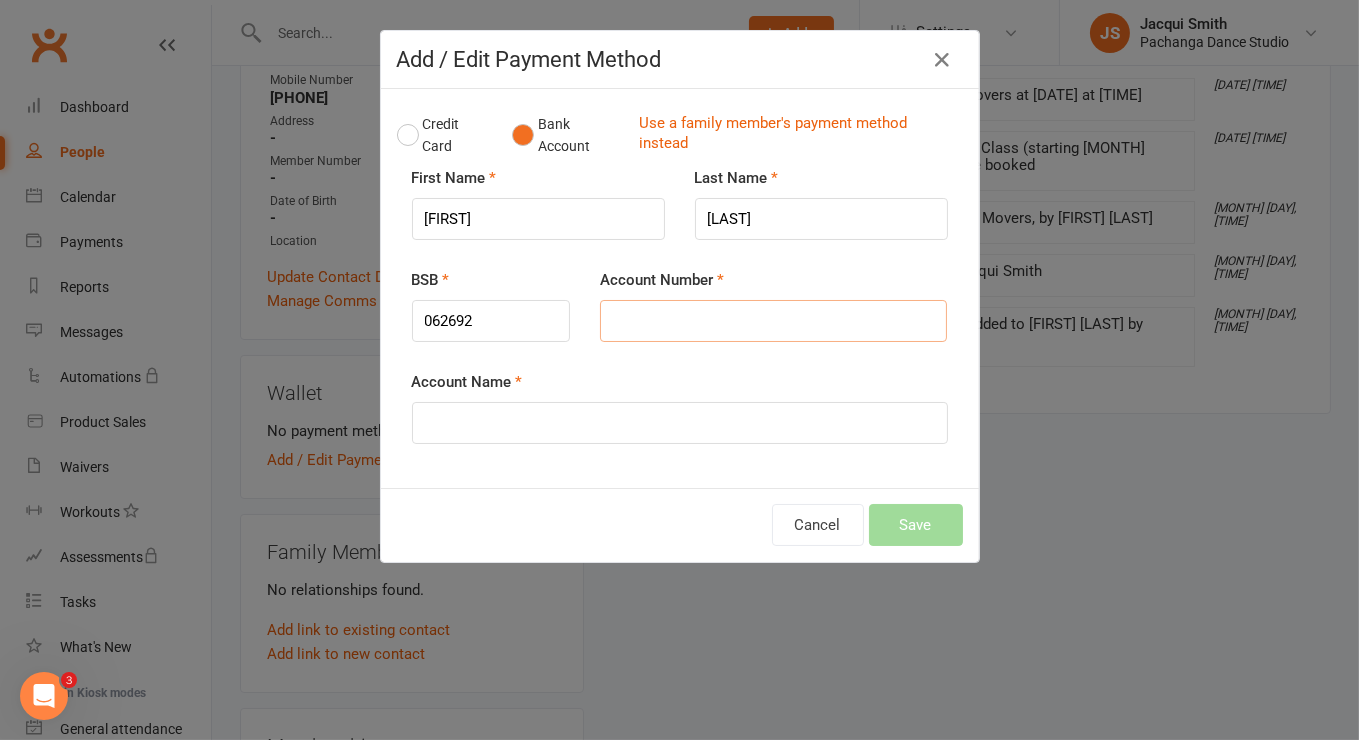 click on "Account Number" at bounding box center [773, 321] 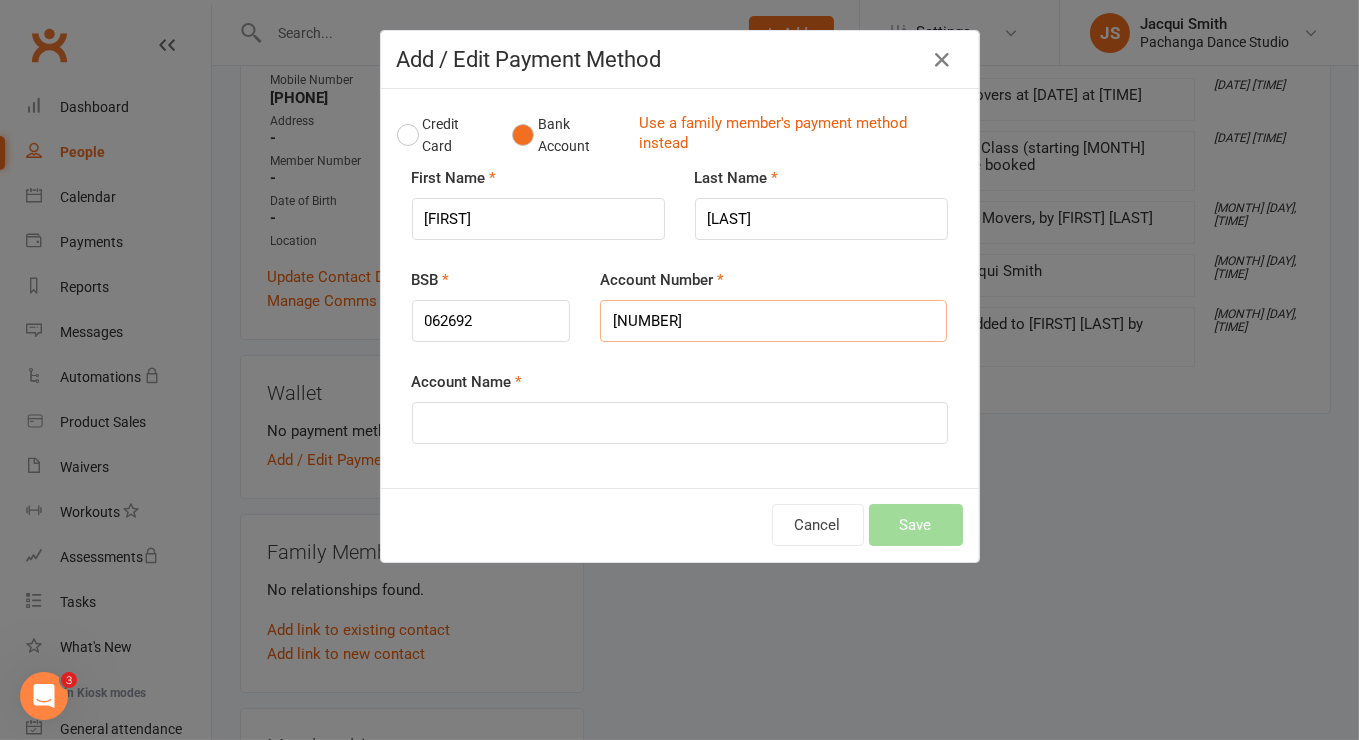 type on "[NUMBER]" 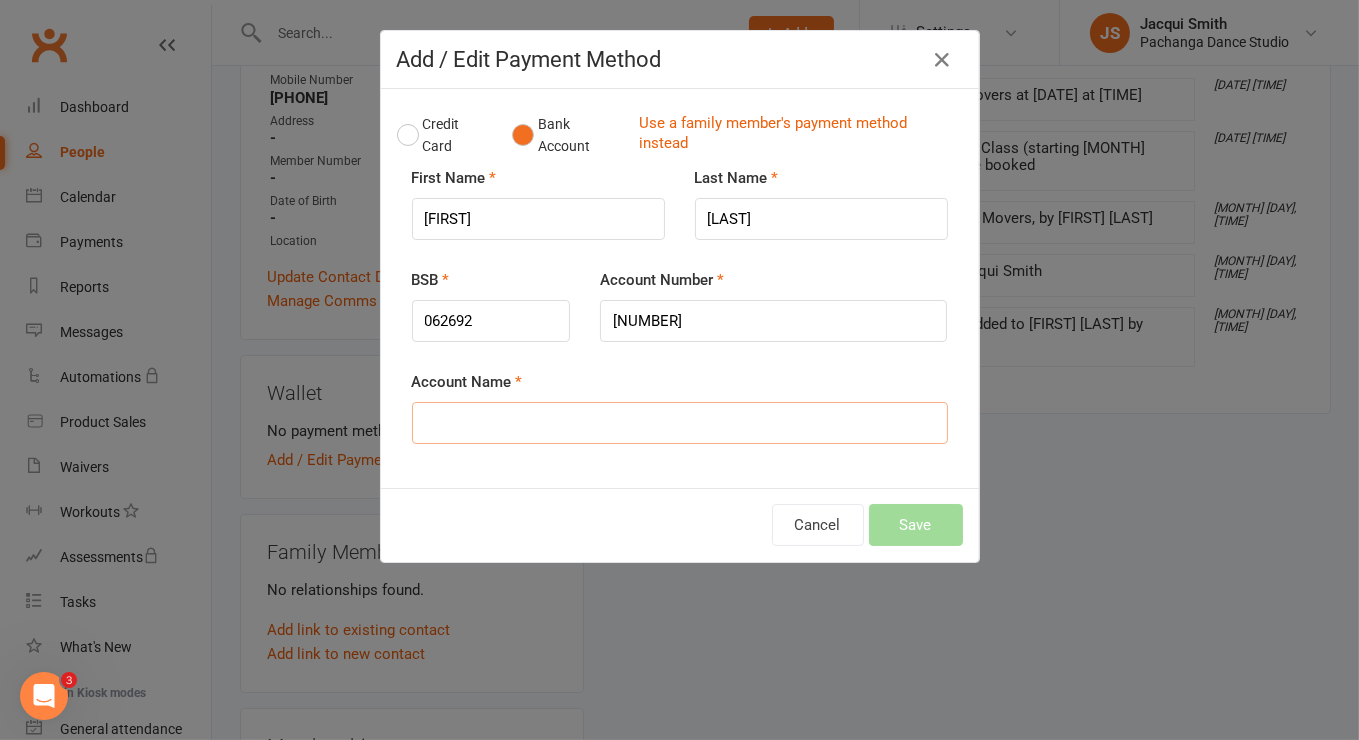 click on "Account Name" at bounding box center (680, 423) 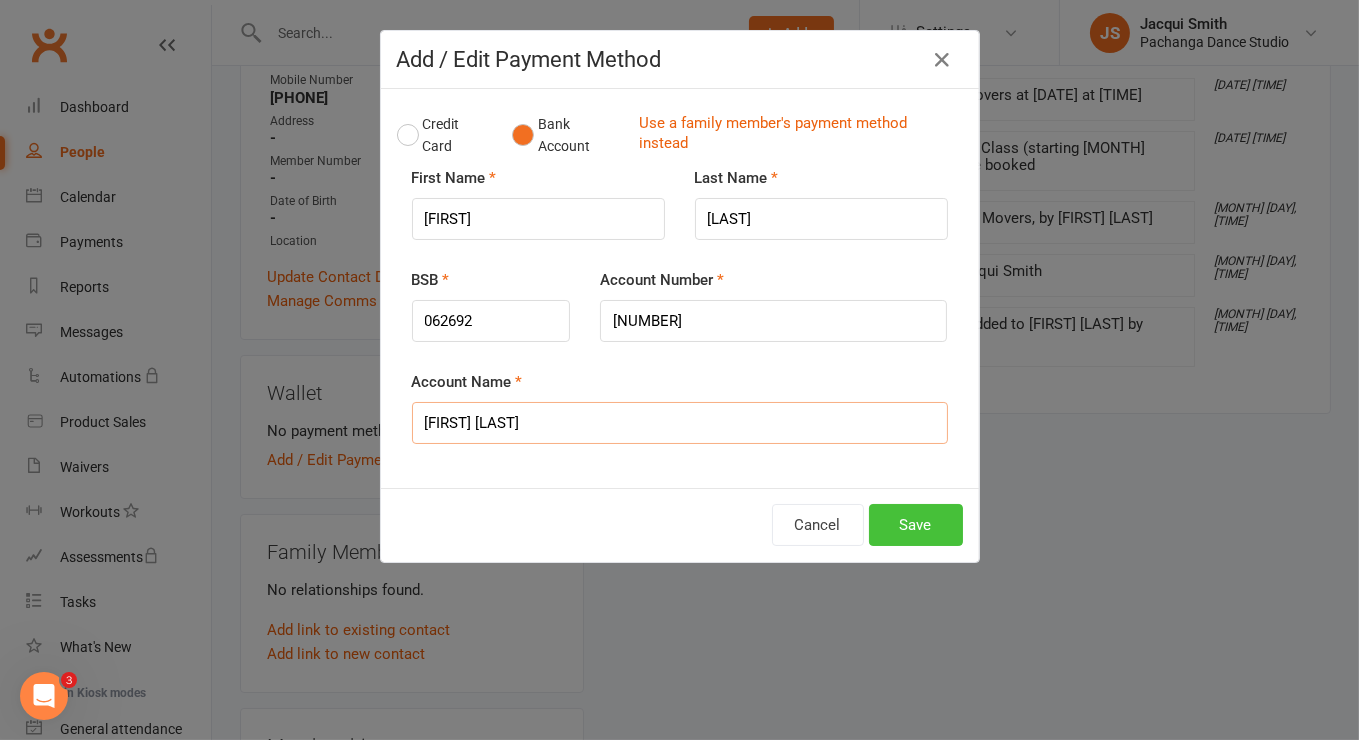 type on "[FIRST] [LAST]" 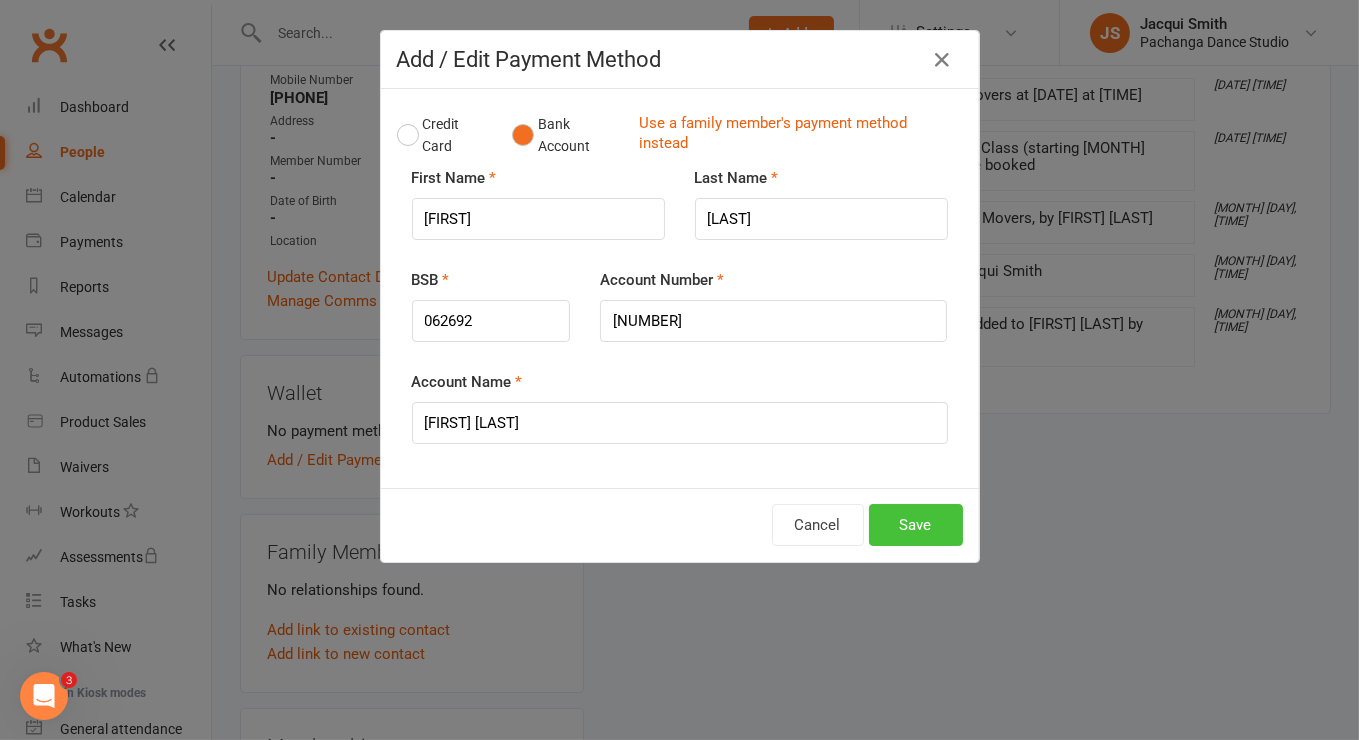 click on "Save" at bounding box center (916, 525) 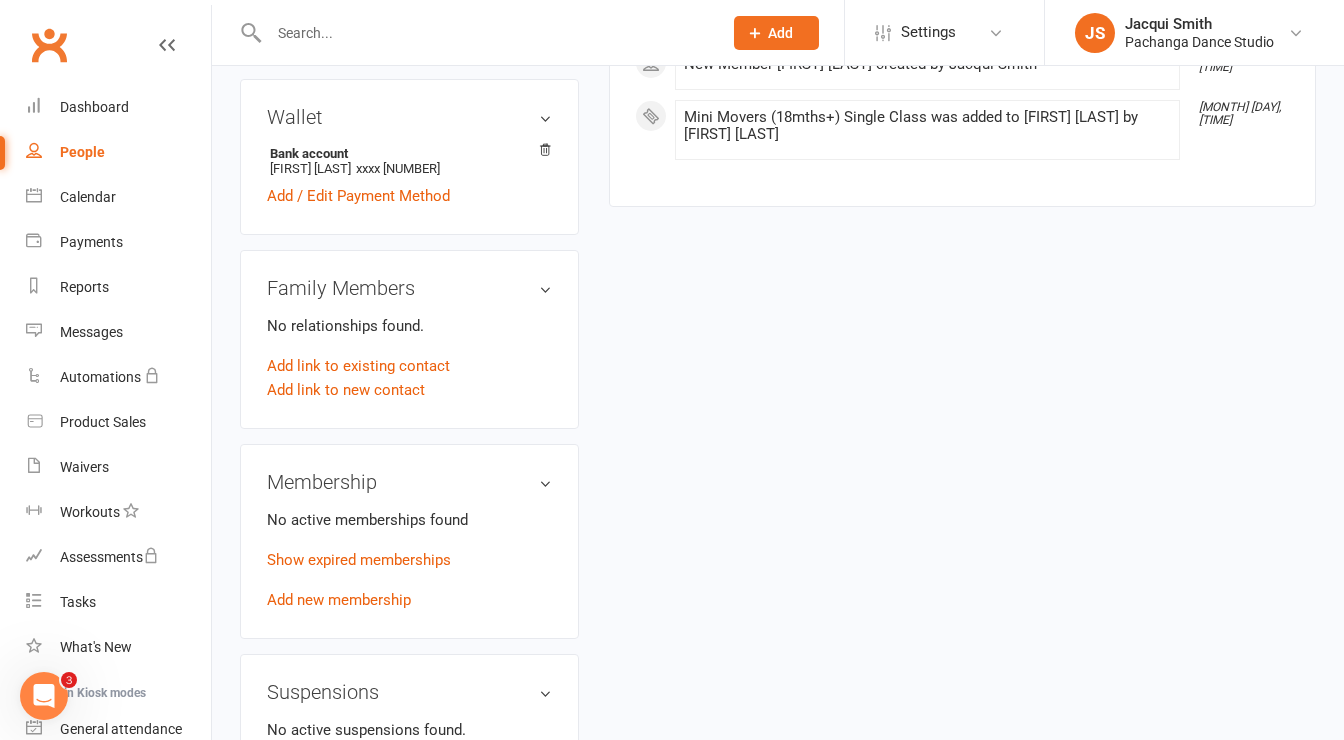 scroll, scrollTop: 649, scrollLeft: 0, axis: vertical 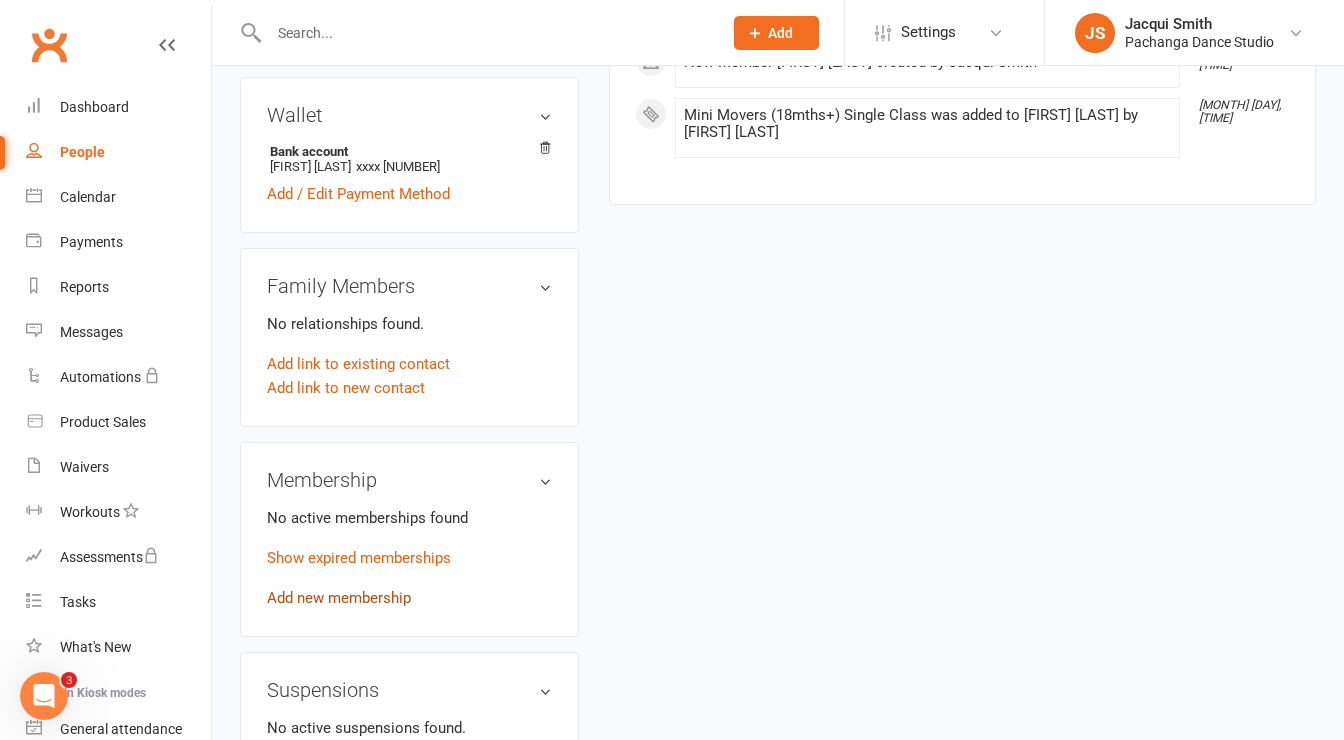 click on "Add new membership" at bounding box center (339, 598) 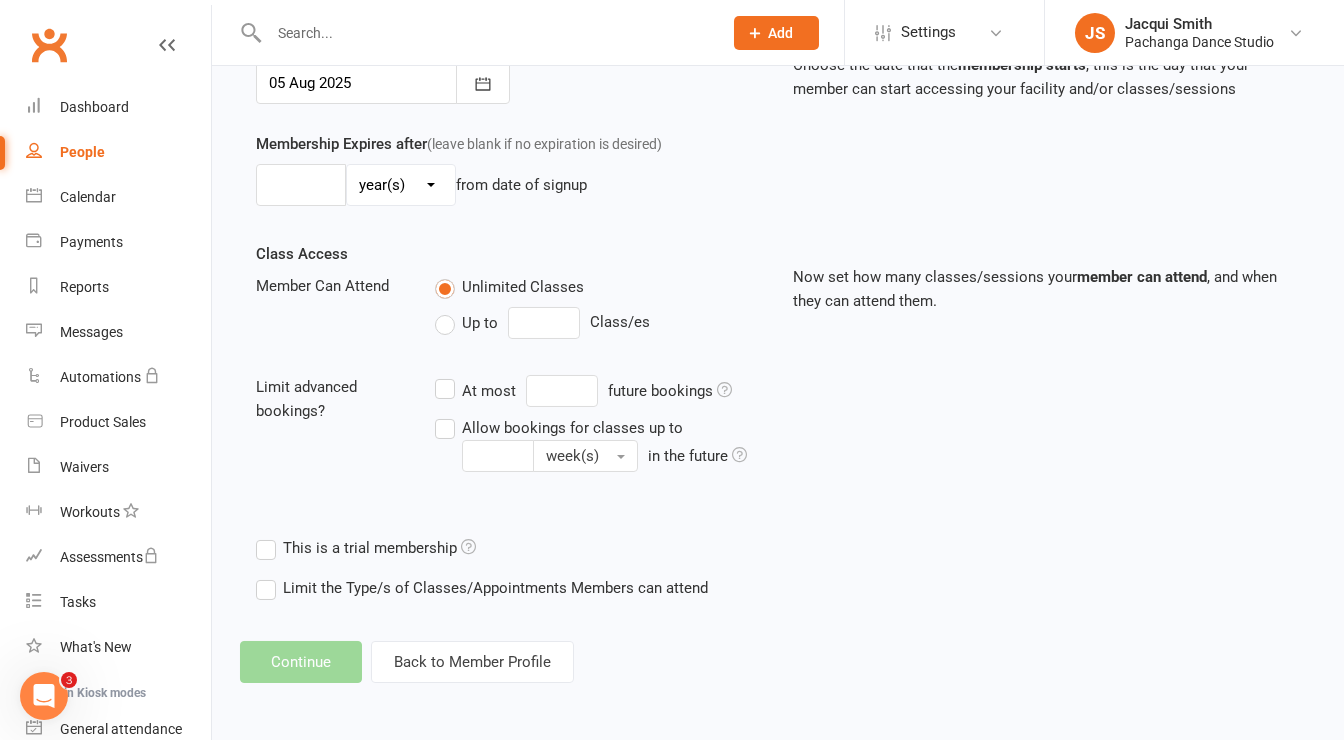 scroll, scrollTop: 0, scrollLeft: 0, axis: both 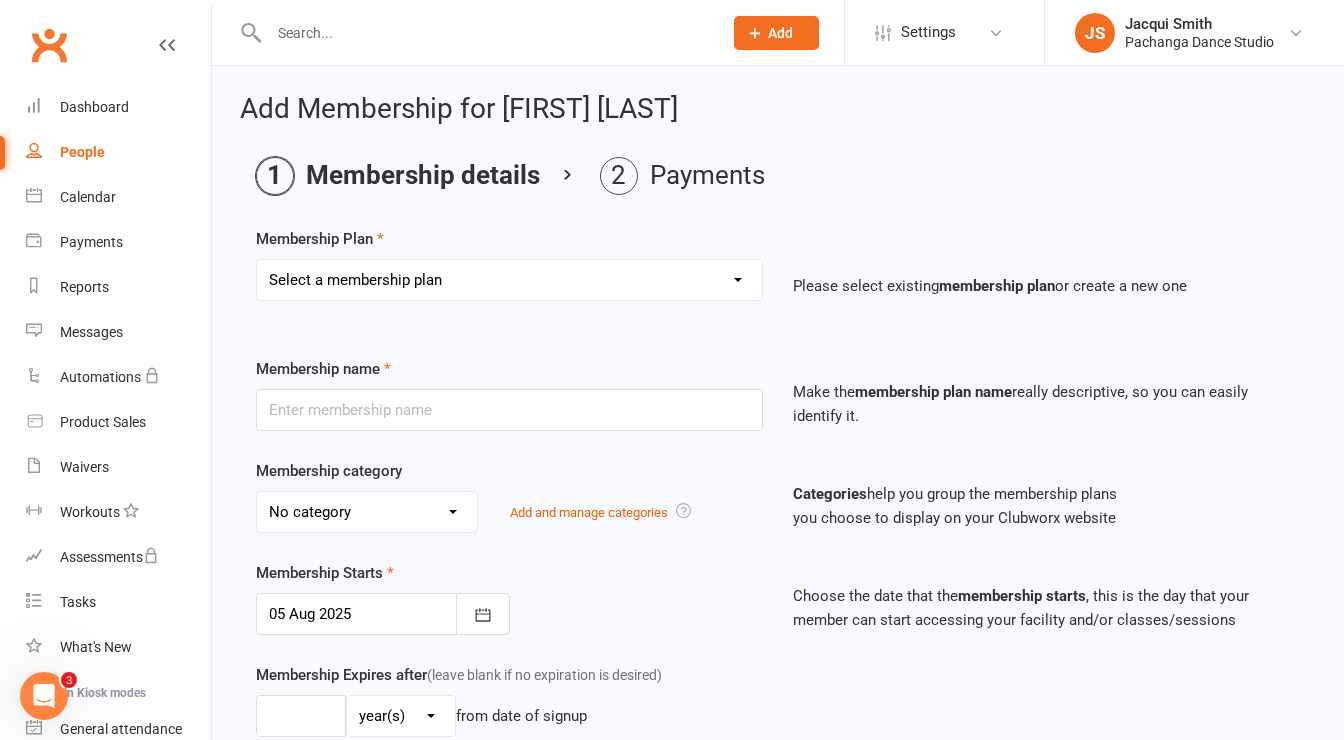 click on "Select a membership plan Create new Membership Plan Single Class Pass 5 Class Pack 10 Class Pack Single Class Pass - Phillip Island 5 Class Pass - Phillip Island 10 Class Pass - Phillip Island Pink Membership Black Membership White Membership (Teen only) Teen Comp Class (9 weeks) Mini Movers (18mths+) Single Class Mini Movers 4 Class Pass Mini Movers Direct Debit Tiny Dancers (3yrs+) Single Class Tiny Dancers 4 Class Pass Tiny Dancers Direct Debit Junior (6yrs+) Single Class Pass Junior 4 Class Pass Junior Groovers Direct Debit Regular Package Premium Package VIP Package Showcase Private Lesson Pack Floorspace Intro 2 Week Starter Pack - New Clients Only ACTIVE P/L CLIENT OLD SYSTEM - PAID IN FULL WHITE Junior Groovers Membership Tiny Dancers Term 3 Membership Junior Groovers Holiday Program 2 Class Pack Junior Groovers Term 4 Membership Tiny Dancers Term 4 Membership 20 Class Pack Tiny Dancers Membership (9 Weeks) Mini Movers Membership (9 weeks) Junior Groovers Membership (Term 2) Class & Social Combo" at bounding box center [509, 280] 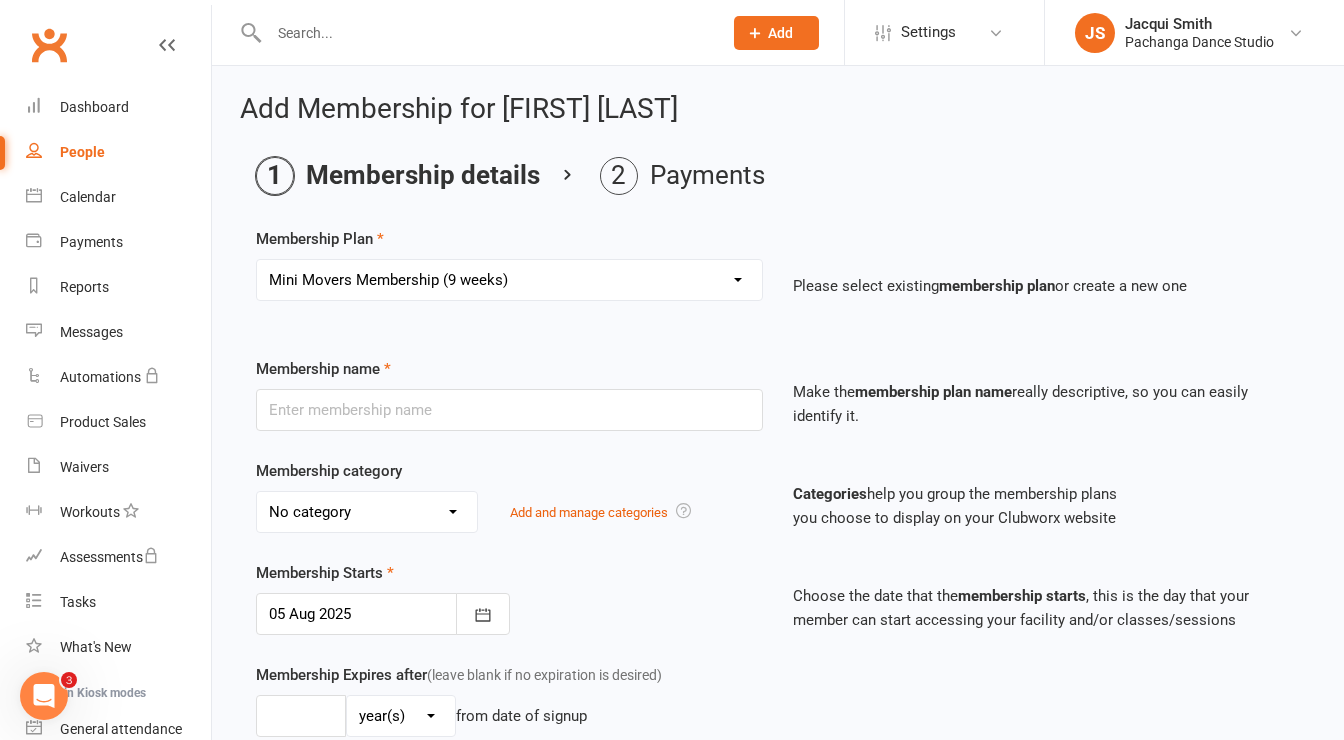 click on "Select a membership plan Create new Membership Plan Single Class Pass 5 Class Pack 10 Class Pack Single Class Pass - Phillip Island 5 Class Pass - Phillip Island 10 Class Pass - Phillip Island Pink Membership Black Membership White Membership (Teen only) Teen Comp Class (9 weeks) Mini Movers (18mths+) Single Class Mini Movers 4 Class Pass Mini Movers Direct Debit Tiny Dancers (3yrs+) Single Class Tiny Dancers 4 Class Pass Tiny Dancers Direct Debit Junior (6yrs+) Single Class Pass Junior 4 Class Pass Junior Groovers Direct Debit Regular Package Premium Package VIP Package Showcase Private Lesson Pack Floorspace Intro 2 Week Starter Pack - New Clients Only ACTIVE P/L CLIENT OLD SYSTEM - PAID IN FULL WHITE Junior Groovers Membership Tiny Dancers Term 3 Membership Junior Groovers Holiday Program 2 Class Pack Junior Groovers Term 4 Membership Tiny Dancers Term 4 Membership 20 Class Pack Tiny Dancers Membership (9 Weeks) Mini Movers Membership (9 weeks) Junior Groovers Membership (Term 2) Class & Social Combo" at bounding box center (509, 280) 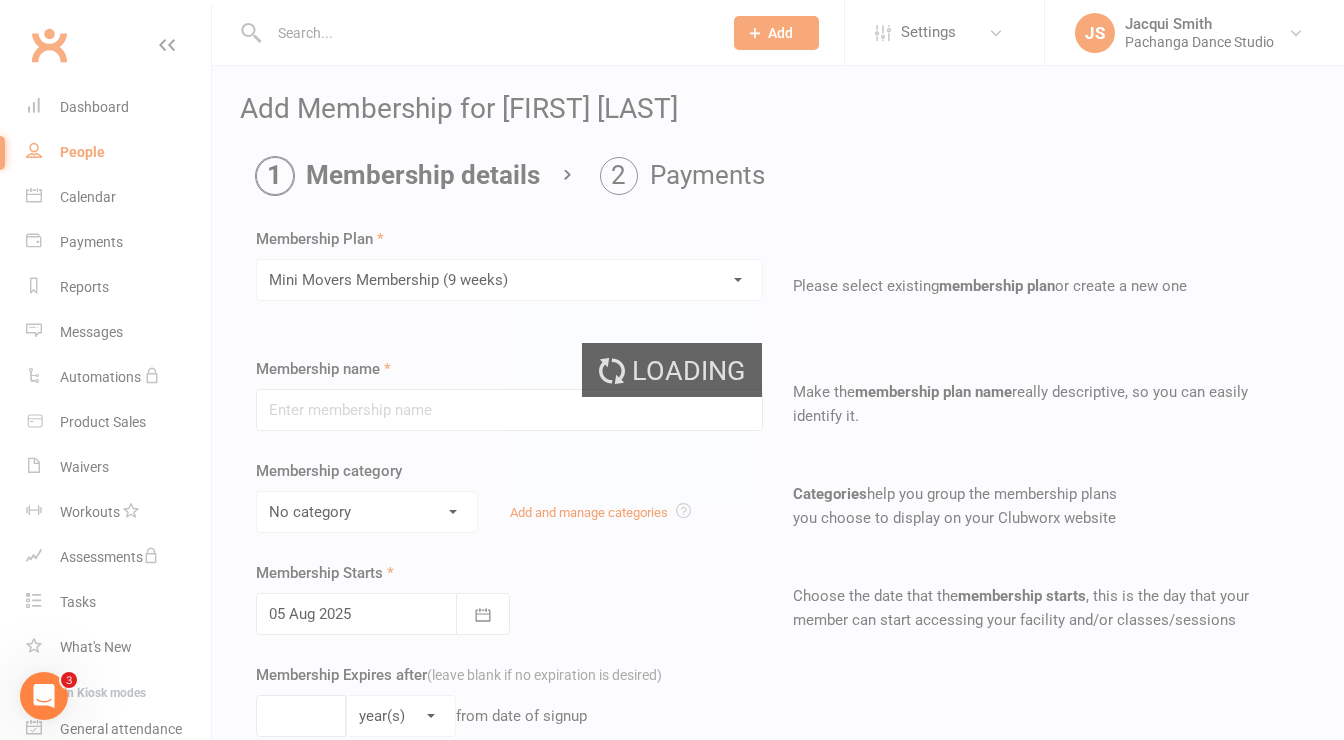 type on "Mini Movers Membership (9 weeks)" 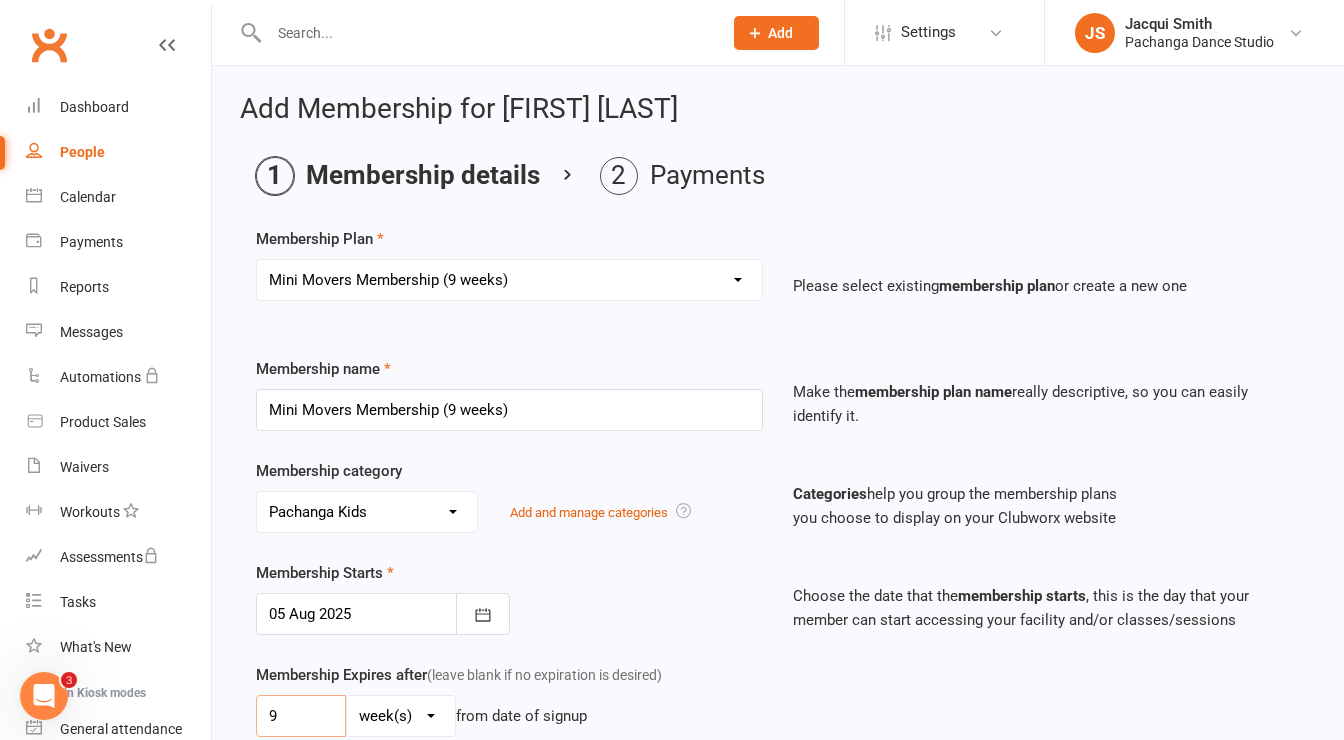 click on "9" at bounding box center [301, 716] 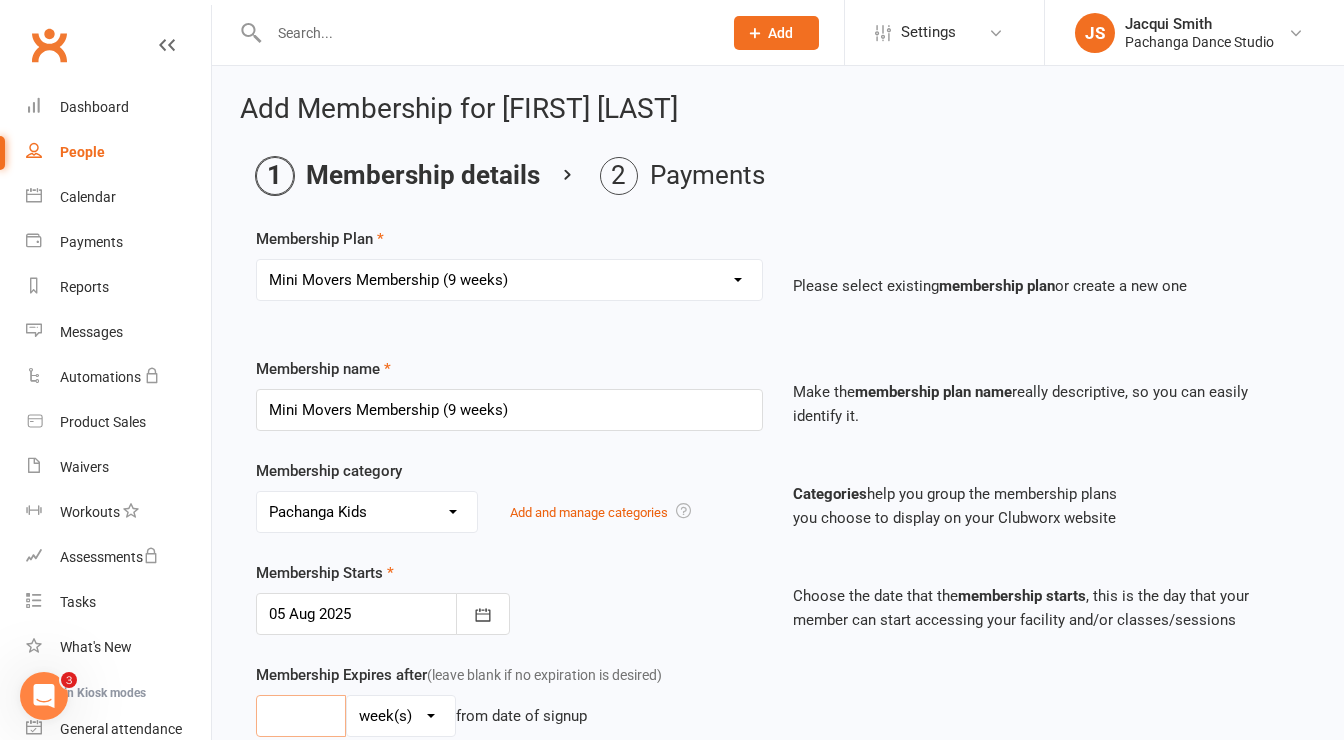 type on "9" 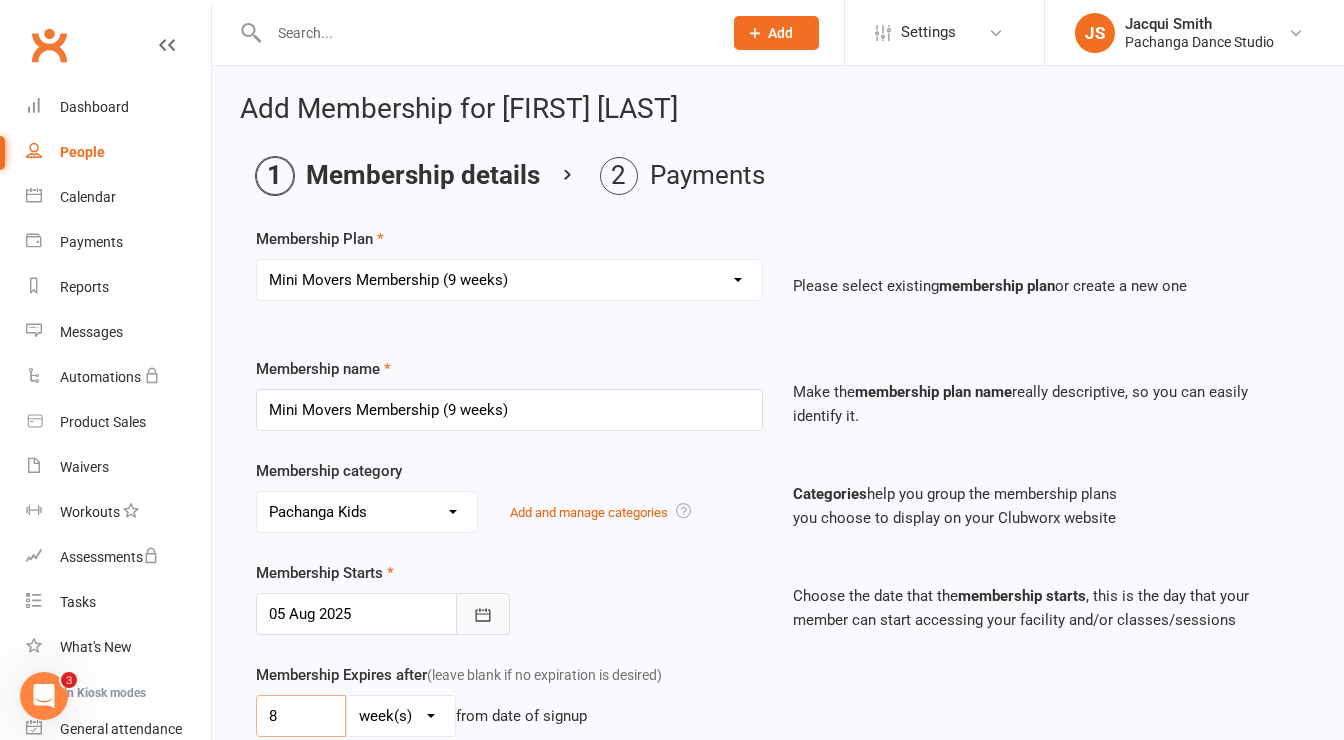 type on "8" 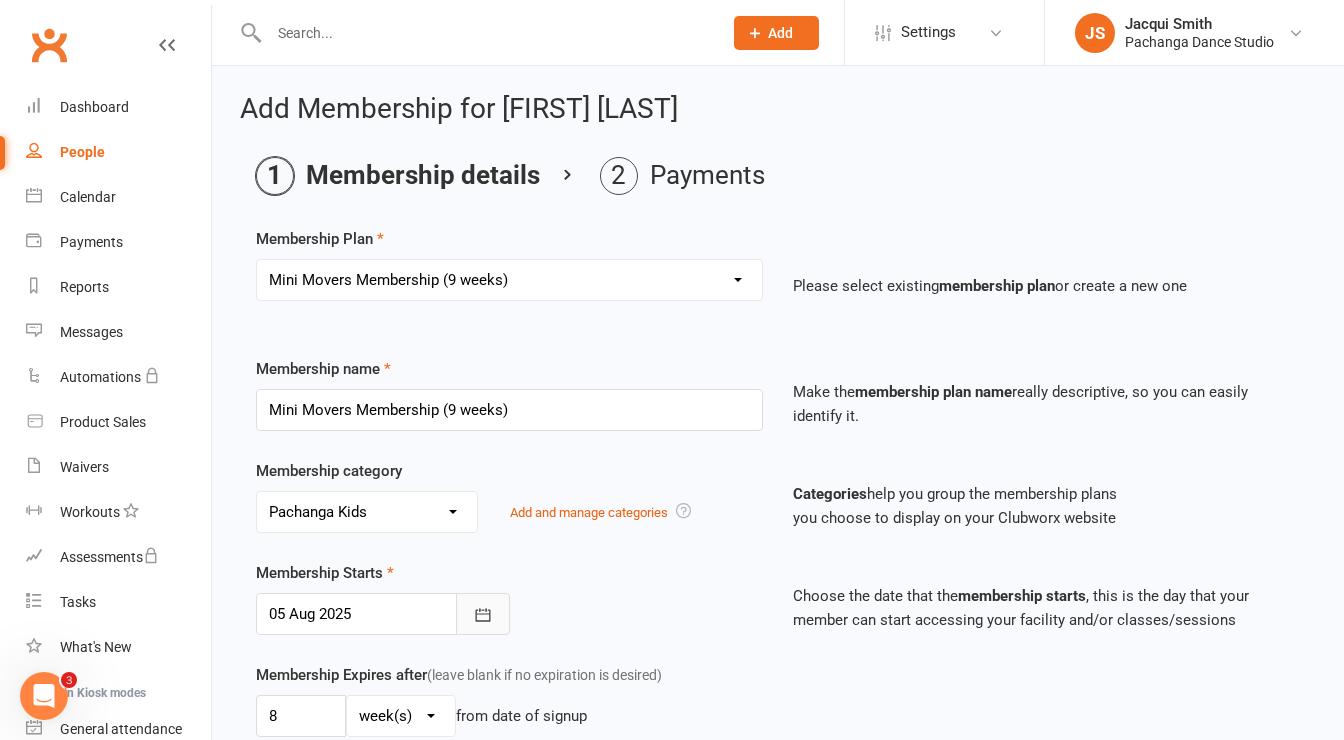 click 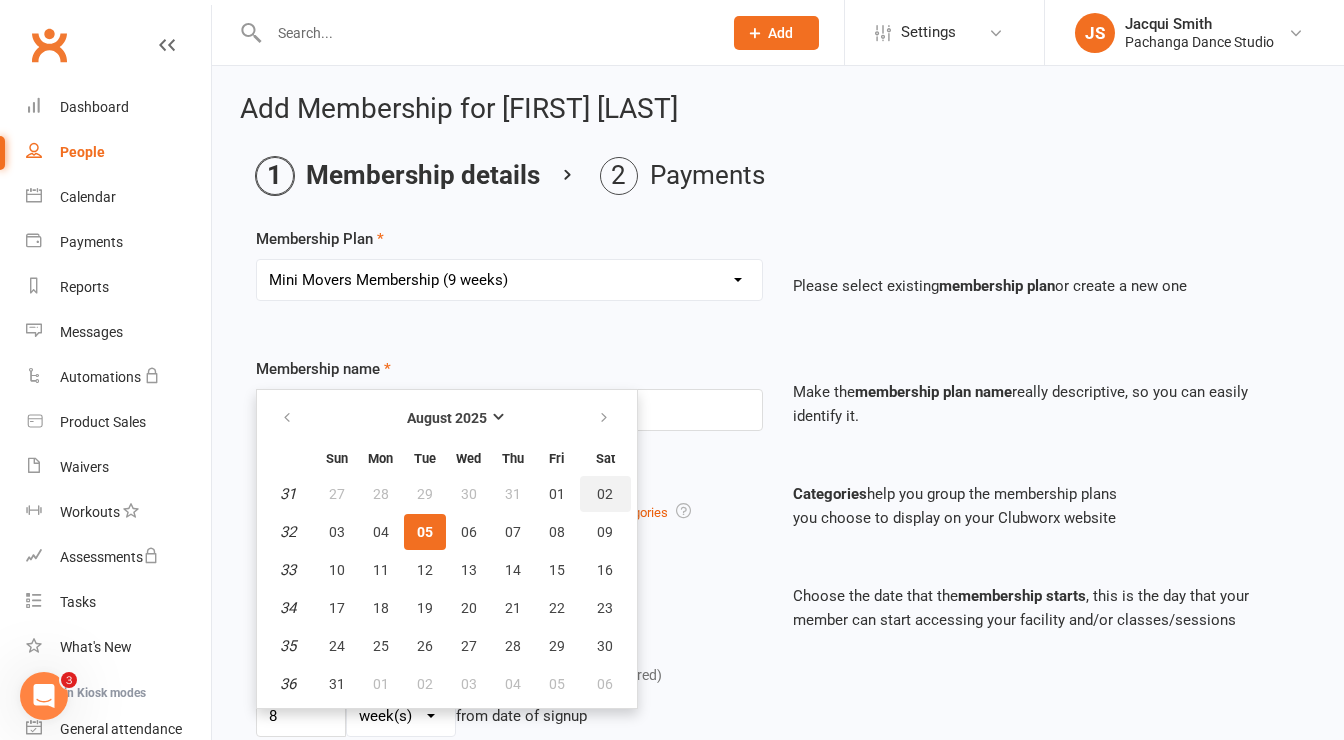 click on "02" at bounding box center [606, 494] 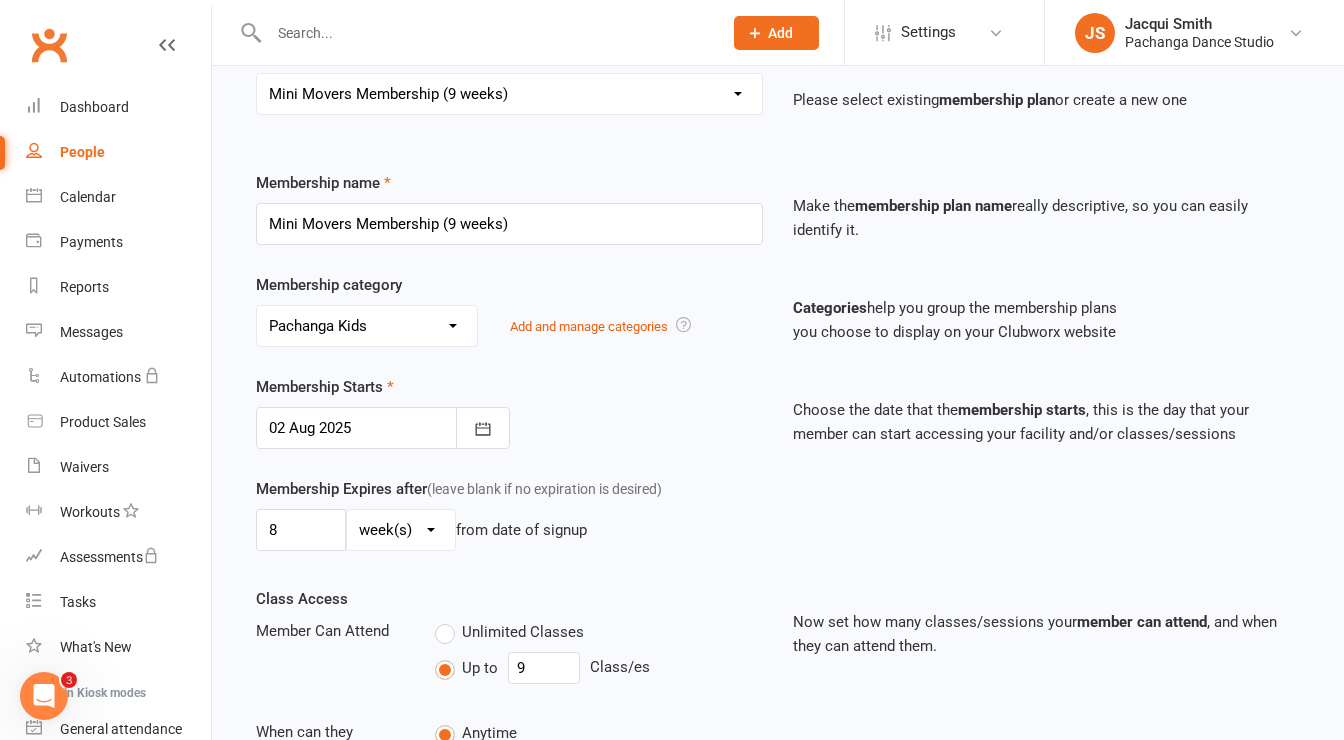 scroll, scrollTop: 189, scrollLeft: 0, axis: vertical 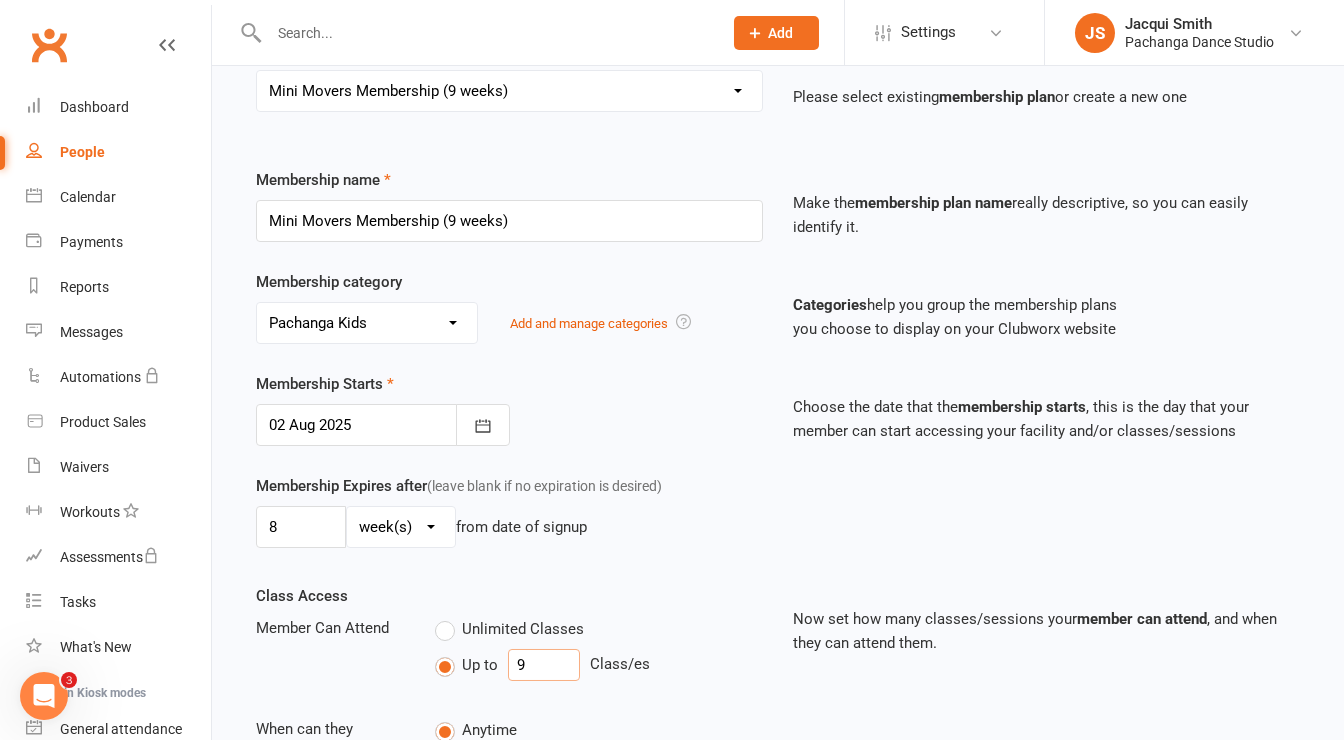 click on "9" at bounding box center (544, 665) 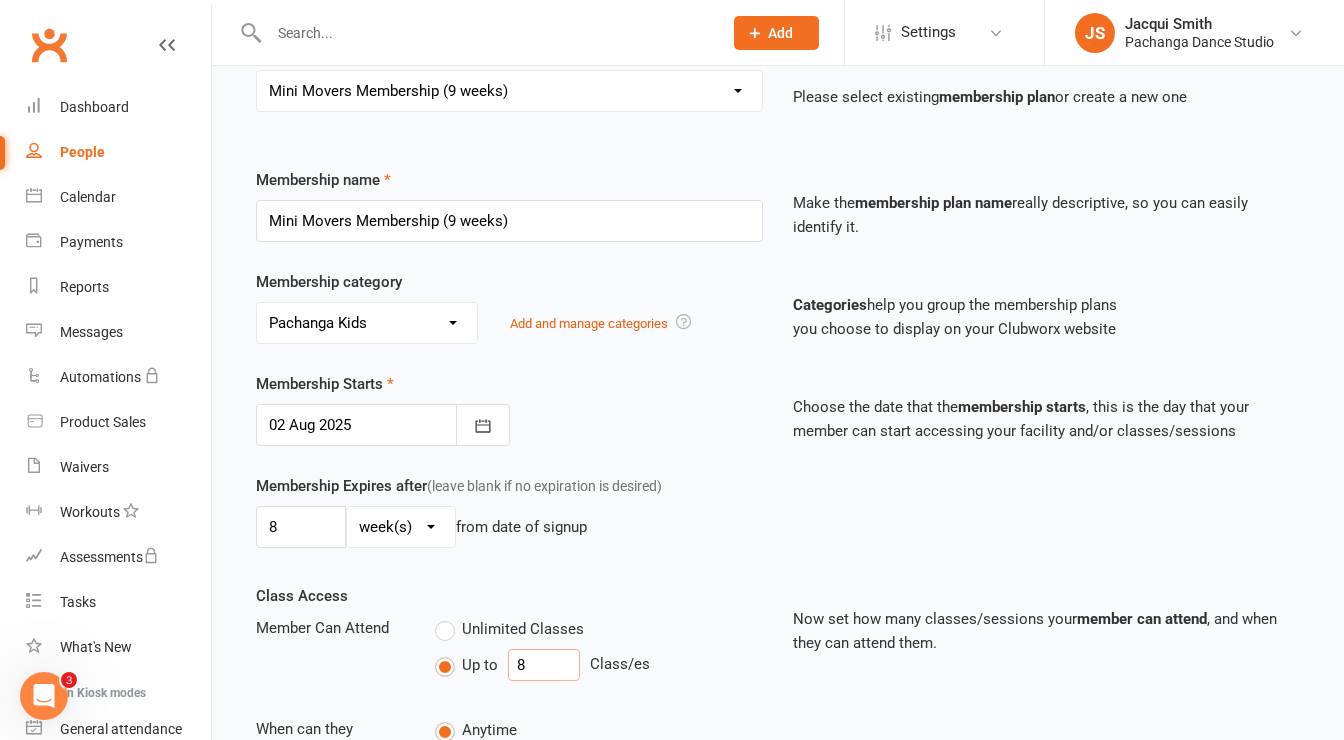 type on "8" 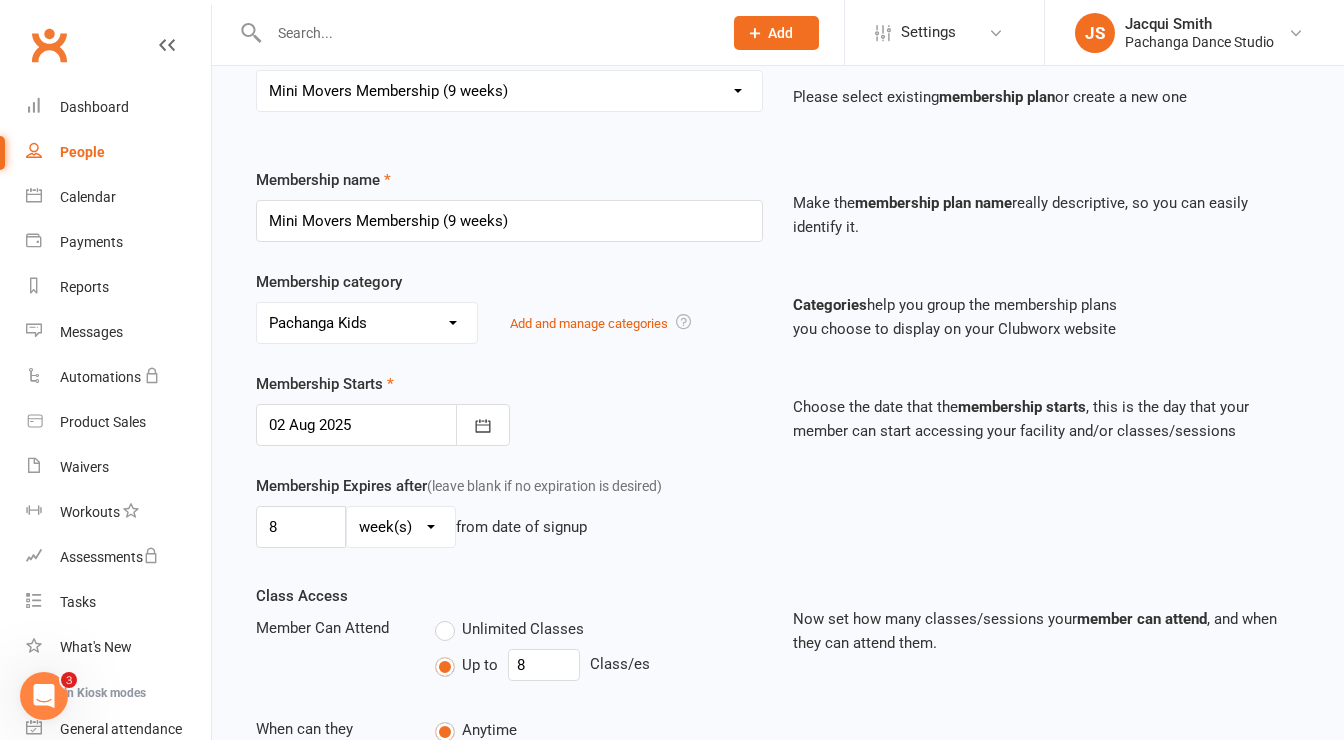click on "Member Can Attend Unlimited Classes Up to 8 Class/es" at bounding box center [509, 652] 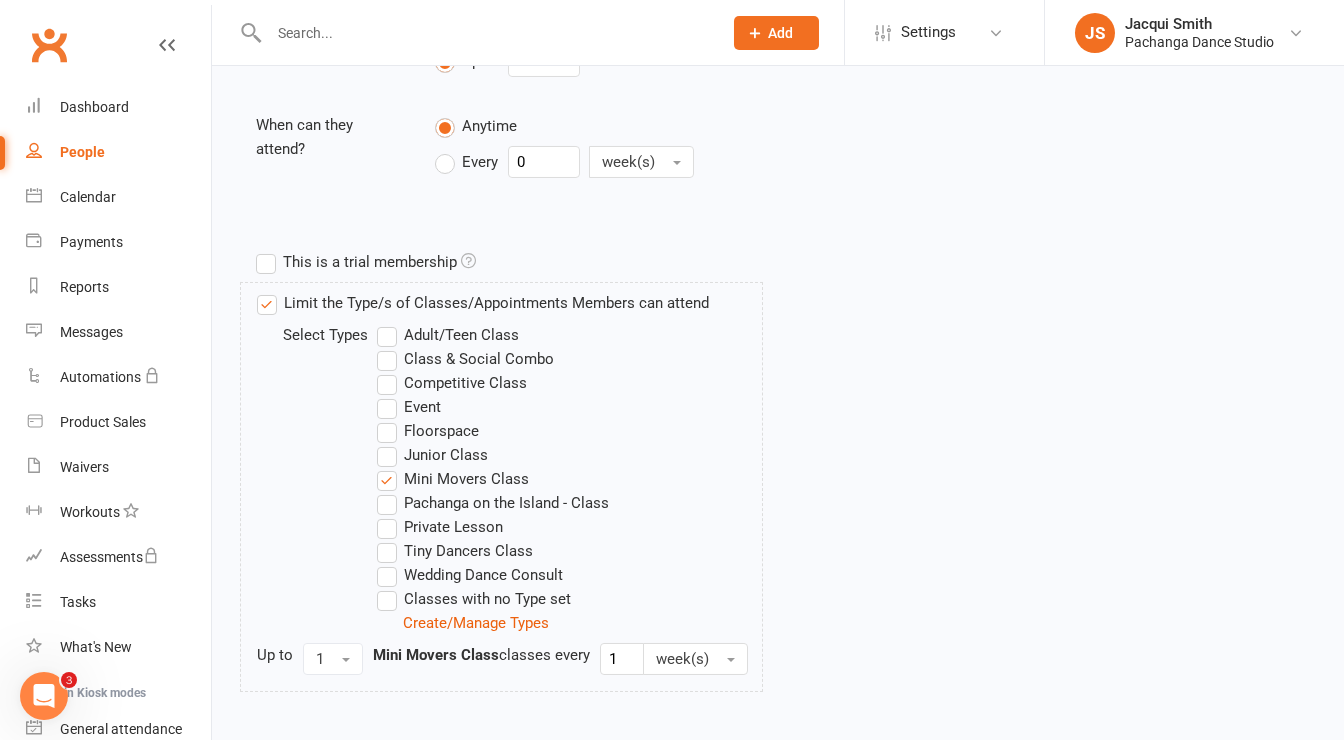 scroll, scrollTop: 886, scrollLeft: 0, axis: vertical 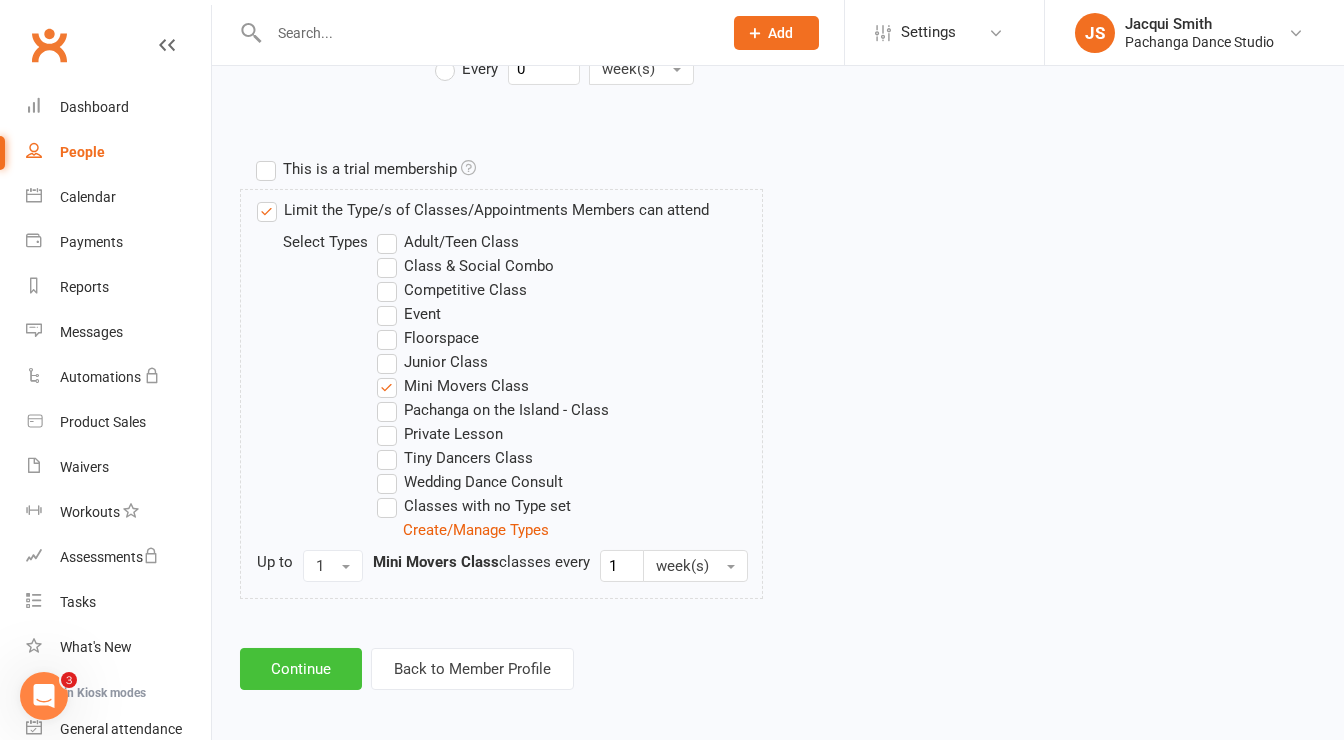 click on "Continue" at bounding box center [301, 669] 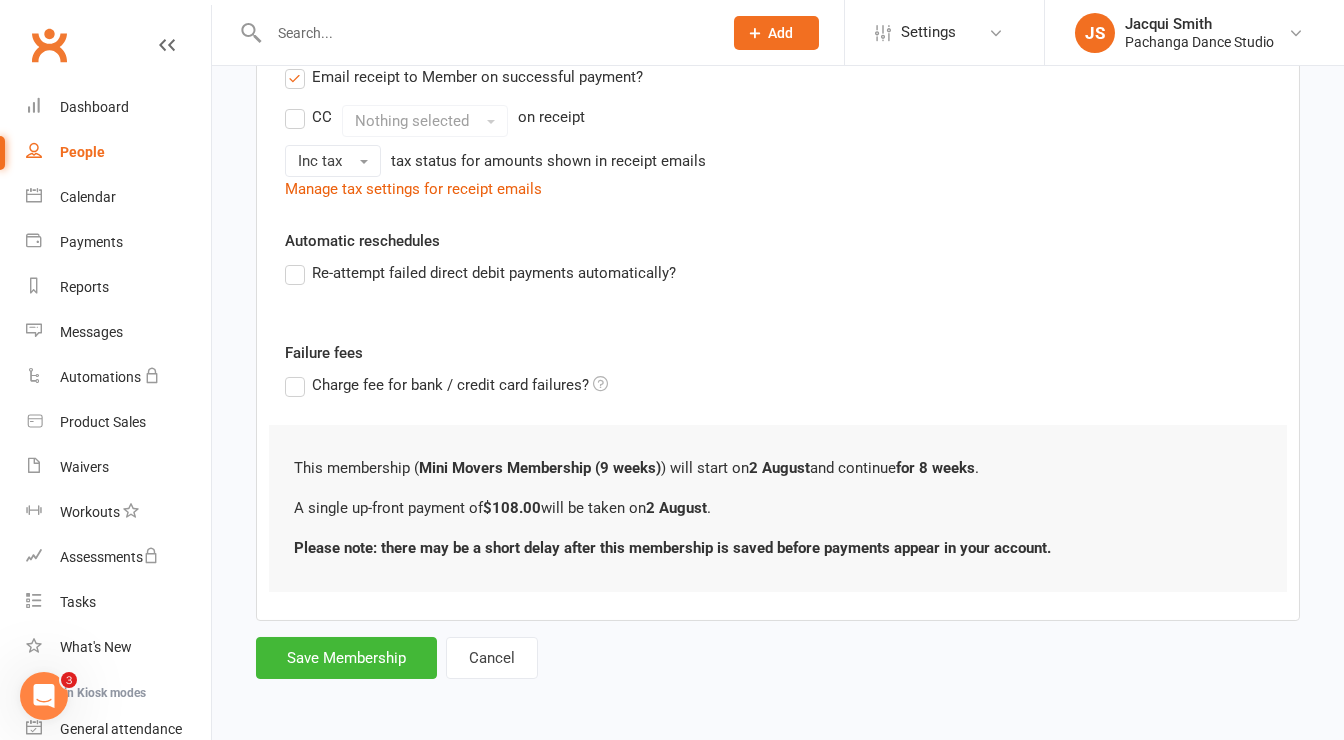 scroll, scrollTop: 0, scrollLeft: 0, axis: both 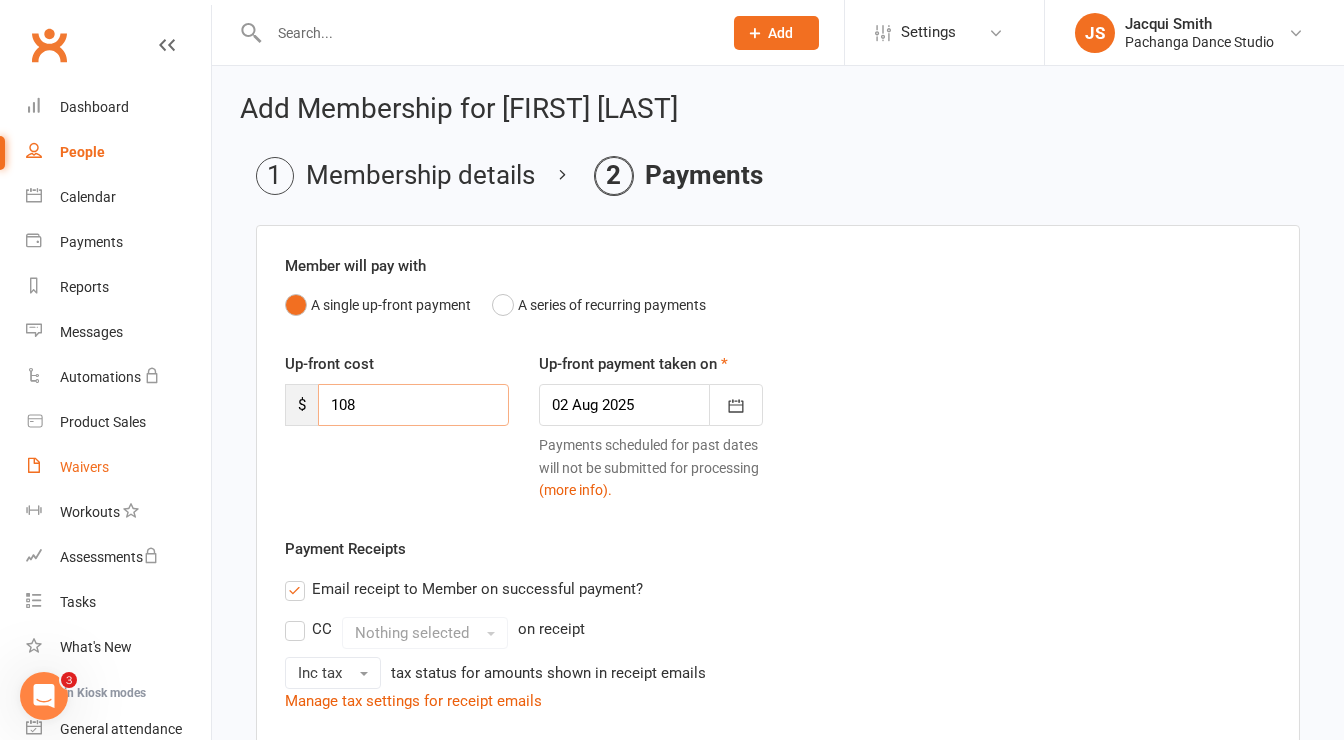 drag, startPoint x: 216, startPoint y: 454, endPoint x: 179, endPoint y: 465, distance: 38.600517 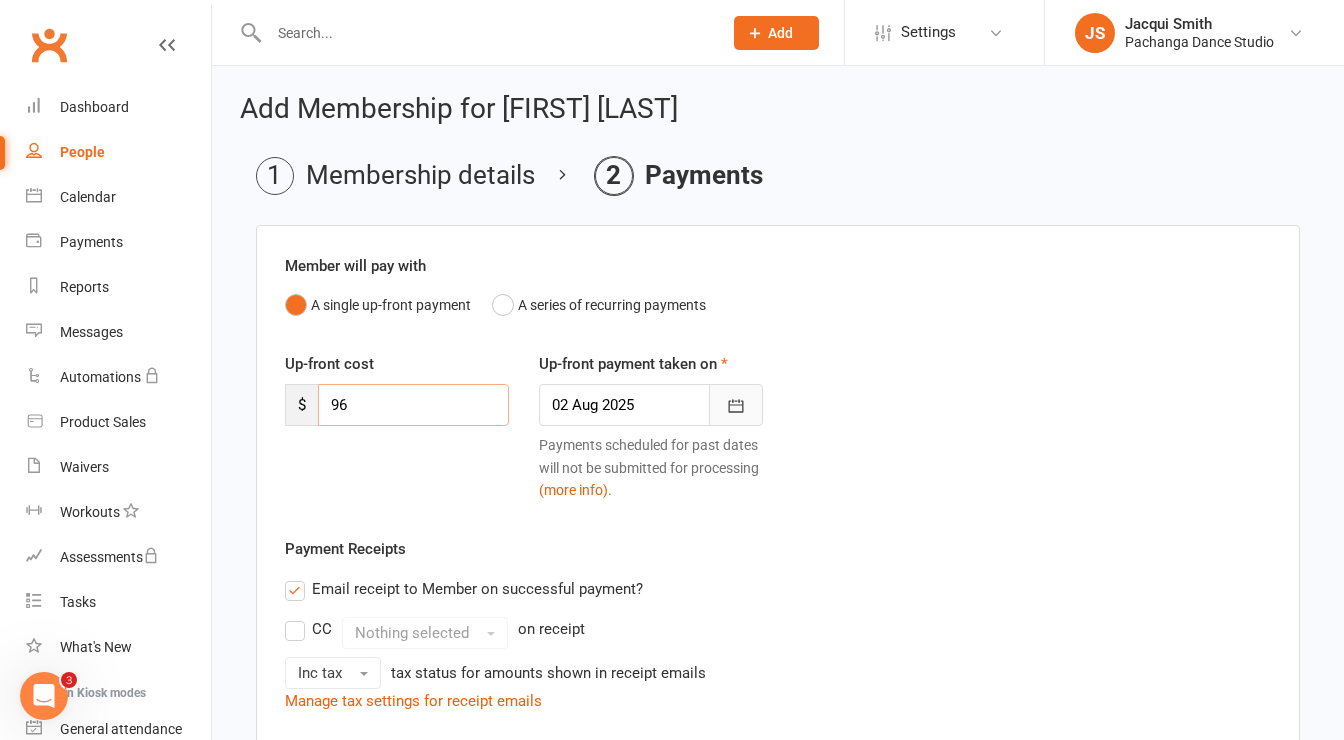 type on "96" 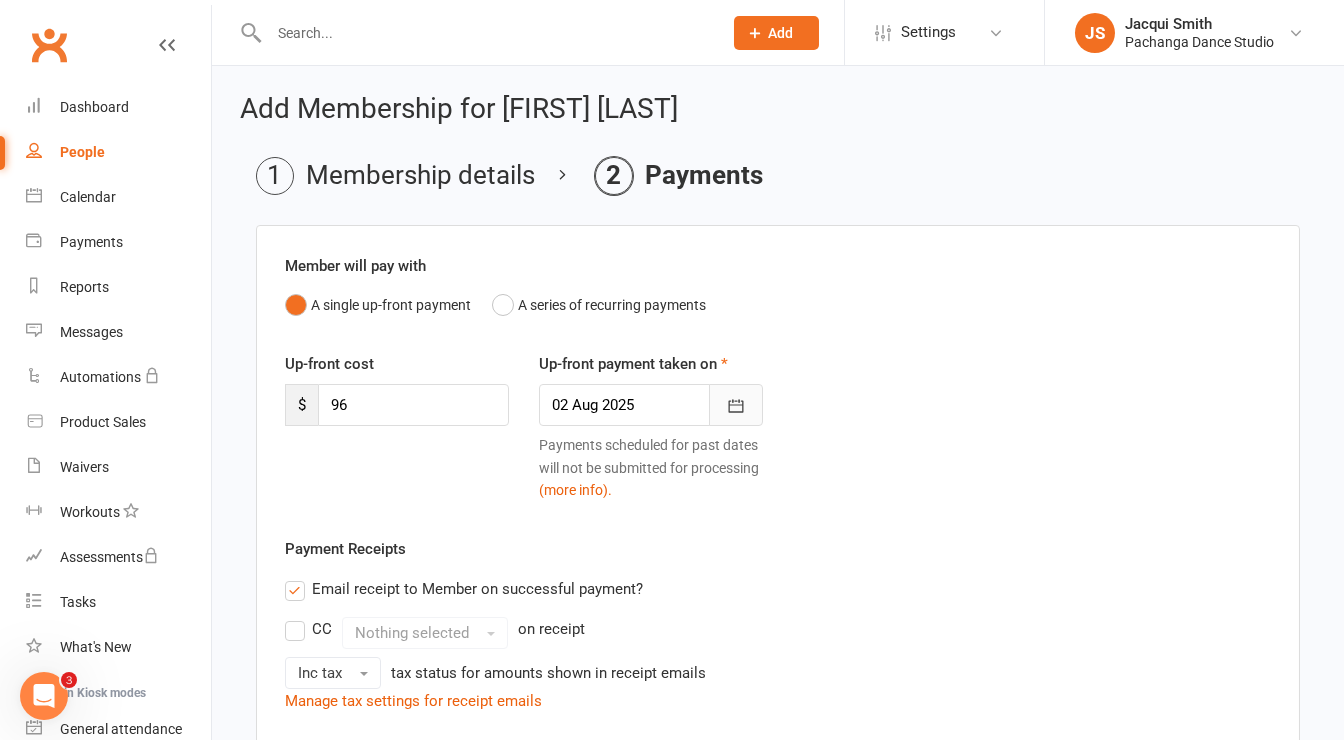 click 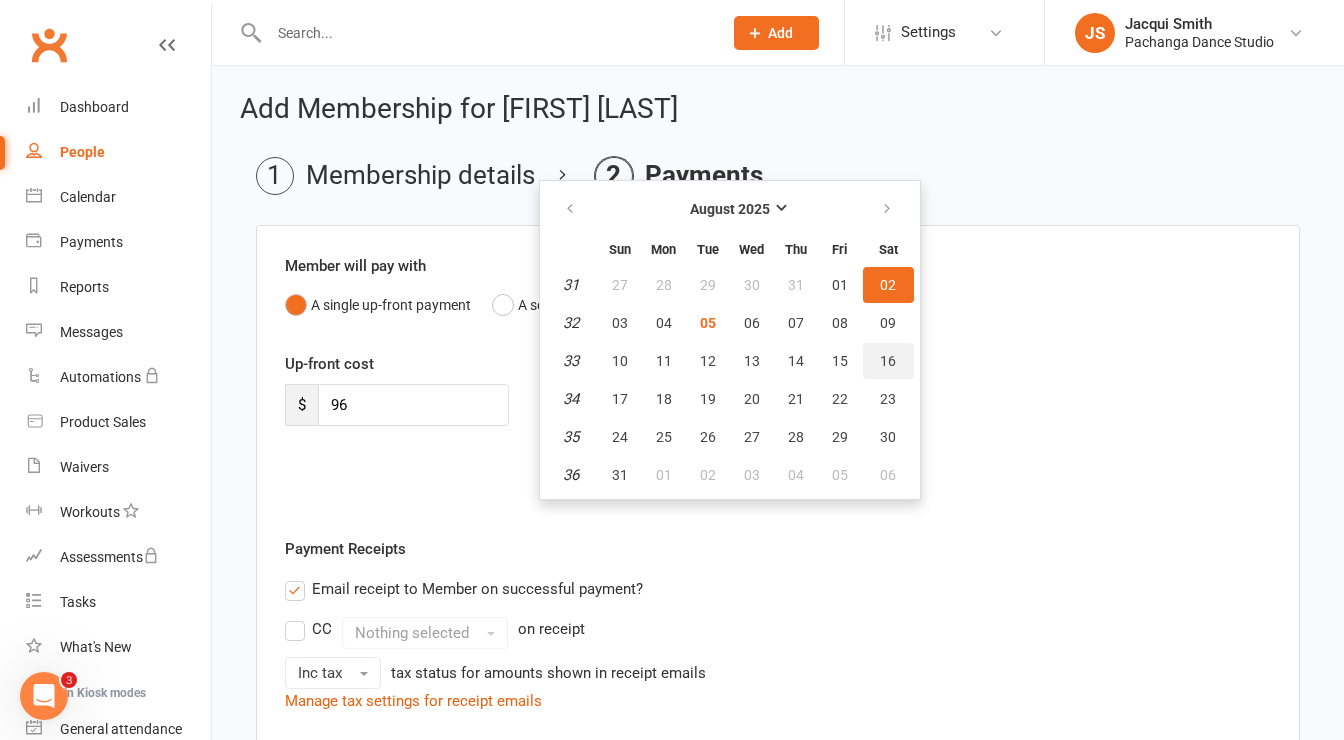 click on "16" at bounding box center (888, 361) 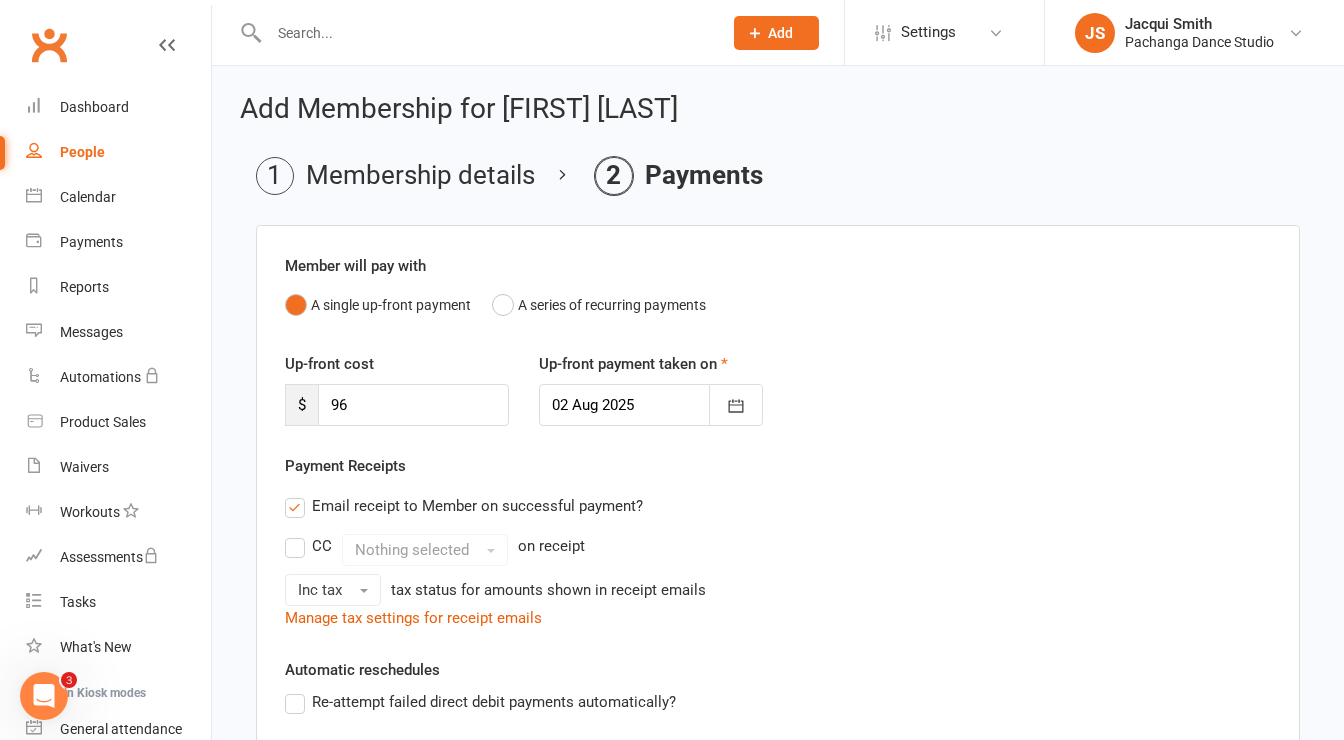 type on "16 Aug 2025" 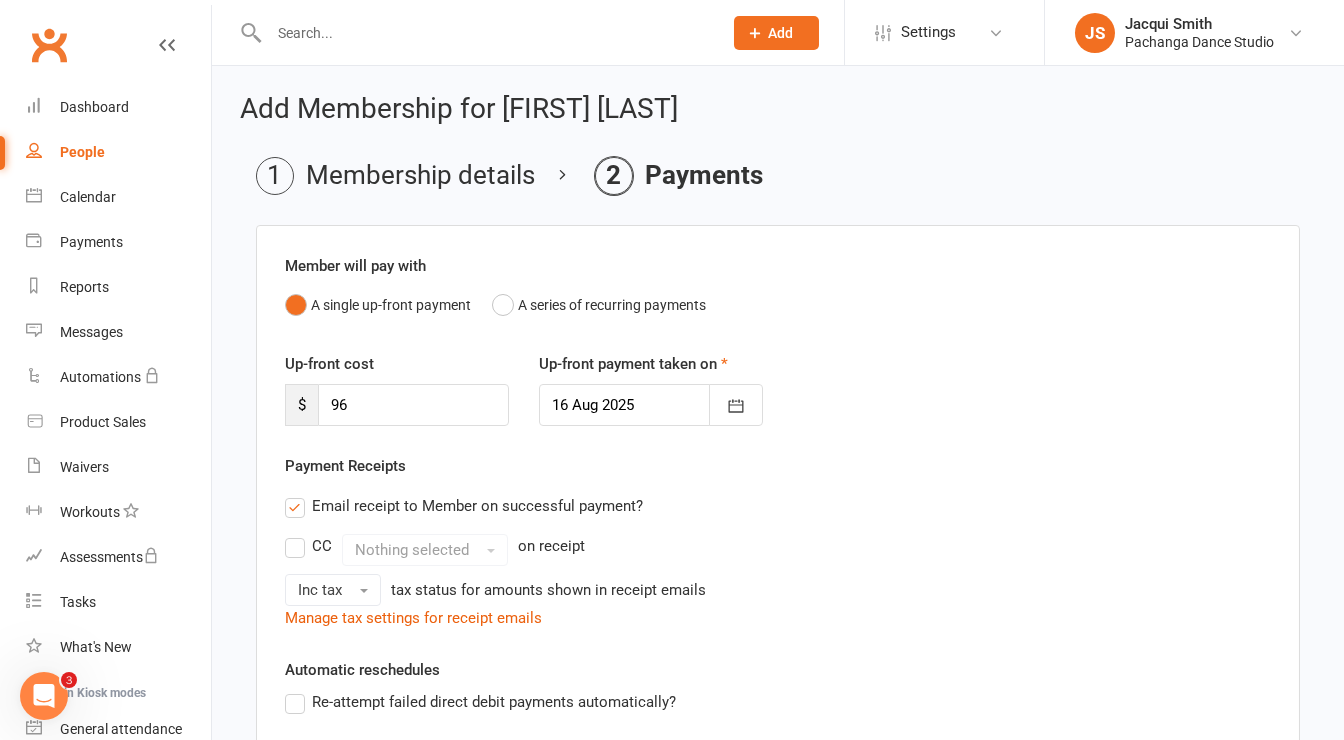 click on "Email receipt to Member on successful payment?" at bounding box center [464, 506] 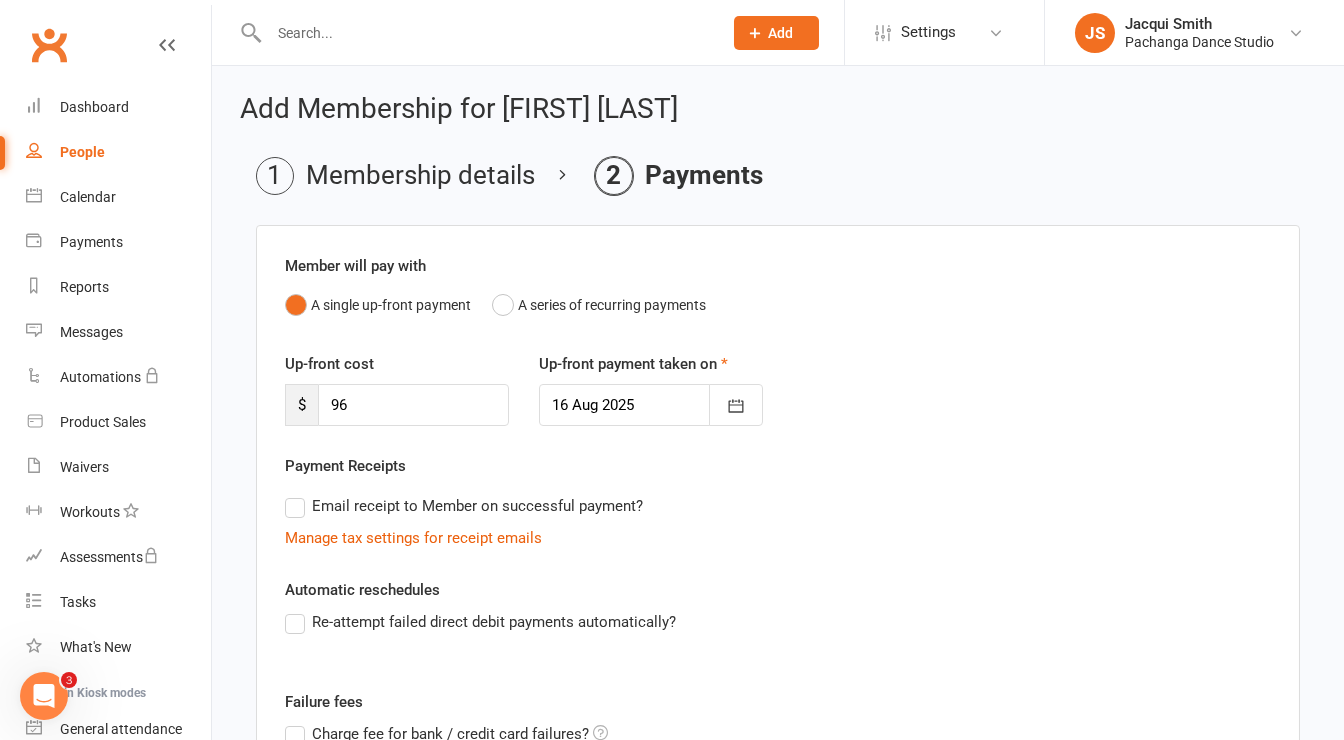 scroll, scrollTop: 345, scrollLeft: 0, axis: vertical 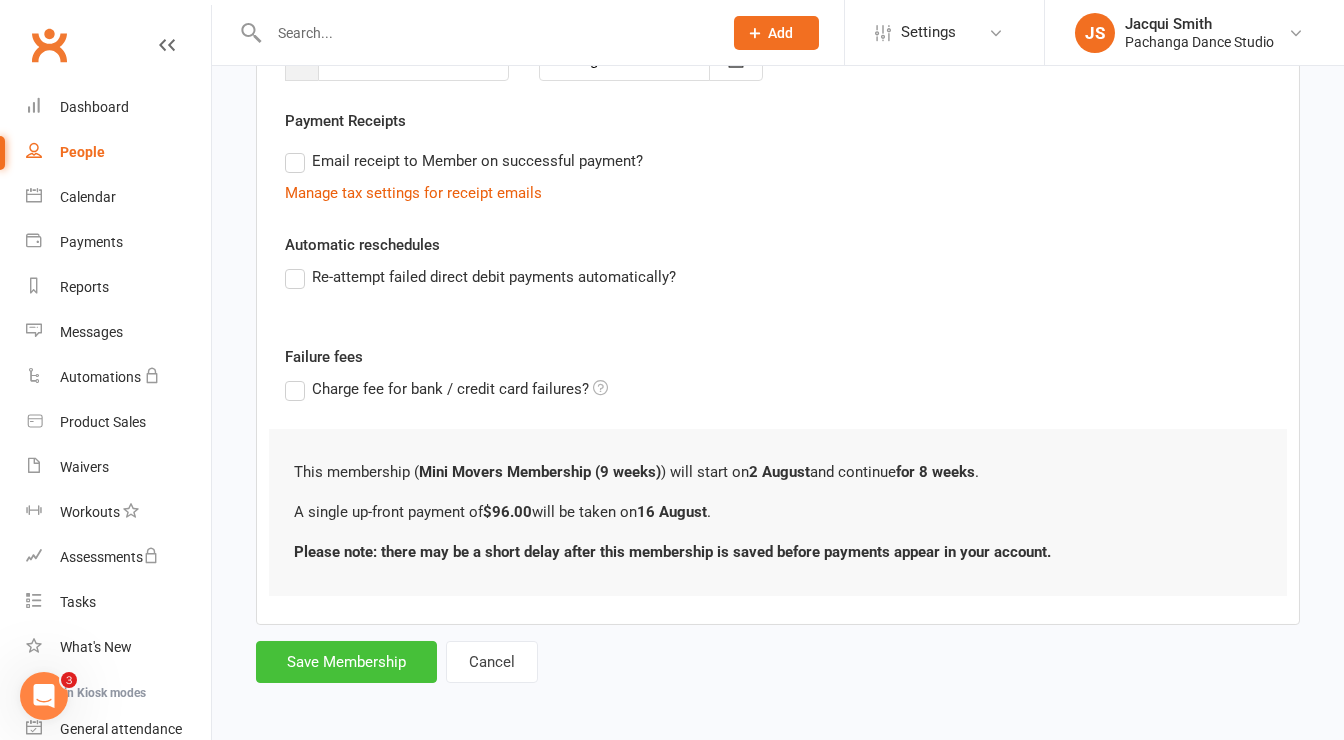 click on "Save Membership" at bounding box center (346, 662) 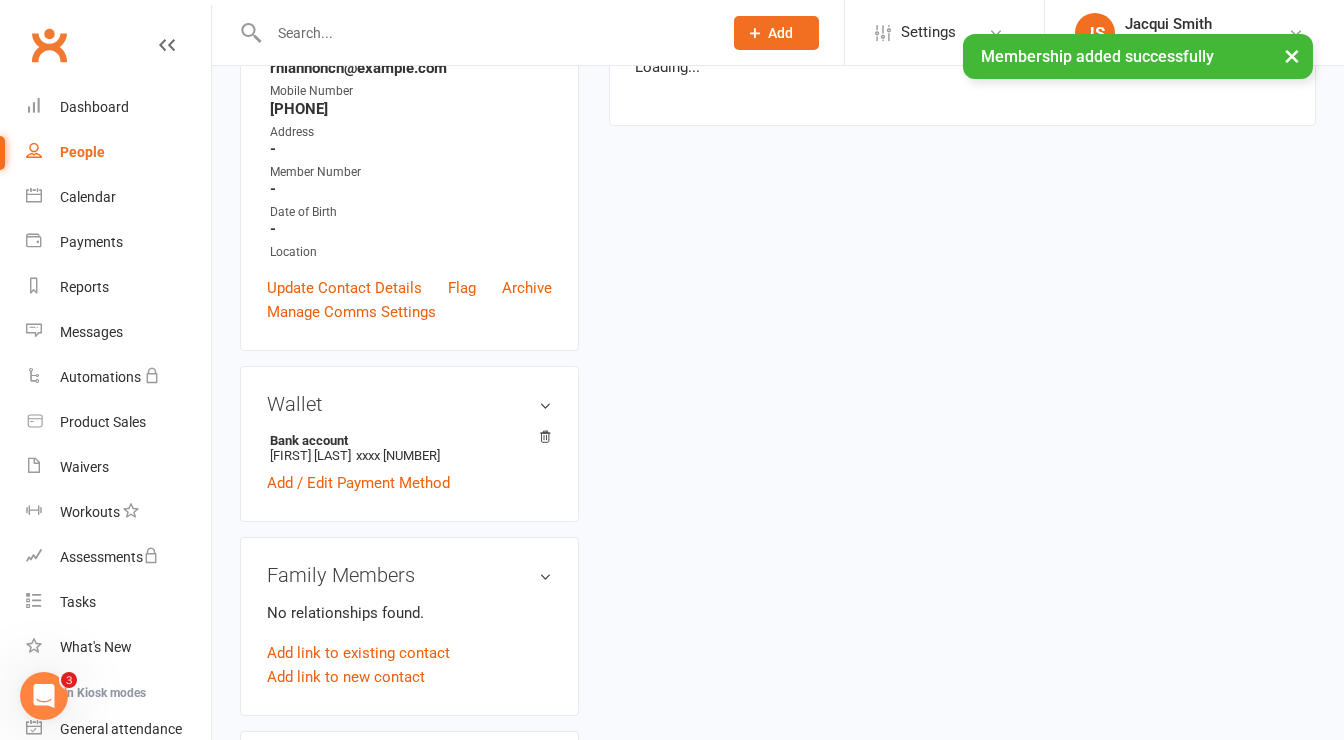 scroll, scrollTop: 0, scrollLeft: 0, axis: both 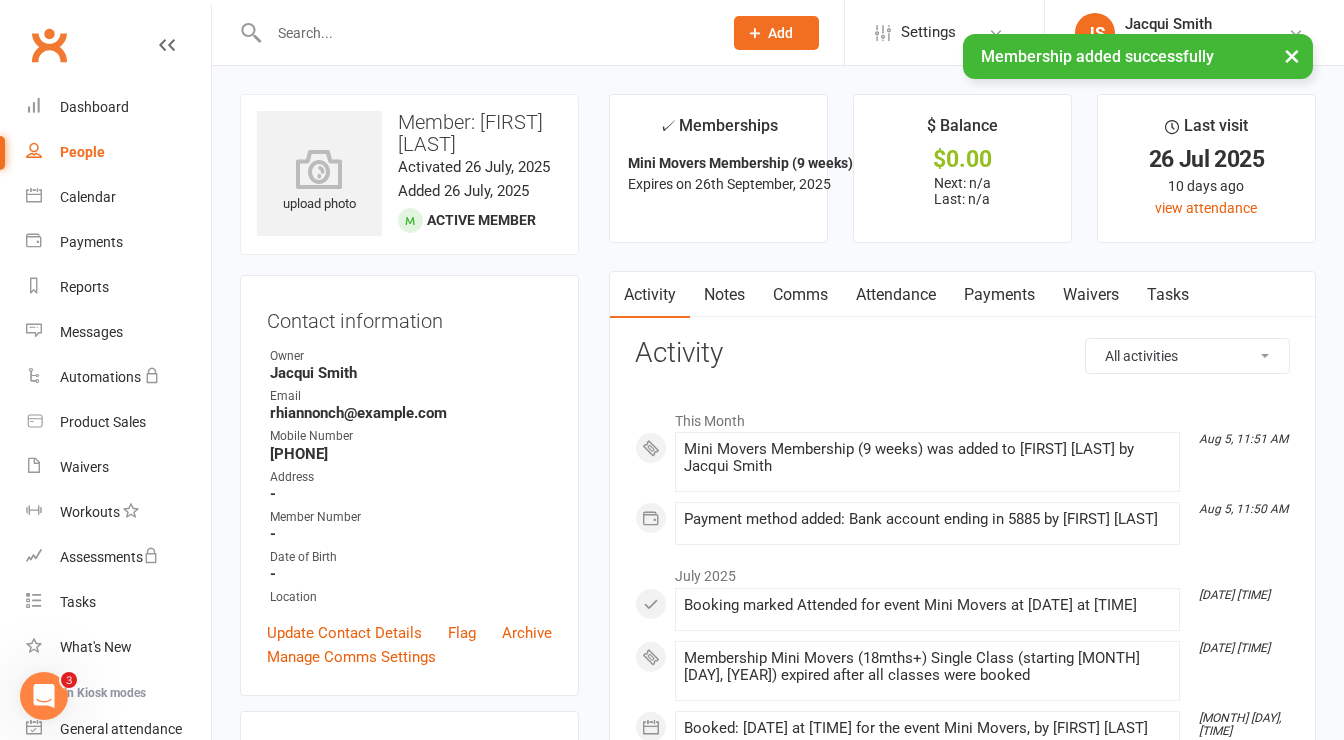 click on "Payments" at bounding box center (999, 295) 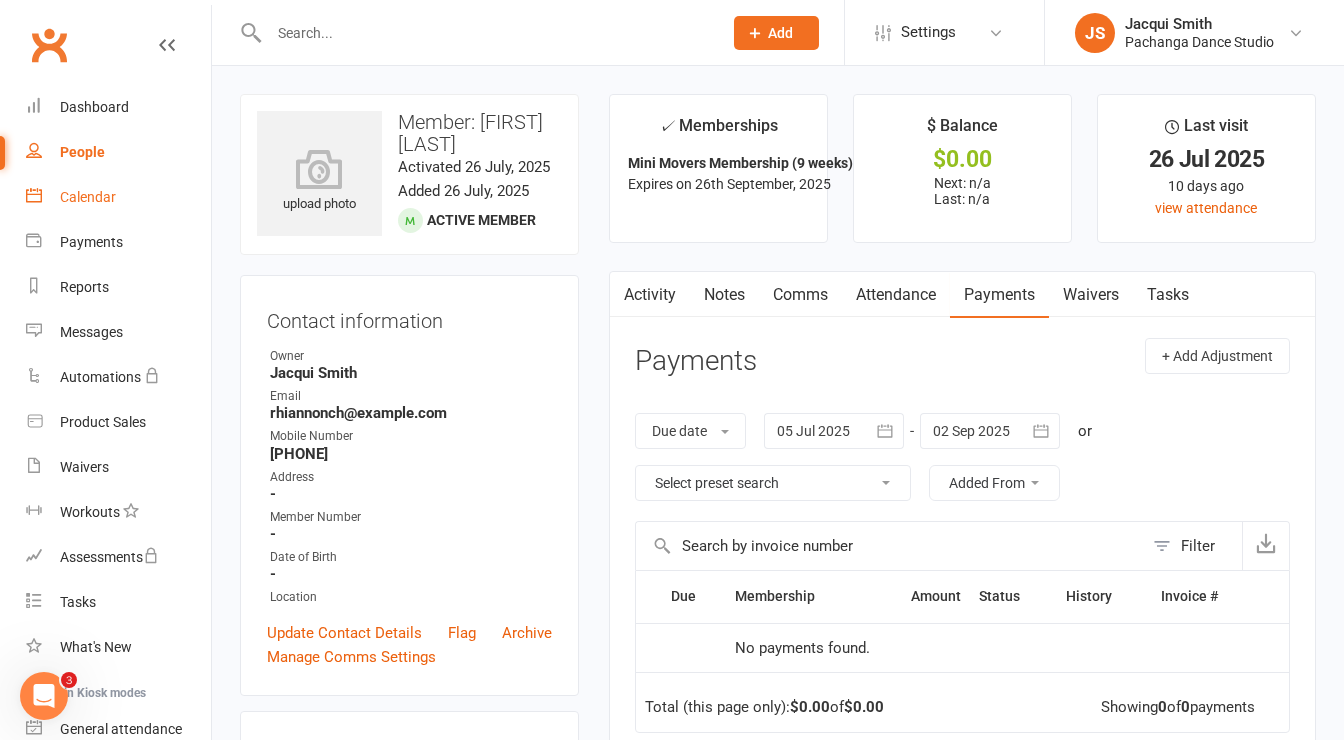 click on "Calendar" at bounding box center (118, 197) 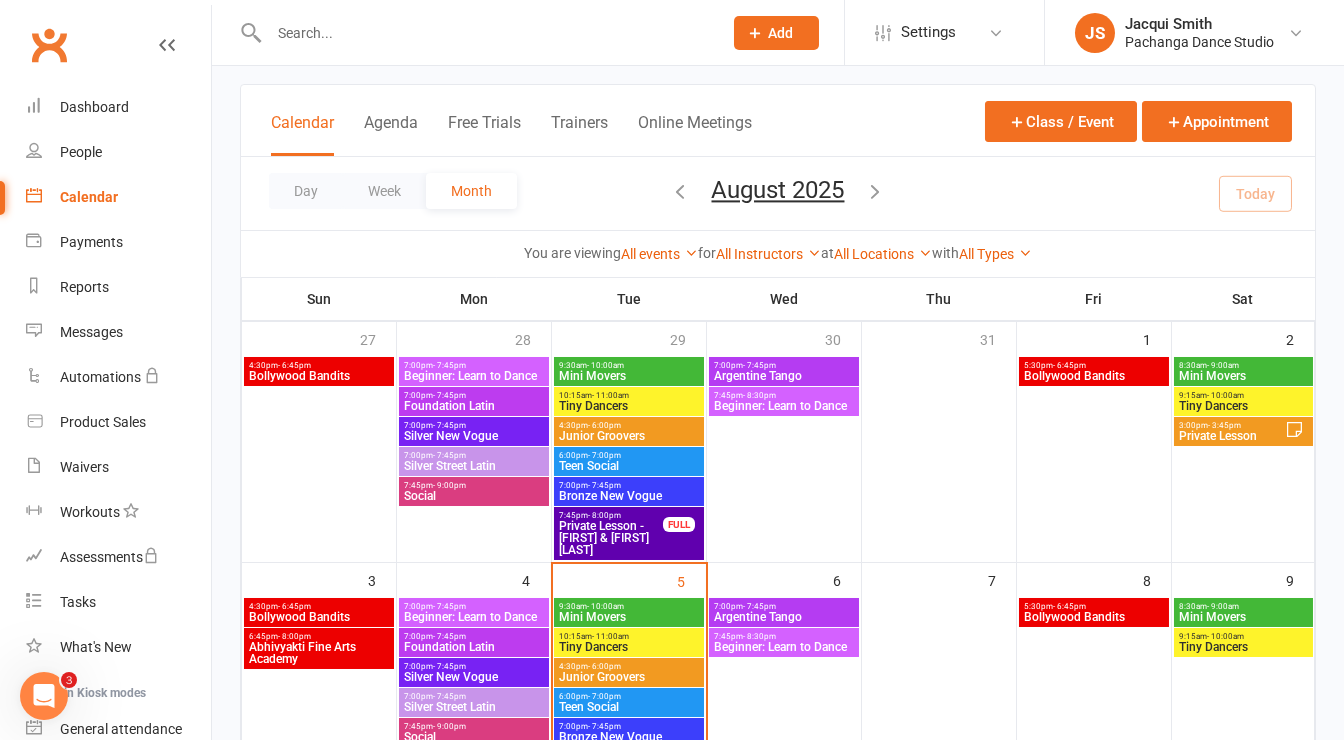 scroll, scrollTop: 76, scrollLeft: 0, axis: vertical 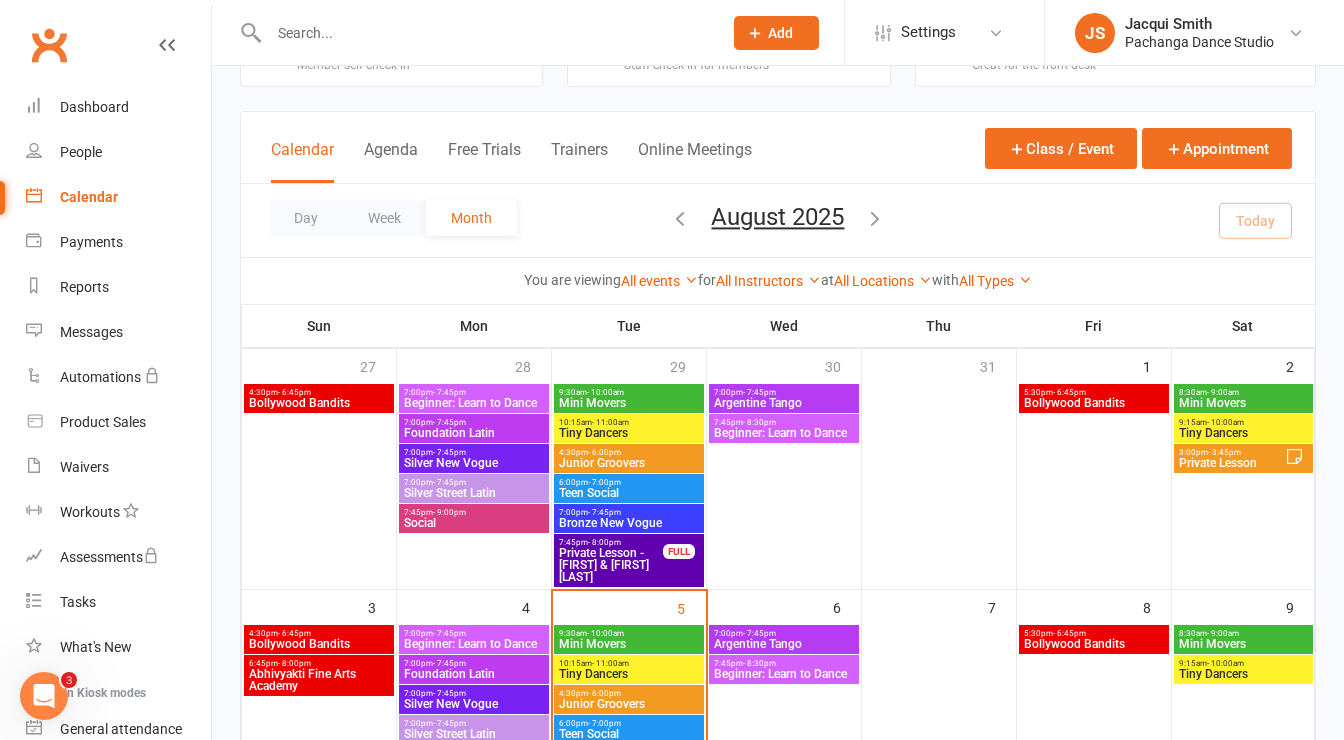 click at bounding box center (681, 218) 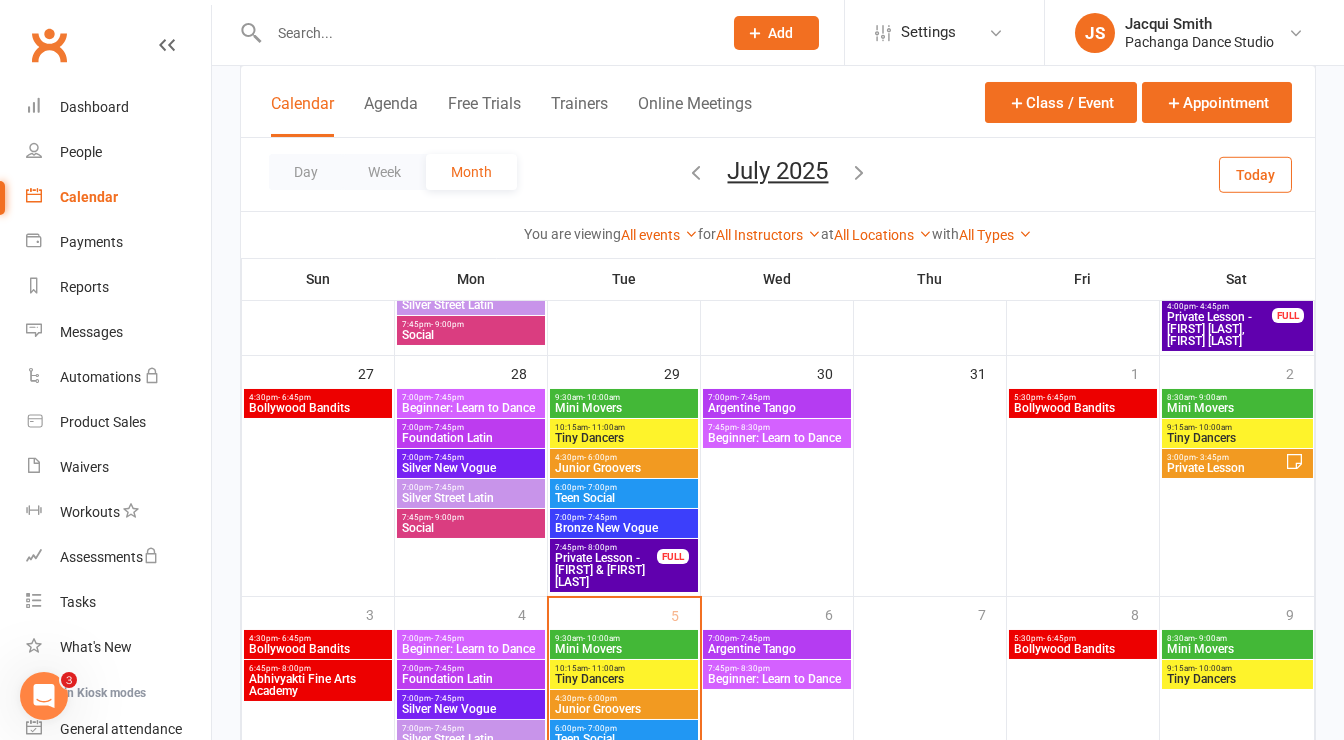 scroll, scrollTop: 604, scrollLeft: 0, axis: vertical 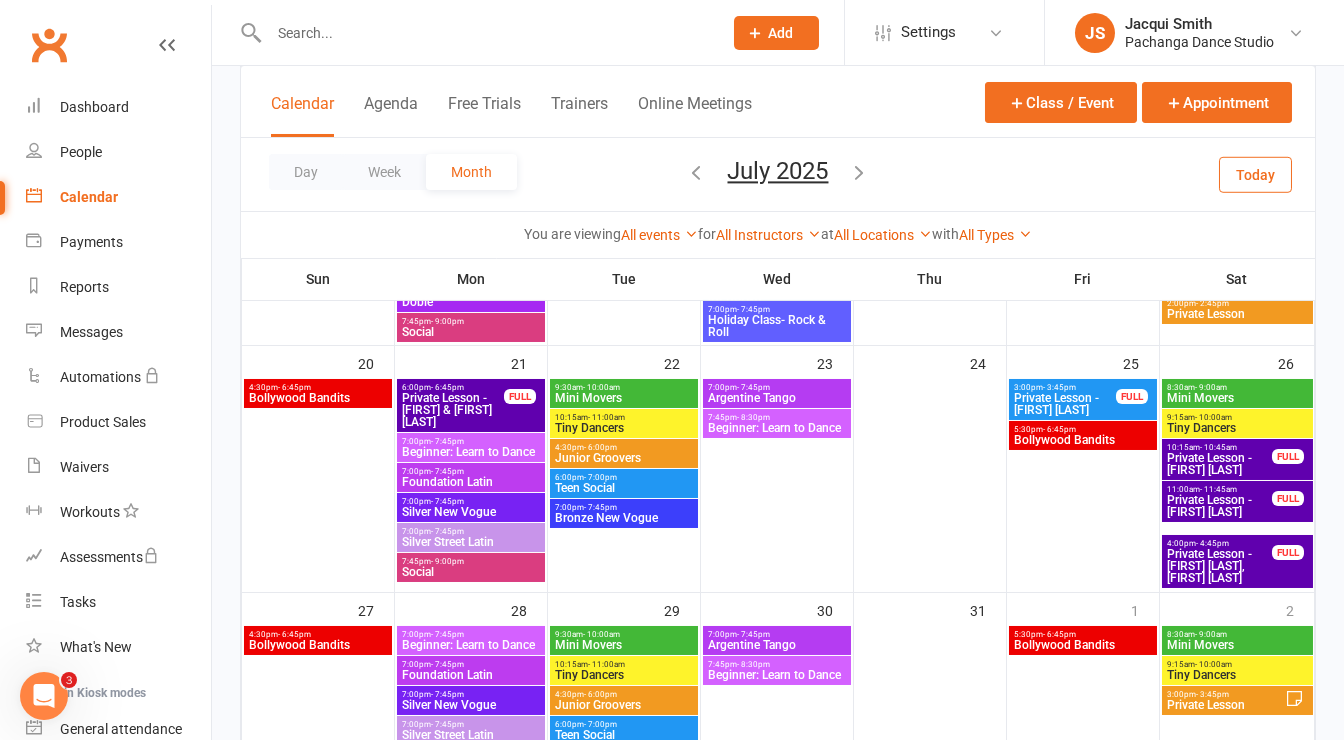 click on "9:15am  - 10:00am" at bounding box center [1238, 417] 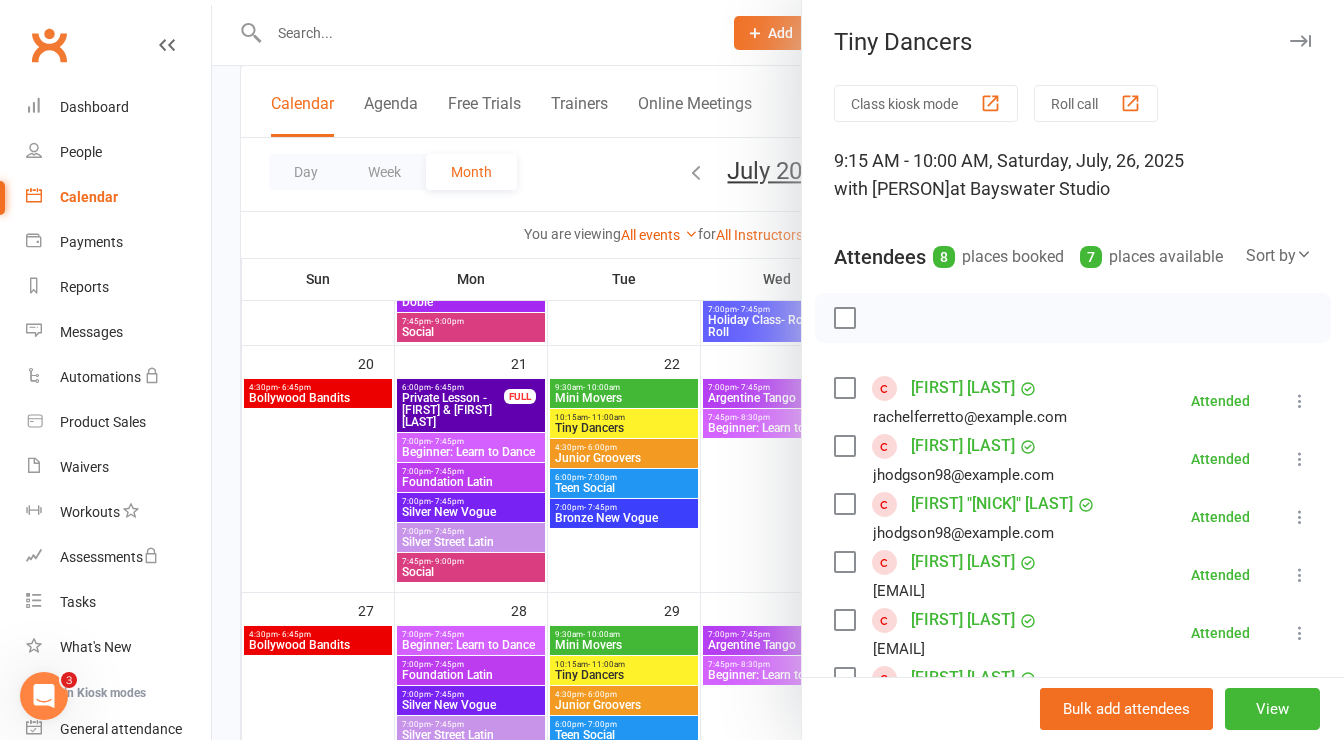 scroll, scrollTop: 269, scrollLeft: 0, axis: vertical 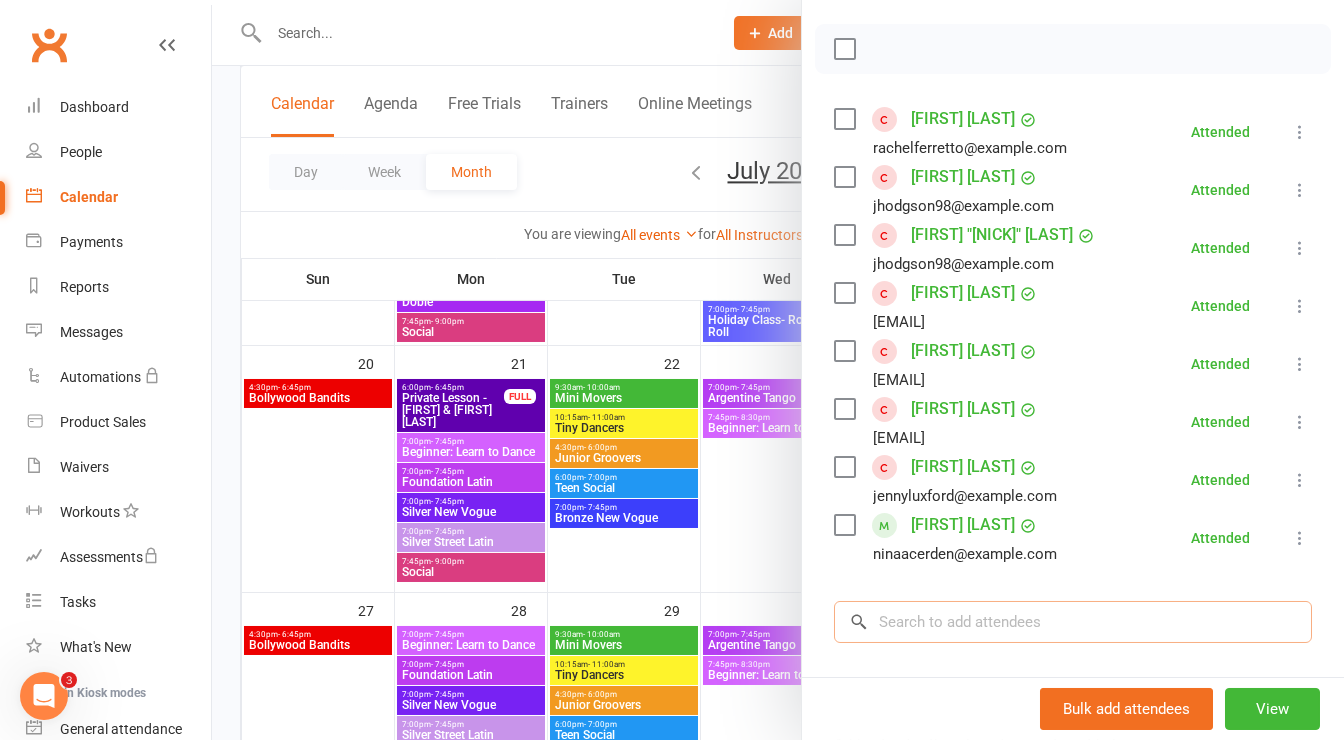 click at bounding box center (1073, 622) 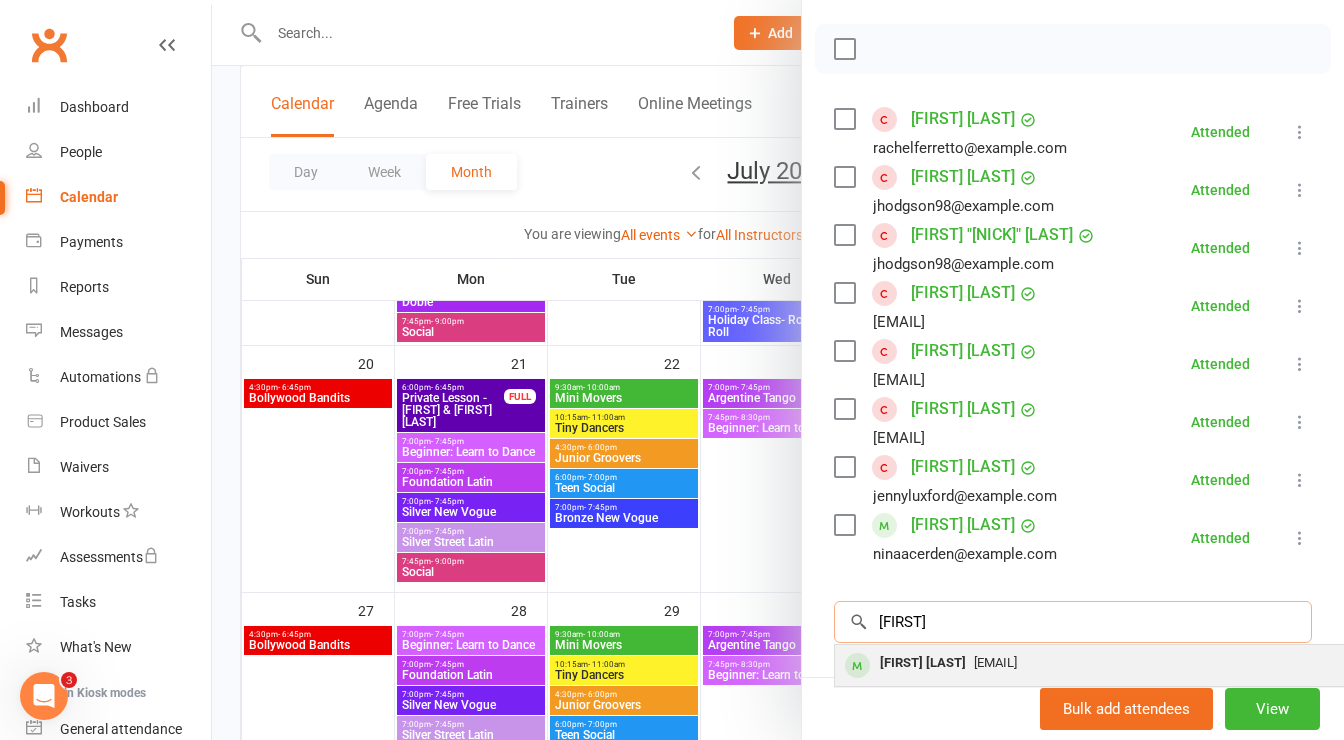 type on "[FIRST]" 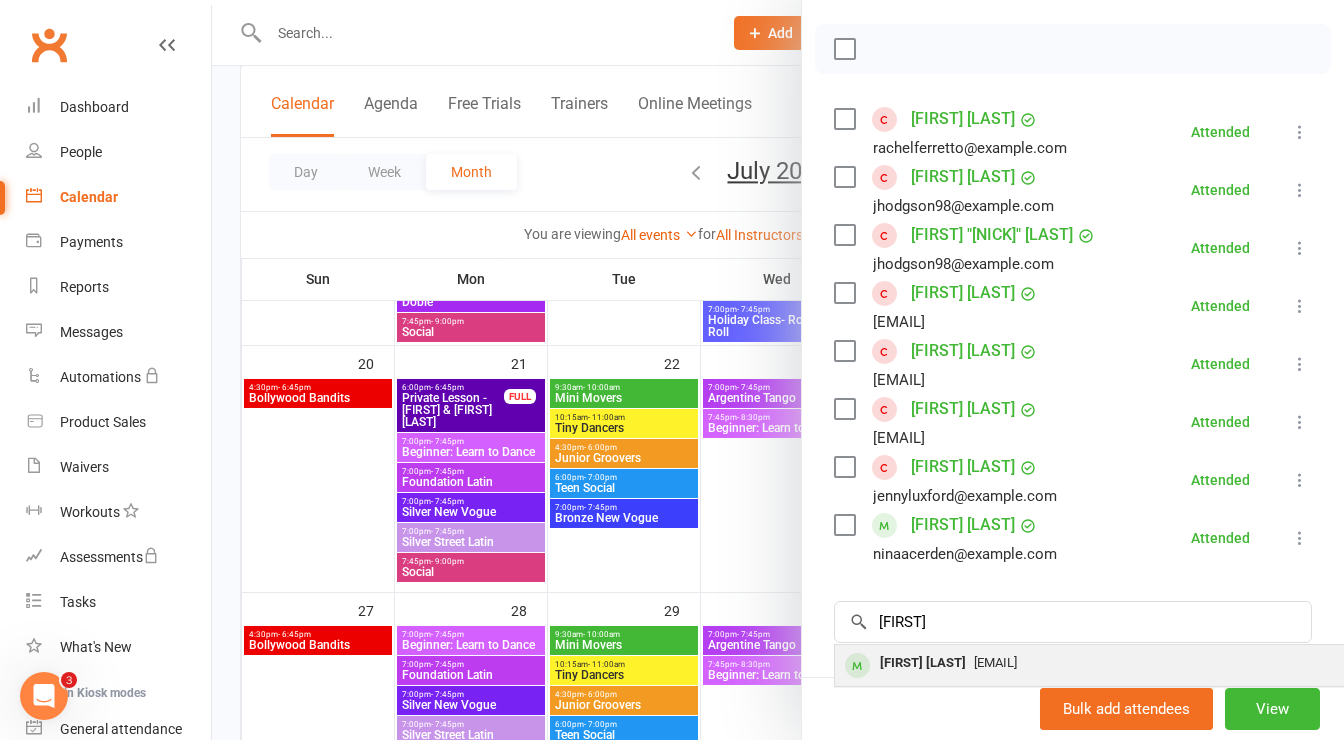 click on "[FIRST] [LAST] [EMAIL]" at bounding box center (1134, 665) 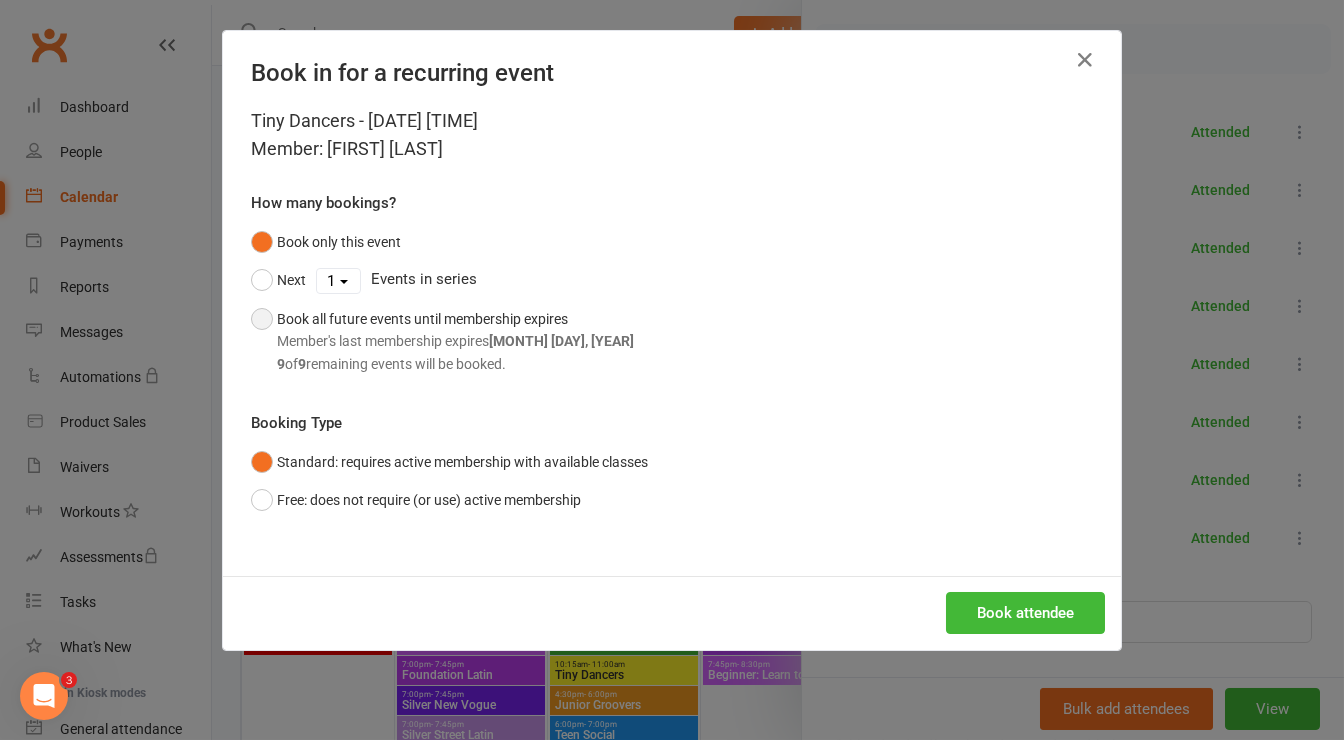 click on "Book all future events until membership expires Member's last membership expires  [MONTH], [DAY], [YEAR] [NUMBER]  of  [NUMBER]  remaining events will be booked." at bounding box center (455, 341) 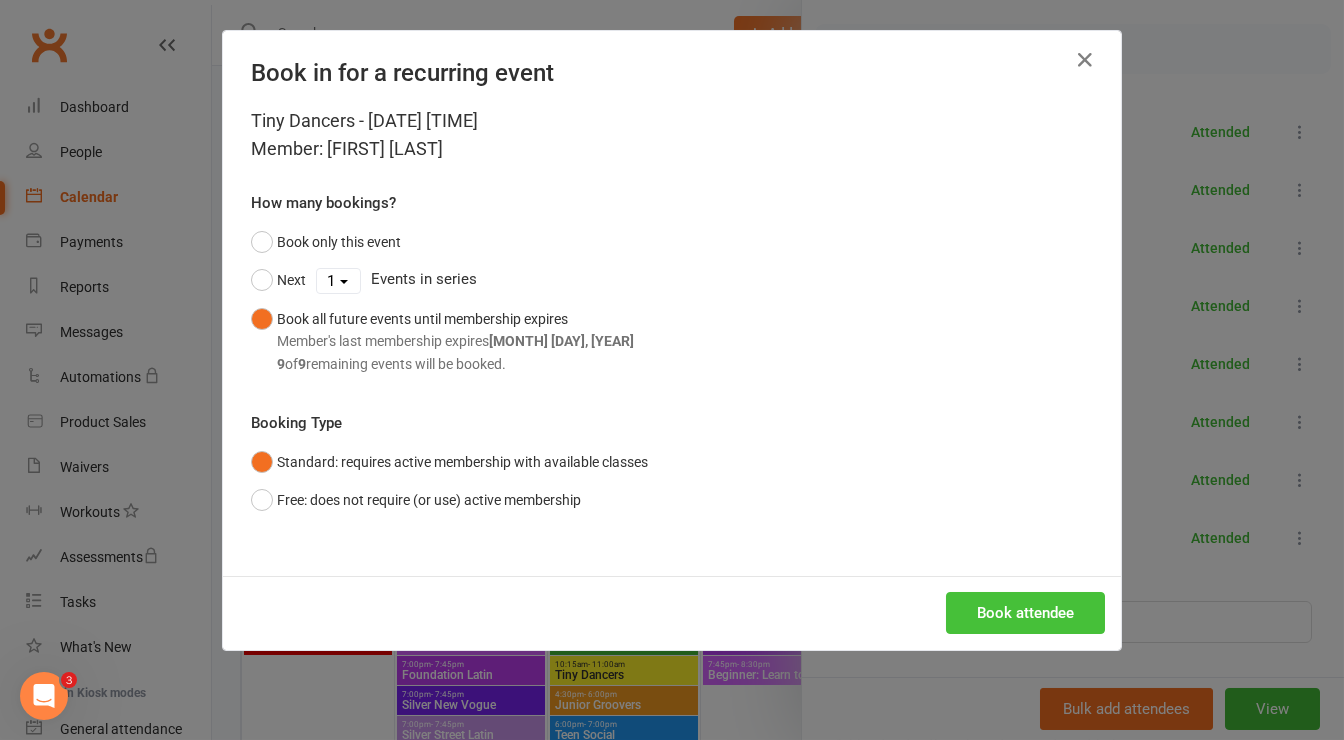 click on "Book attendee" at bounding box center (1025, 613) 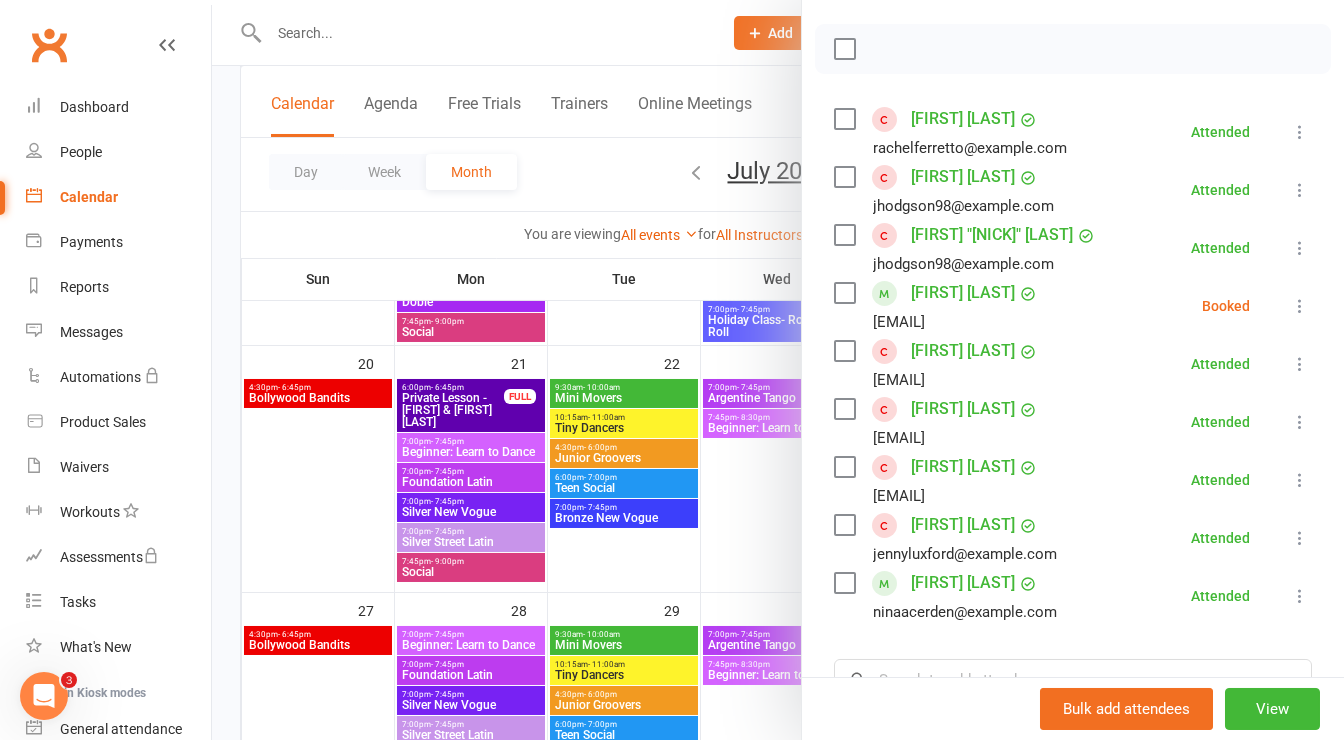 click at bounding box center [844, 293] 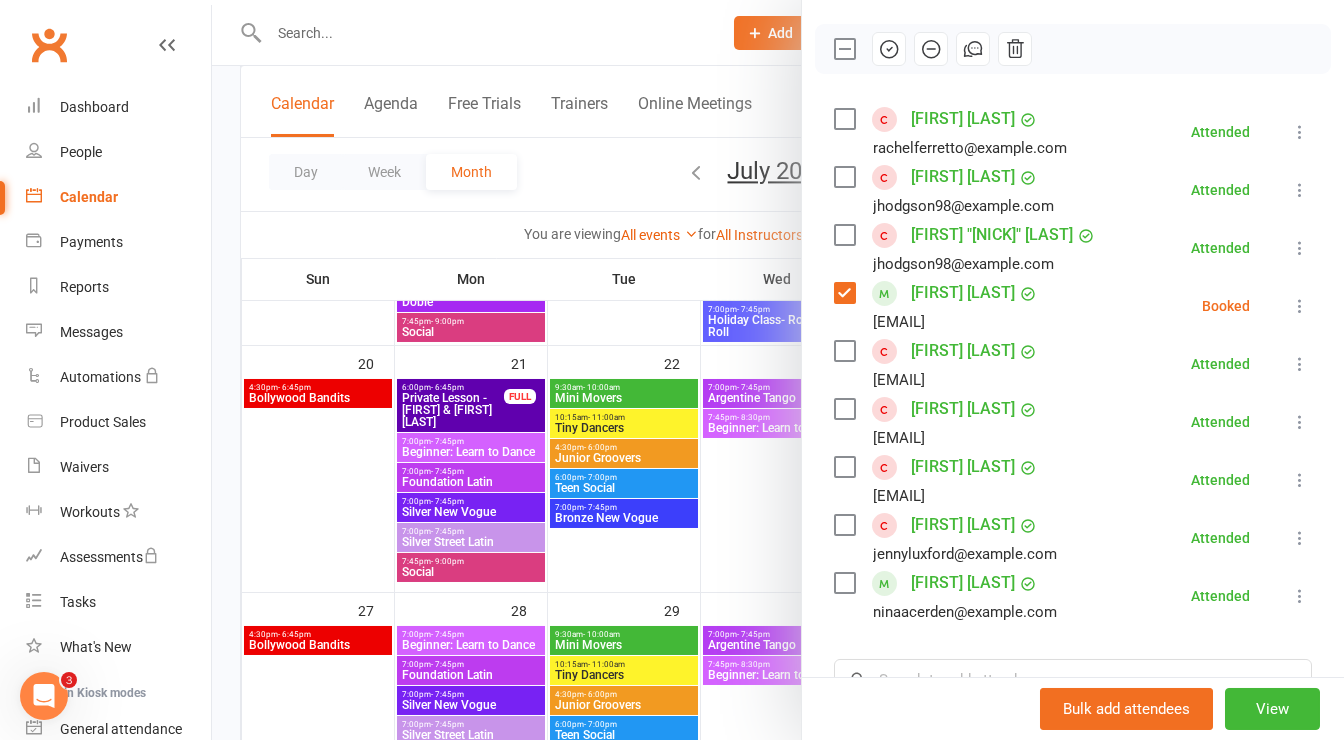 click at bounding box center [889, 49] 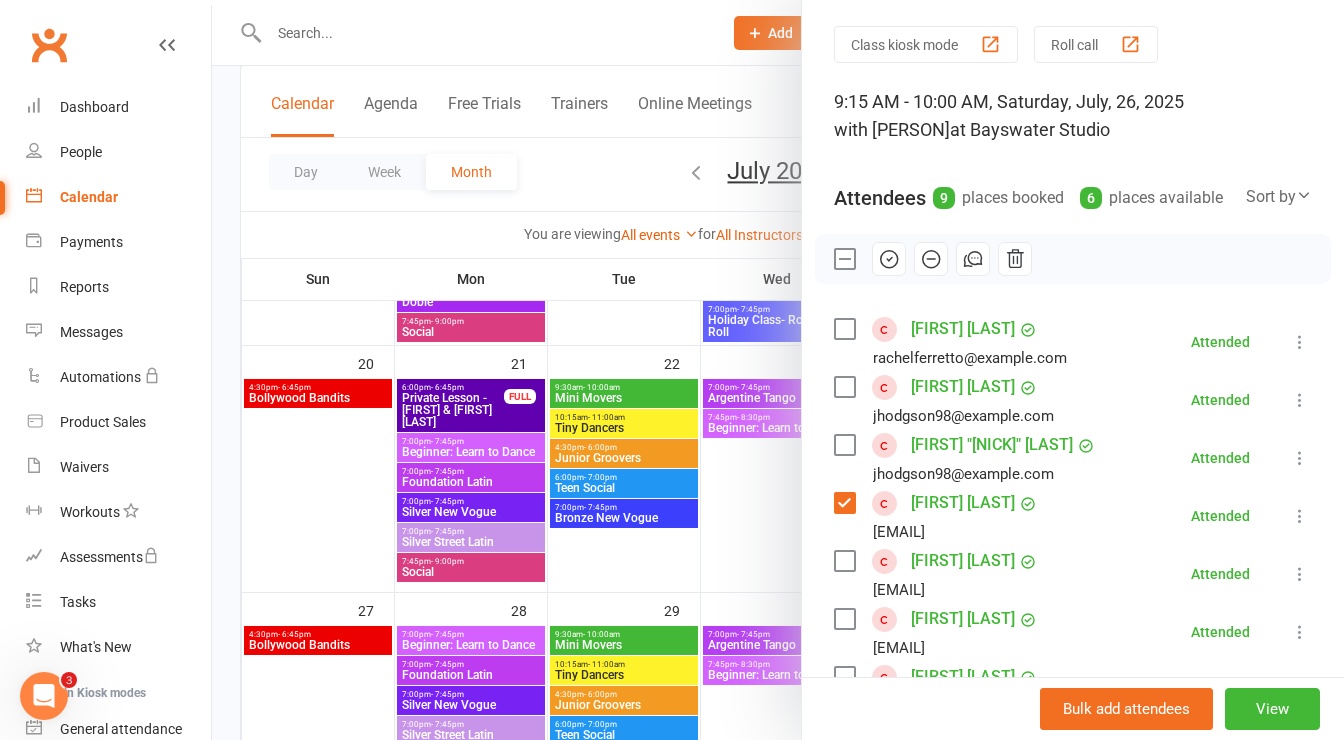 scroll, scrollTop: 0, scrollLeft: 0, axis: both 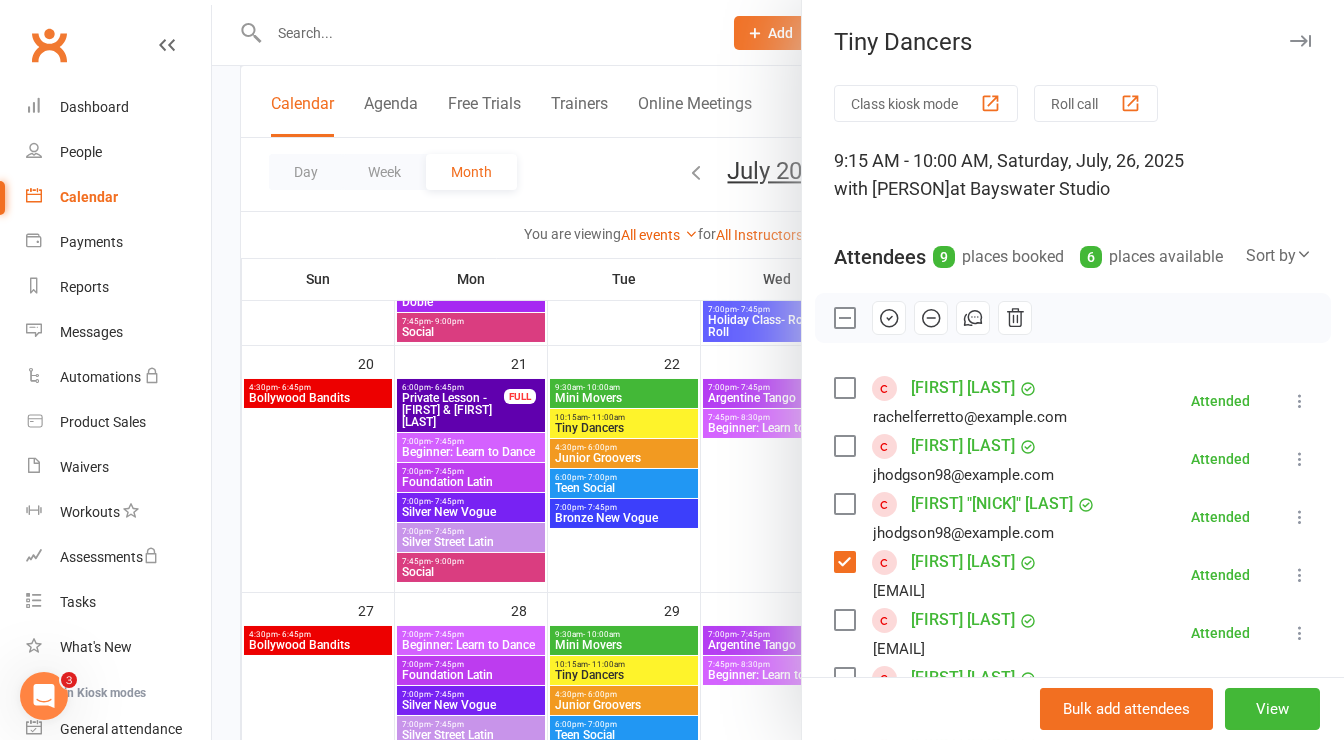 click at bounding box center [1300, 41] 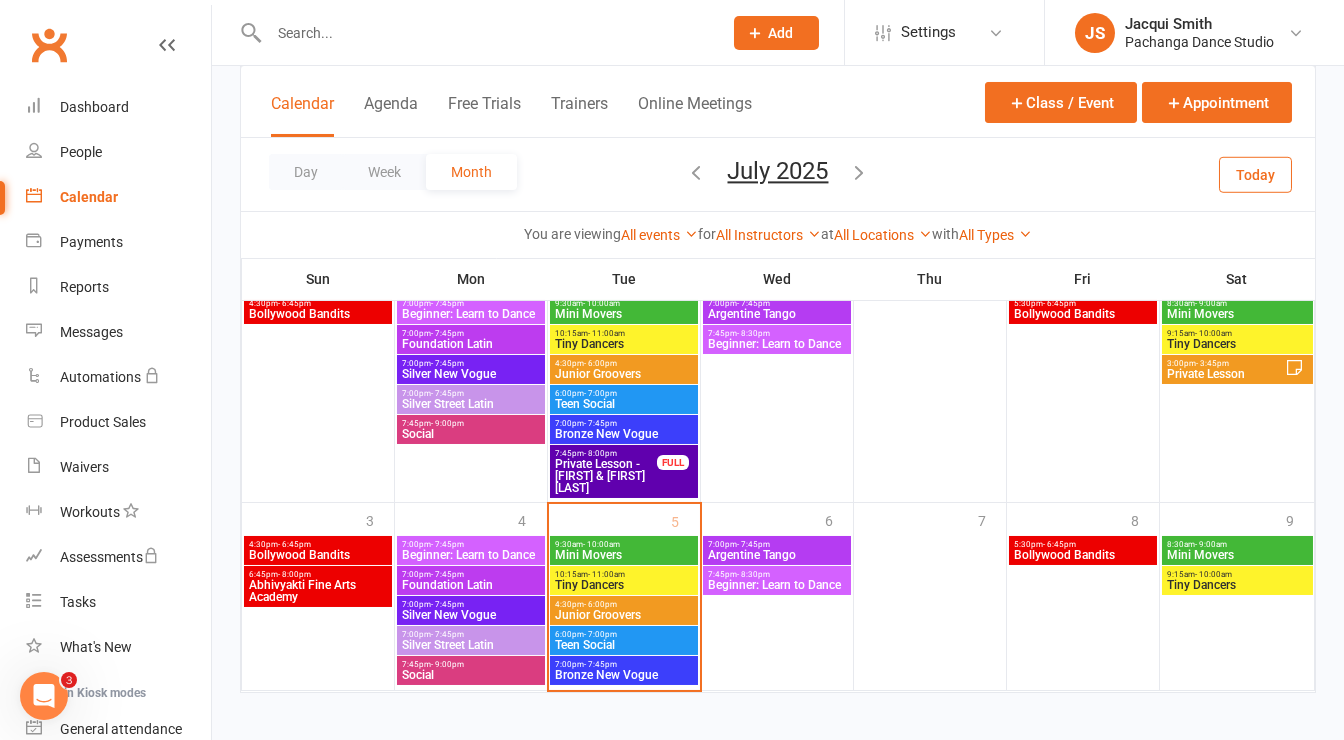 scroll, scrollTop: 899, scrollLeft: 0, axis: vertical 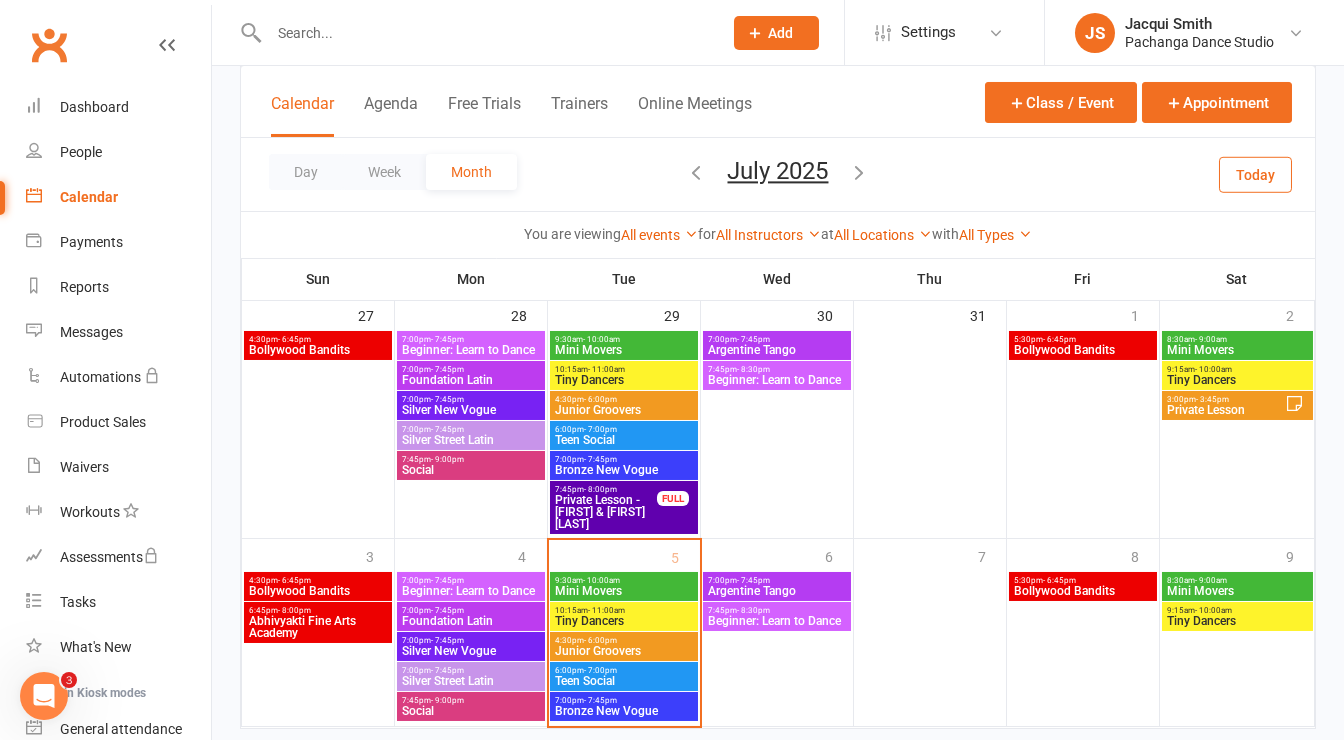 click on "Mini Movers" at bounding box center (624, 350) 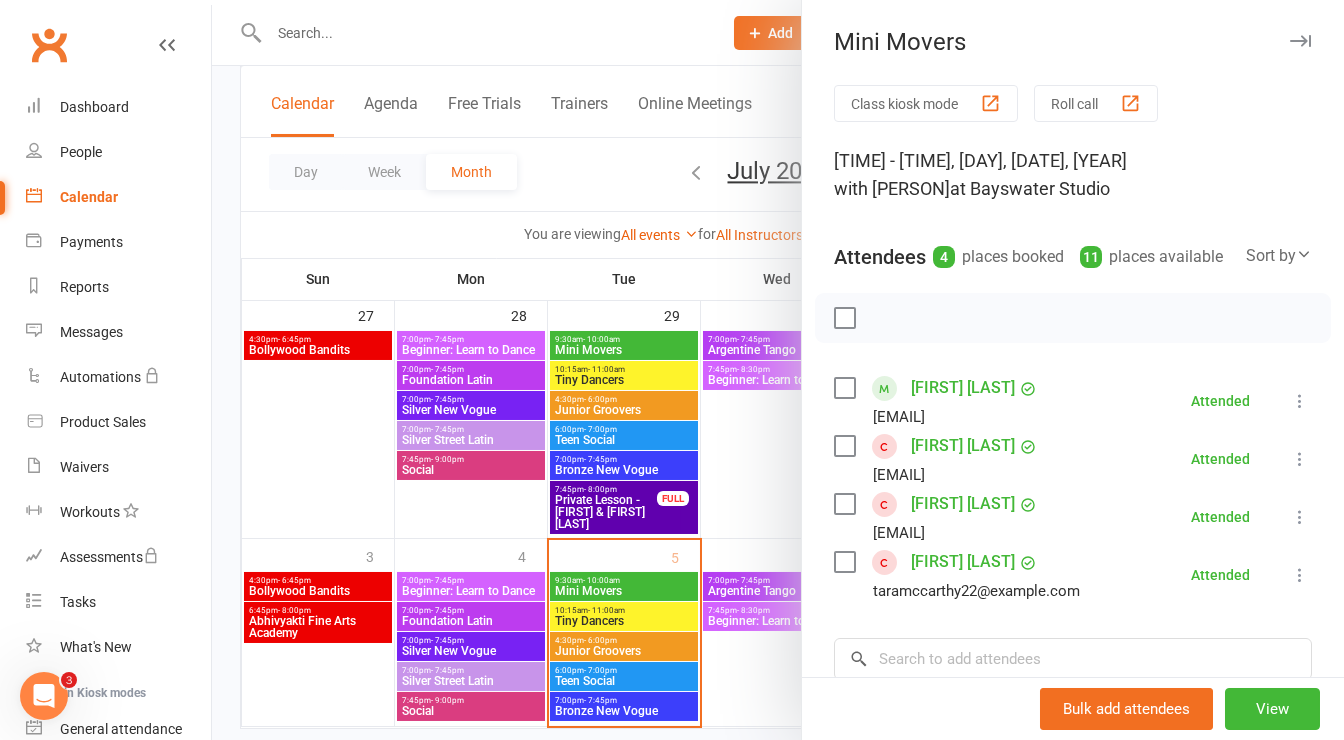 click at bounding box center (1300, 41) 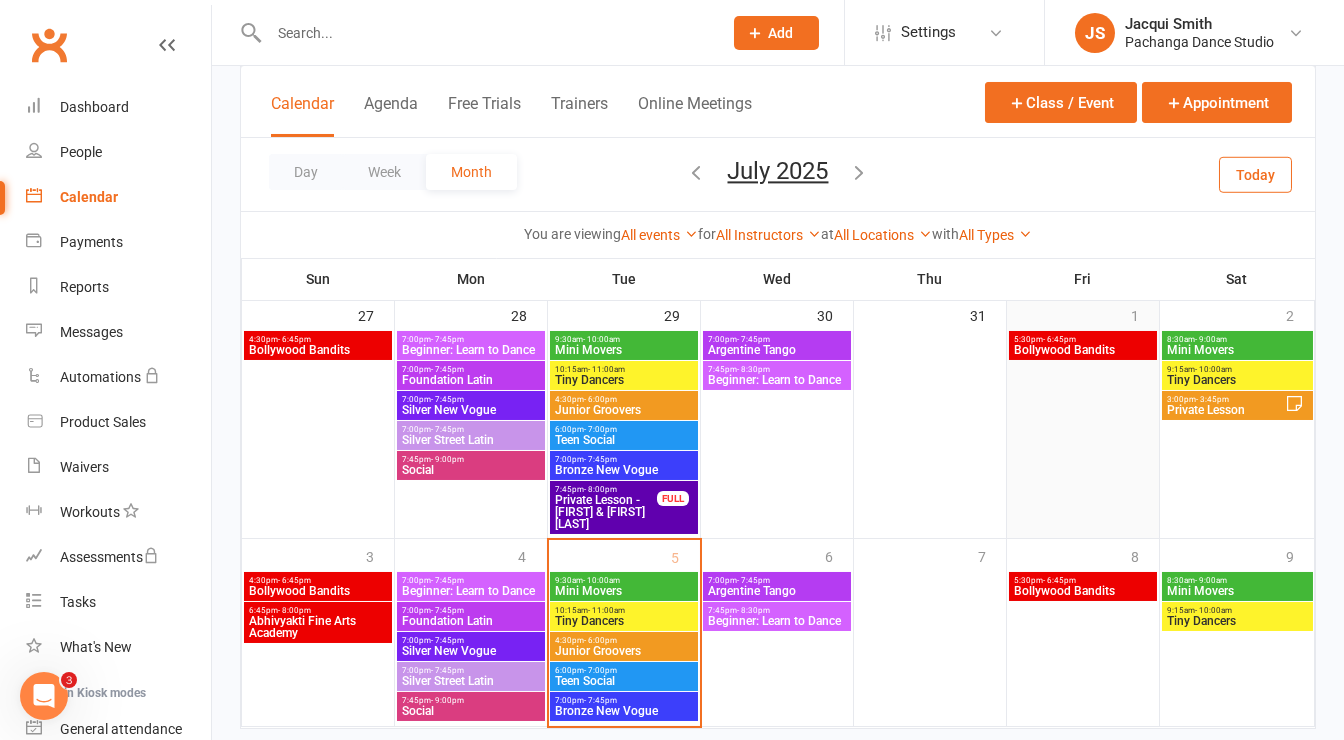 scroll, scrollTop: 859, scrollLeft: 0, axis: vertical 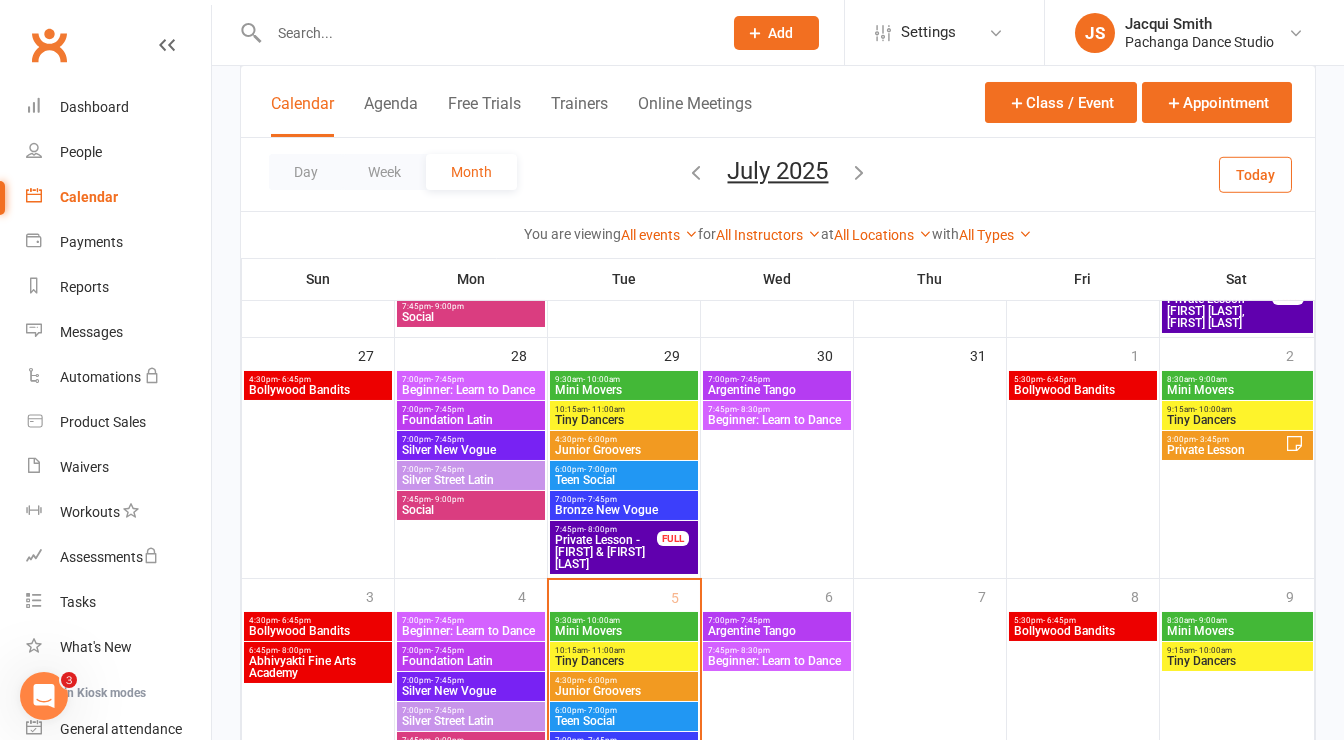 click on "8:30am  - 9:00am" at bounding box center (1238, 379) 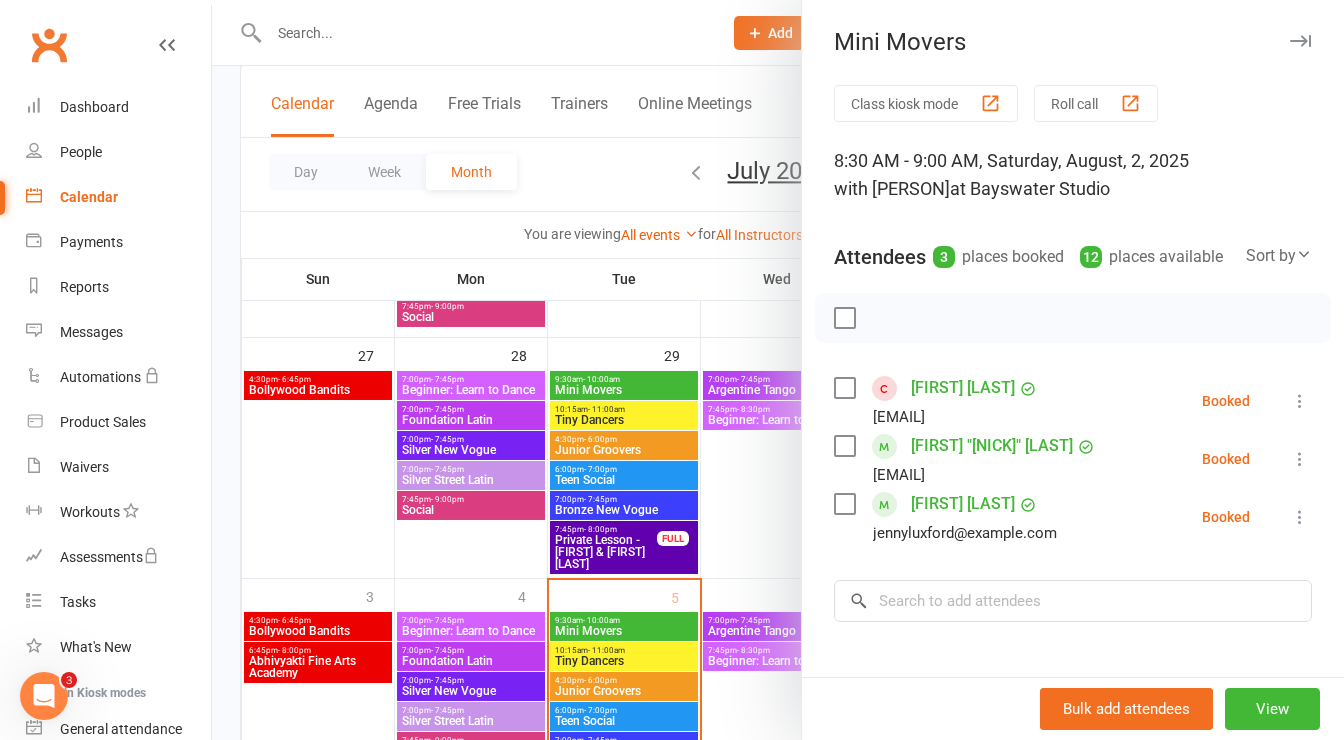 click on "[FIRST] [LAST]" at bounding box center [963, 388] 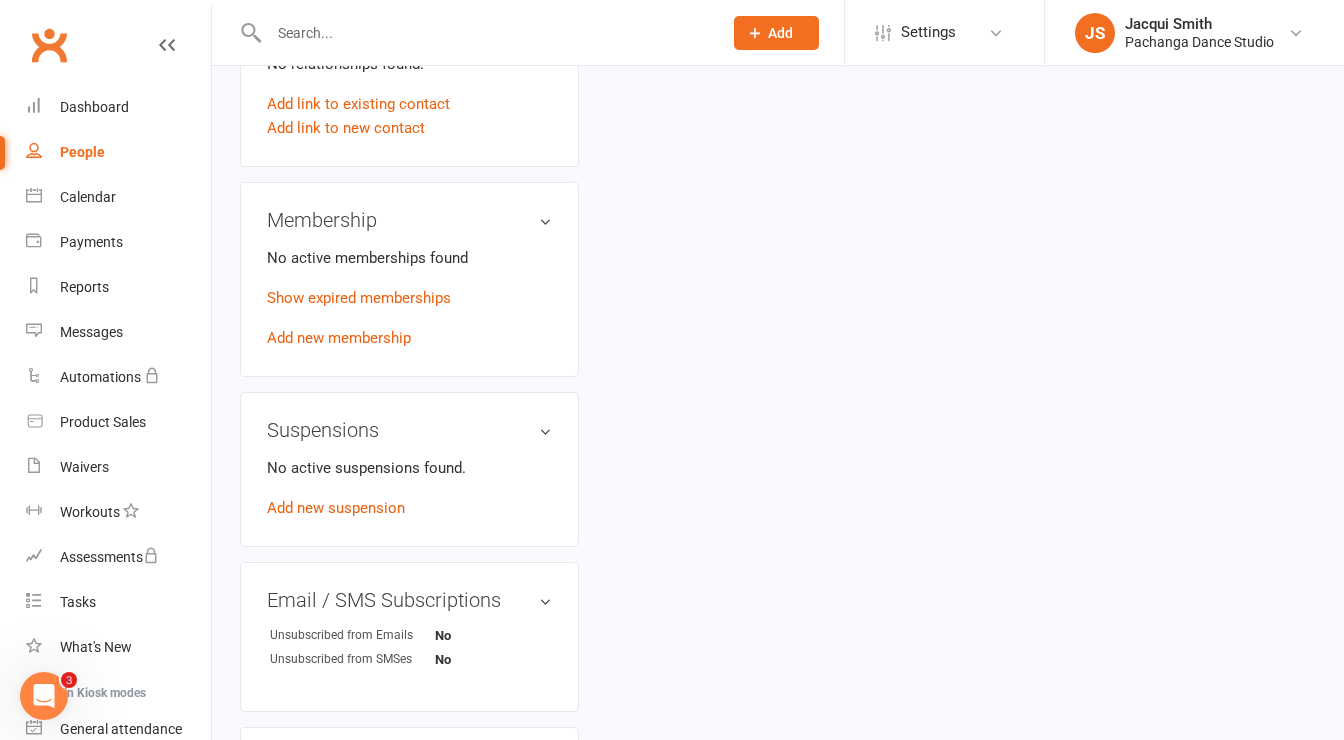 scroll, scrollTop: 0, scrollLeft: 0, axis: both 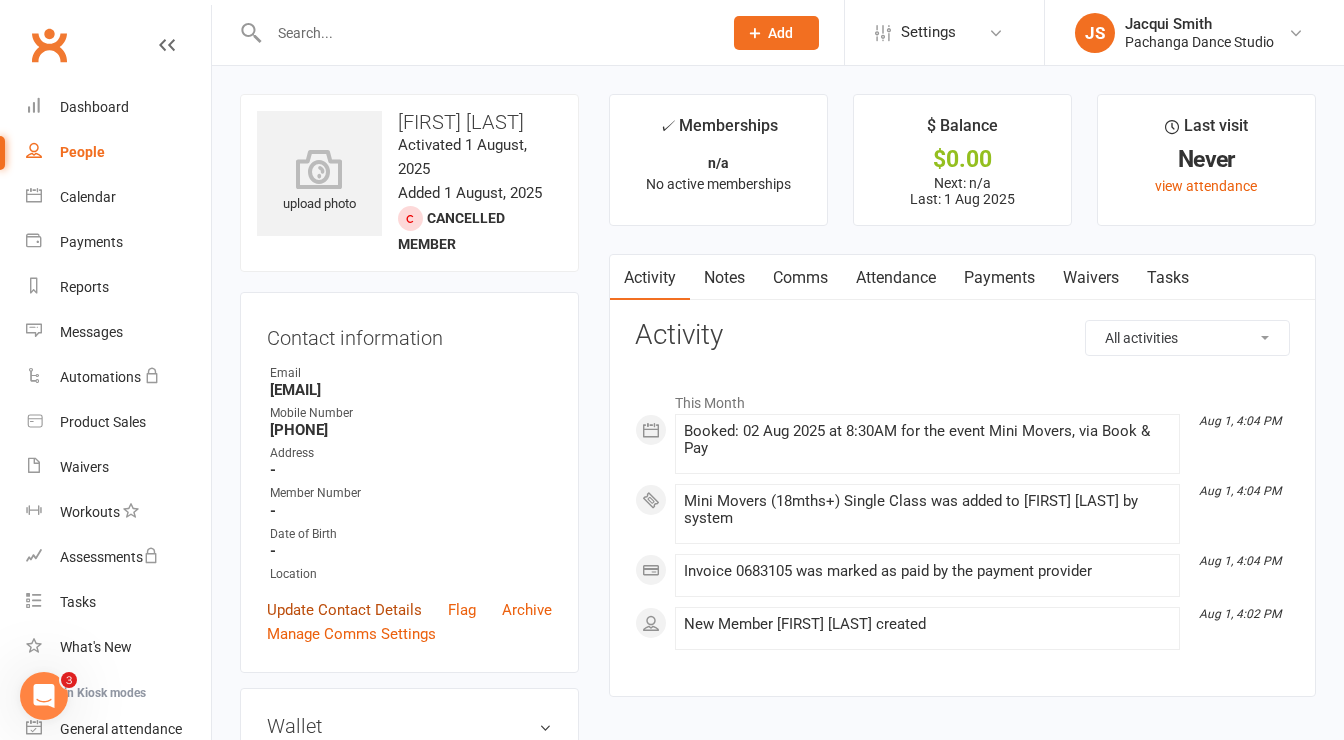 click on "Update Contact Details" at bounding box center (344, 610) 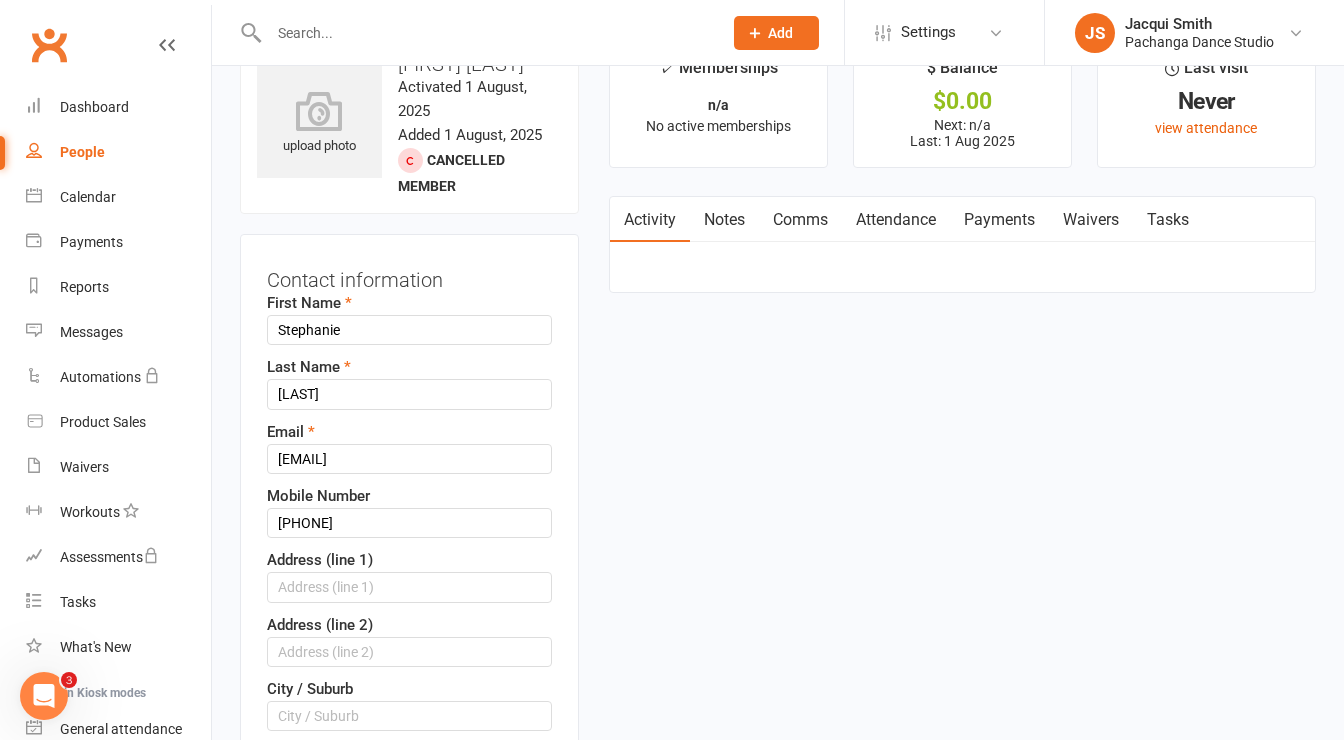 scroll, scrollTop: 93, scrollLeft: 0, axis: vertical 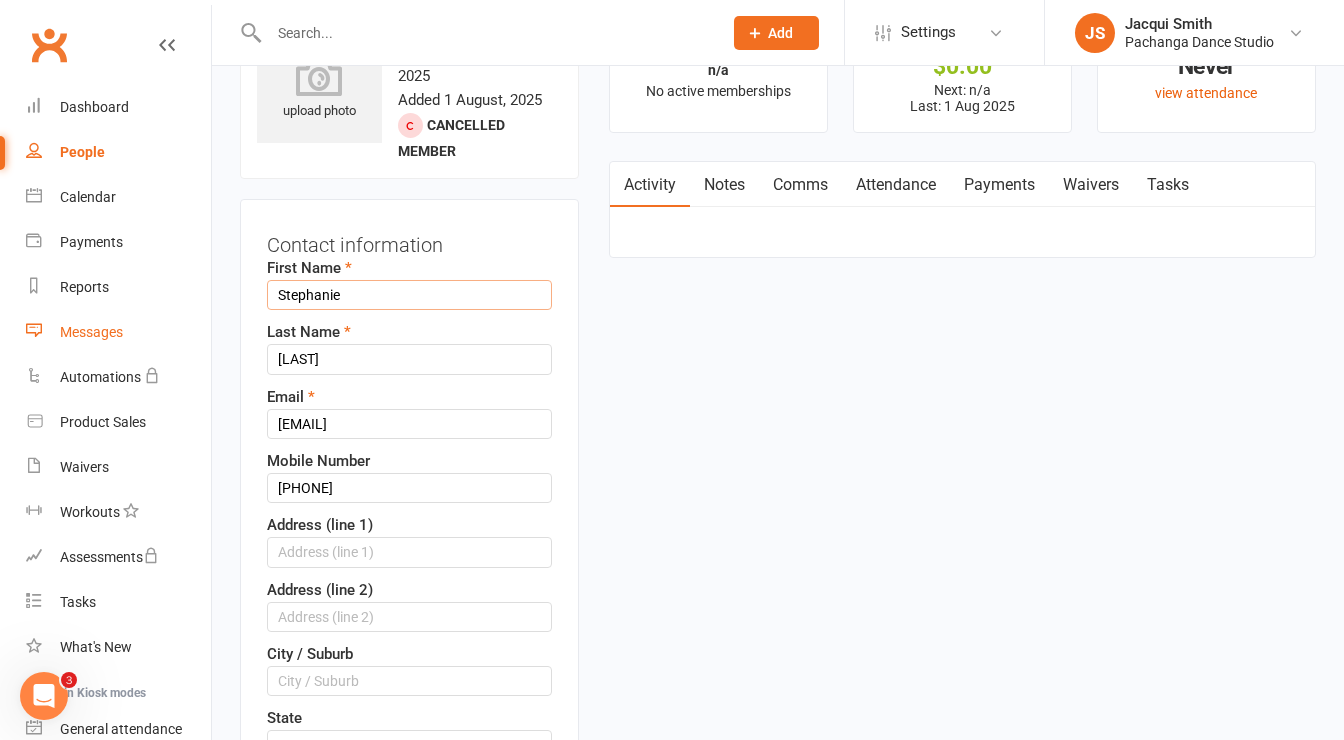 click on "Prospect
Member
Non-attending contact
Class / event
Appointment
Task
Membership plan
Bulk message
Add
Settings Membership Plans Event Templates Appointment Types Website Customize Contacts Bulk Imports Users Account Profile Clubworx API JS Jacqui Smith Pachanga Dance Studio My profile Help Terms & conditions  Privacy policy  Sign out Clubworx Dashboard People Calendar Payments Reports Messages   Automations   Product Sales Waivers   Workouts   Assessments  Tasks   What's New Check-in Kiosk modes General attendance Roll call Class check-in × 9 events booked successfully. Last booking: Sep 20, 2025. × × upload photo Stephanie Commons Activated 1 August, 2025 Added 1 August, 2025   Cancelled member Contact information First Name  Stephanie
Last Name  Commons
Email" at bounding box center (672, 1091) 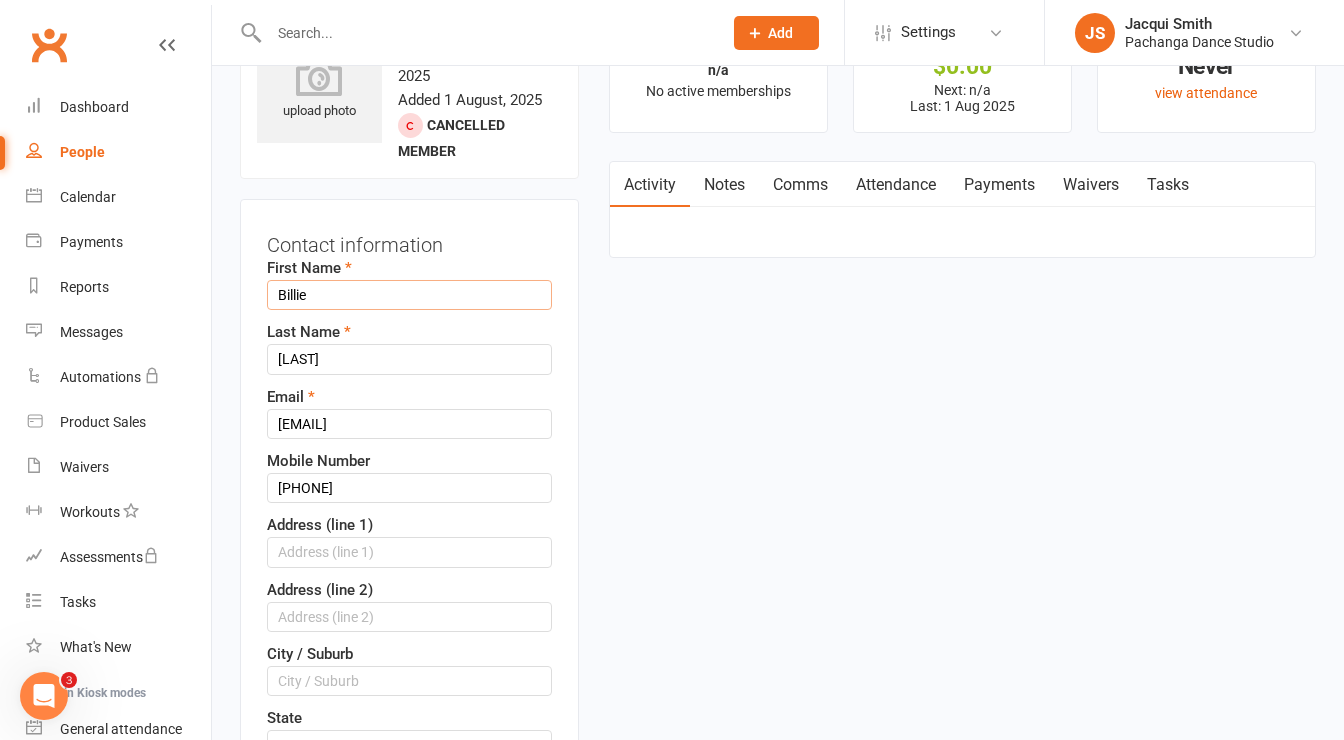 type on "Billie" 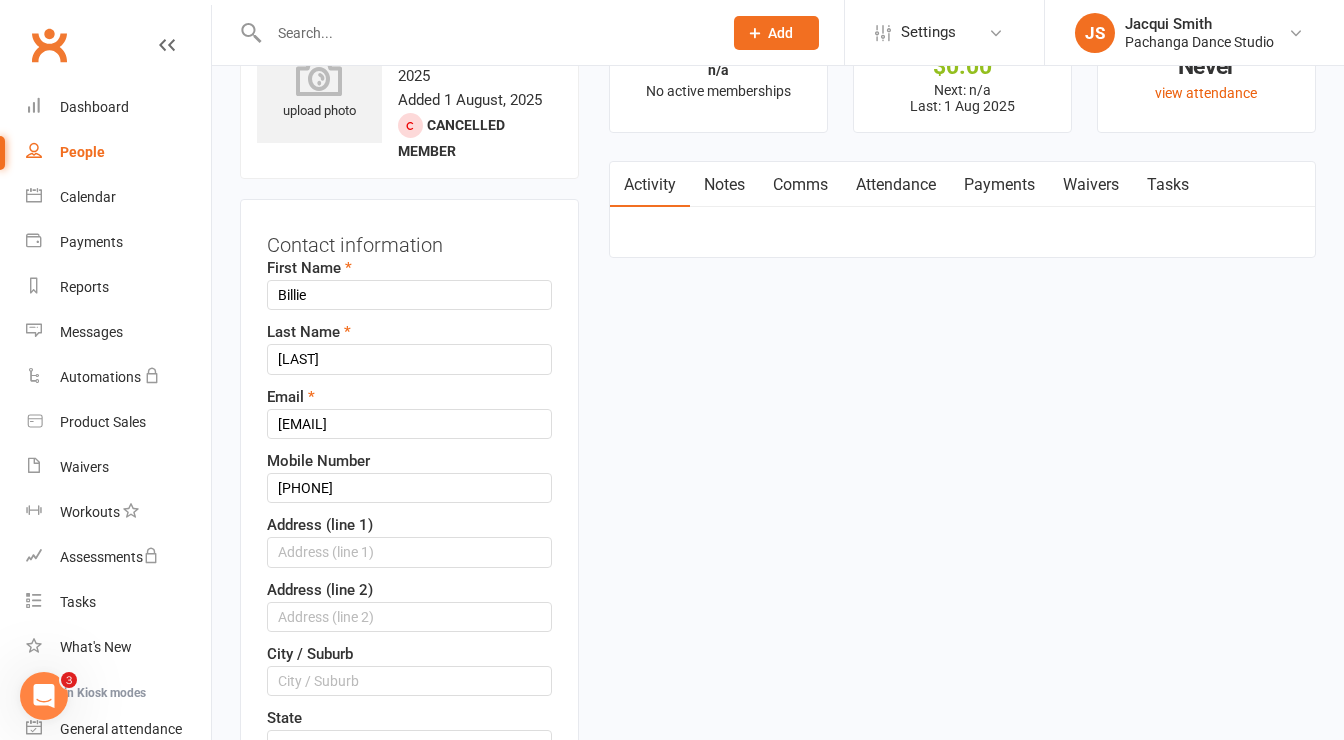 click on "upload photo Stephanie Commons Activated 1 August, 2025 Added 1 August, 2025   Cancelled member Contact information First Name  Billie
Last Name  Commons
Email  stephcommons@example.com
Mobile Number  [PHONE]
Address (line 1)
Address (line 2)
City / Suburb
State
Postcode
Member Number
Date of Birth
2021 - 2040
2021
2022
2023
2024
2025
2026
2027
2028
2029
2030
2031
2032
2033
2034
2035
2036
2037
2038
2039
2040
Owner  Select Owner Heidi Richardson Karl Nugent Angela Christiansen Ada Wai" at bounding box center [778, 1096] 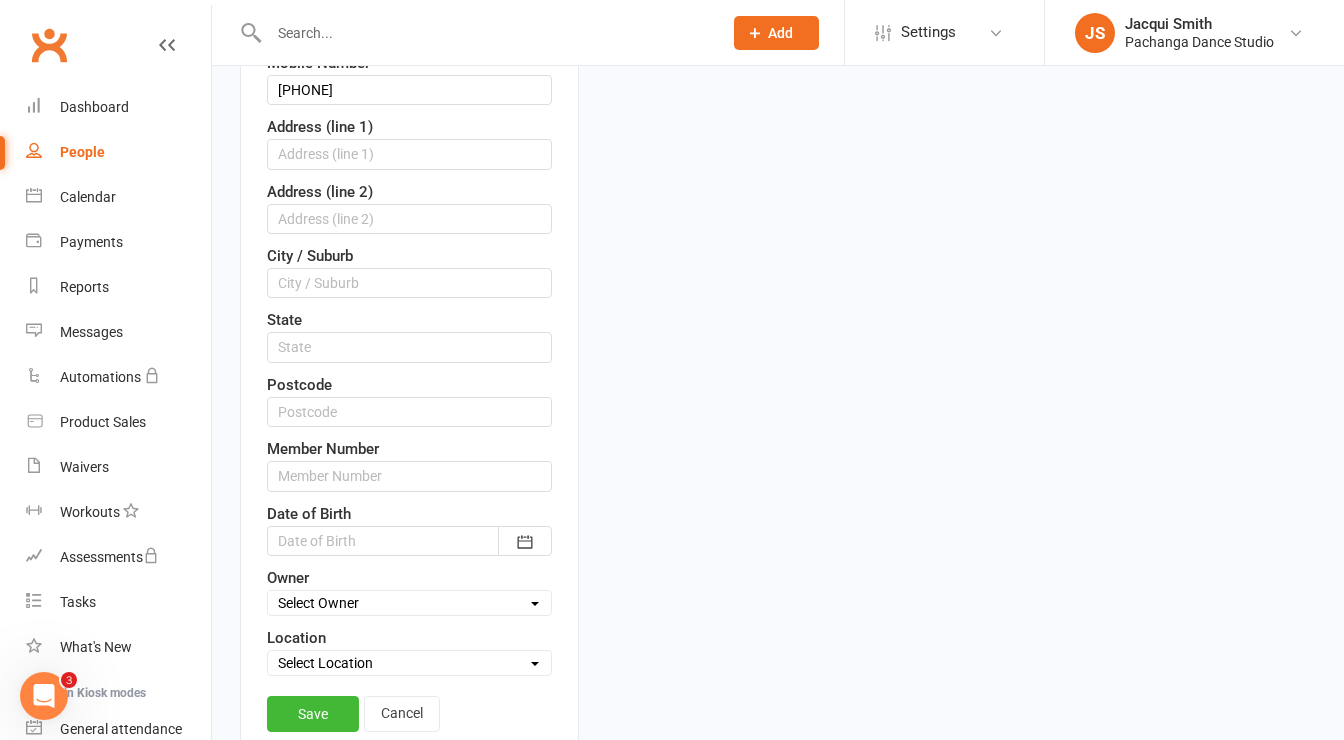 scroll, scrollTop: 698, scrollLeft: 0, axis: vertical 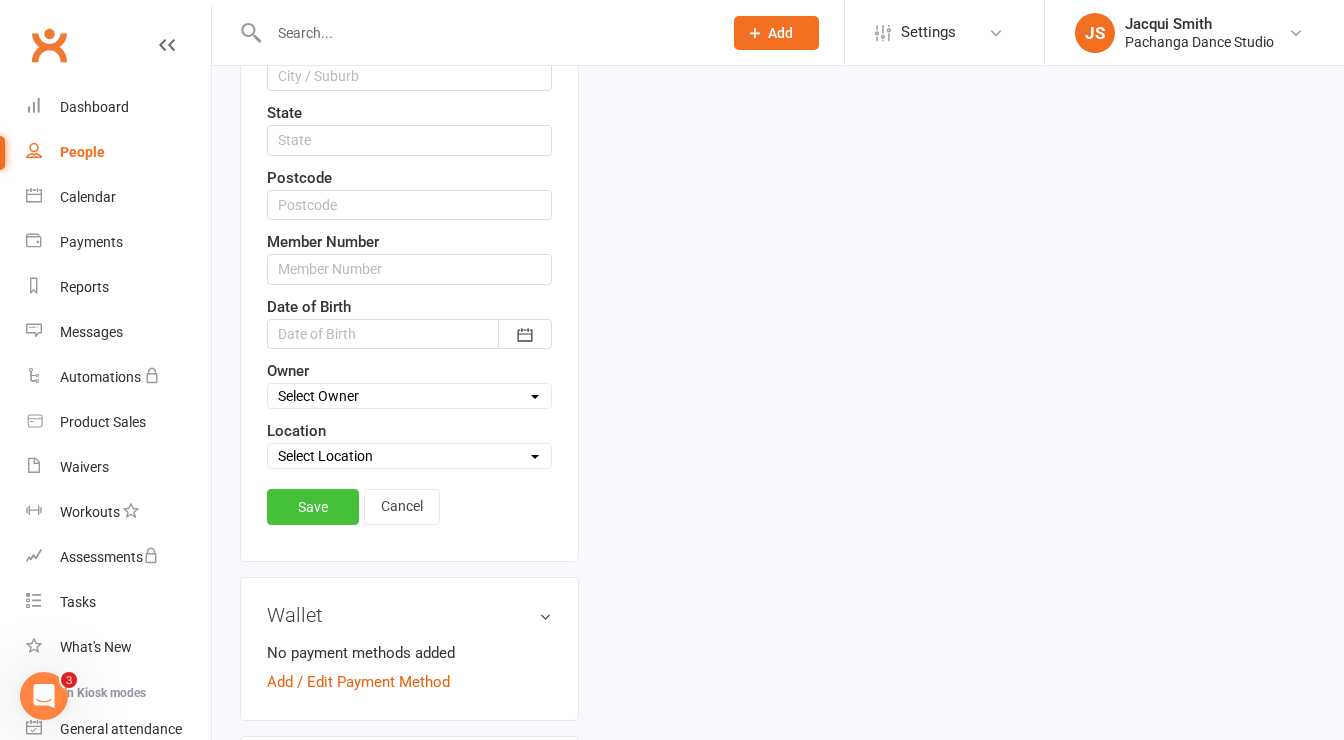 click on "Save" at bounding box center [313, 507] 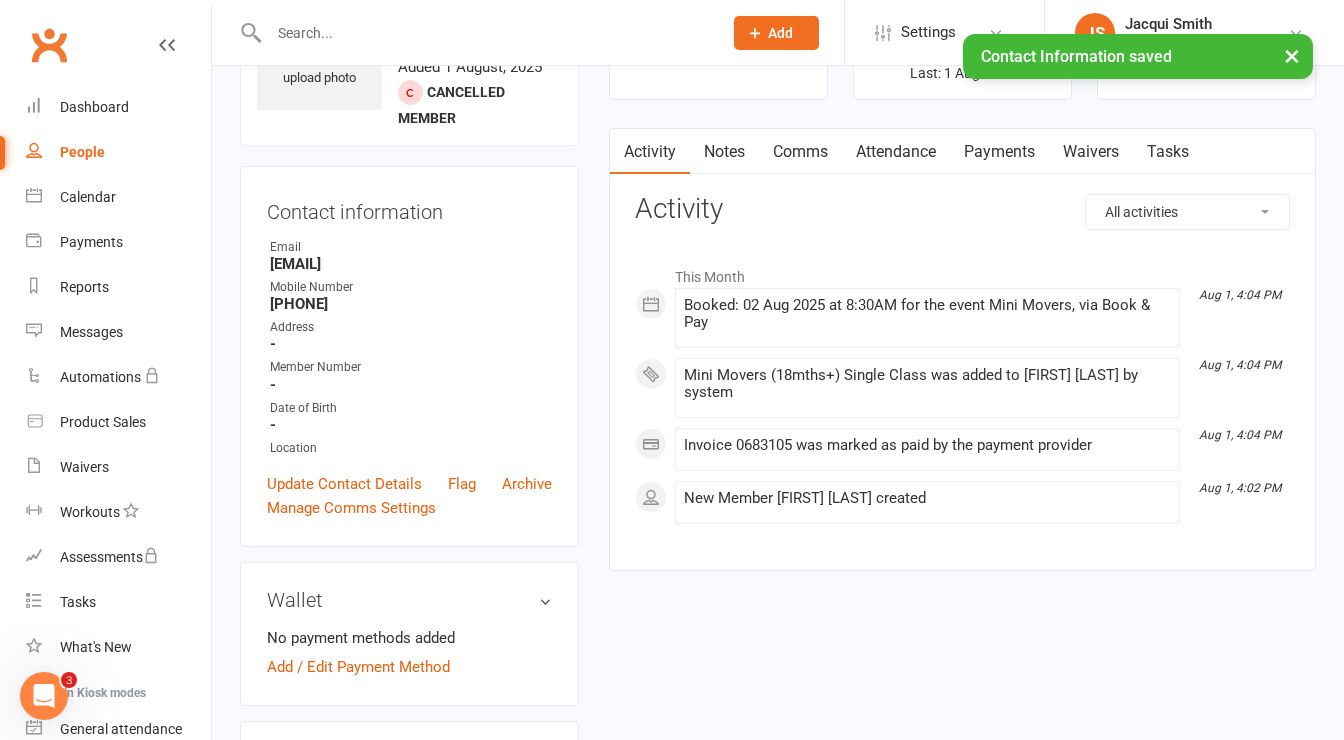scroll, scrollTop: 0, scrollLeft: 0, axis: both 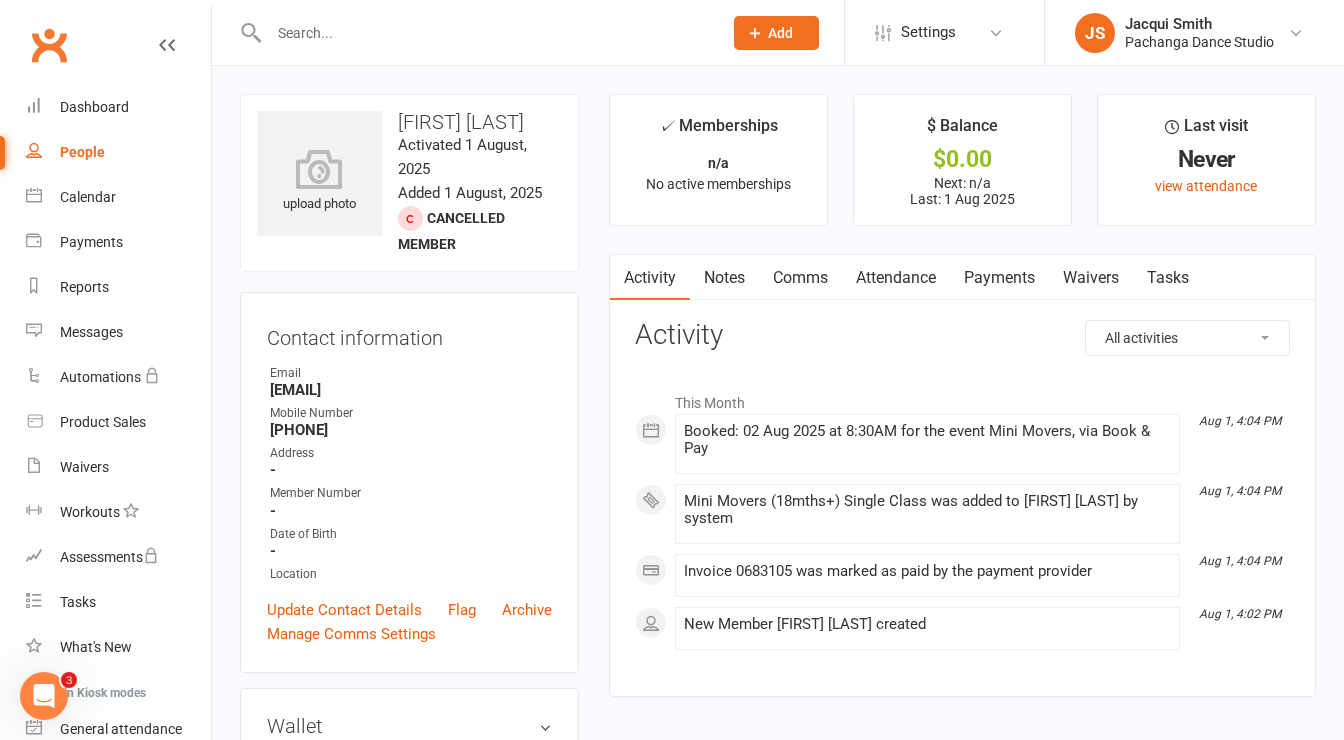 drag, startPoint x: 470, startPoint y: 388, endPoint x: 266, endPoint y: 392, distance: 204.03922 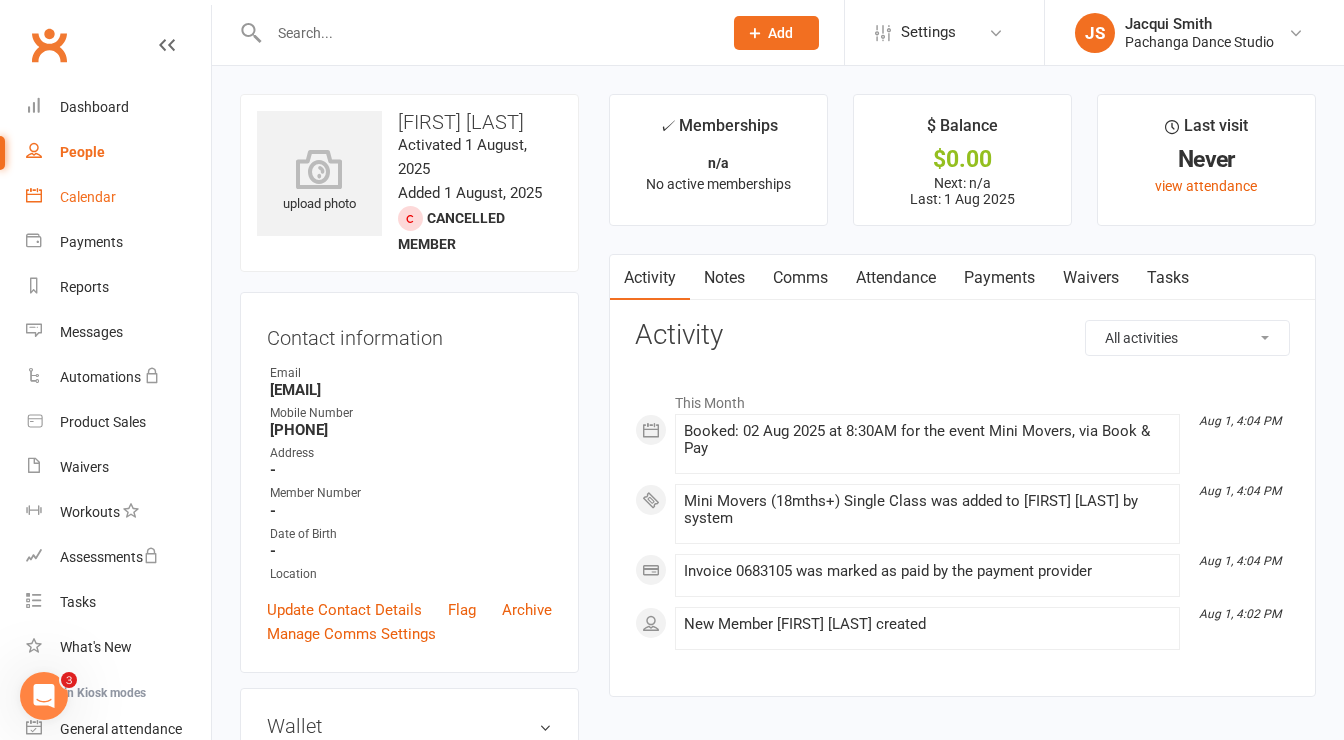 click on "Calendar" at bounding box center (88, 197) 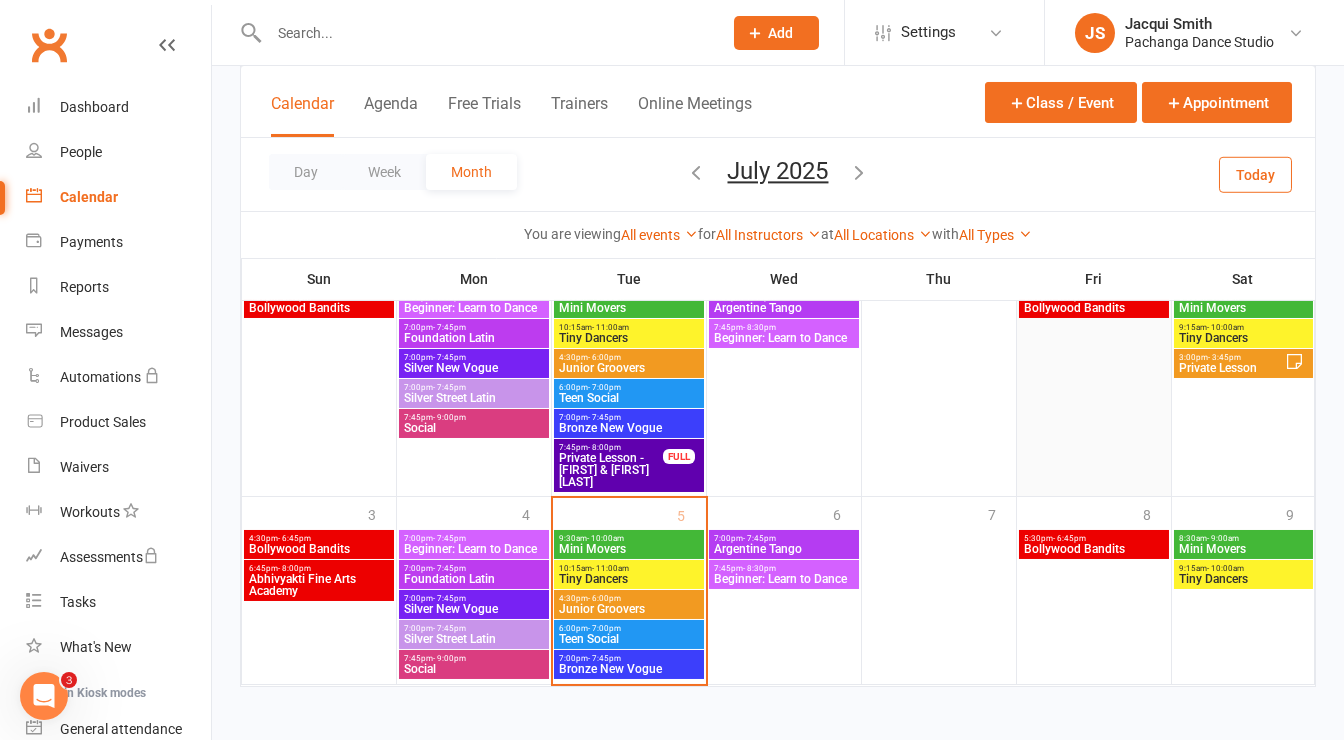scroll, scrollTop: 850, scrollLeft: 0, axis: vertical 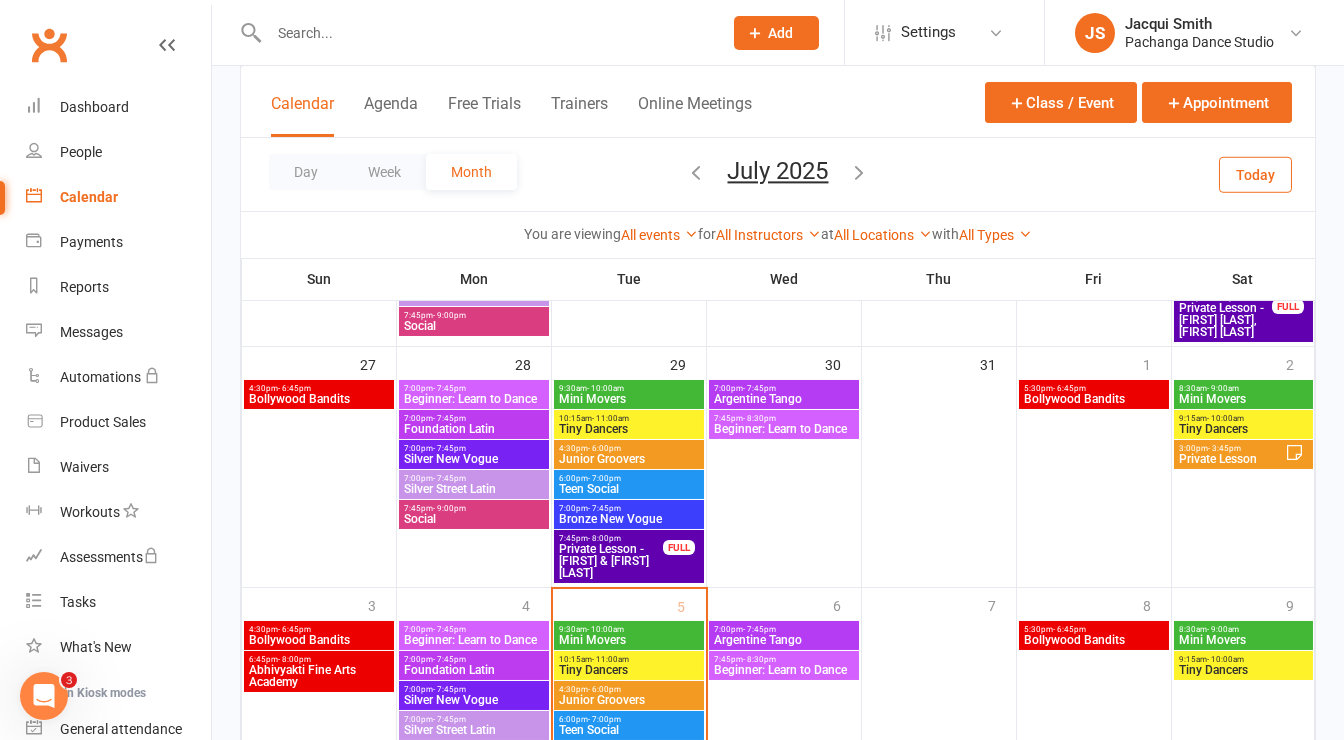 click on "Mini Movers" at bounding box center (1244, 399) 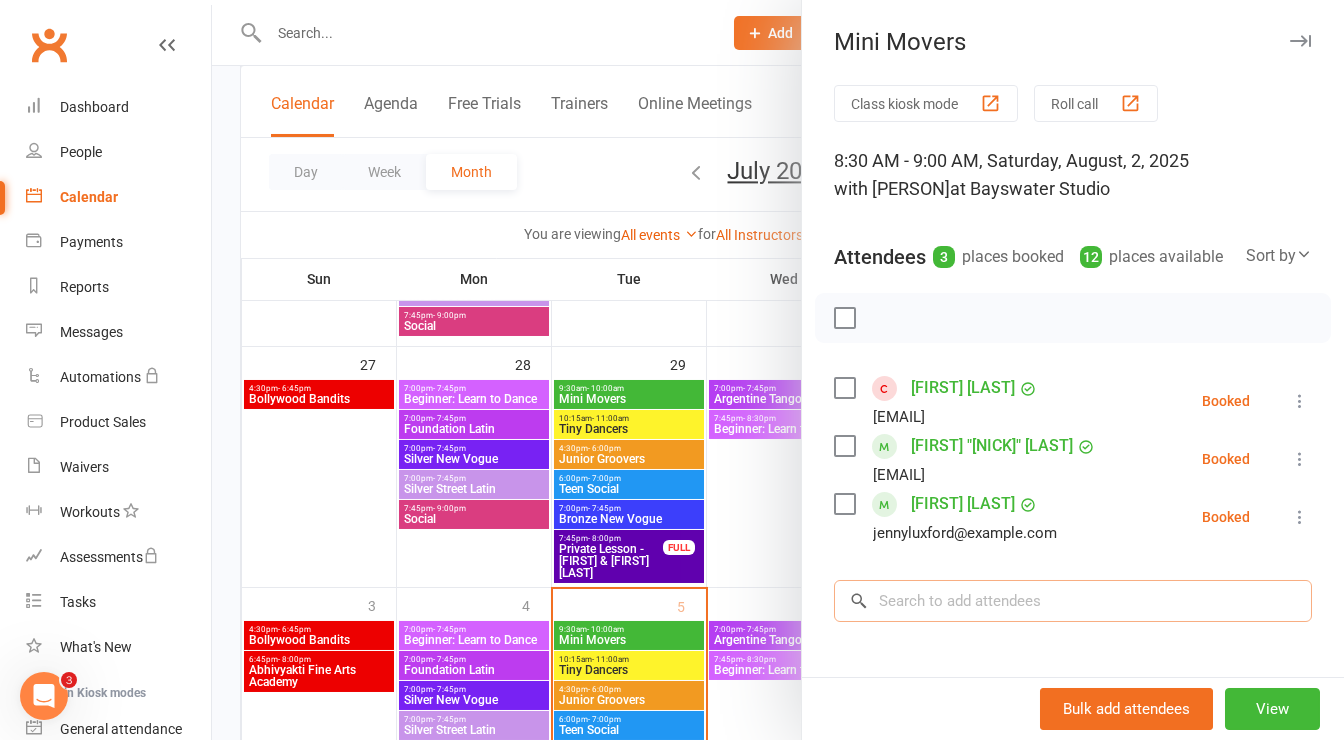 click at bounding box center (1073, 601) 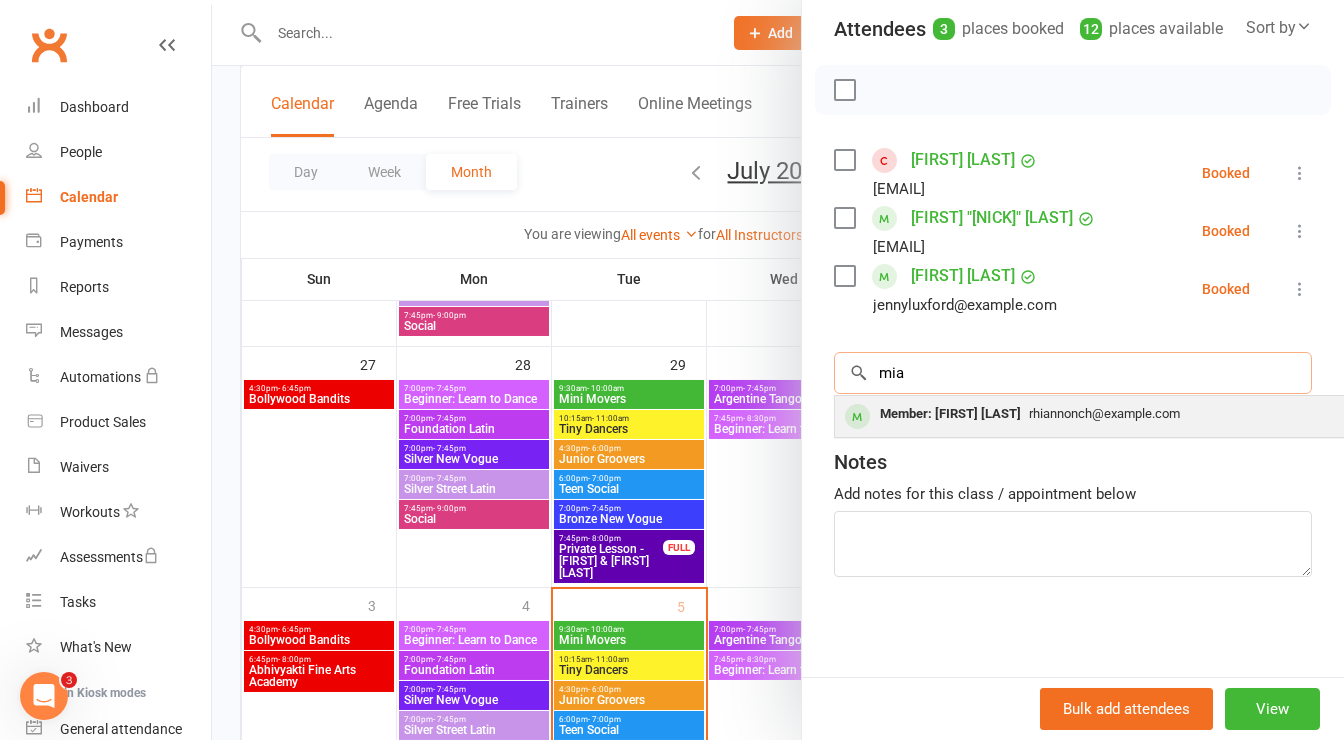 scroll, scrollTop: 242, scrollLeft: 0, axis: vertical 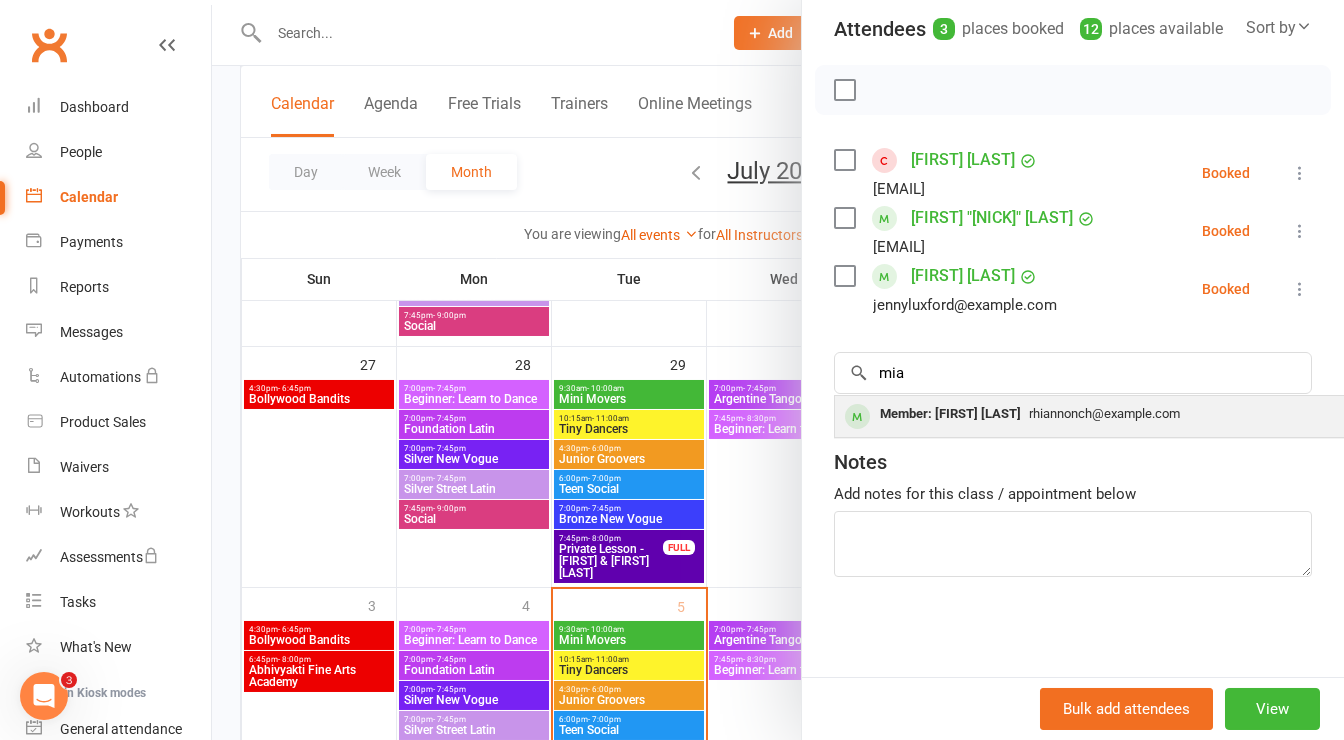 click on "Member: [FIRST] [LAST]" at bounding box center [950, 414] 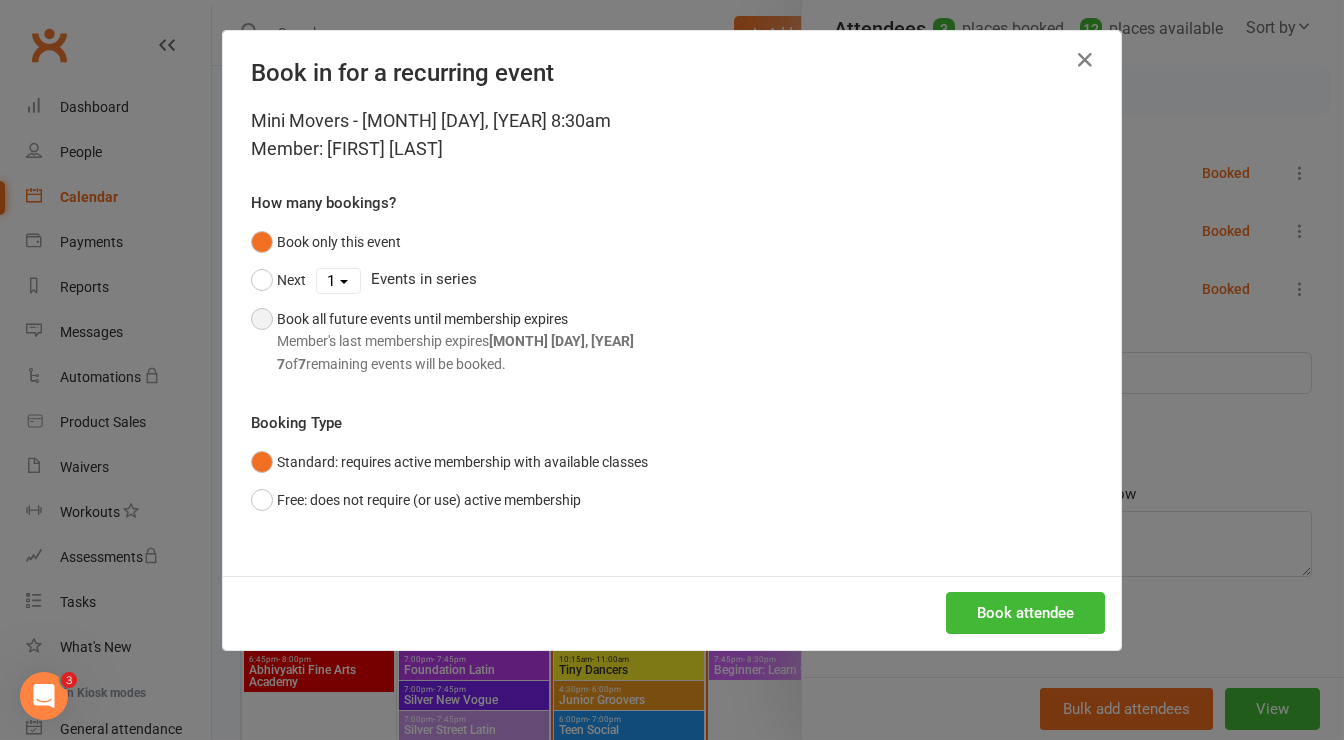 click on "Book all future events until membership expires Member's last membership expires  [DATE] [TIME]  remaining events will be booked." at bounding box center (455, 341) 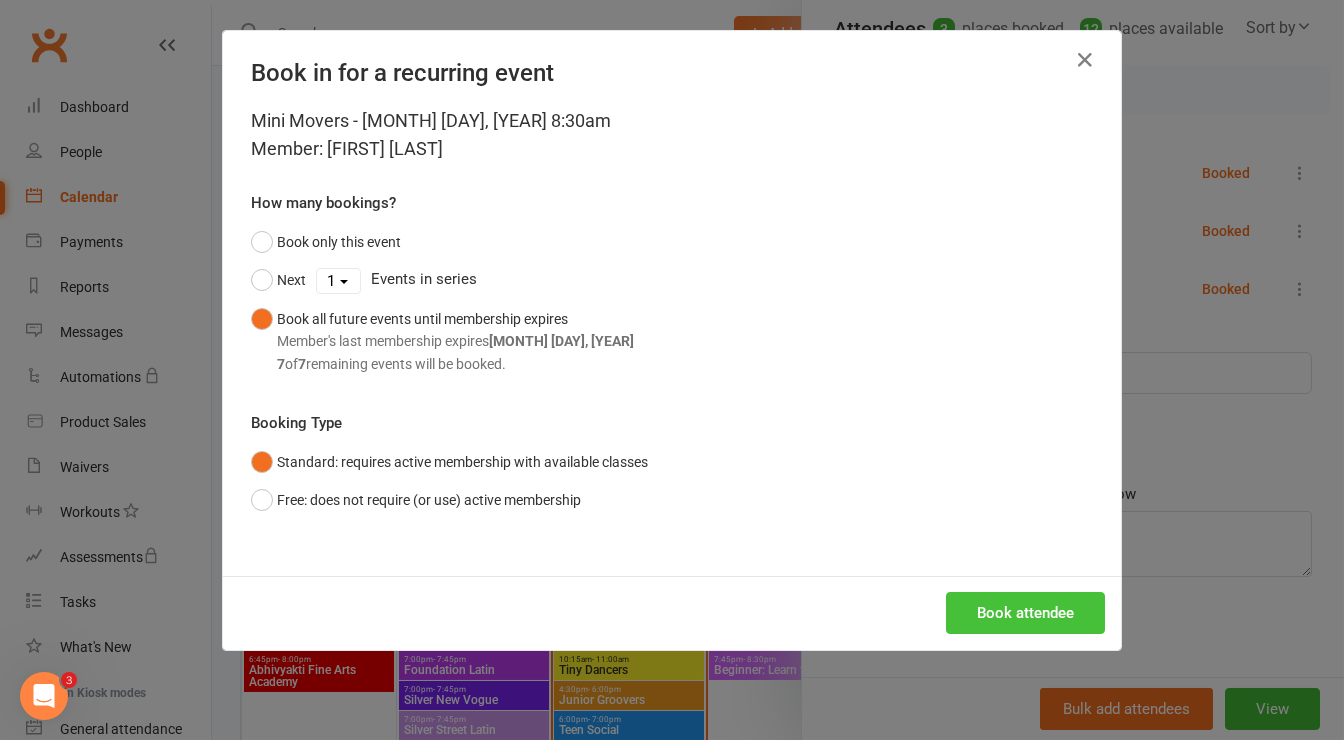 click on "Book attendee" at bounding box center (1025, 613) 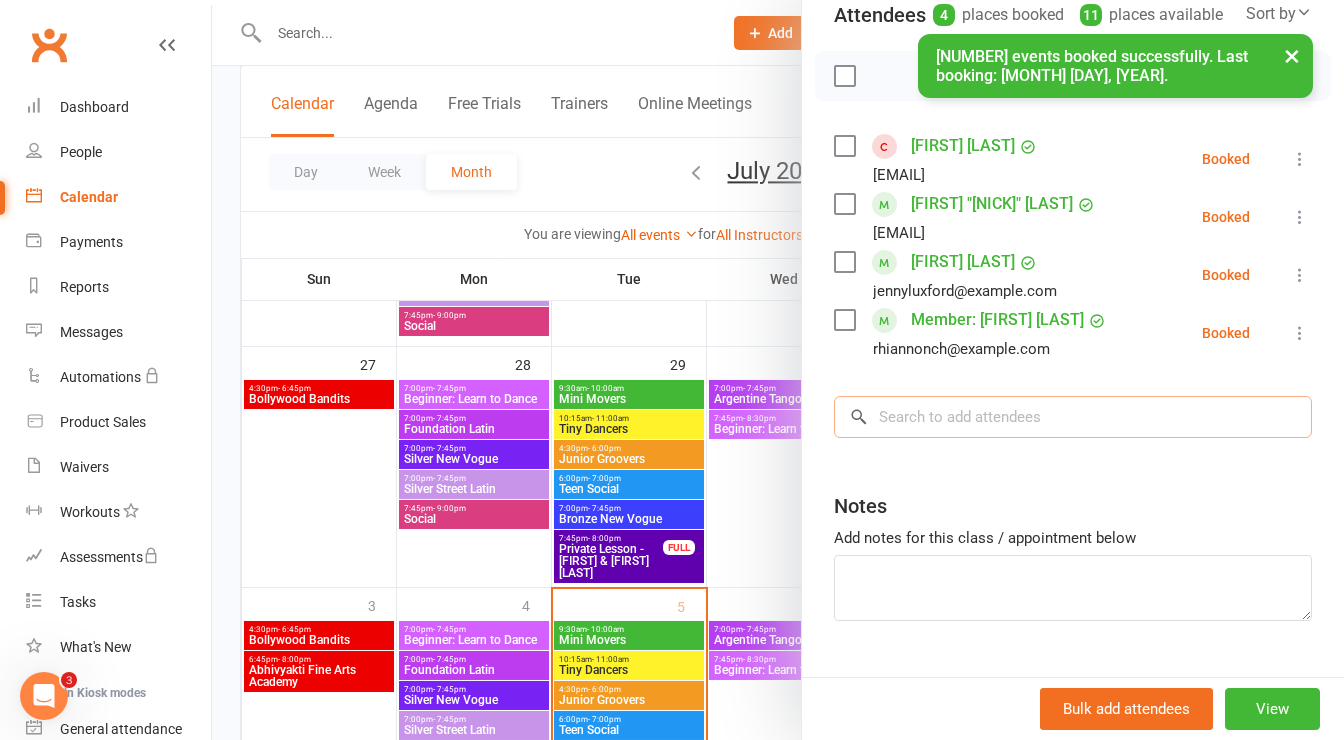click at bounding box center (1073, 417) 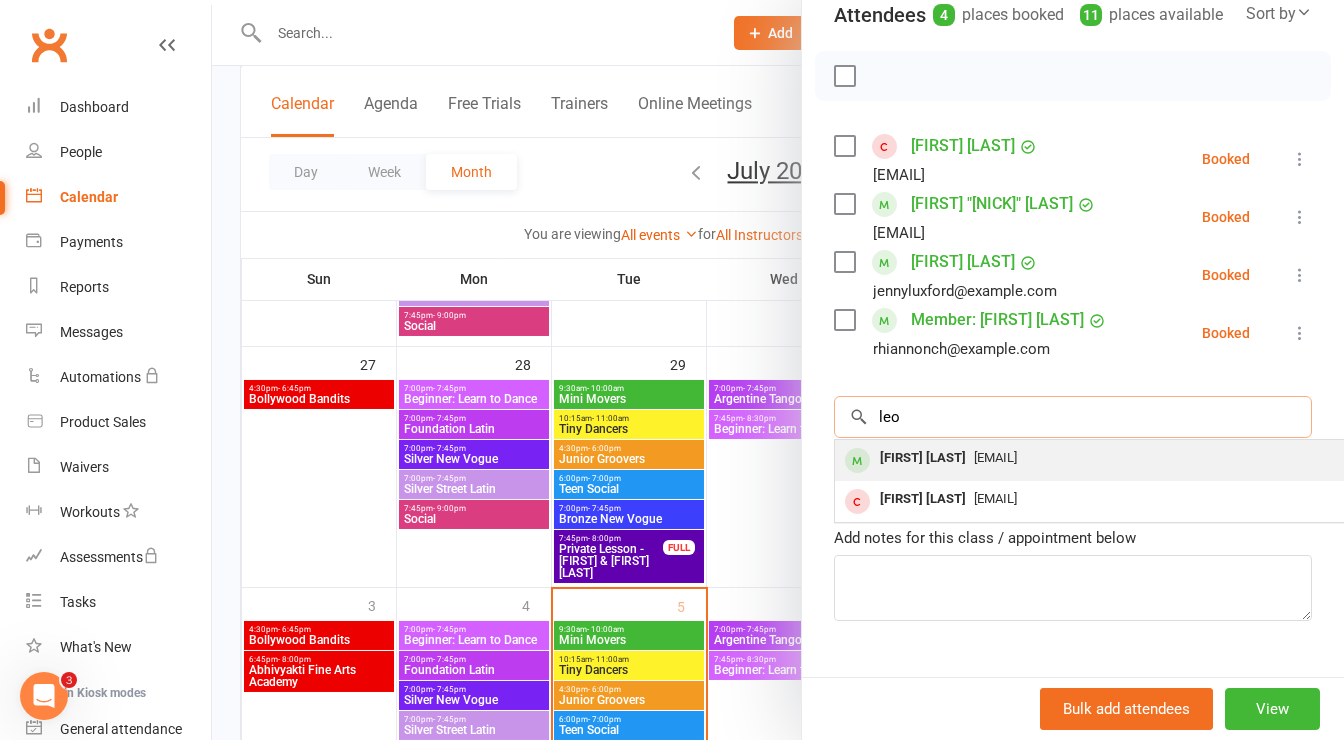 type on "leo" 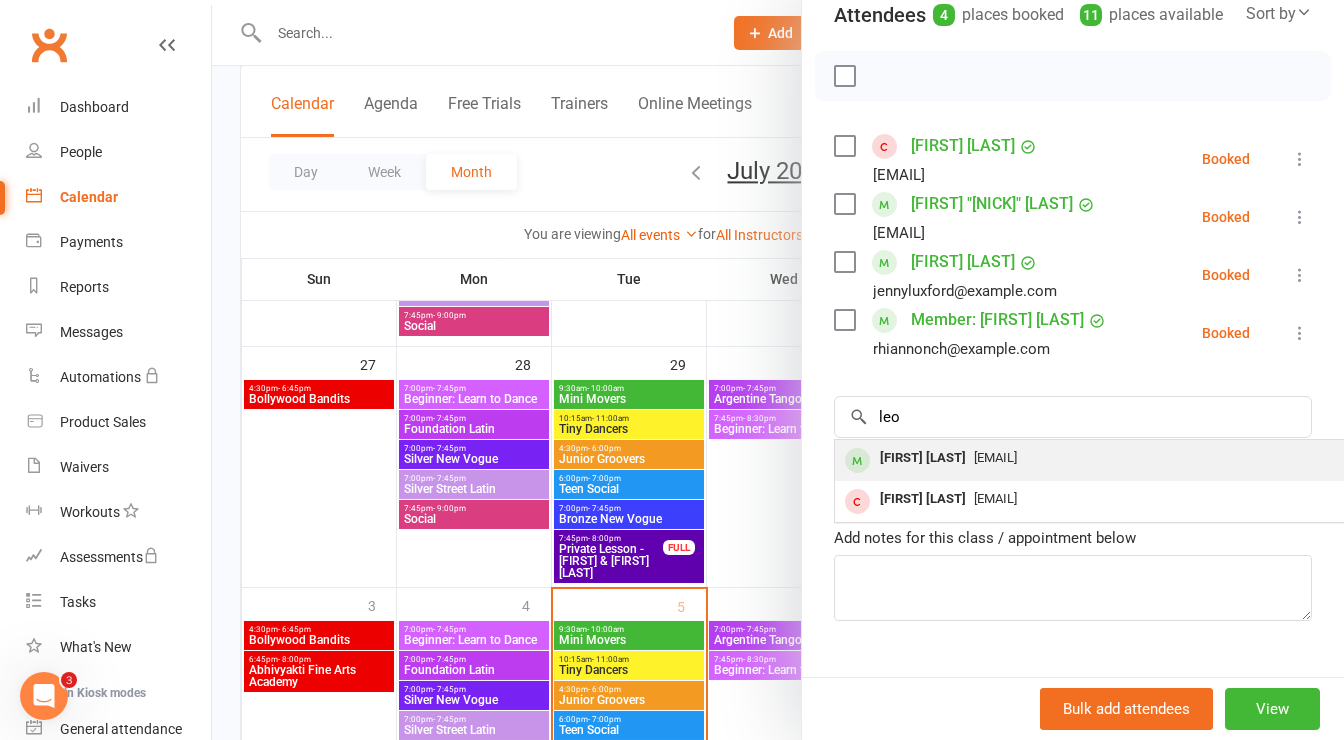 click on "[FIRST] [LAST]" at bounding box center (923, 458) 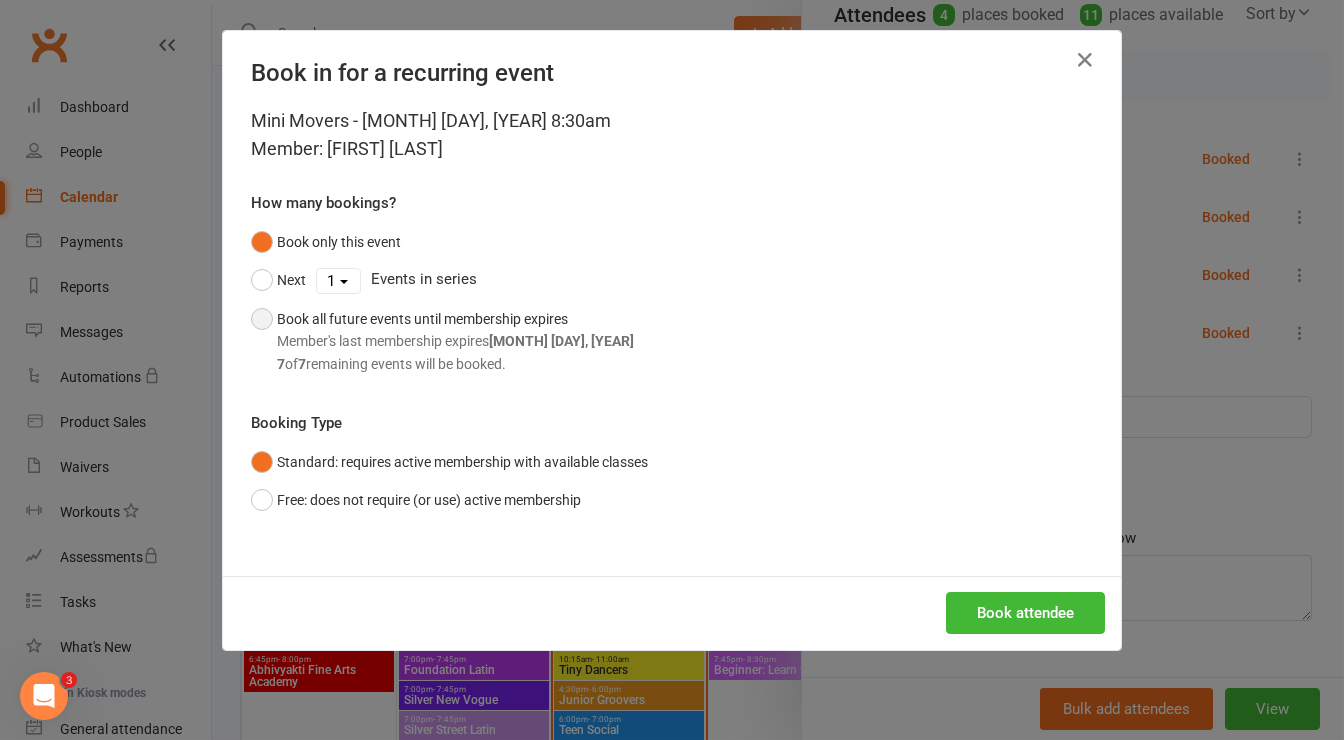 click on "Book all future events until membership expires Member's last membership expires  [DATE] [TIME]  remaining events will be booked." at bounding box center [455, 341] 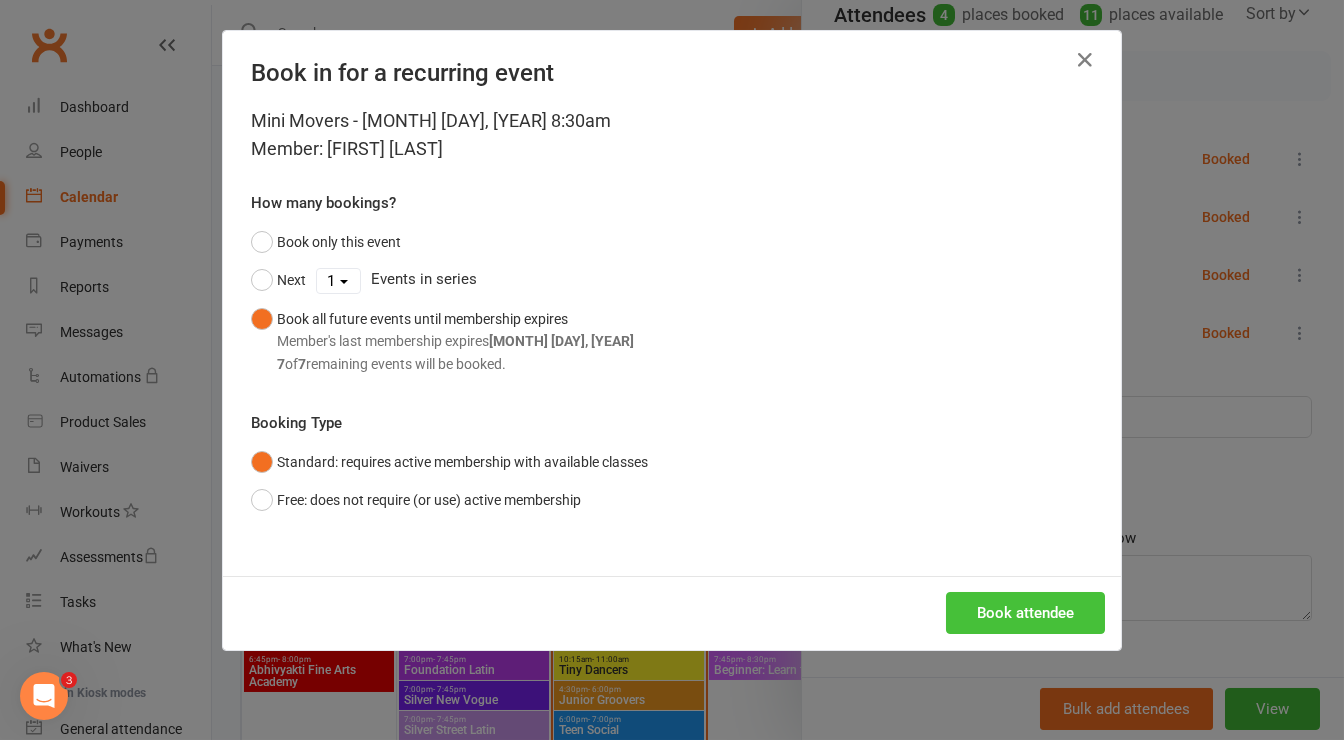 click on "Book attendee" at bounding box center (1025, 613) 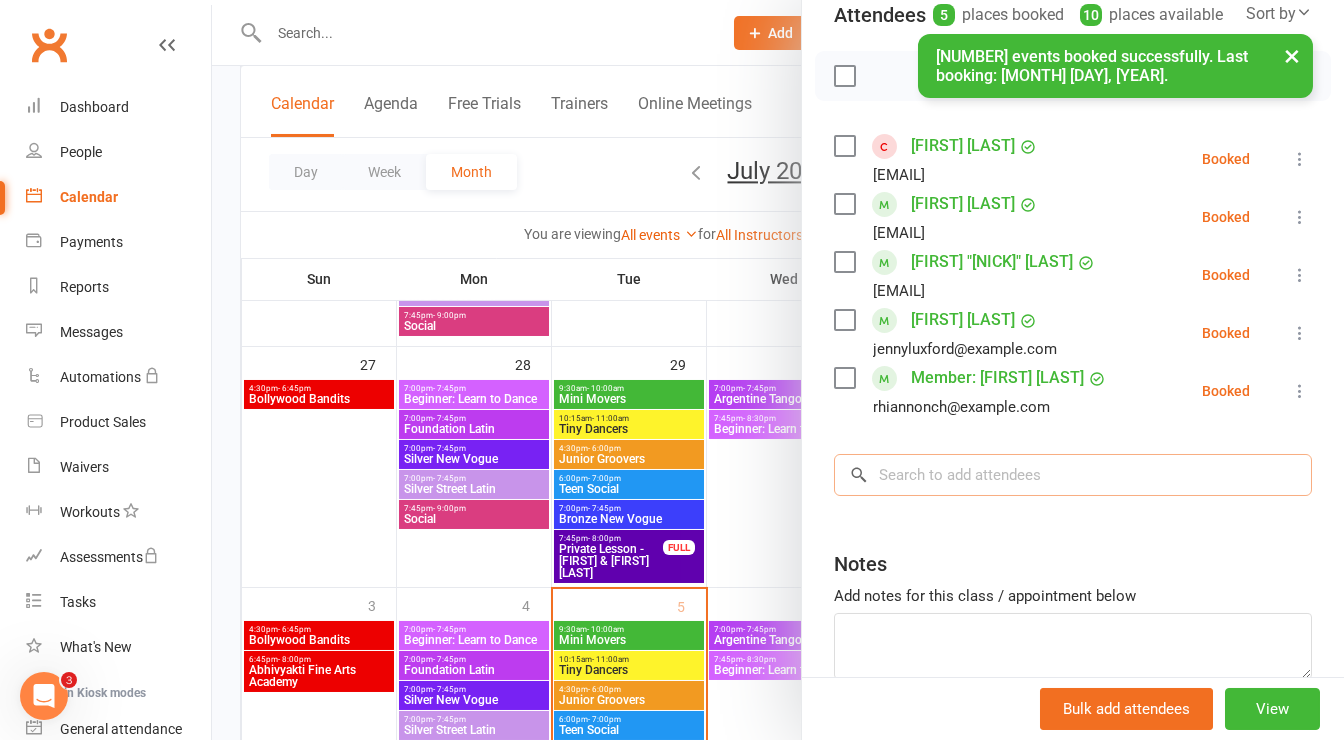 click at bounding box center [1073, 475] 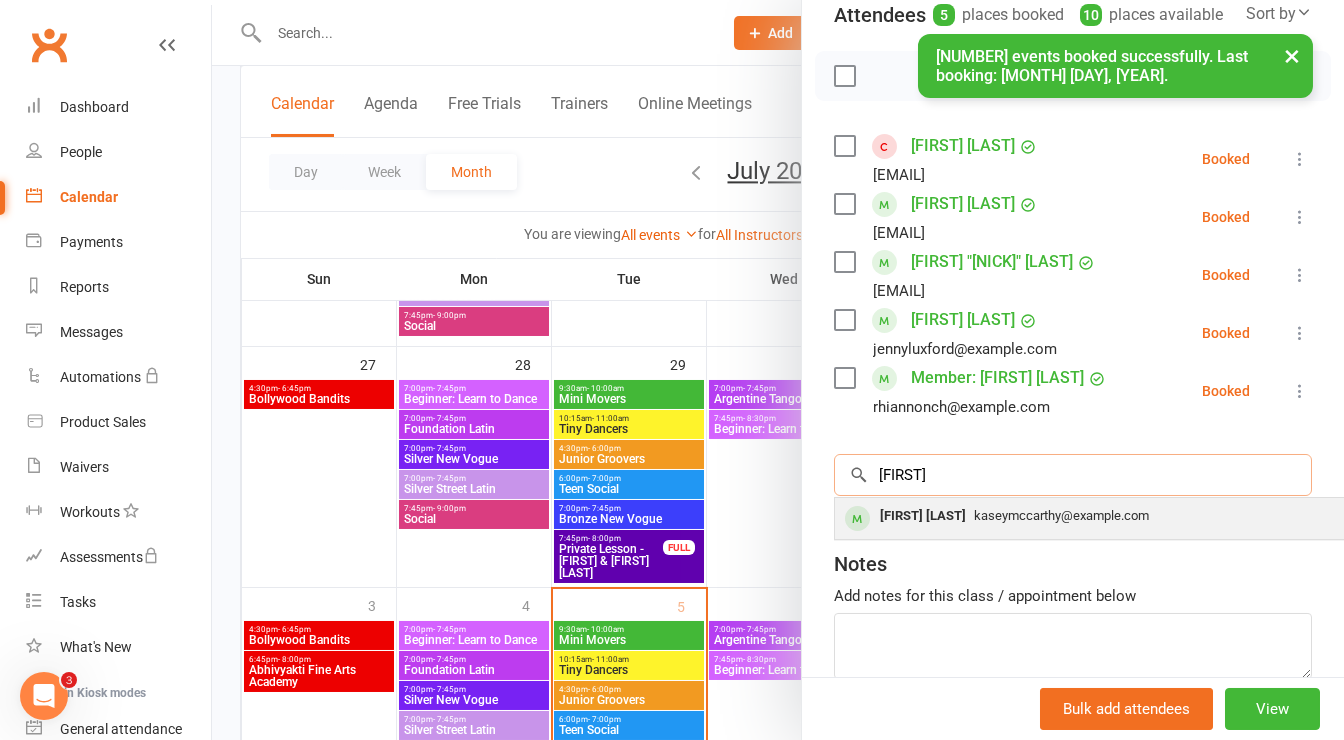 type on "[FIRST]" 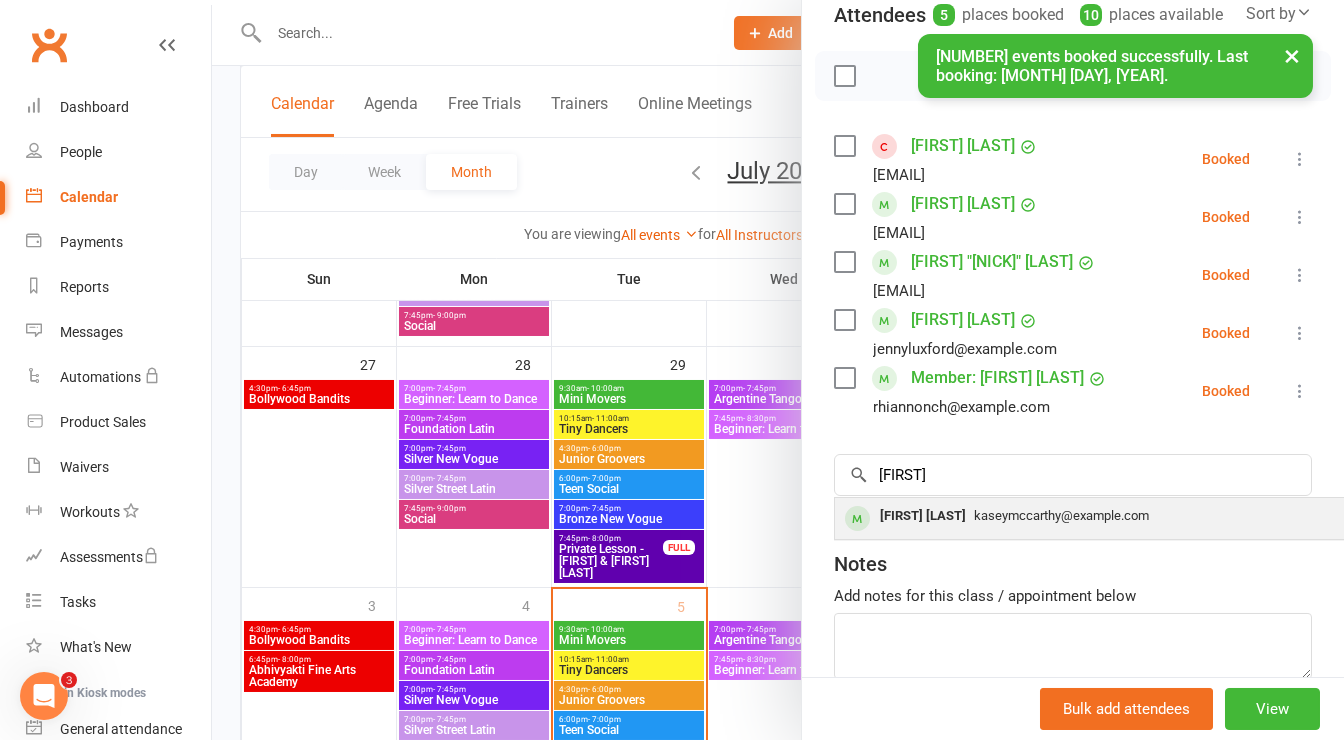 click on "[FIRST] [LAST]" at bounding box center [923, 516] 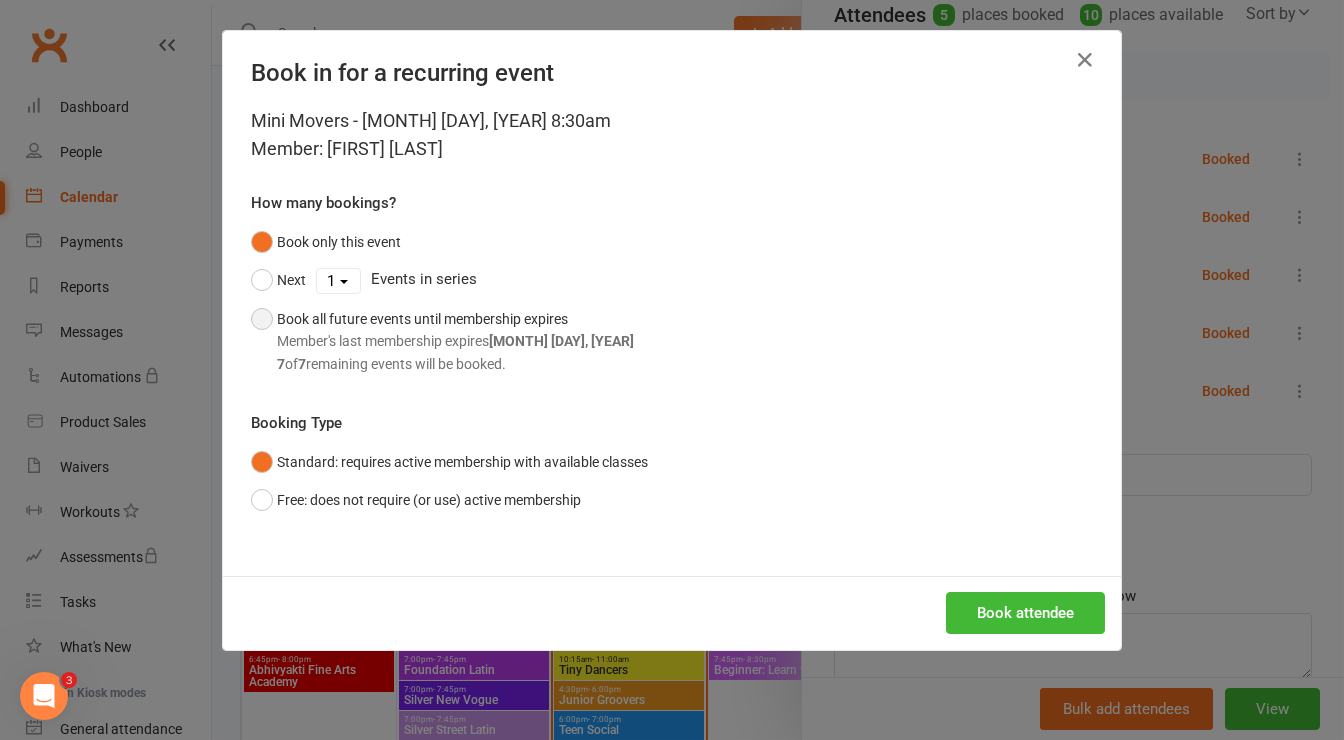 click on "Book all future events until membership expires Member's last membership expires  [DATE] [TIME]  remaining events will be booked." at bounding box center [455, 341] 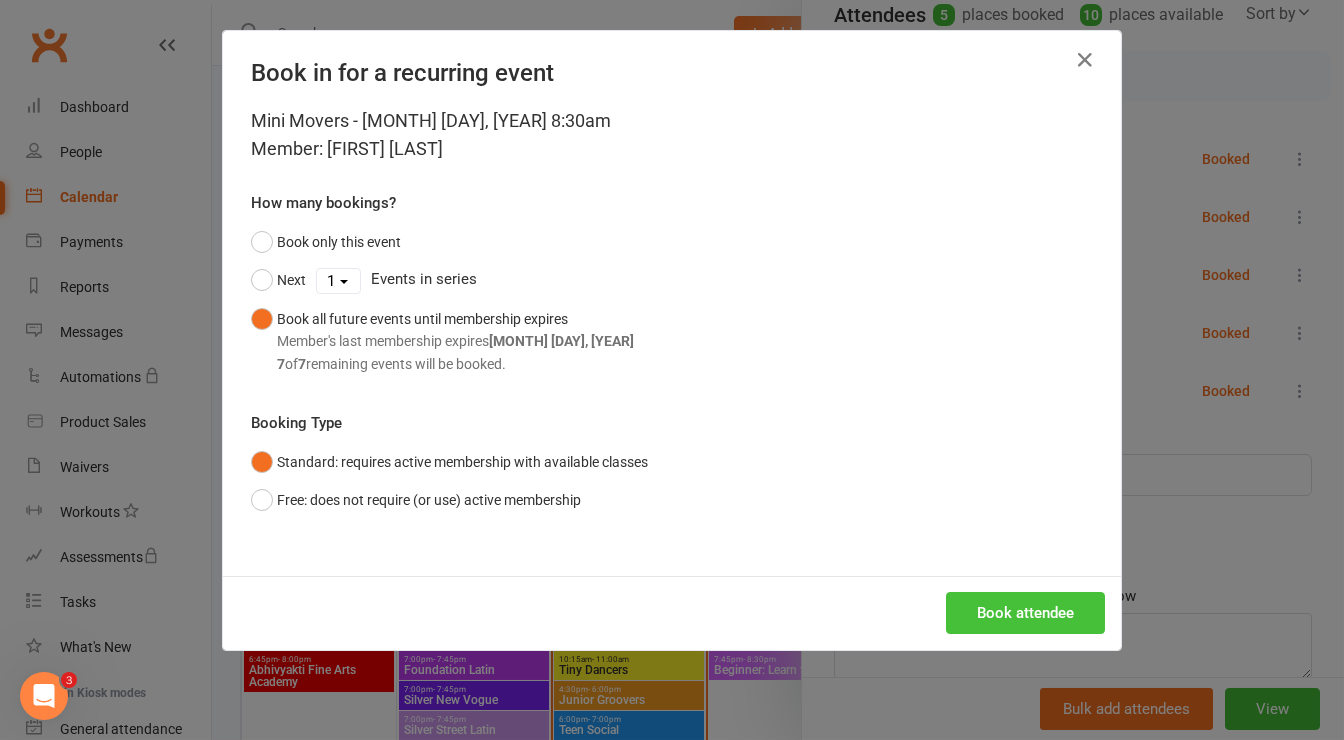 click on "Book attendee" at bounding box center (1025, 613) 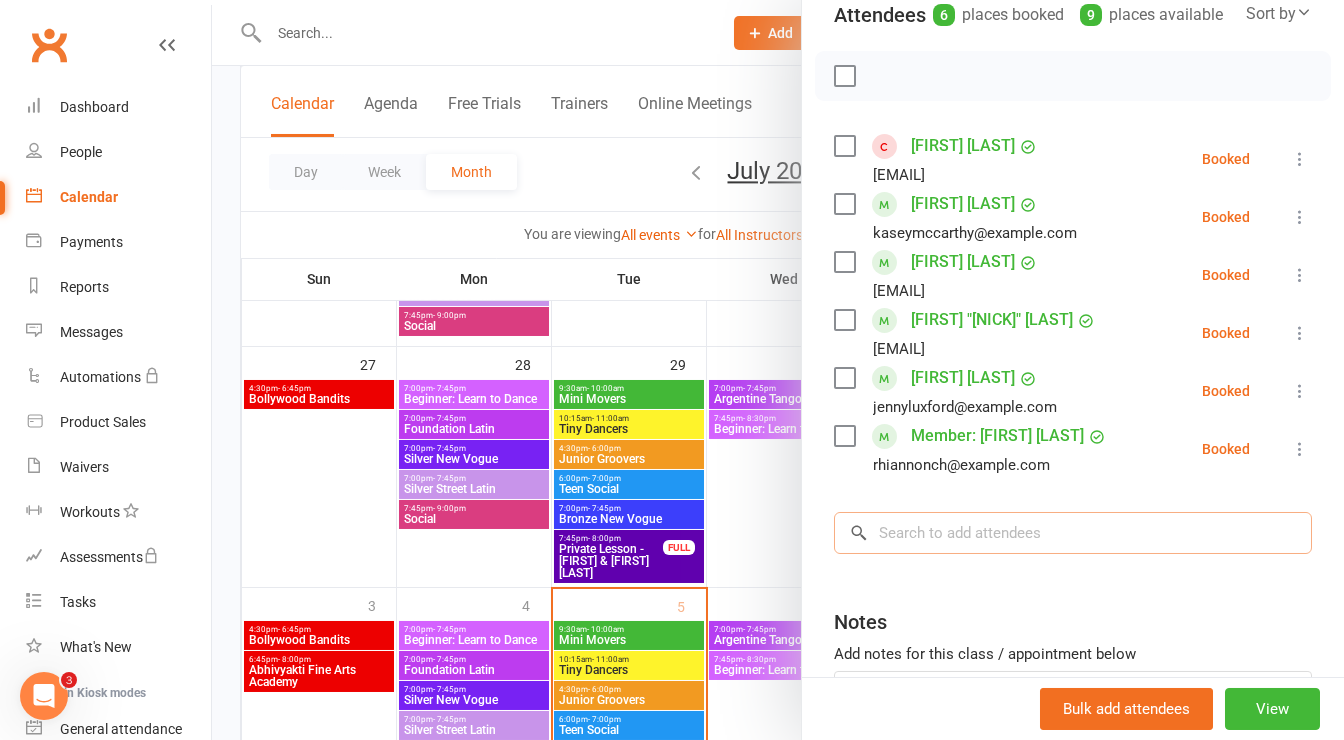 click at bounding box center (1073, 533) 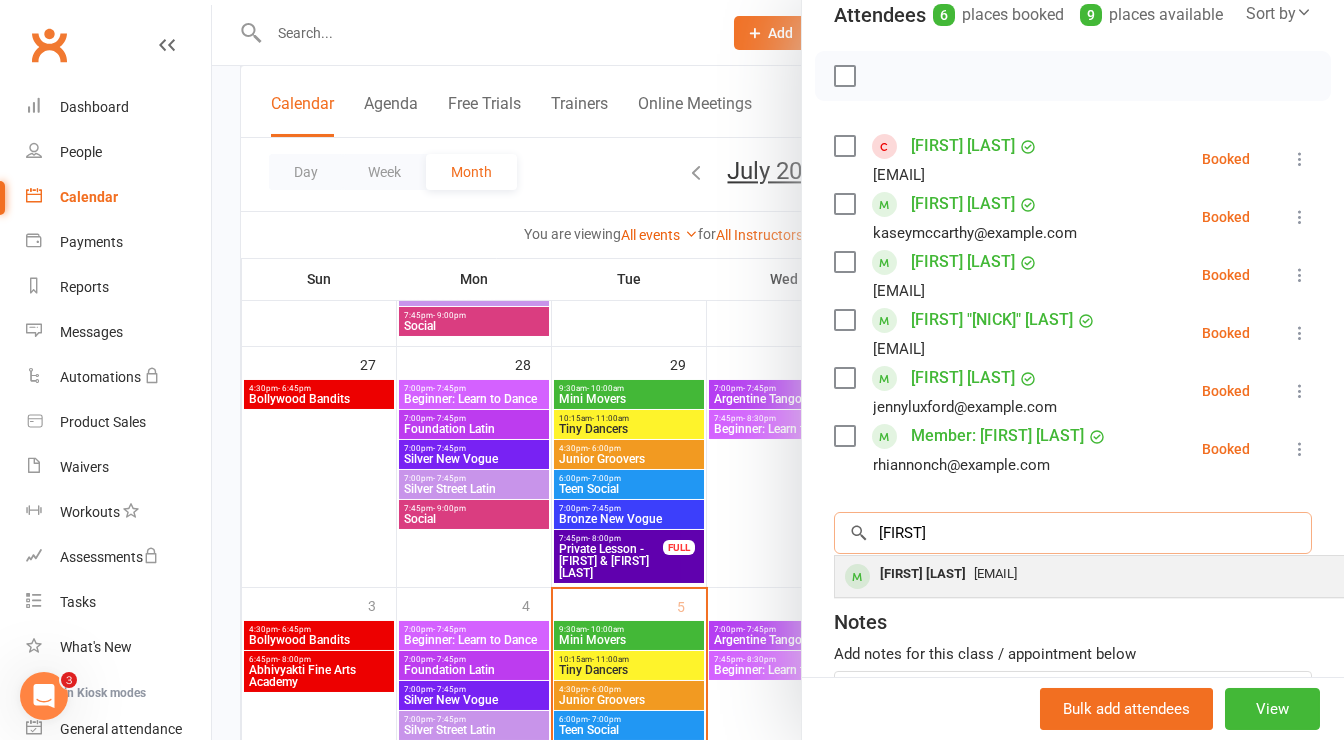 type on "[FIRST]" 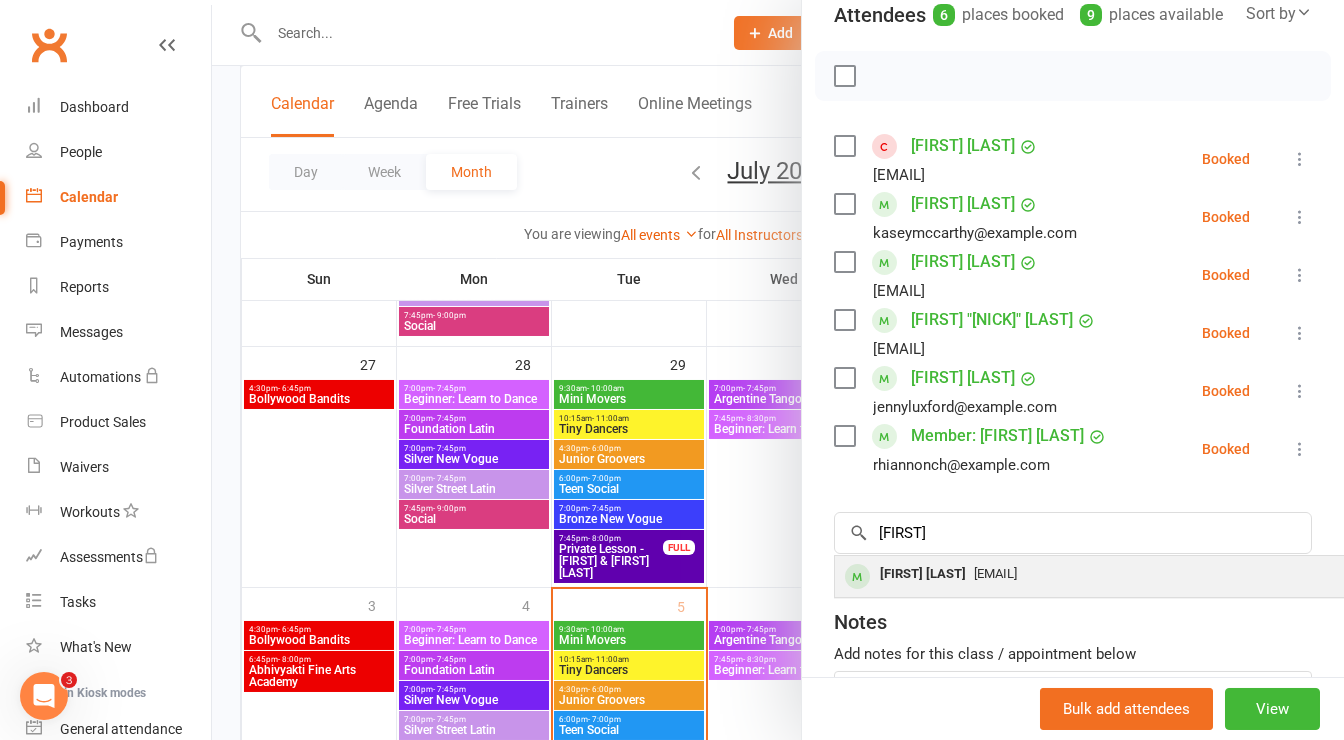 click on "[FIRST] [LAST]" at bounding box center [923, 574] 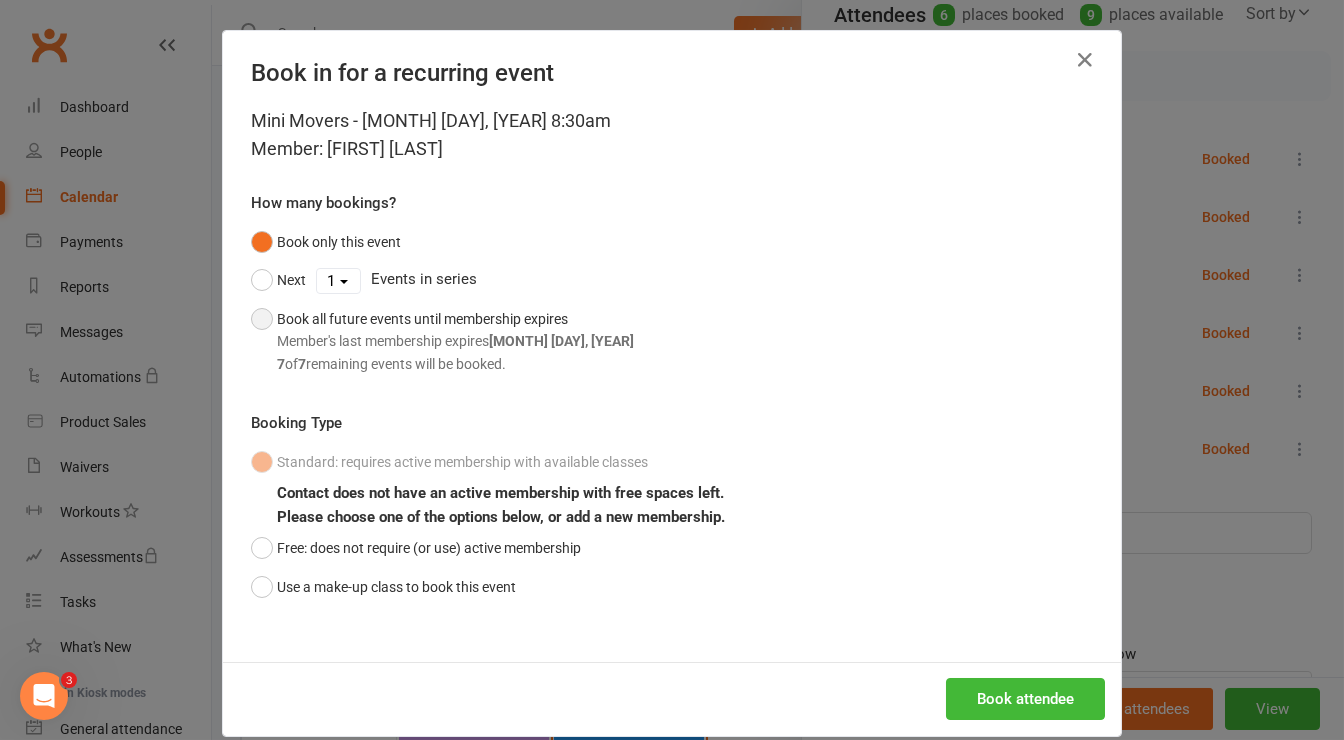 click on "Book all future events until membership expires Member's last membership expires  [DATE] [TIME]  remaining events will be booked." at bounding box center [455, 341] 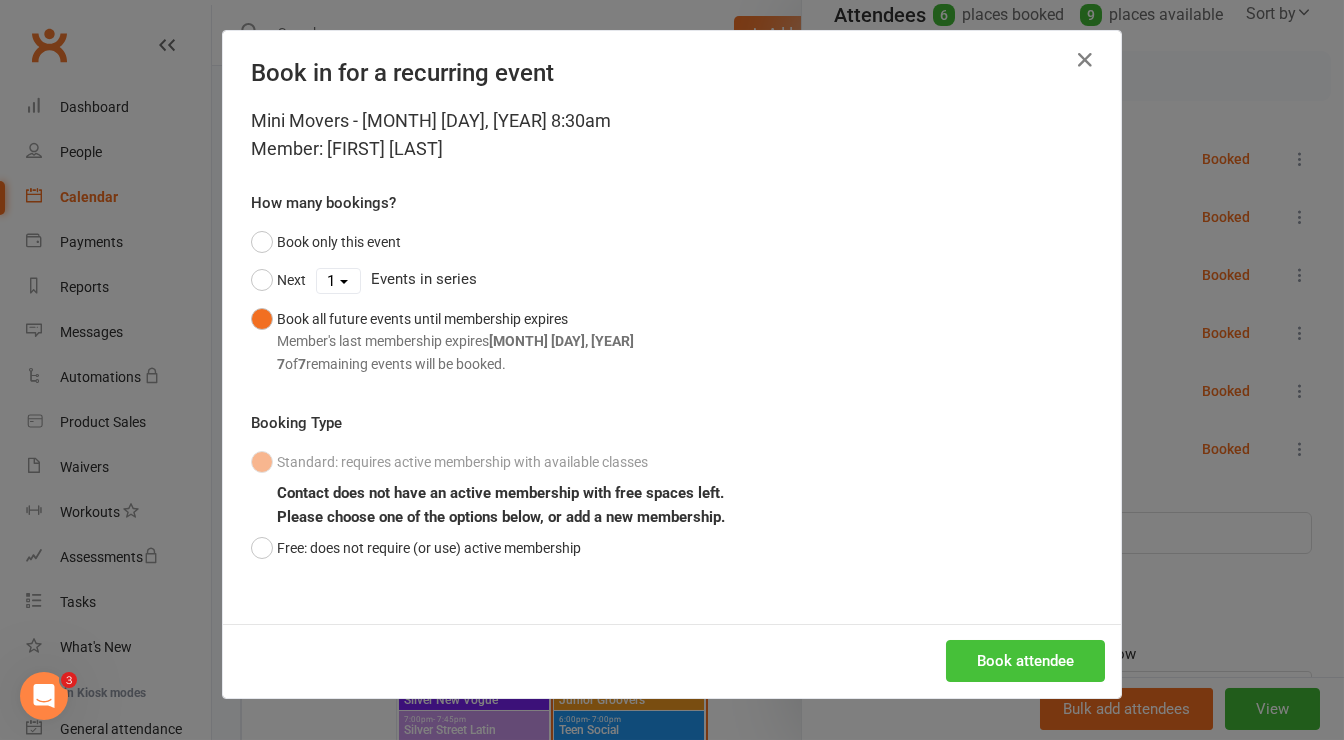 click on "Book attendee" at bounding box center (1025, 661) 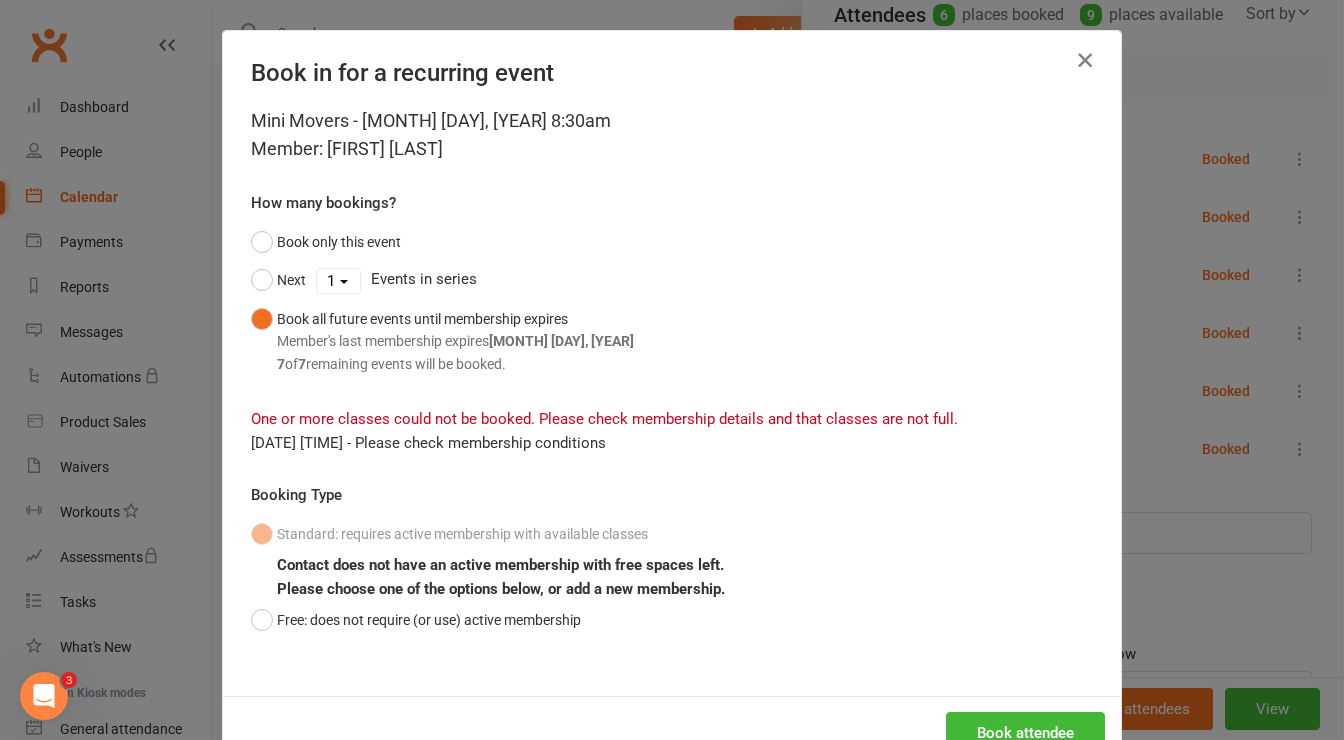 click at bounding box center (1085, 60) 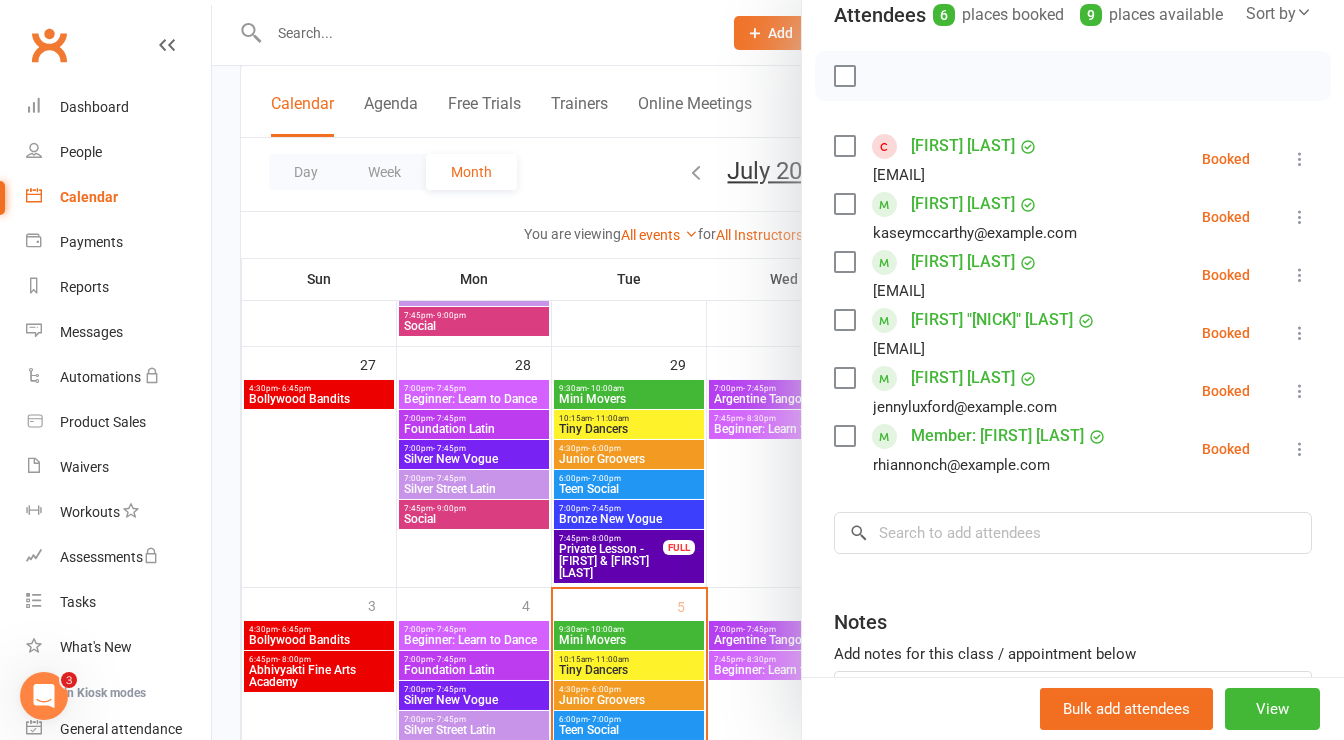 click at bounding box center [778, 370] 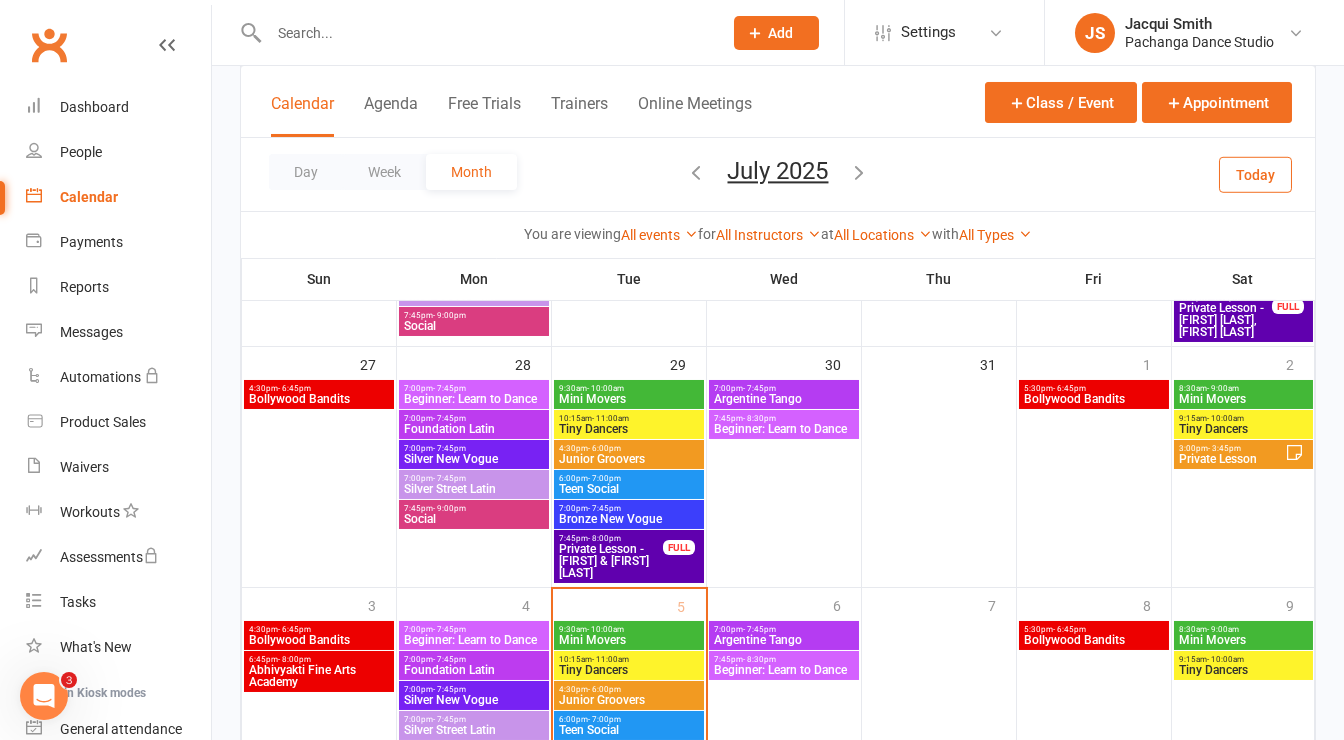 click at bounding box center (474, 32) 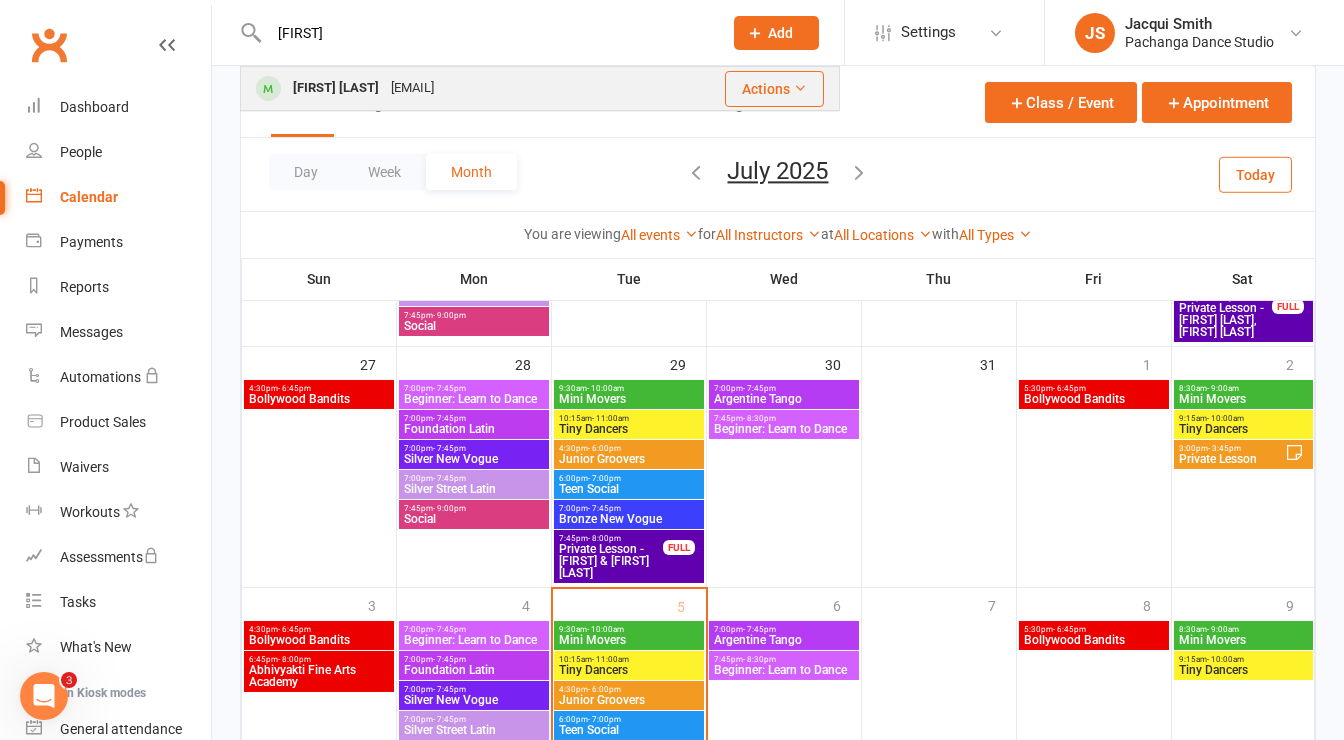 type on "[FIRST]" 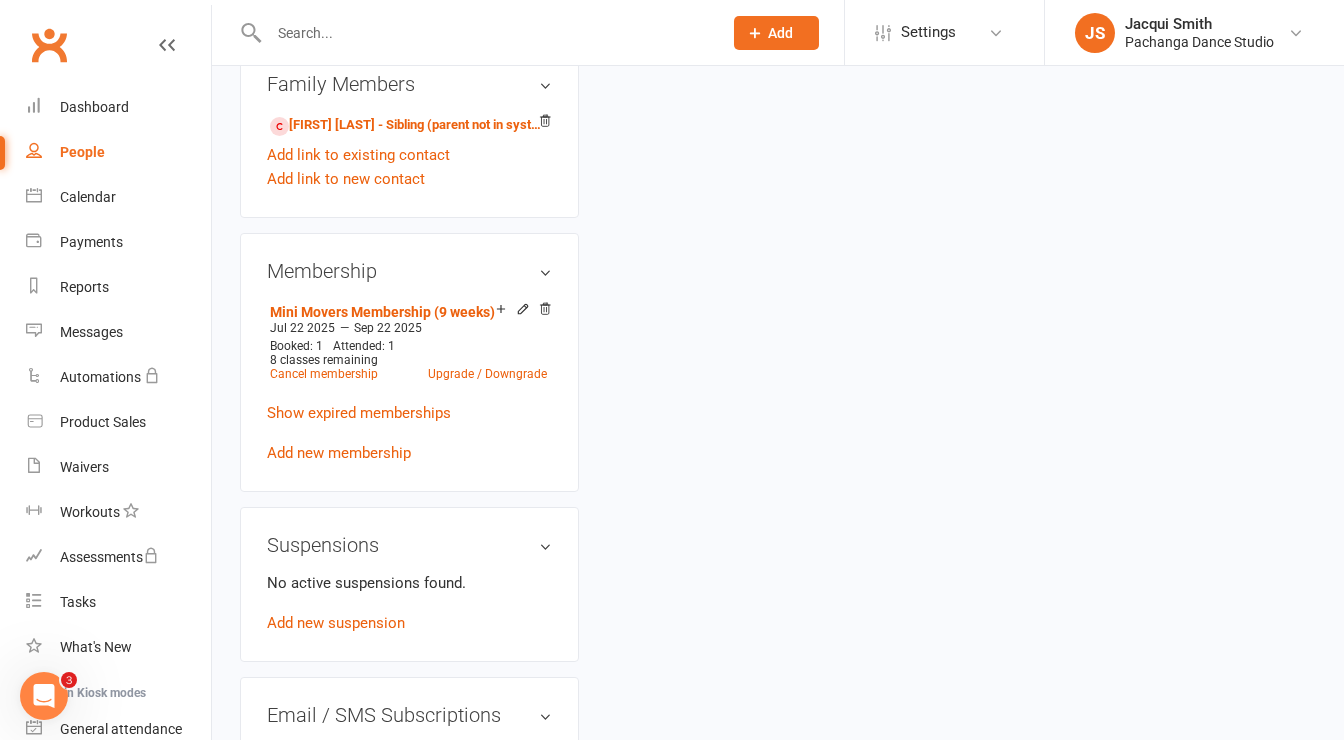 scroll, scrollTop: 0, scrollLeft: 0, axis: both 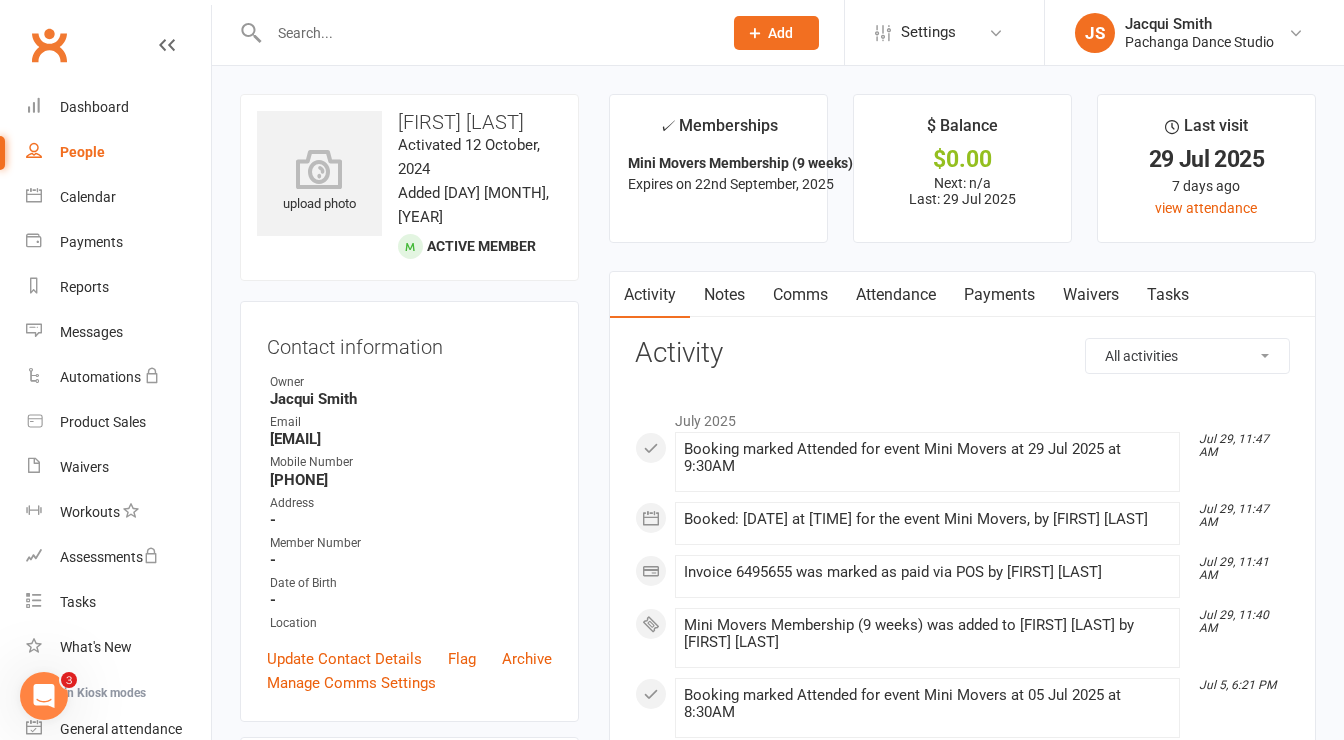 click on "Payments" at bounding box center [999, 295] 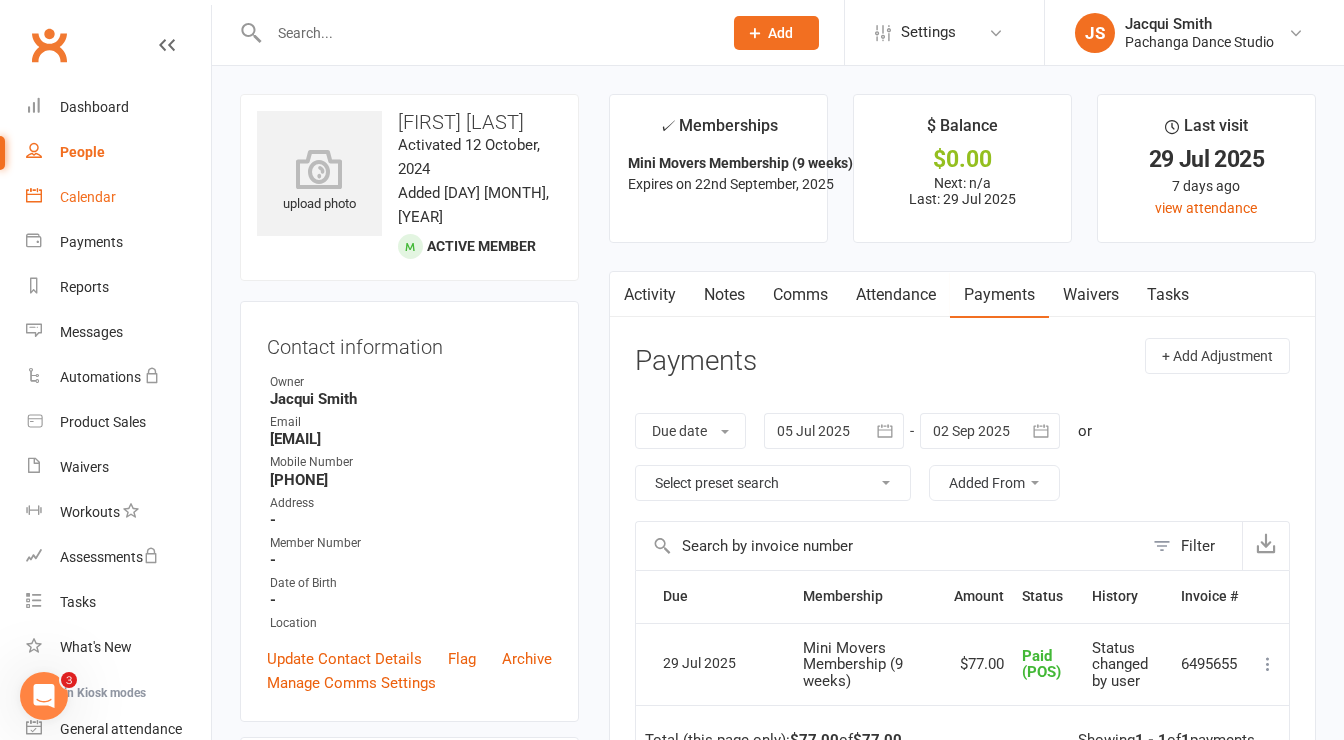 click on "Calendar" at bounding box center (88, 197) 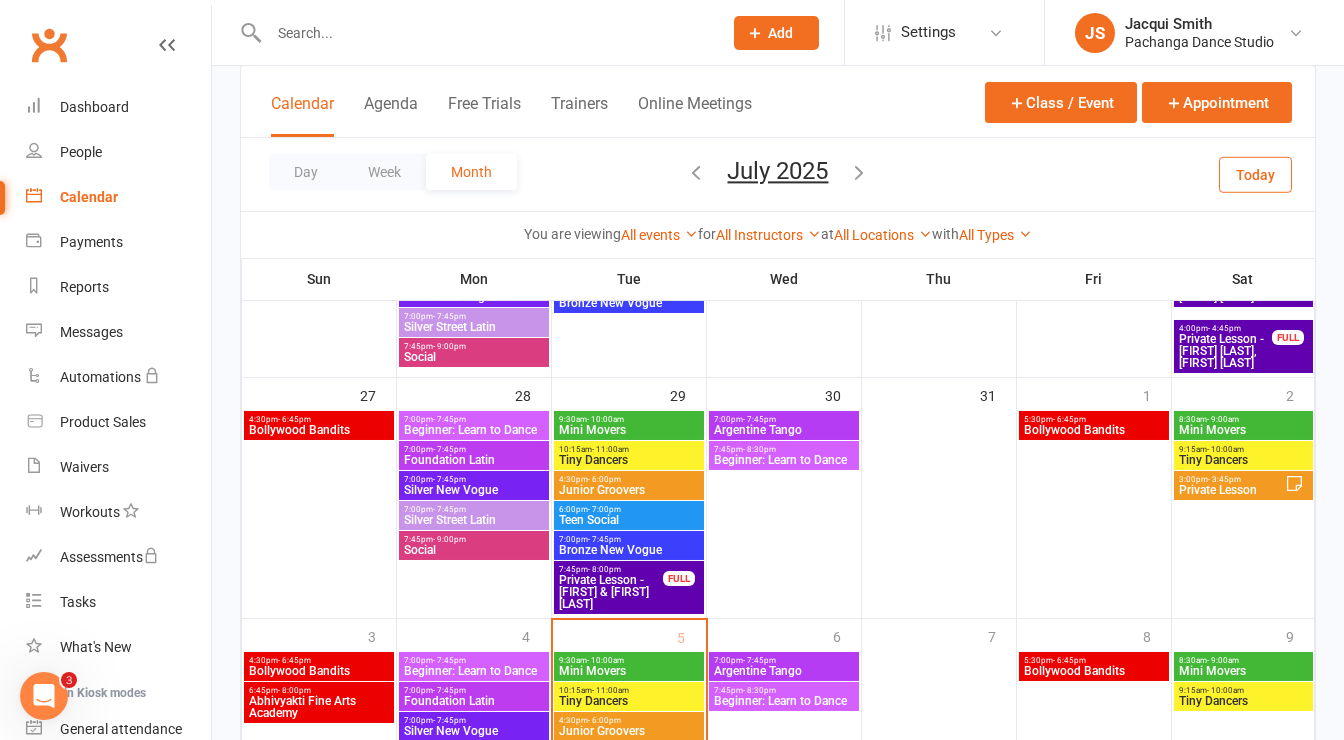 scroll, scrollTop: 818, scrollLeft: 0, axis: vertical 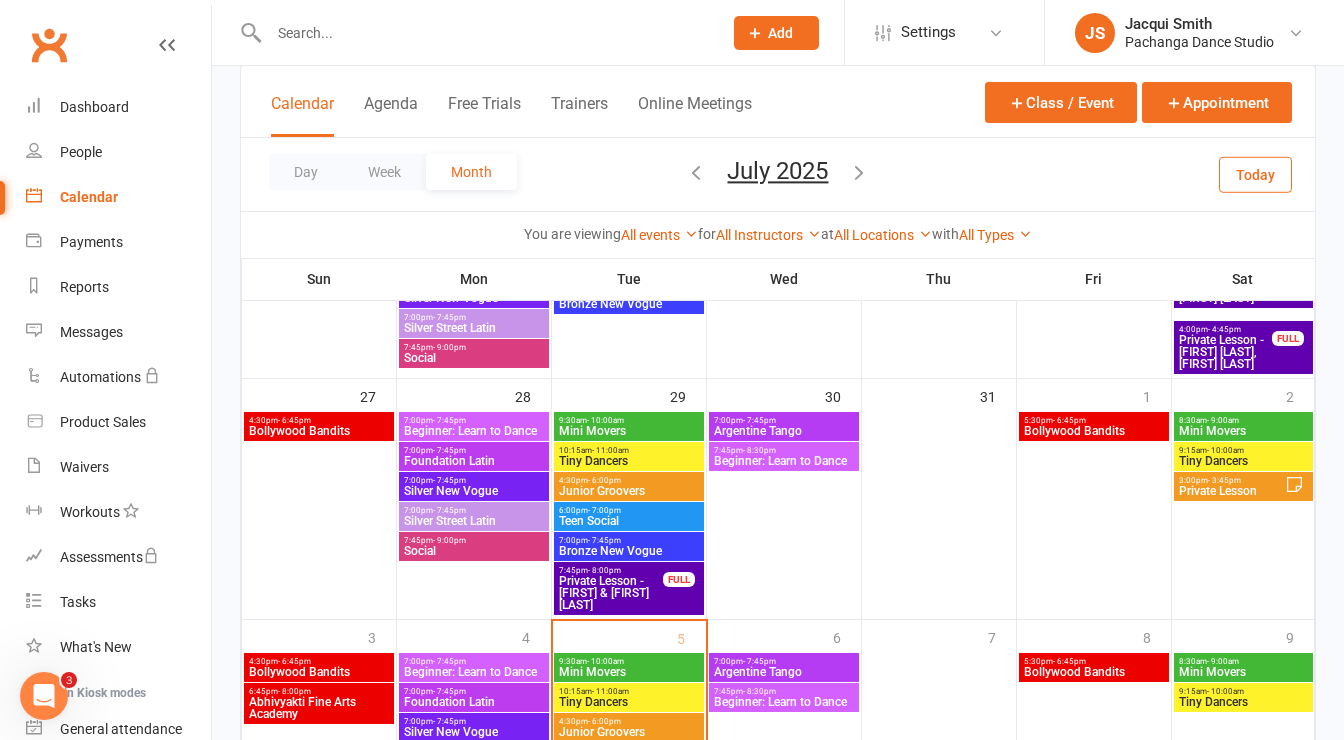 click on "Mini Movers" at bounding box center (1244, 431) 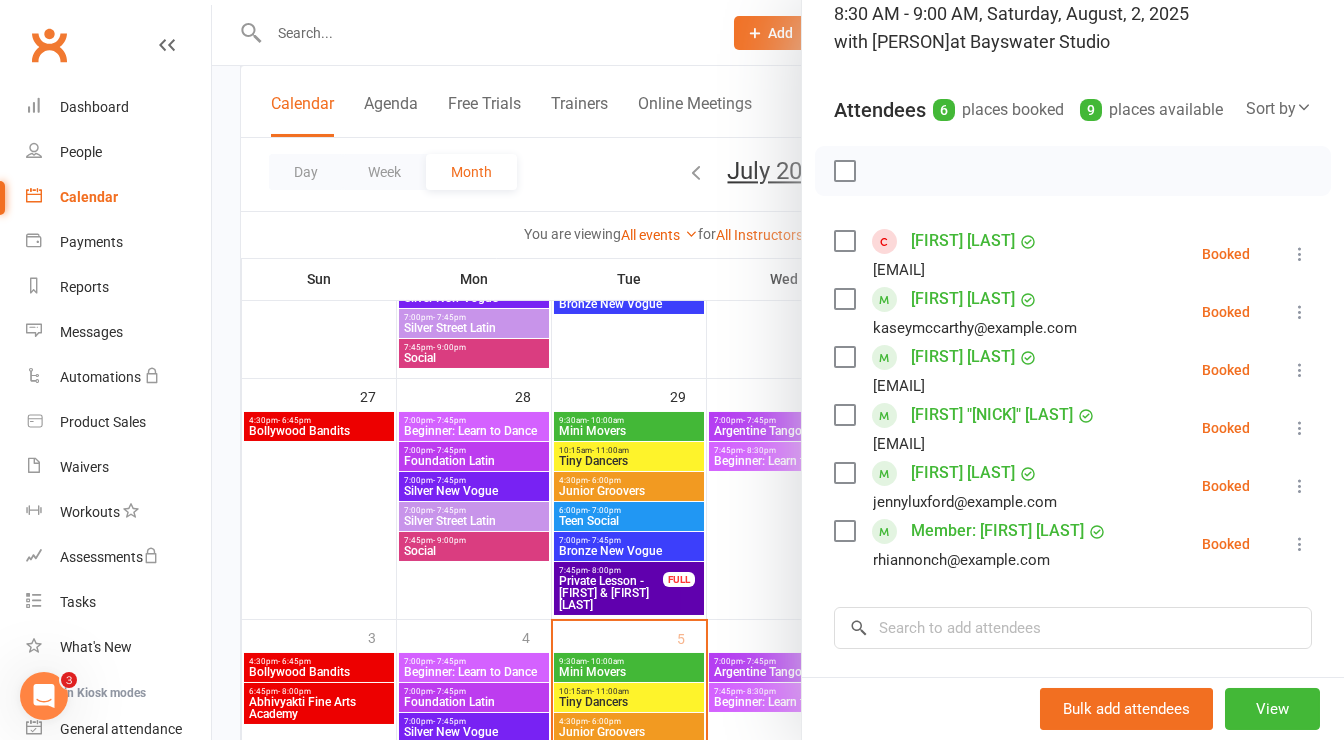 scroll, scrollTop: 149, scrollLeft: 0, axis: vertical 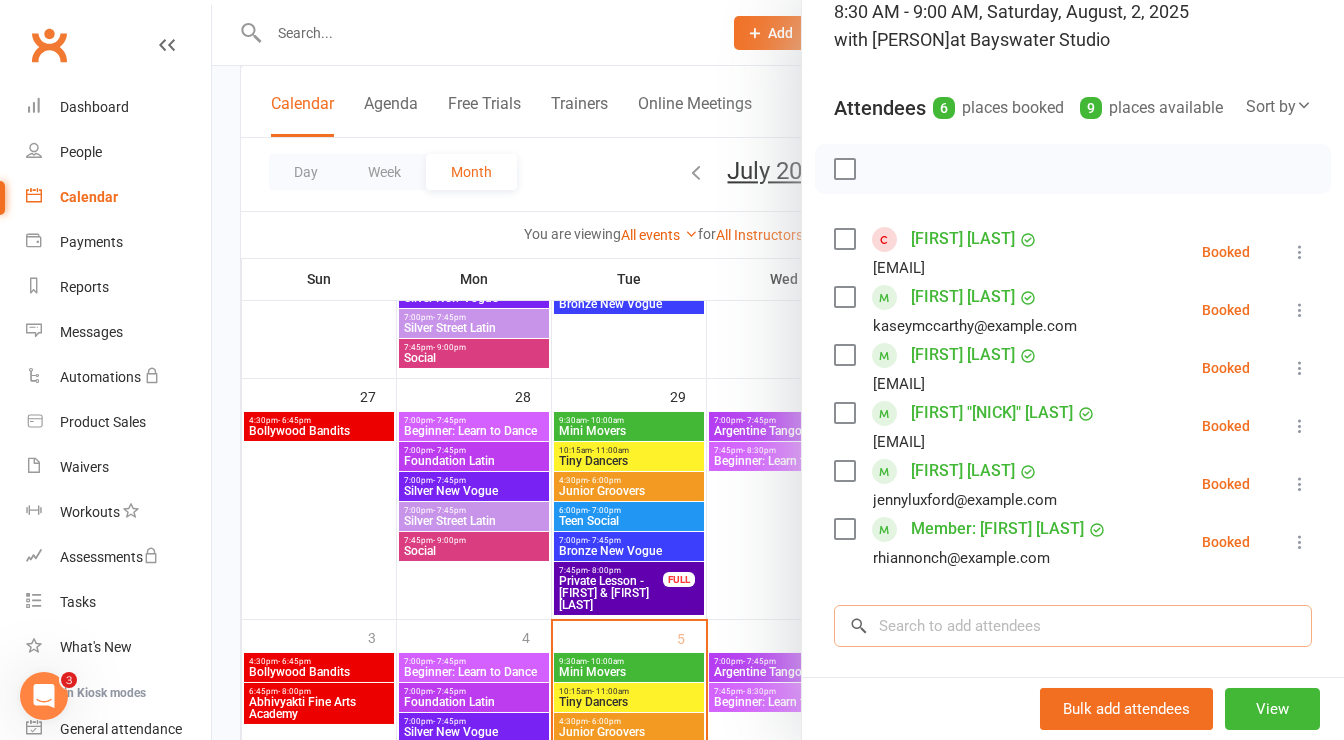 click at bounding box center (1073, 626) 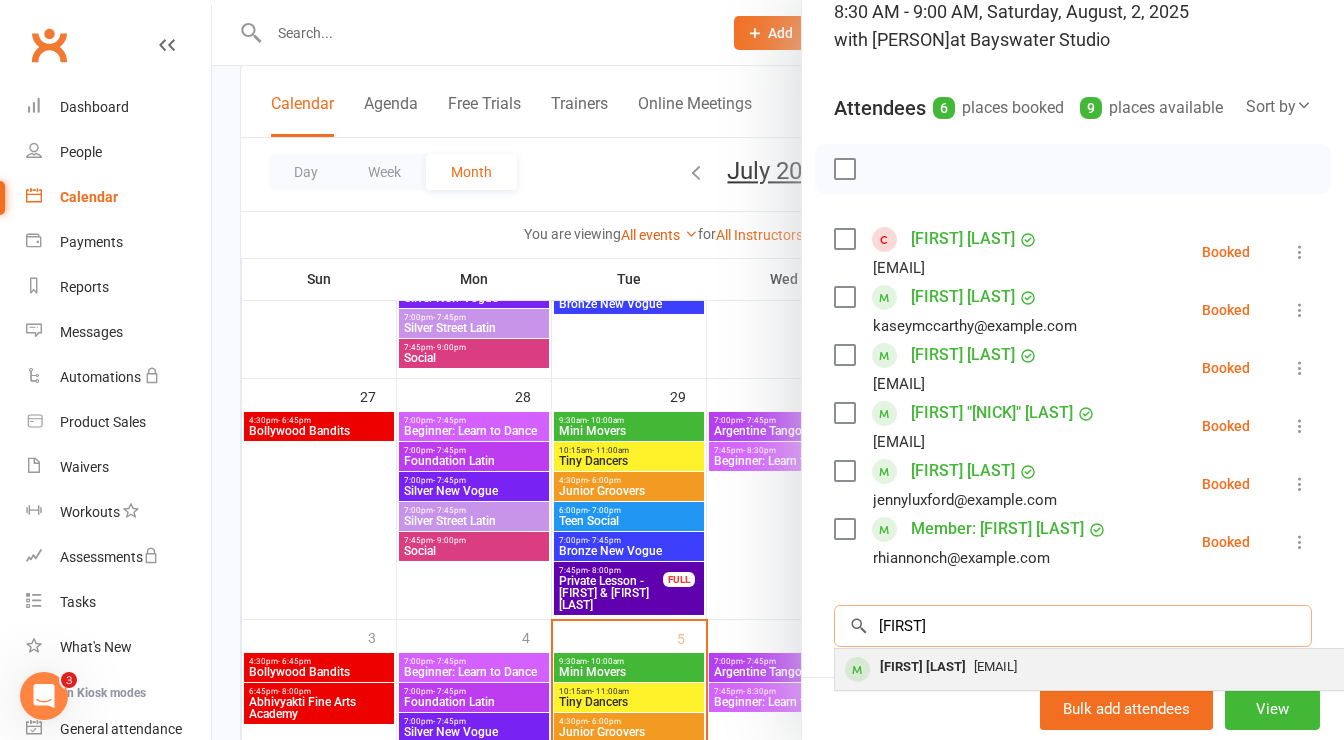 type on "[FIRST]" 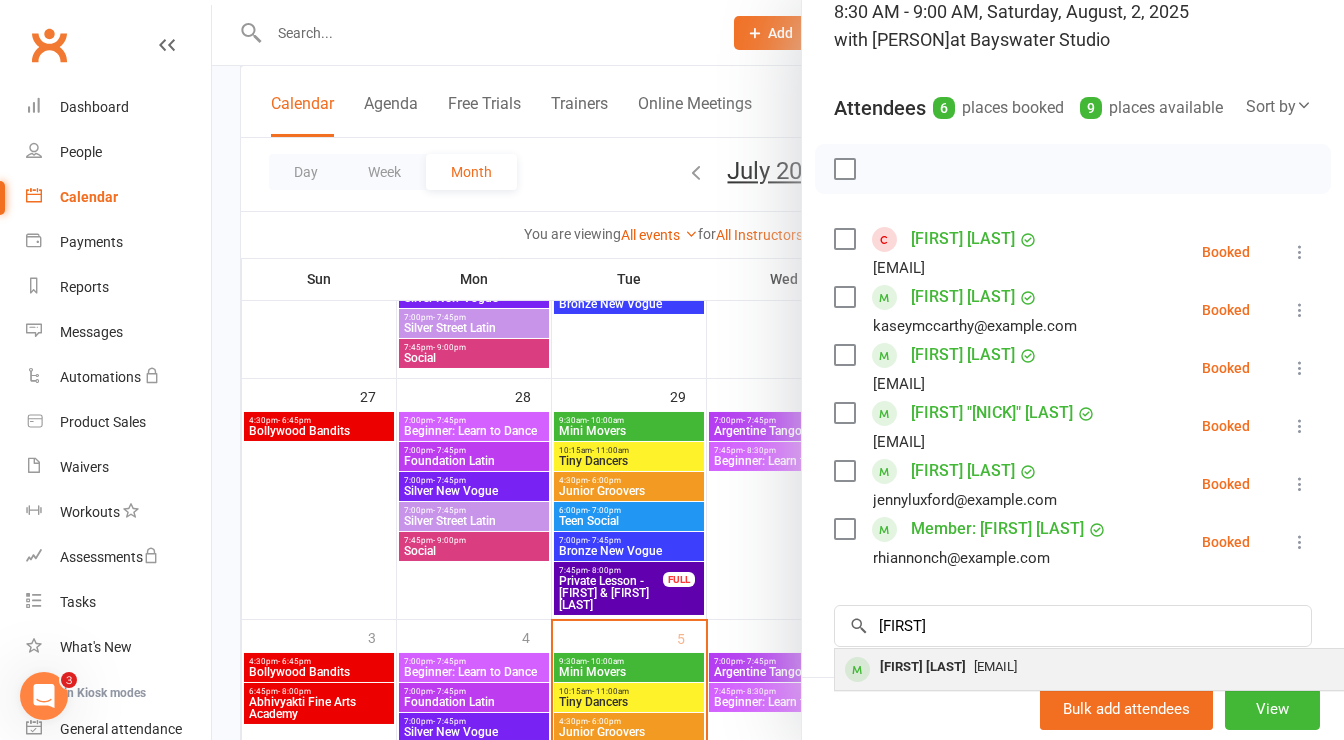 click on "[FIRST] [LAST]" at bounding box center (923, 667) 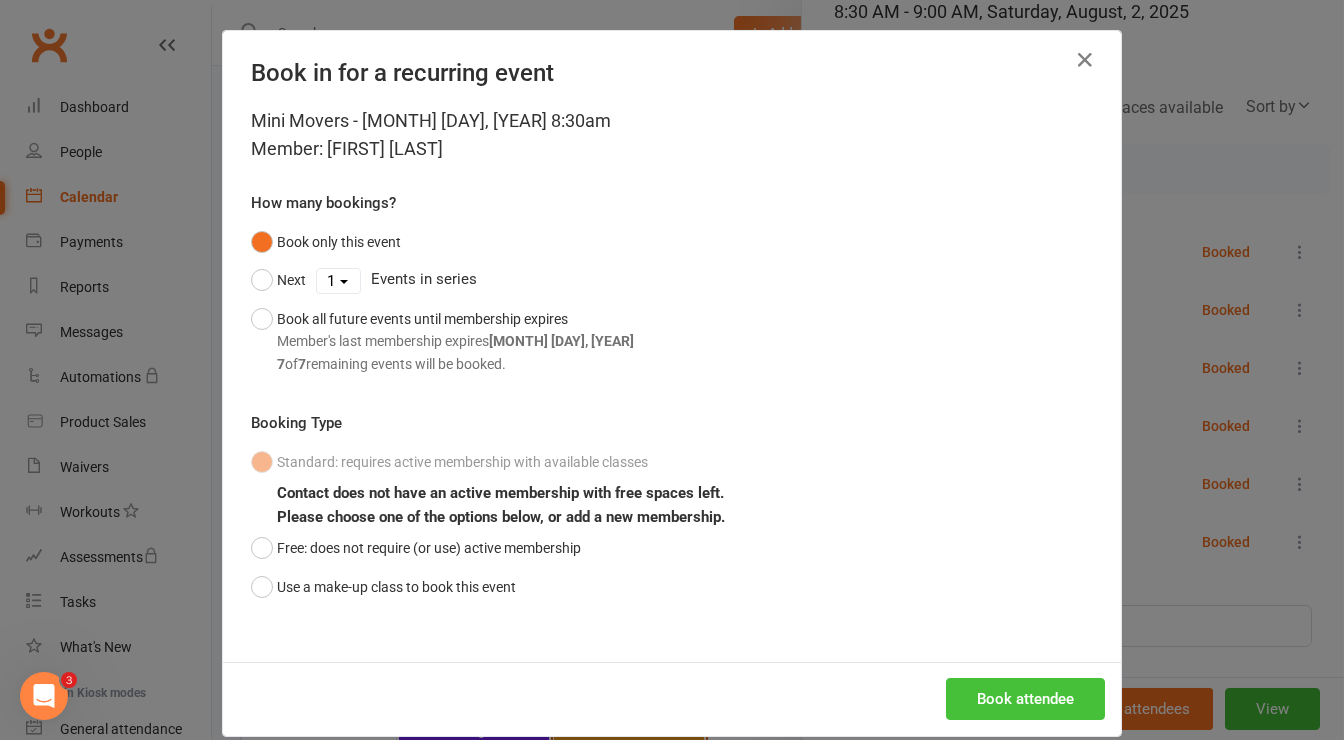 click on "Book attendee" at bounding box center (1025, 699) 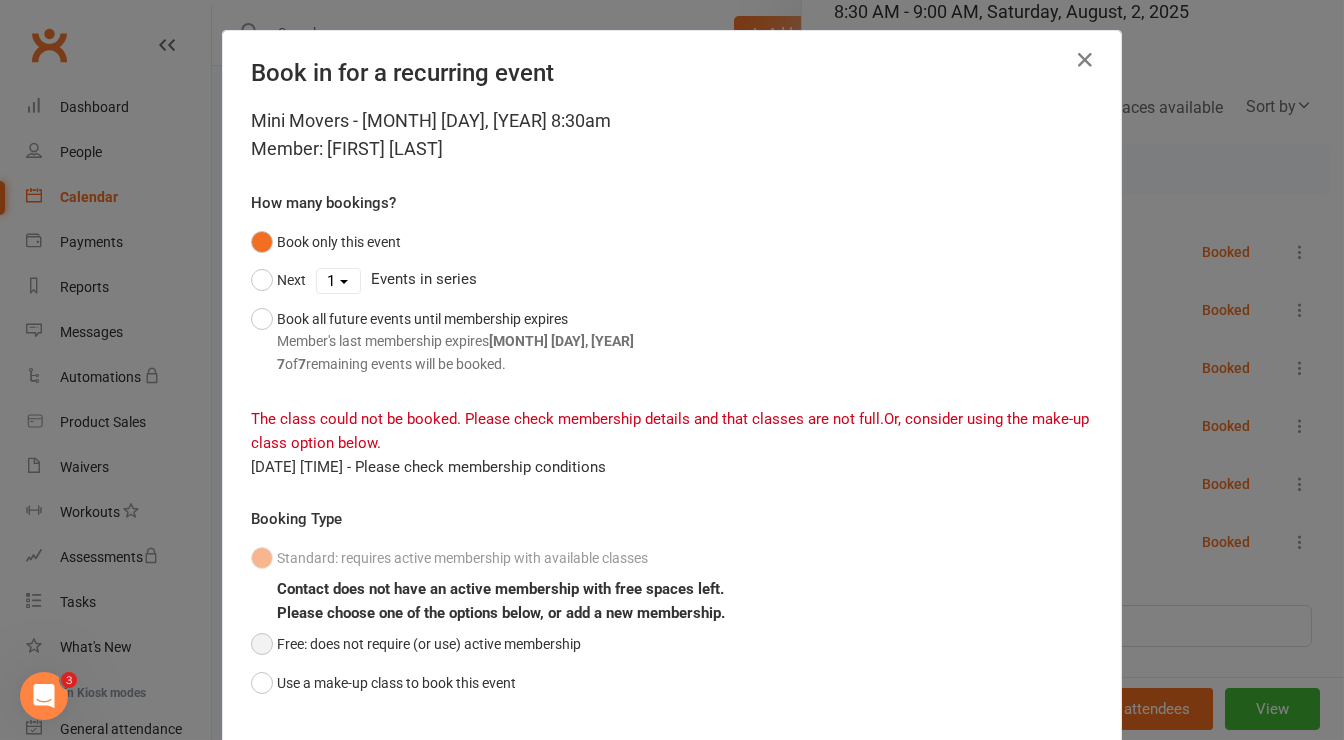 click on "Free: does not require (or use) active membership" at bounding box center [416, 644] 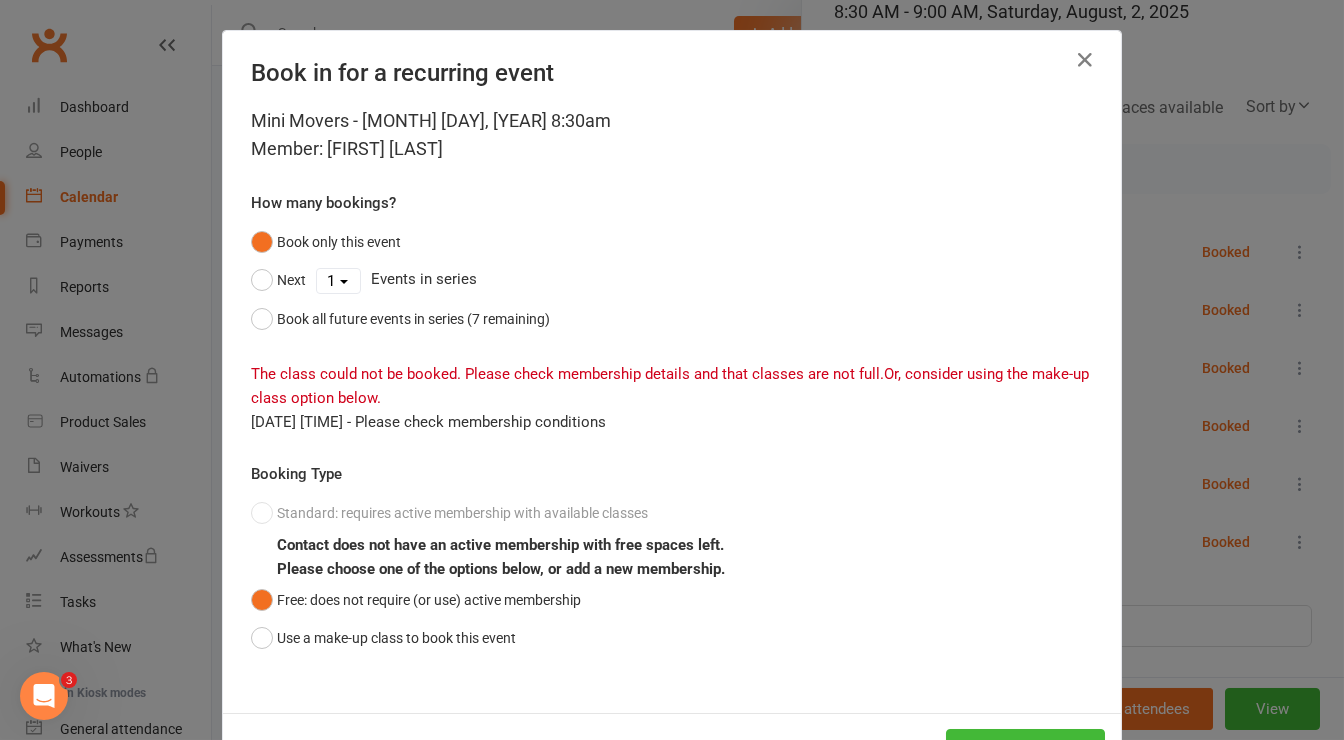 scroll, scrollTop: 52, scrollLeft: 0, axis: vertical 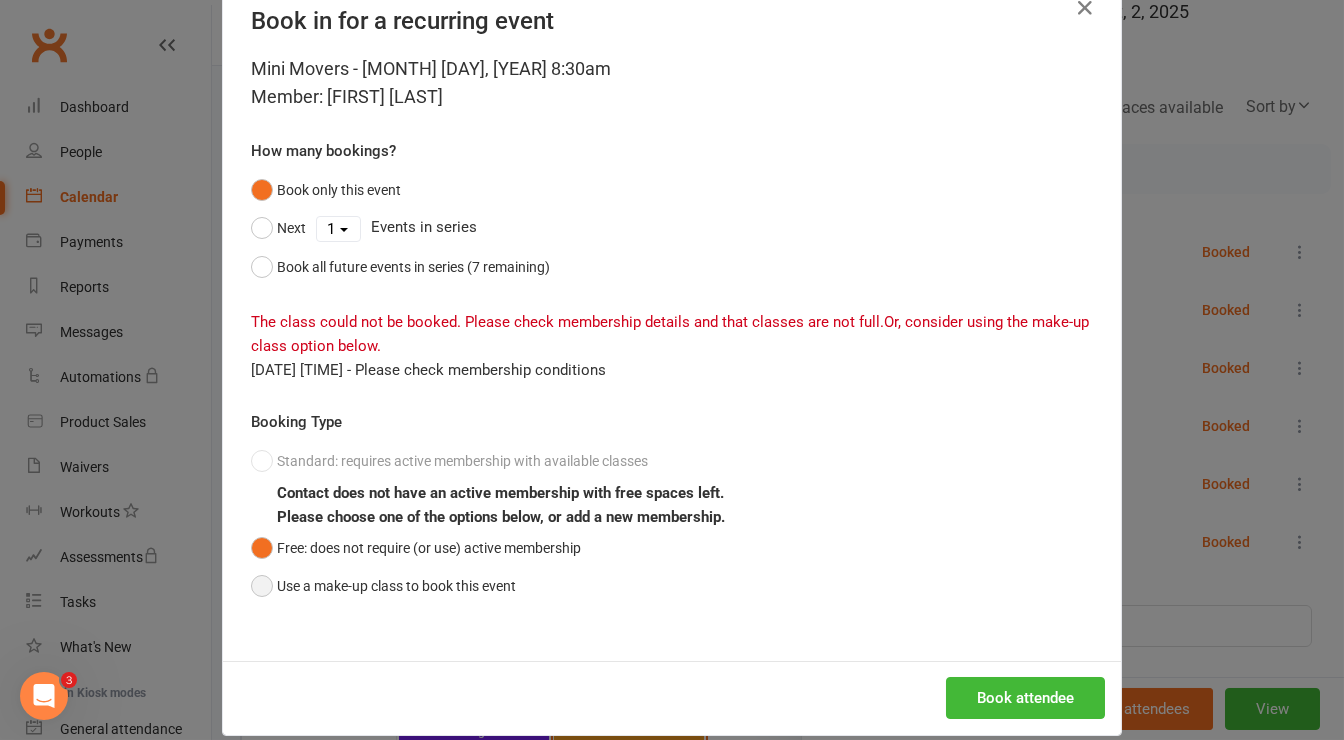 click on "Use a make-up class to book this event" at bounding box center (383, 586) 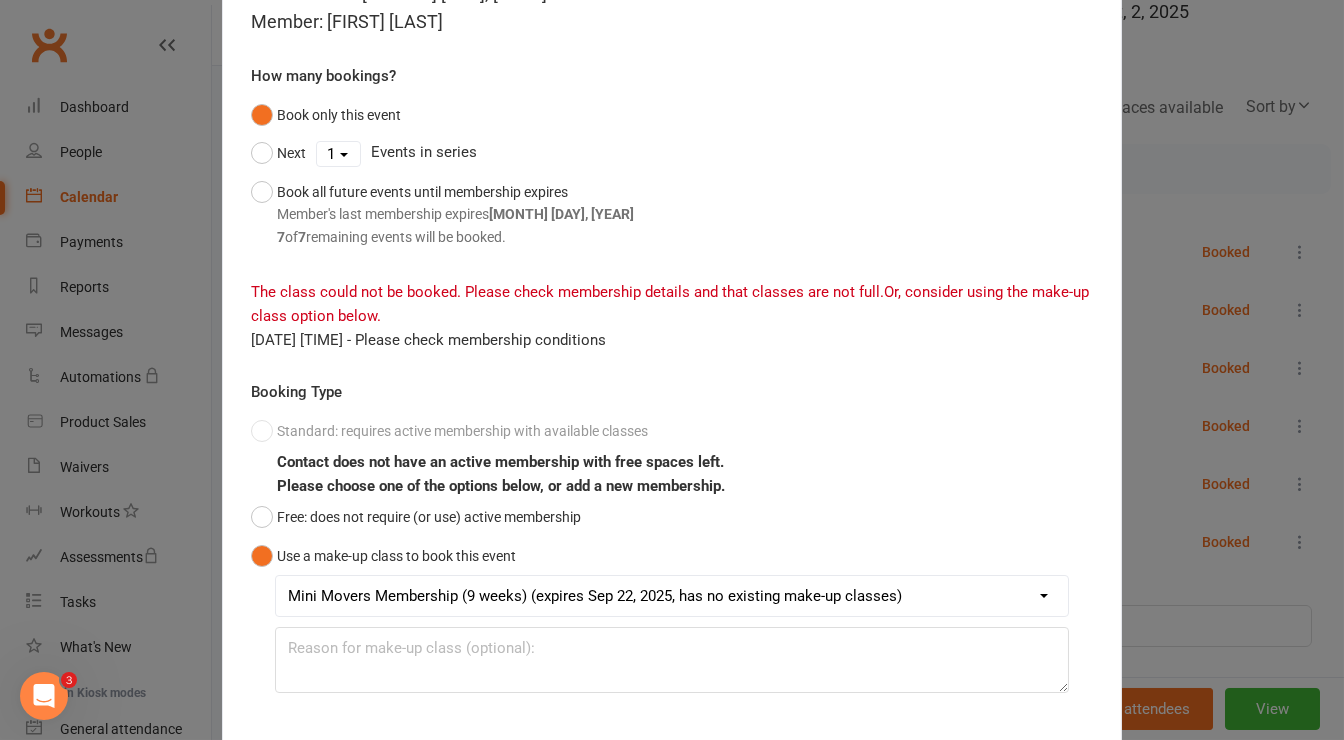 scroll, scrollTop: 128, scrollLeft: 0, axis: vertical 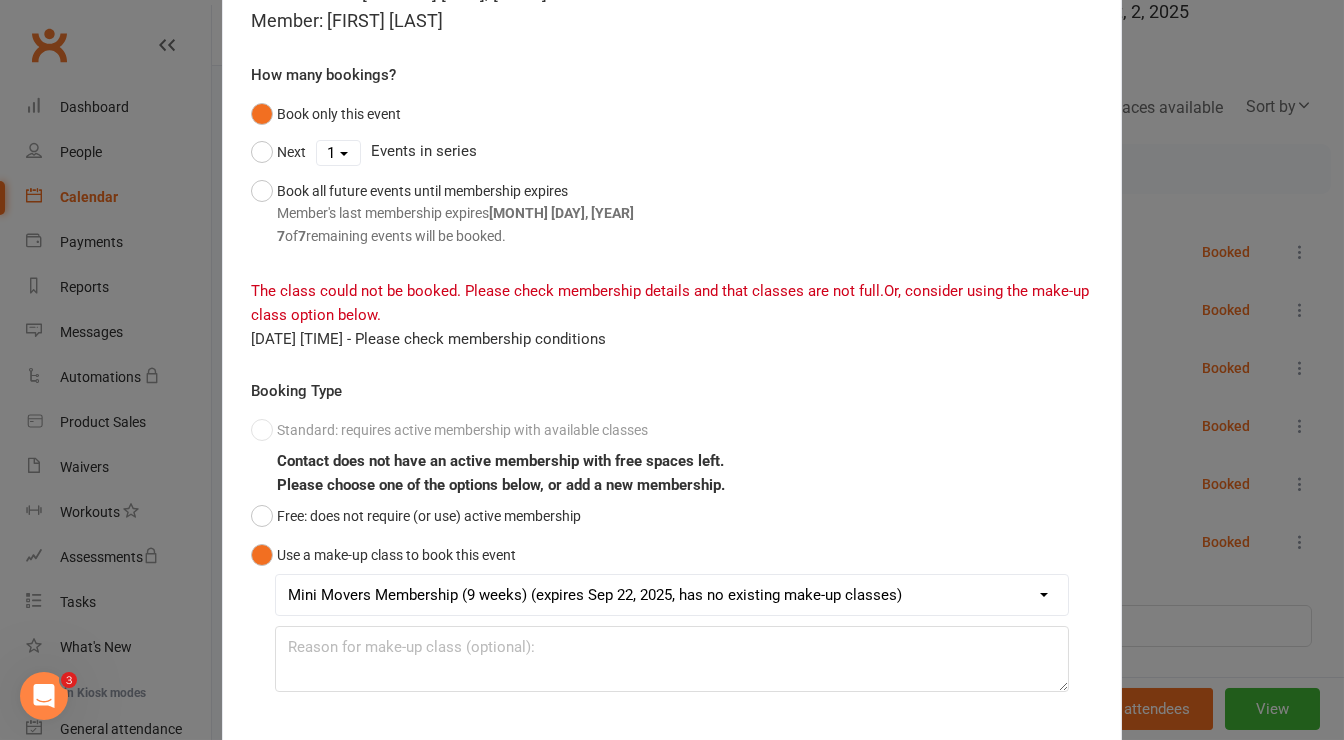 click on "Mini Movers Membership (9 weeks) (expires [DATE], has no existing make-up classes) Mini Movers Membership (10 weeks) (expires [DATE], has no existing make-up classes)" at bounding box center (672, 595) 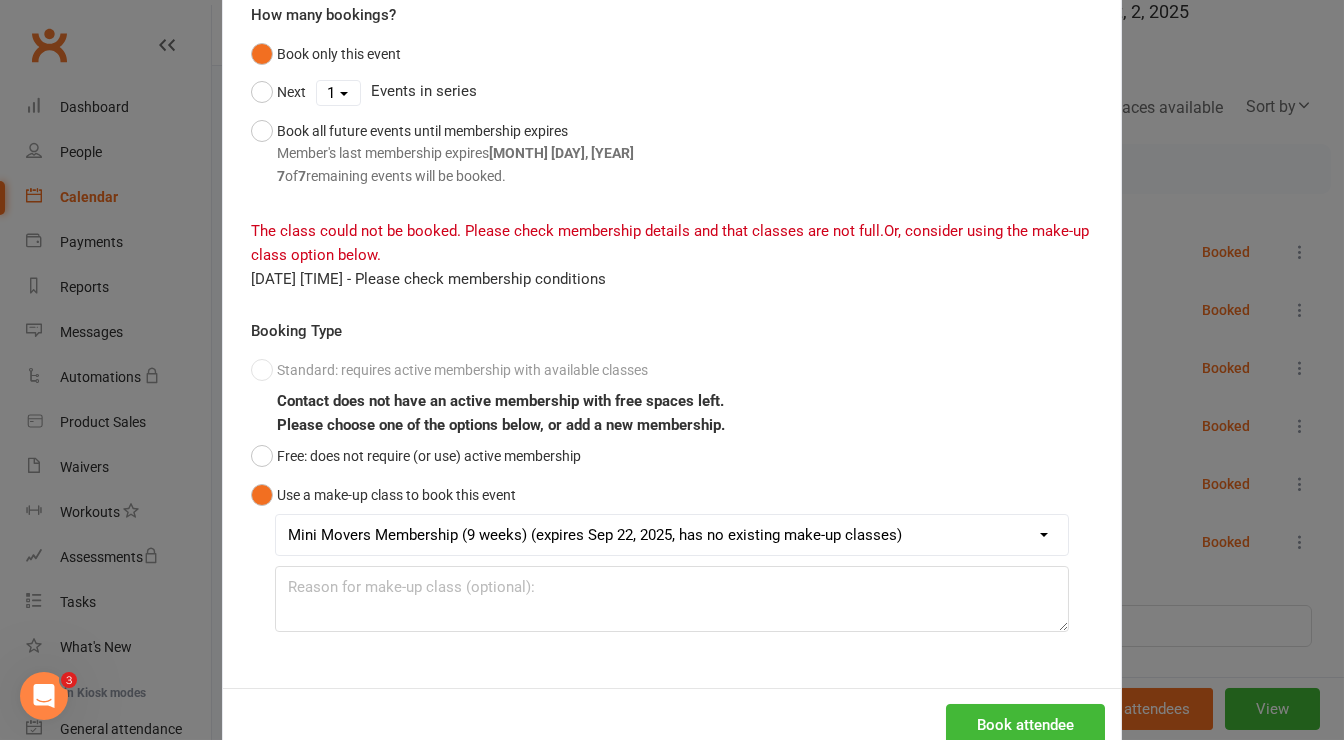 scroll, scrollTop: 191, scrollLeft: 0, axis: vertical 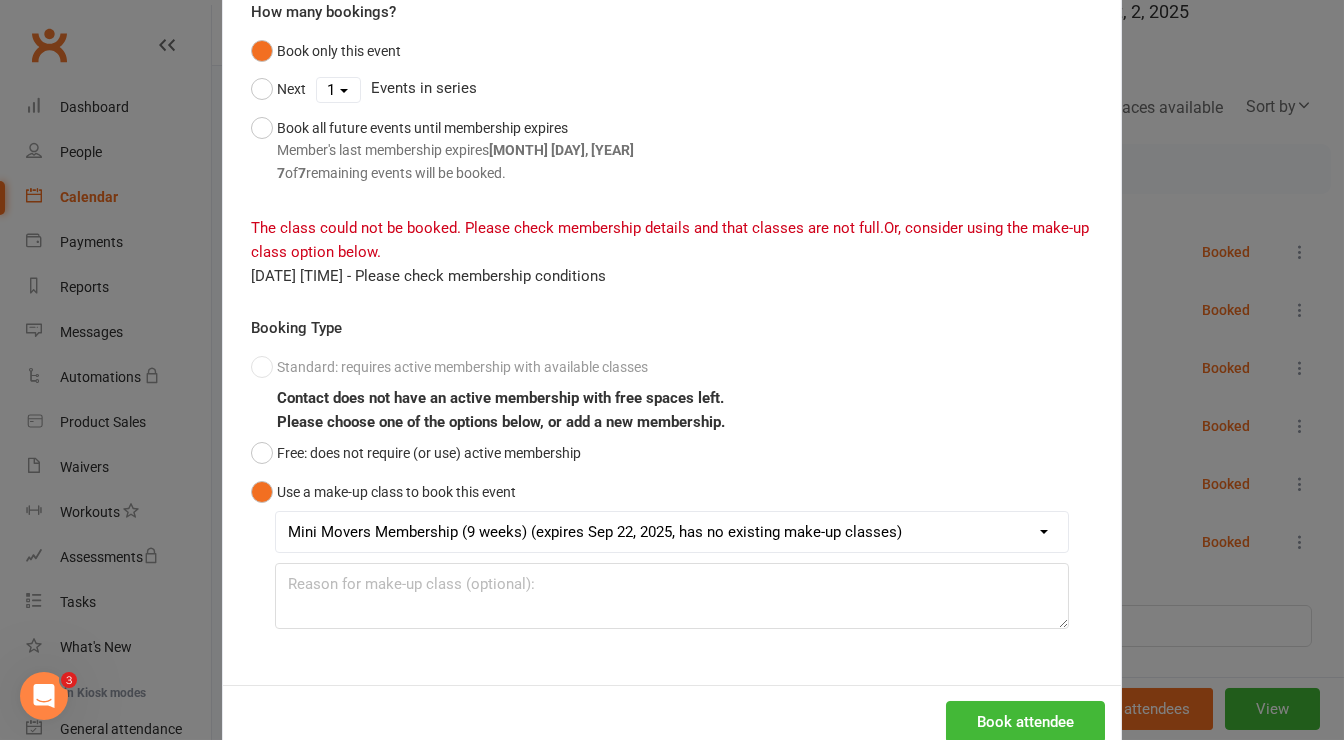 click on "Mini Movers Membership (9 weeks) (expires [DATE], has no existing make-up classes) Mini Movers Membership (10 weeks) (expires [DATE], has no existing make-up classes)" at bounding box center [672, 532] 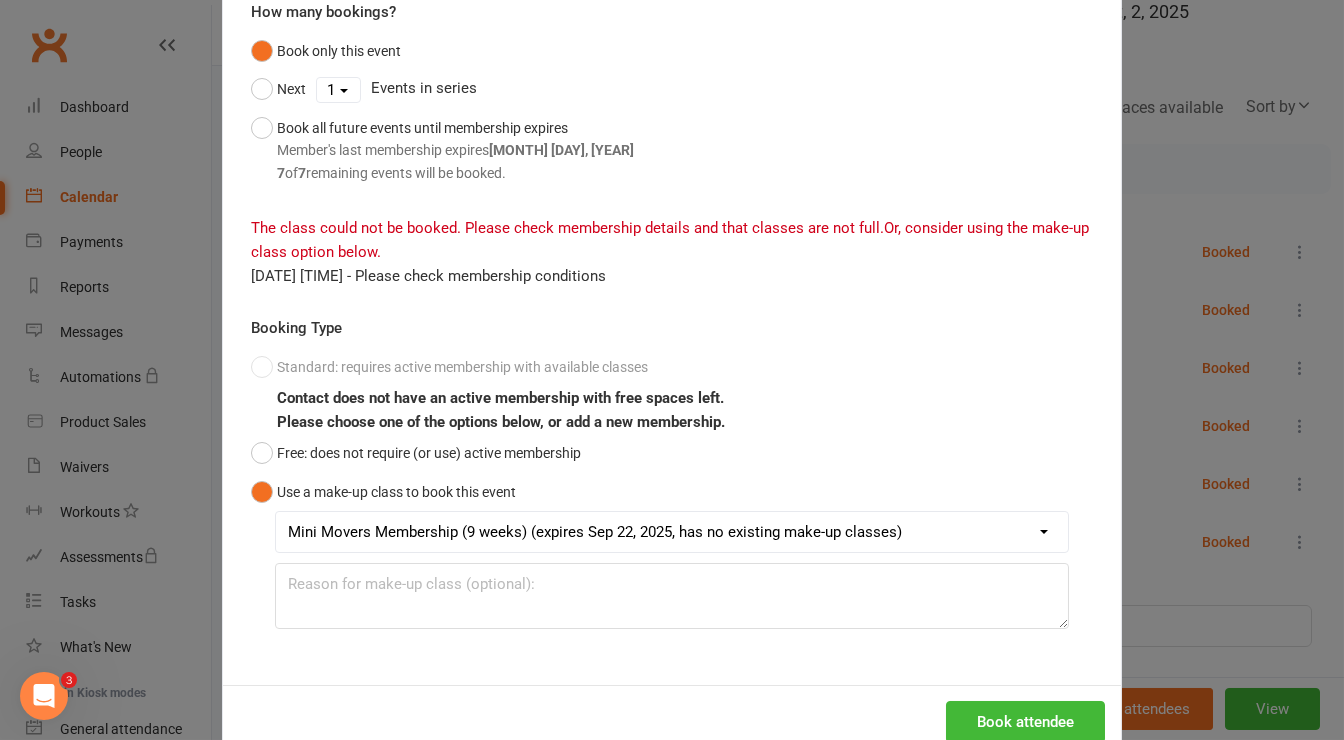 click on "Mini Movers Class kiosk mode  Roll call  8:30 AM - 9:15 AM, Saturday, August, 2, 2025 8:30am Member: [FIRST] [LAST] How many bookings? Book only this event Next 1 2 3 4 5 6 7 Events in series Book all future events until membership expires Member's last membership expires  [MONTH] [DAY], [YEAR] [NUMBER]  of  [NUMBER]  remaining events will be booked. The class could not be booked. Please check membership details and that classes are not full.  Or, consider using the make-up class option below. [MONTH] [DAY], [YEAR] 8:30am - Please check membership conditions Booking Type Standard: requires active membership with available classes Contact does not have an active membership with free spaces left. Please choose one of the options below, or add a new membership. Free: does not require (or use) active membership Use a make-up class to book this event Mini Movers Membership ([NUMBER] weeks) (expires [MONTH] [DAY], [YEAR], has no existing make-up classes) Mini Movers Membership ([NUMBER] weeks) (expires [MONTH] [DAY], [YEAR], has no existing make-up classes)" at bounding box center [672, 300] 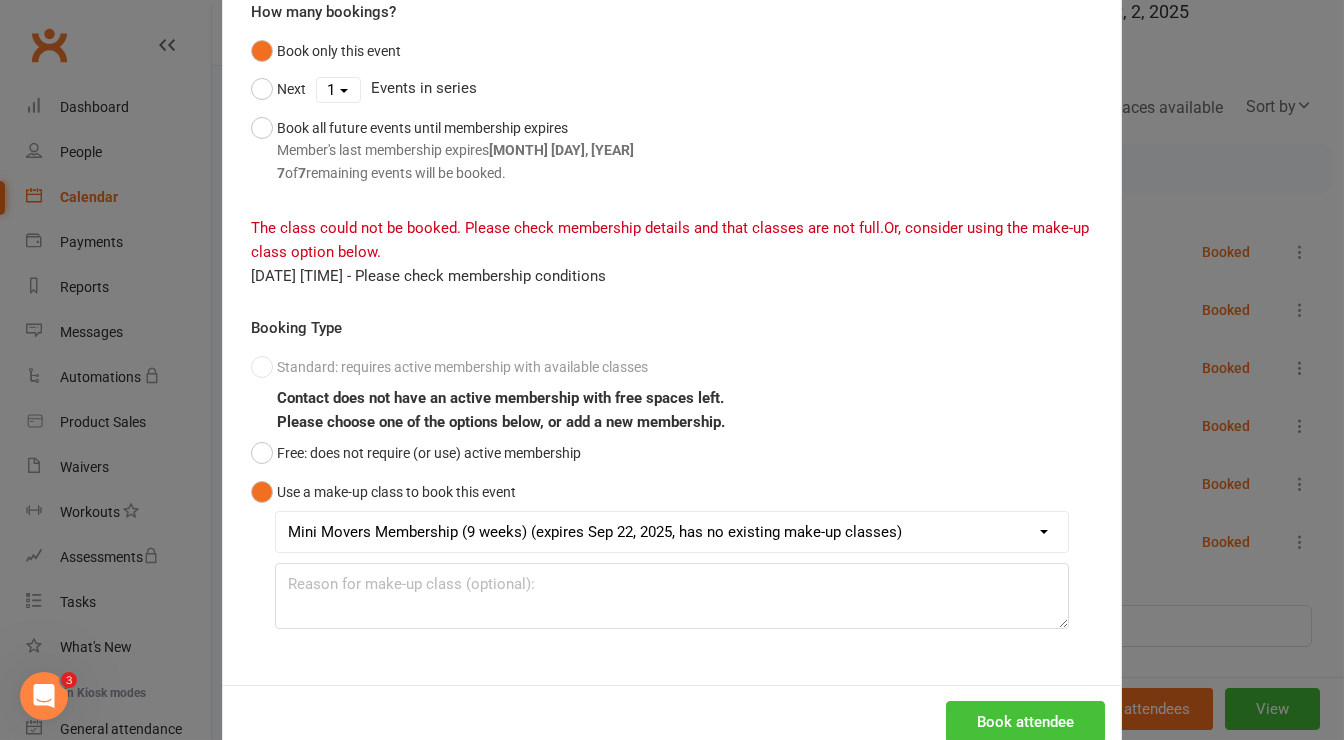 click on "Book attendee" at bounding box center (1025, 722) 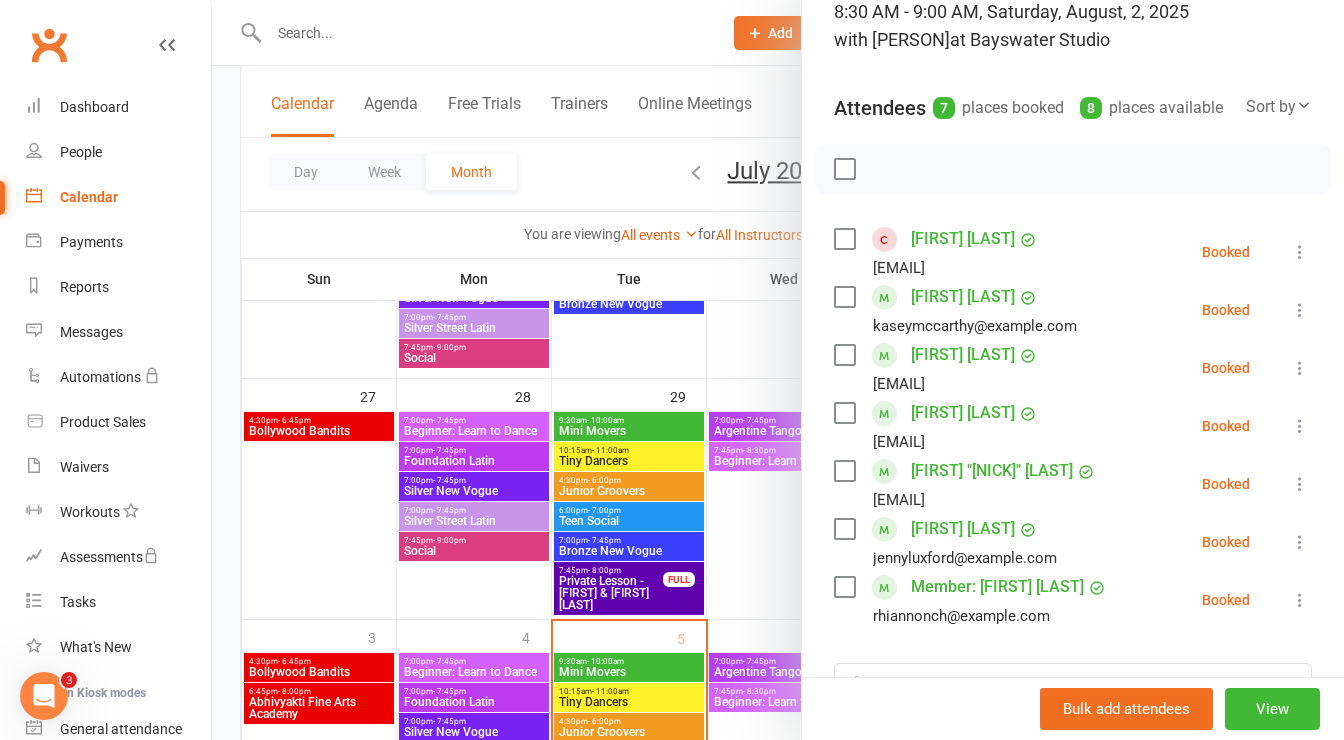 scroll, scrollTop: 169, scrollLeft: 0, axis: vertical 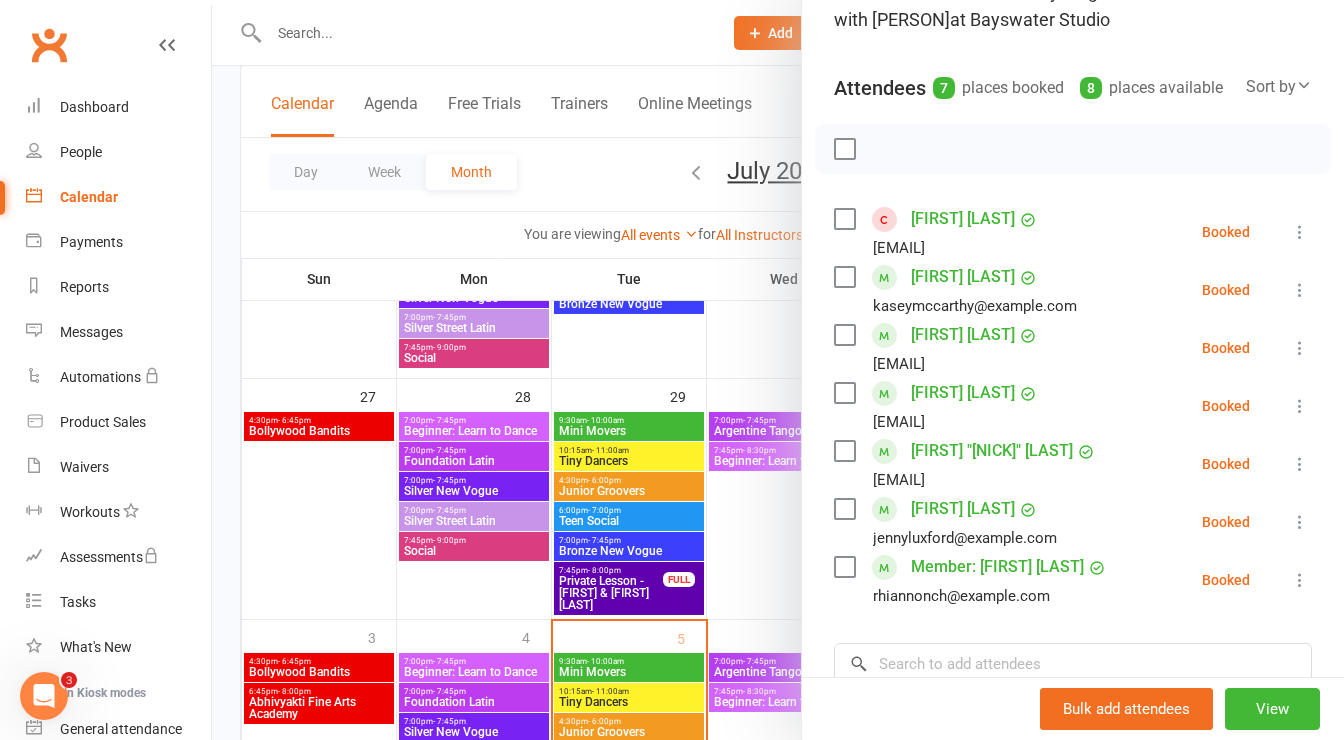 click at bounding box center (844, 149) 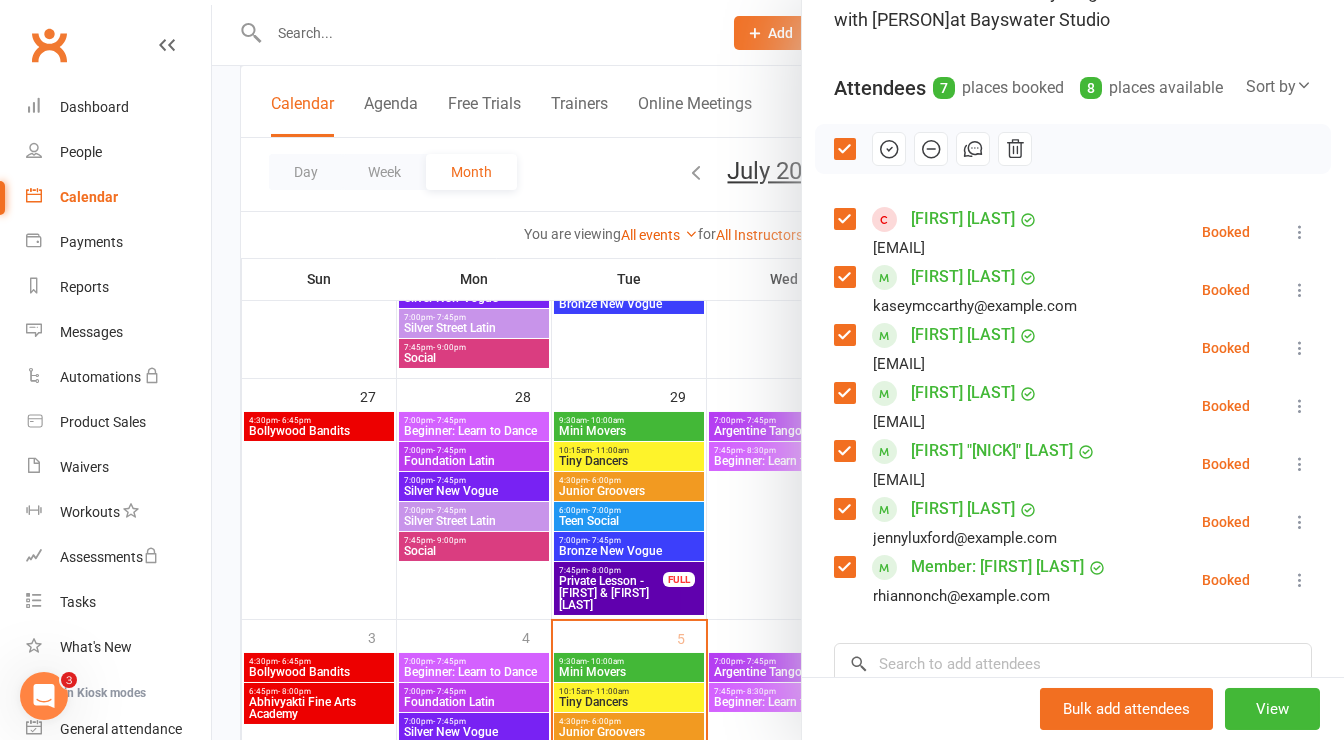 click at bounding box center (844, 451) 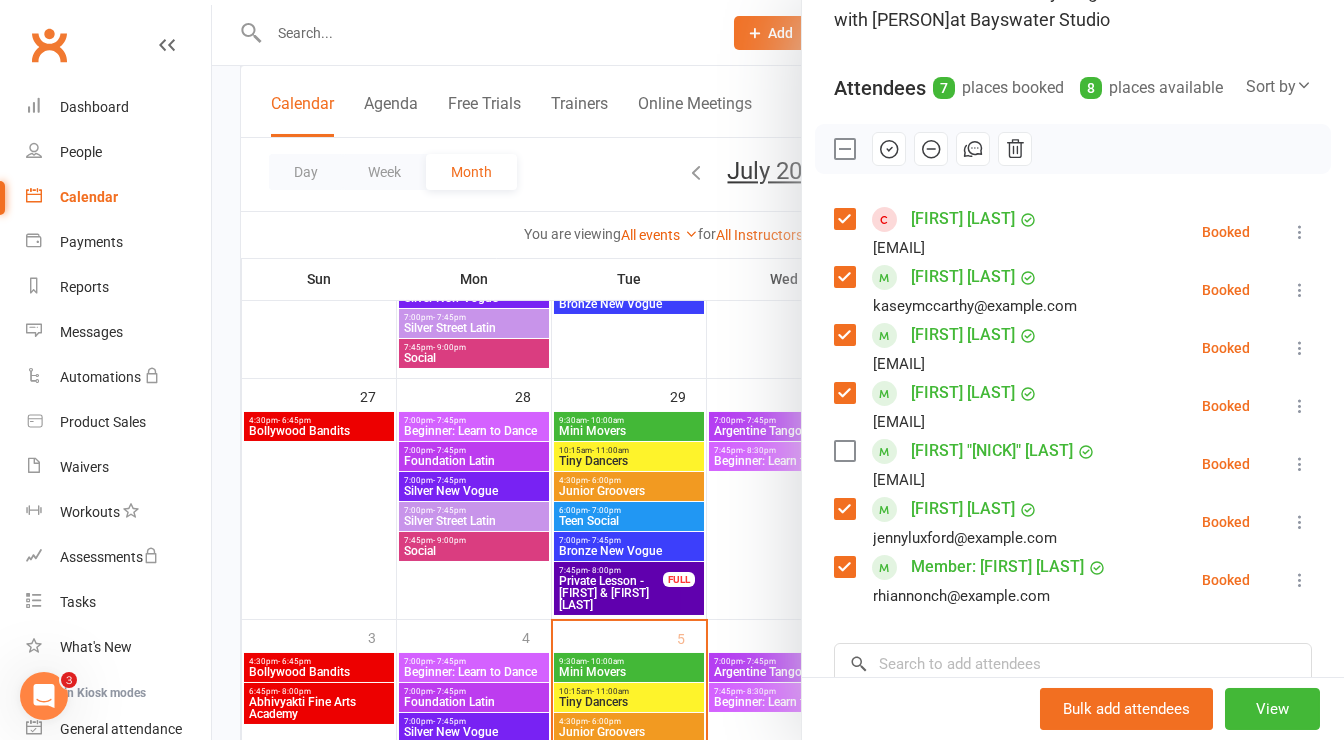 click 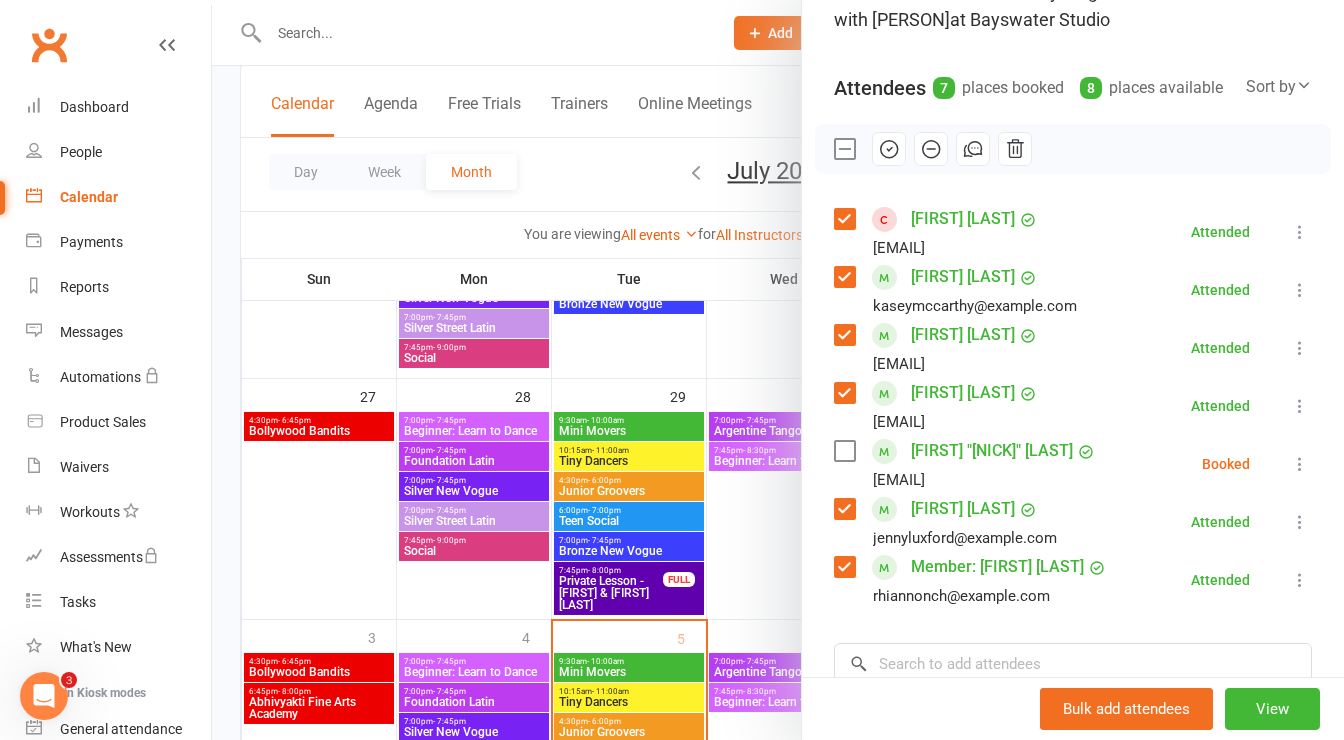 click at bounding box center (1300, 464) 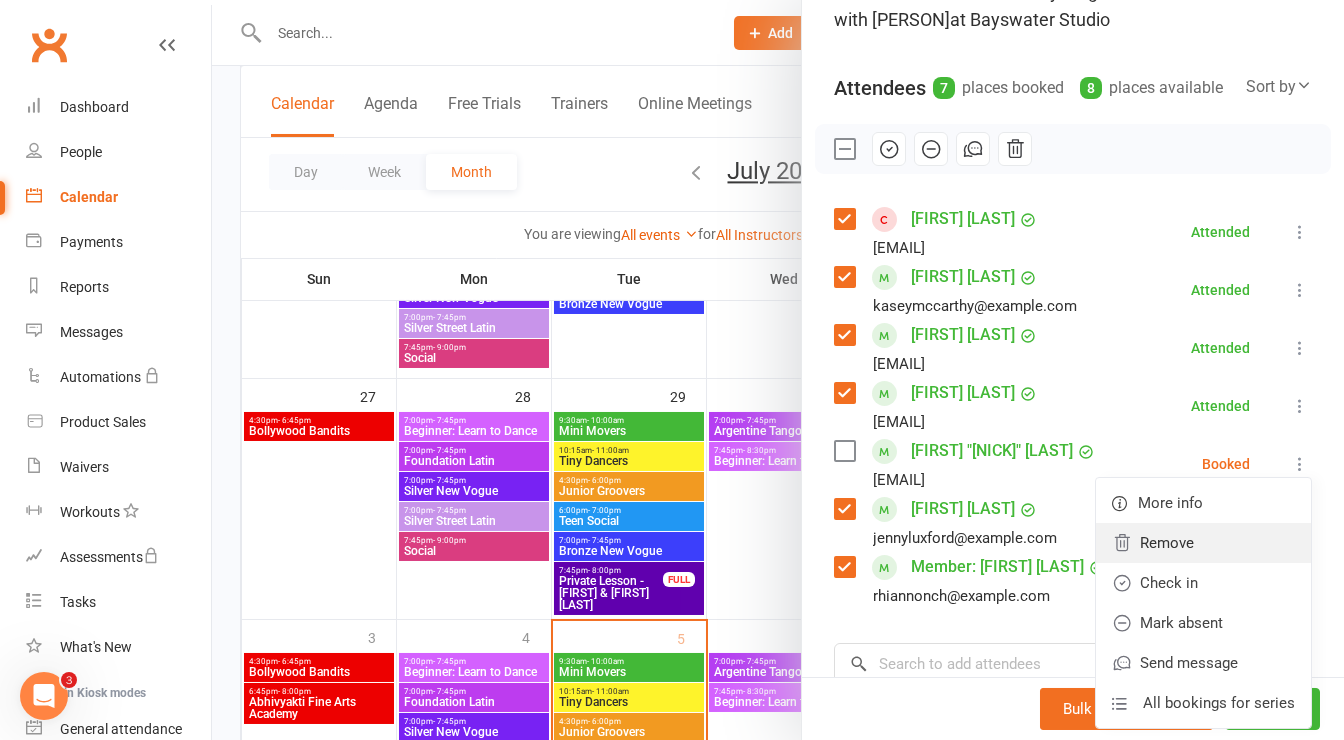 click on "Remove" at bounding box center [1203, 543] 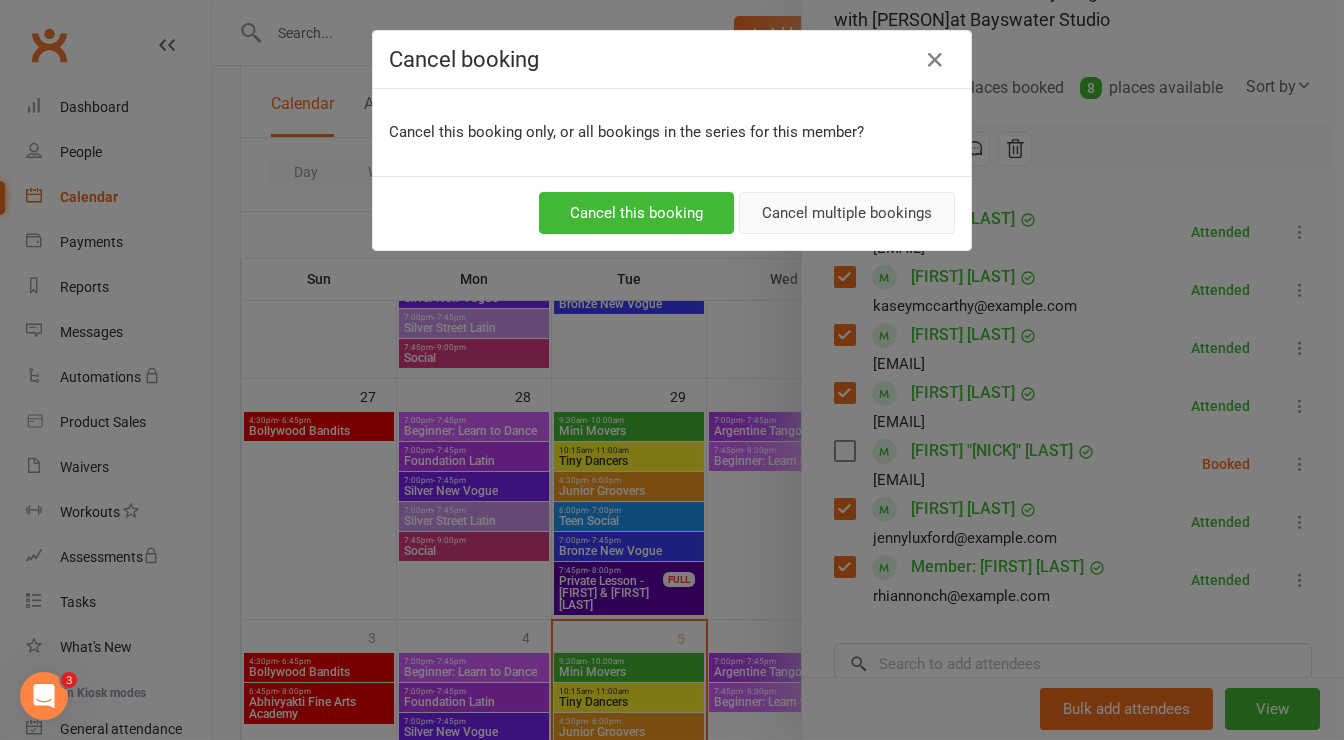 click on "Cancel multiple bookings" at bounding box center [847, 213] 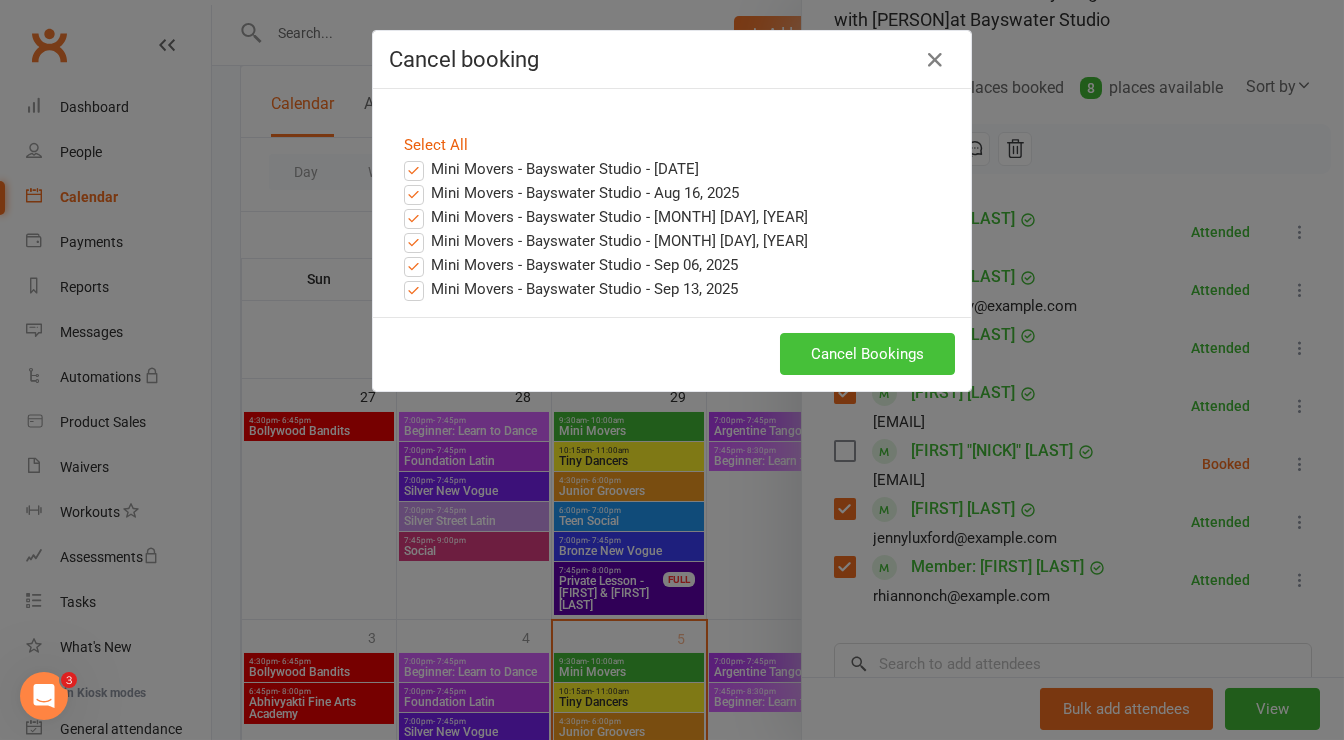 click on "Cancel Bookings" at bounding box center [867, 354] 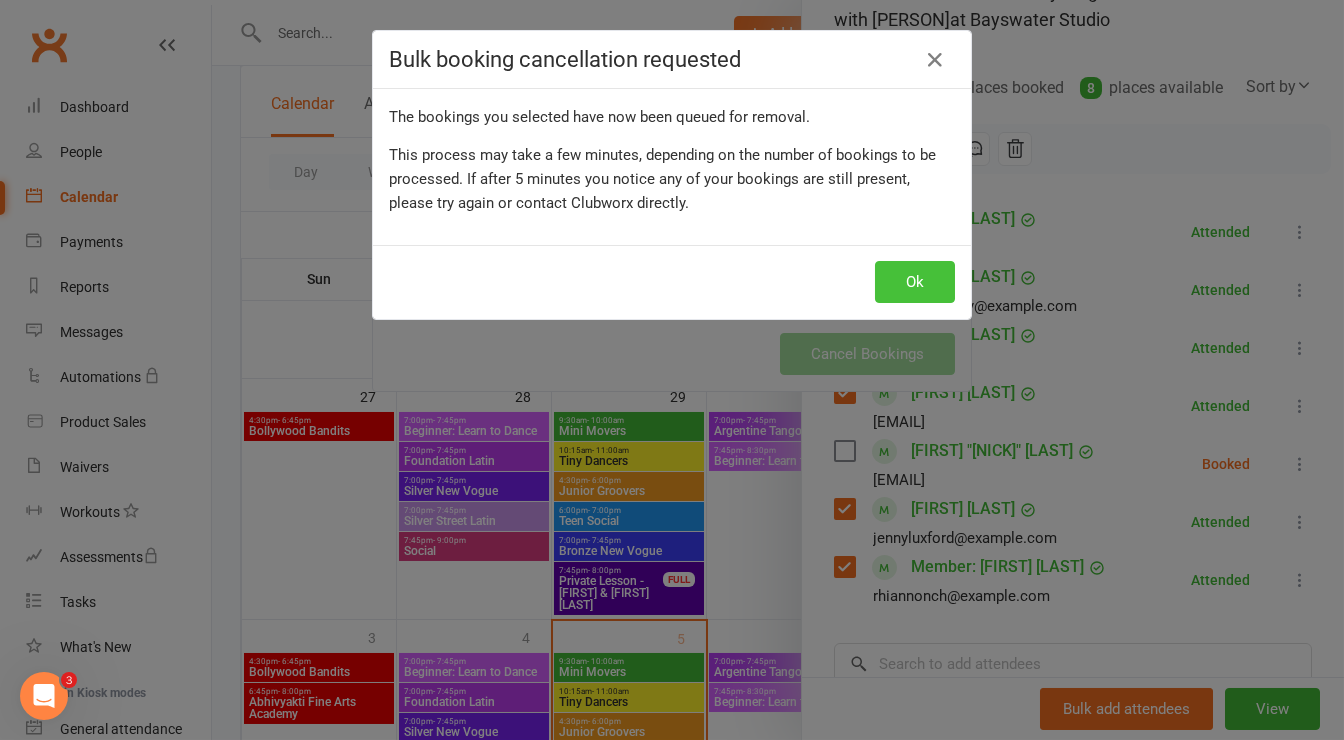 click on "Ok" at bounding box center [915, 282] 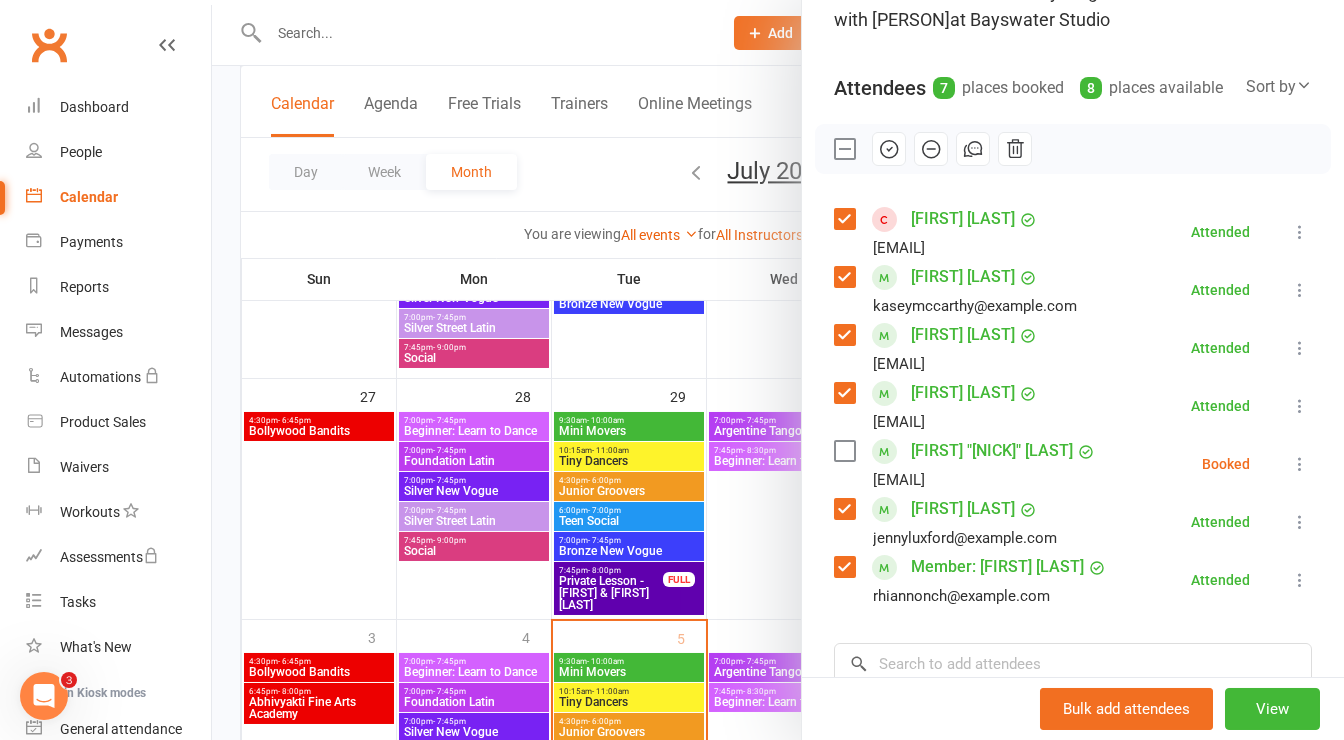 scroll, scrollTop: 0, scrollLeft: 0, axis: both 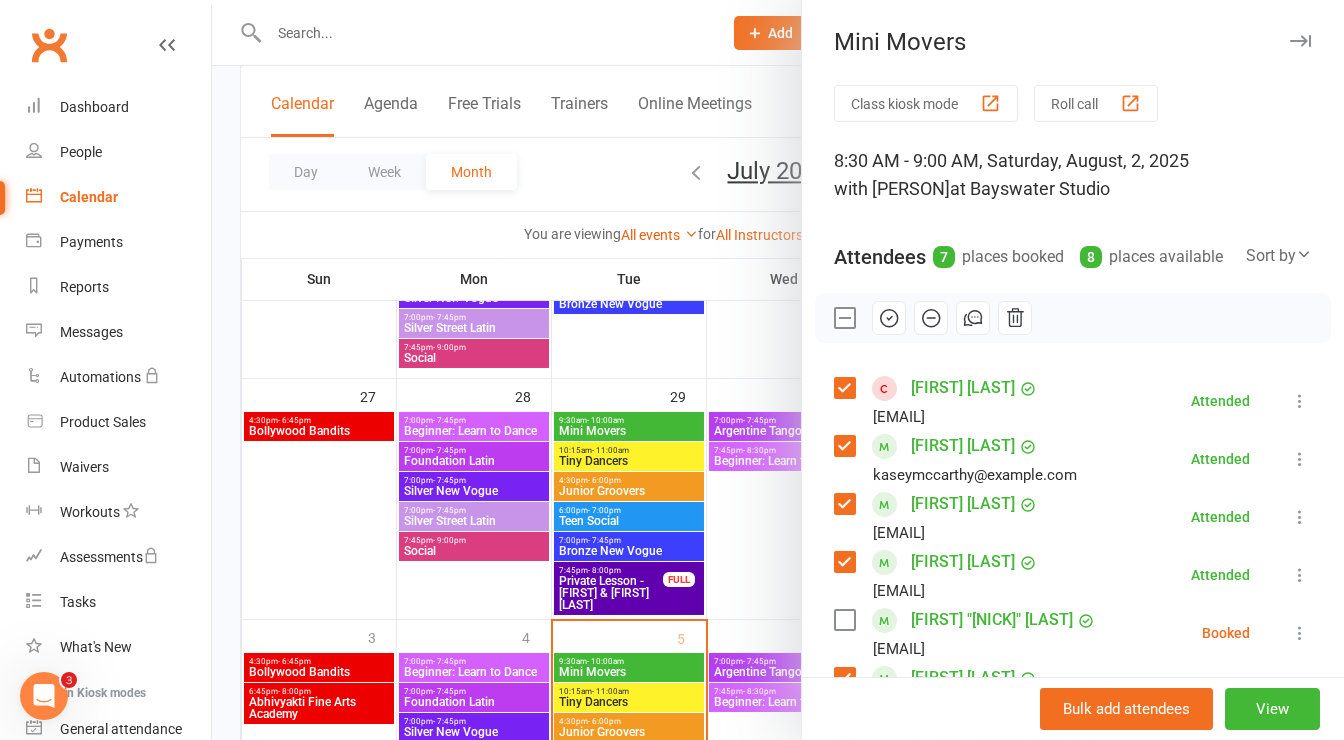 click at bounding box center [1300, 41] 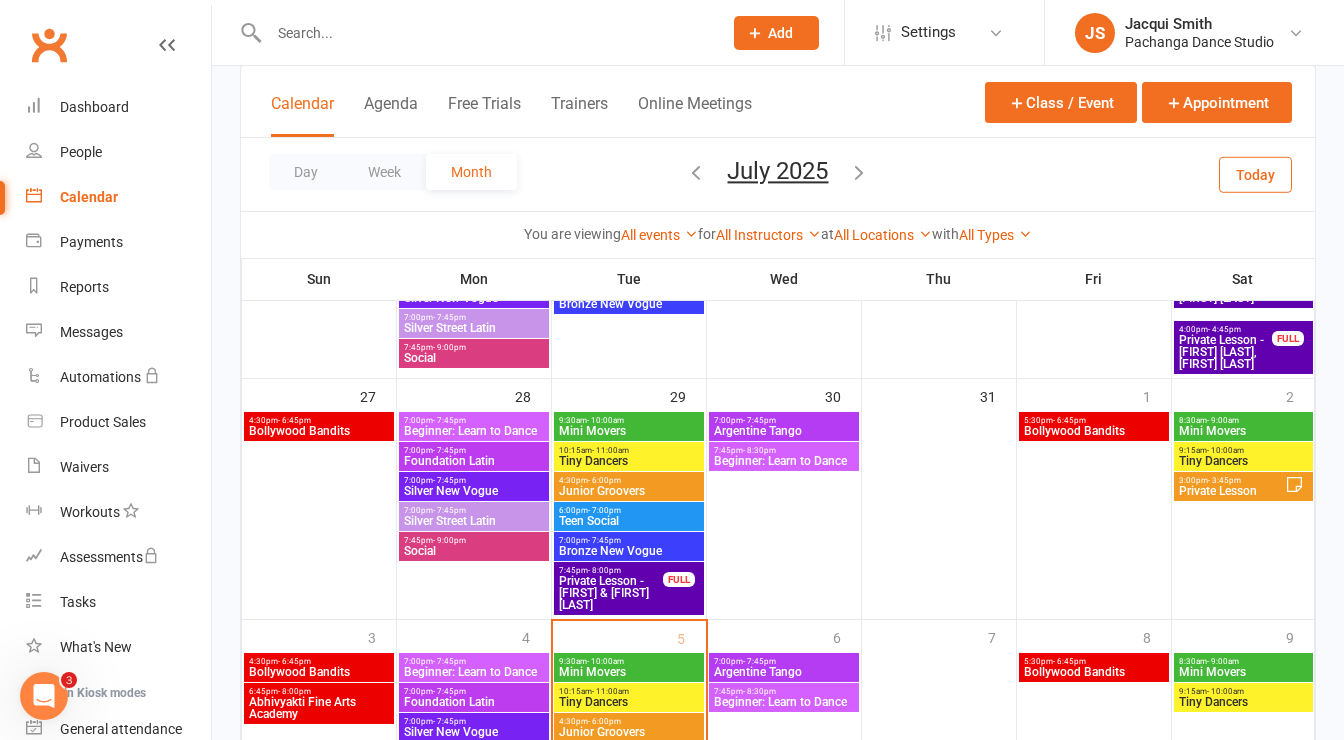 click on "Tiny Dancers" at bounding box center (1244, 461) 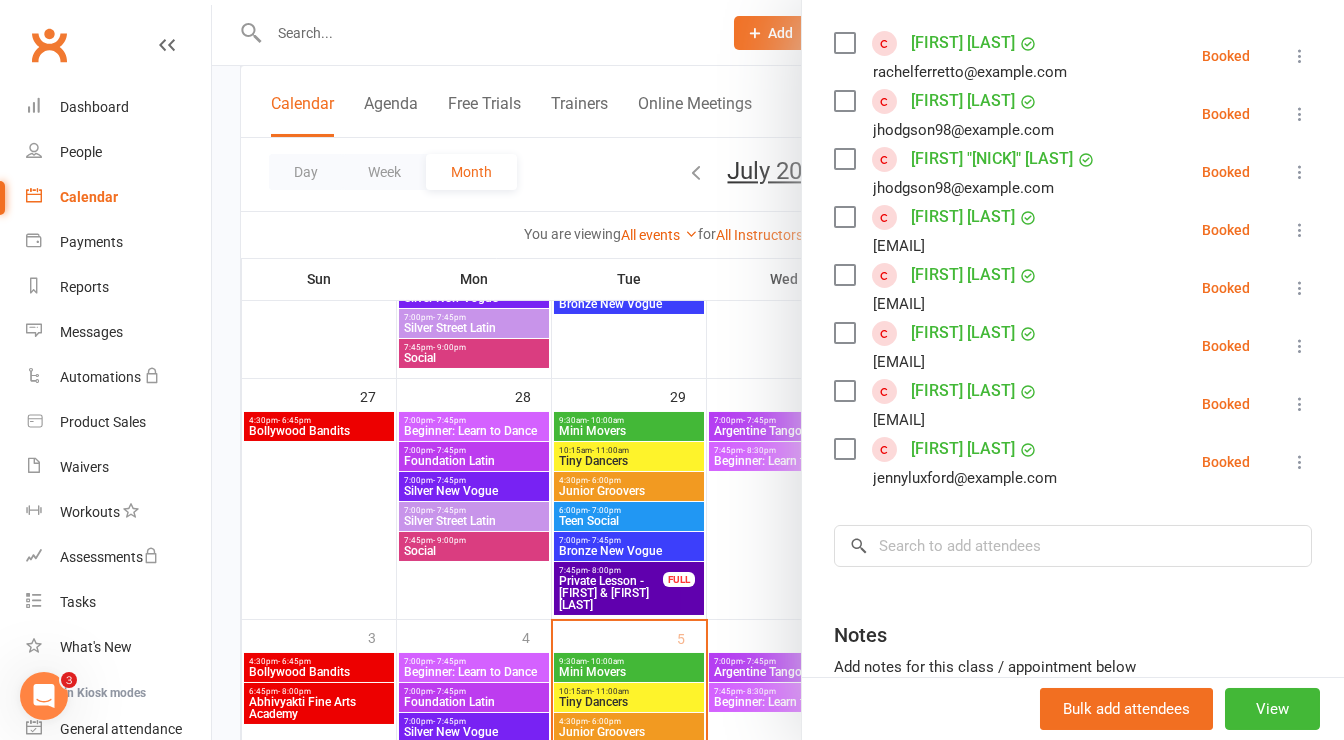 scroll, scrollTop: 352, scrollLeft: 0, axis: vertical 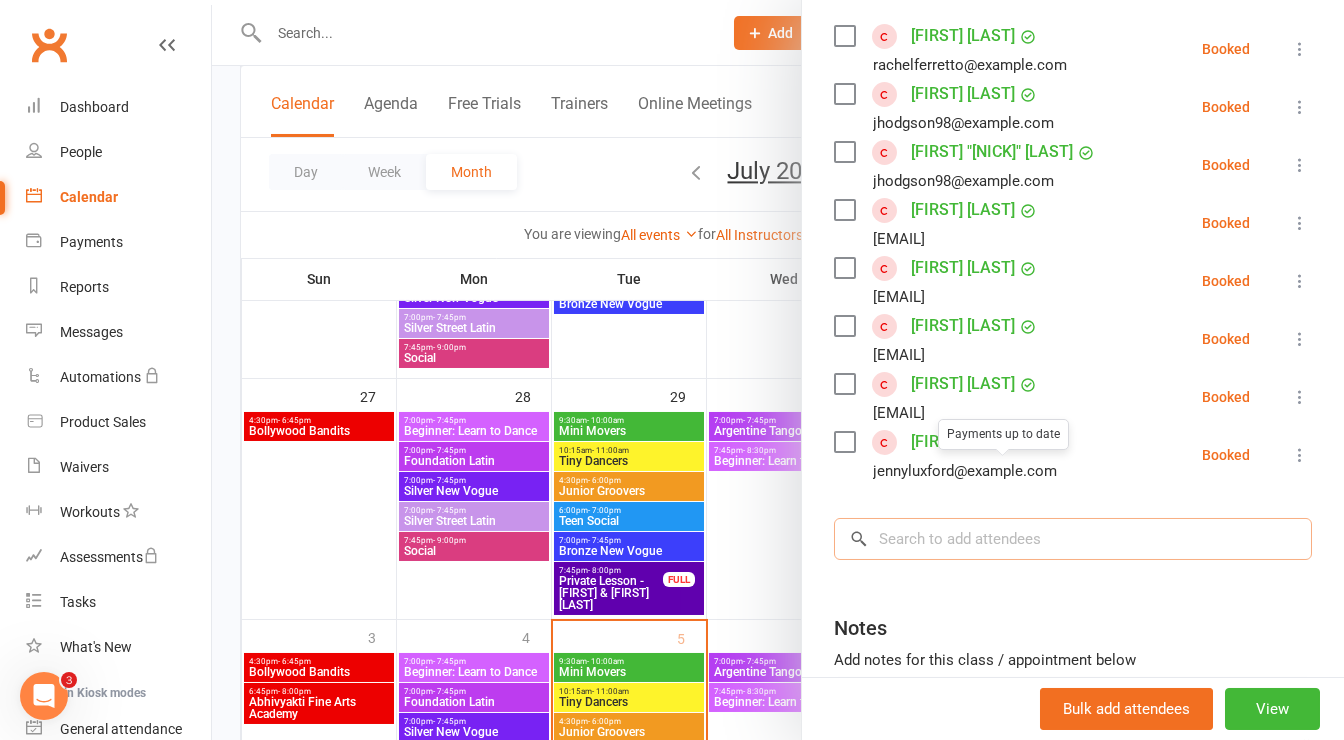click at bounding box center [1073, 539] 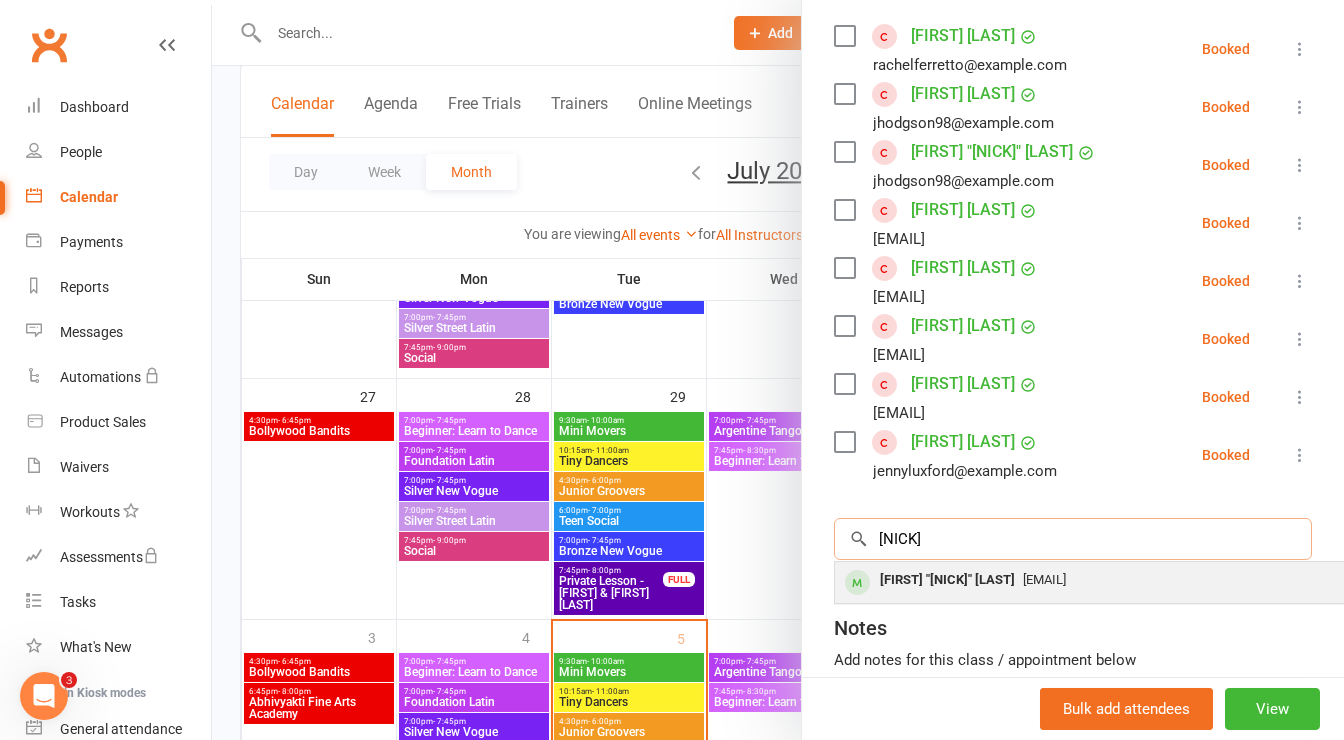 type on "[NICK]" 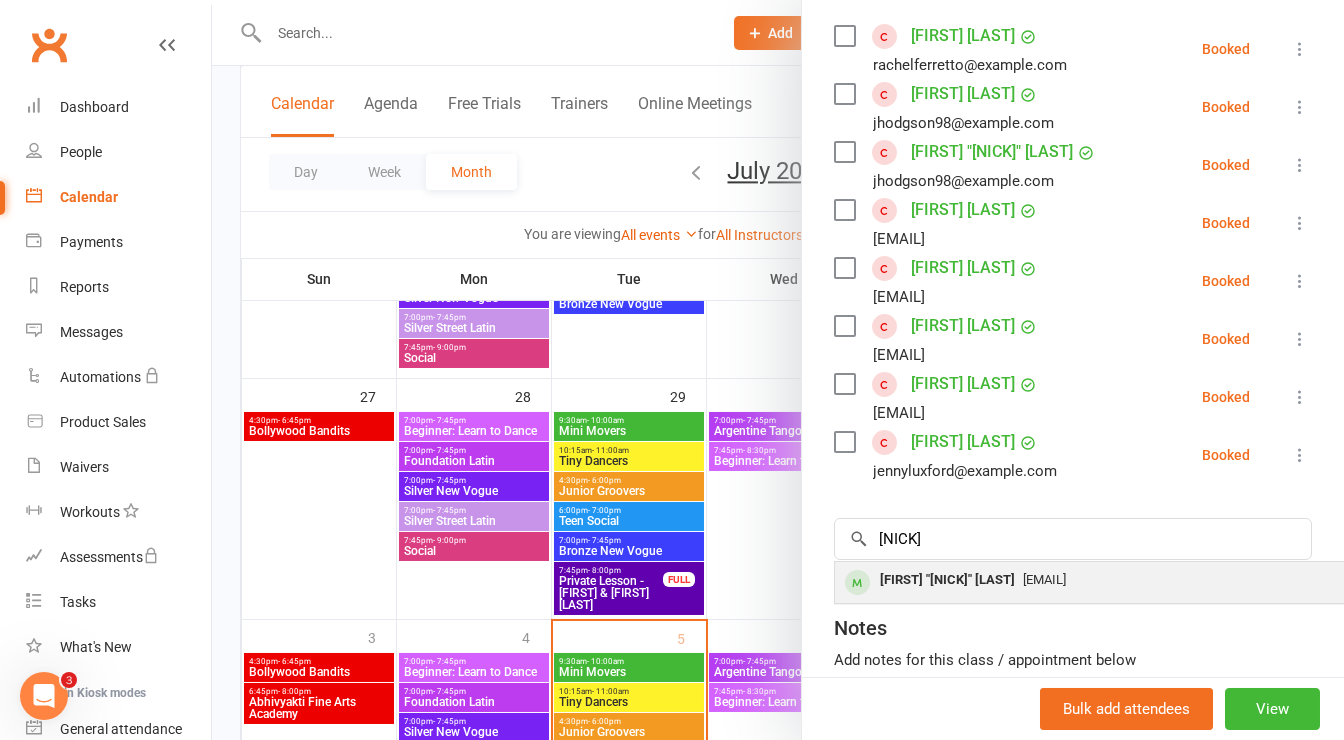 click on "[FIRST] "[NICK]" [LAST]" at bounding box center [947, 580] 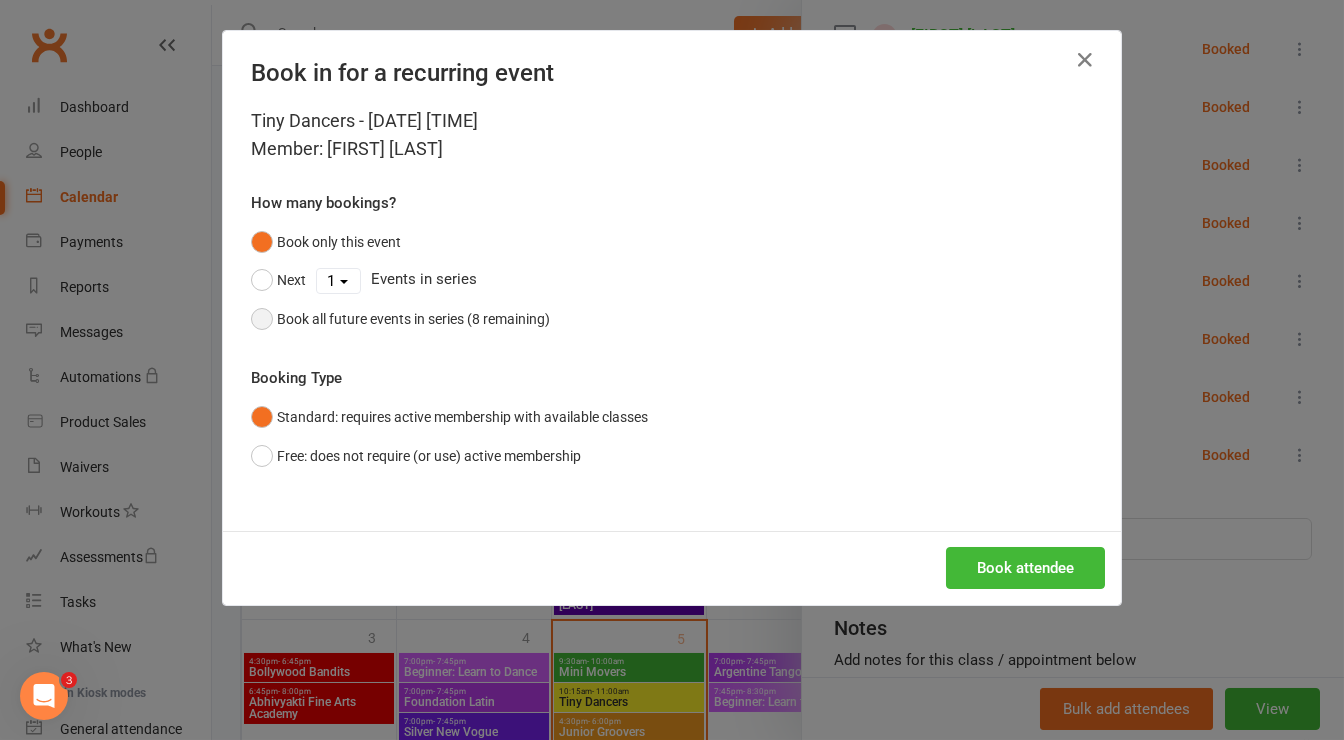 click on "Book all future events in series (8 remaining)" at bounding box center [413, 319] 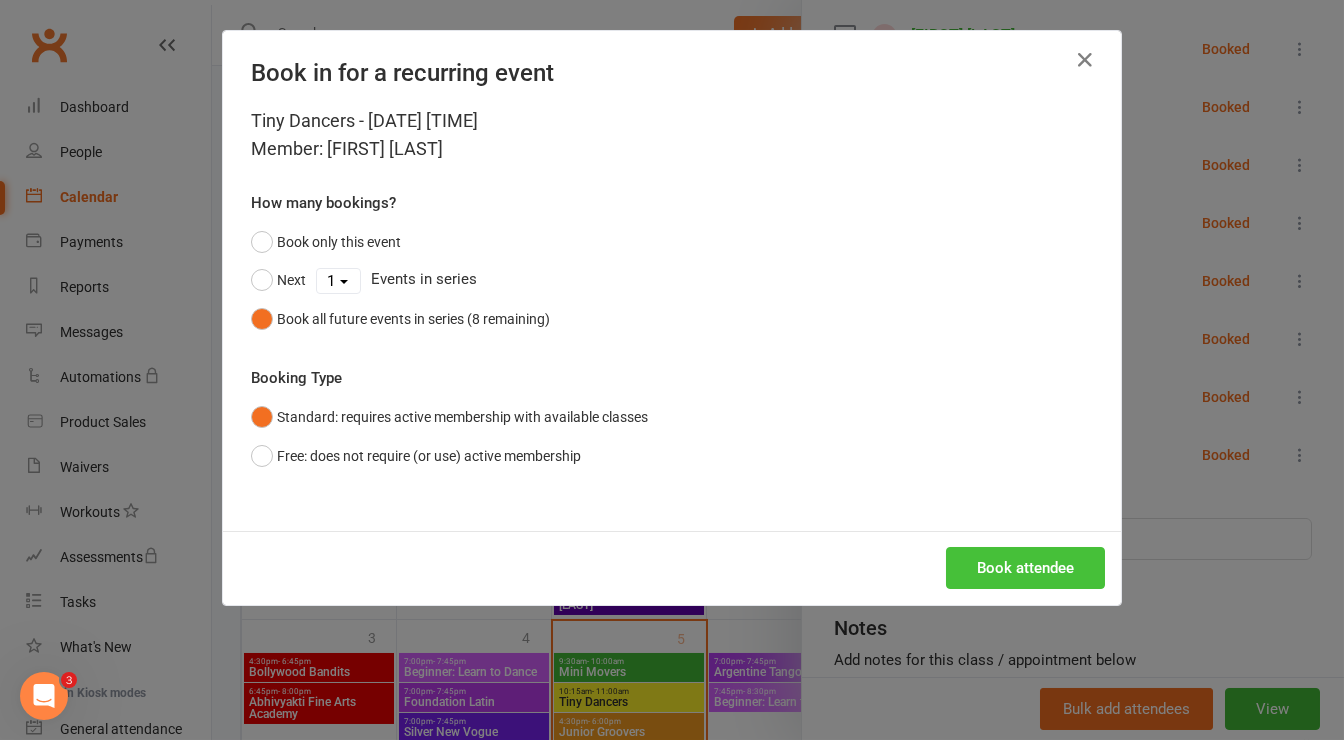 click on "Book attendee" at bounding box center [1025, 568] 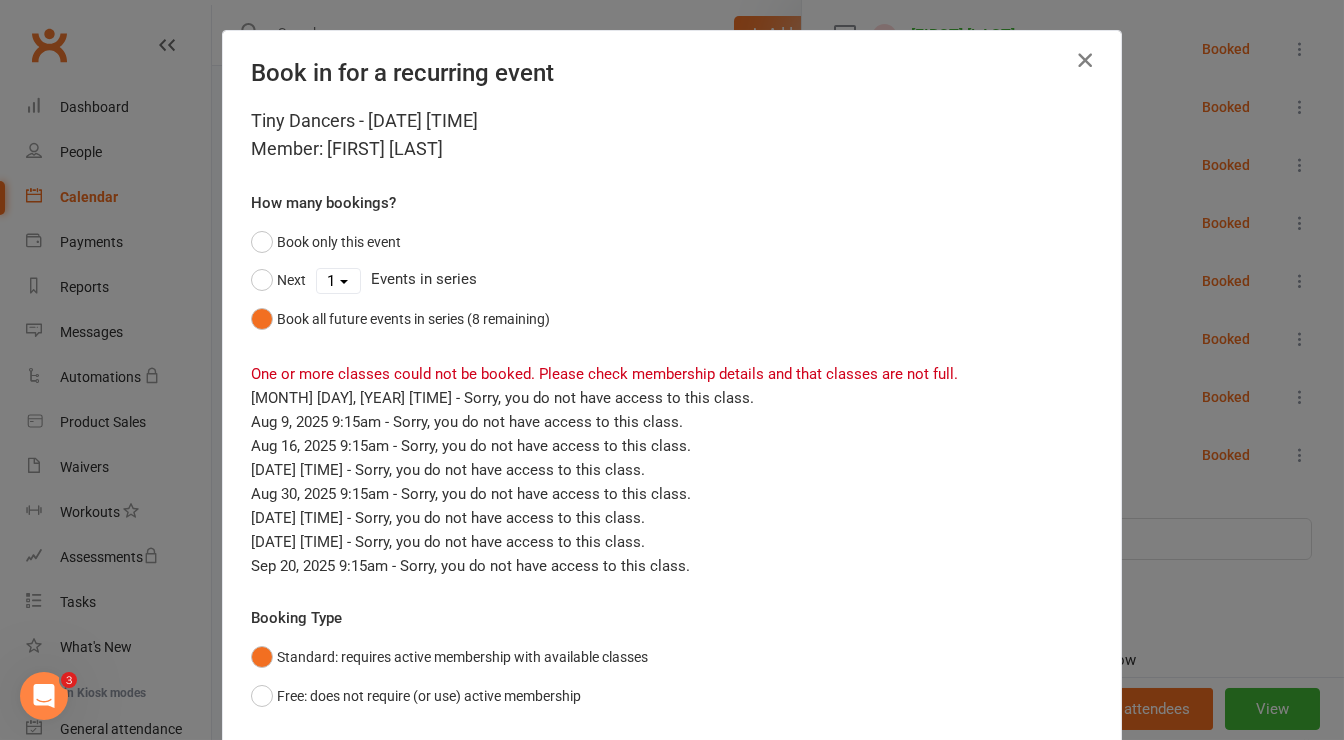 click at bounding box center [1085, 60] 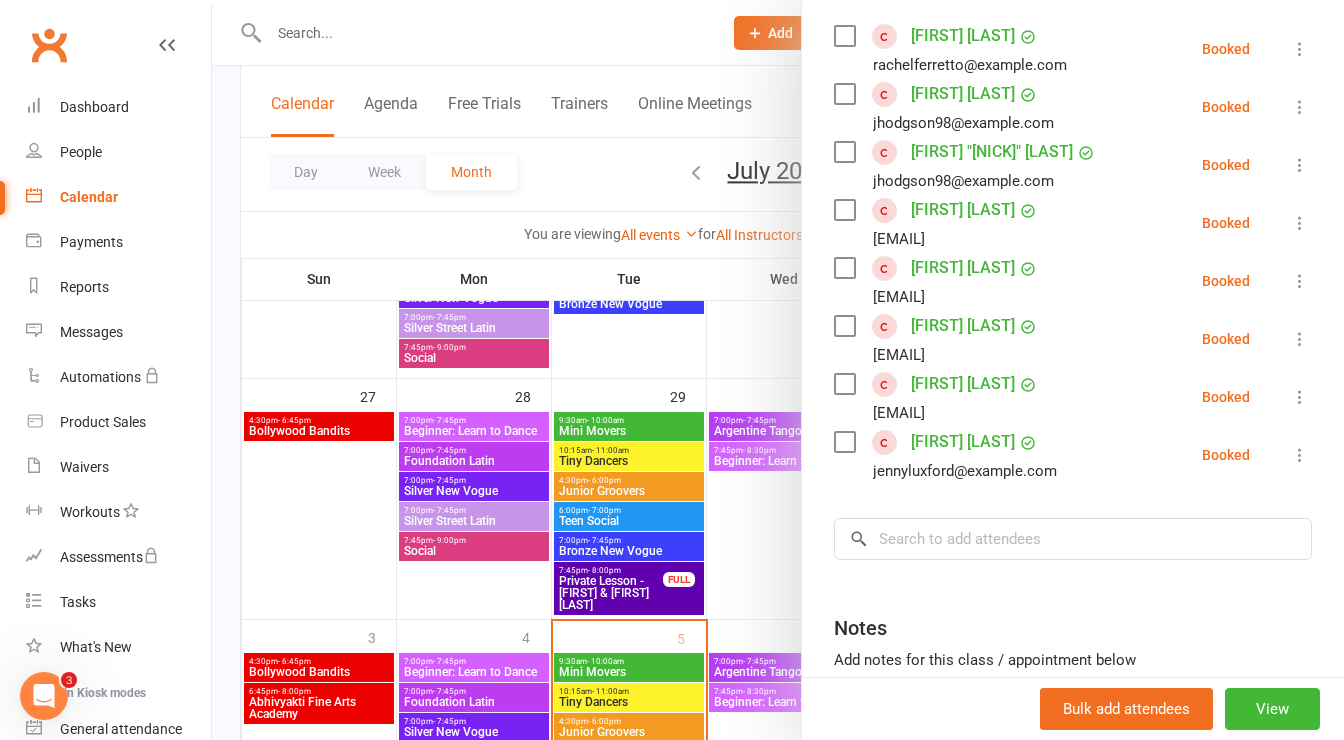 click at bounding box center [778, 370] 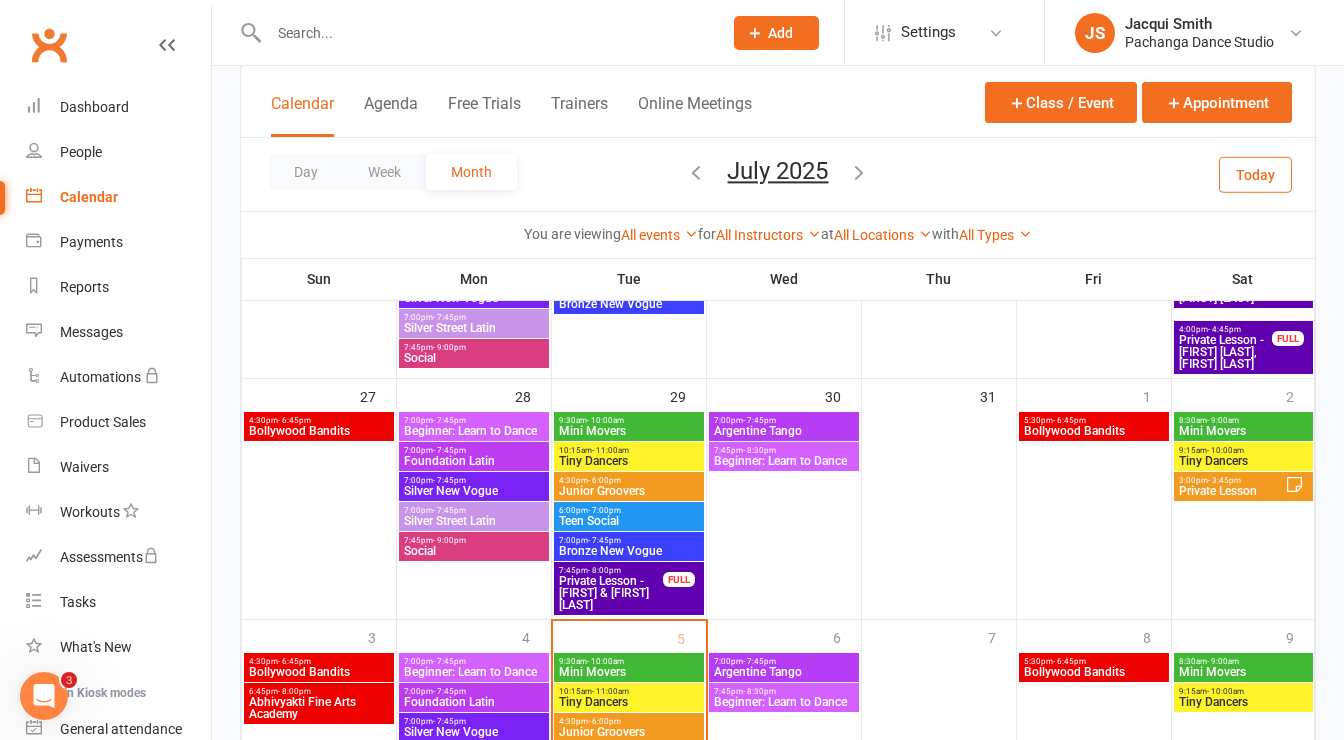 click at bounding box center [485, 33] 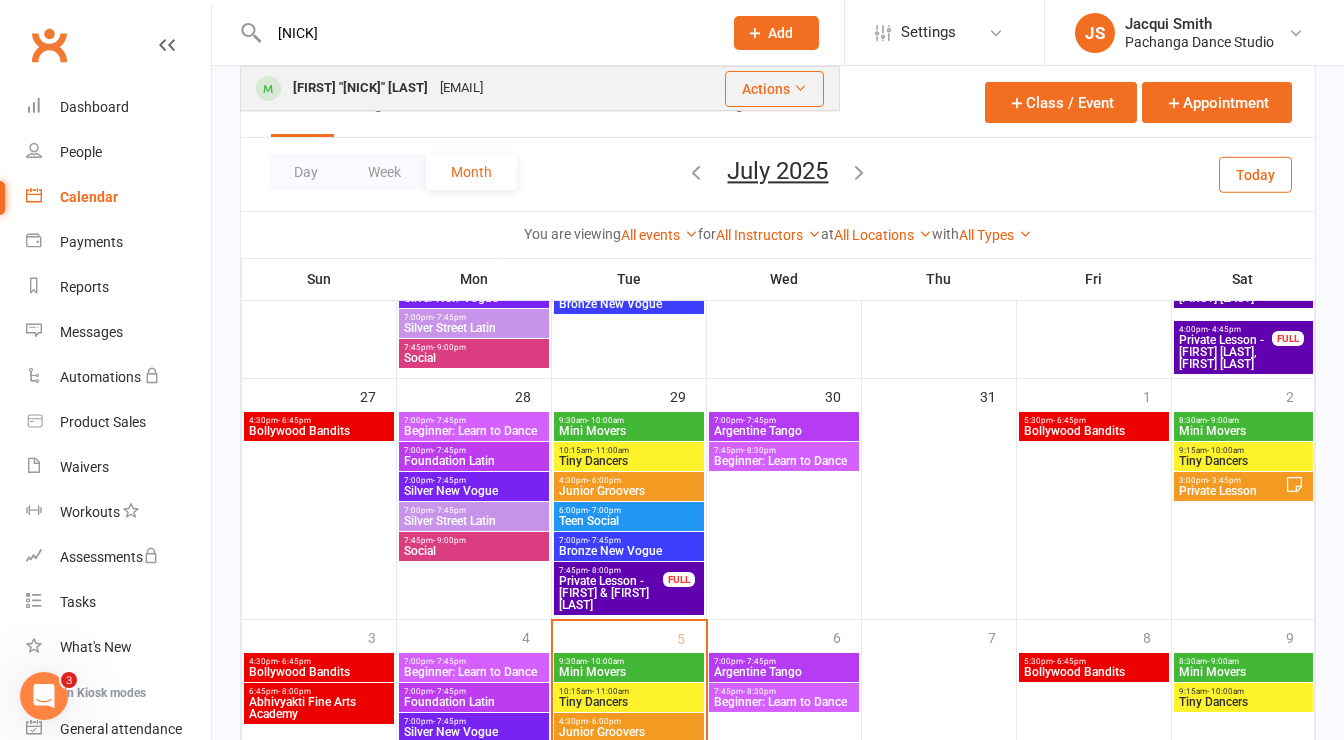 type on "[NICK]" 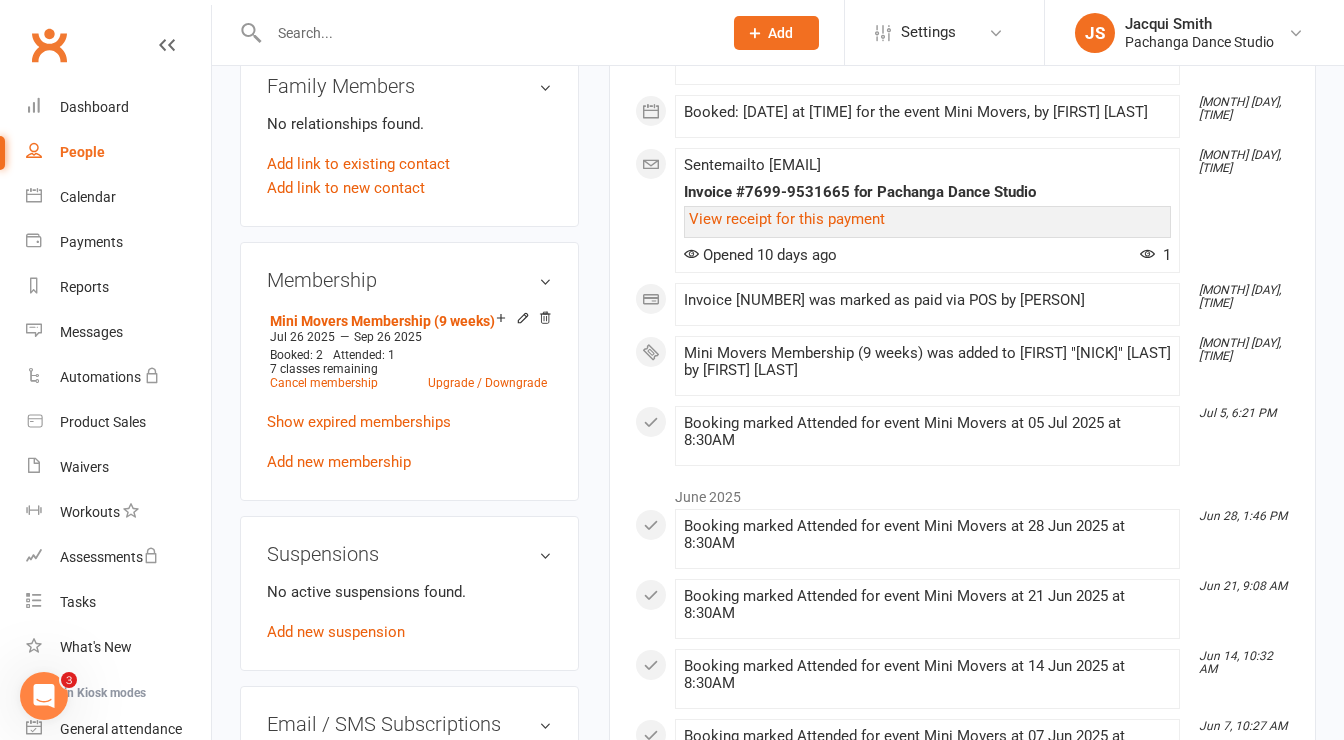 scroll, scrollTop: 847, scrollLeft: 0, axis: vertical 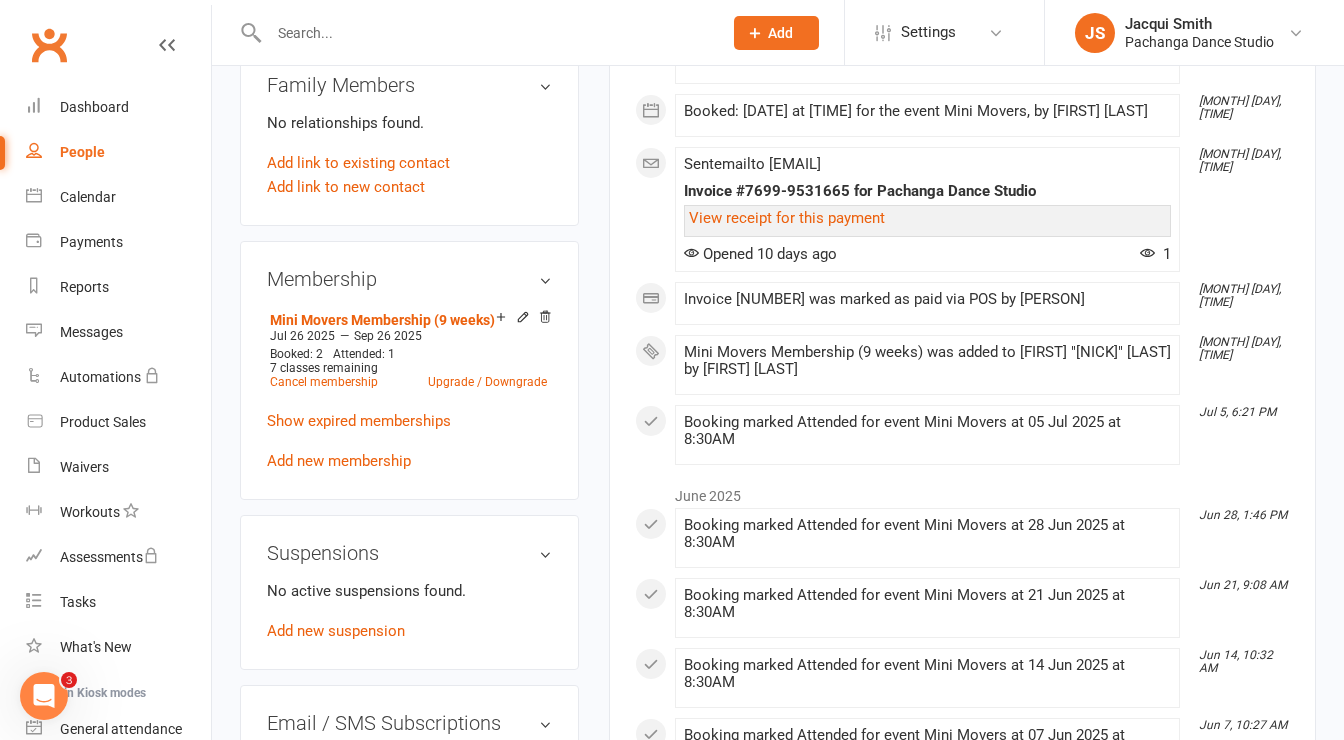 click on "Add new membership" at bounding box center [339, 461] 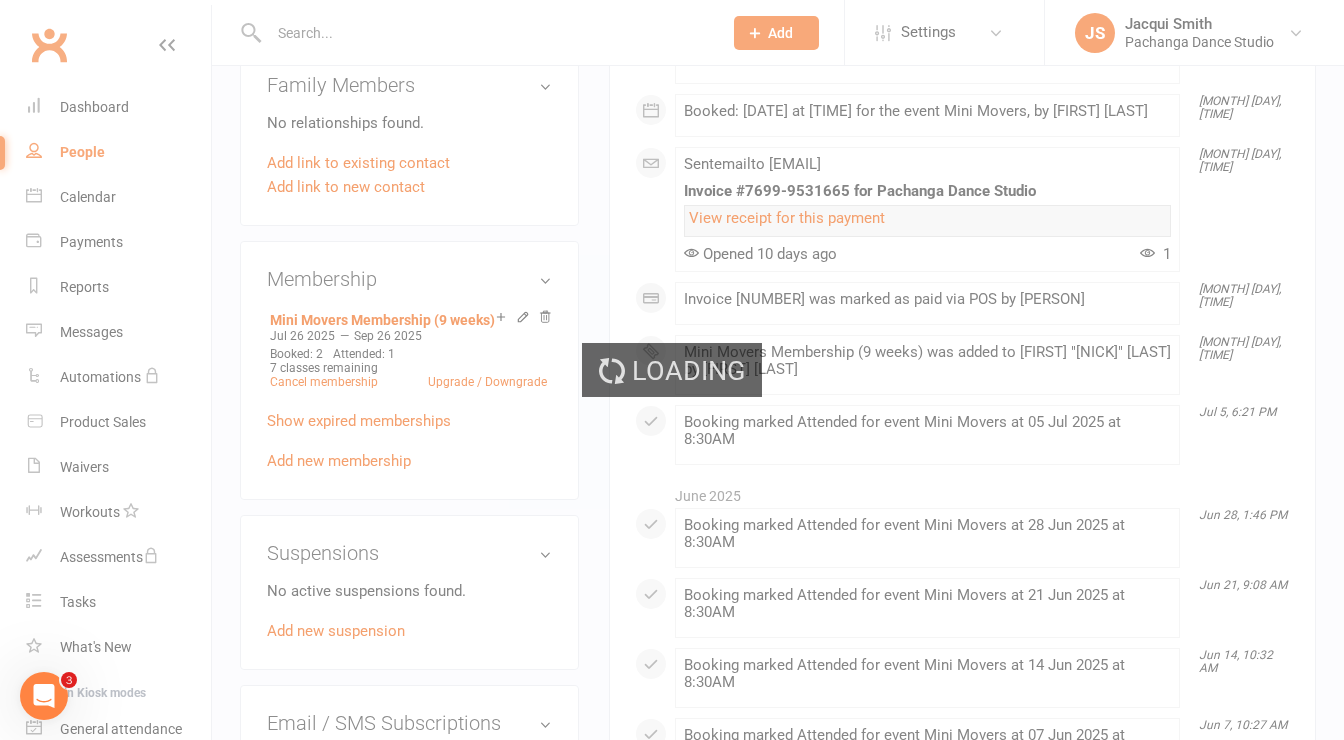 scroll, scrollTop: 0, scrollLeft: 0, axis: both 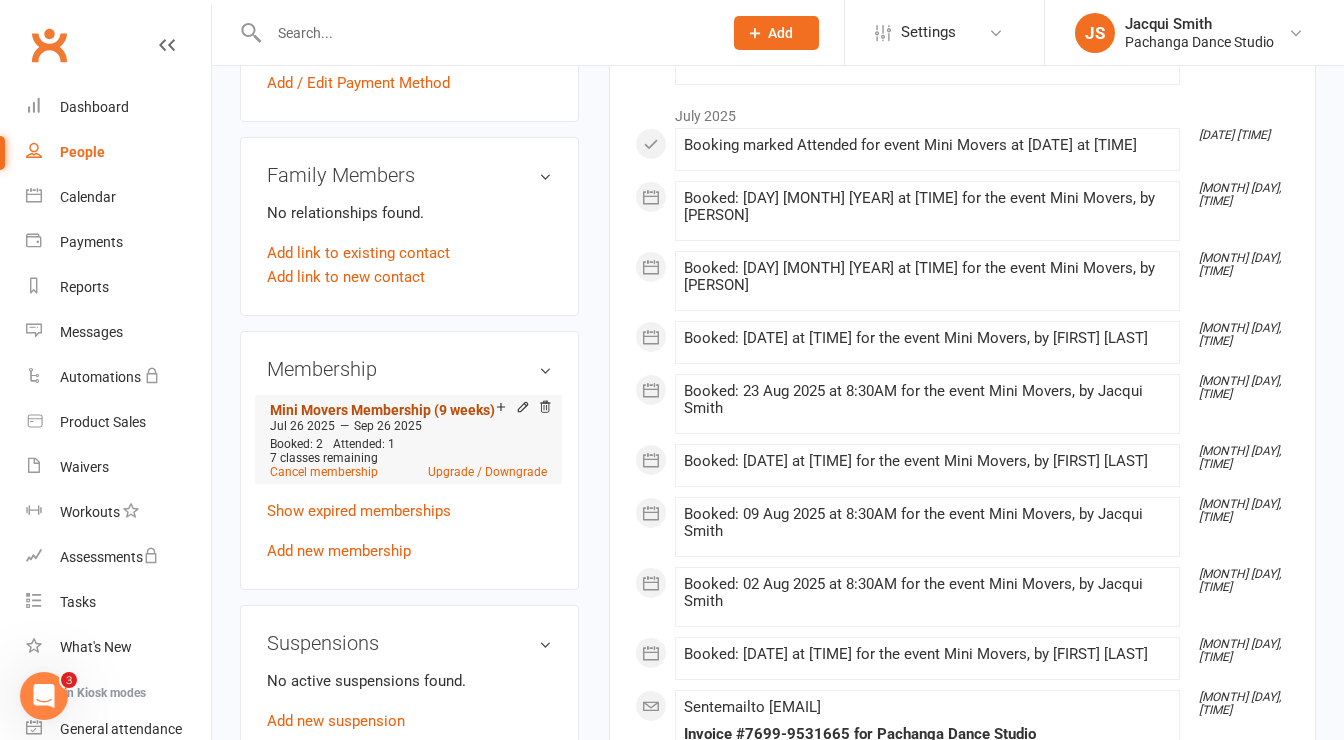 click on "Mini Movers Membership (9 weeks)" at bounding box center (382, 410) 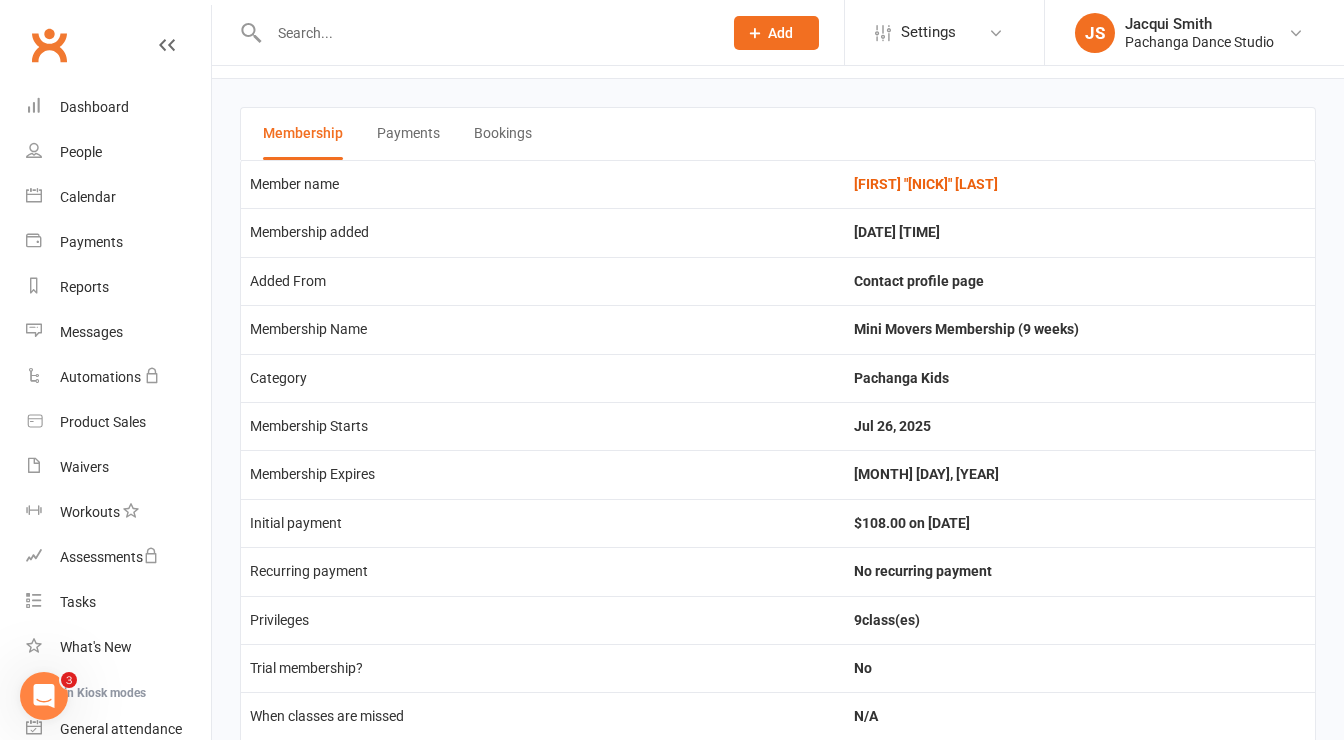 scroll, scrollTop: 0, scrollLeft: 0, axis: both 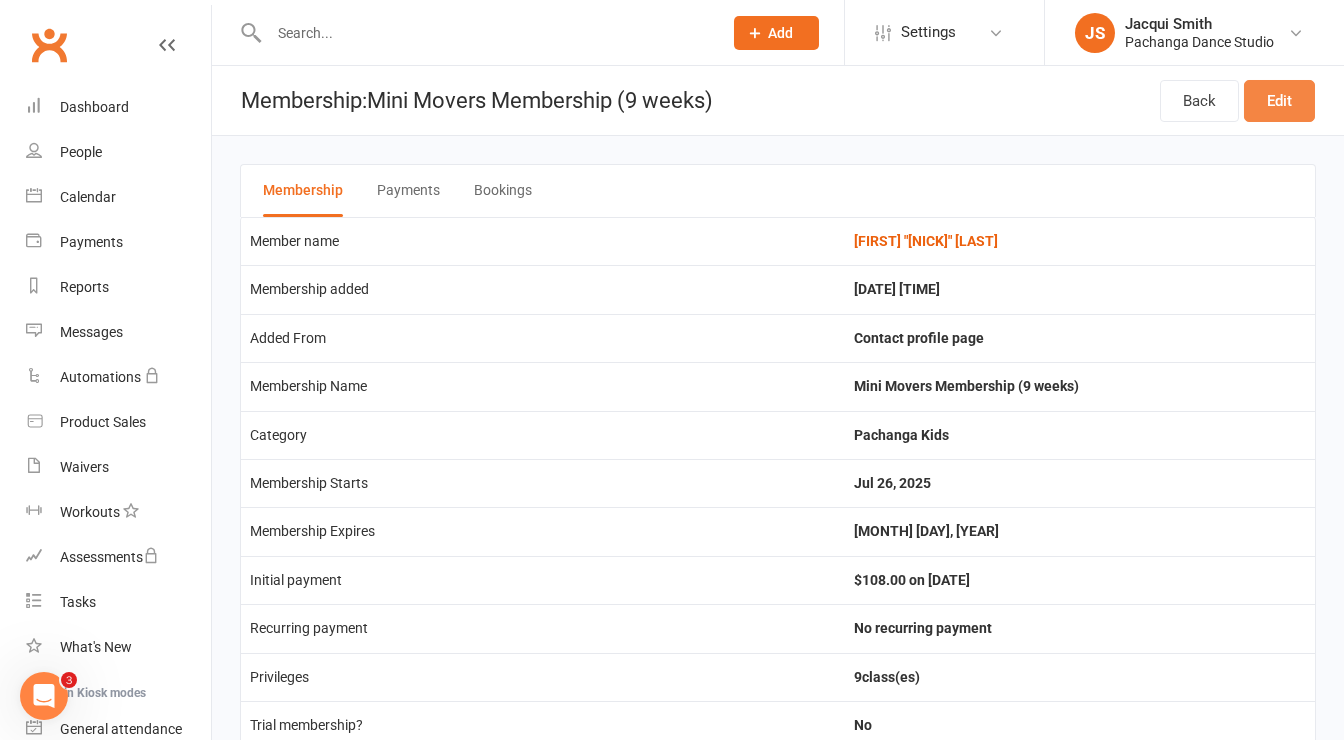 click on "Edit" at bounding box center [1279, 101] 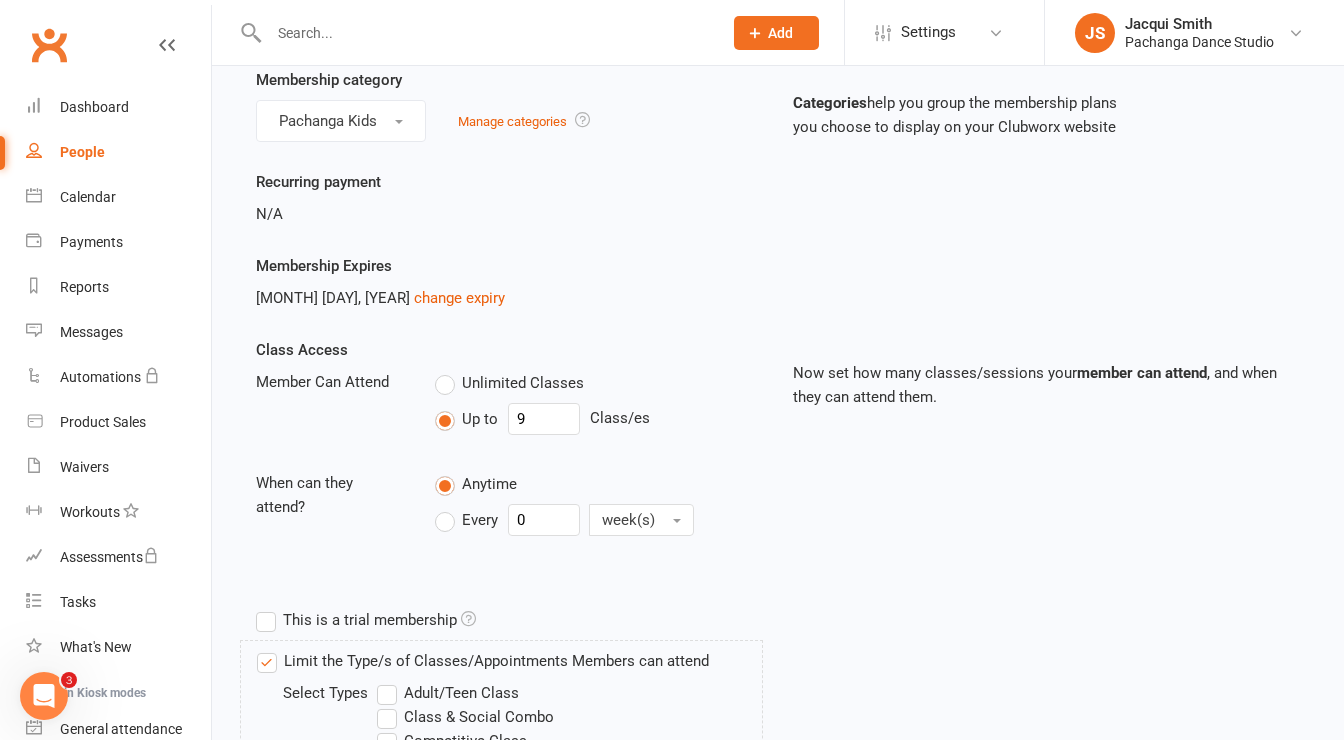 scroll, scrollTop: 193, scrollLeft: 0, axis: vertical 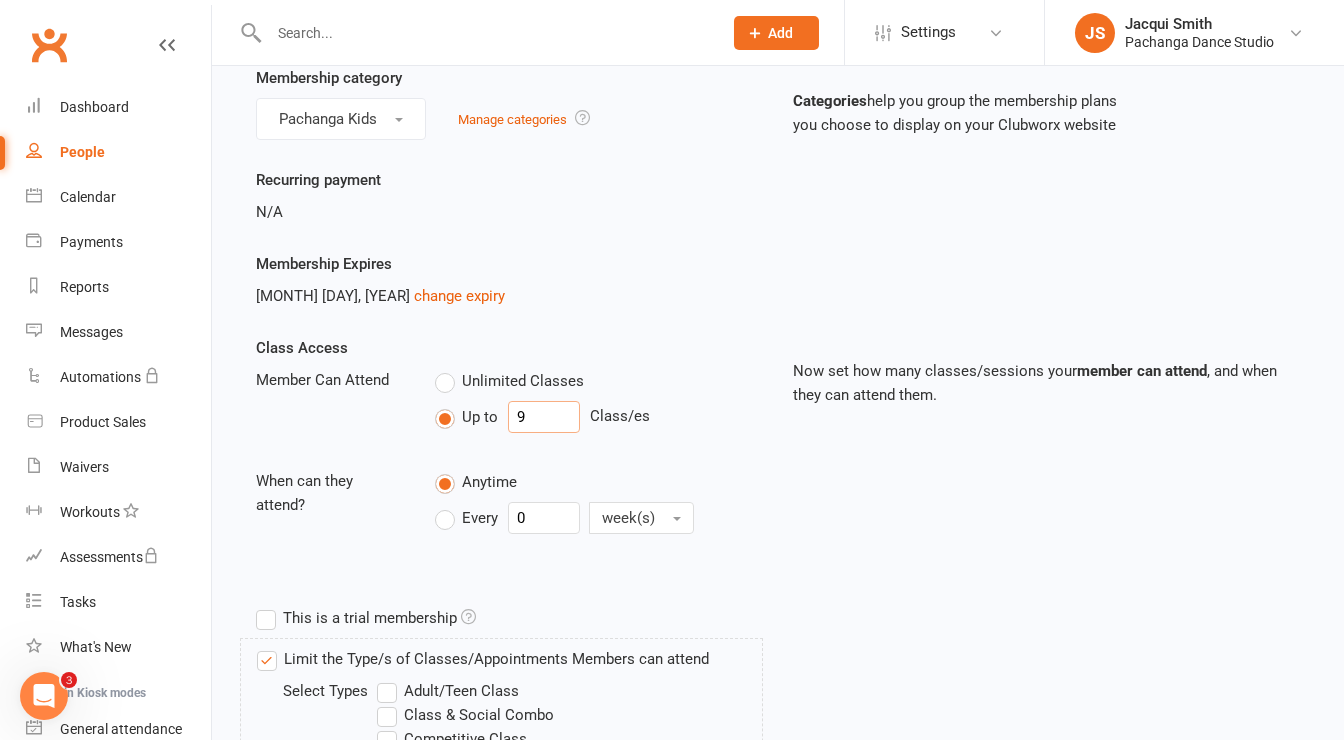 drag, startPoint x: 538, startPoint y: 416, endPoint x: 424, endPoint y: 421, distance: 114.1096 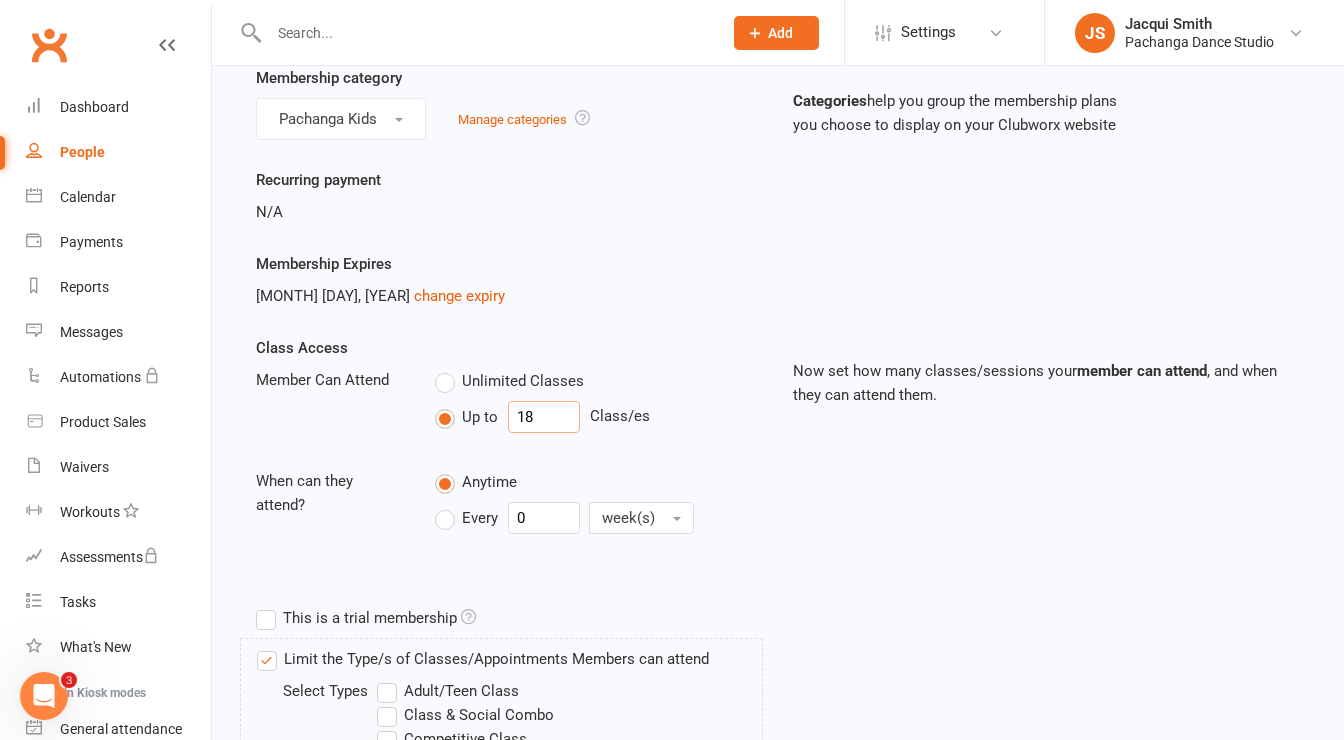 type on "18" 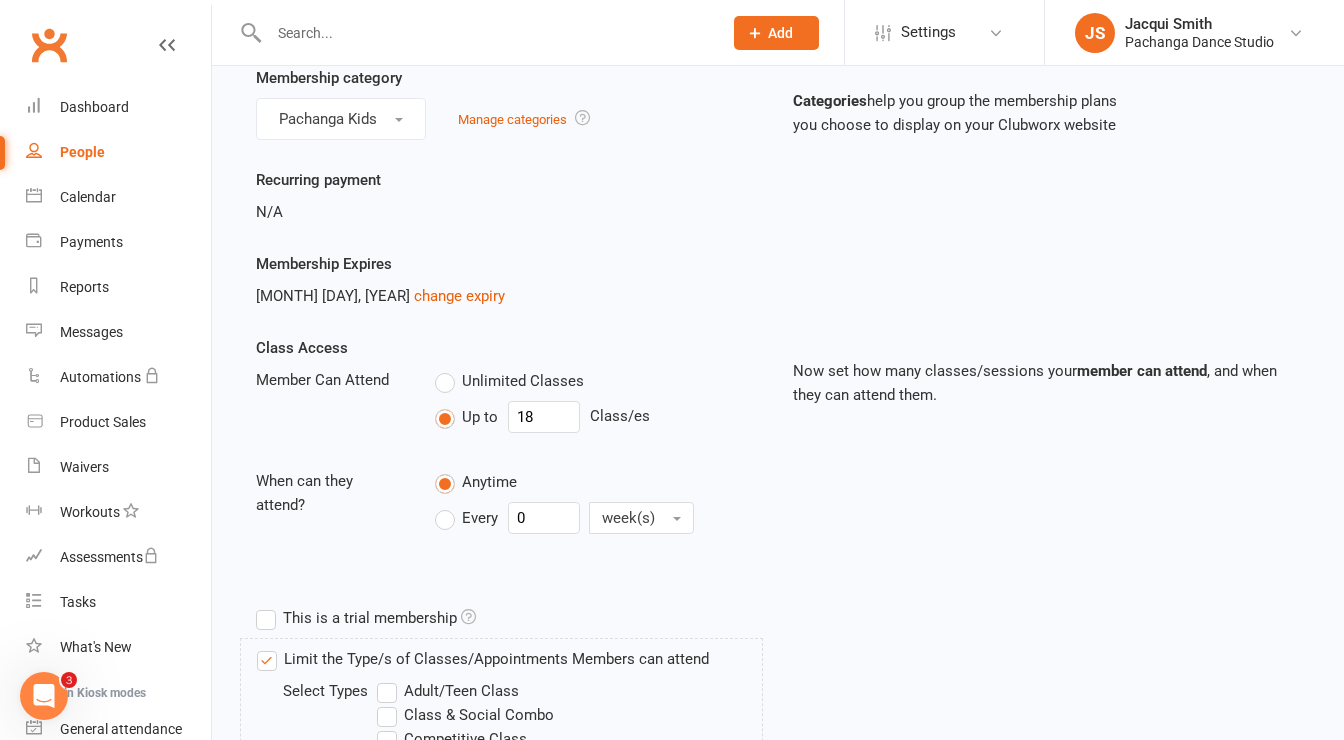click on "Class Access Member Can Attend Unlimited Classes Up to 18 Class/es When can they attend? Anytime Every 0
week(s)" at bounding box center (509, 453) 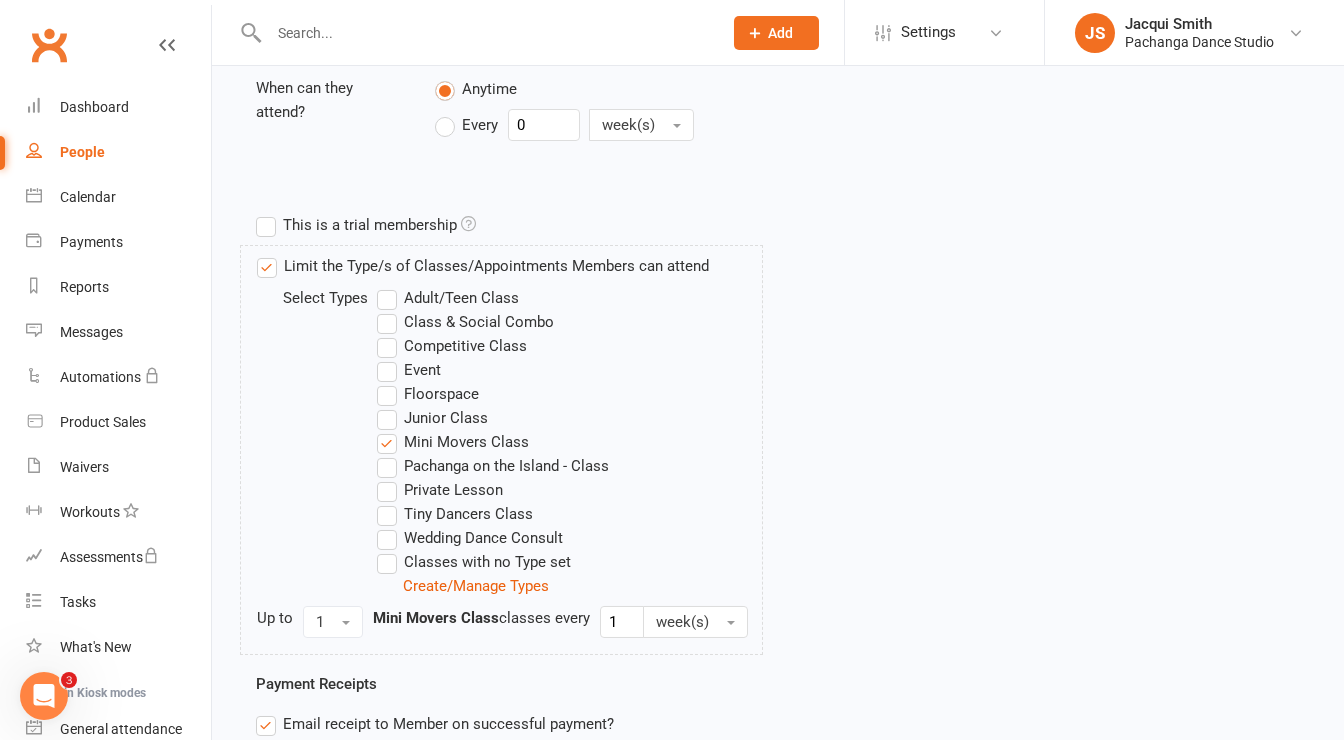 scroll, scrollTop: 589, scrollLeft: 0, axis: vertical 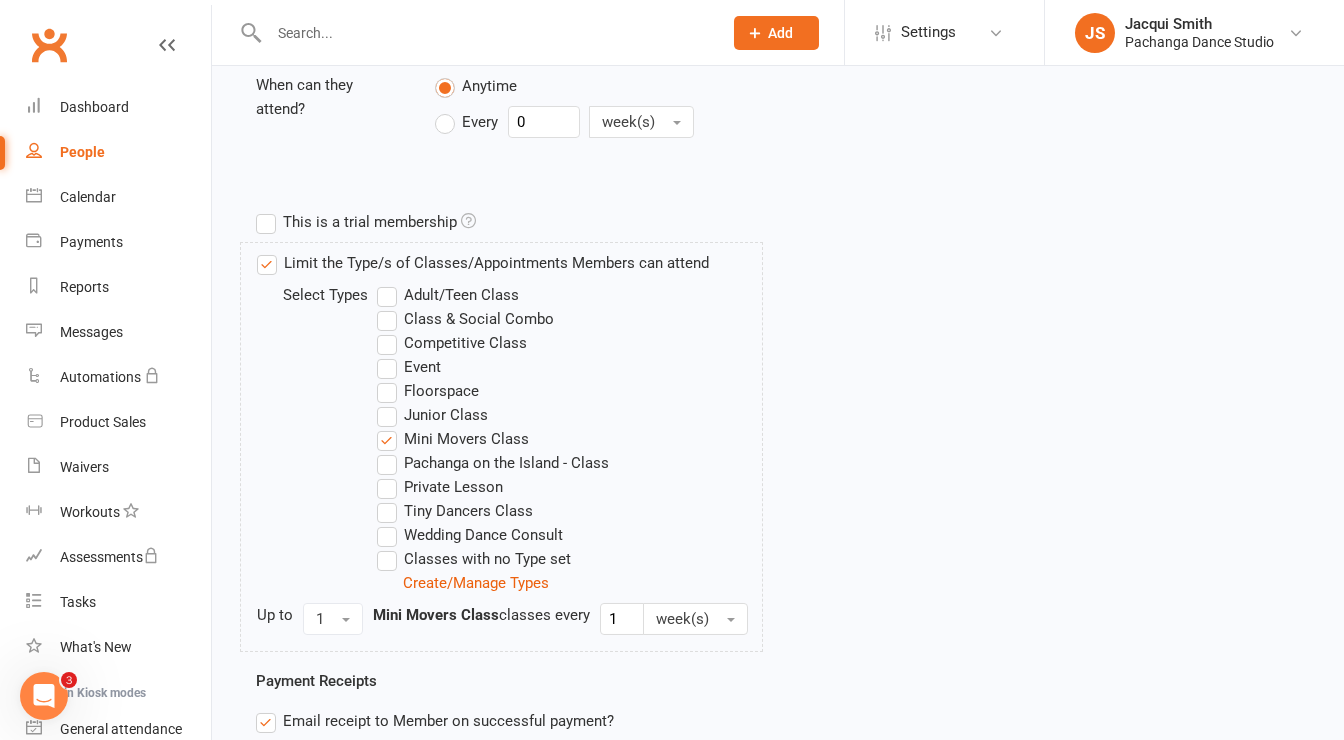 click on "Tiny Dancers Class" at bounding box center (455, 511) 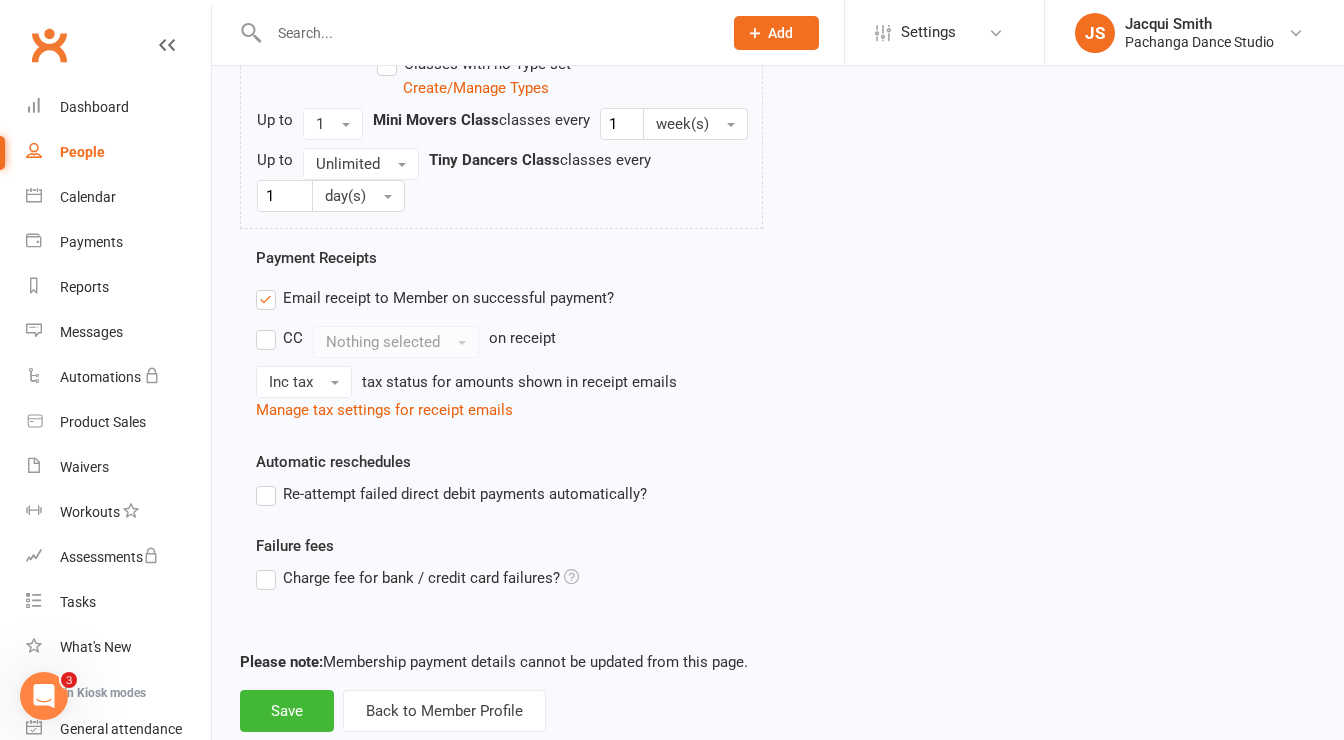 scroll, scrollTop: 1127, scrollLeft: 0, axis: vertical 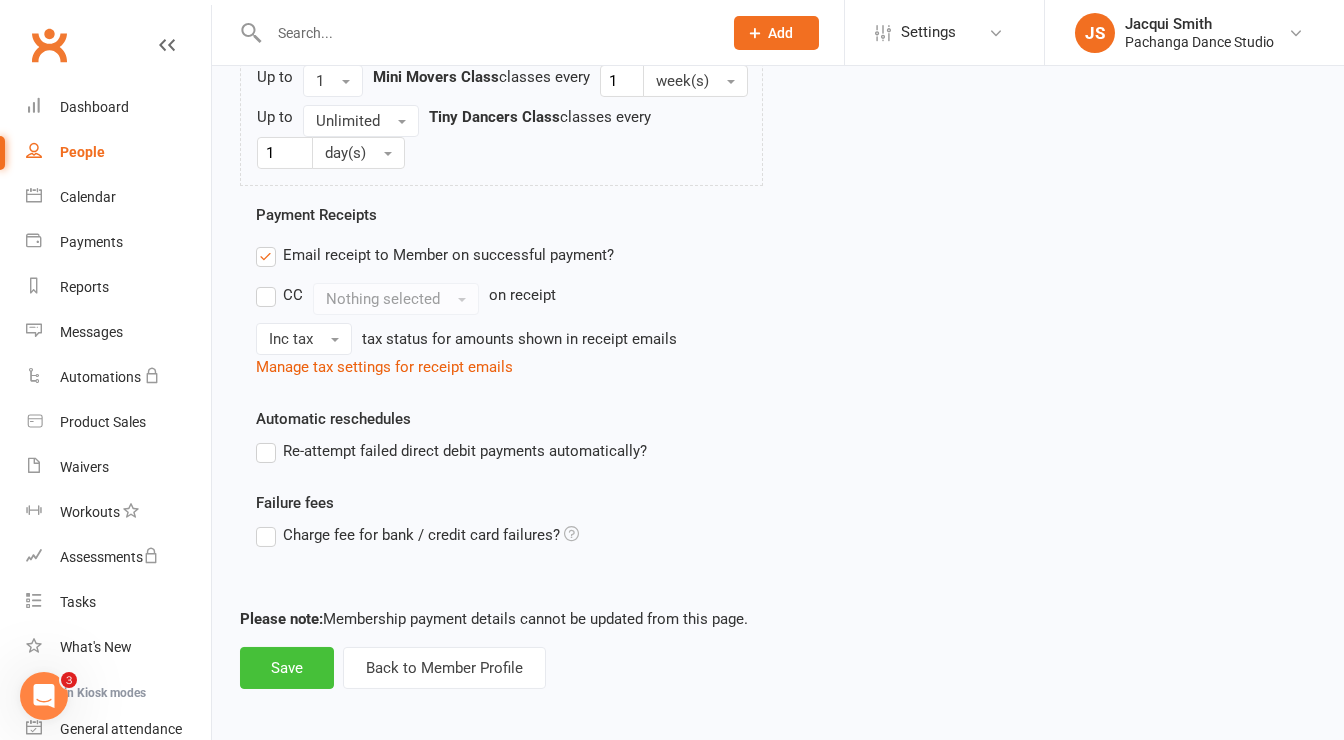 click on "Save" at bounding box center (287, 668) 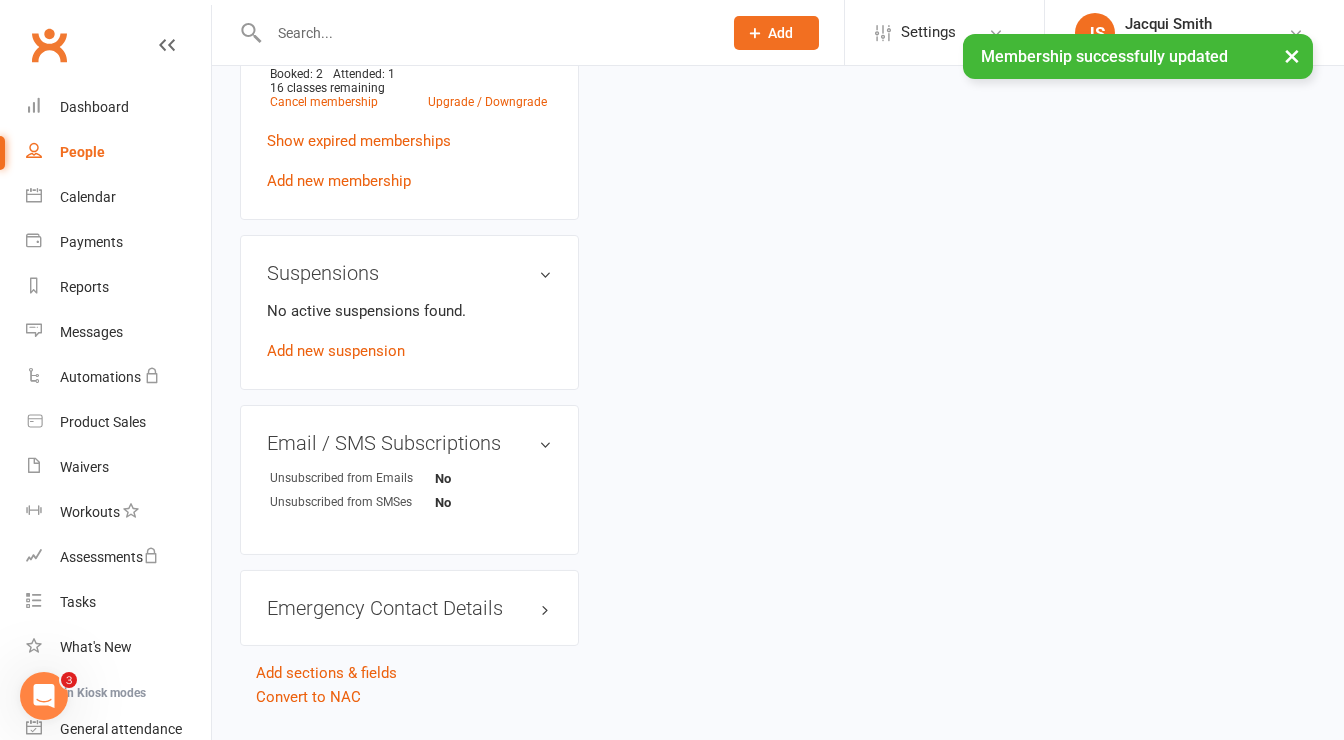 scroll, scrollTop: 0, scrollLeft: 0, axis: both 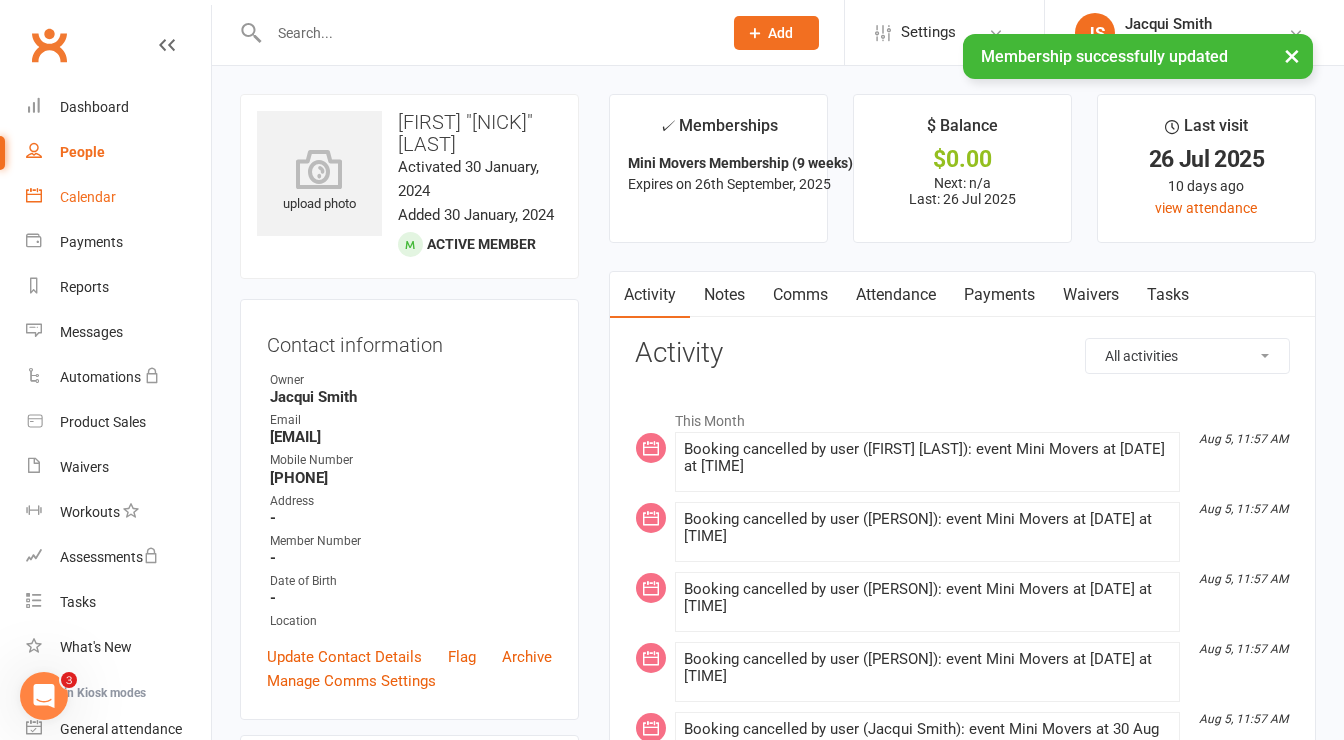 click on "Calendar" at bounding box center (88, 197) 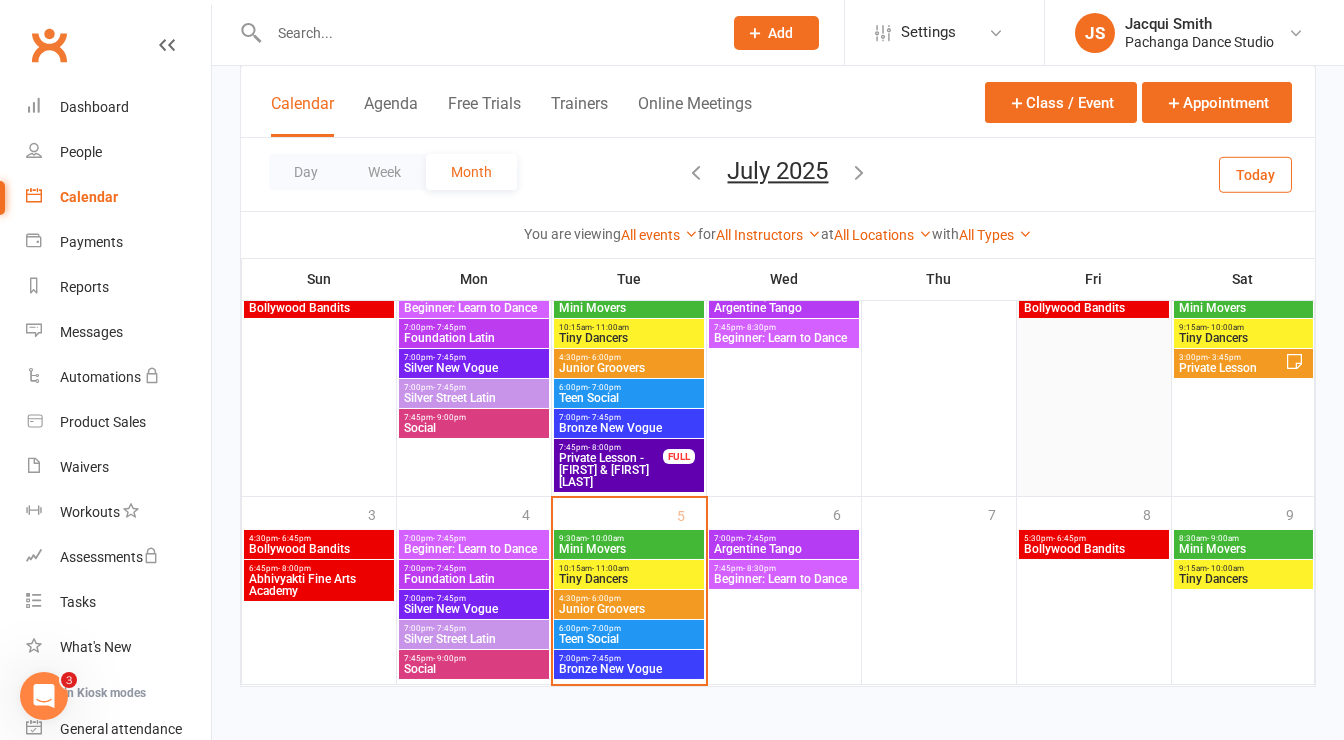 scroll, scrollTop: 846, scrollLeft: 0, axis: vertical 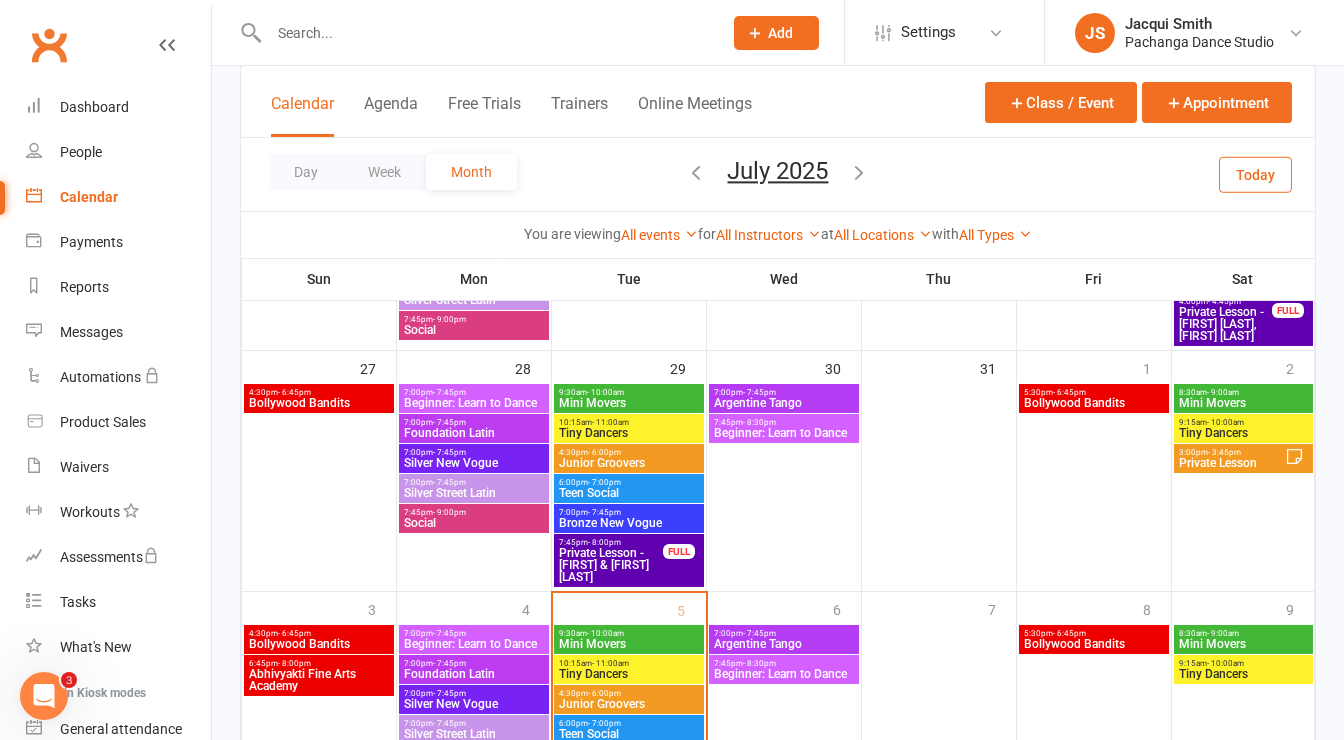 click on "9:15am  - 10:00am" at bounding box center [1244, 422] 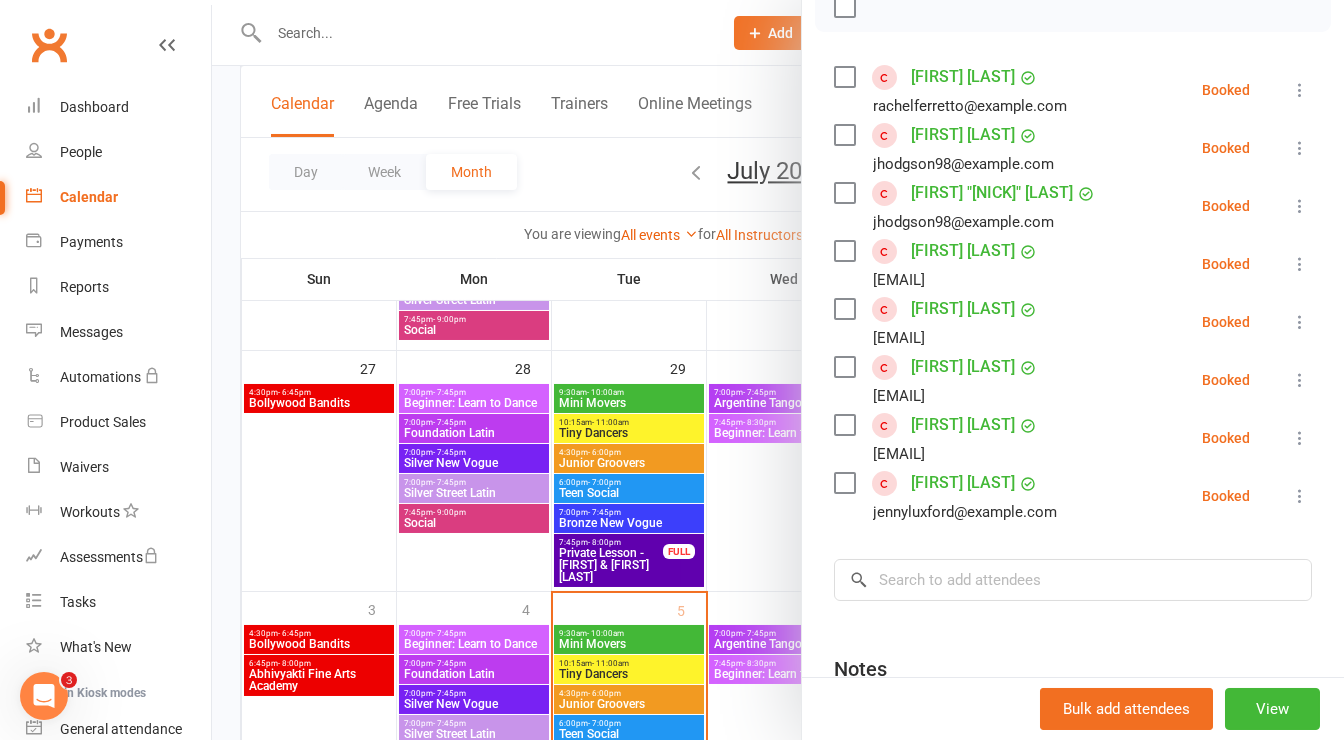 scroll, scrollTop: 318, scrollLeft: 0, axis: vertical 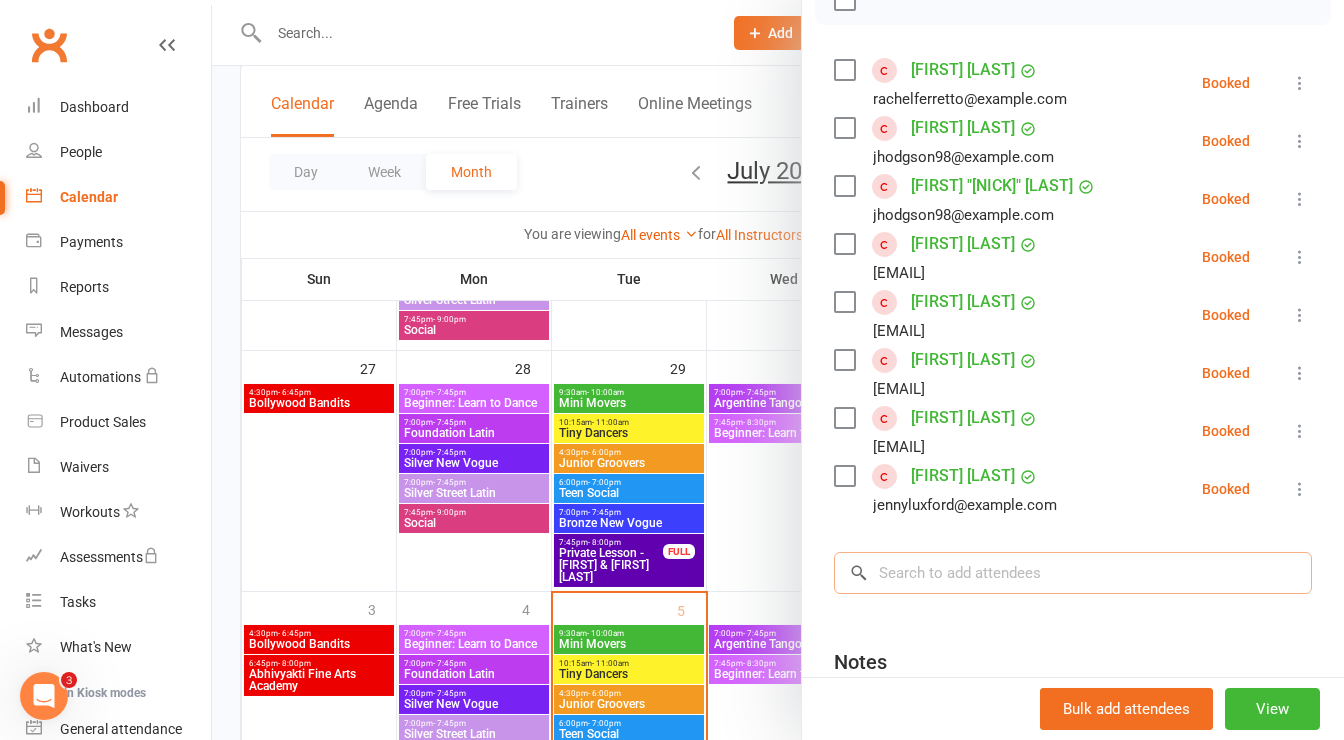 click at bounding box center [1073, 573] 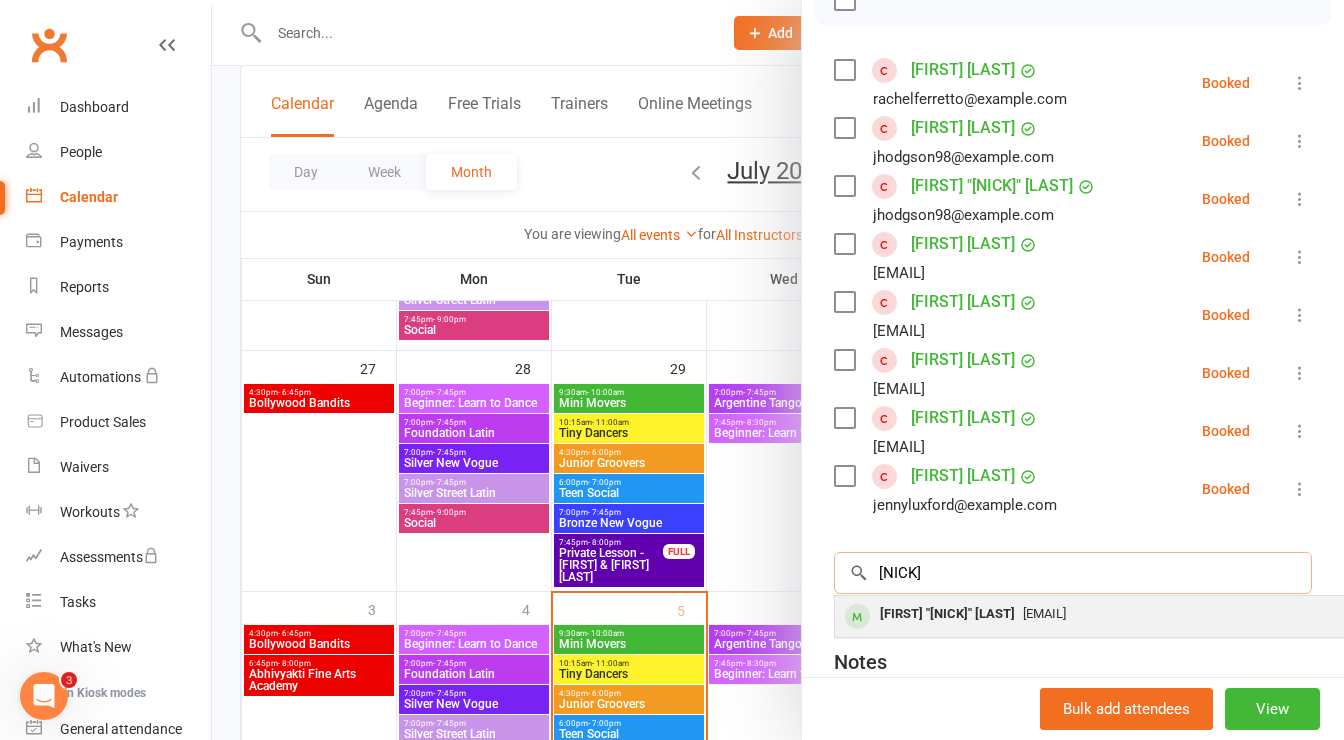 type on "[NICK]" 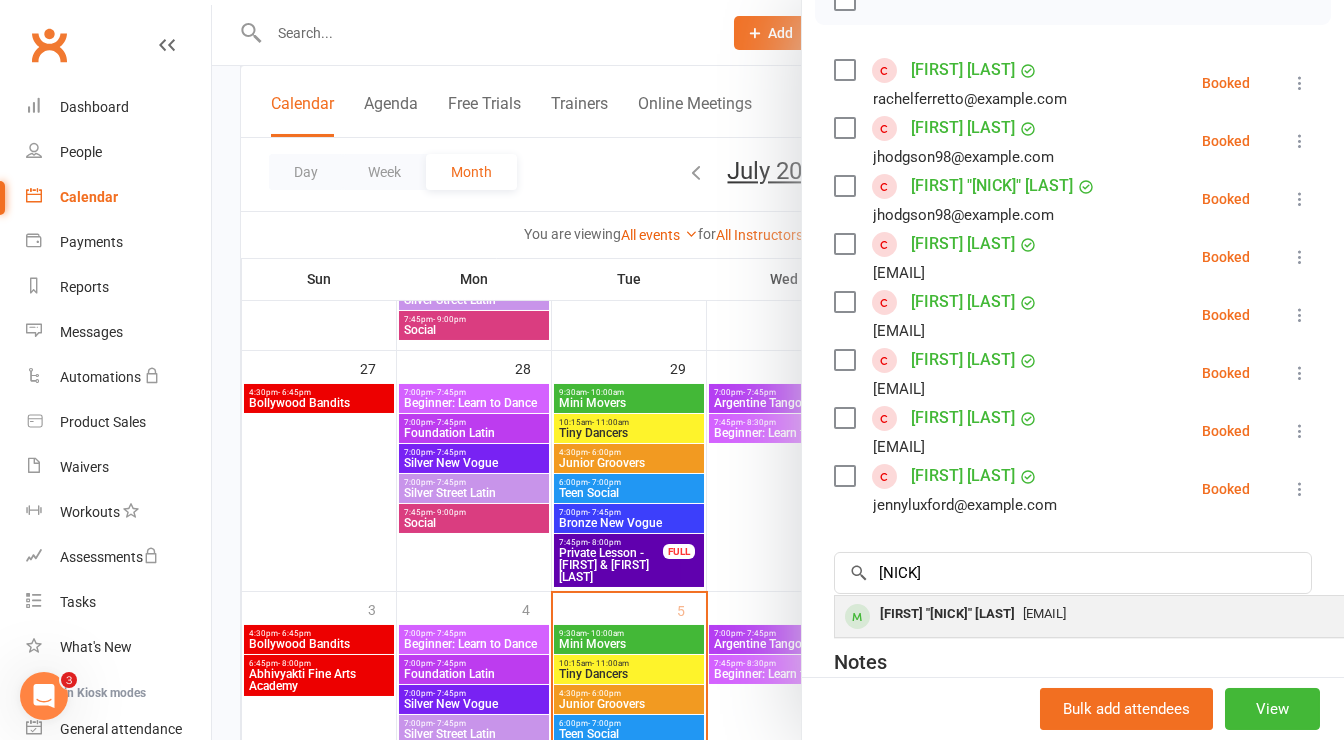 click on "[FIRST] "[NICK]" [LAST]" at bounding box center [947, 614] 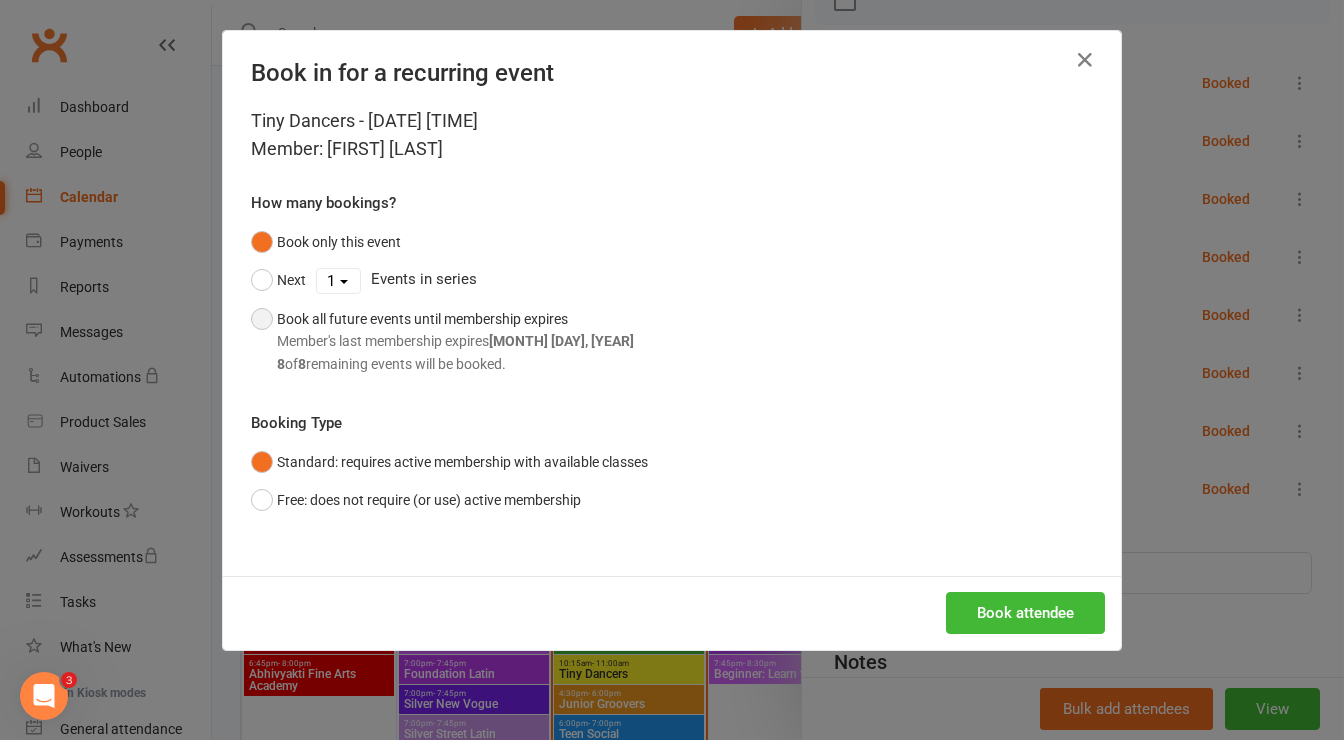 click on "Book all future events until membership expires Member's last membership expires  [MONTH] [DAY], [YEAR] [NUMBER]  of  [NUMBER]  remaining events will be booked." at bounding box center [455, 341] 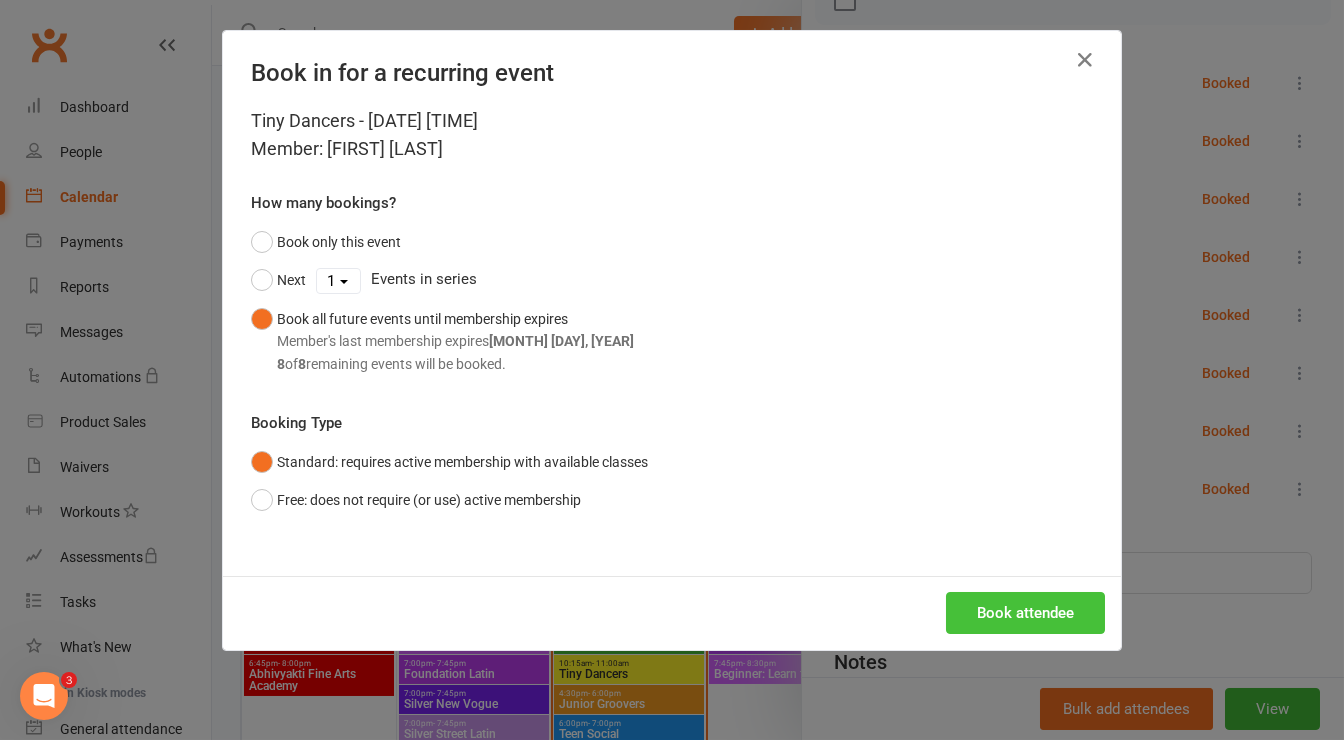 click on "Book attendee" at bounding box center (1025, 613) 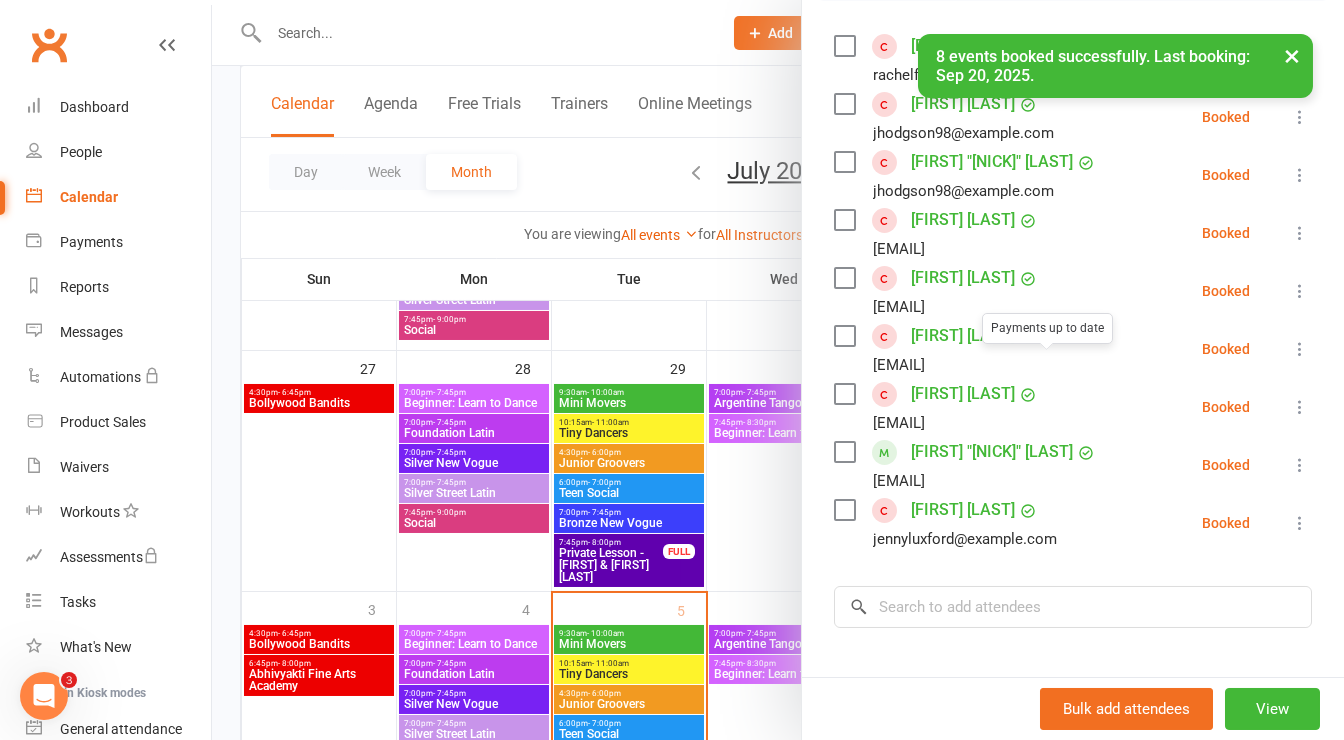 scroll, scrollTop: 342, scrollLeft: 0, axis: vertical 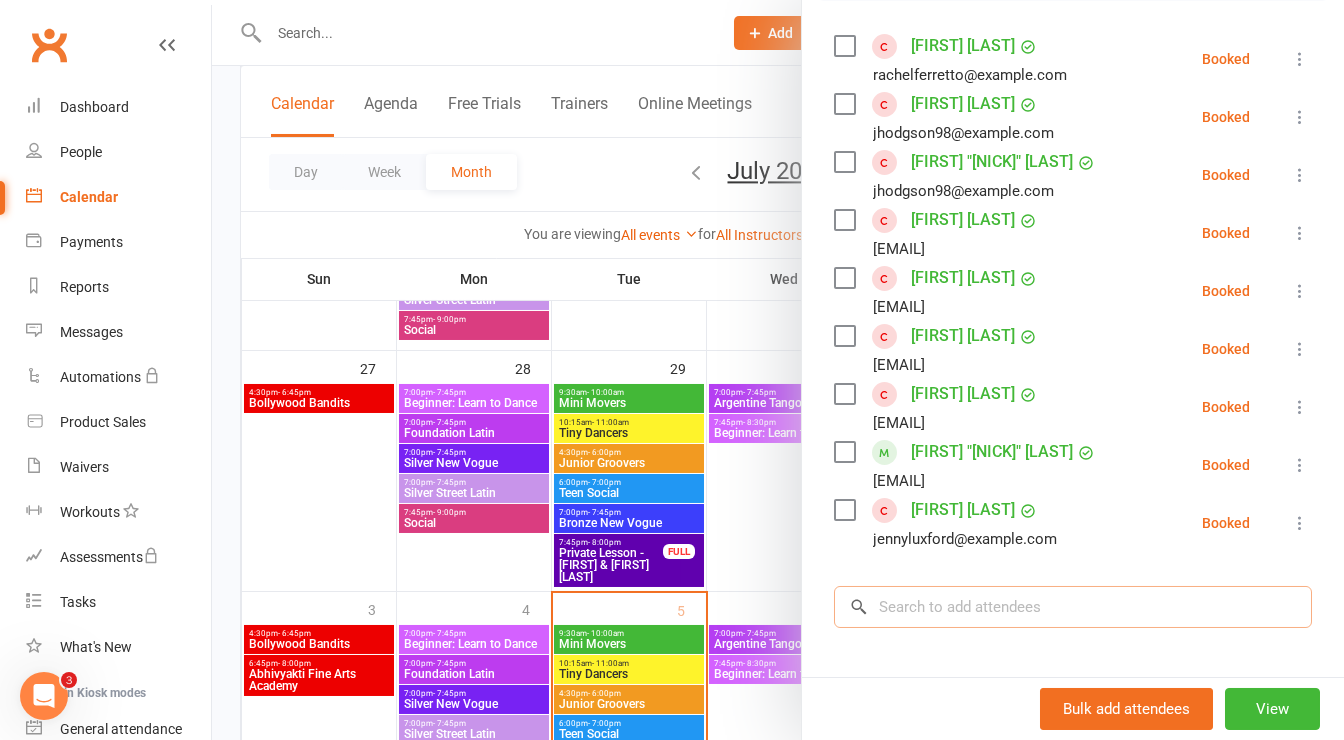 click at bounding box center (1073, 607) 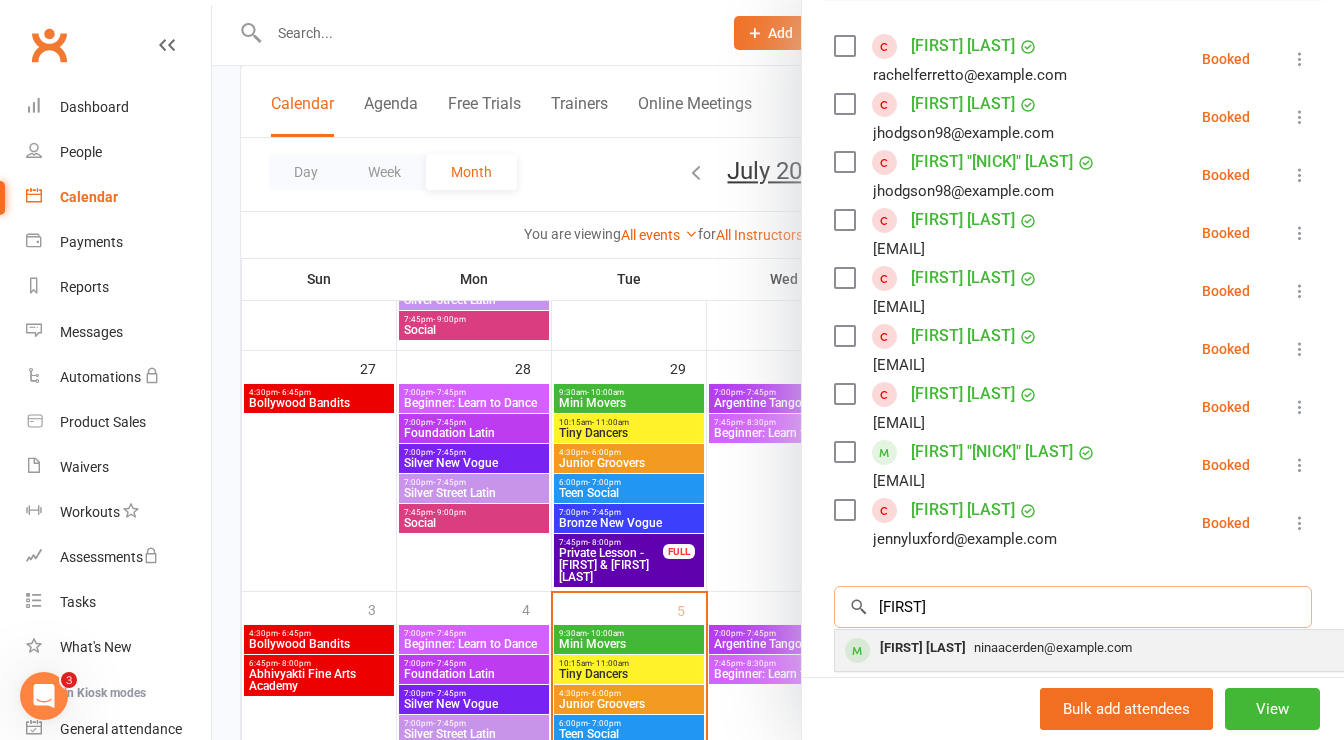 type on "[FIRST]" 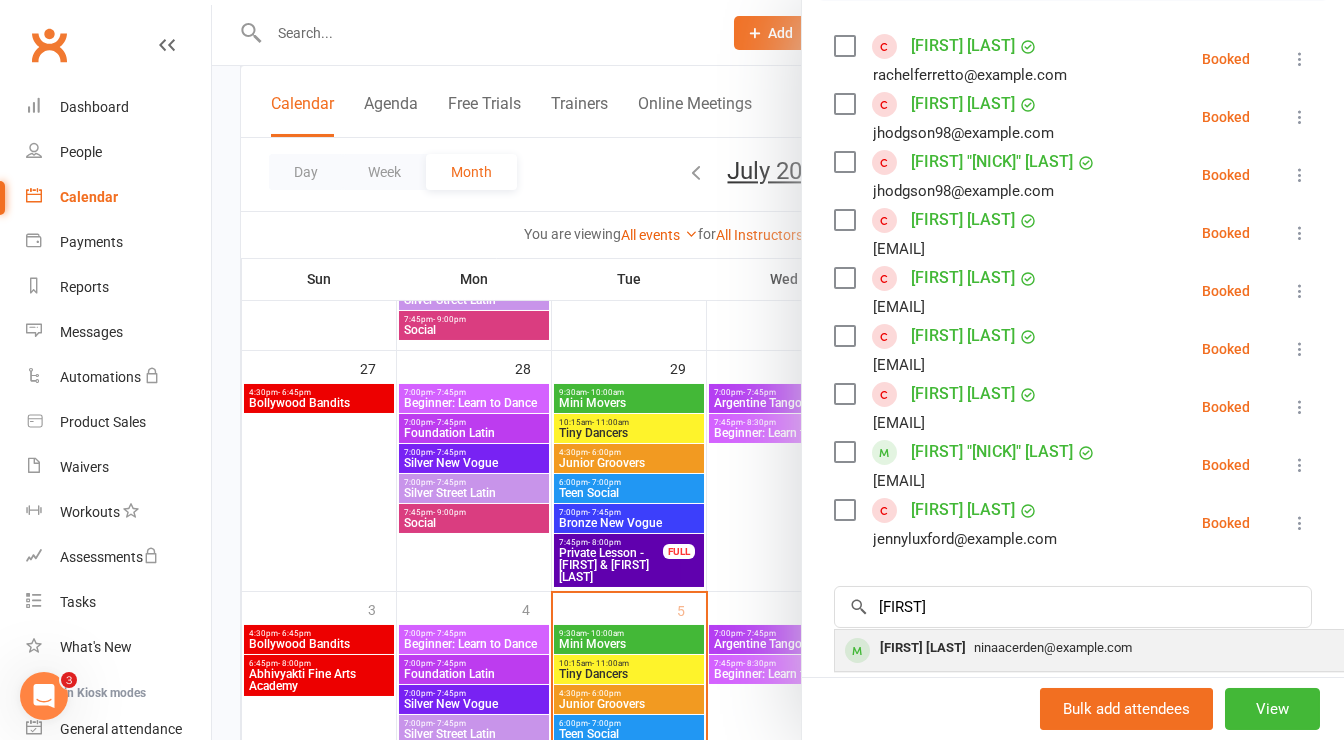 click on "[FIRST] [LAST]" at bounding box center [923, 648] 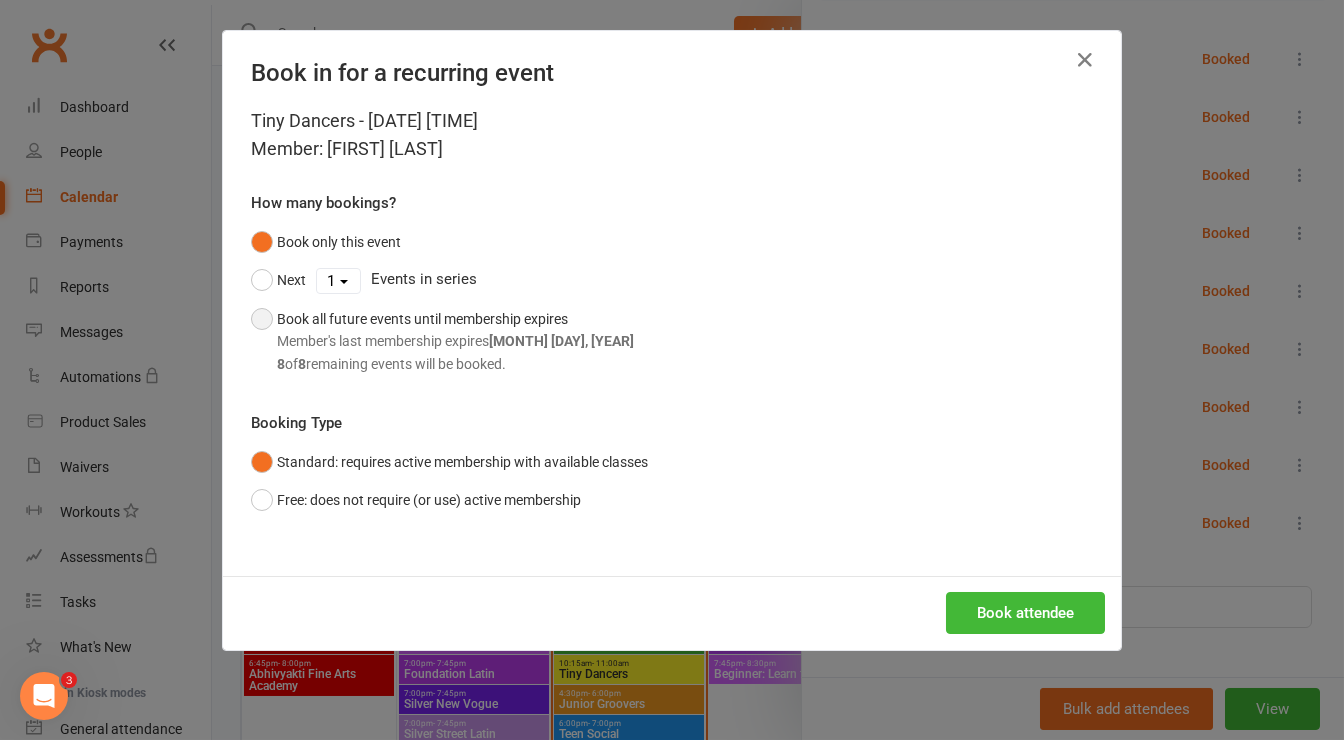 click on "Book all future events until membership expires Member's last membership expires  [MONTH] [DAY], [YEAR] [NUMBER]  of  [NUMBER]  remaining events will be booked." at bounding box center (442, 341) 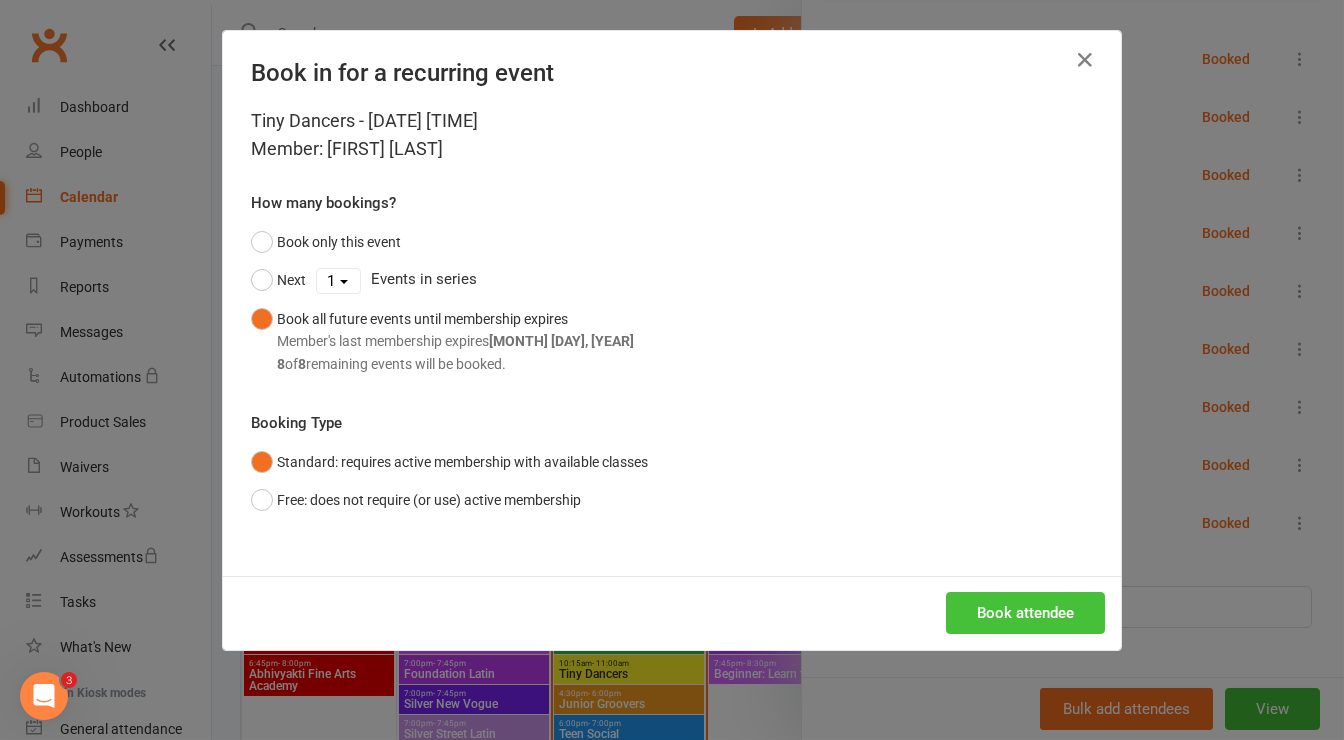 click on "Book attendee" at bounding box center (1025, 613) 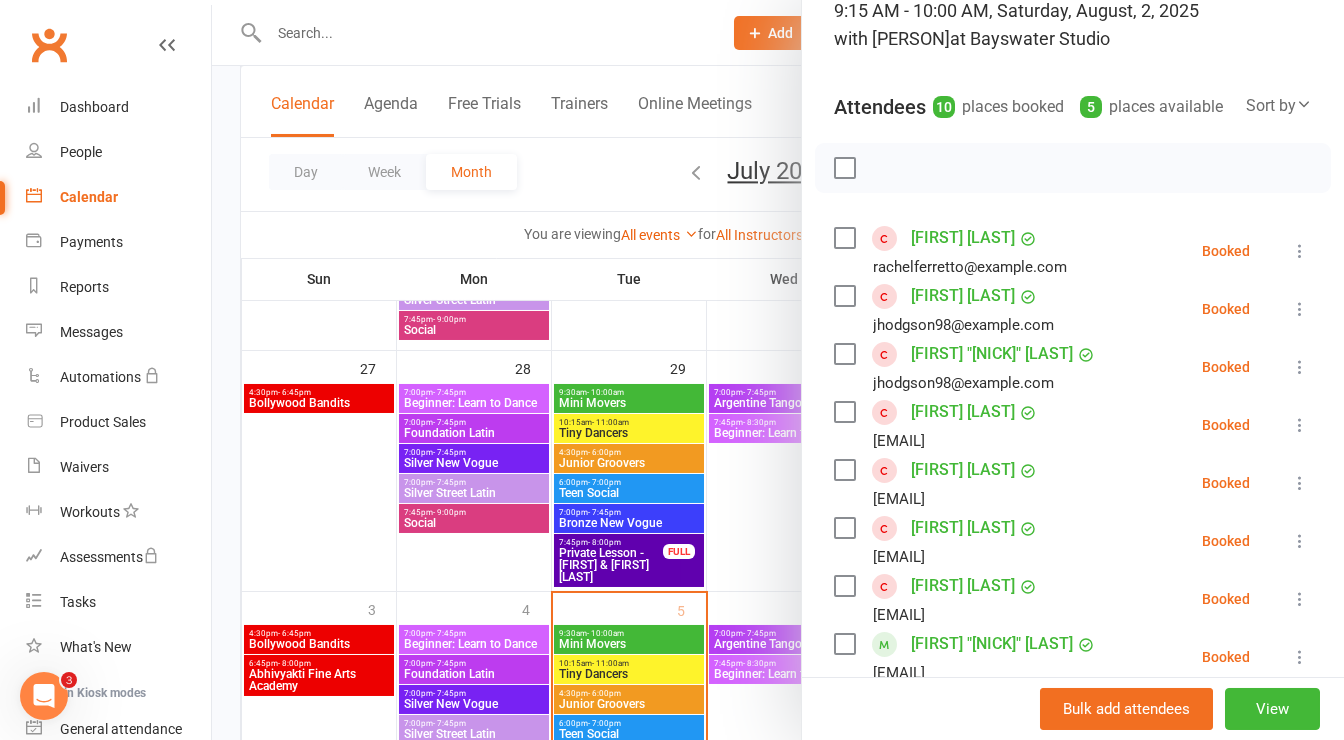 scroll, scrollTop: 186, scrollLeft: 0, axis: vertical 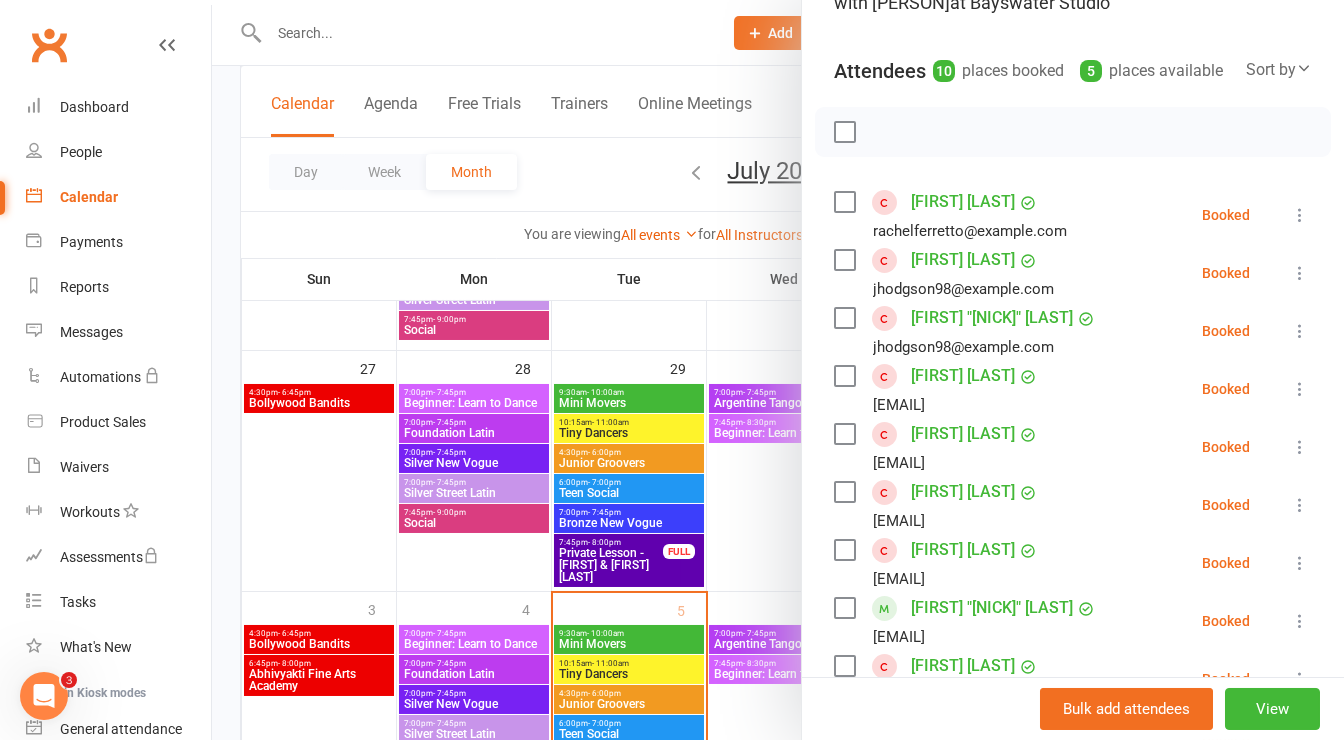 click at bounding box center (1073, 132) 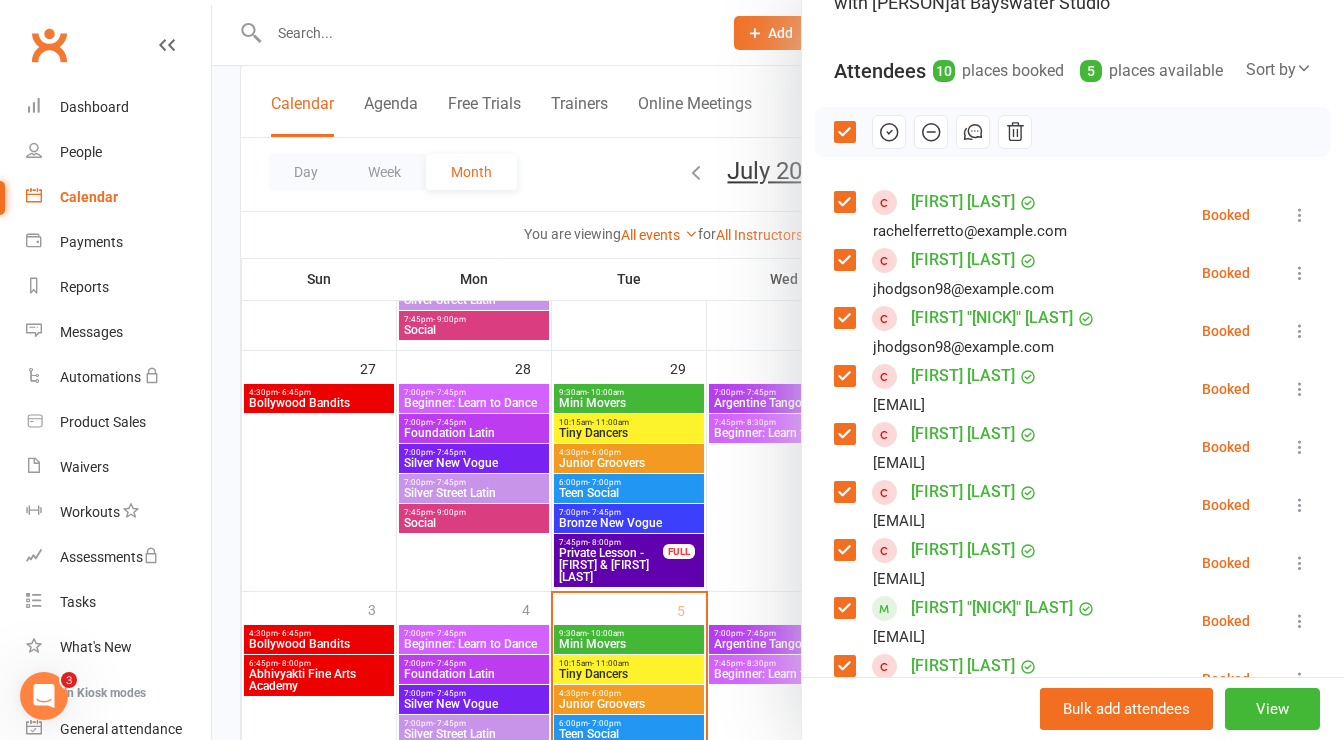 click 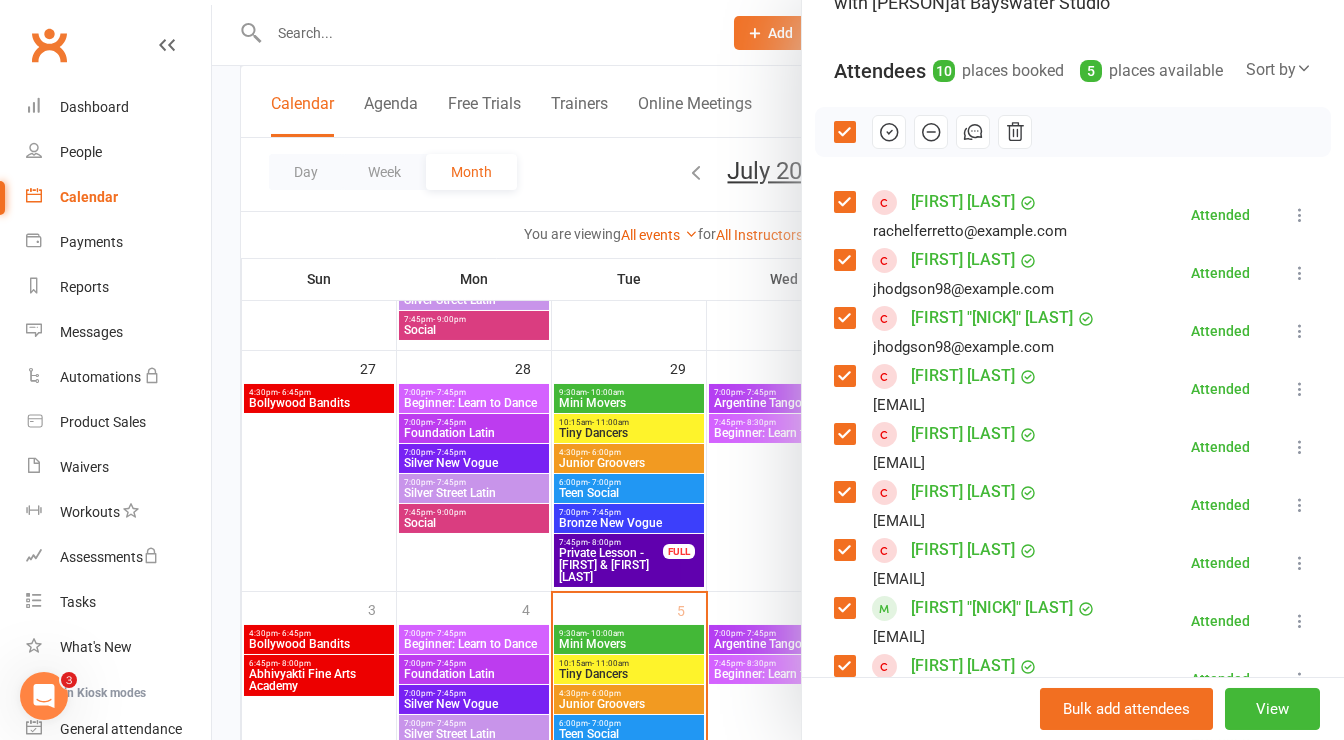 scroll, scrollTop: 0, scrollLeft: 0, axis: both 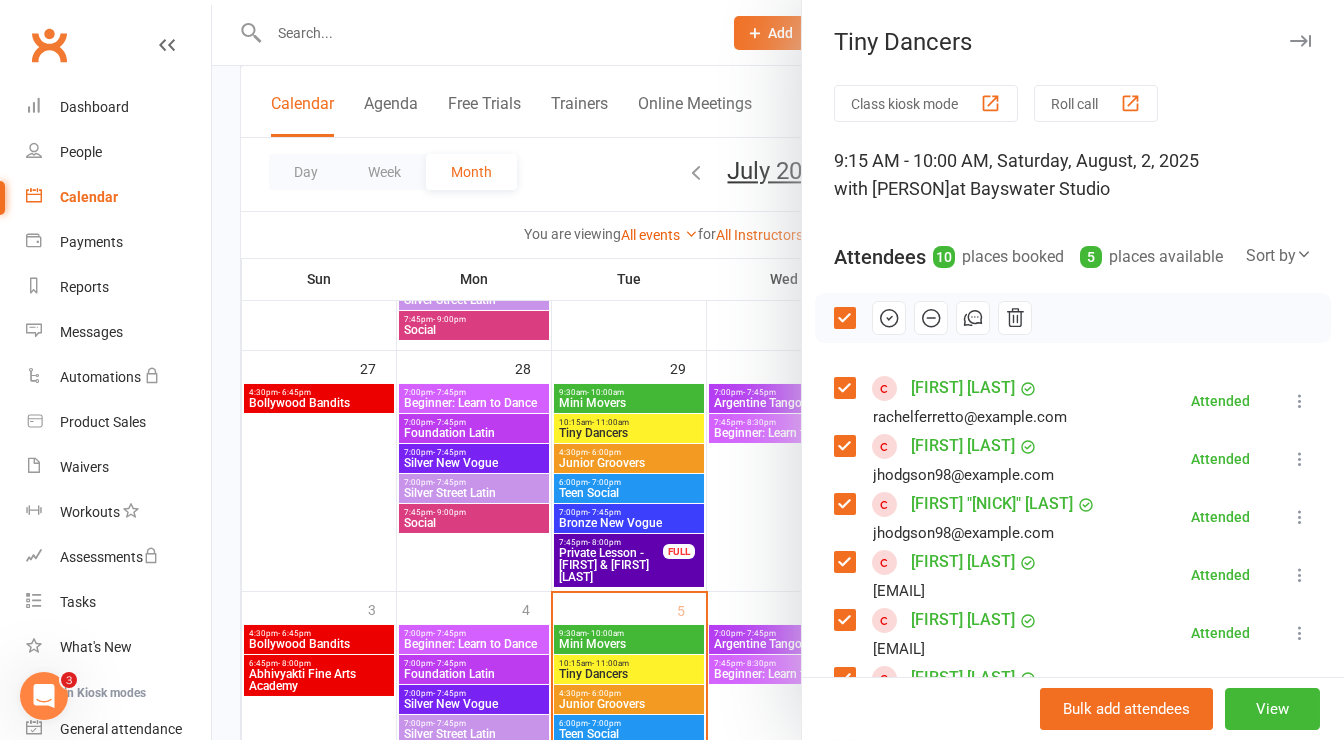 click at bounding box center (1300, 41) 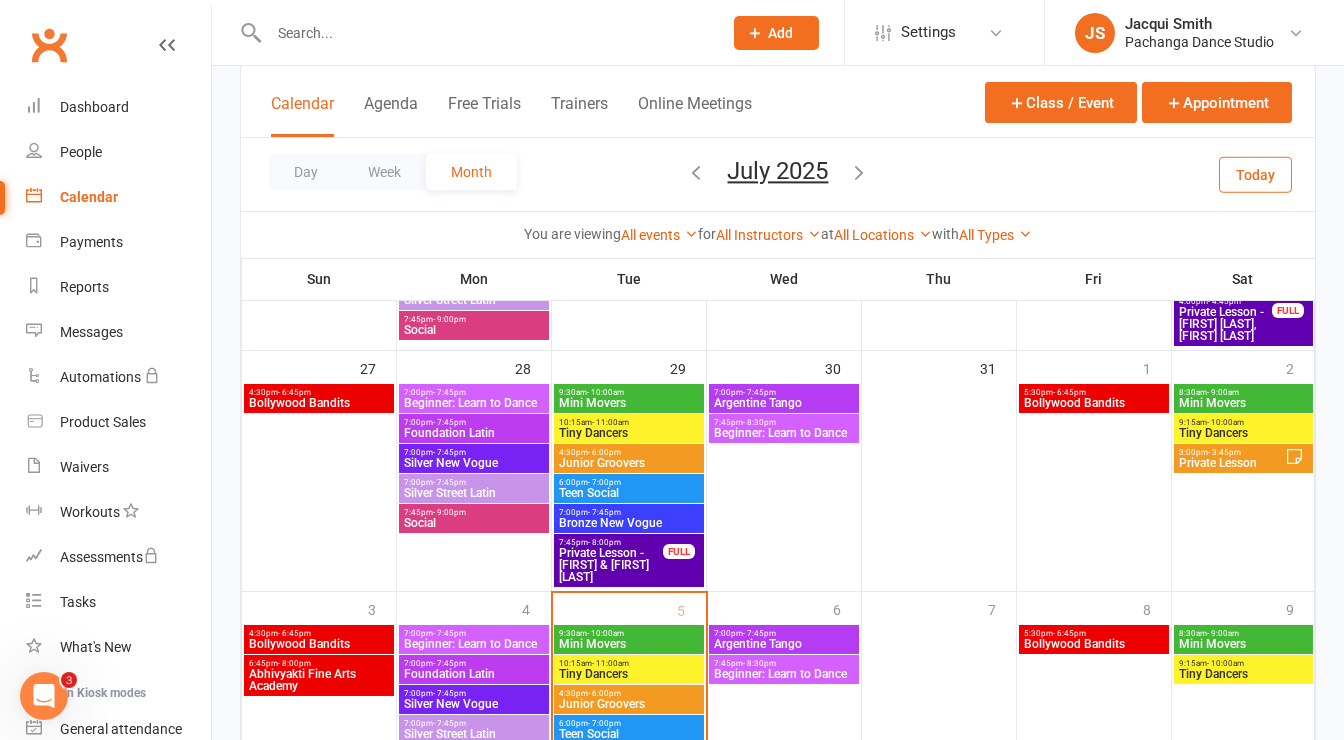 click 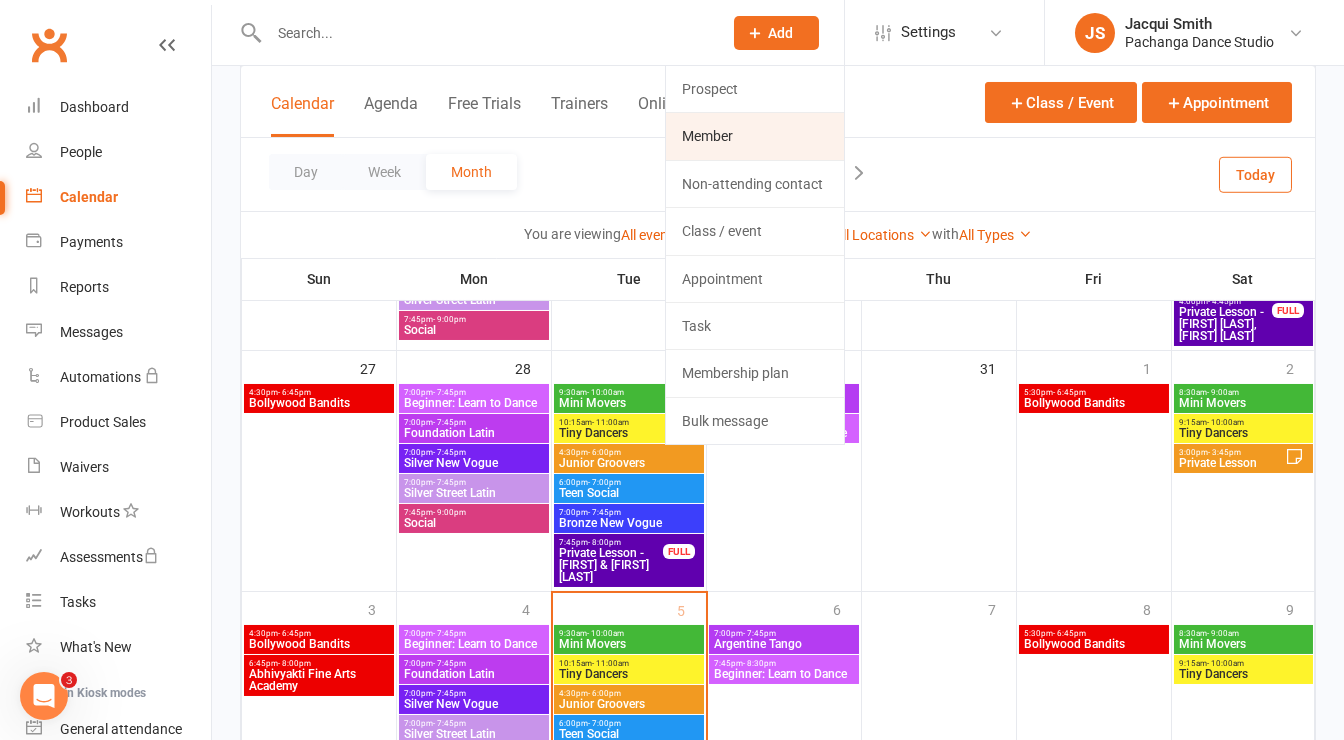 click on "Member" 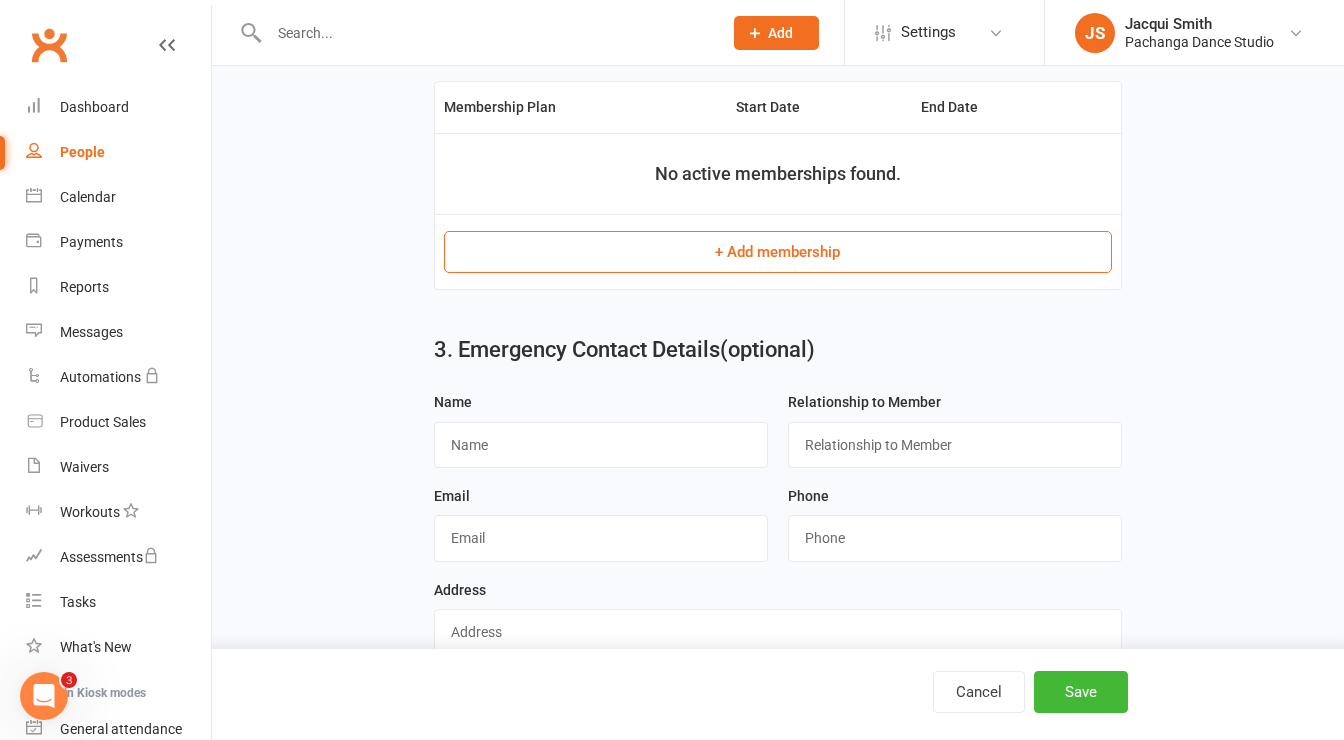 scroll, scrollTop: 0, scrollLeft: 0, axis: both 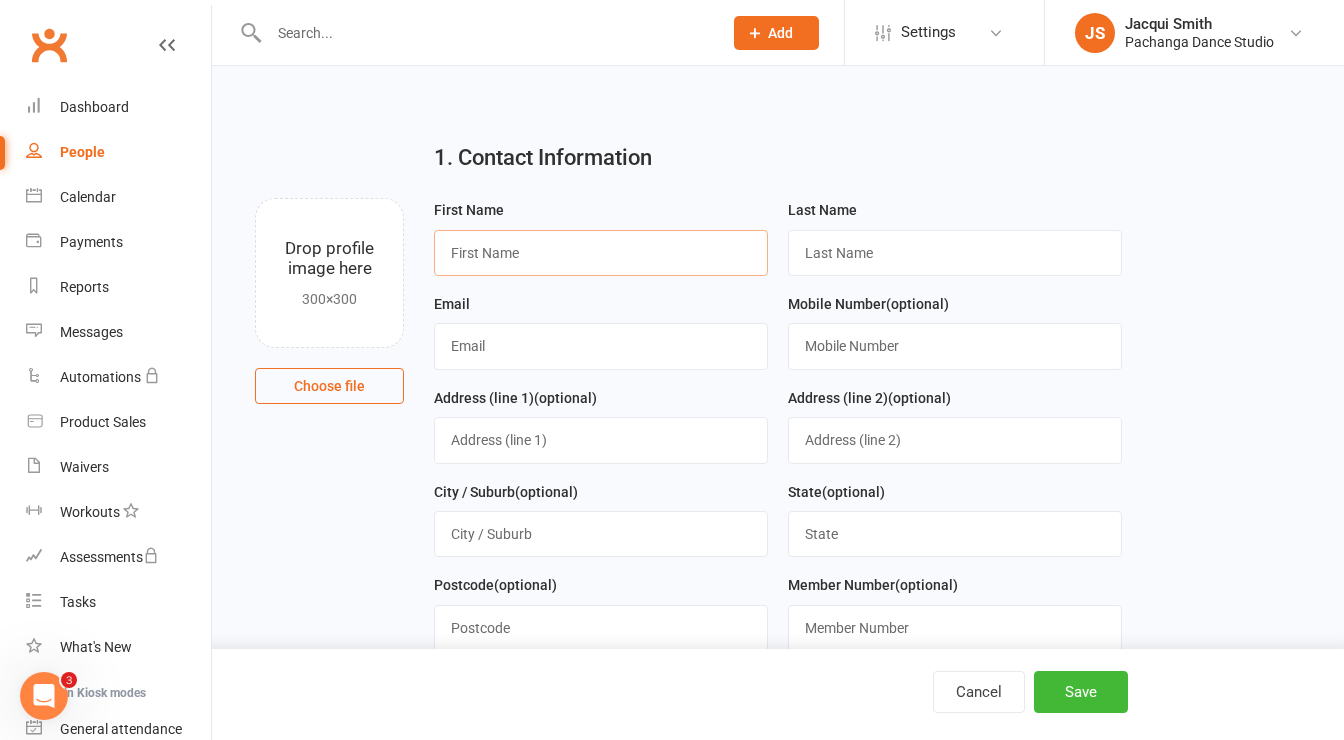 click at bounding box center (601, 253) 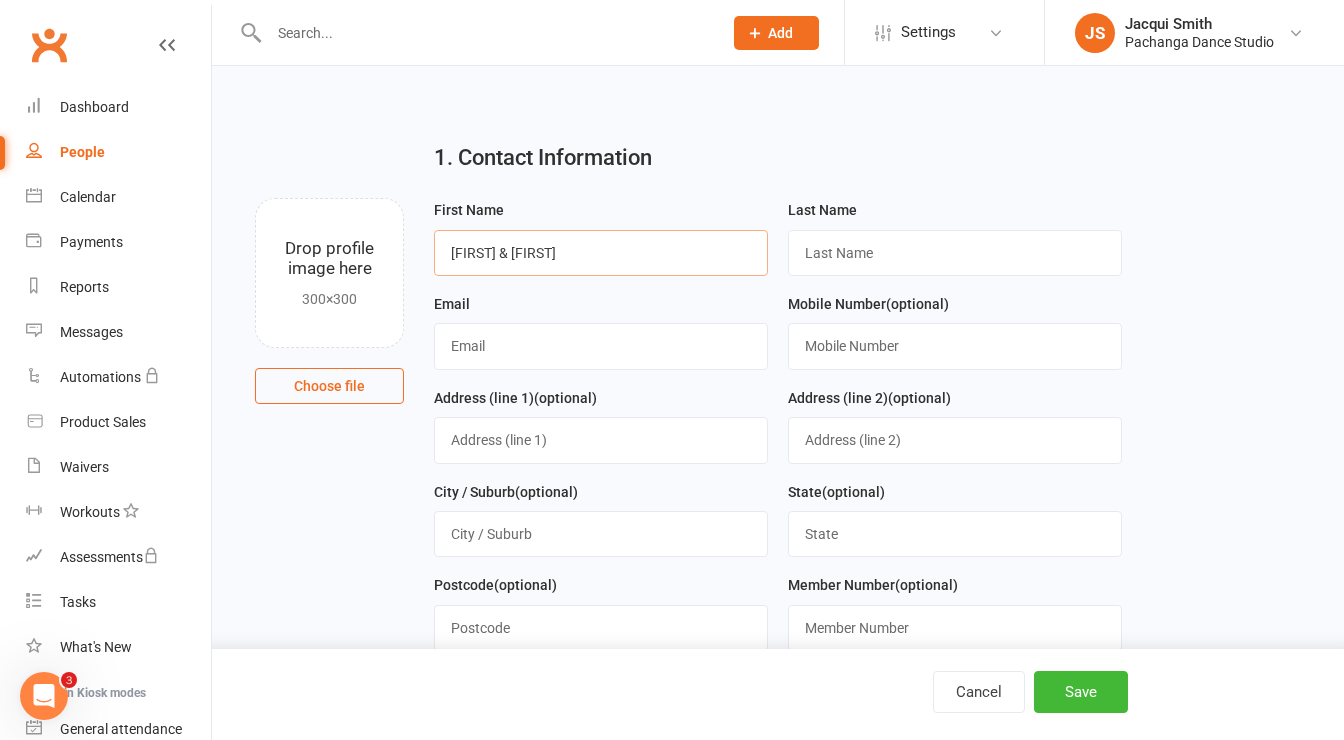 type on "[FIRST] & [FIRST]" 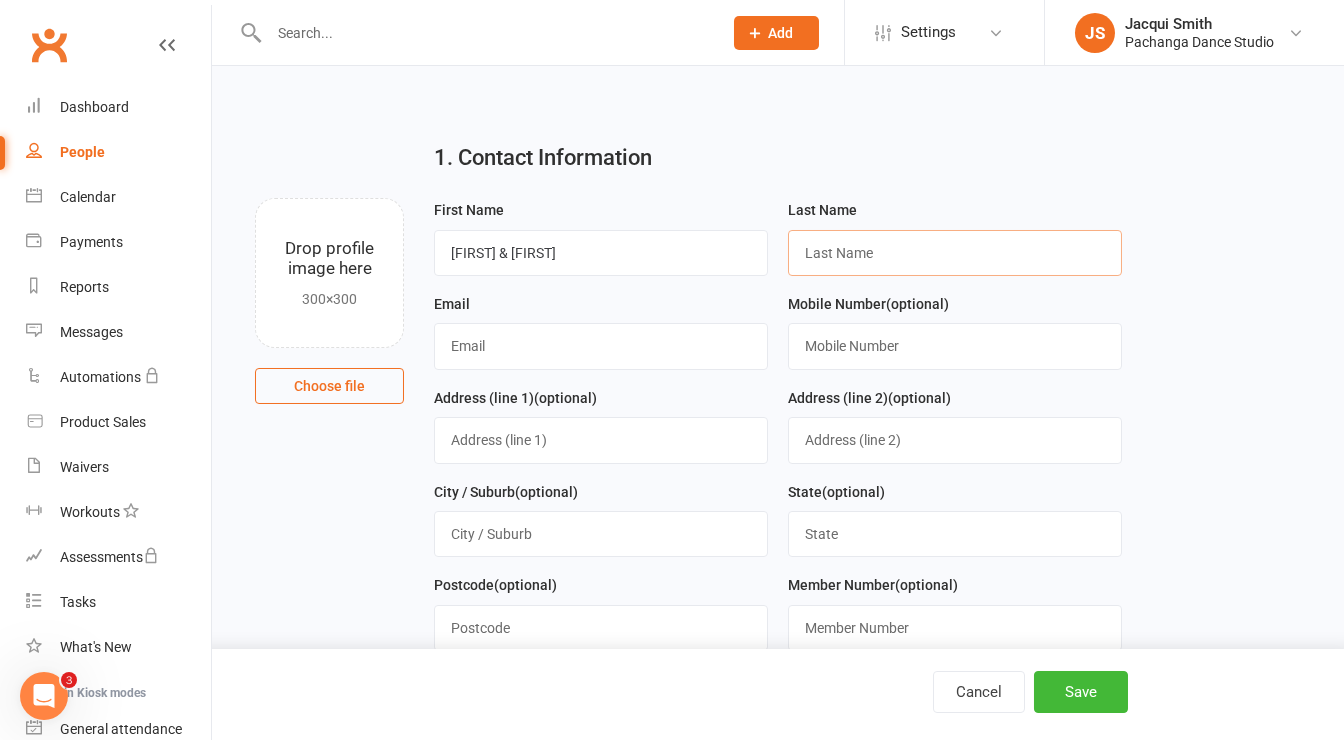click at bounding box center [955, 253] 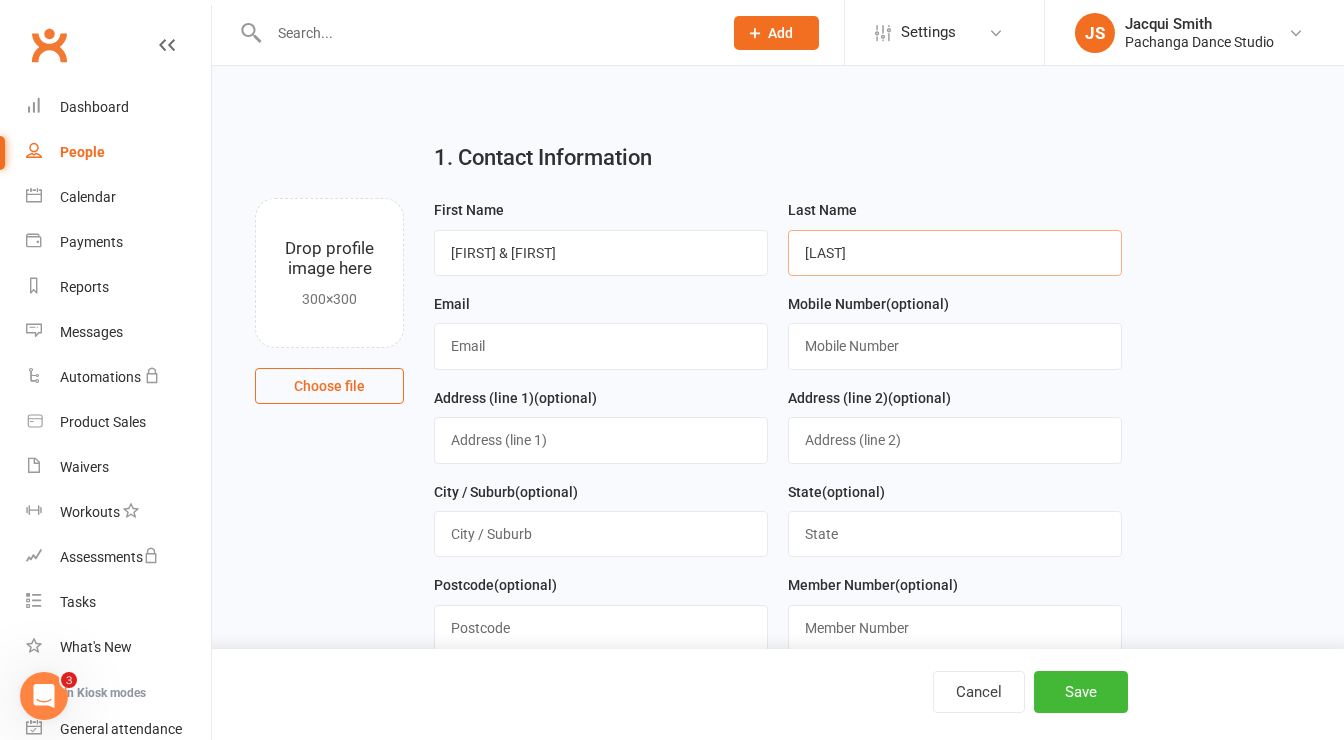 type on "[LAST]" 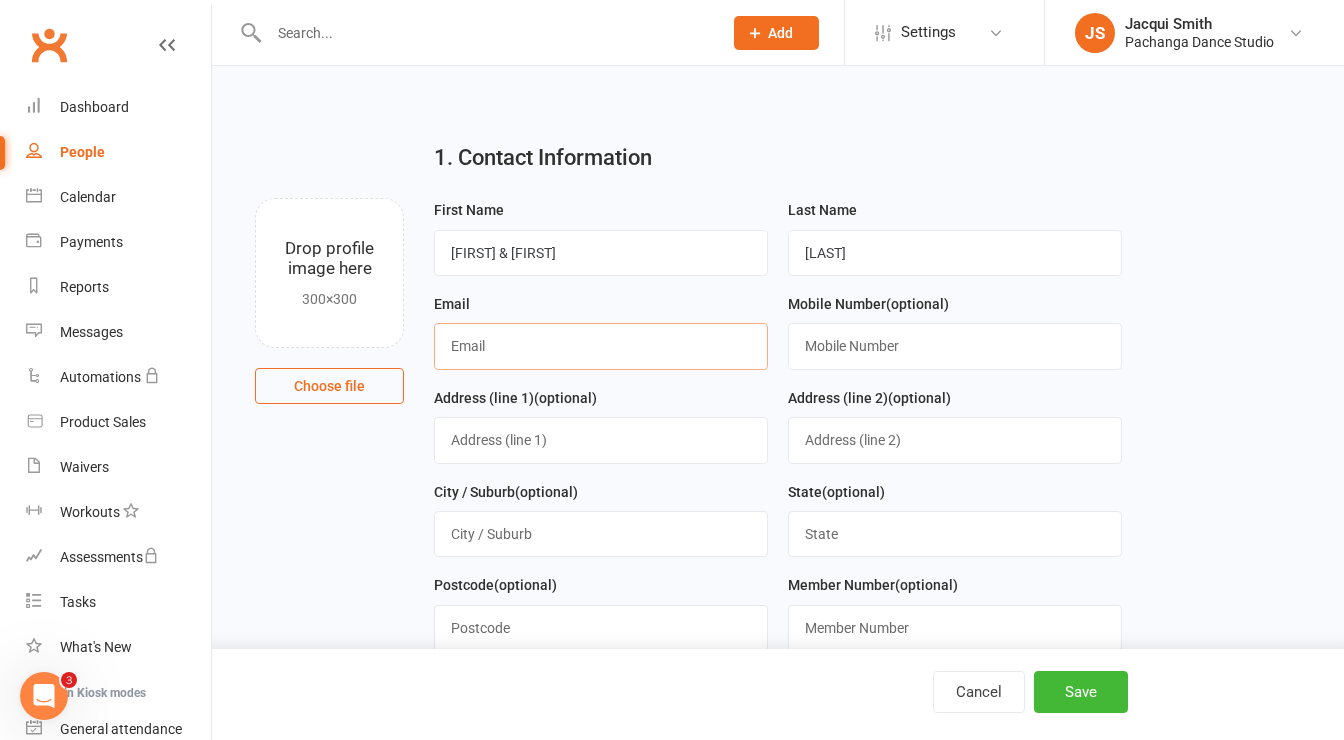 click at bounding box center (601, 346) 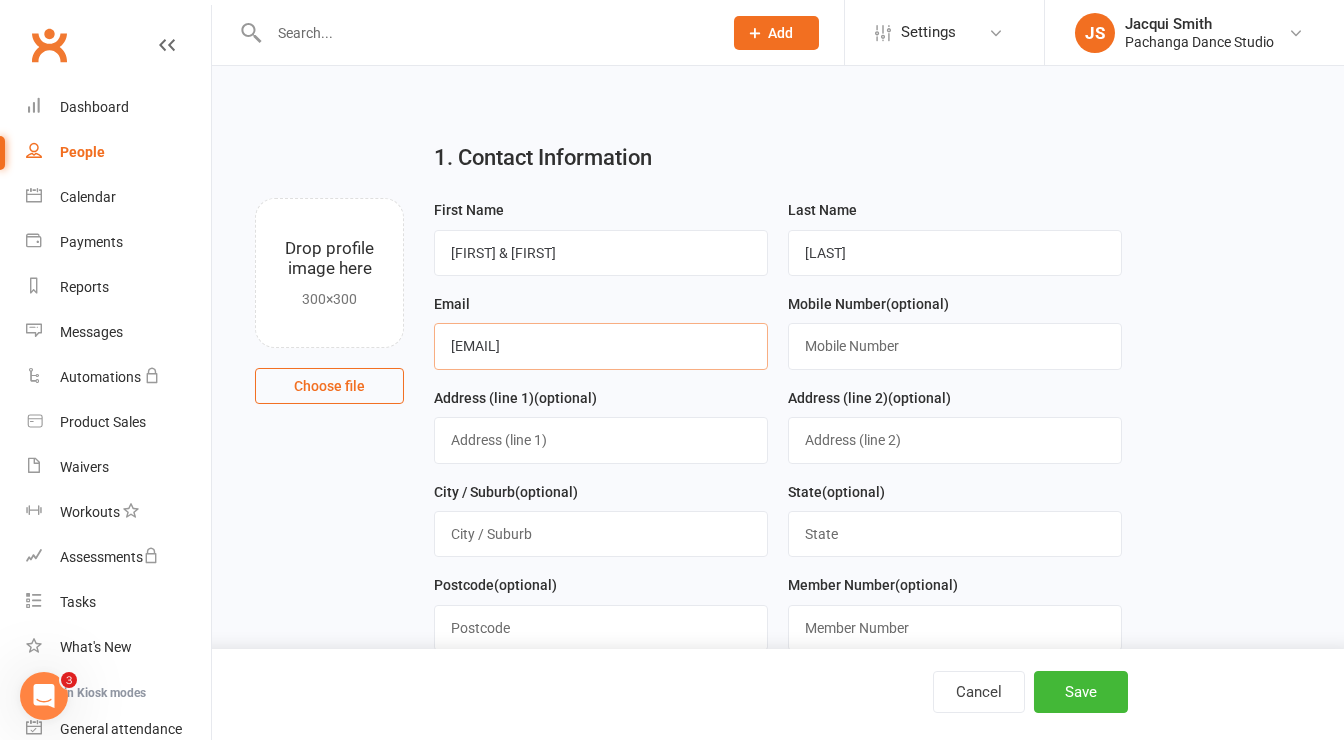 type on "[EMAIL]" 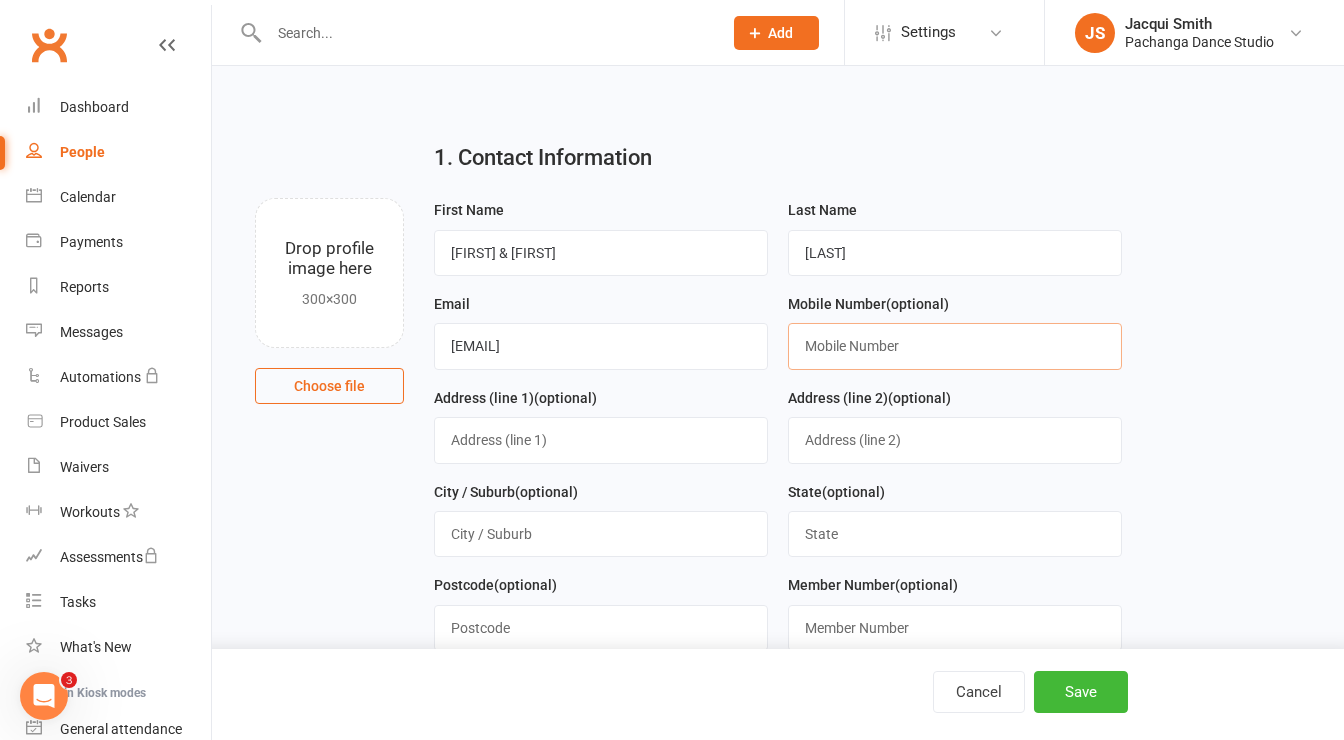 click at bounding box center [955, 346] 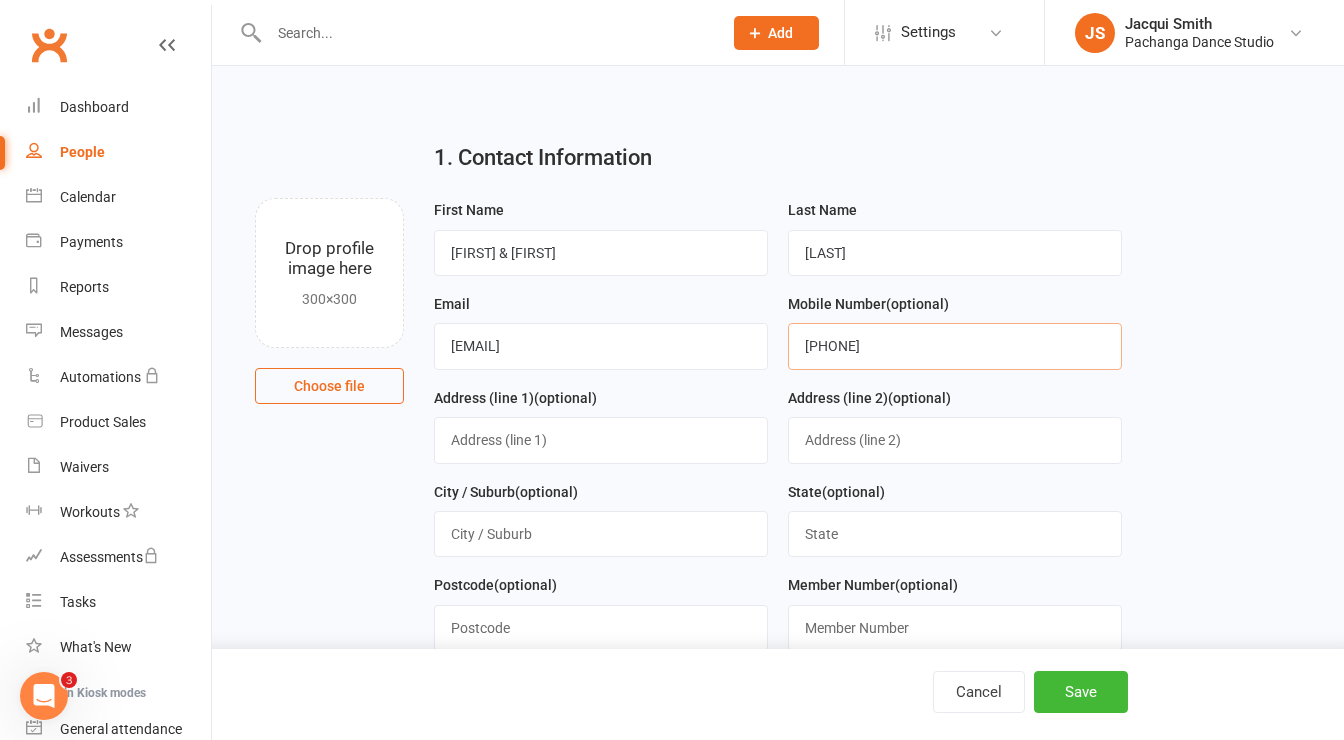 type on "[PHONE]" 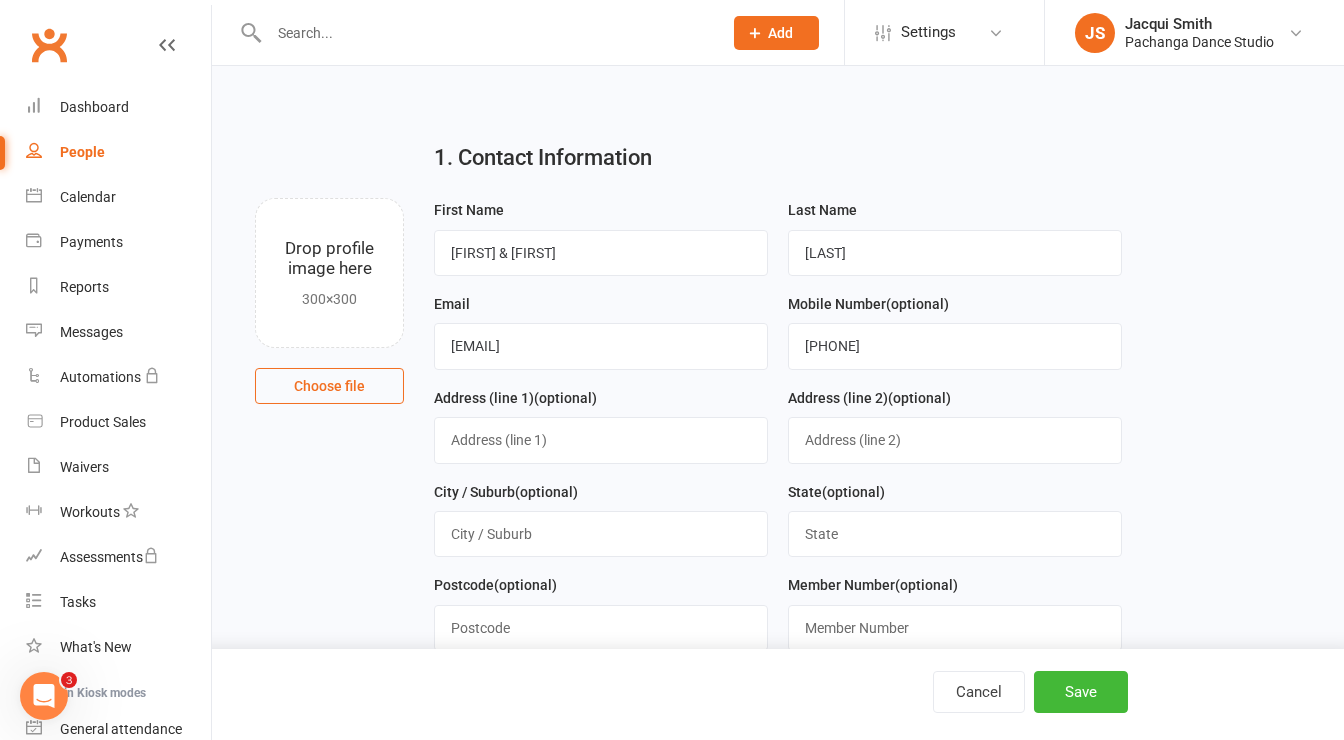 click on "Address (line 1)  (optional)" at bounding box center [601, 425] 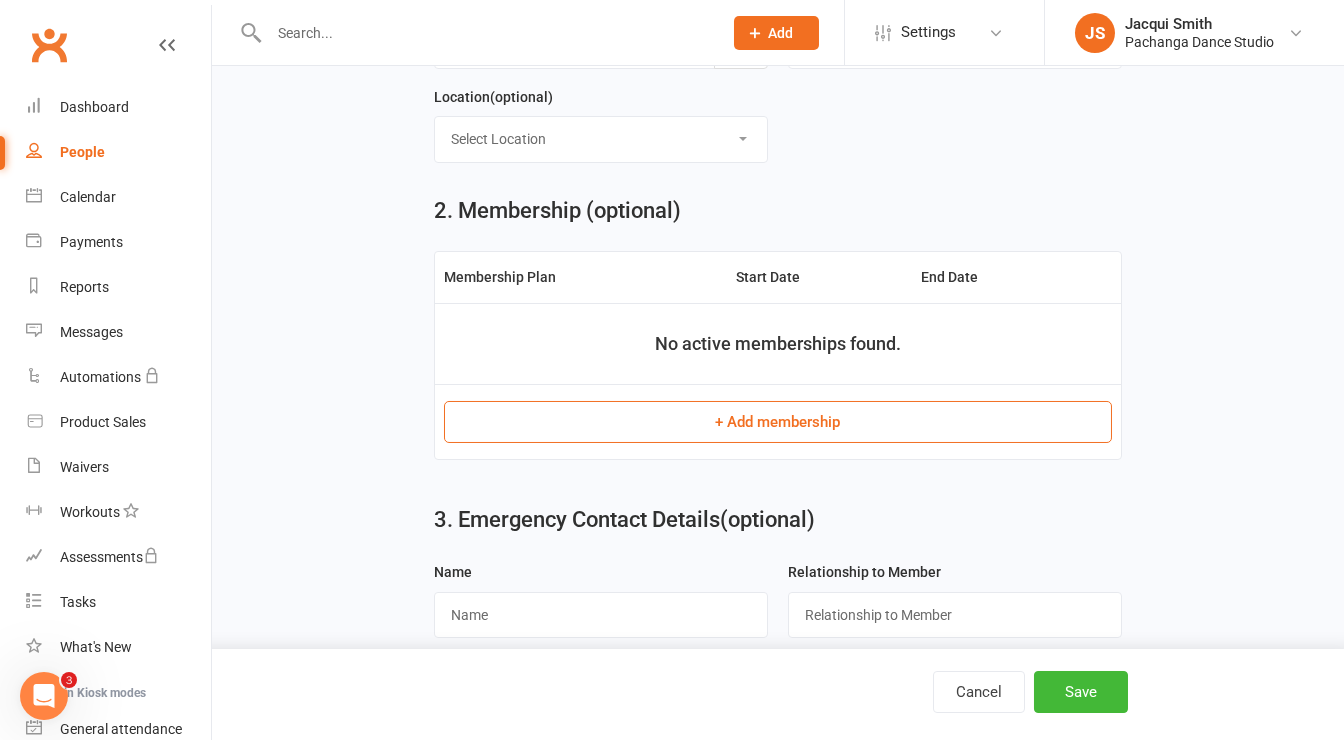 scroll, scrollTop: 693, scrollLeft: 0, axis: vertical 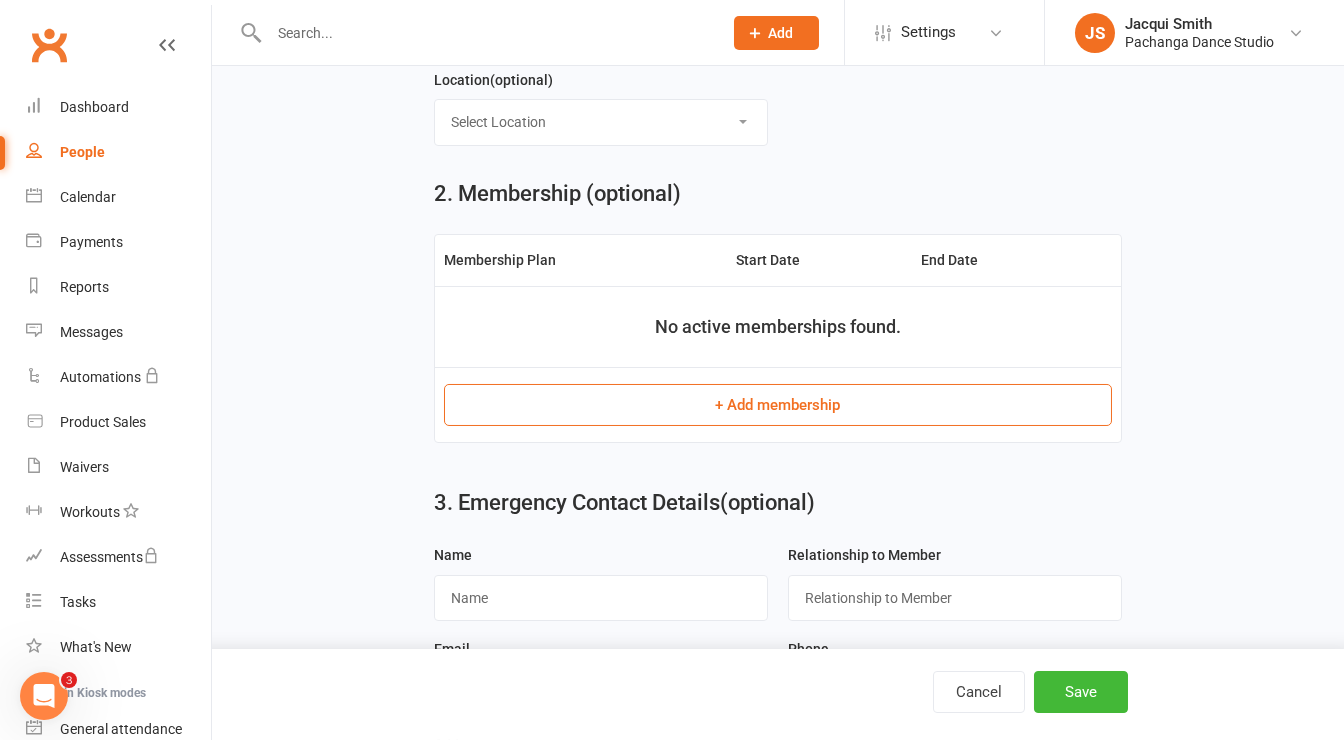 click on "+ Add membership" at bounding box center [777, 405] 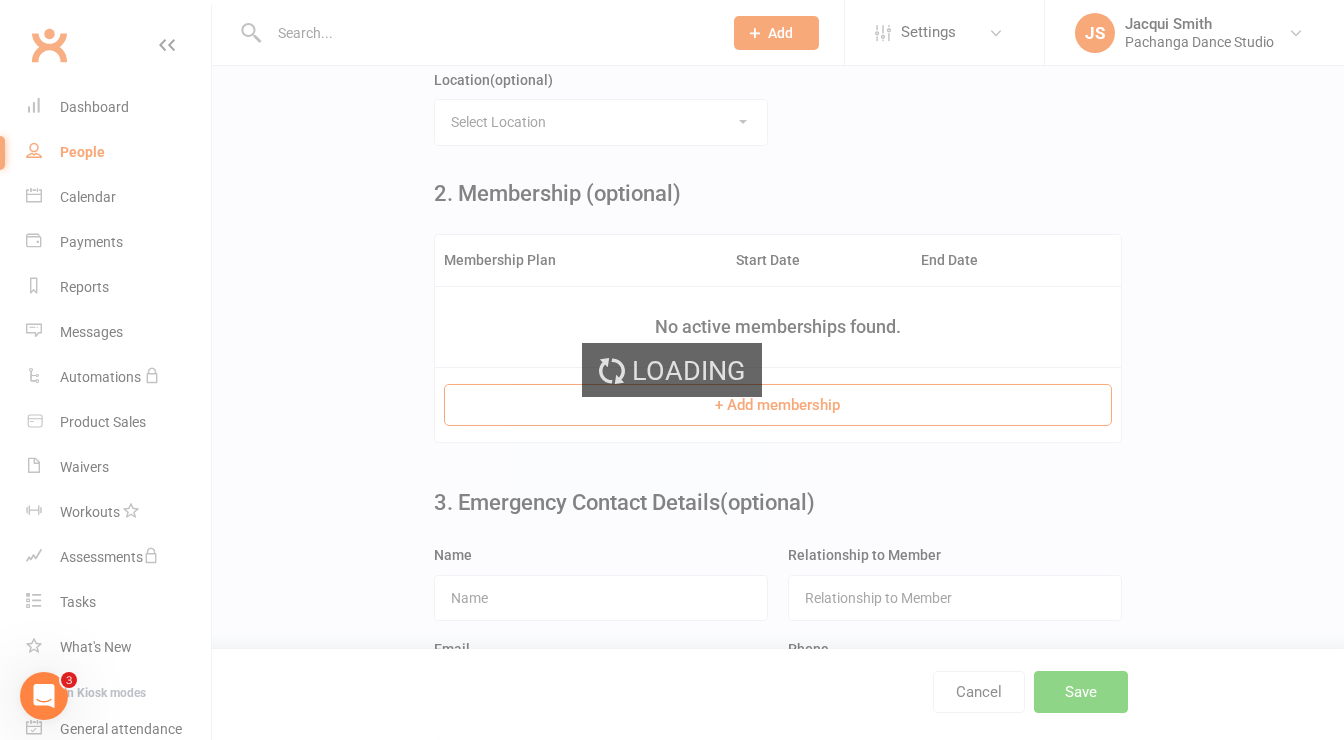 scroll, scrollTop: 0, scrollLeft: 0, axis: both 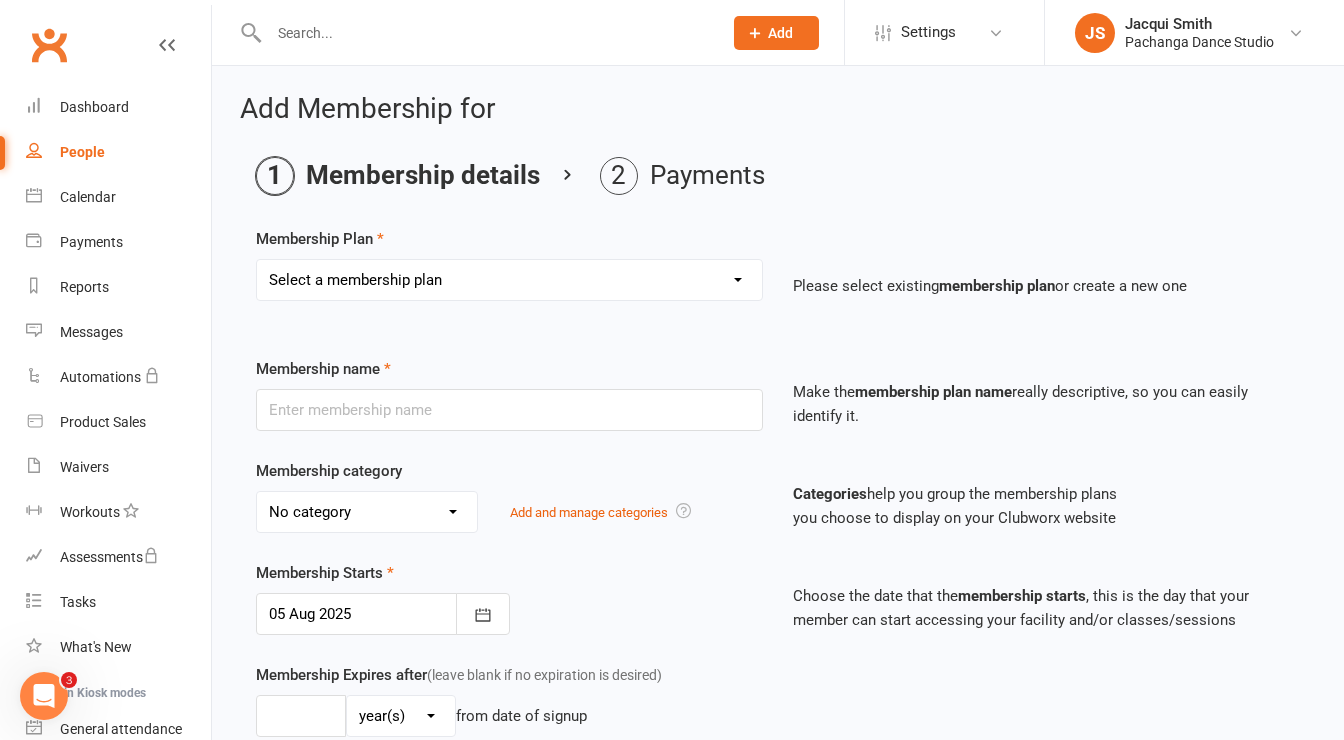 click on "Select a membership plan Create new Membership Plan Single Class Pass 5 Class Pack 10 Class Pack Single Class Pass - Phillip Island 5 Class Pass - Phillip Island 10 Class Pass - Phillip Island Pink Membership Black Membership White Membership (Teen only) Teen Comp Class (9 weeks) Mini Movers (18mths+) Single Class Mini Movers 4 Class Pass Mini Movers Direct Debit Tiny Dancers (3yrs+) Single Class Tiny Dancers 4 Class Pass Tiny Dancers Direct Debit Junior (6yrs+) Single Class Pass Junior 4 Class Pass Junior Groovers Direct Debit Regular Package Premium Package VIP Package Showcase Private Lesson Pack Floorspace Intro 2 Week Starter Pack - New Clients Only ACTIVE P/L CLIENT OLD SYSTEM - PAID IN FULL WHITE Junior Groovers Membership Tiny Dancers Term 3 Membership Junior Groovers Holiday Program 2 Class Pack Junior Groovers Term 4 Membership Tiny Dancers Term 4 Membership 20 Class Pack Tiny Dancers Membership (9 Weeks) Mini Movers Membership (9 weeks) Junior Groovers Membership (Term 2) Class & Social Combo" at bounding box center (509, 280) 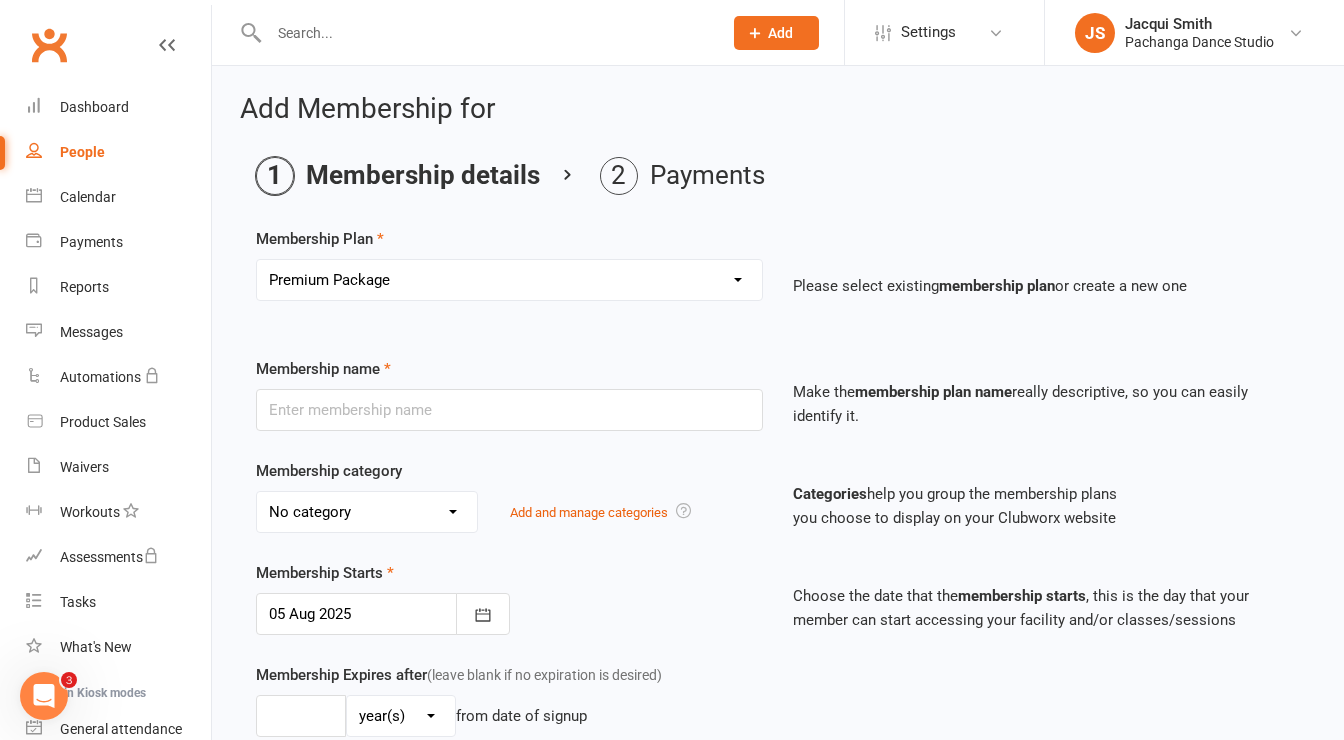 click on "Select a membership plan Create new Membership Plan Single Class Pass 5 Class Pack 10 Class Pack Single Class Pass - Phillip Island 5 Class Pass - Phillip Island 10 Class Pass - Phillip Island Pink Membership Black Membership White Membership (Teen only) Teen Comp Class (9 weeks) Mini Movers (18mths+) Single Class Mini Movers 4 Class Pass Mini Movers Direct Debit Tiny Dancers (3yrs+) Single Class Tiny Dancers 4 Class Pass Tiny Dancers Direct Debit Junior (6yrs+) Single Class Pass Junior 4 Class Pass Junior Groovers Direct Debit Regular Package Premium Package VIP Package Showcase Private Lesson Pack Floorspace Intro 2 Week Starter Pack - New Clients Only ACTIVE P/L CLIENT OLD SYSTEM - PAID IN FULL WHITE Junior Groovers Membership Tiny Dancers Term 3 Membership Junior Groovers Holiday Program 2 Class Pack Junior Groovers Term 4 Membership Tiny Dancers Term 4 Membership 20 Class Pack Tiny Dancers Membership (9 Weeks) Mini Movers Membership (9 weeks) Junior Groovers Membership (Term 2) Class & Social Combo" at bounding box center (509, 280) 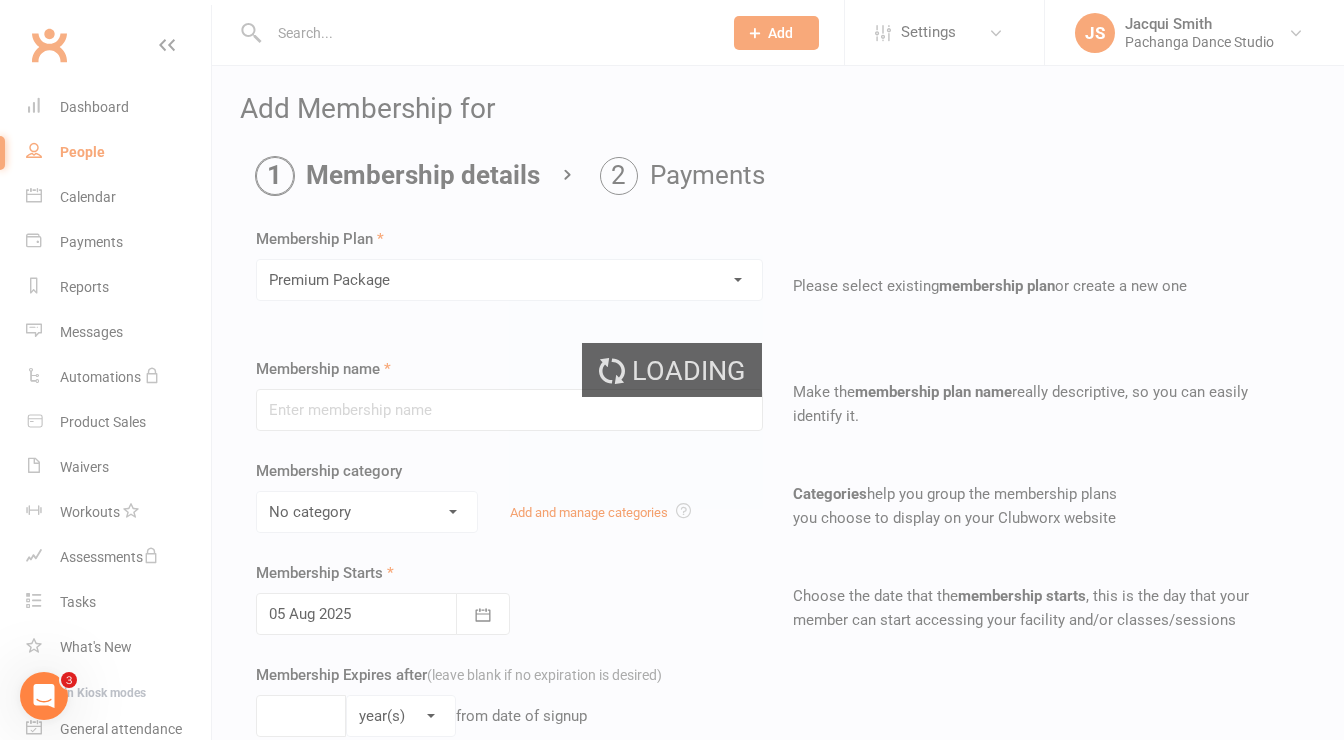 type on "Premium Package" 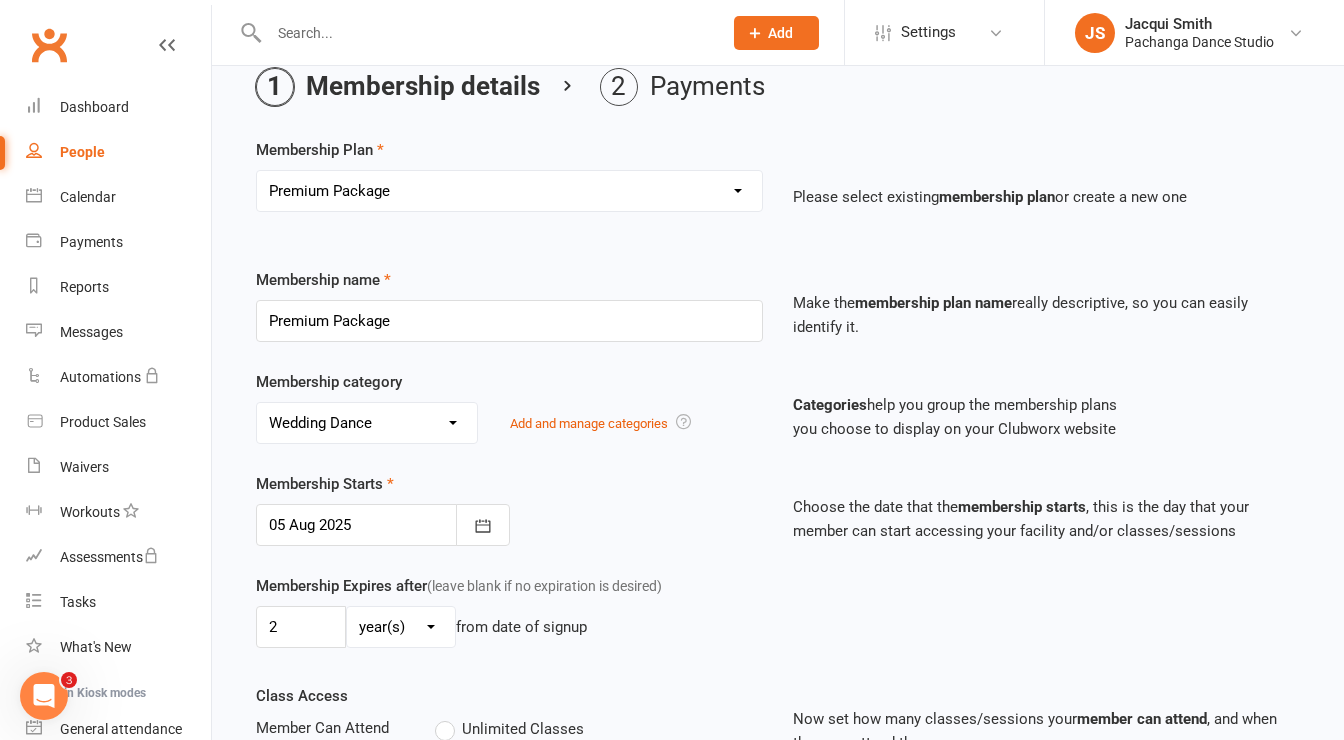 scroll, scrollTop: 122, scrollLeft: 0, axis: vertical 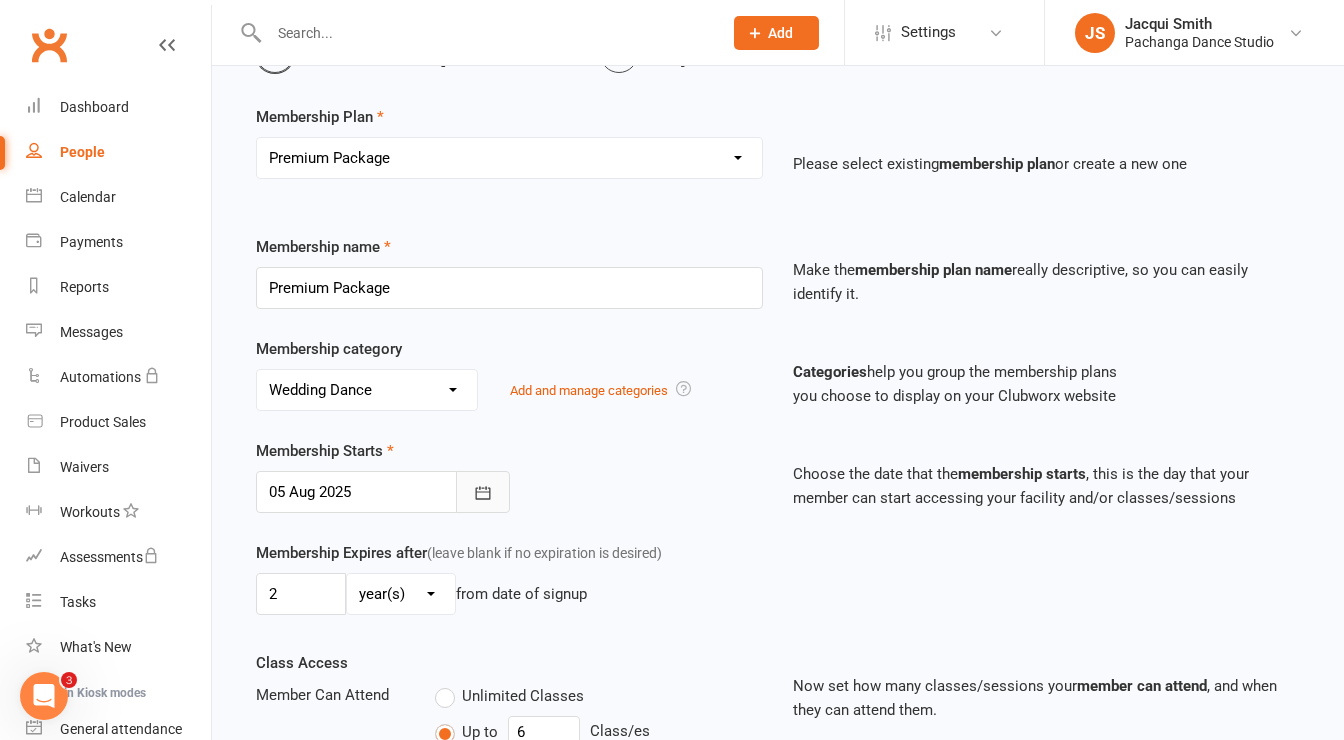 click 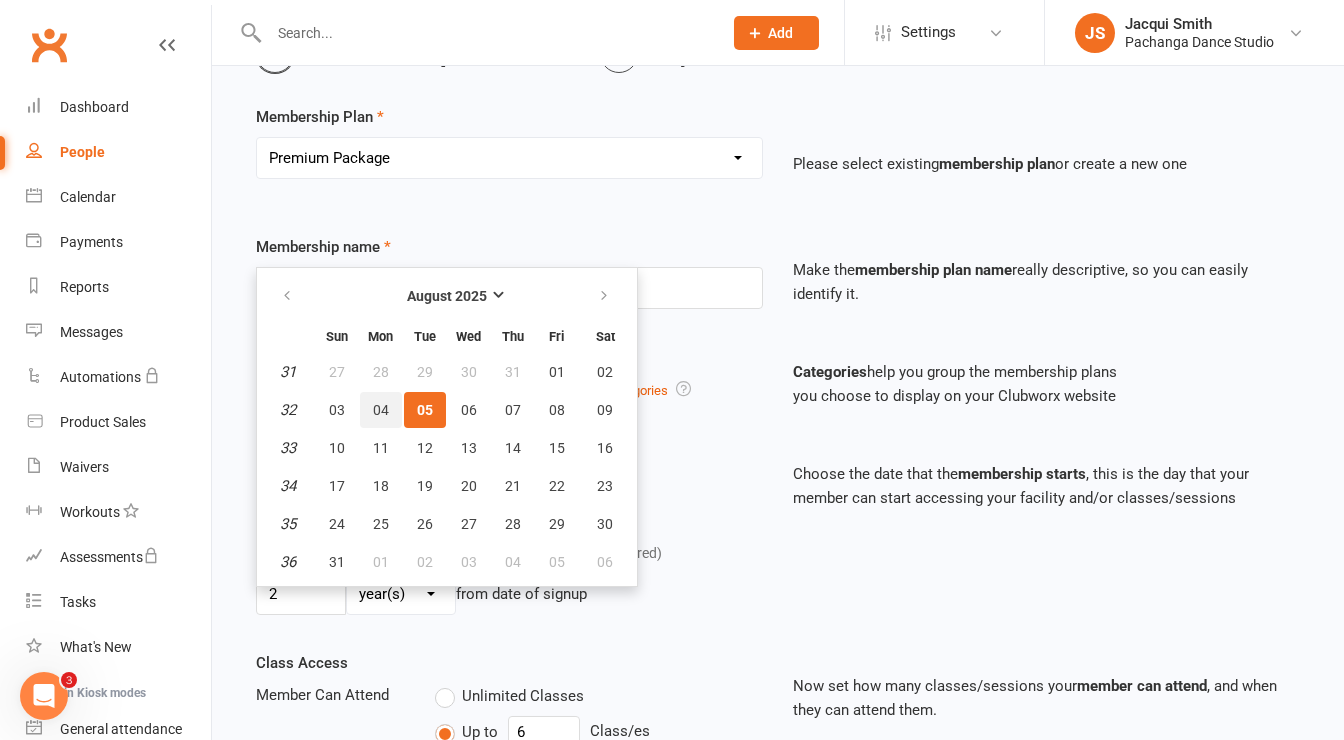 click on "04" at bounding box center (381, 410) 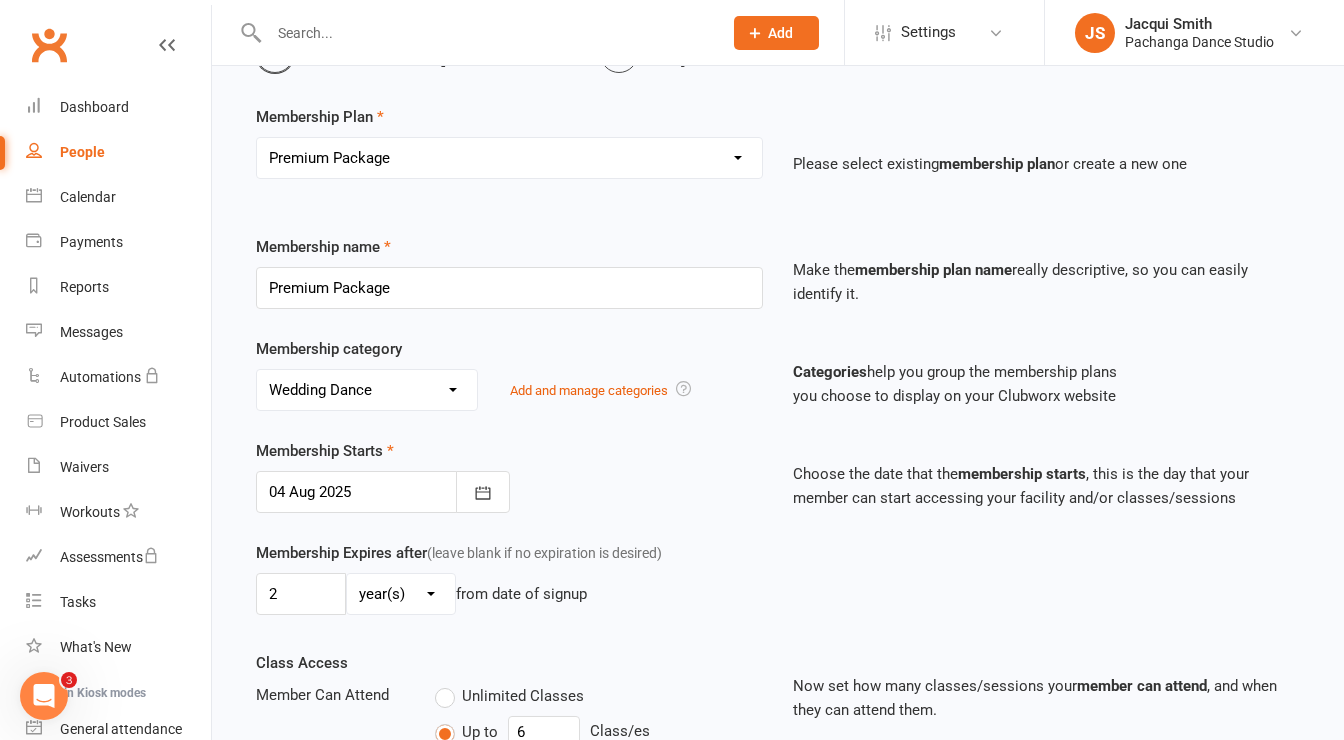 click on "Membership Starts 04 Aug 2025
August 2025
Sun Mon Tue Wed Thu Fri Sat
31
27
28
29
30
31
01
02
32
03
04
05
06
07
08
09
33
10
11
12
13
14
15
16
34
17
18
19
20
21
22
23
35
24
25
26
27
28
29
30
36 31" at bounding box center [509, 476] 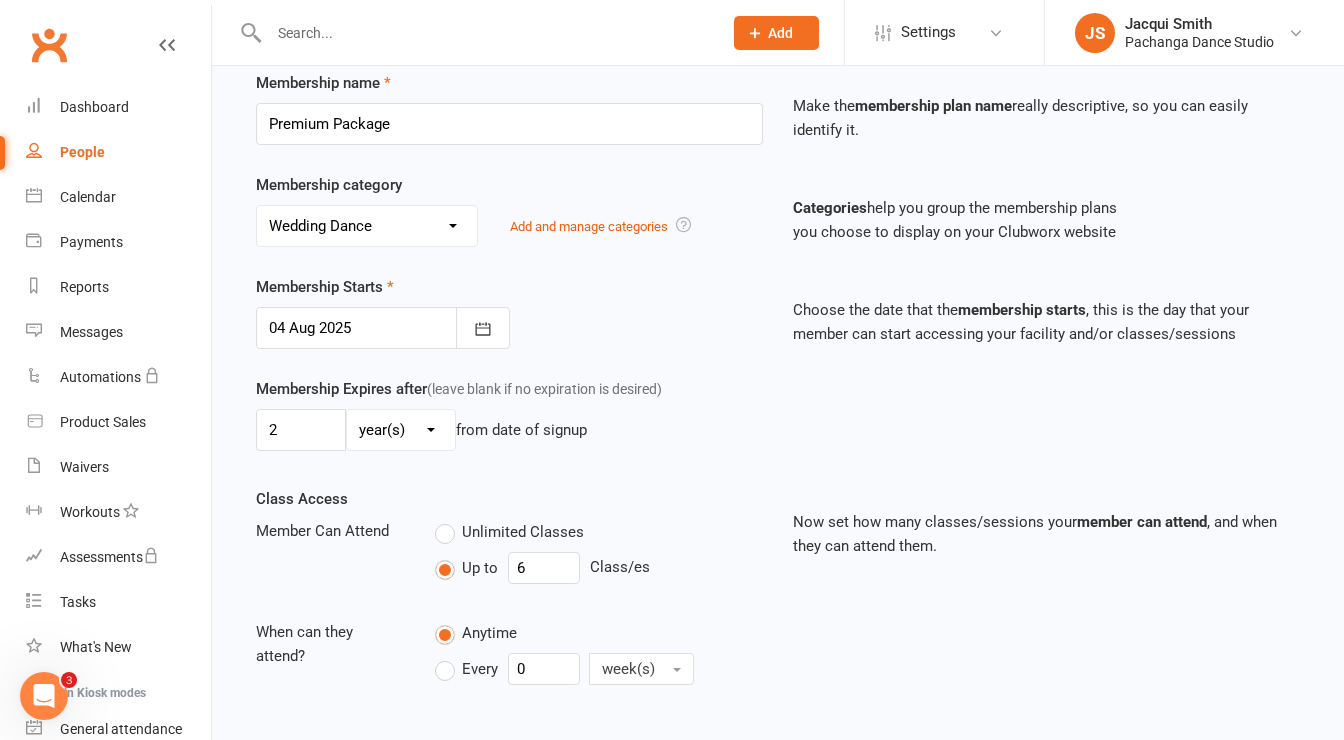 scroll, scrollTop: 288, scrollLeft: 0, axis: vertical 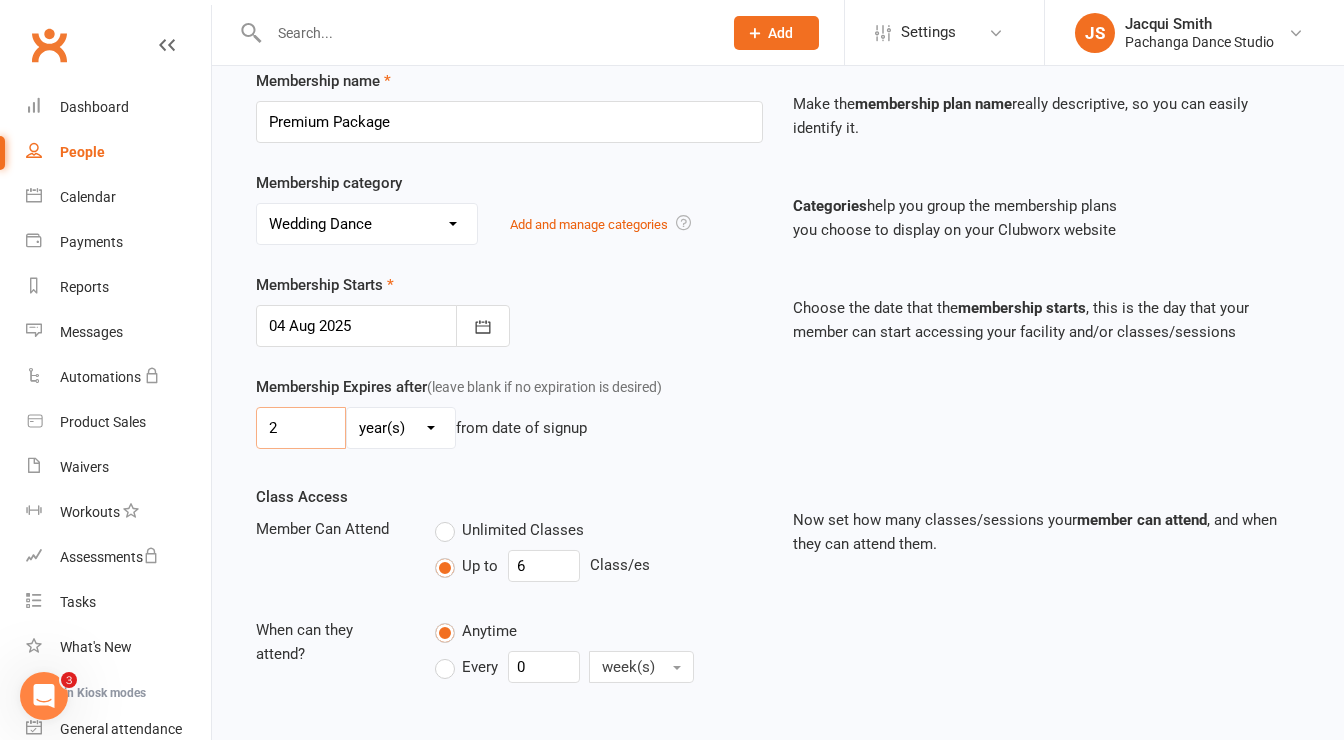 drag, startPoint x: 264, startPoint y: 422, endPoint x: 253, endPoint y: 421, distance: 11.045361 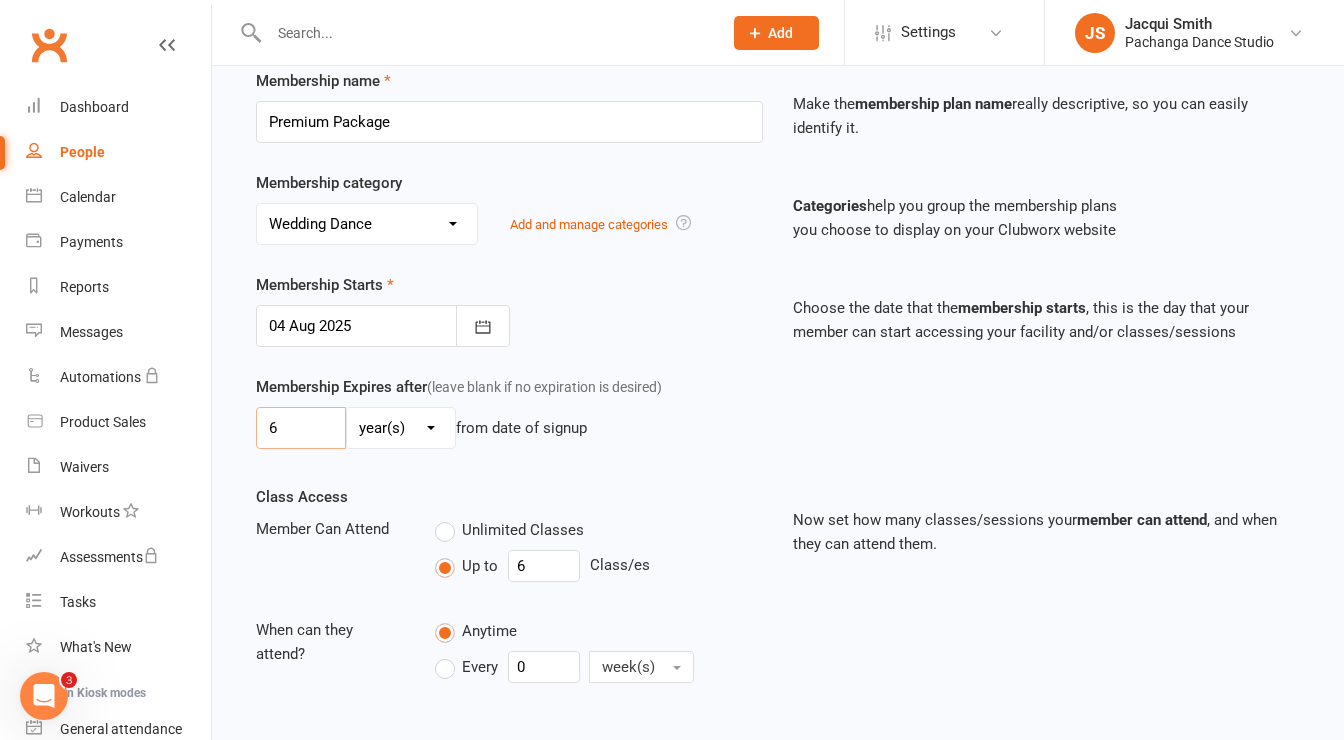 type on "6" 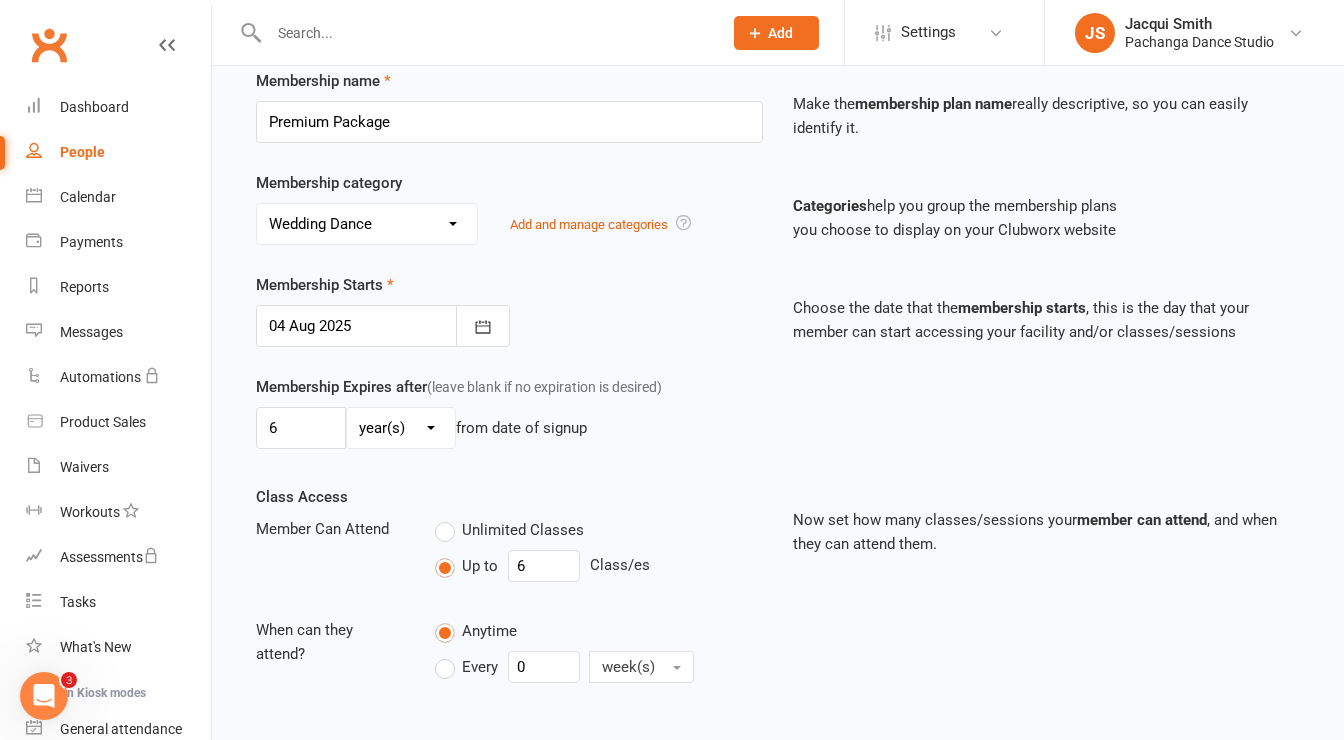 click on "day(s) week(s) month(s) year(s)" at bounding box center (401, 428) 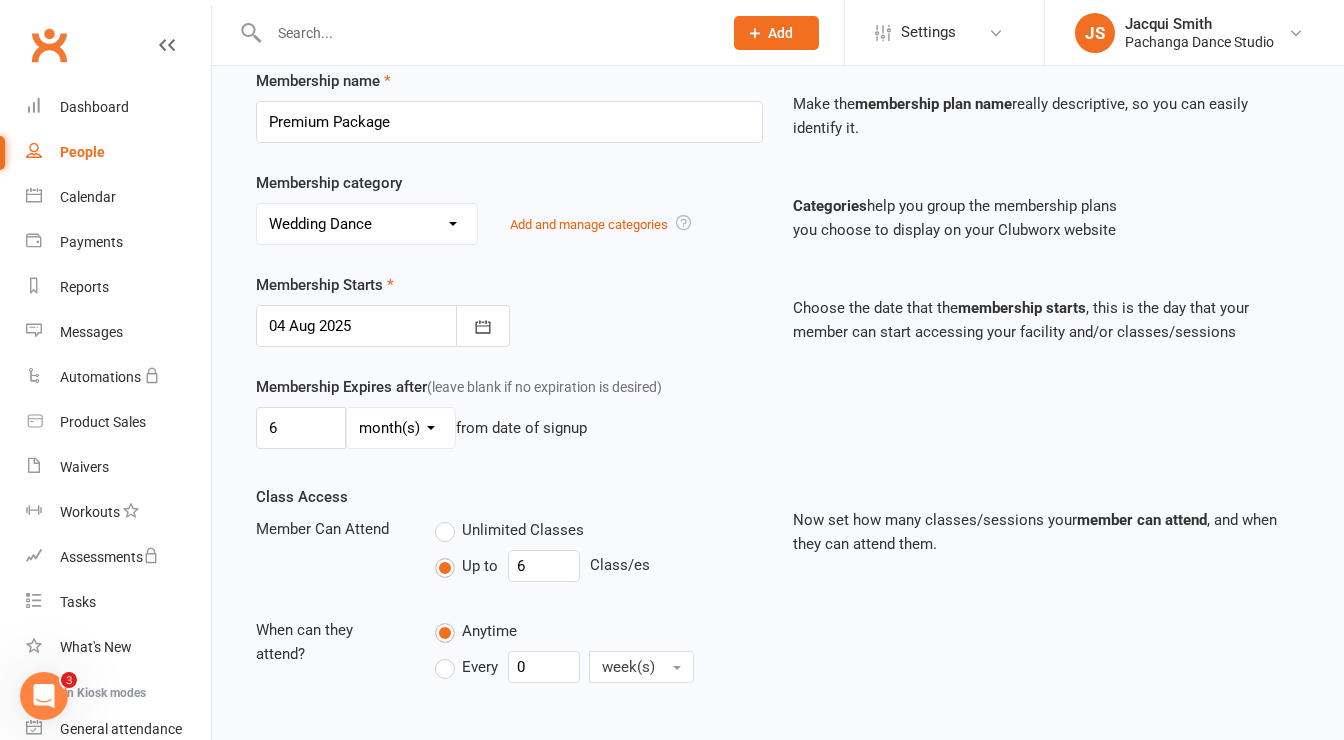 click on "day(s) week(s) month(s) year(s)" at bounding box center (401, 428) 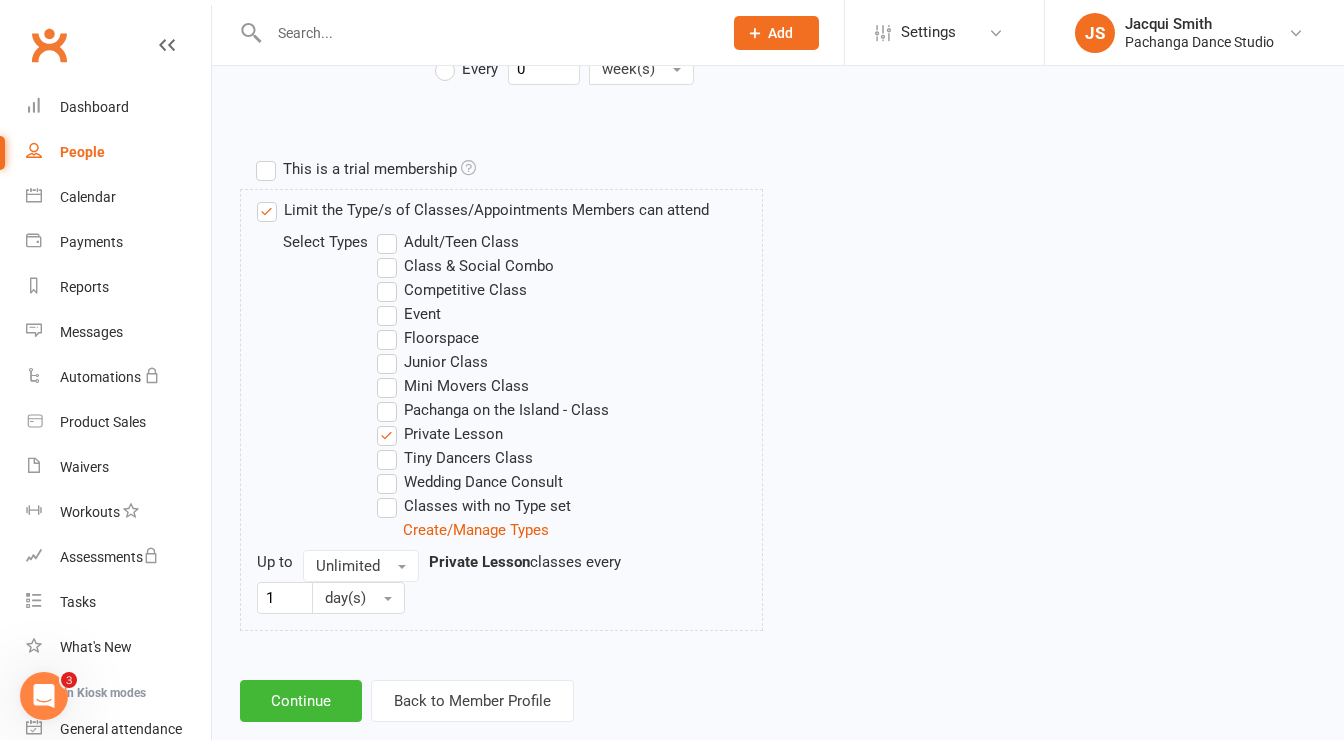 scroll, scrollTop: 917, scrollLeft: 0, axis: vertical 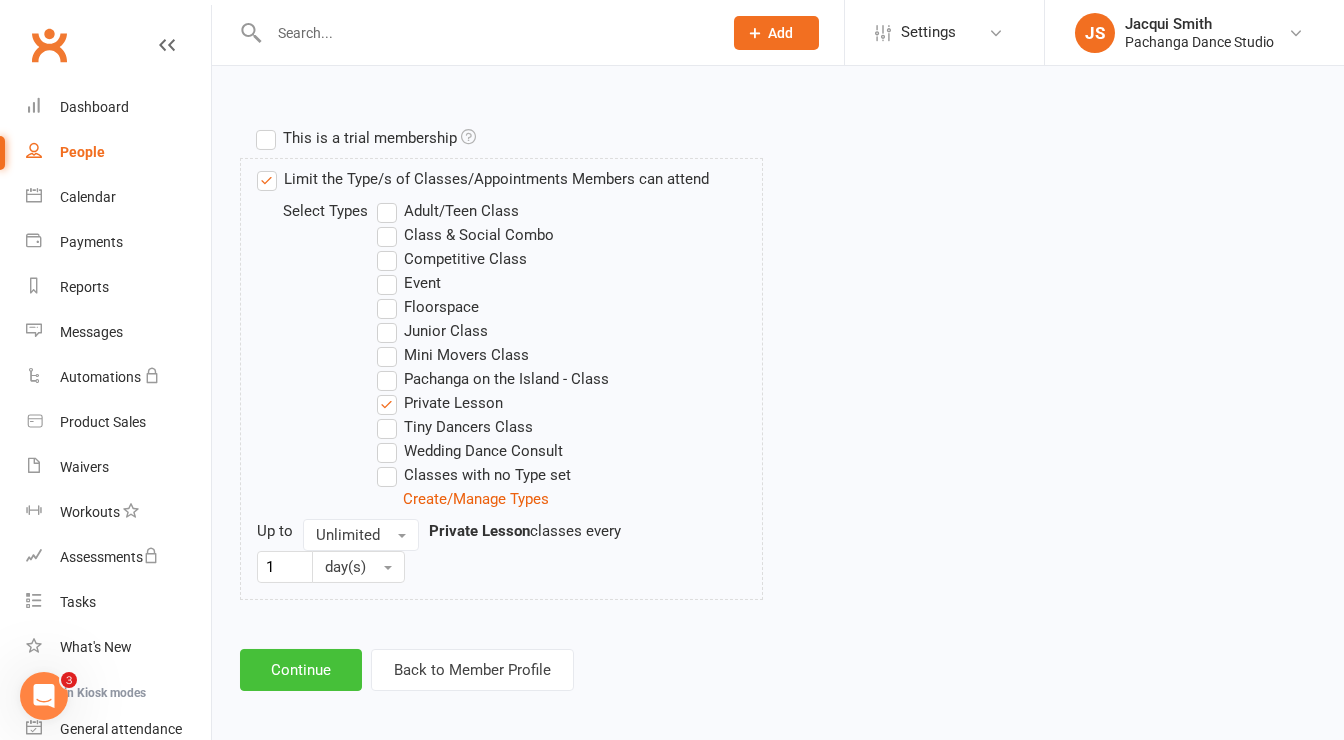 click on "Continue" at bounding box center [301, 670] 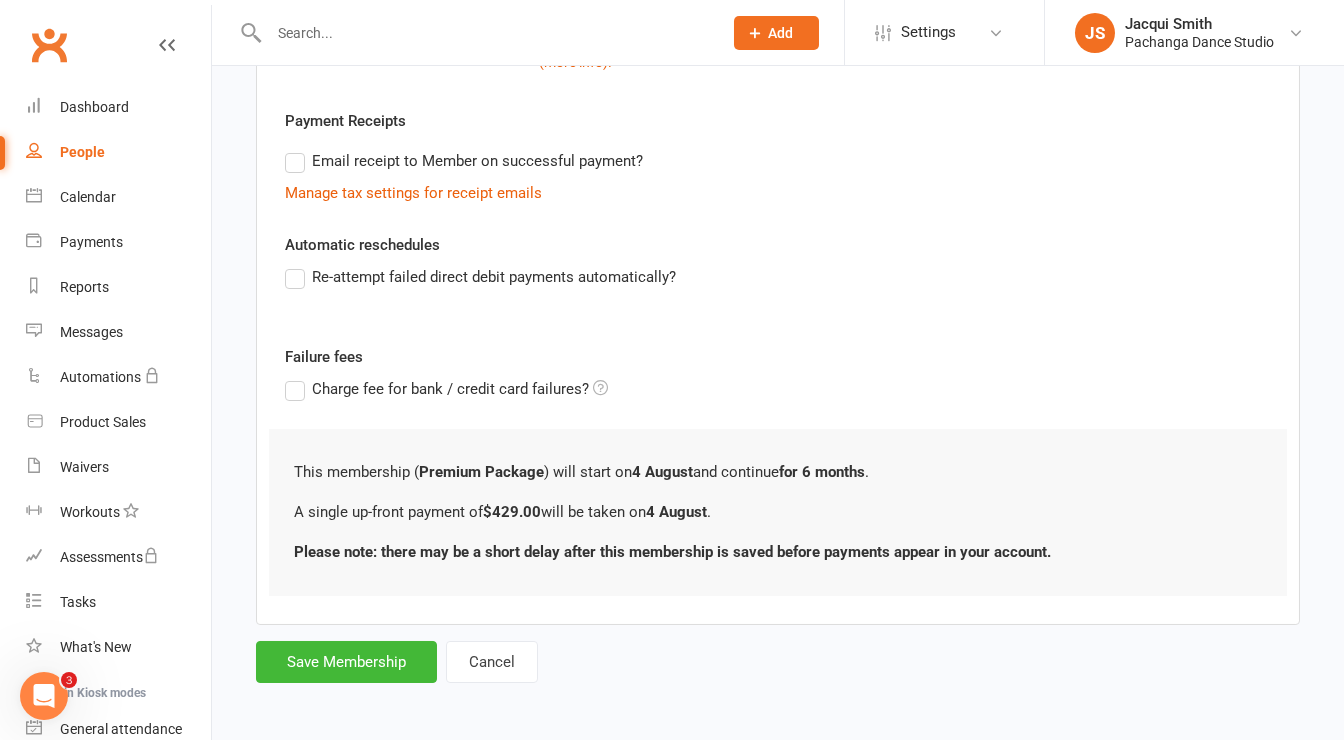 scroll, scrollTop: 308, scrollLeft: 0, axis: vertical 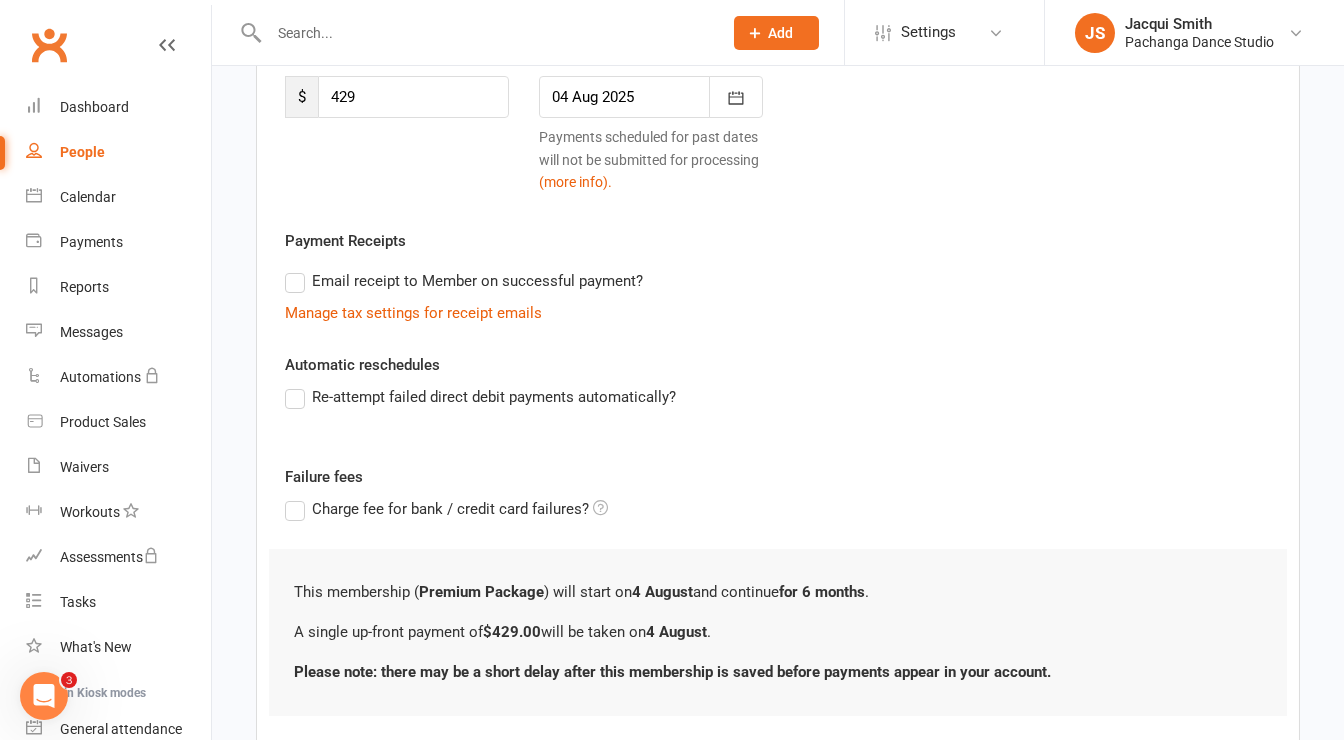 click on "Email receipt to Member on successful payment?" at bounding box center (464, 281) 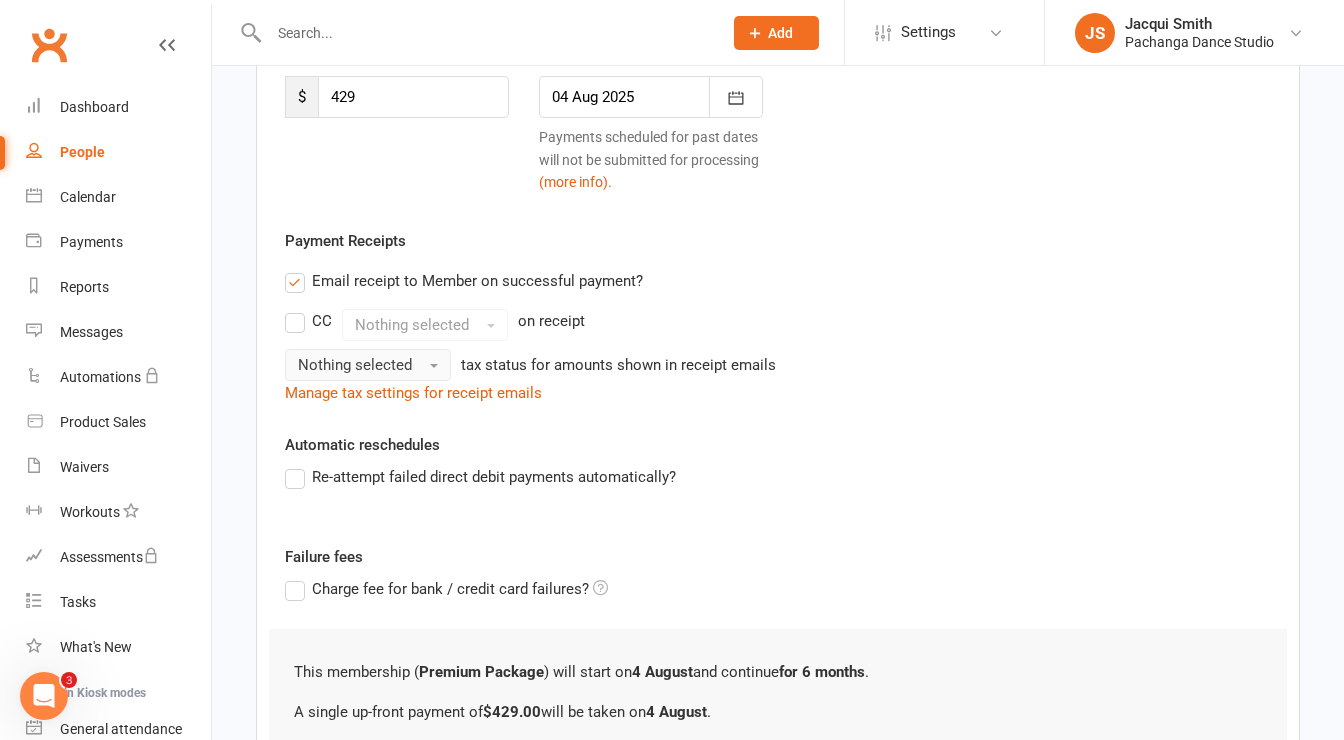 click on "Nothing selected" at bounding box center (355, 365) 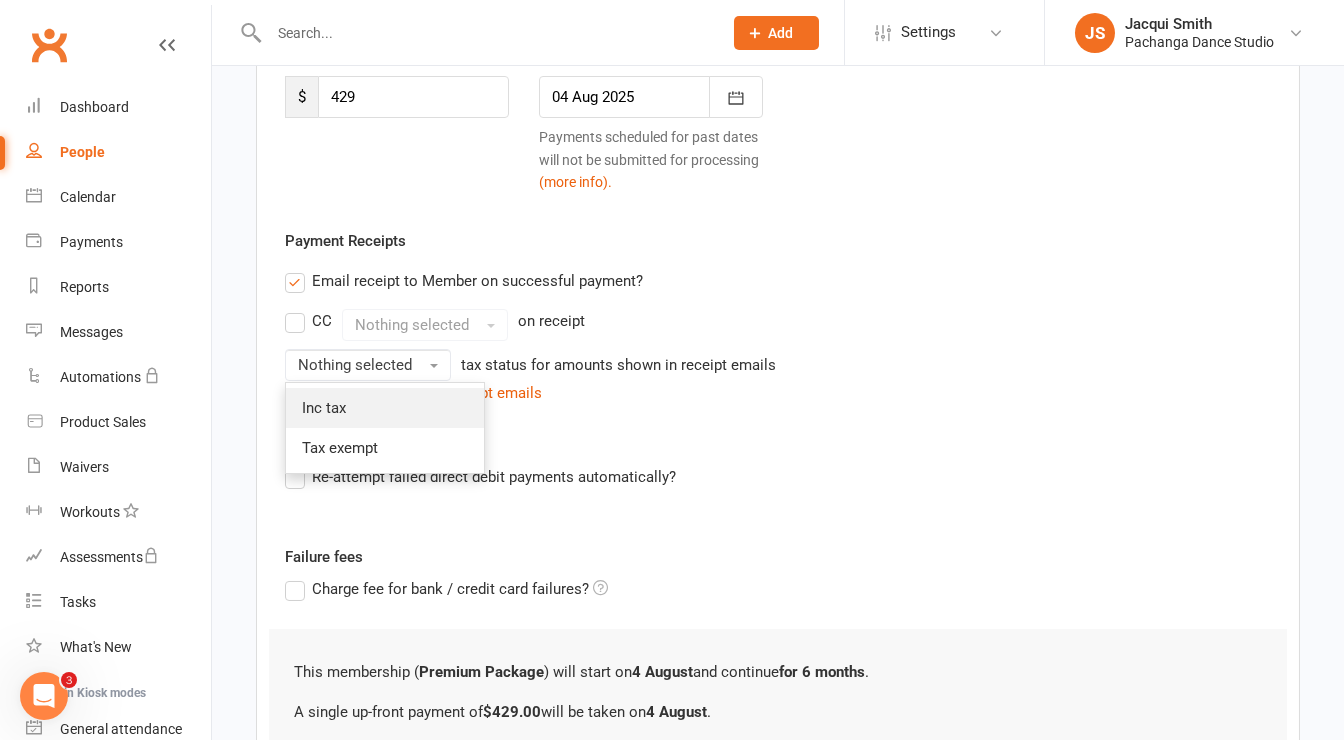 click on "Inc tax" at bounding box center [385, 408] 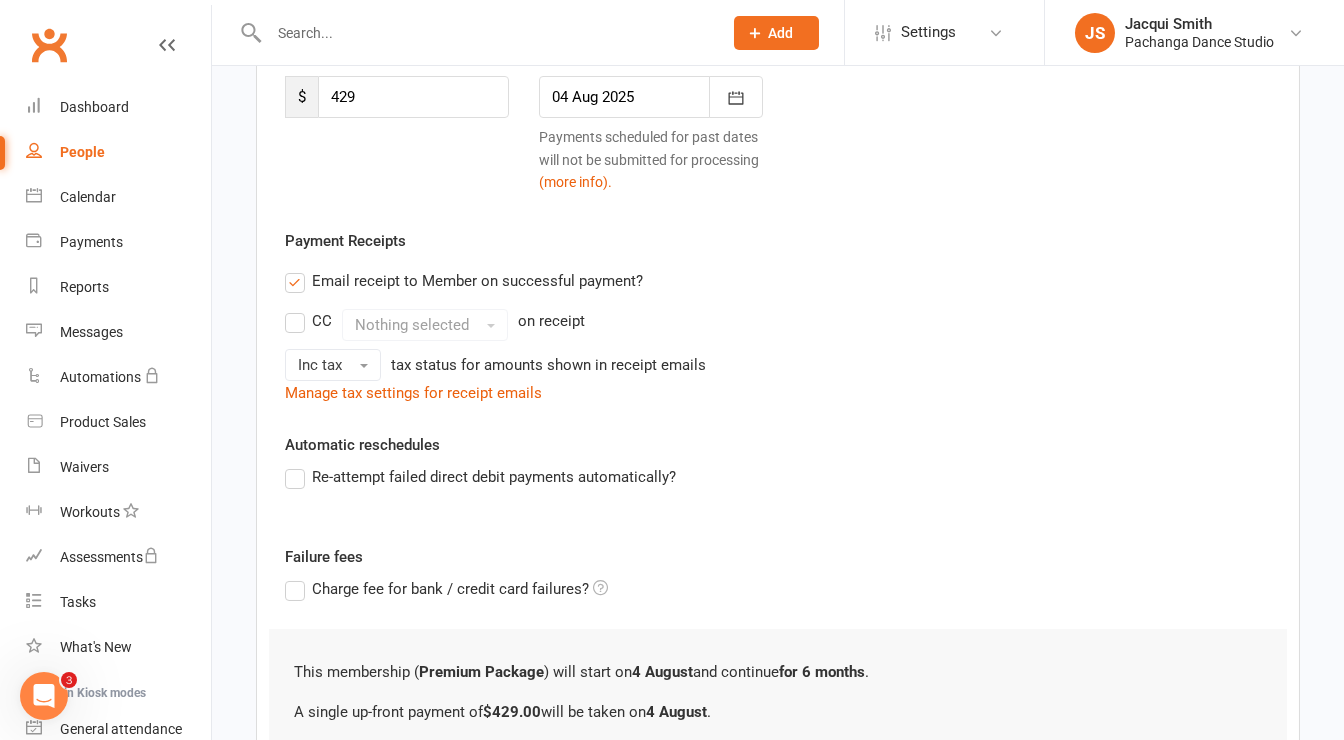 click on "Automatic reschedules Re-attempt failed direct debit payments automatically?" at bounding box center (778, 475) 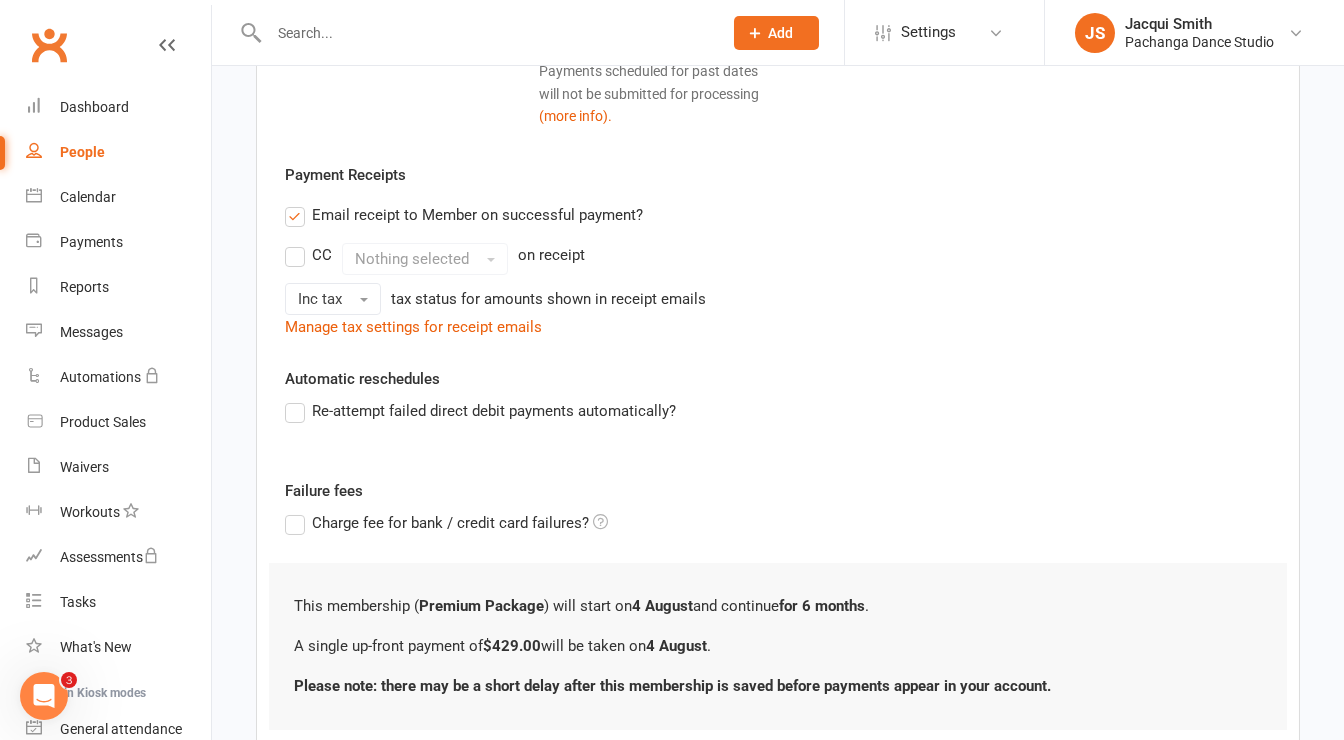 scroll, scrollTop: 507, scrollLeft: 0, axis: vertical 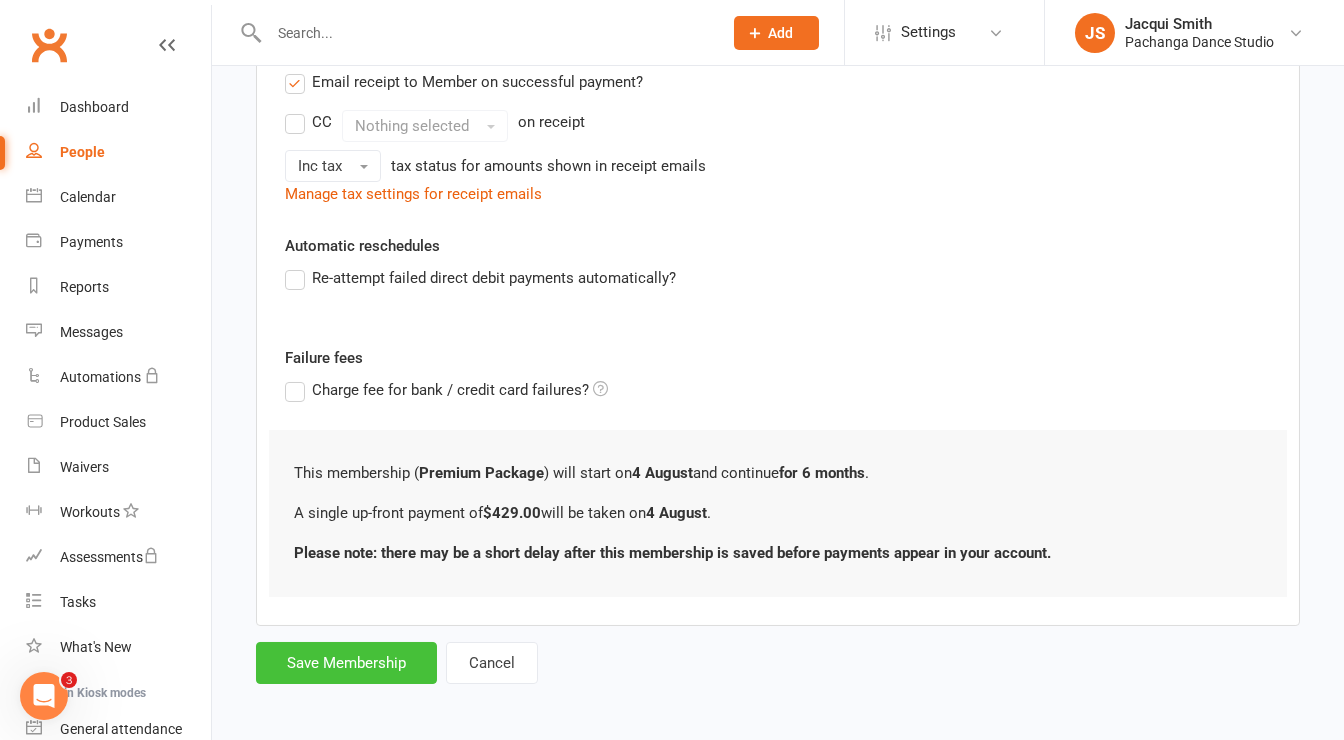 click on "Save Membership" at bounding box center [346, 663] 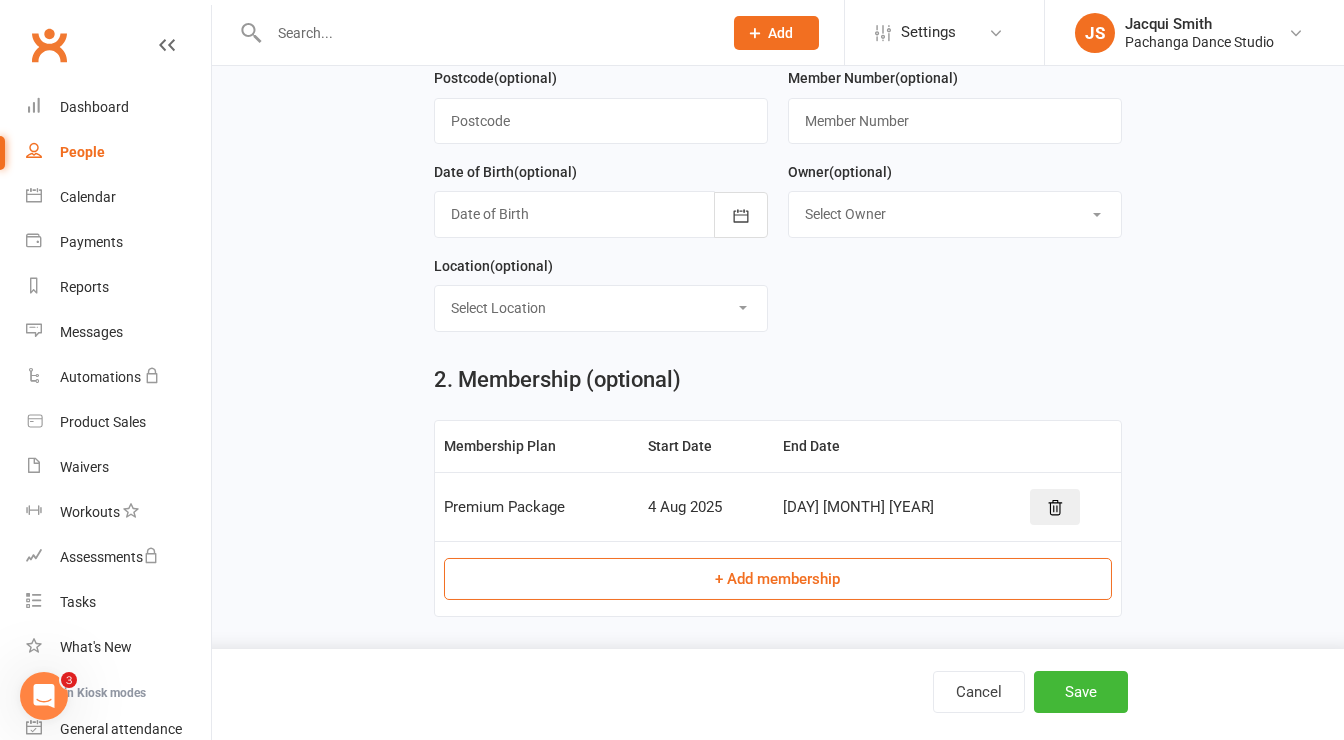 scroll, scrollTop: 851, scrollLeft: 0, axis: vertical 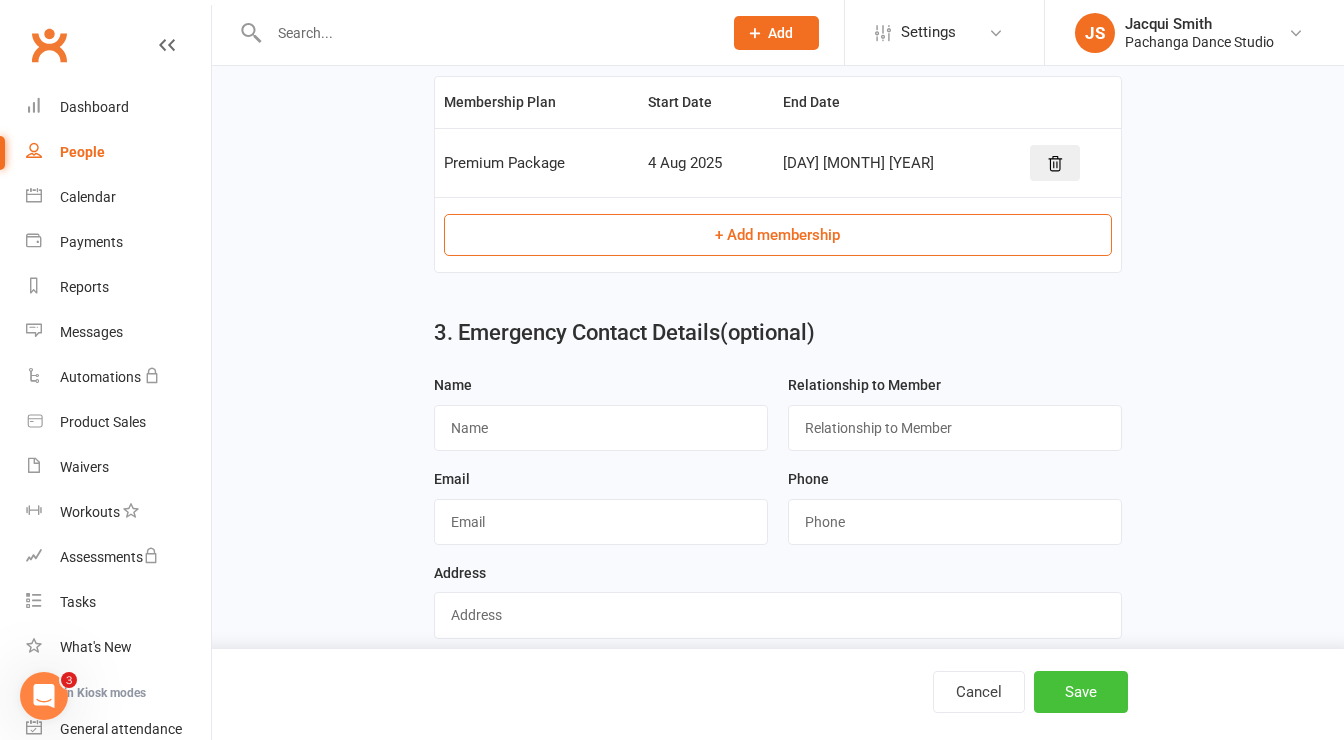 click on "Save" at bounding box center (1081, 692) 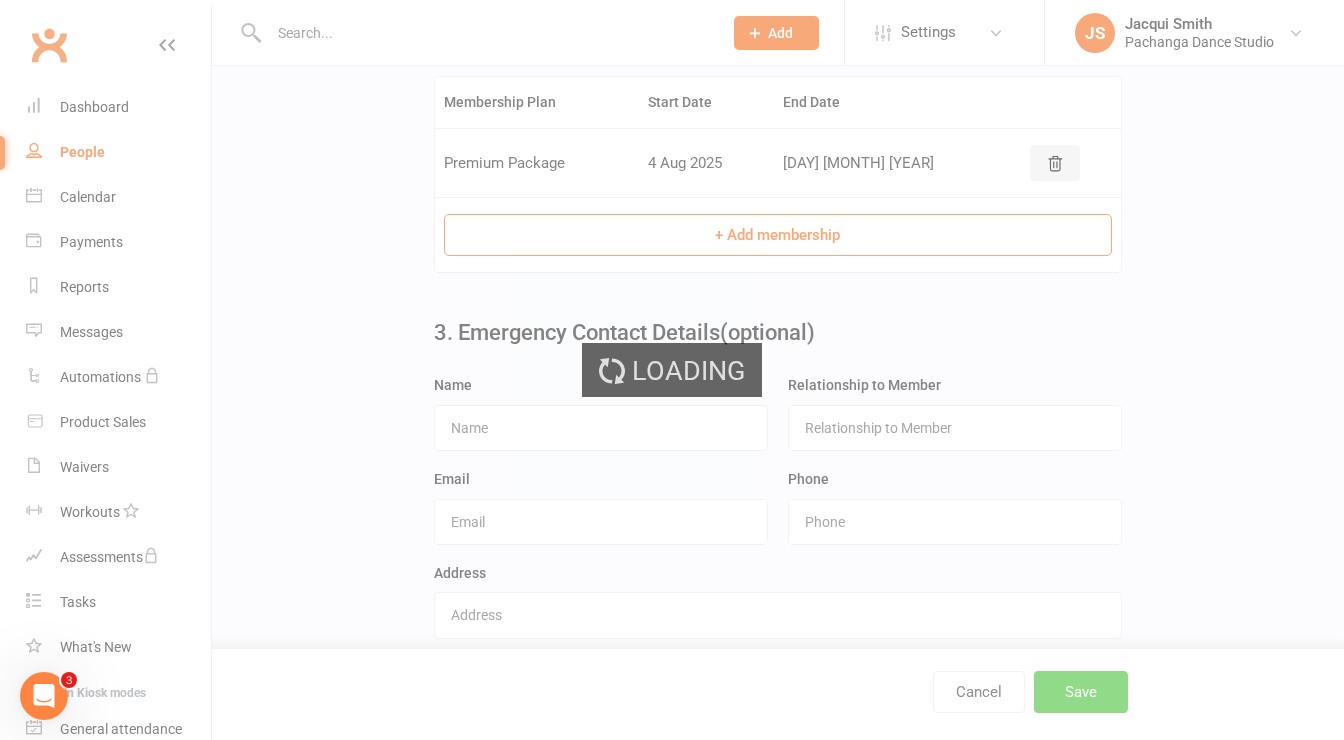 scroll, scrollTop: 0, scrollLeft: 0, axis: both 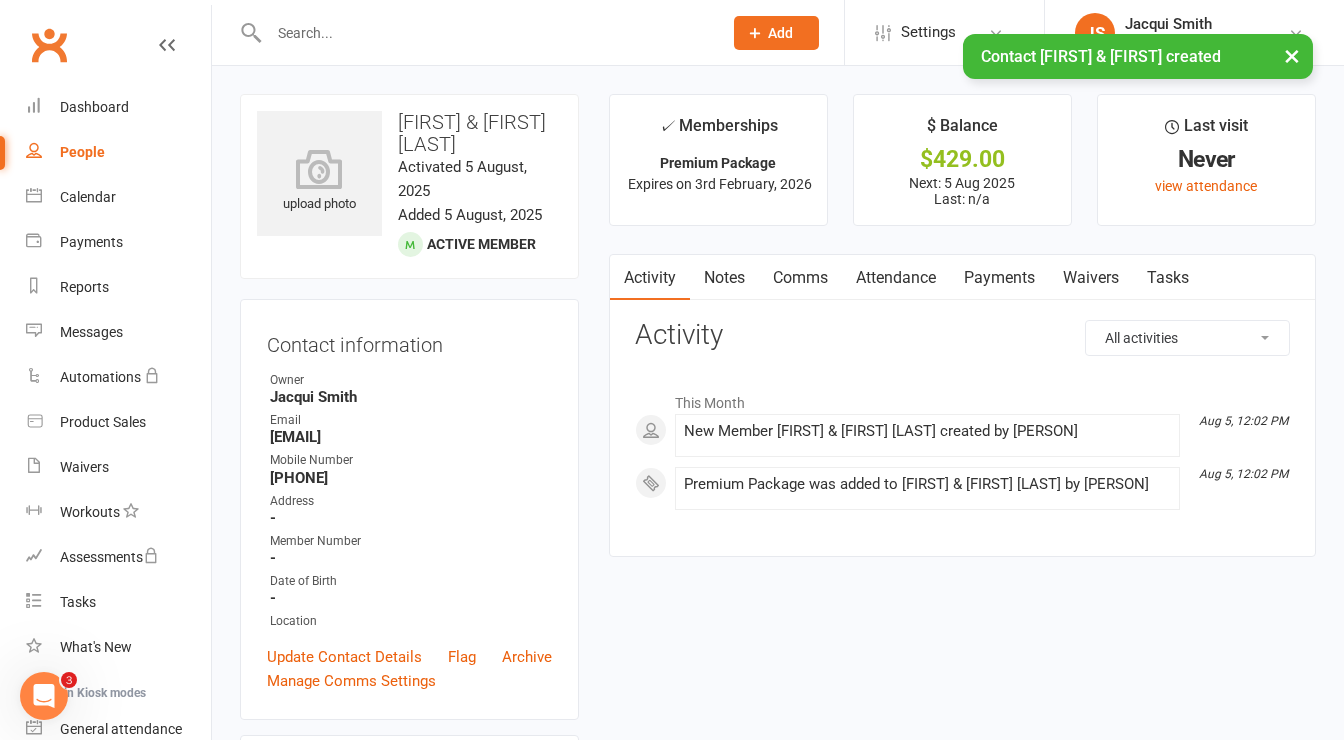 click on "Payments" at bounding box center [999, 278] 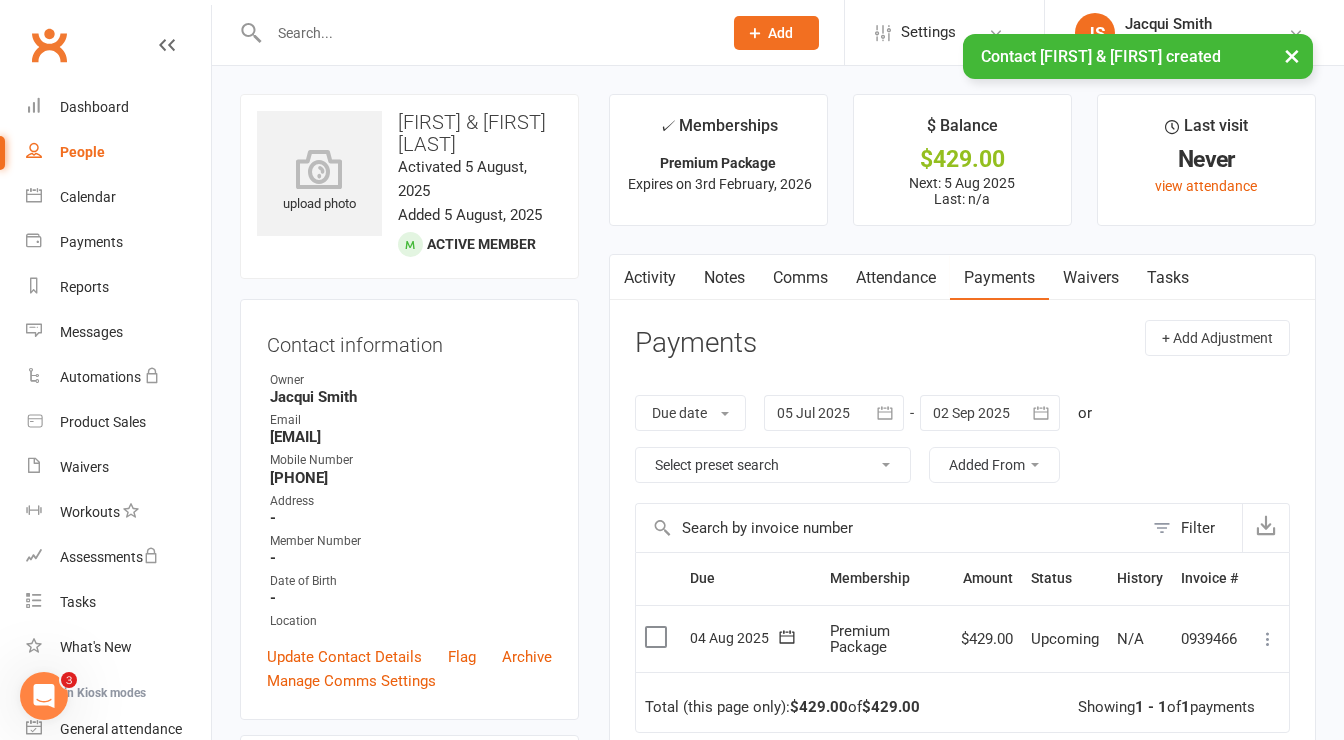 click at bounding box center [1268, 639] 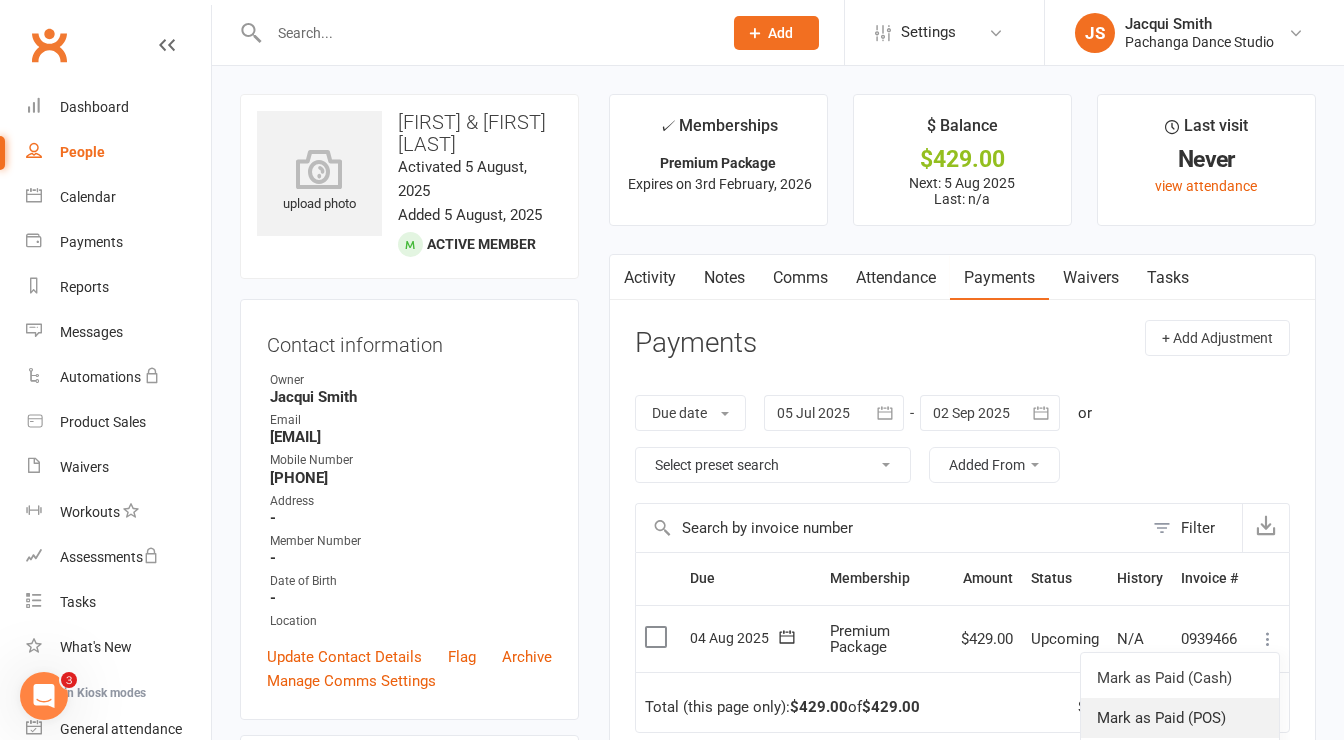 click on "Mark as Paid (POS)" at bounding box center (1180, 718) 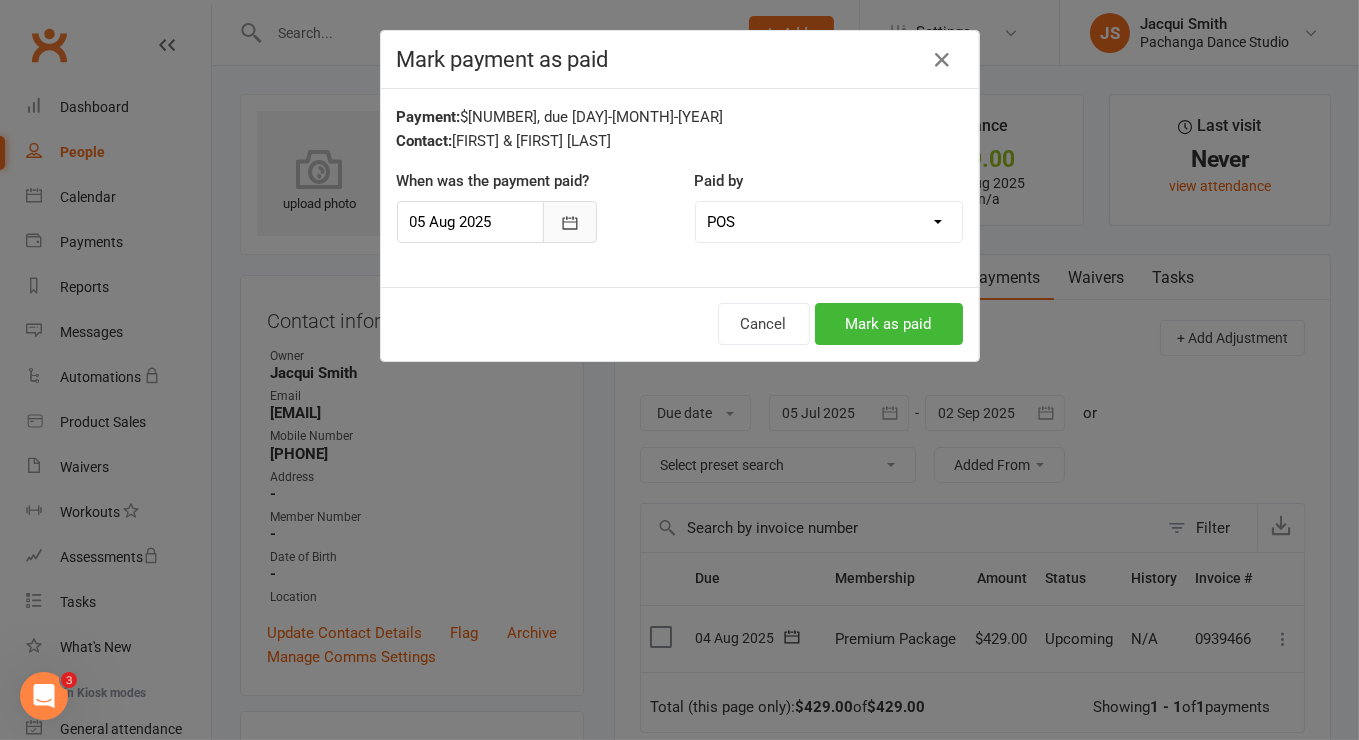 click 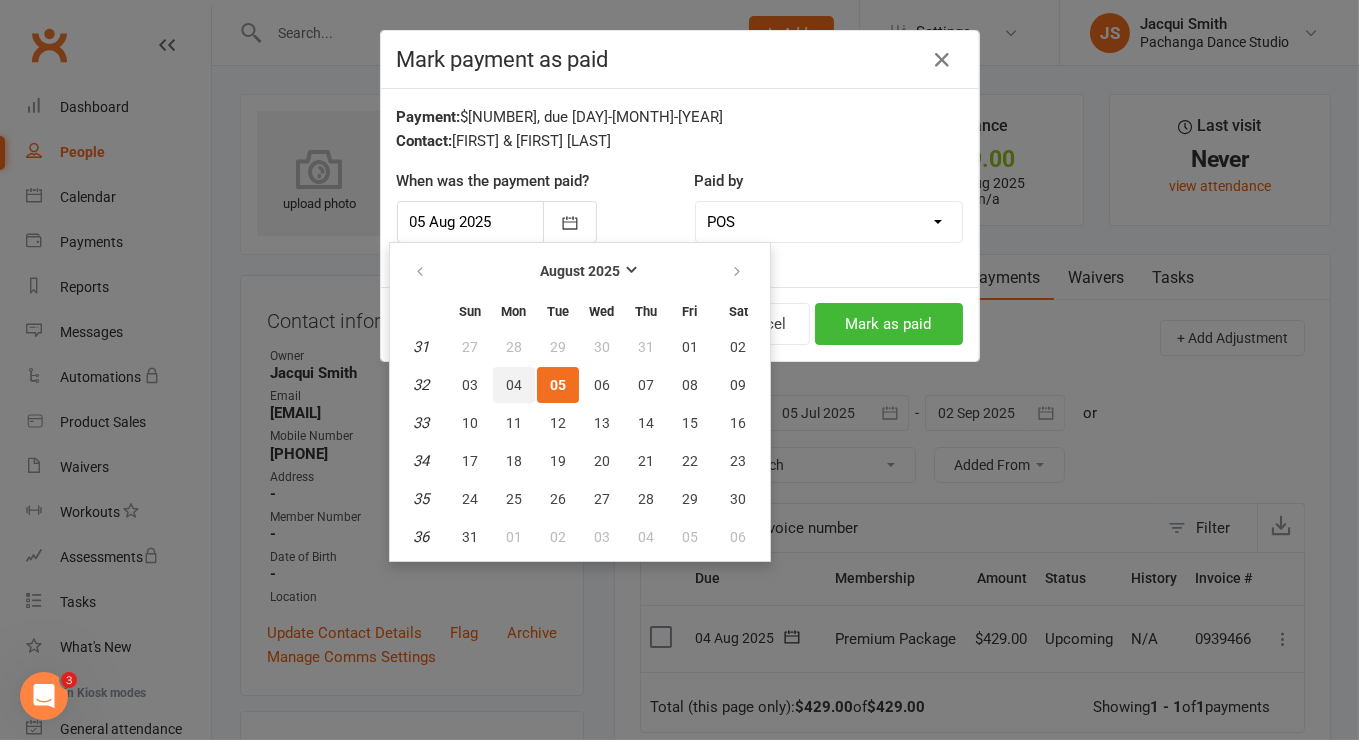 click on "04" at bounding box center (514, 385) 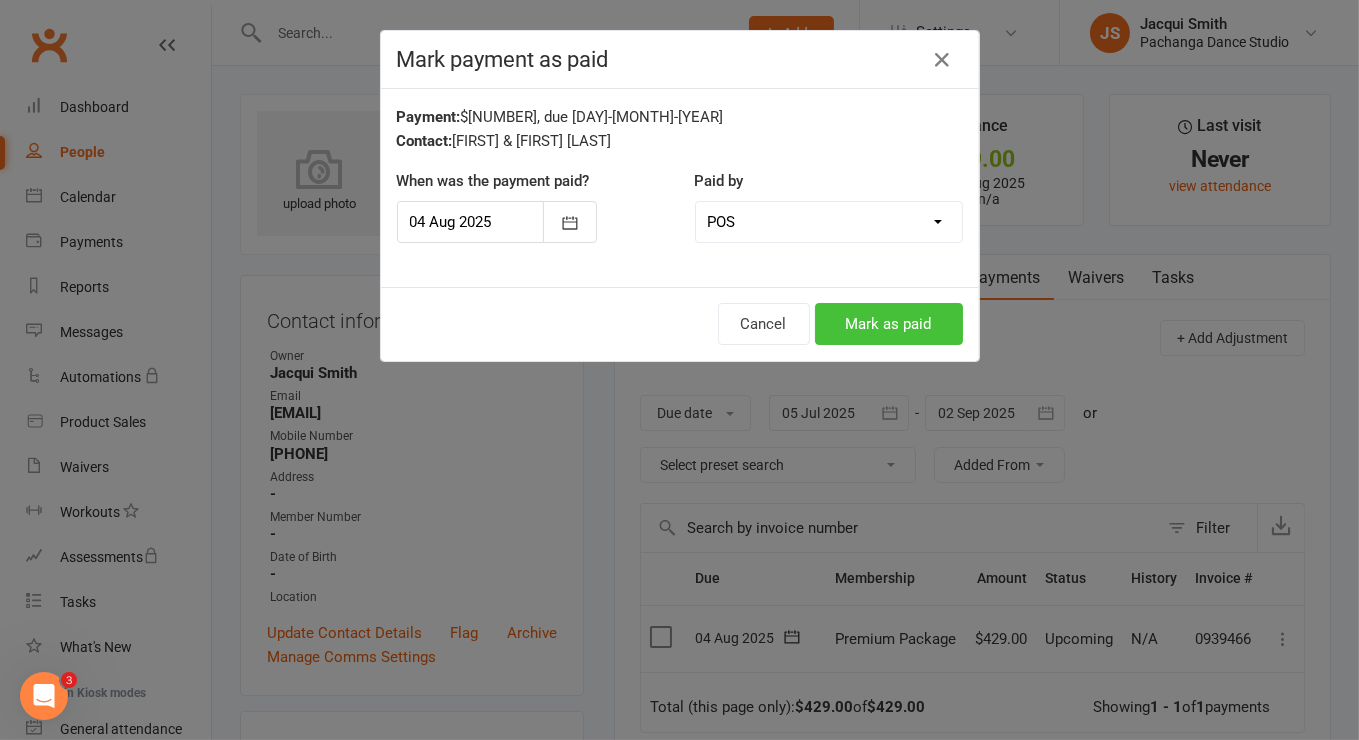 click on "Mark as paid" at bounding box center (889, 324) 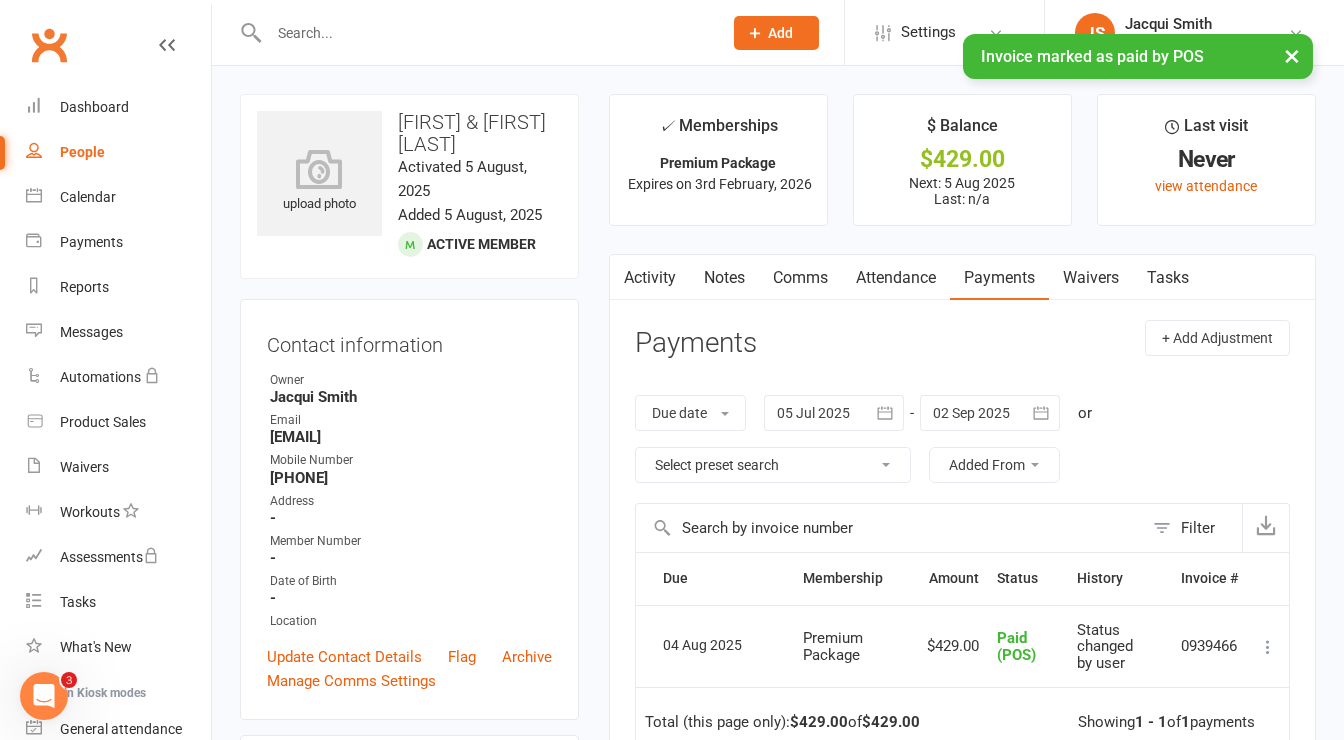 click on "Attendance" at bounding box center (896, 278) 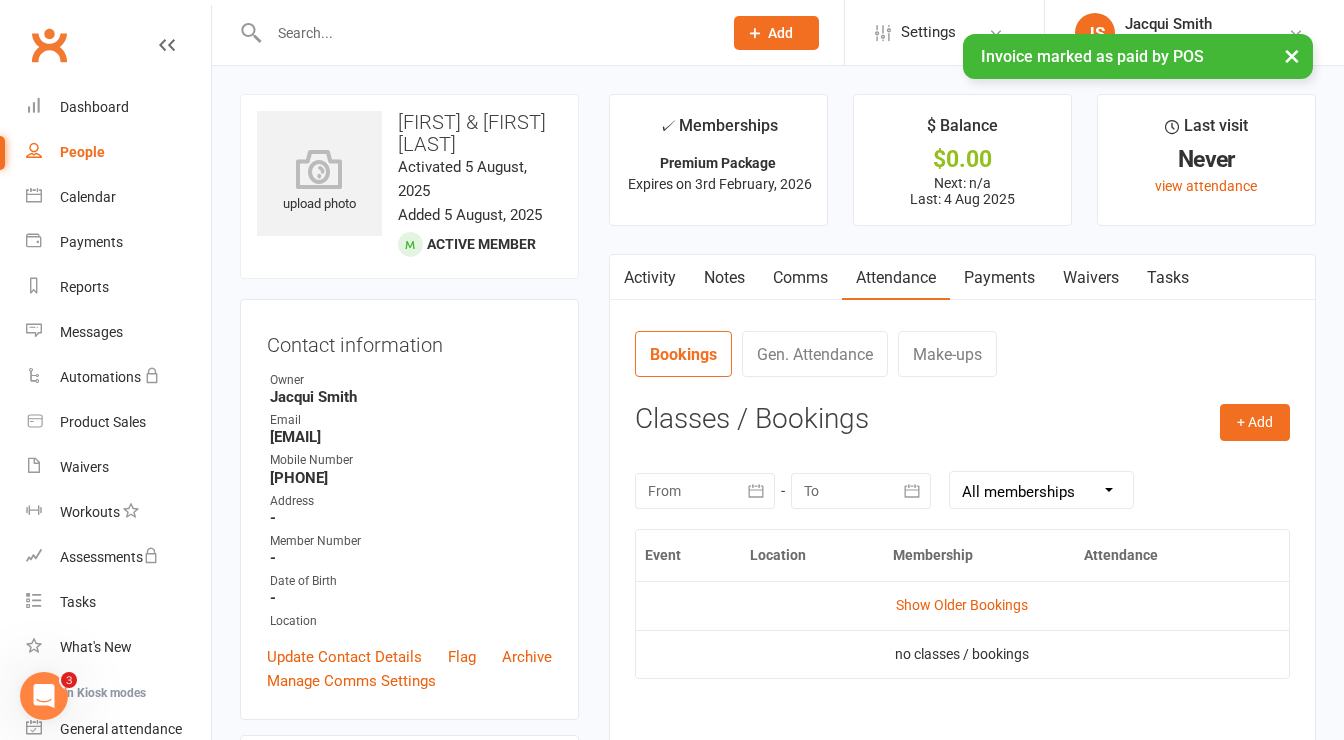click on "Payments" at bounding box center (999, 278) 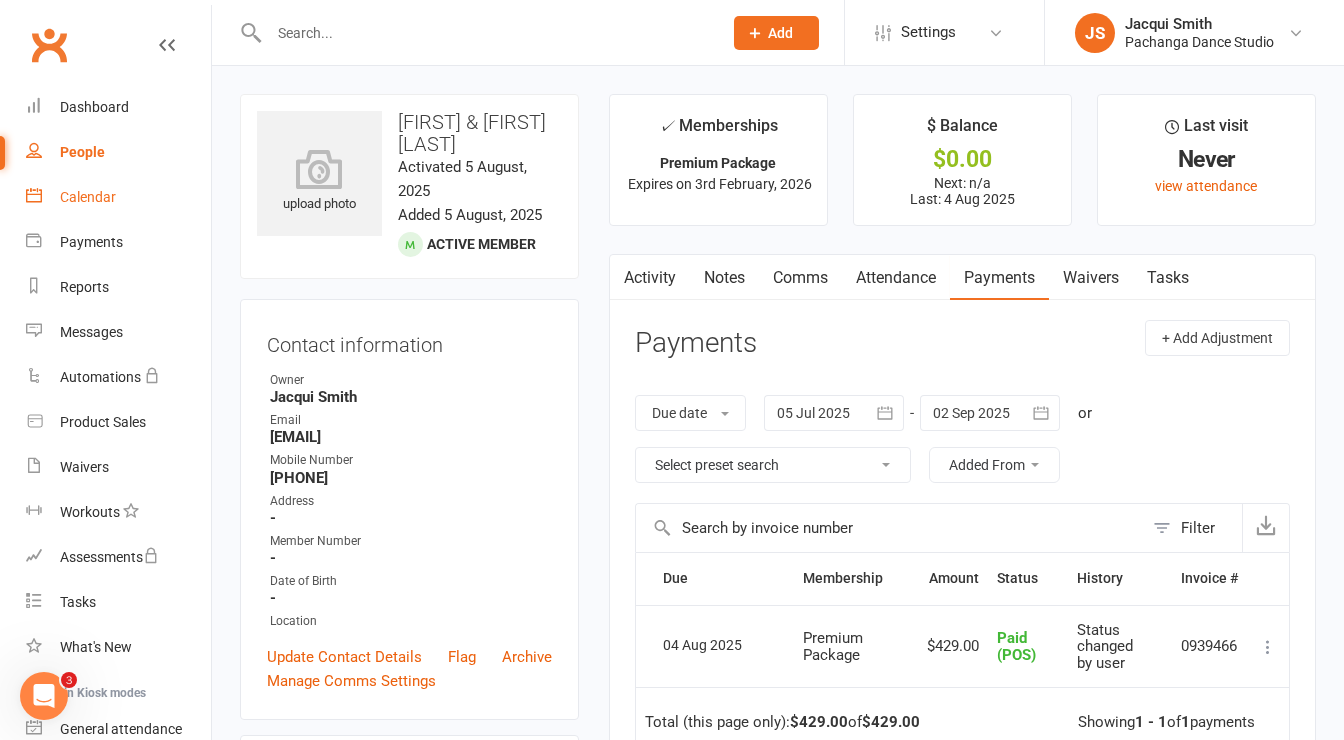 click on "Calendar" at bounding box center [88, 197] 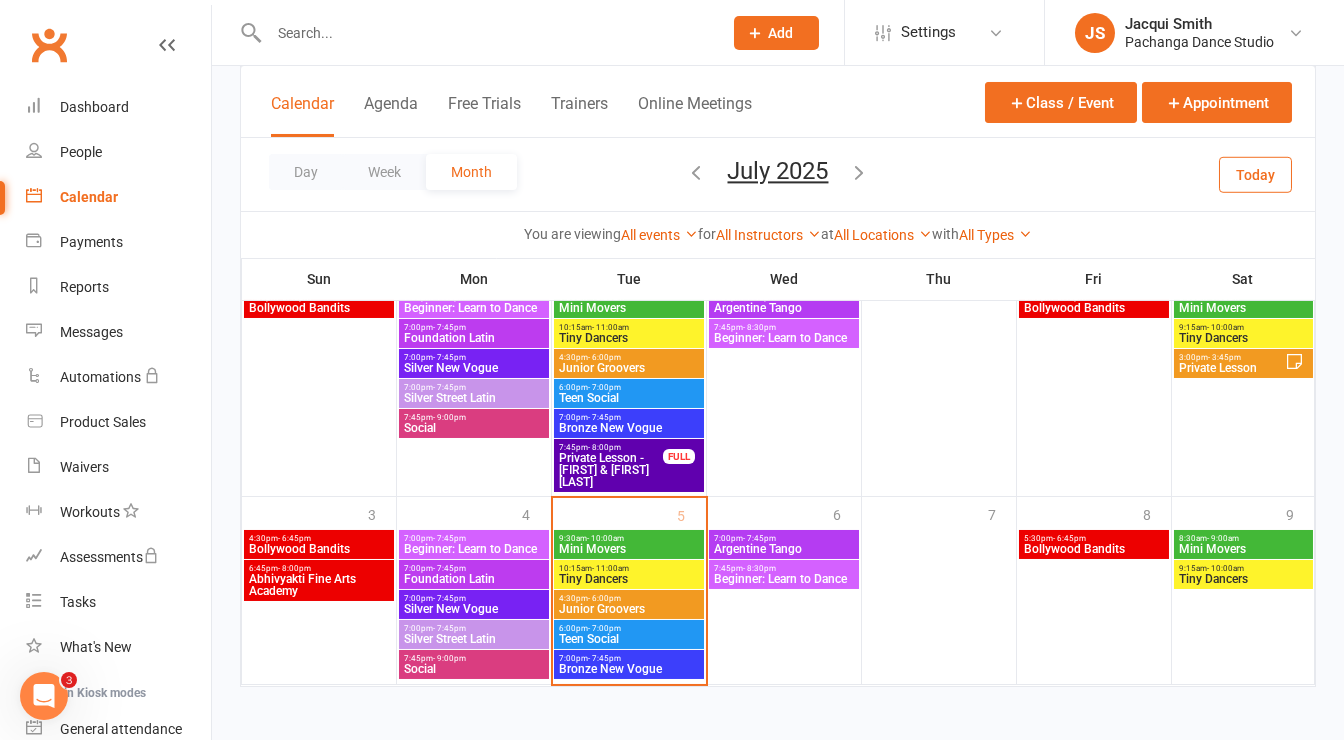 scroll, scrollTop: 940, scrollLeft: 0, axis: vertical 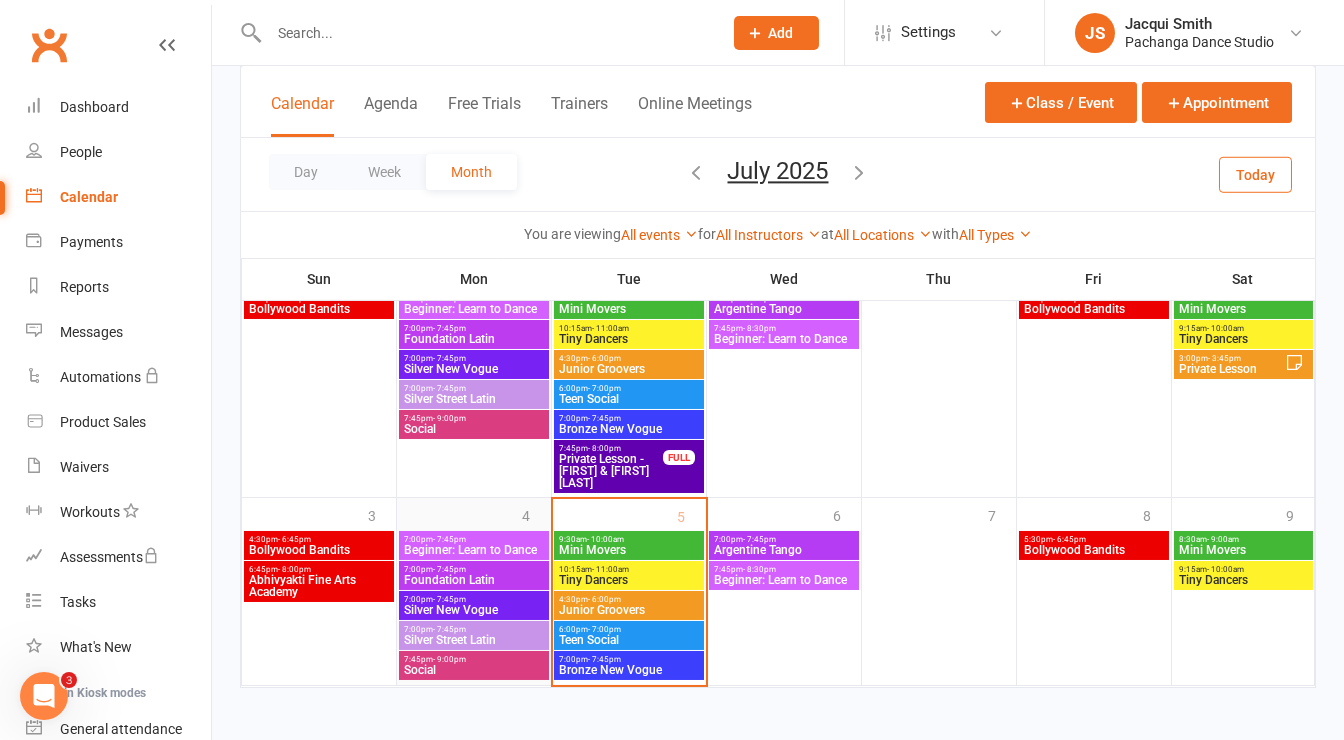 click on "4" at bounding box center [474, 591] 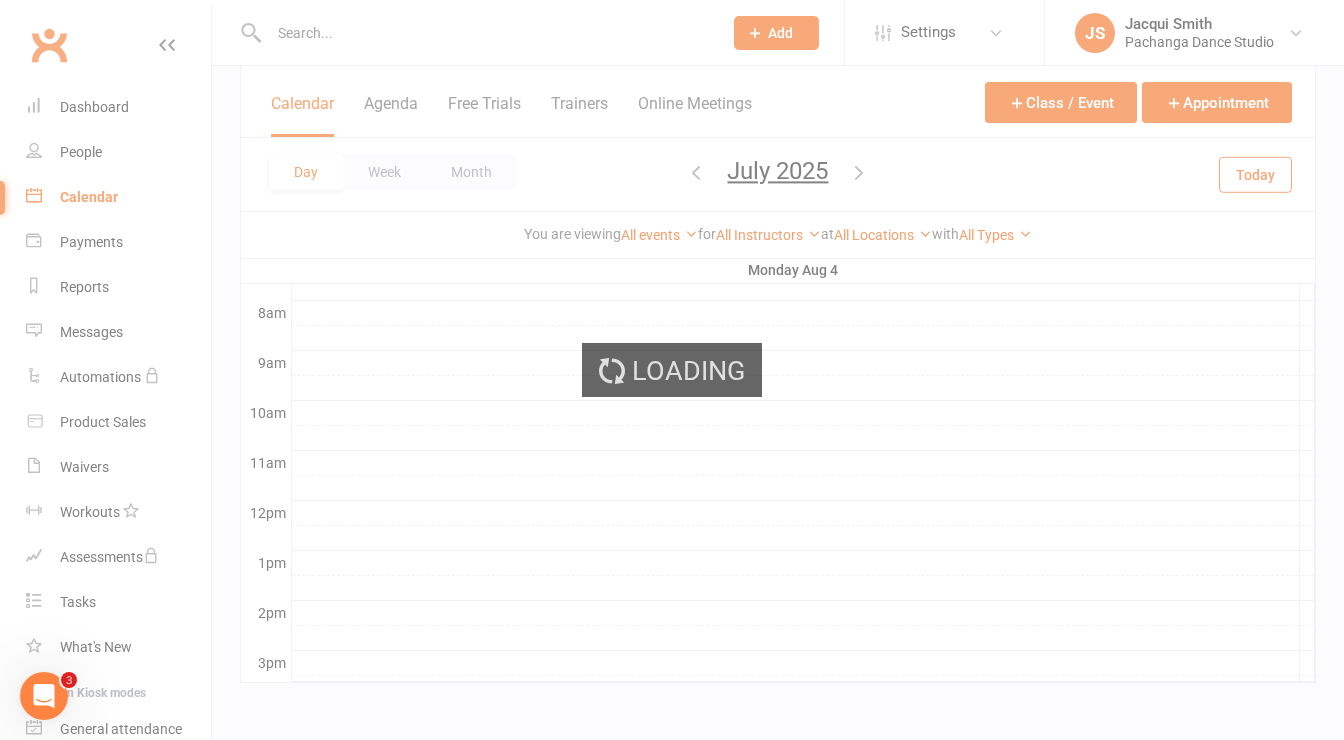 scroll, scrollTop: 504, scrollLeft: 0, axis: vertical 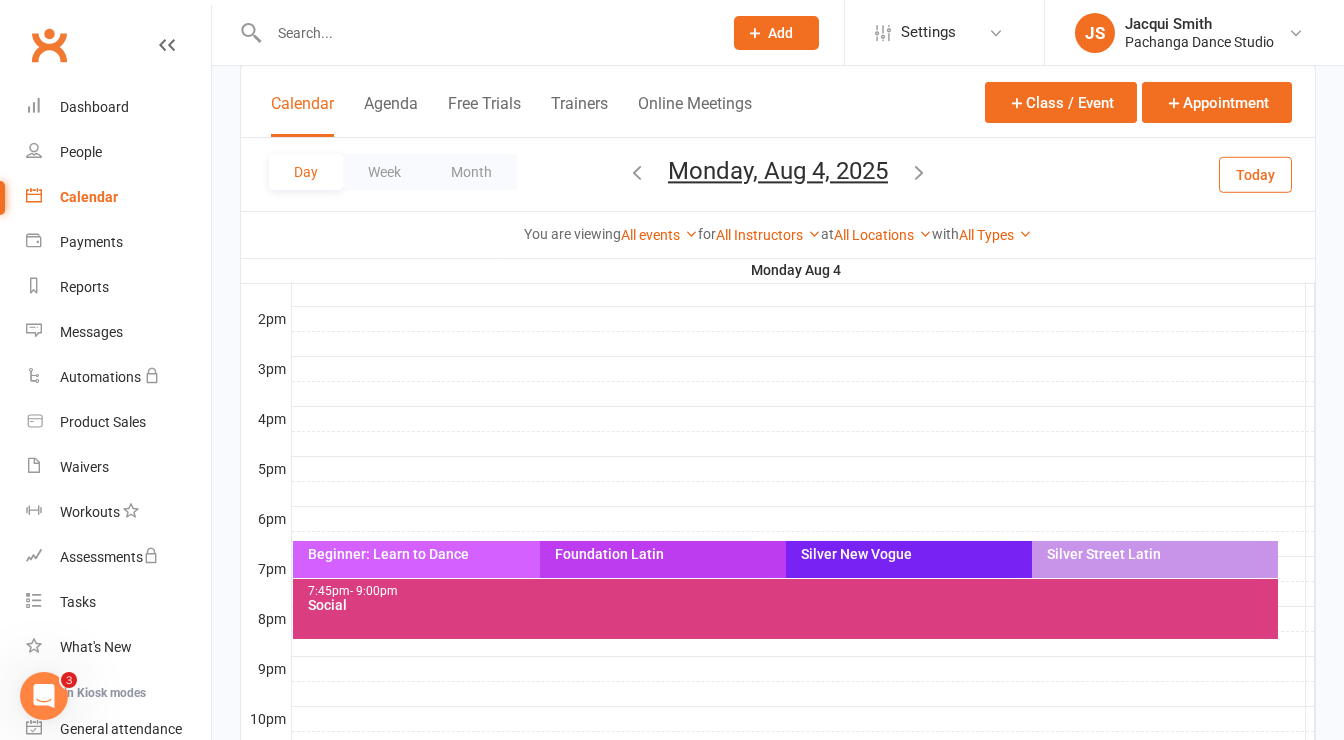 click at bounding box center [803, 519] 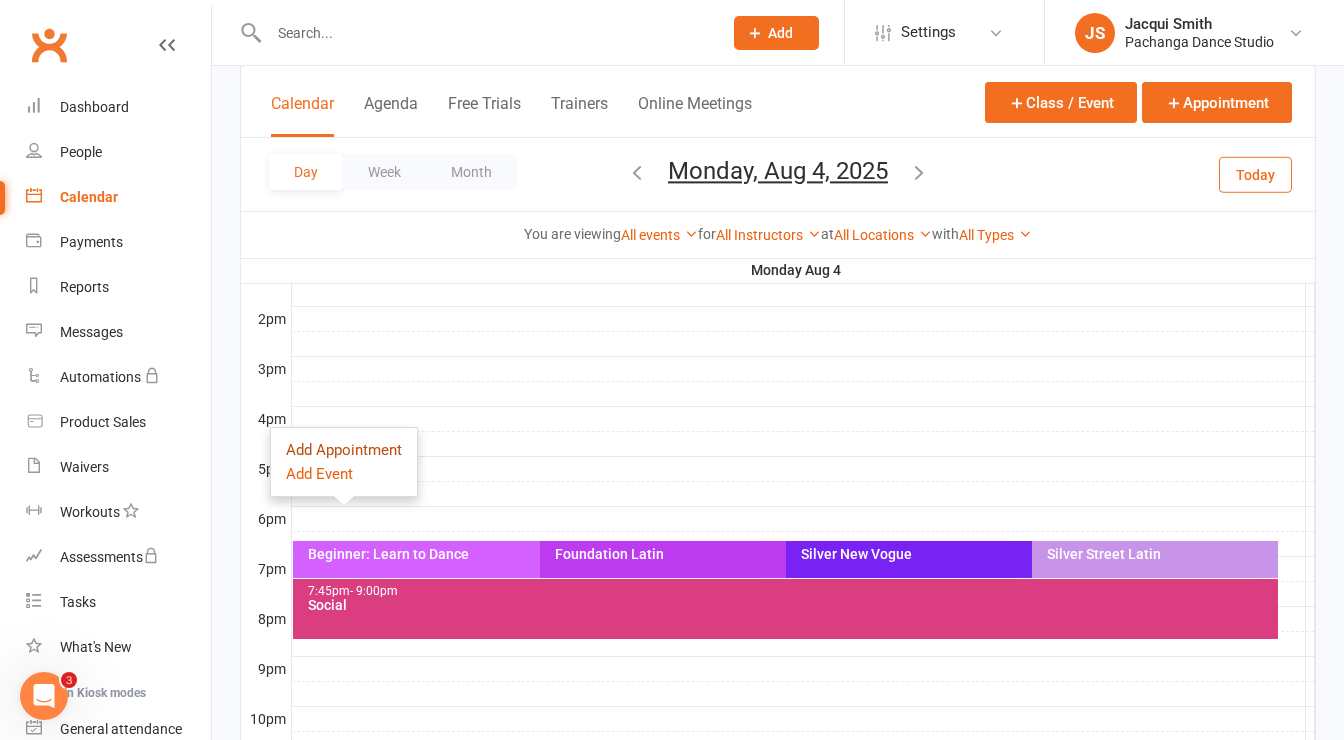 click on "Add Appointment" at bounding box center [344, 450] 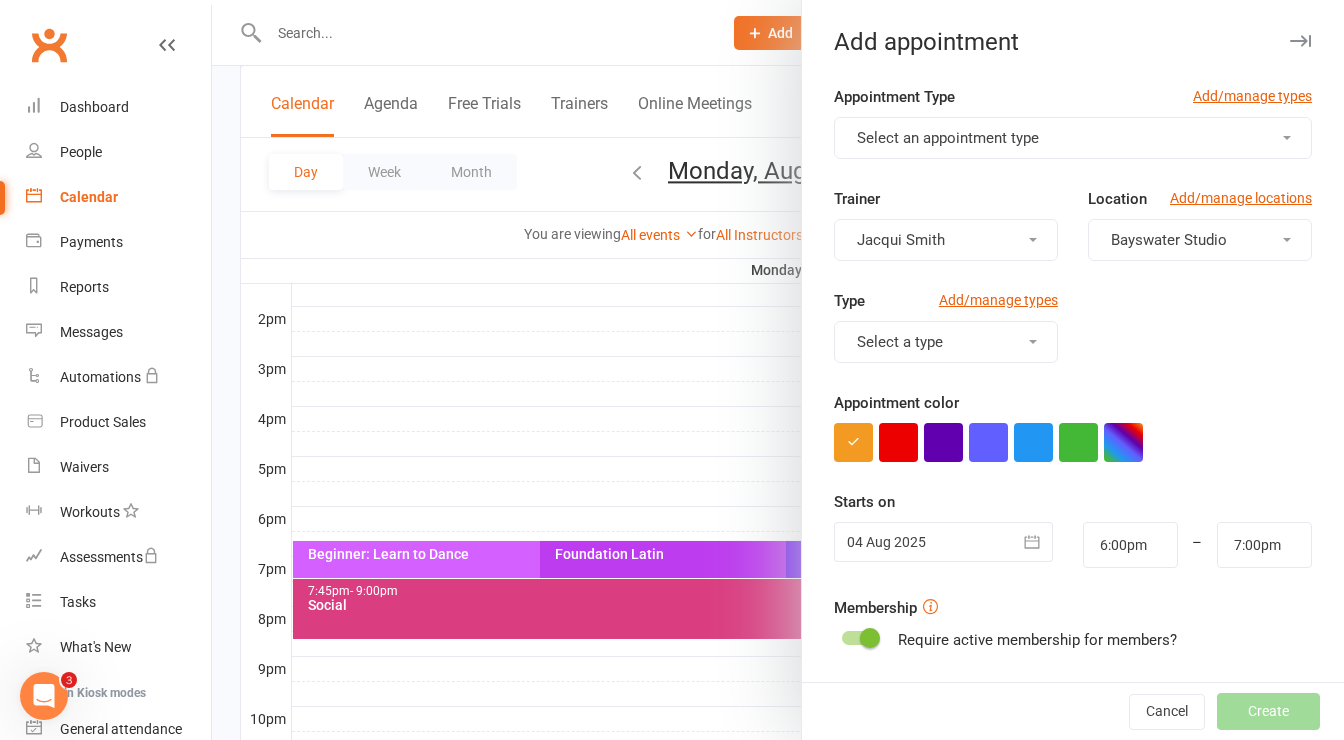 click on "Select an appointment type" at bounding box center [1073, 138] 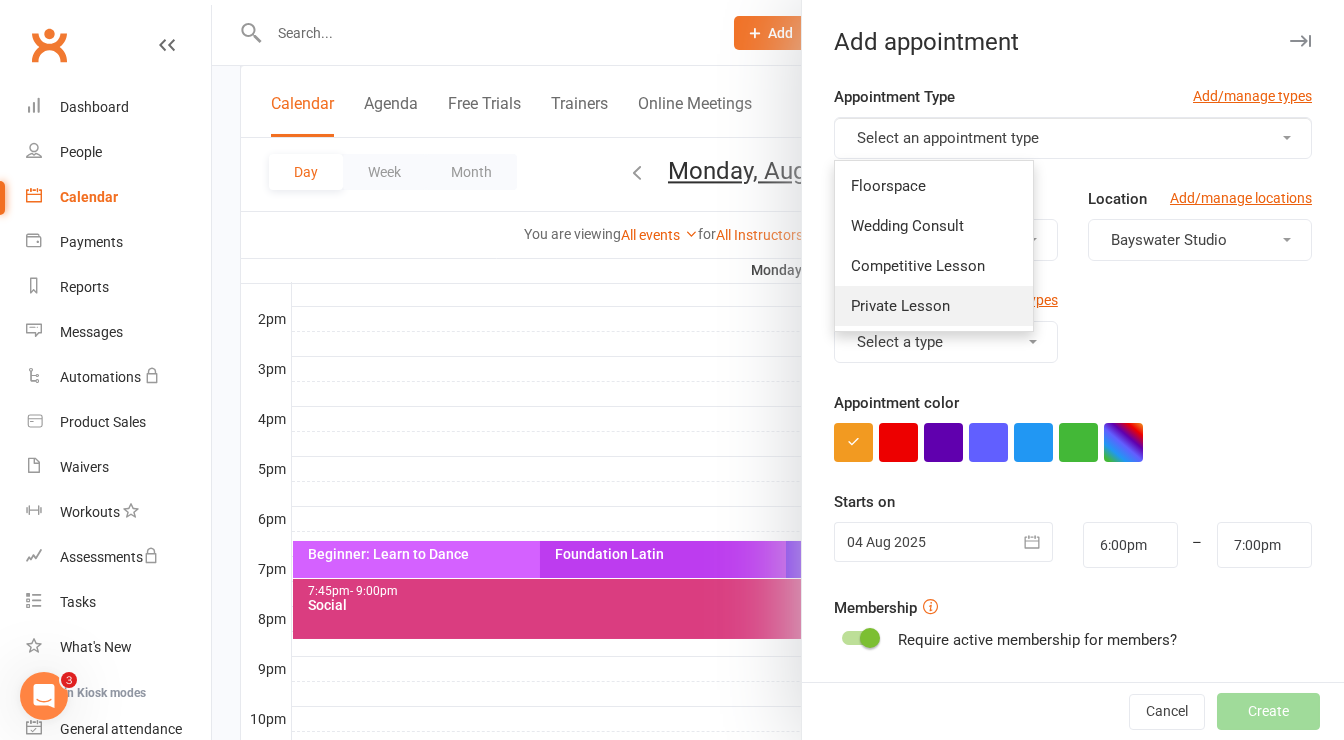 click on "Private Lesson" at bounding box center (900, 306) 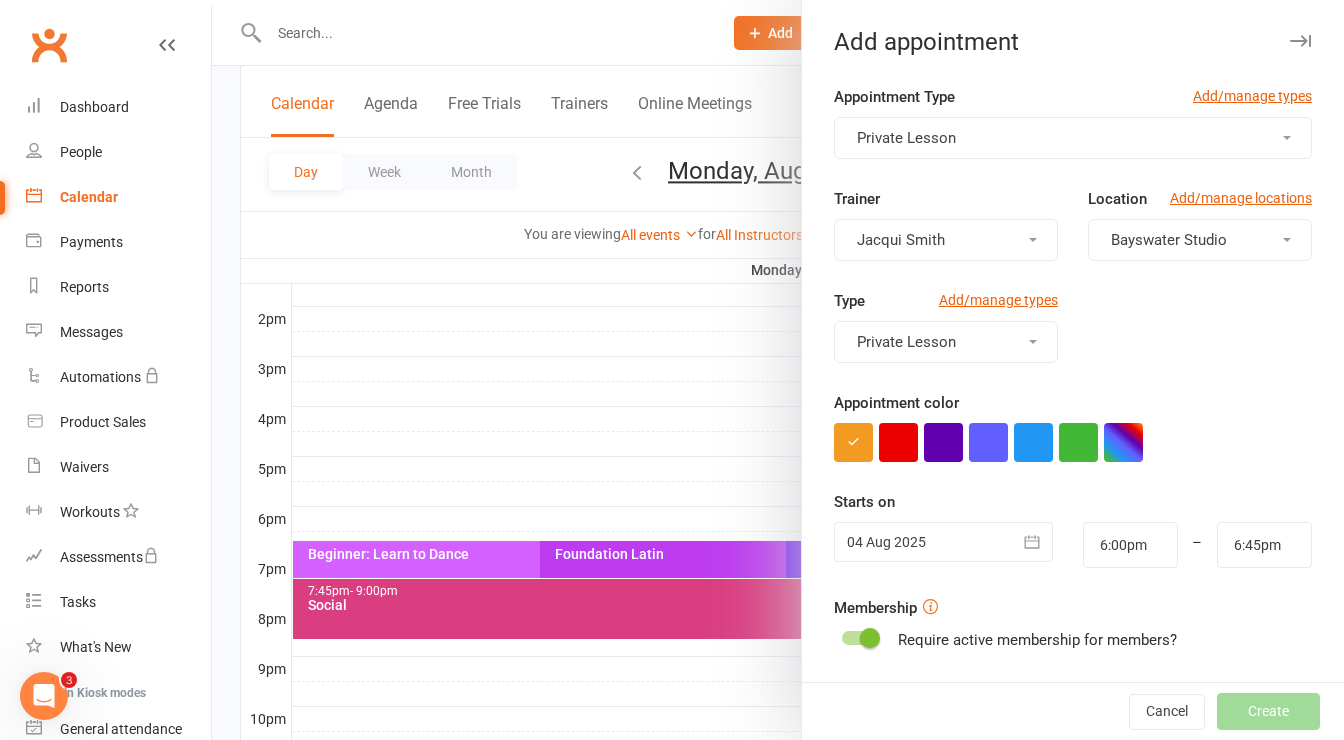 click on "Jacqui Smith" at bounding box center (946, 240) 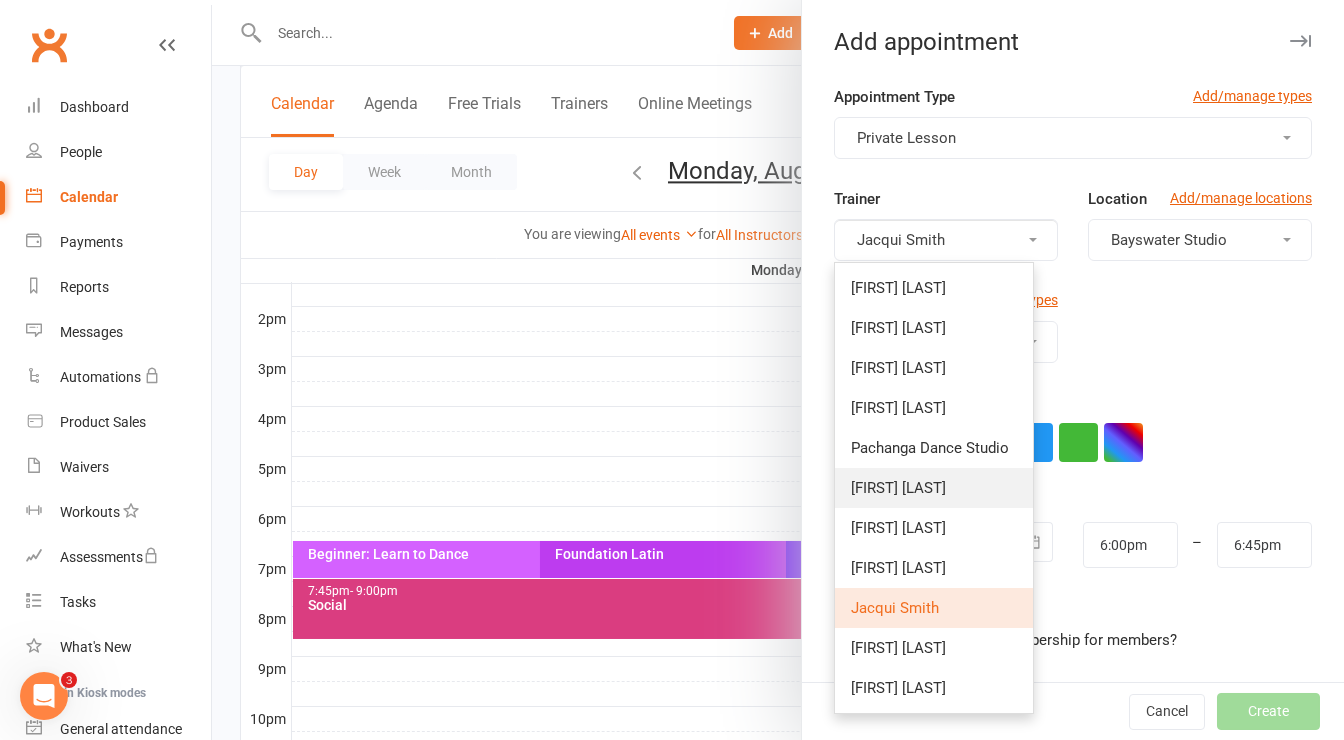 click on "[FIRST] [LAST]" at bounding box center (934, 488) 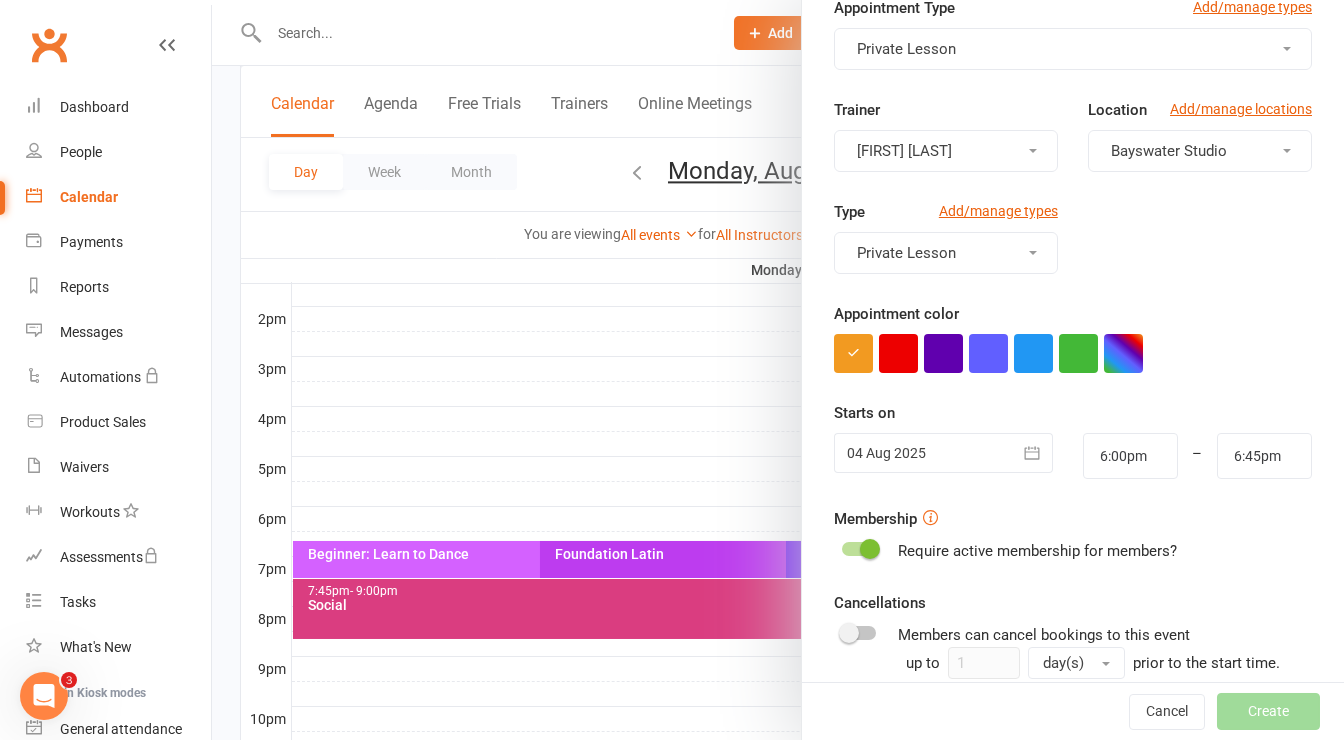 scroll, scrollTop: 294, scrollLeft: 0, axis: vertical 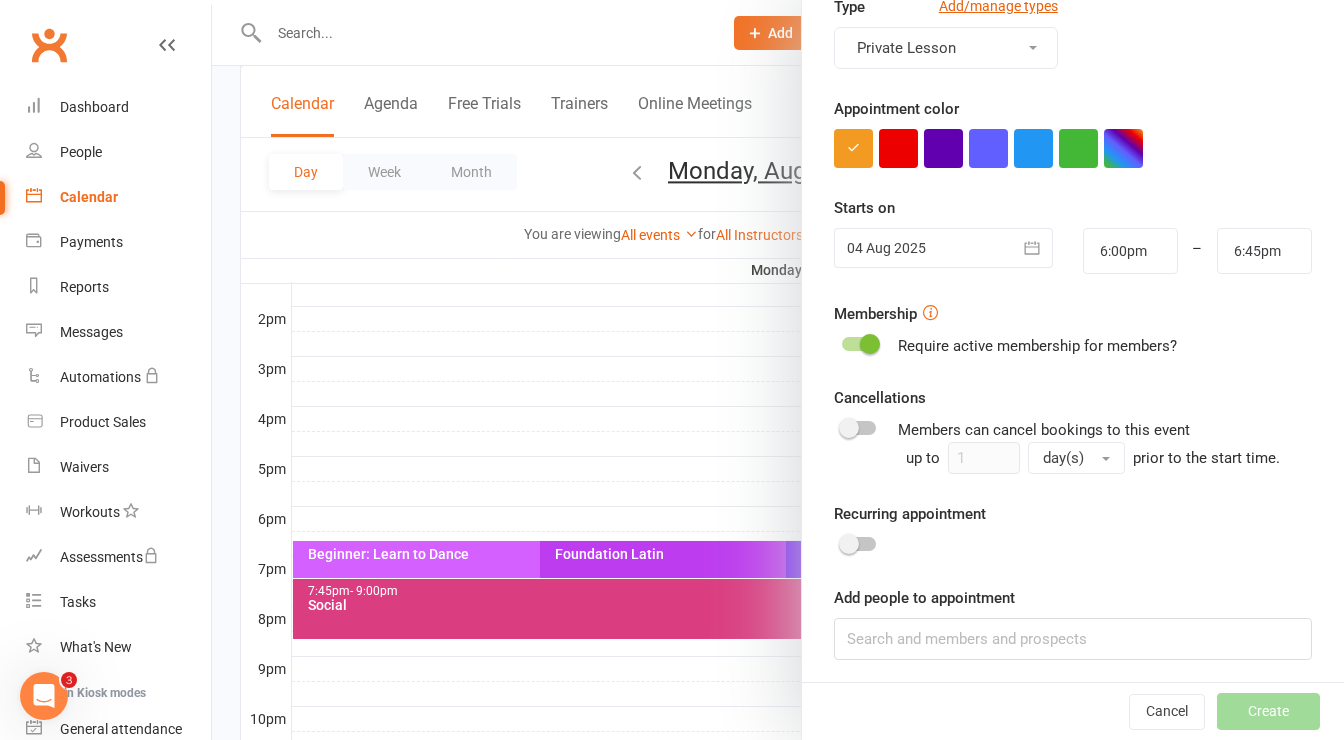 click at bounding box center [870, 344] 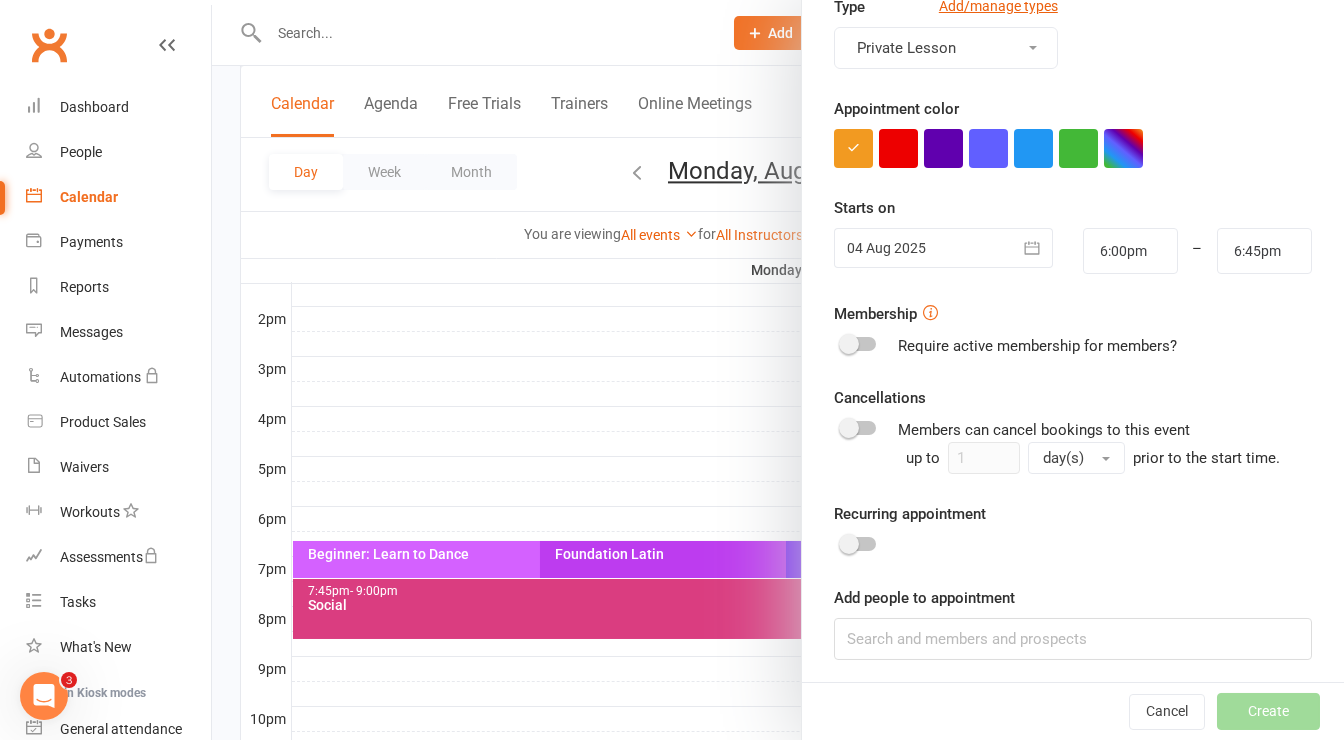click at bounding box center (859, 344) 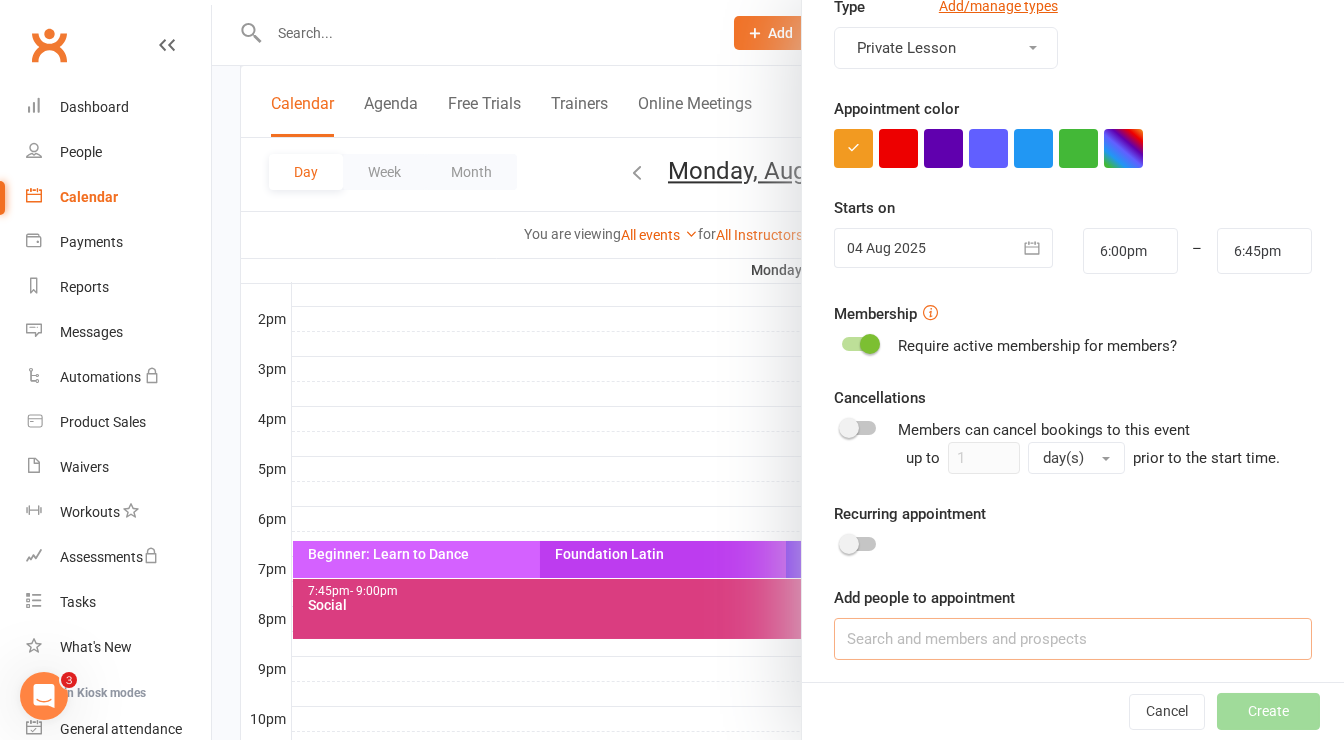 click at bounding box center [1073, 639] 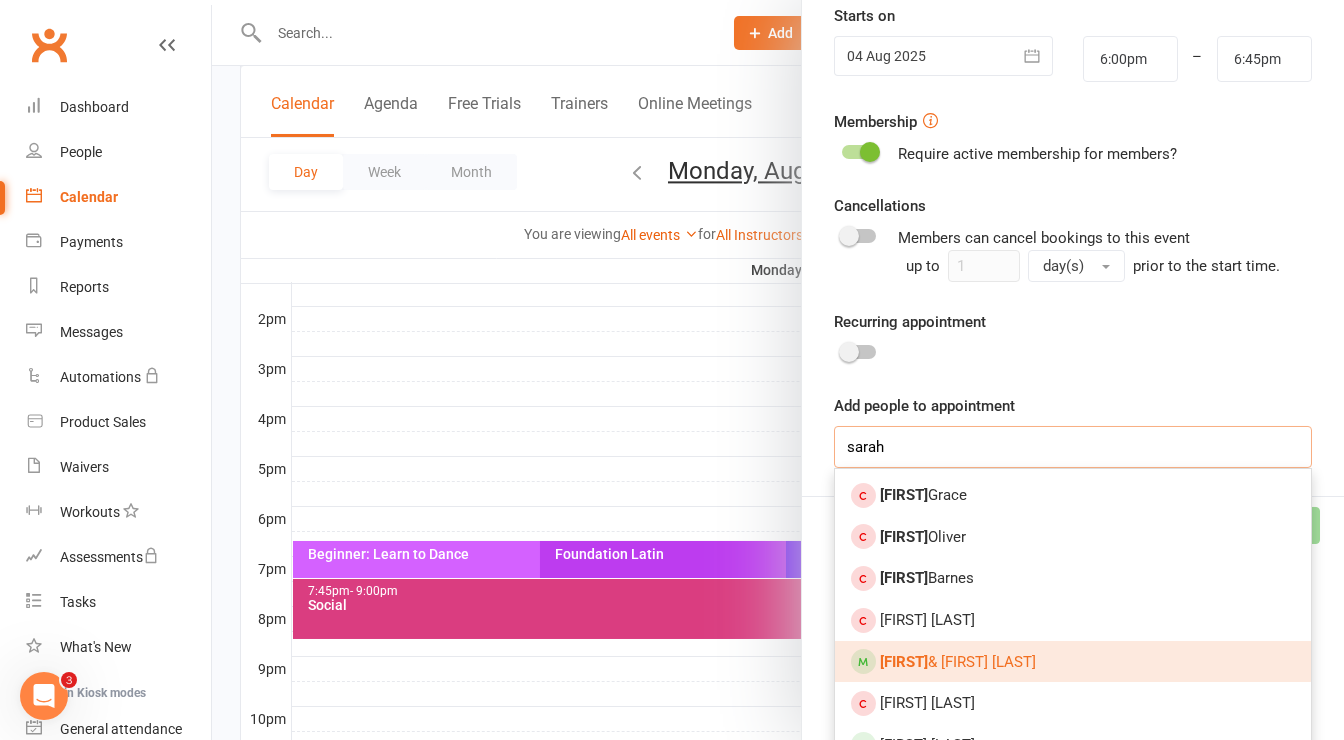 type on "sarah" 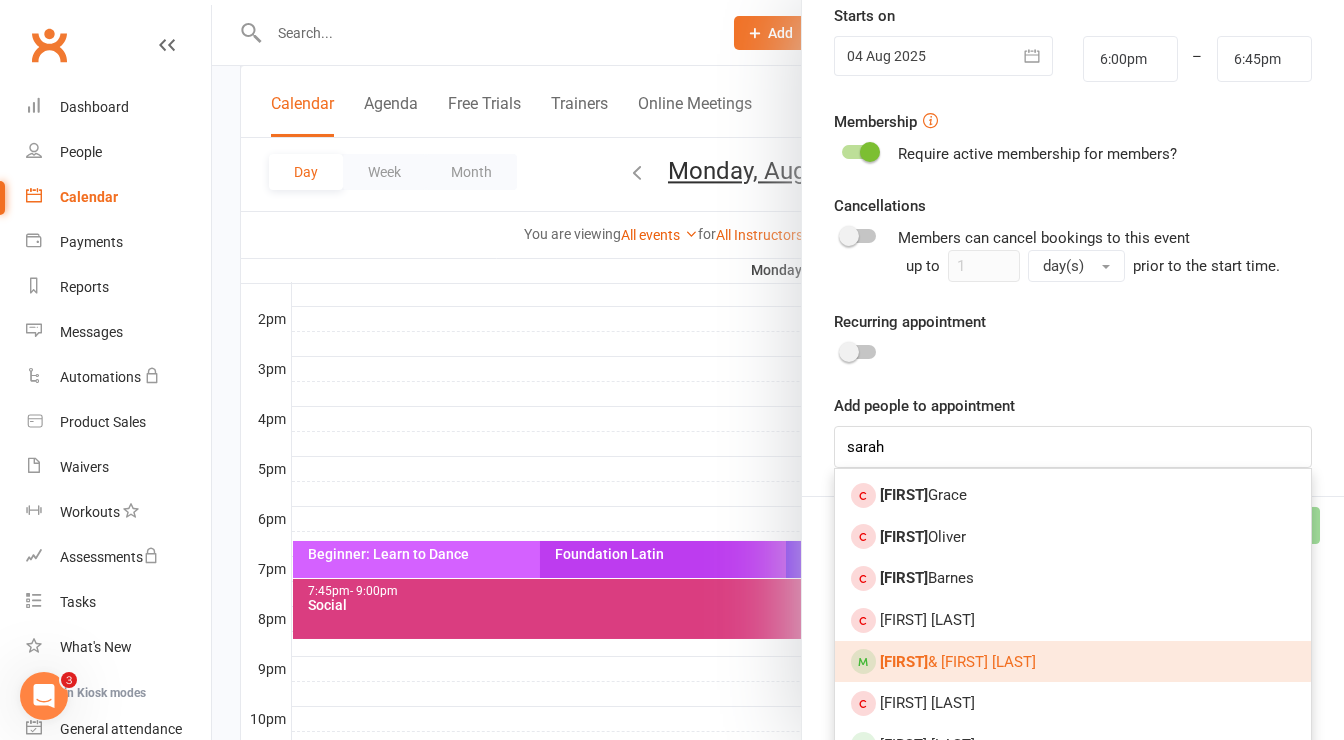 click on "[FIRST]  &  [FIRST] [LAST]" at bounding box center (958, 662) 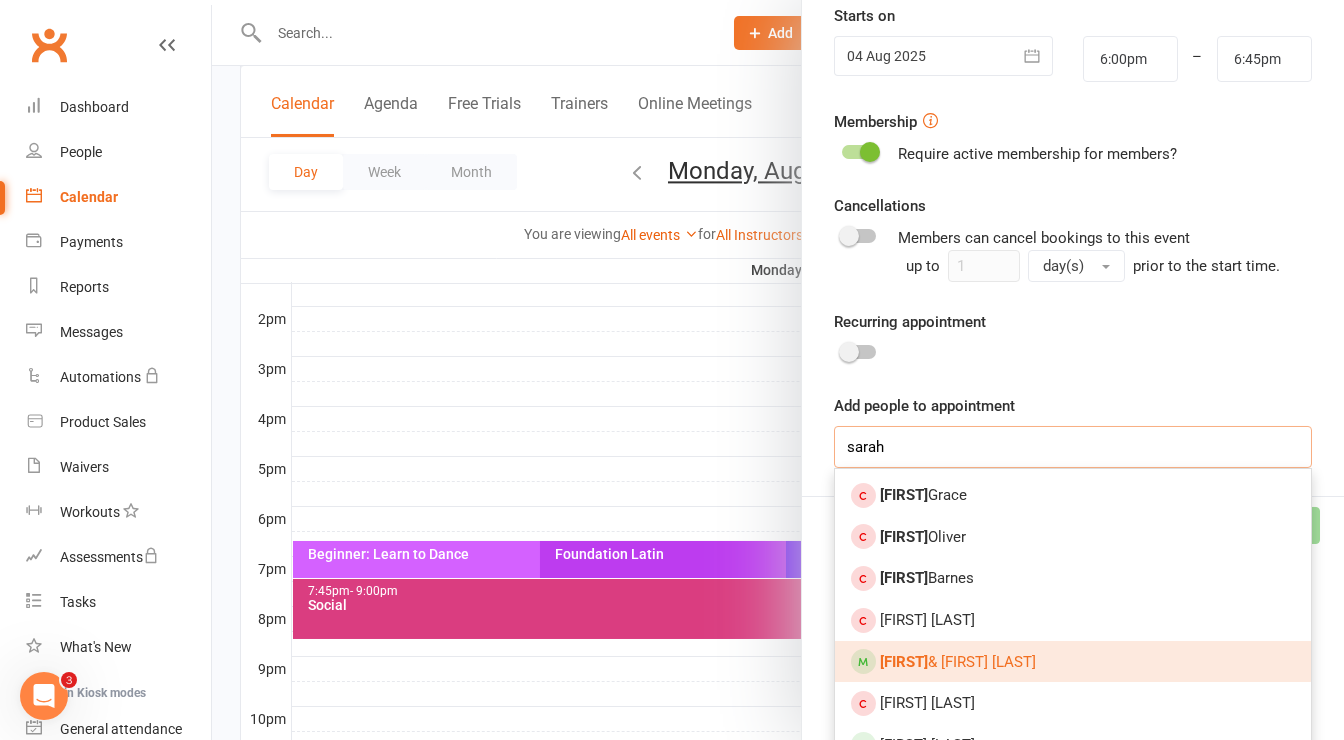 type 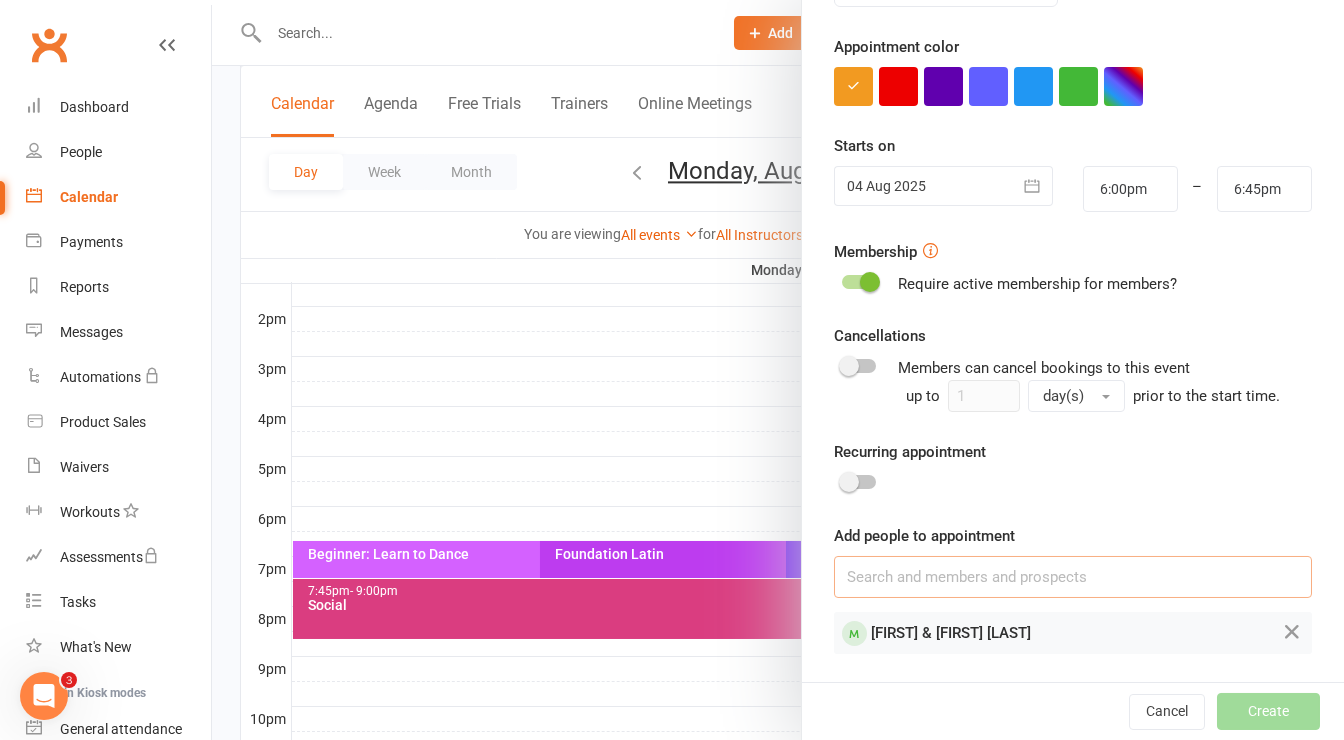 scroll, scrollTop: 350, scrollLeft: 0, axis: vertical 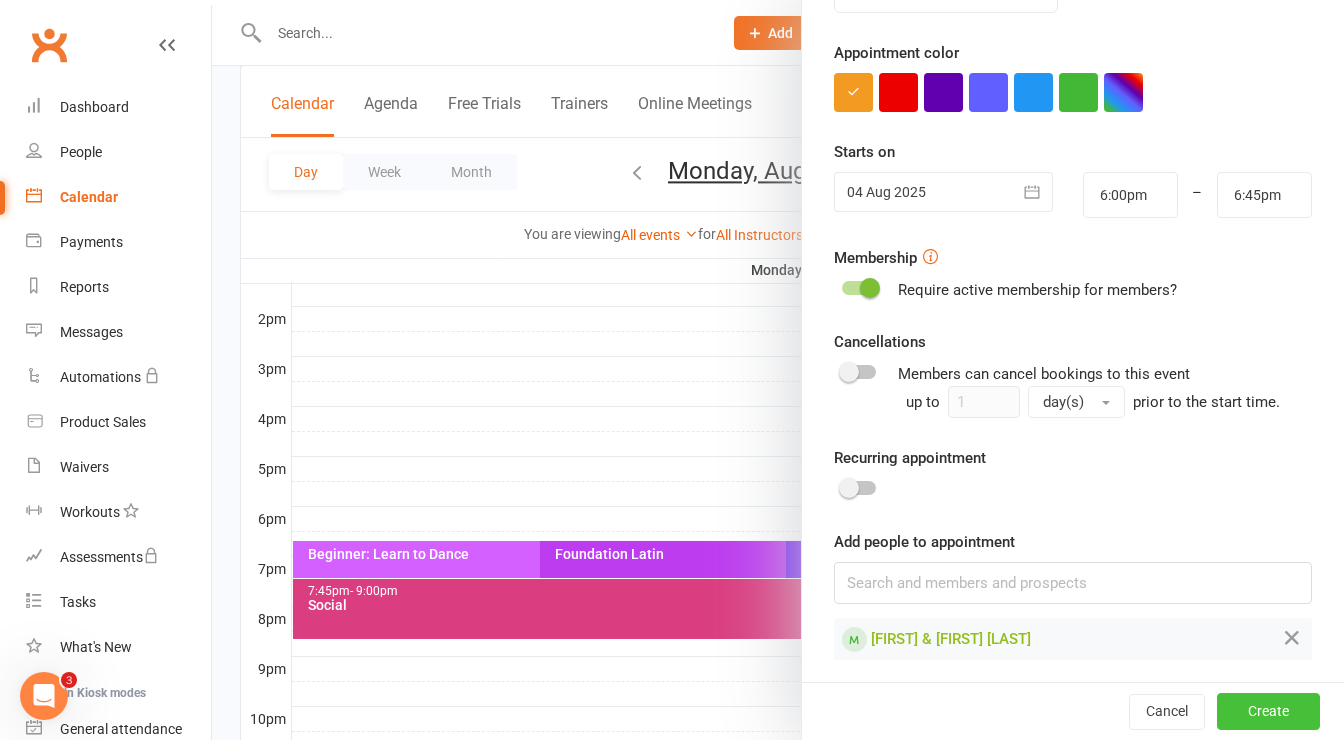 click on "Create" at bounding box center [1268, 712] 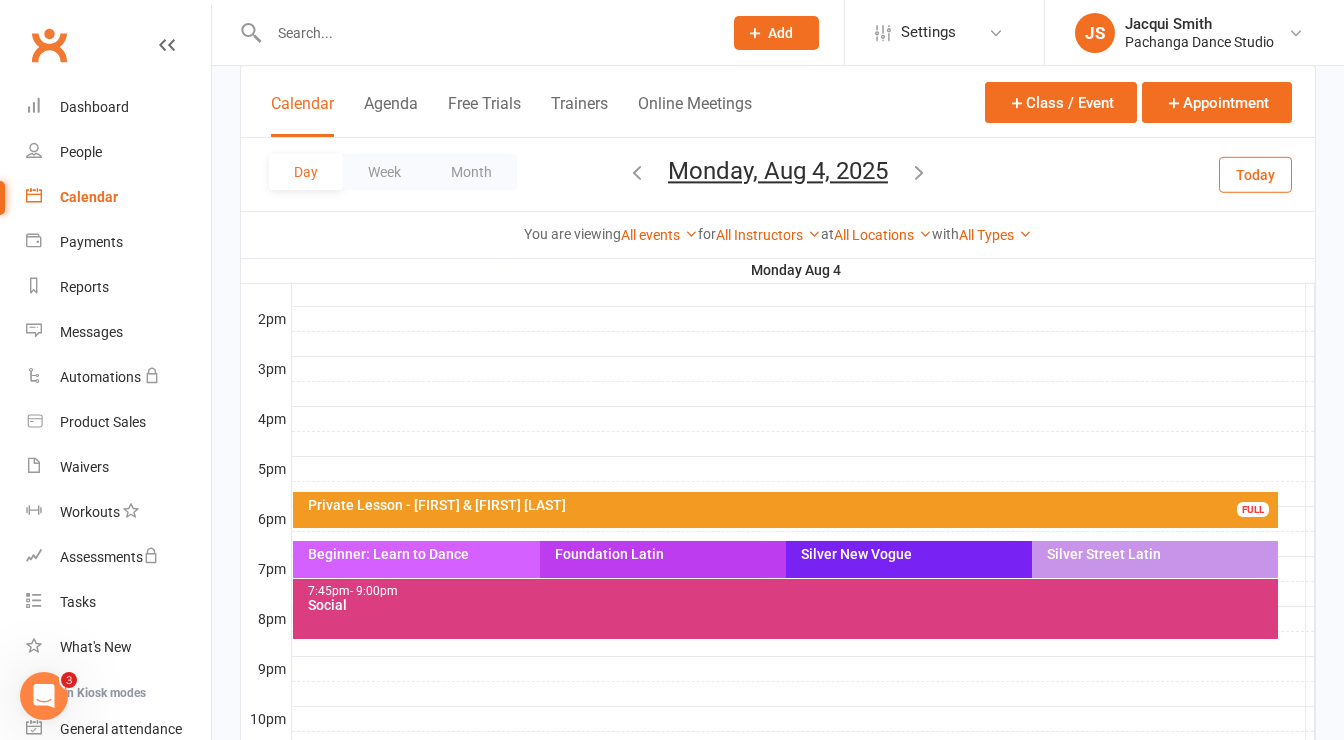 click at bounding box center (803, 519) 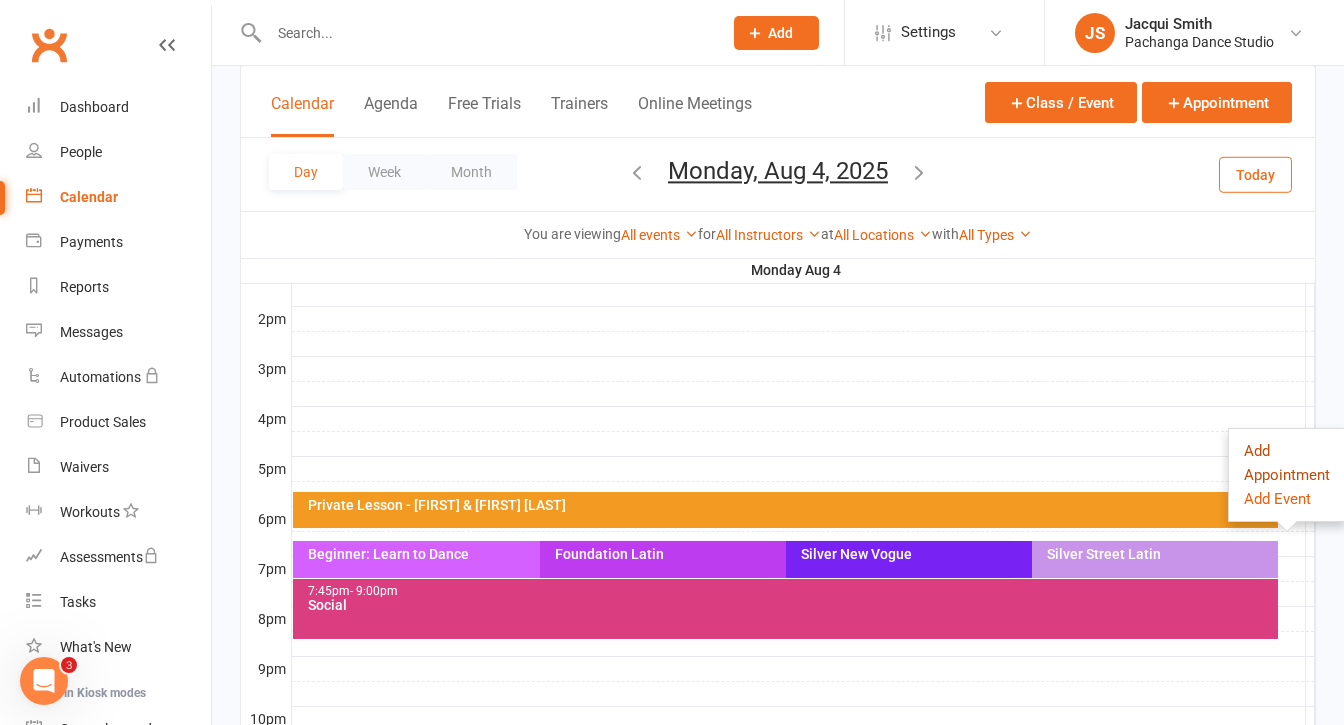 click on "Add Appointment" at bounding box center (1287, 463) 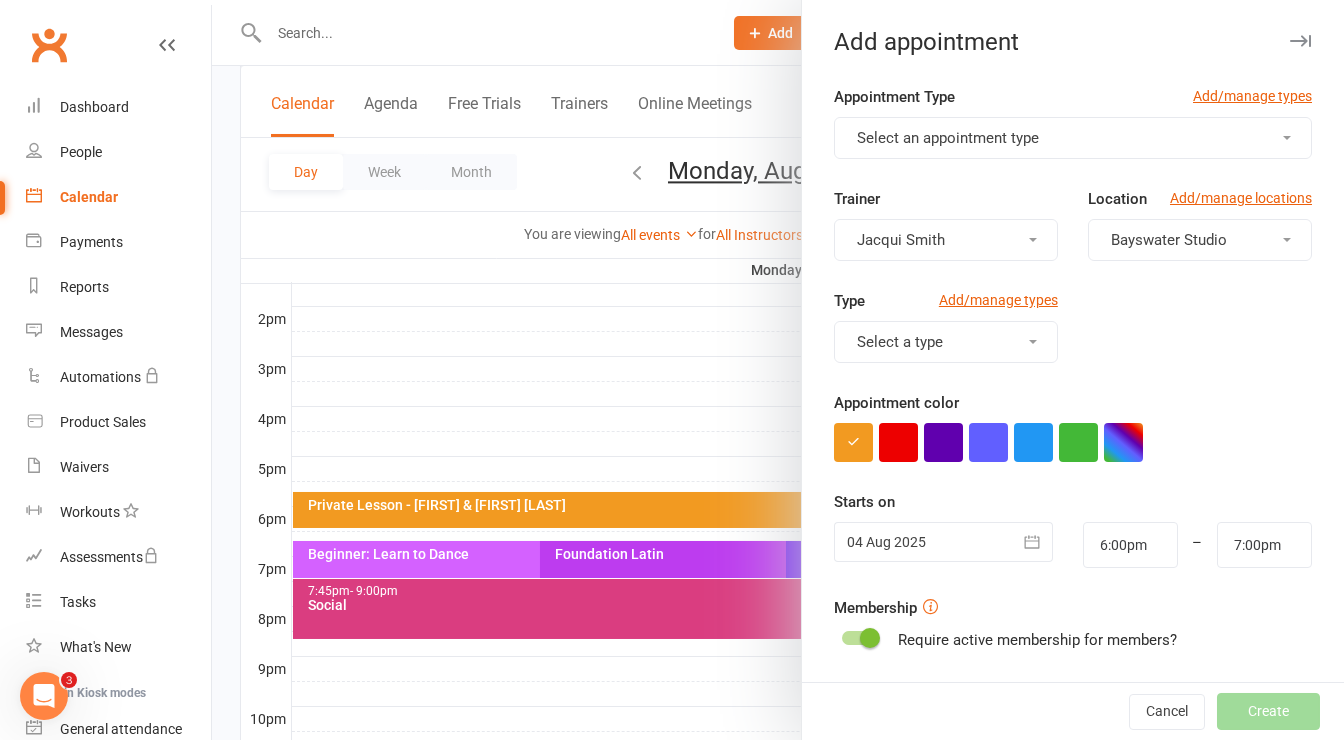 click on "Select an appointment type" at bounding box center (1073, 138) 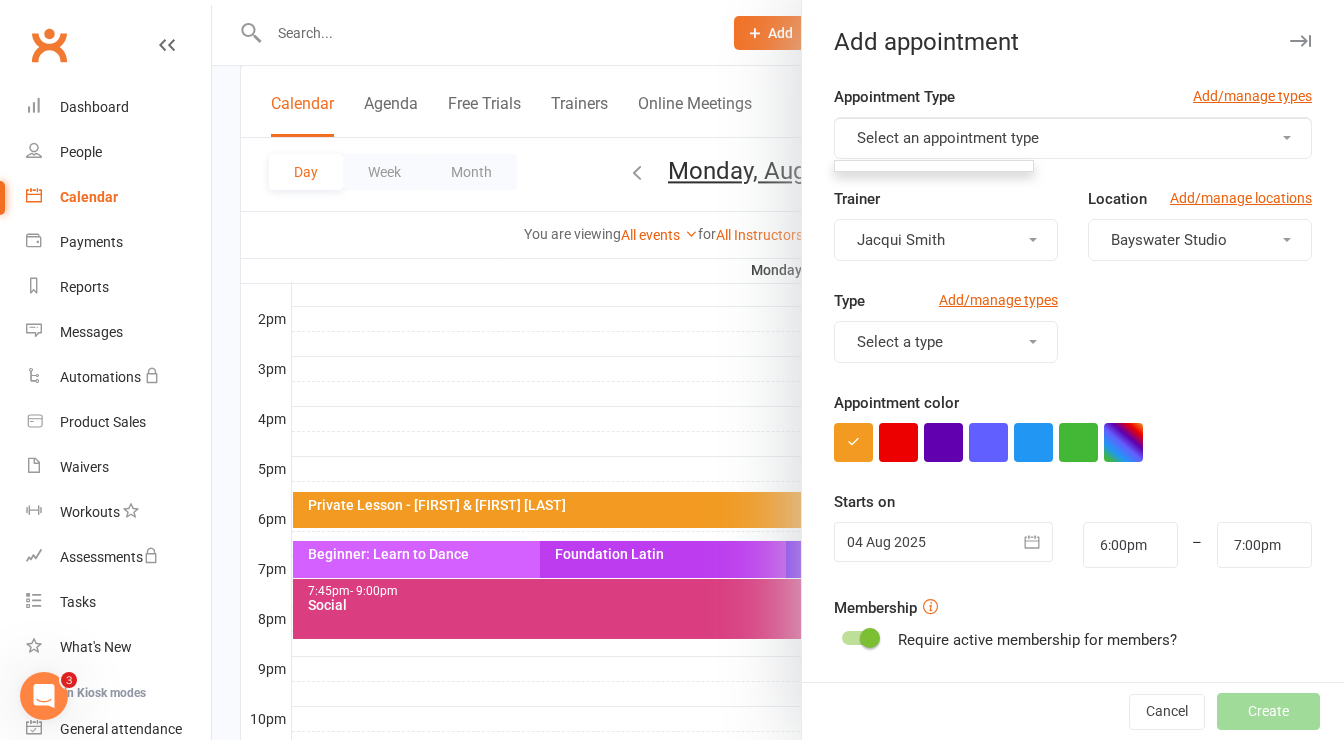 click on "Select an appointment type" at bounding box center (948, 138) 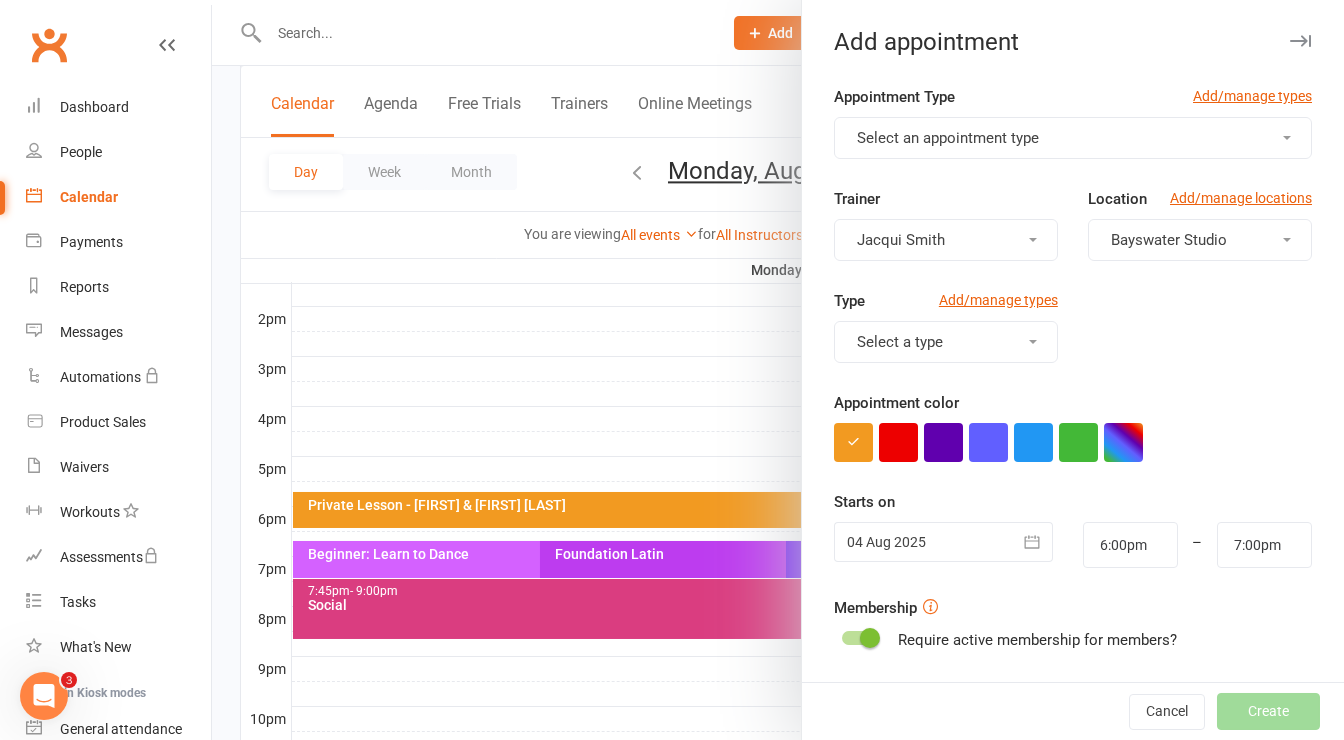 click on "Select an appointment type" at bounding box center [948, 138] 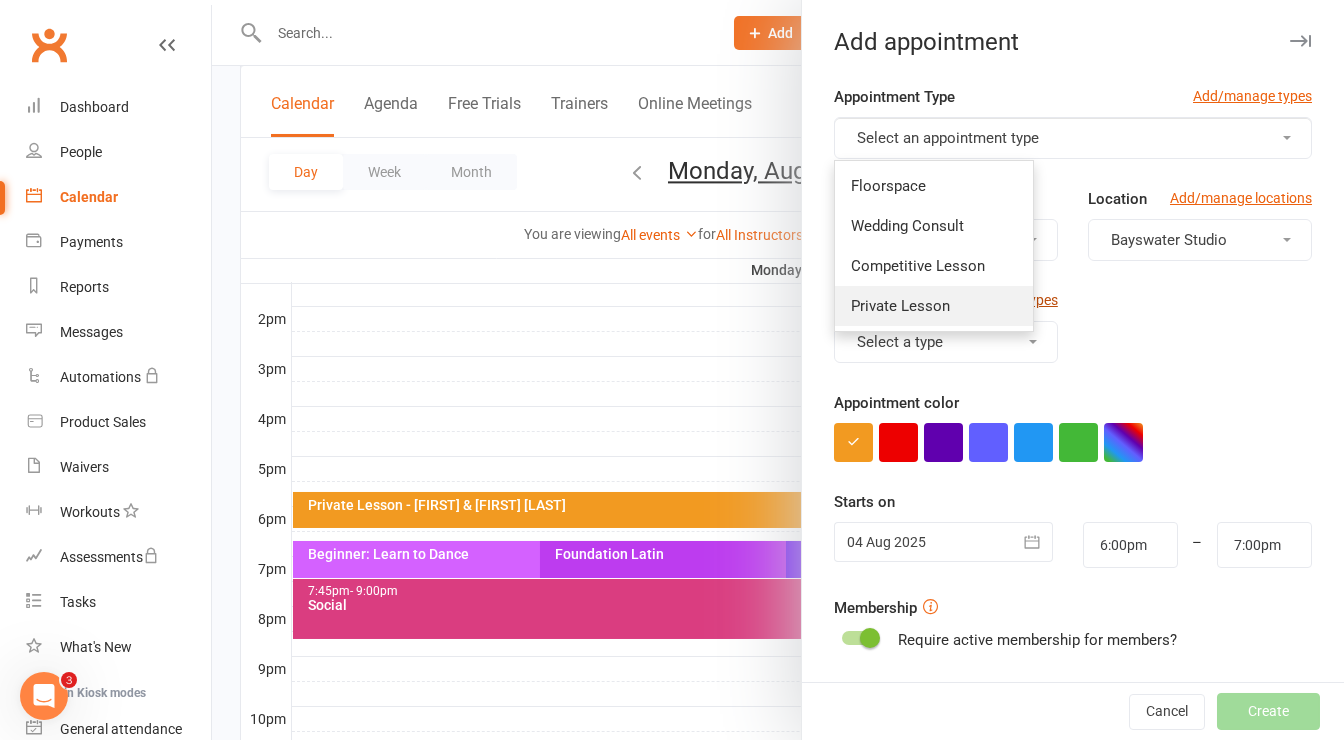 click on "Private Lesson" at bounding box center [934, 306] 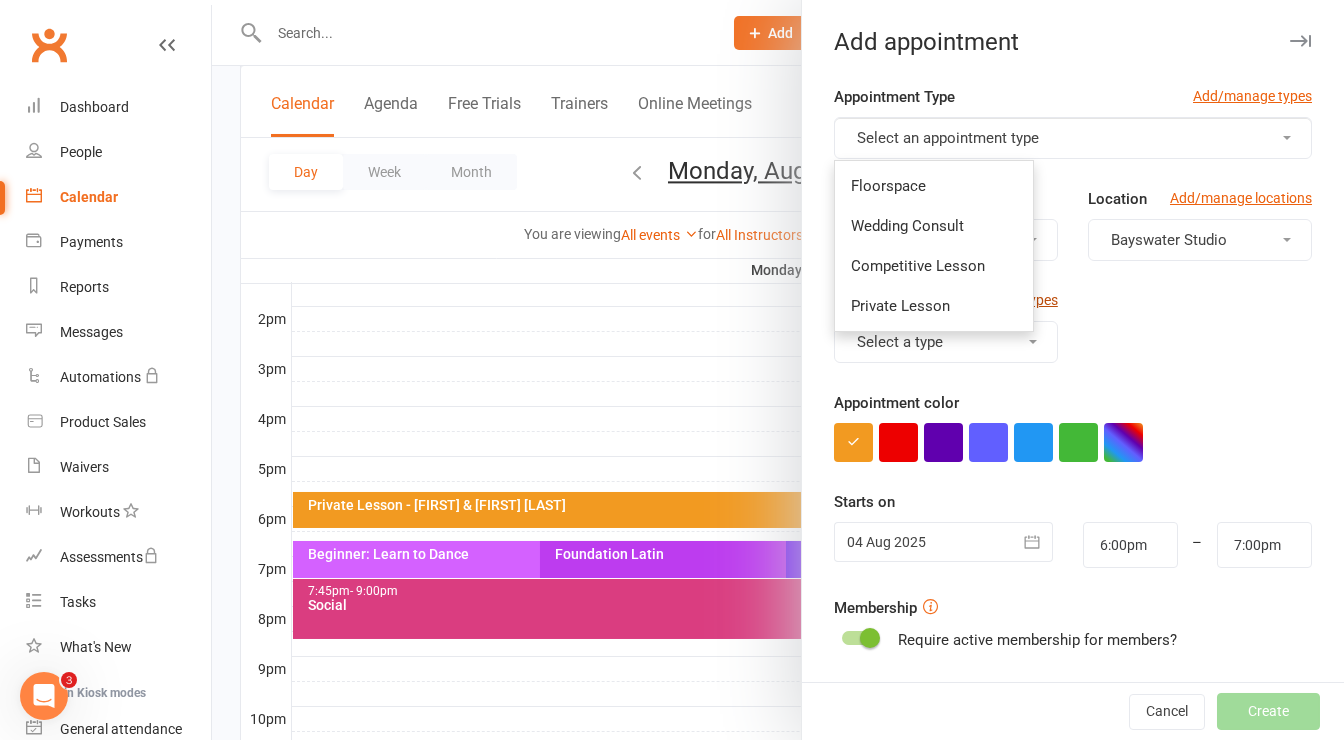 type on "6:45pm" 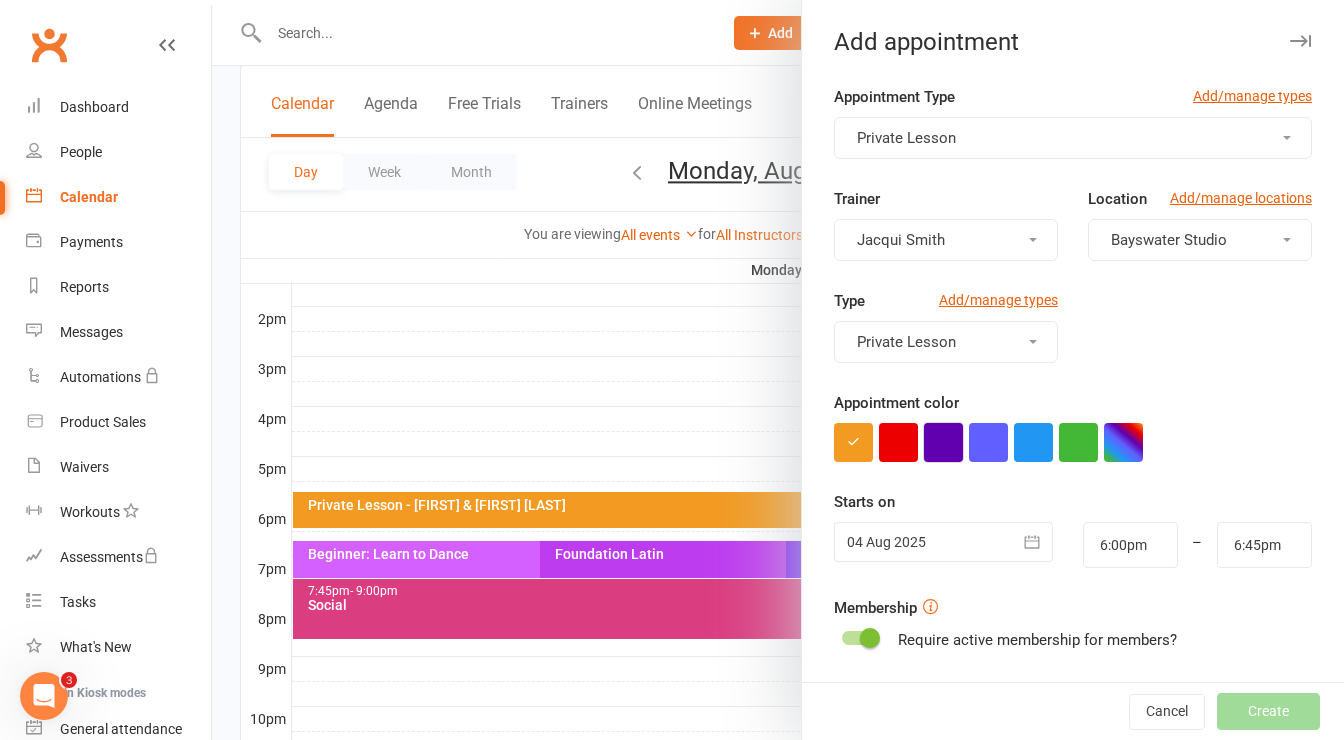 click at bounding box center [943, 442] 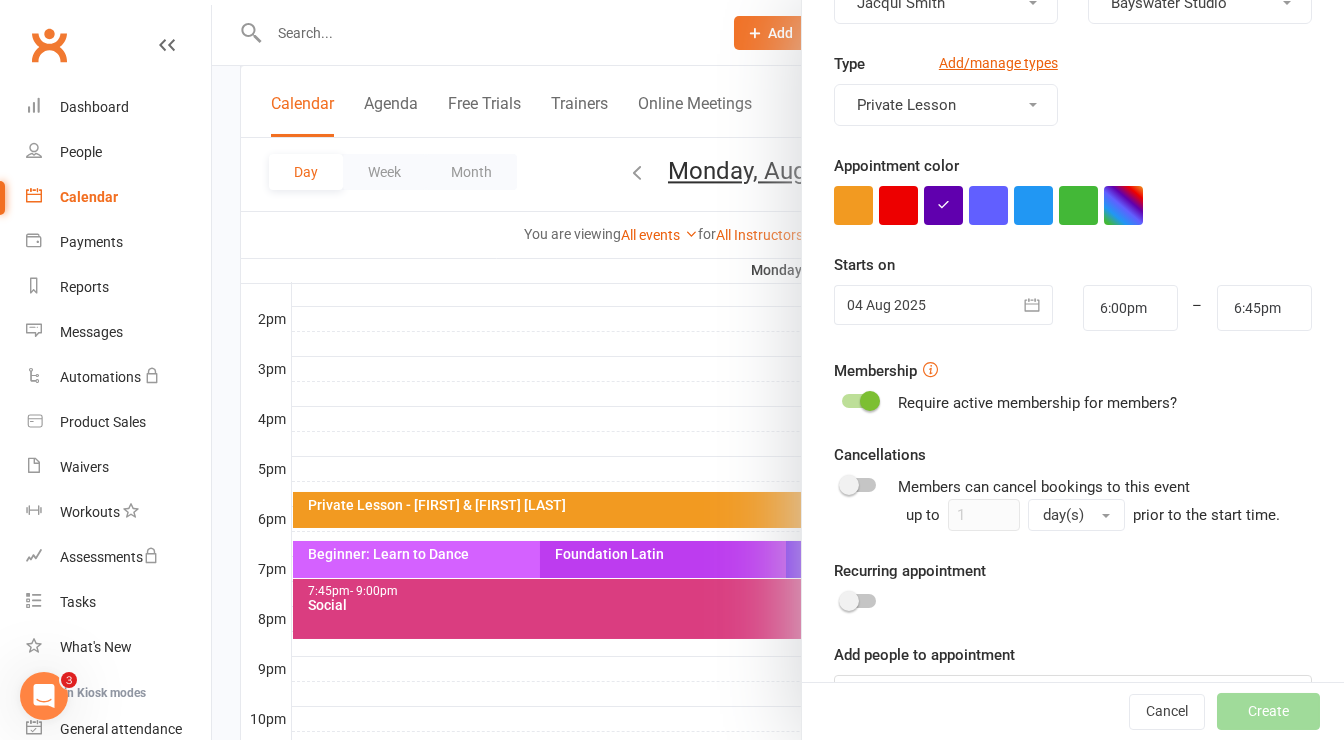 scroll, scrollTop: 294, scrollLeft: 0, axis: vertical 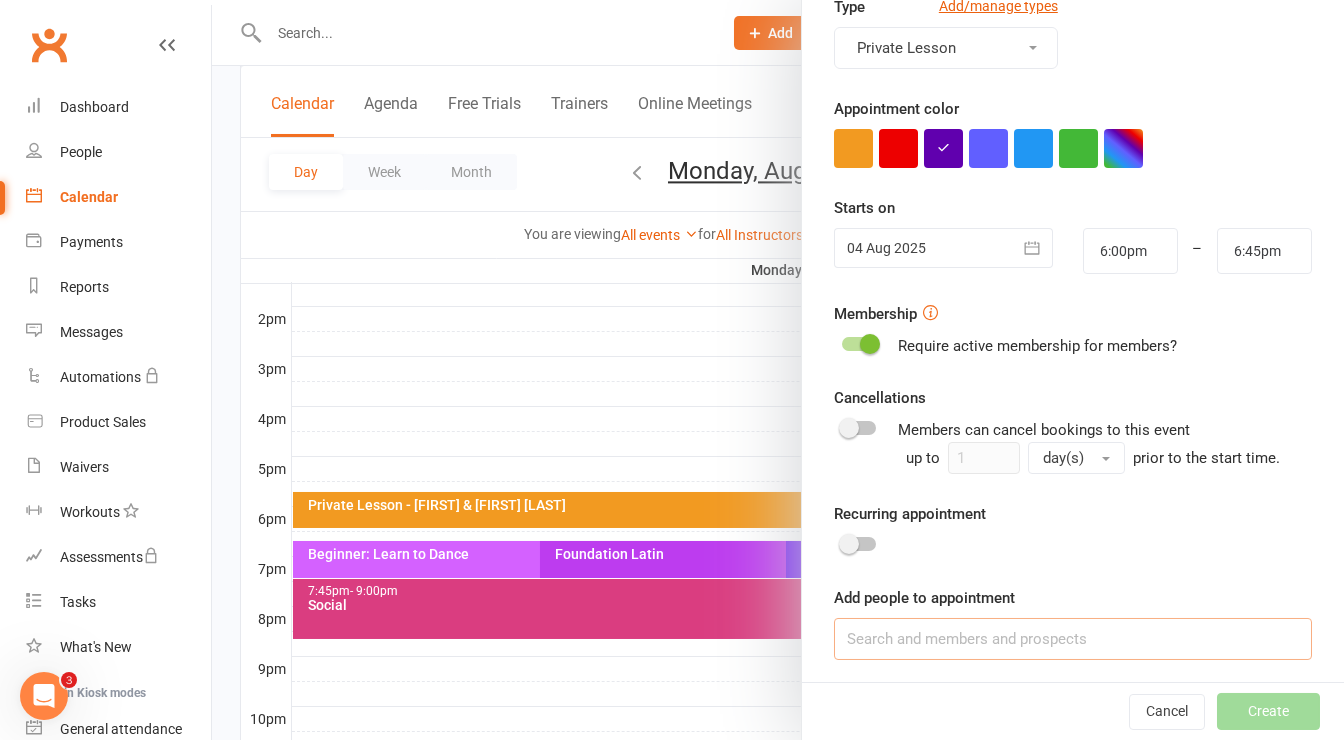 click at bounding box center (1073, 639) 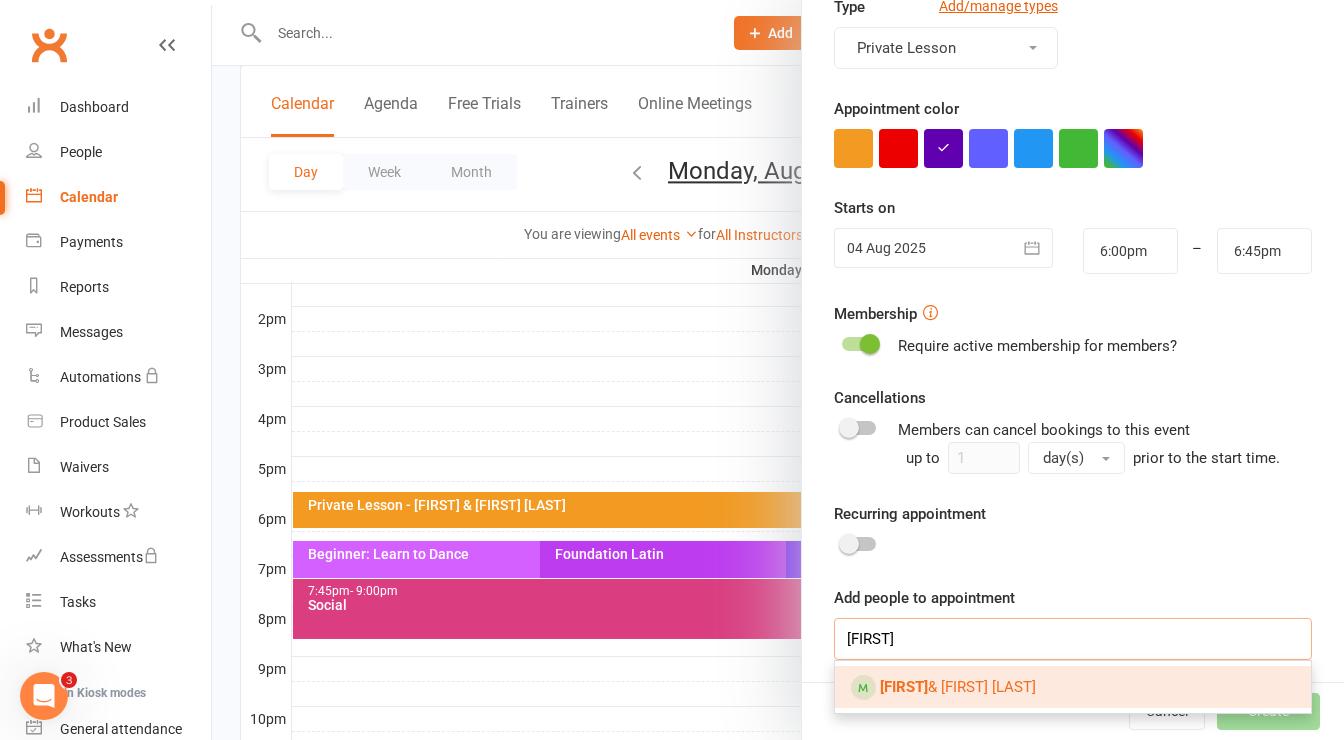 type on "[FIRST]" 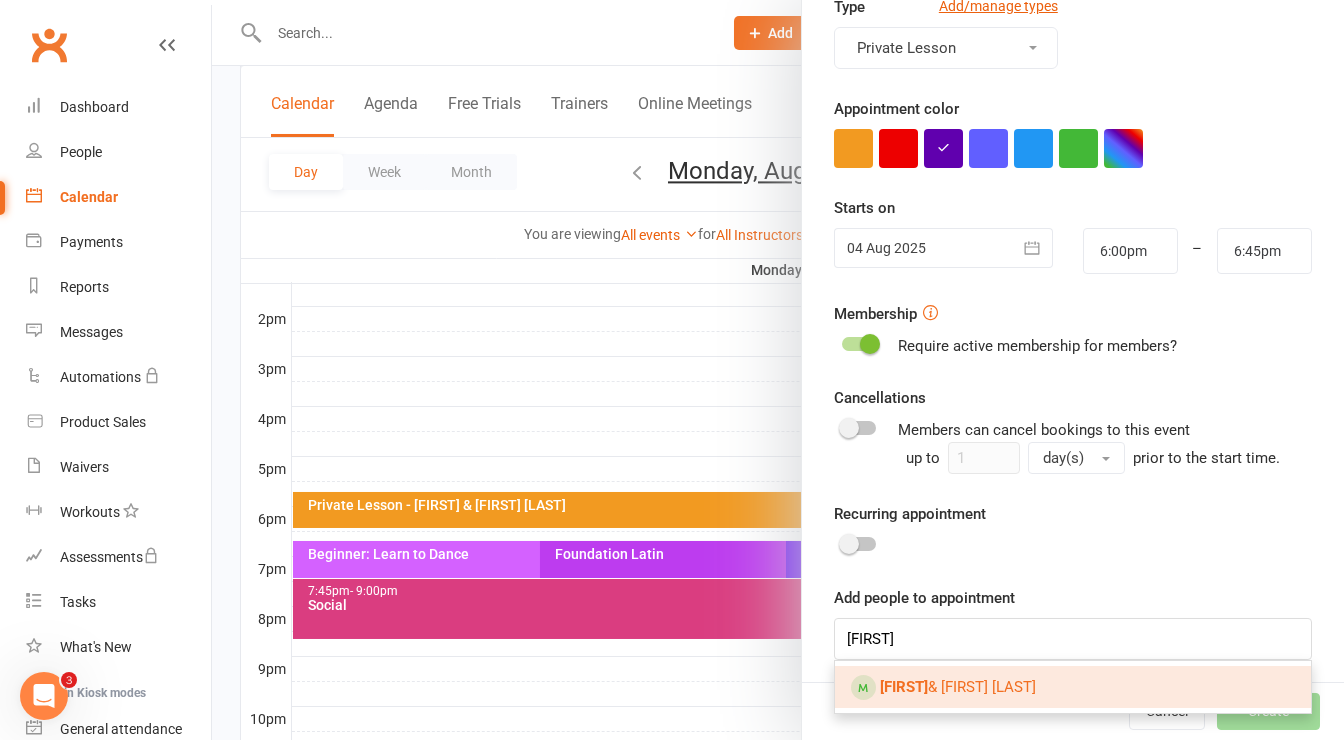 click on "[FIRST]  &  [FIRST] [LAST]" at bounding box center (958, 687) 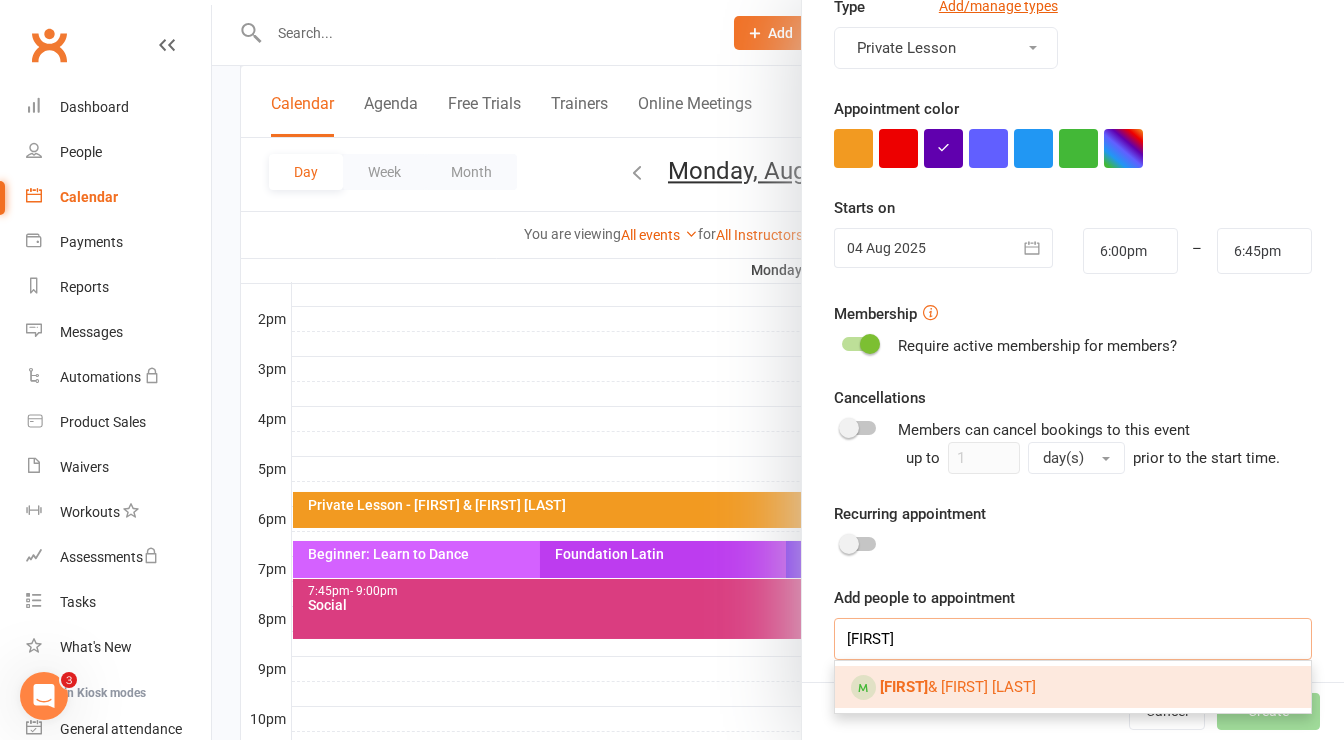 type 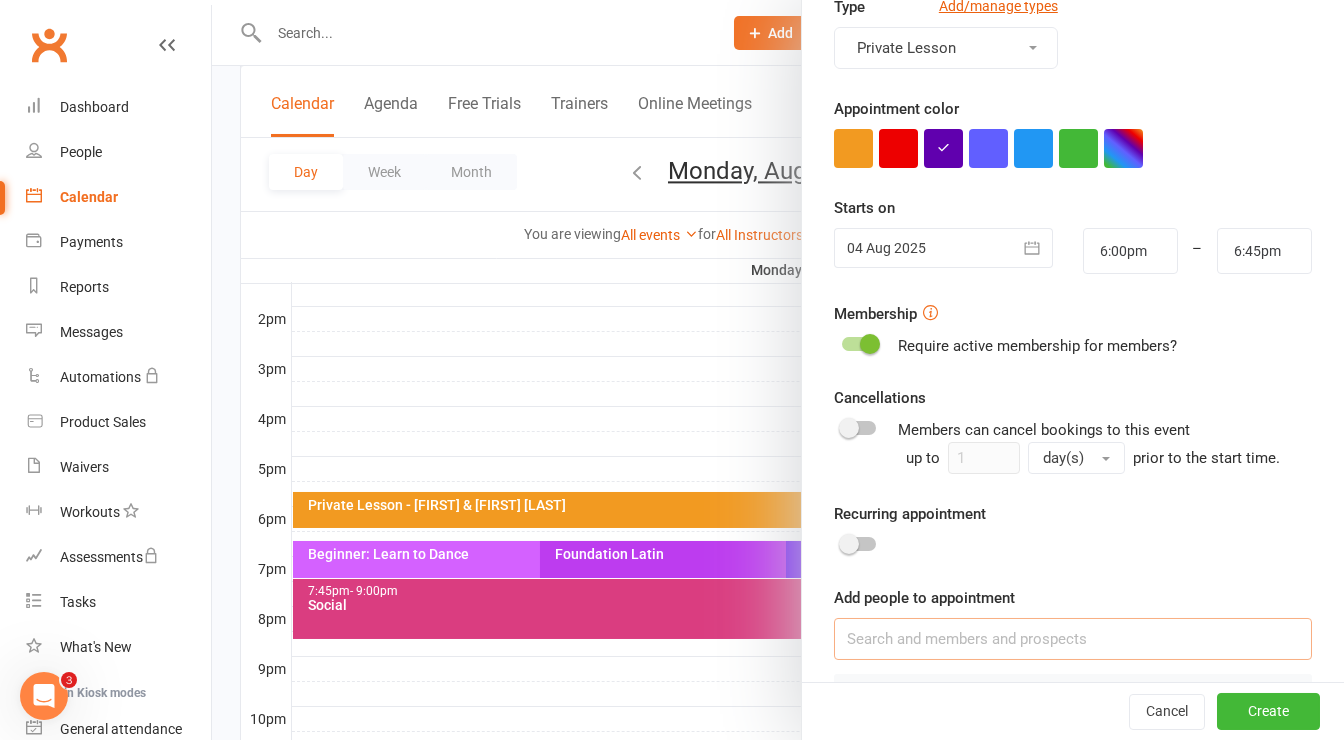 scroll, scrollTop: 350, scrollLeft: 0, axis: vertical 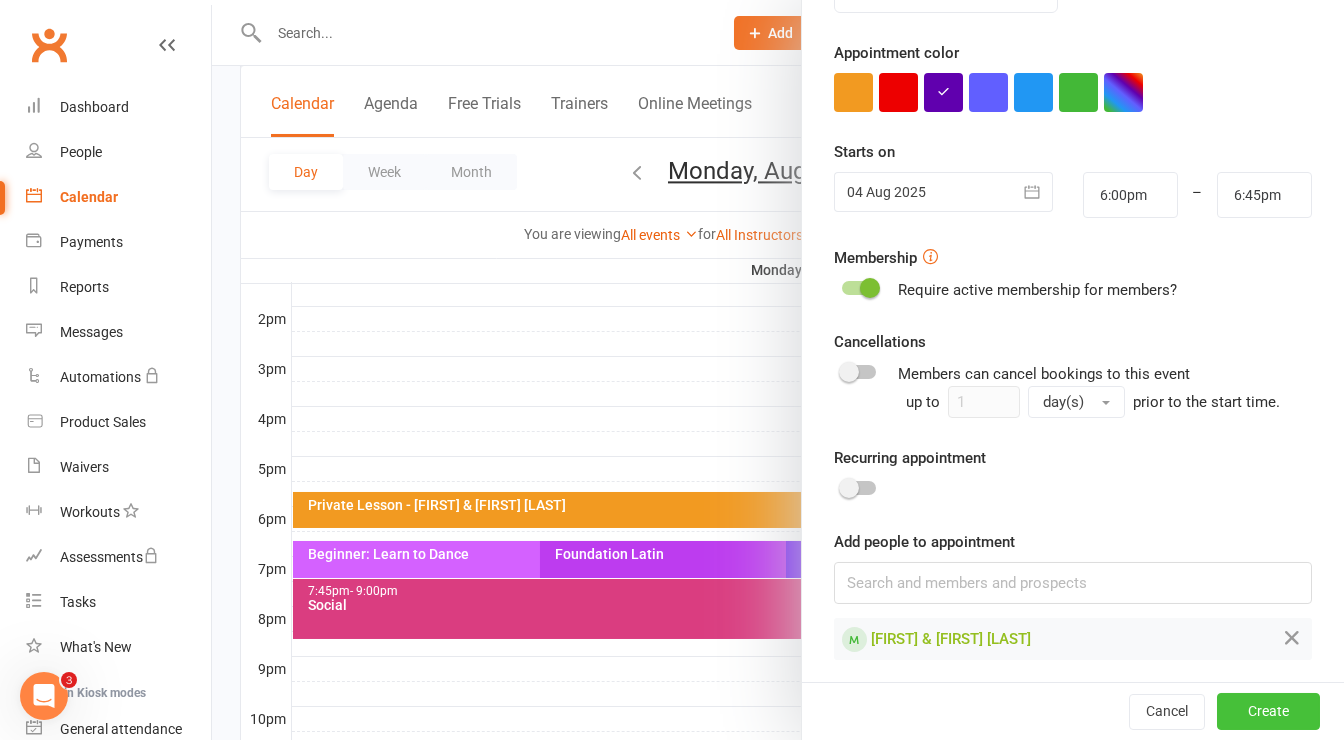 click on "Create" at bounding box center [1268, 712] 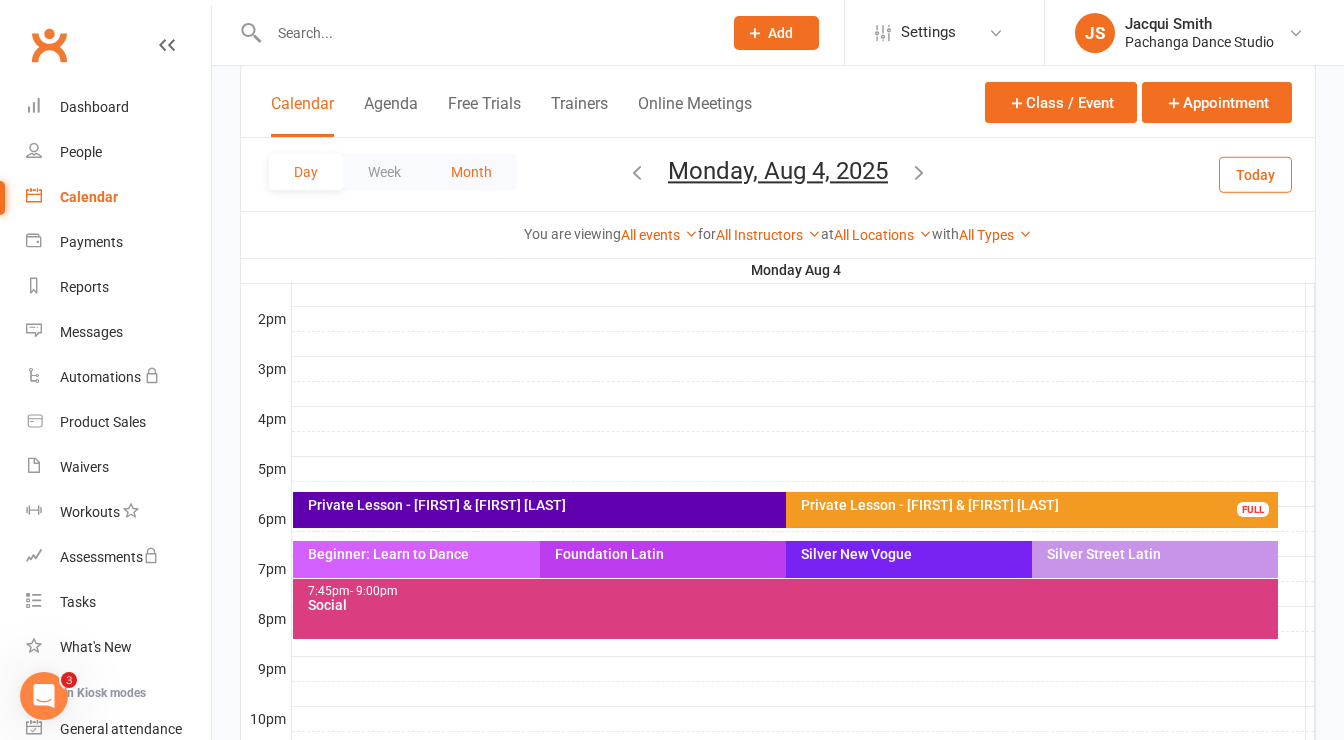 click on "Month" at bounding box center [471, 172] 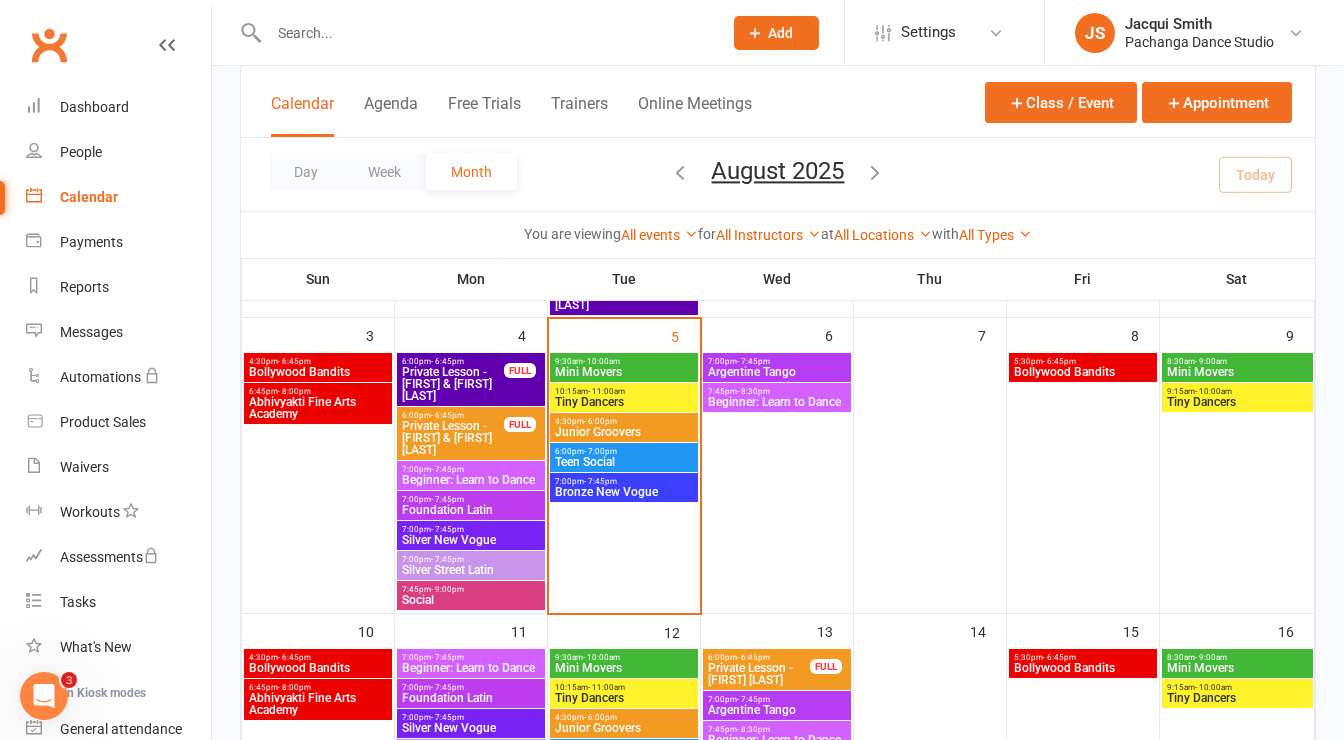 scroll, scrollTop: 328, scrollLeft: 0, axis: vertical 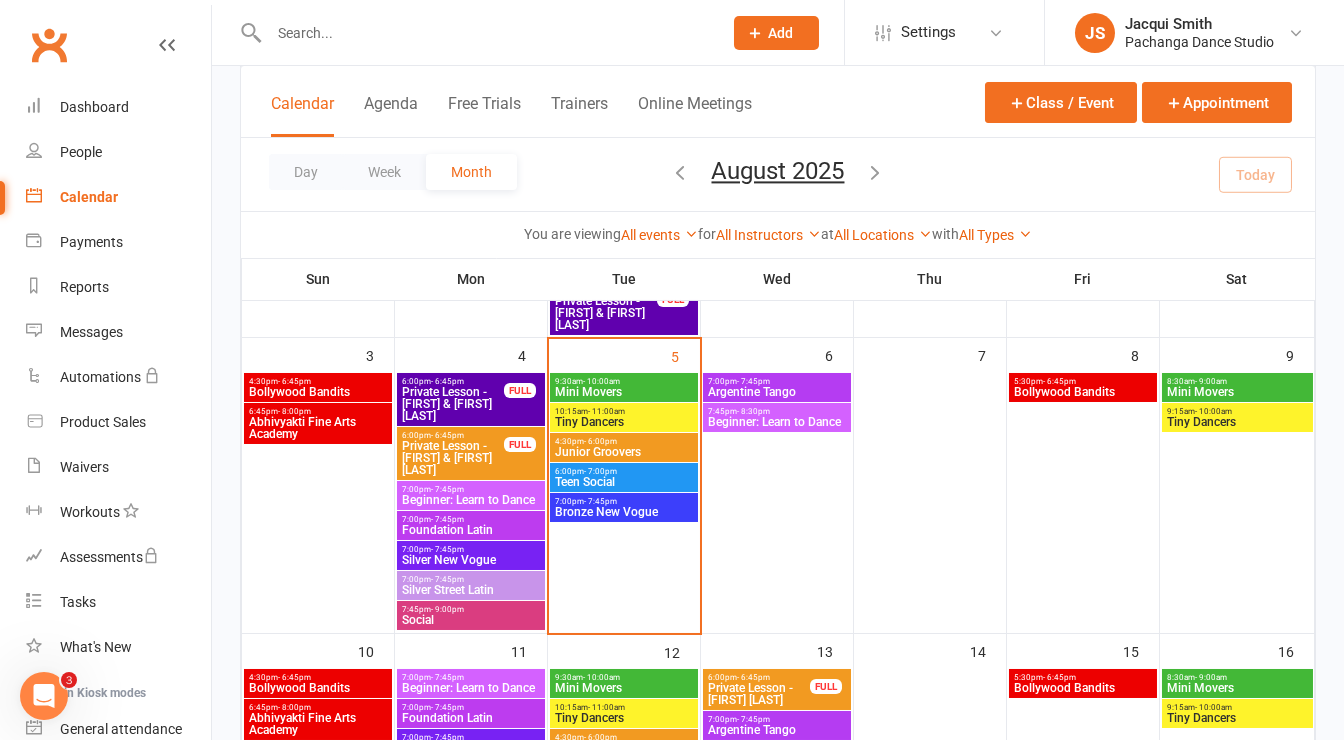 click on "[TIME] - [TIME] Private Lesson - [FIRST] & [FIRST] [LAST] FULL" at bounding box center [471, 399] 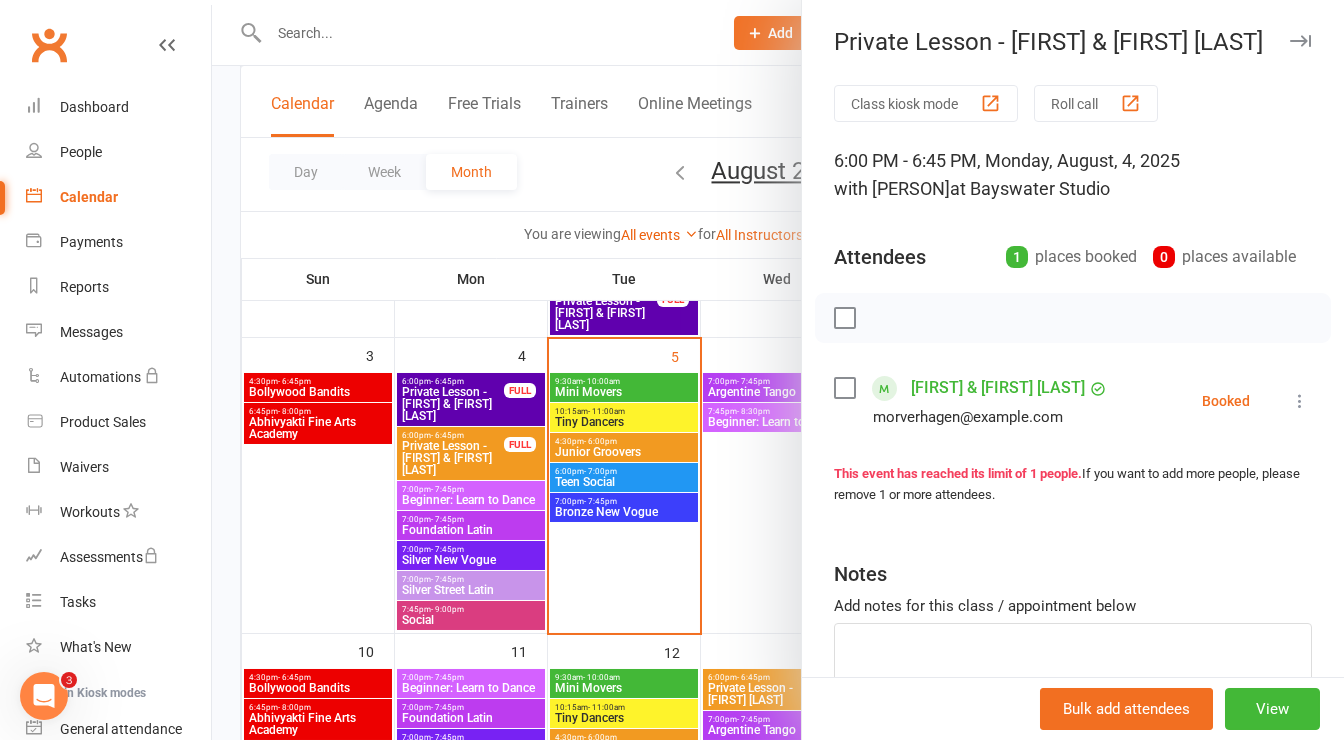 click at bounding box center (844, 388) 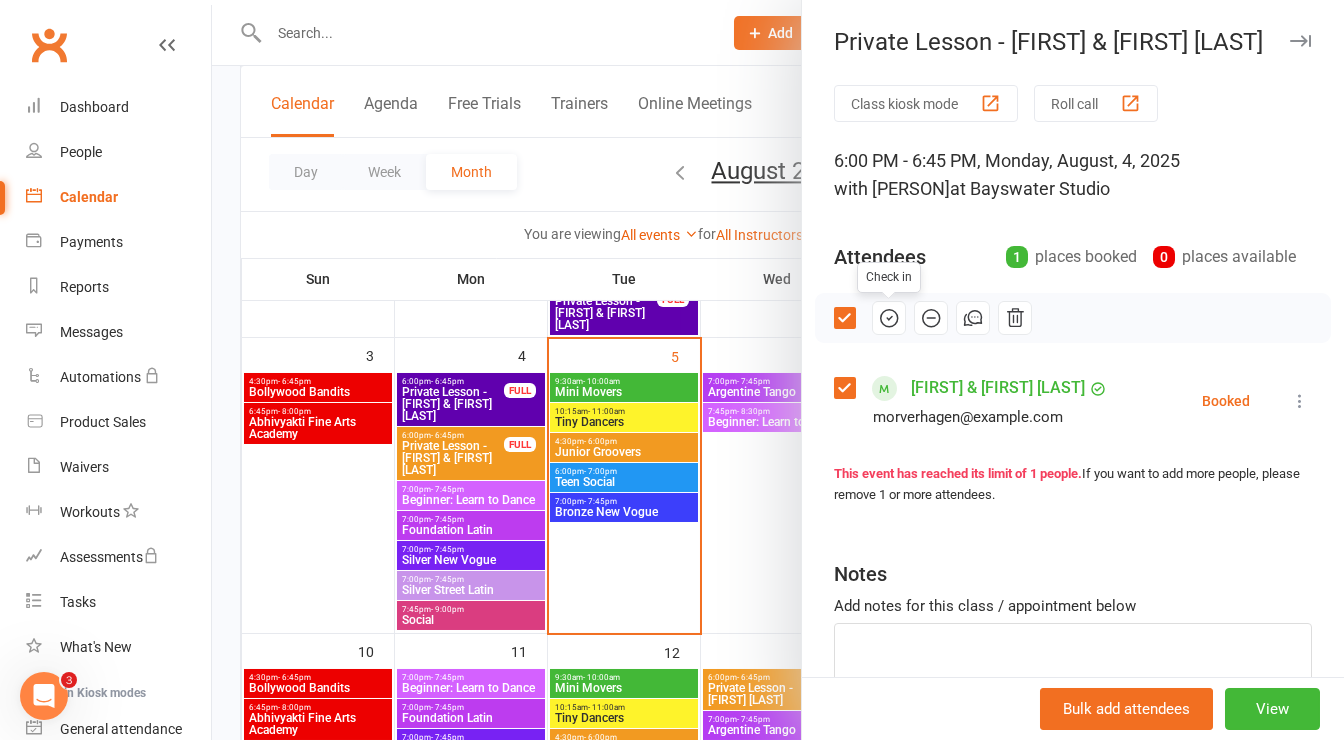 click 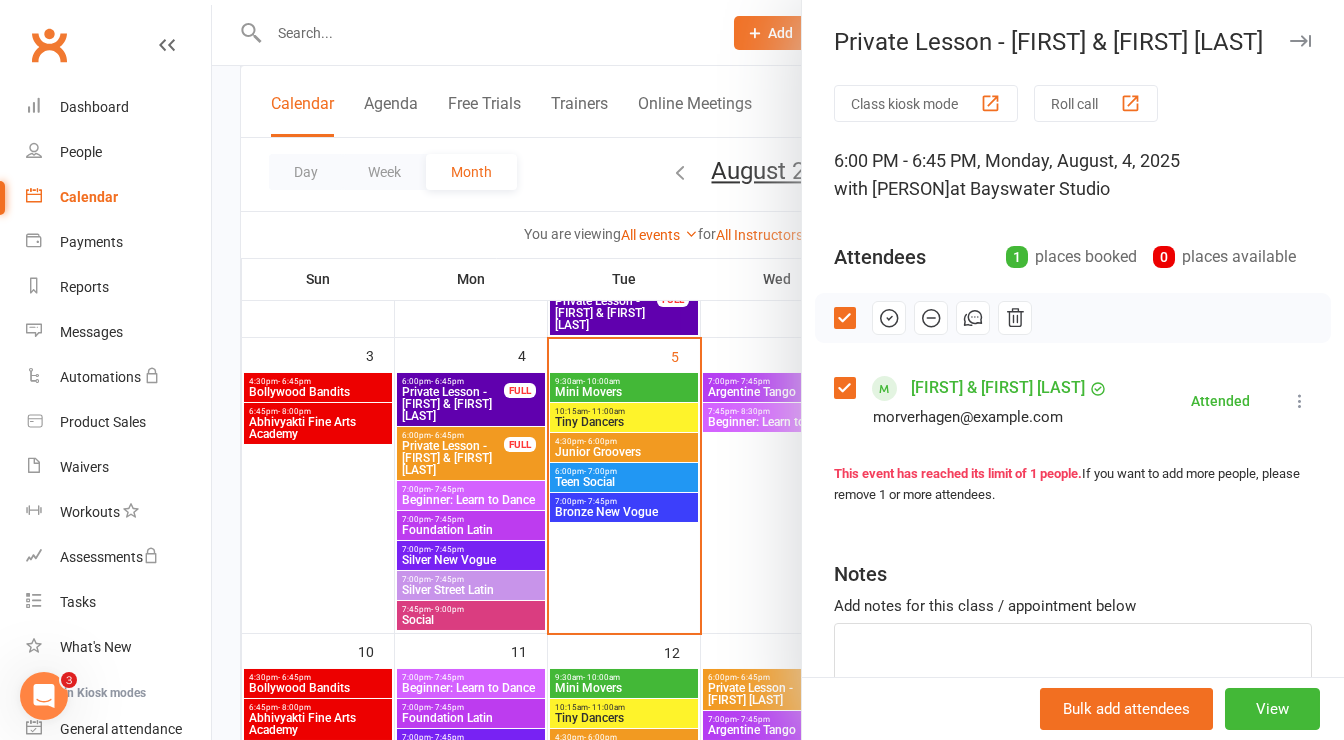 click at bounding box center (778, 370) 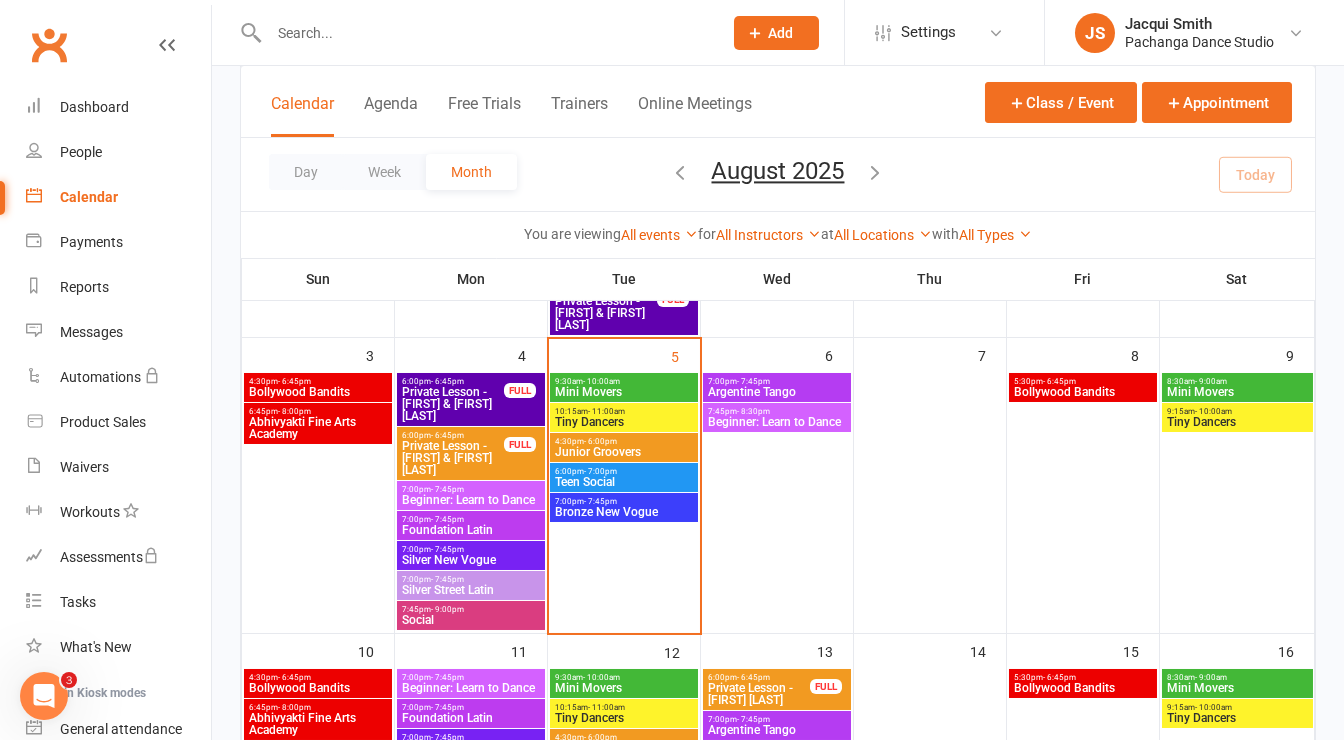click on "Private Lesson - [FIRST] & [FIRST] [LAST]" at bounding box center [453, 458] 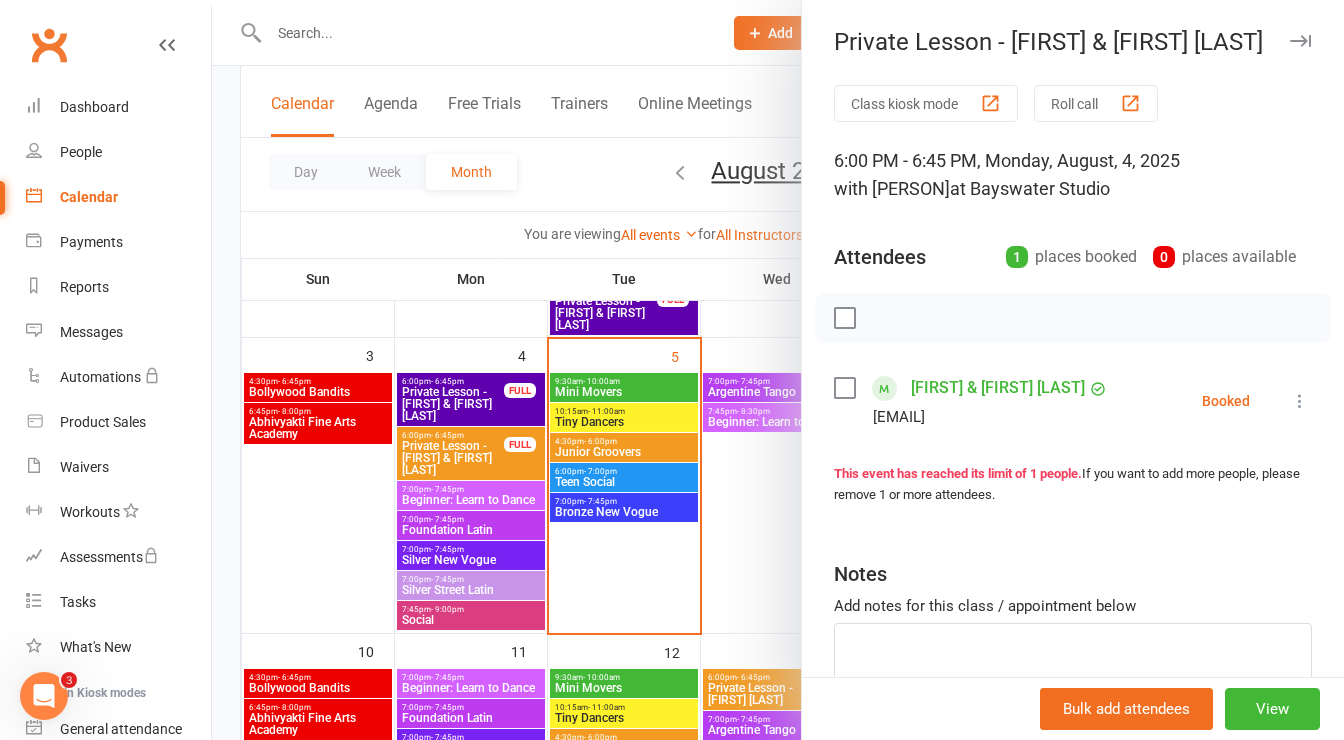 click at bounding box center (844, 318) 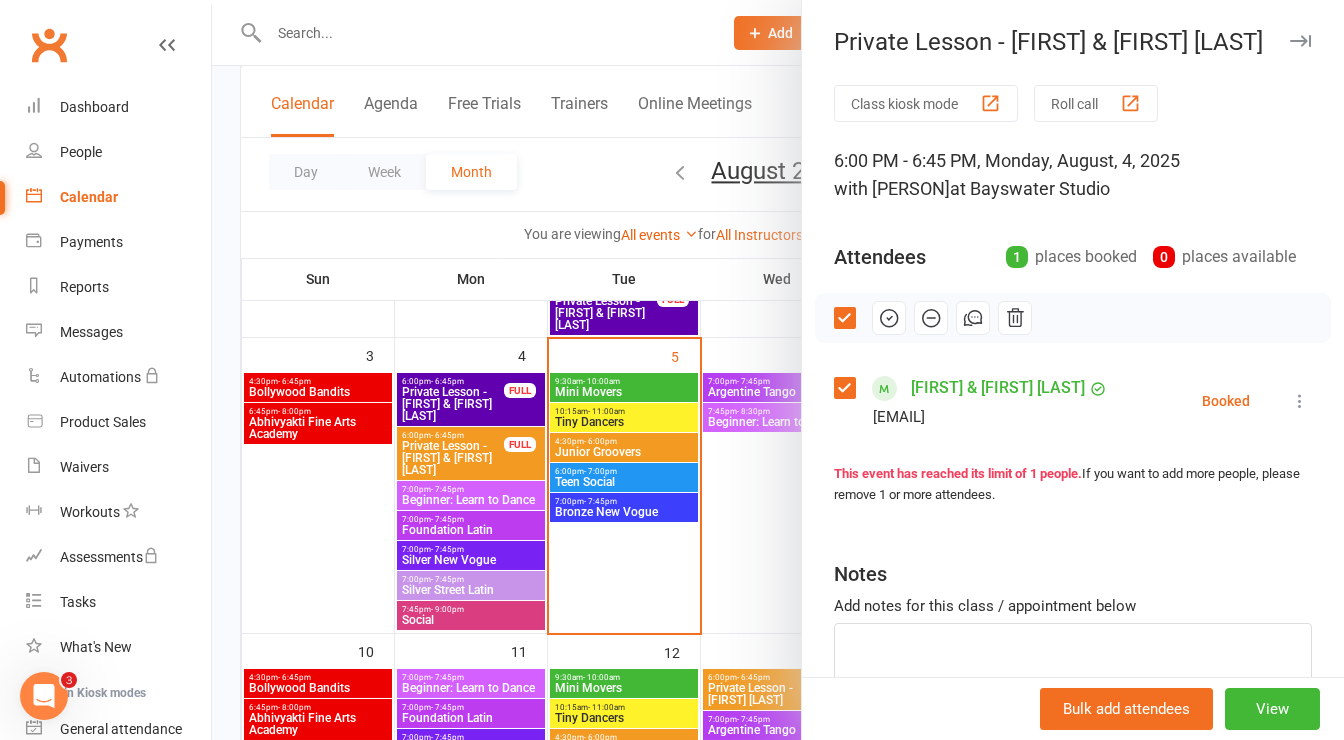 click 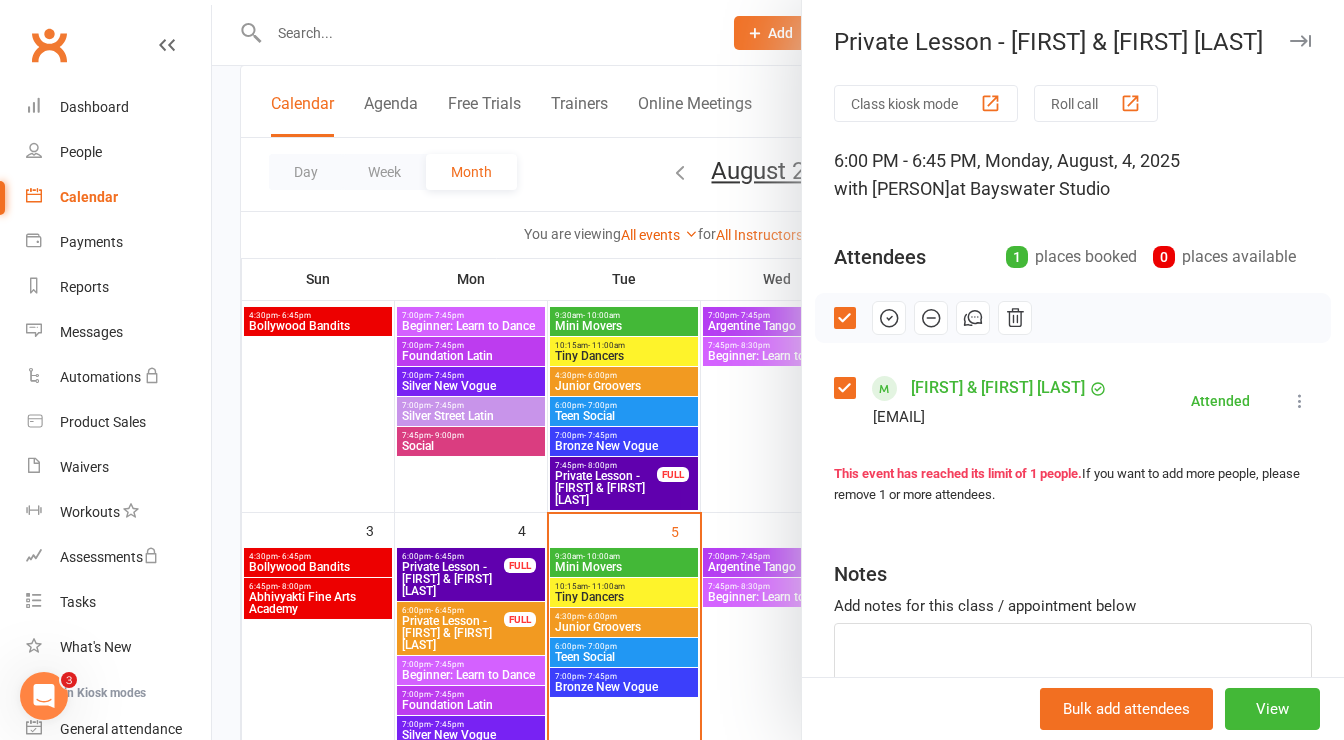 scroll, scrollTop: 150, scrollLeft: 0, axis: vertical 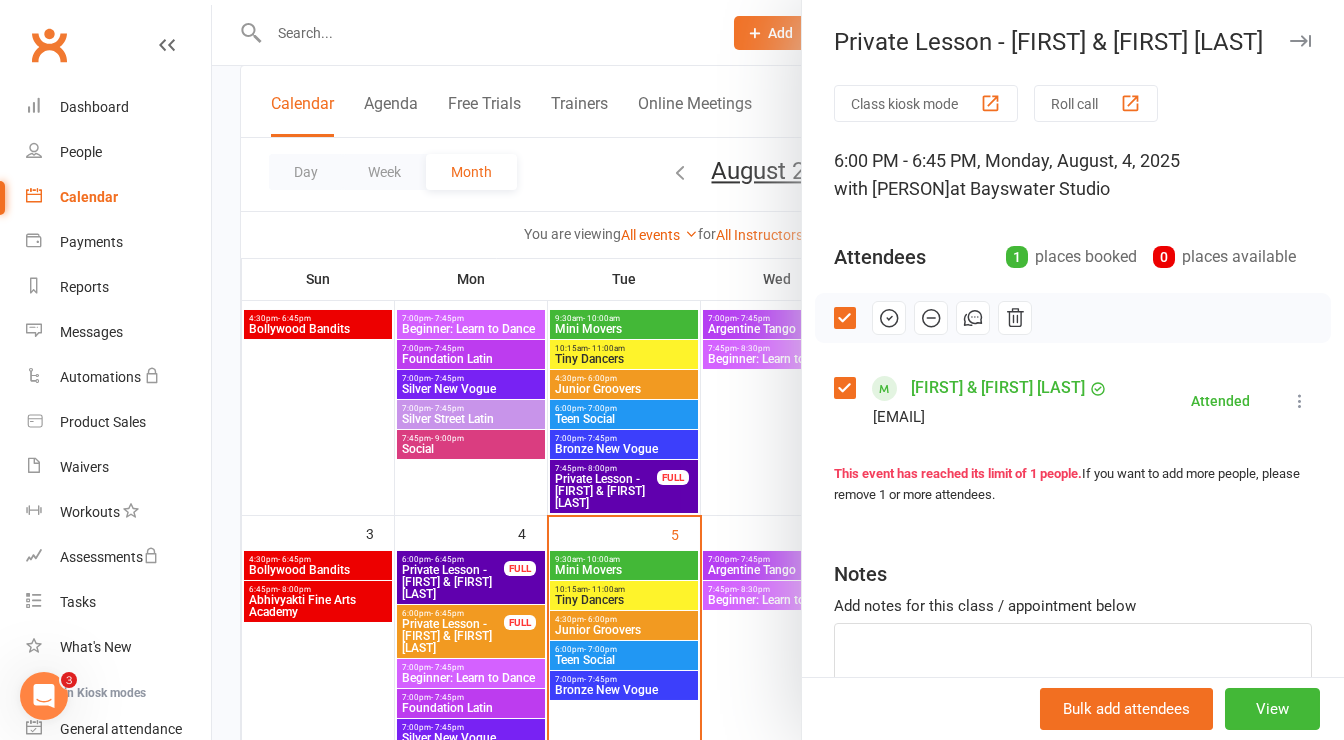 click at bounding box center [1300, 41] 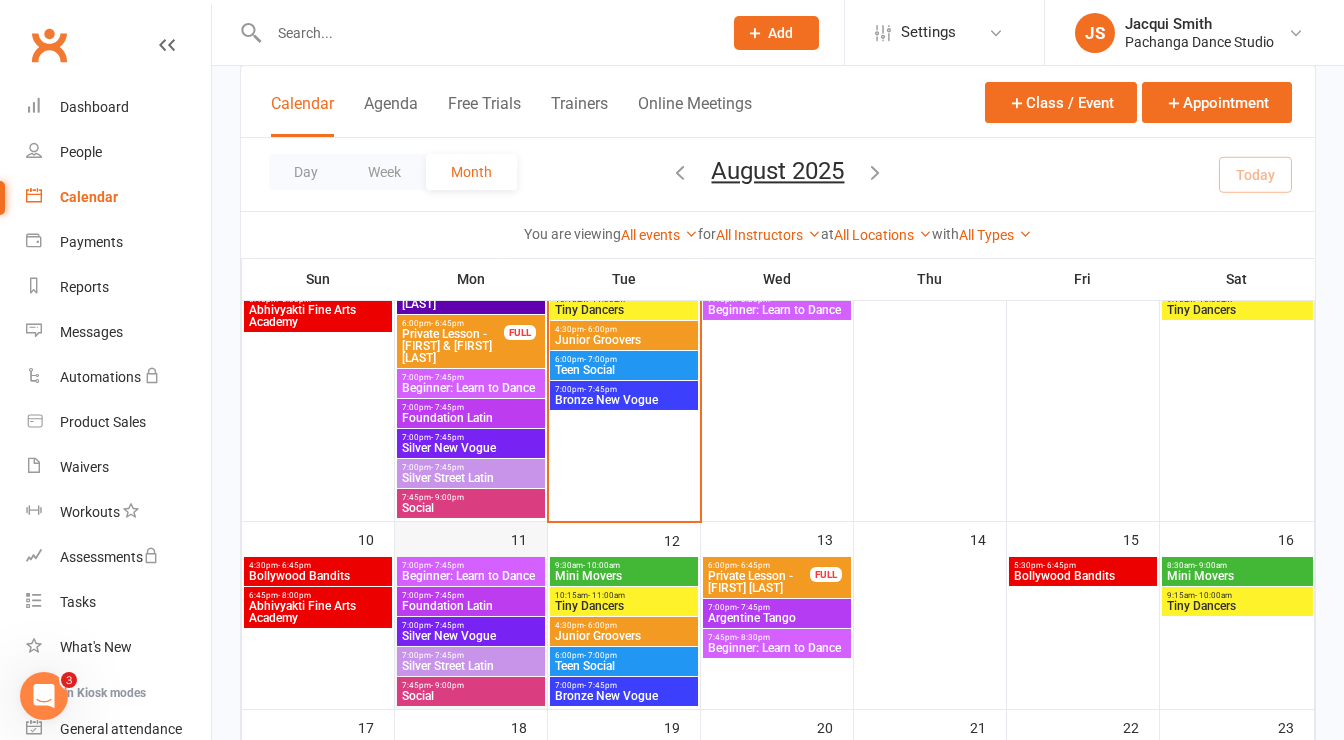 scroll, scrollTop: 372, scrollLeft: 0, axis: vertical 